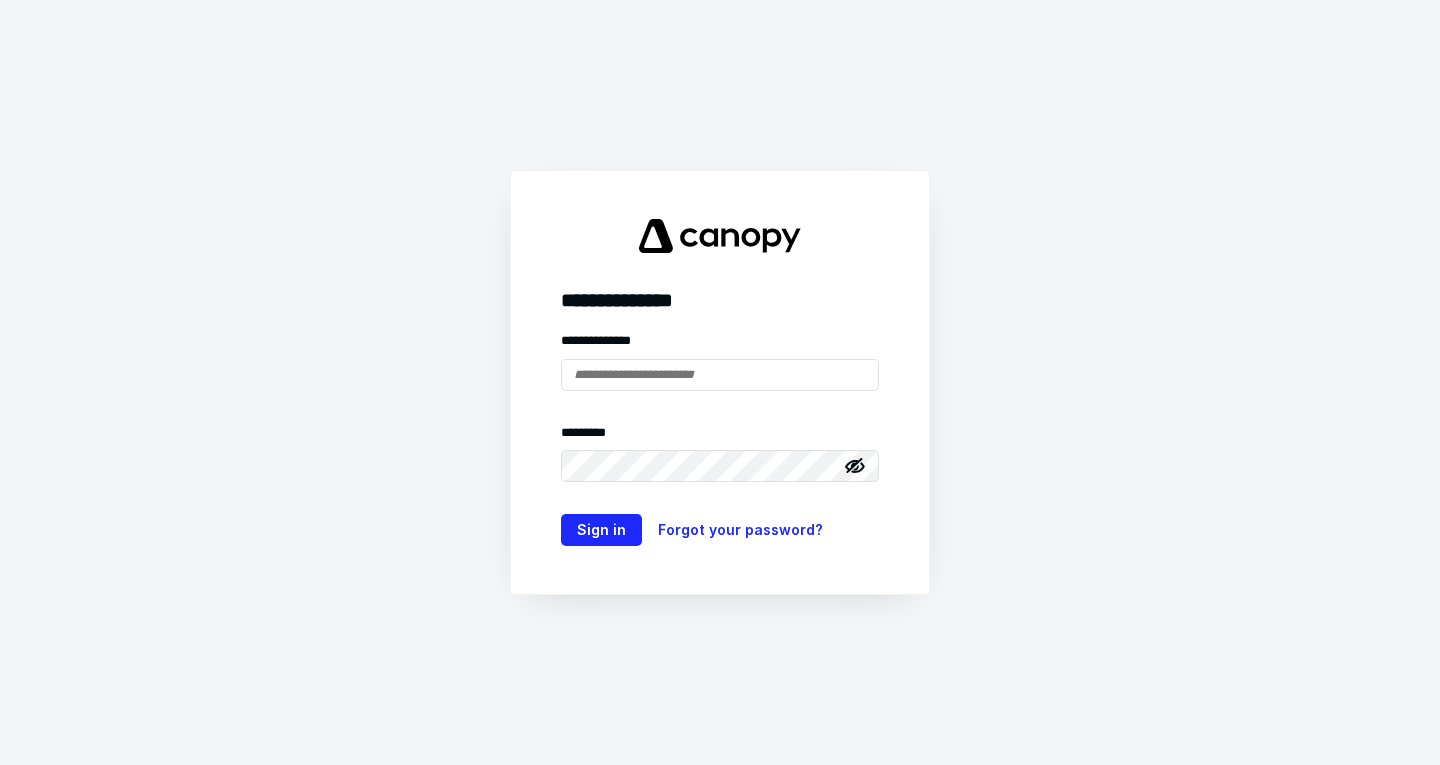 scroll, scrollTop: 0, scrollLeft: 0, axis: both 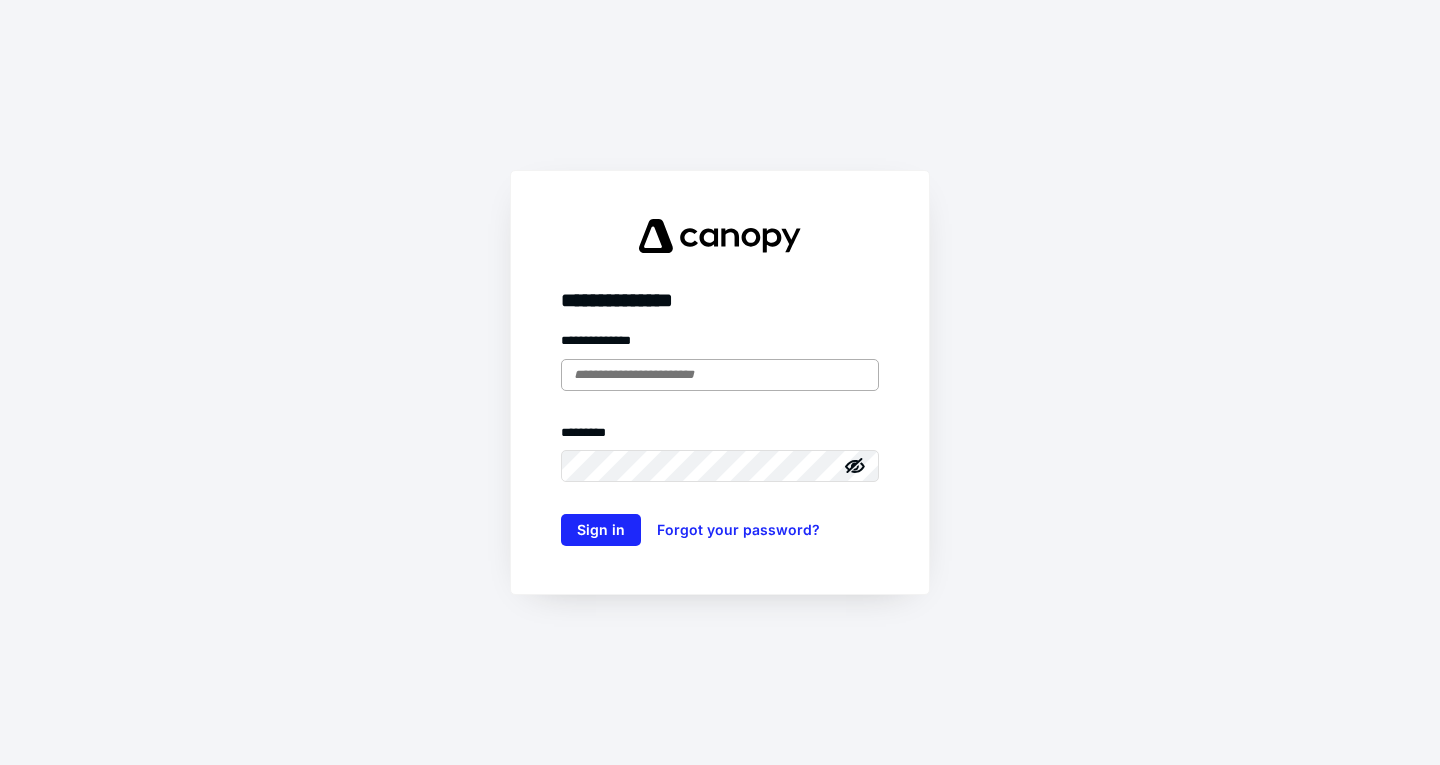click at bounding box center (720, 375) 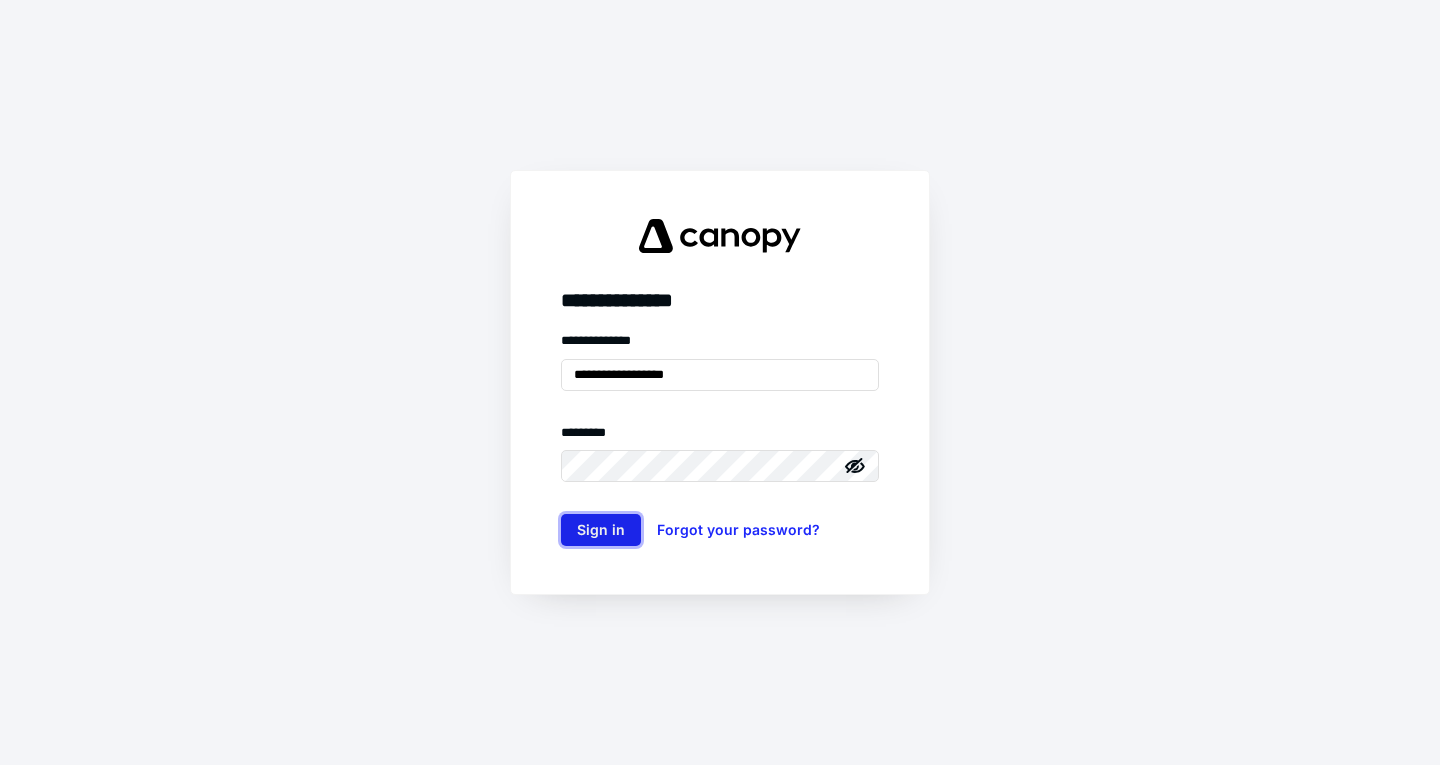 click on "Sign in" at bounding box center (601, 530) 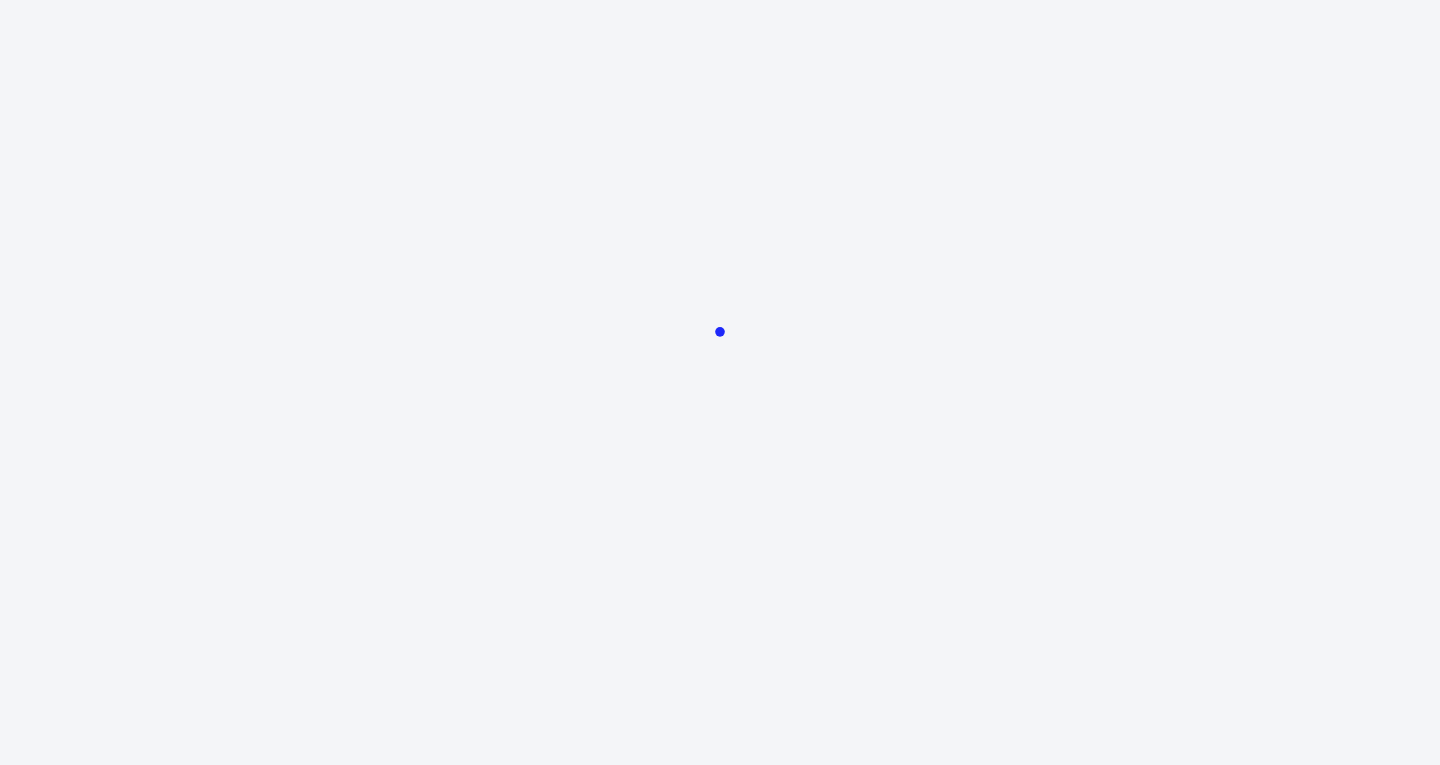 scroll, scrollTop: 0, scrollLeft: 0, axis: both 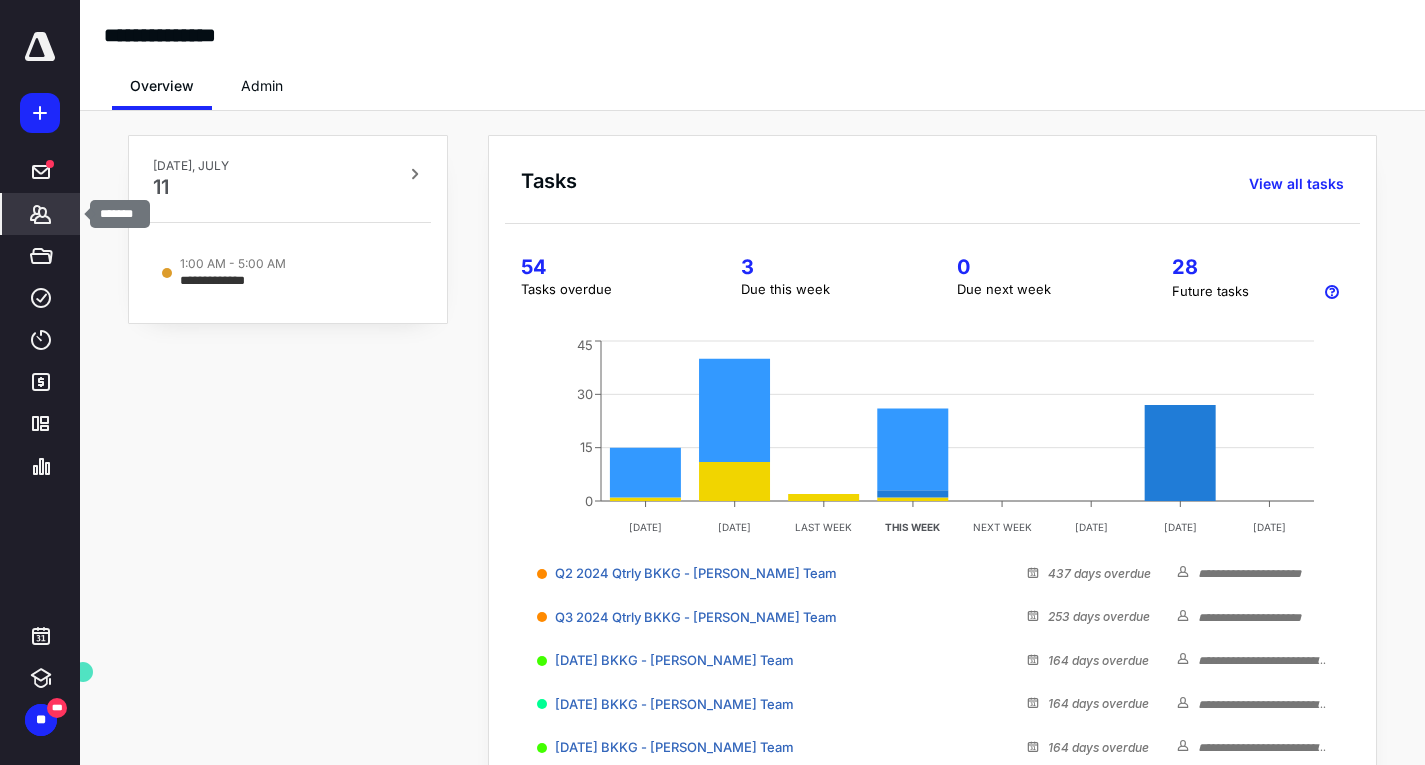 click 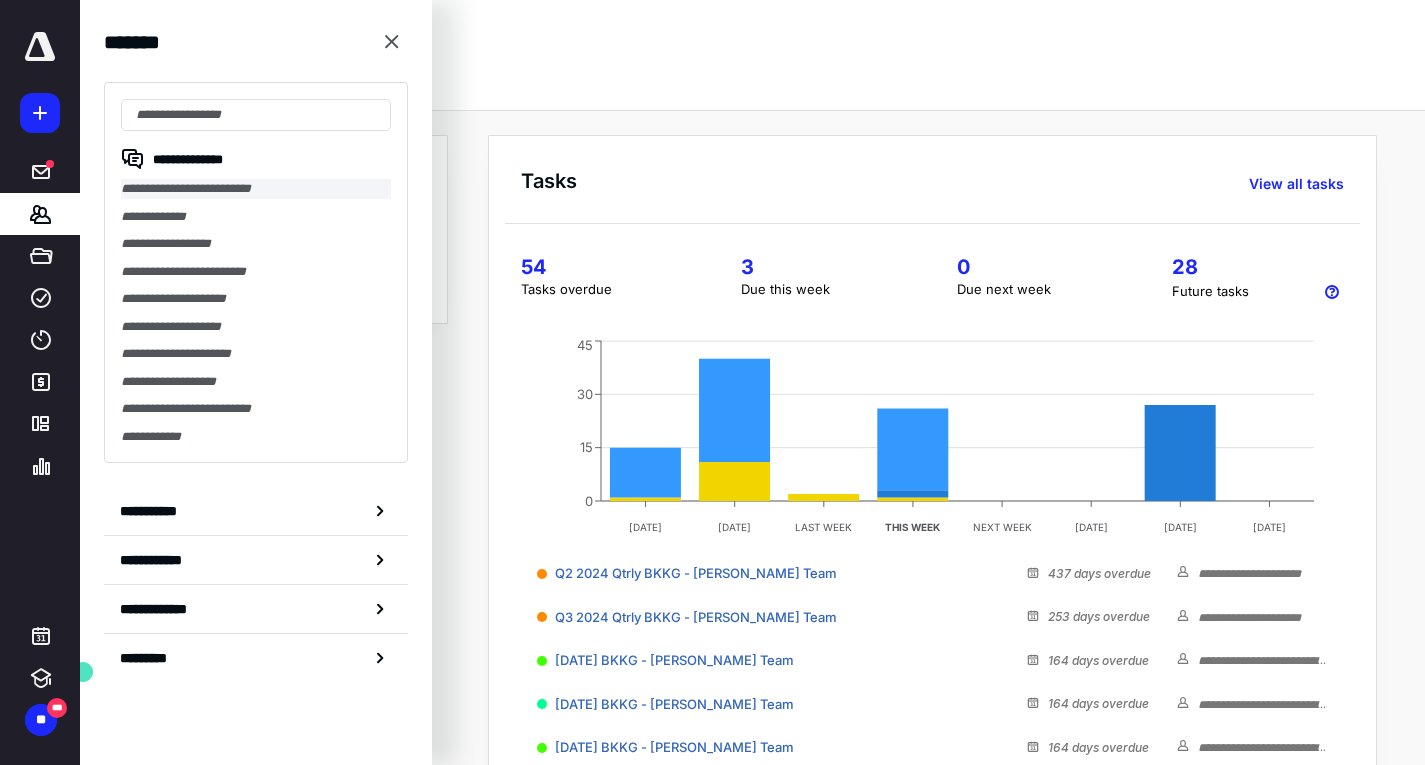 click on "**********" at bounding box center (256, 189) 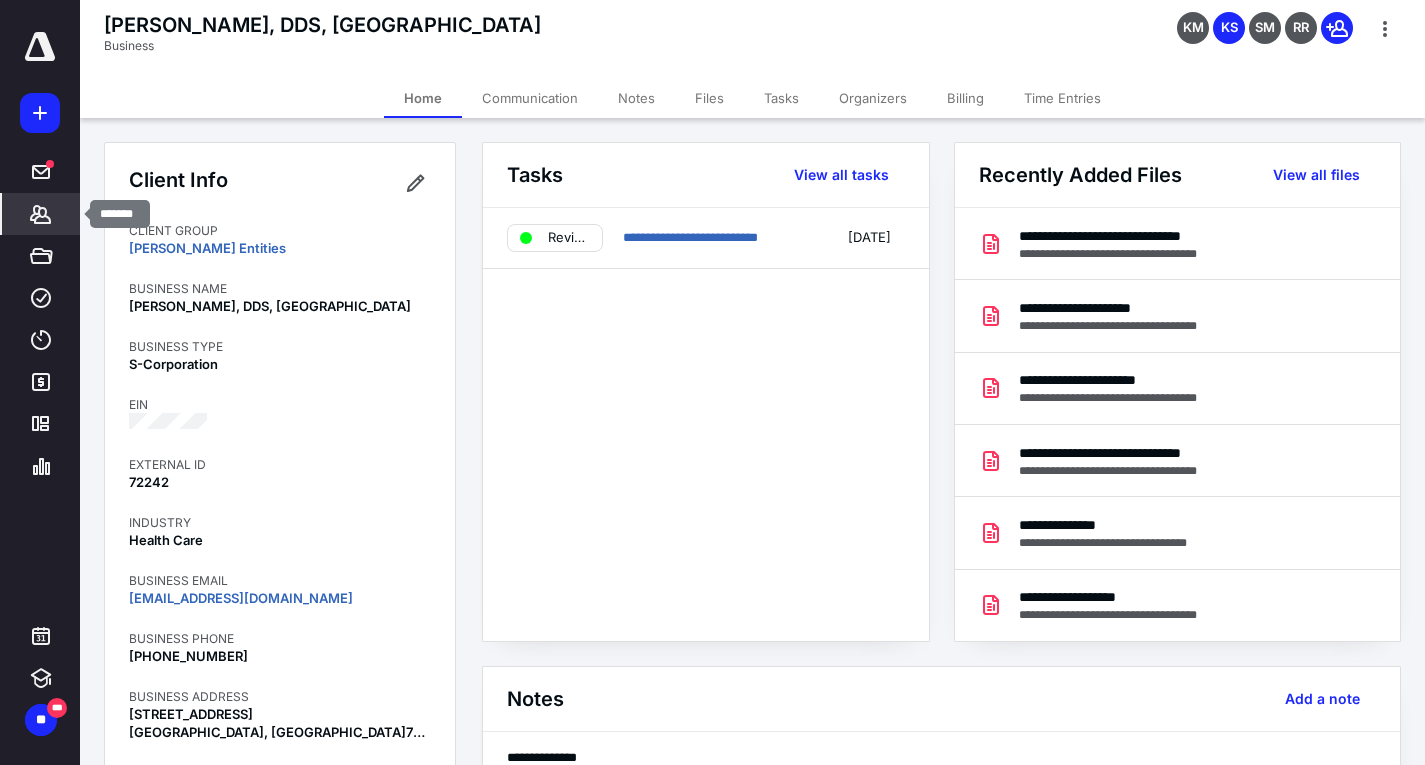 click 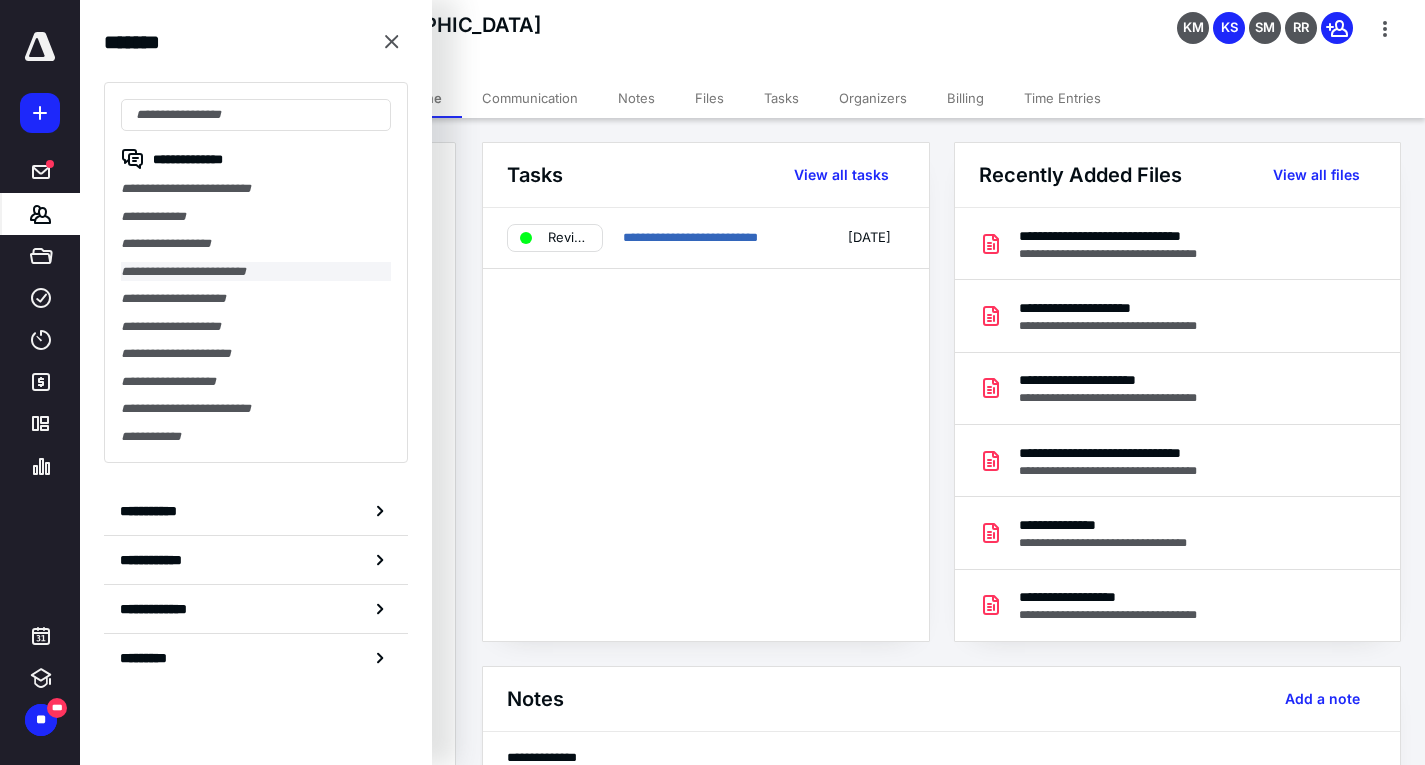 drag, startPoint x: 258, startPoint y: 270, endPoint x: 344, endPoint y: 267, distance: 86.05231 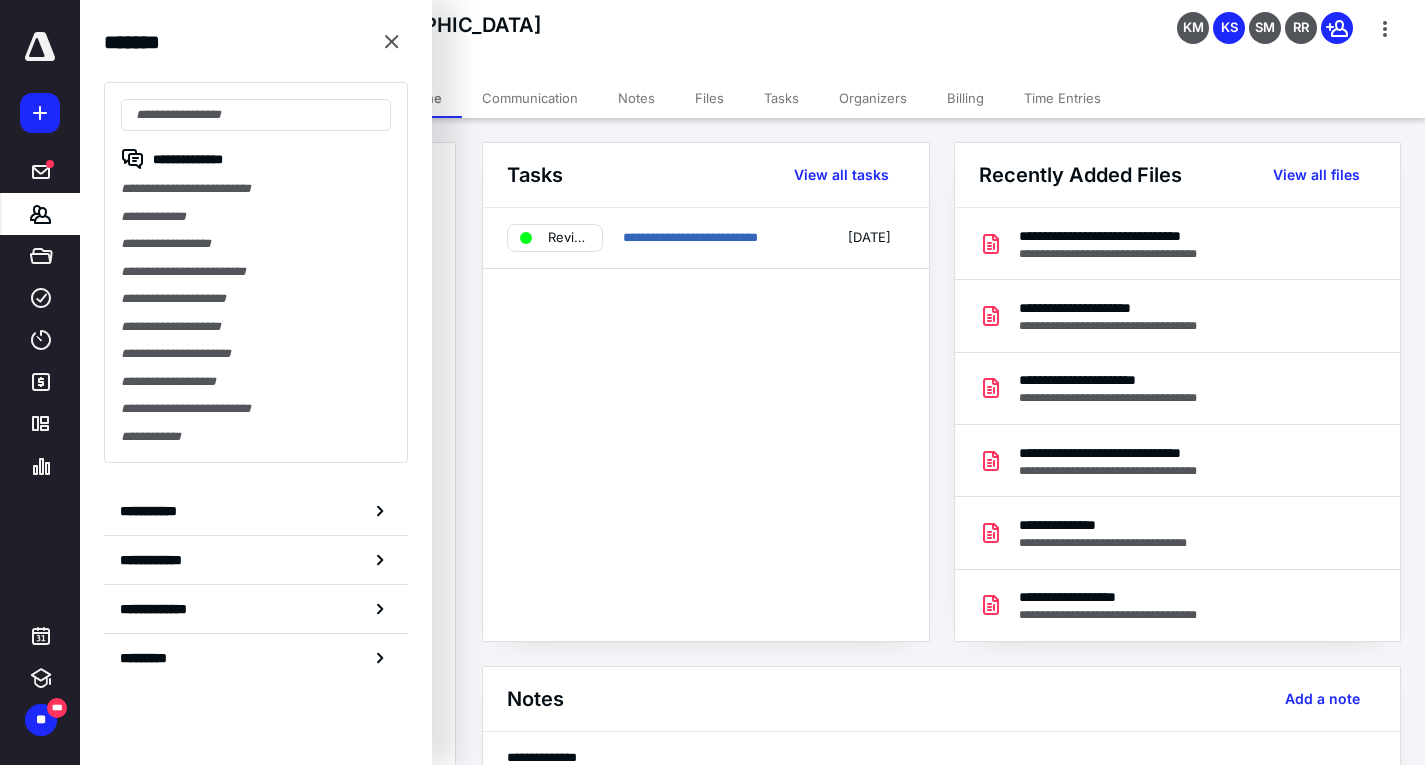 click on "**********" at bounding box center (256, 272) 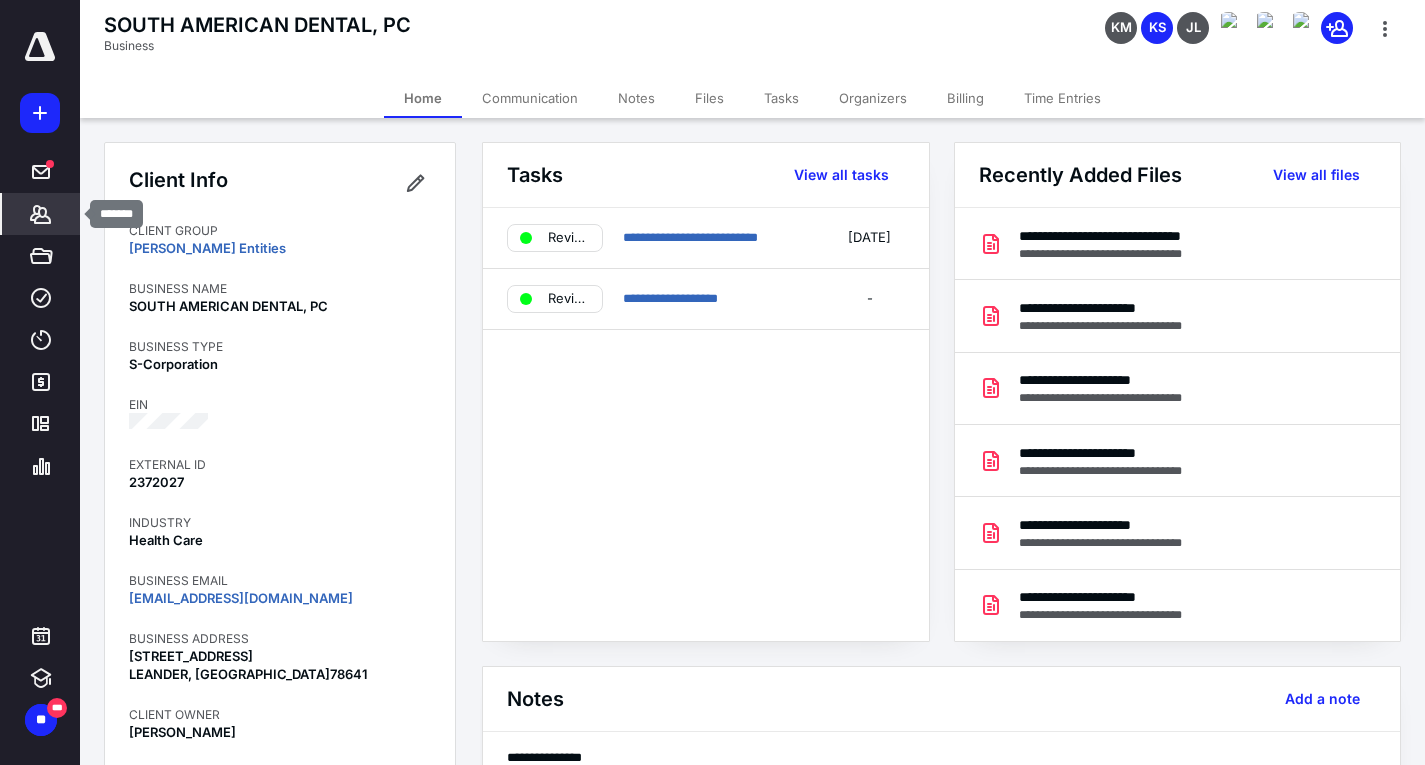 click 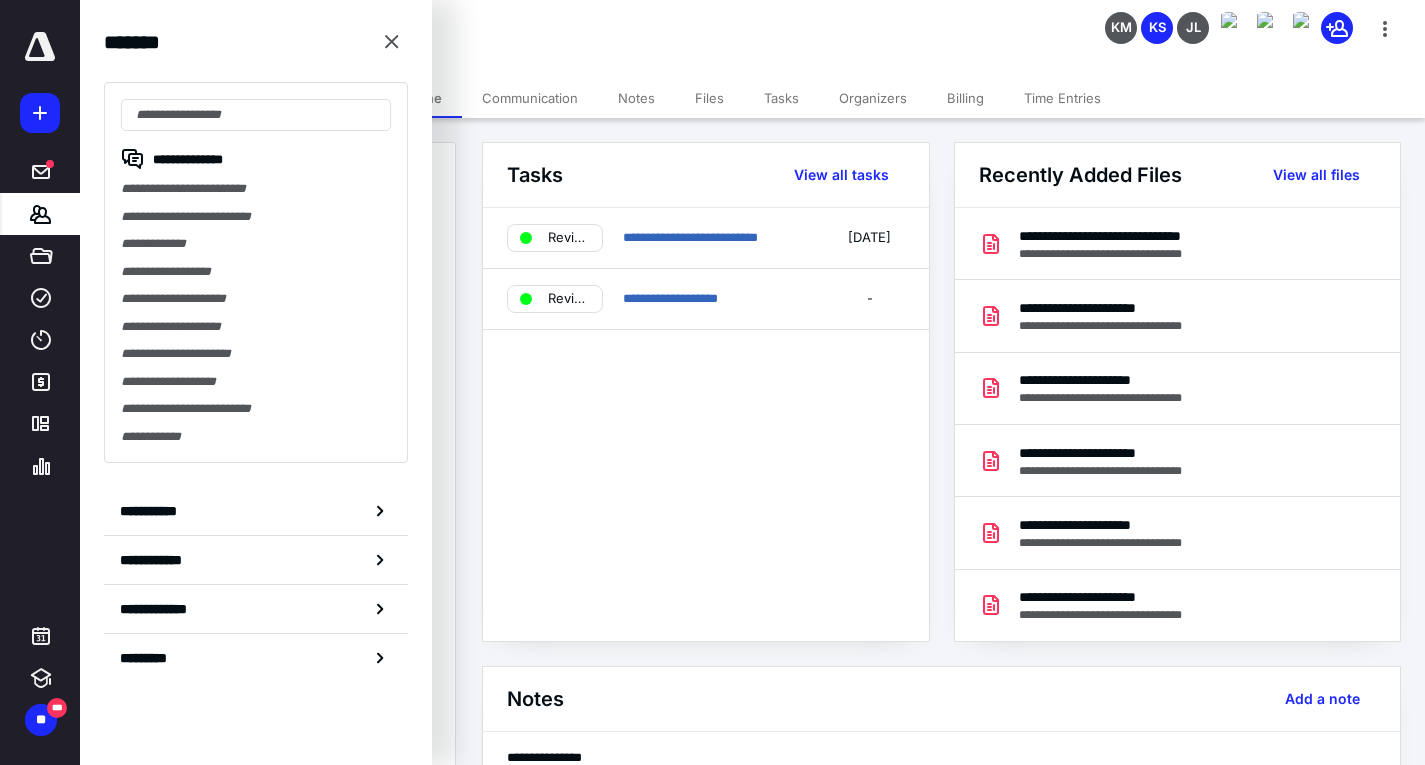 click on "**********" at bounding box center [256, 217] 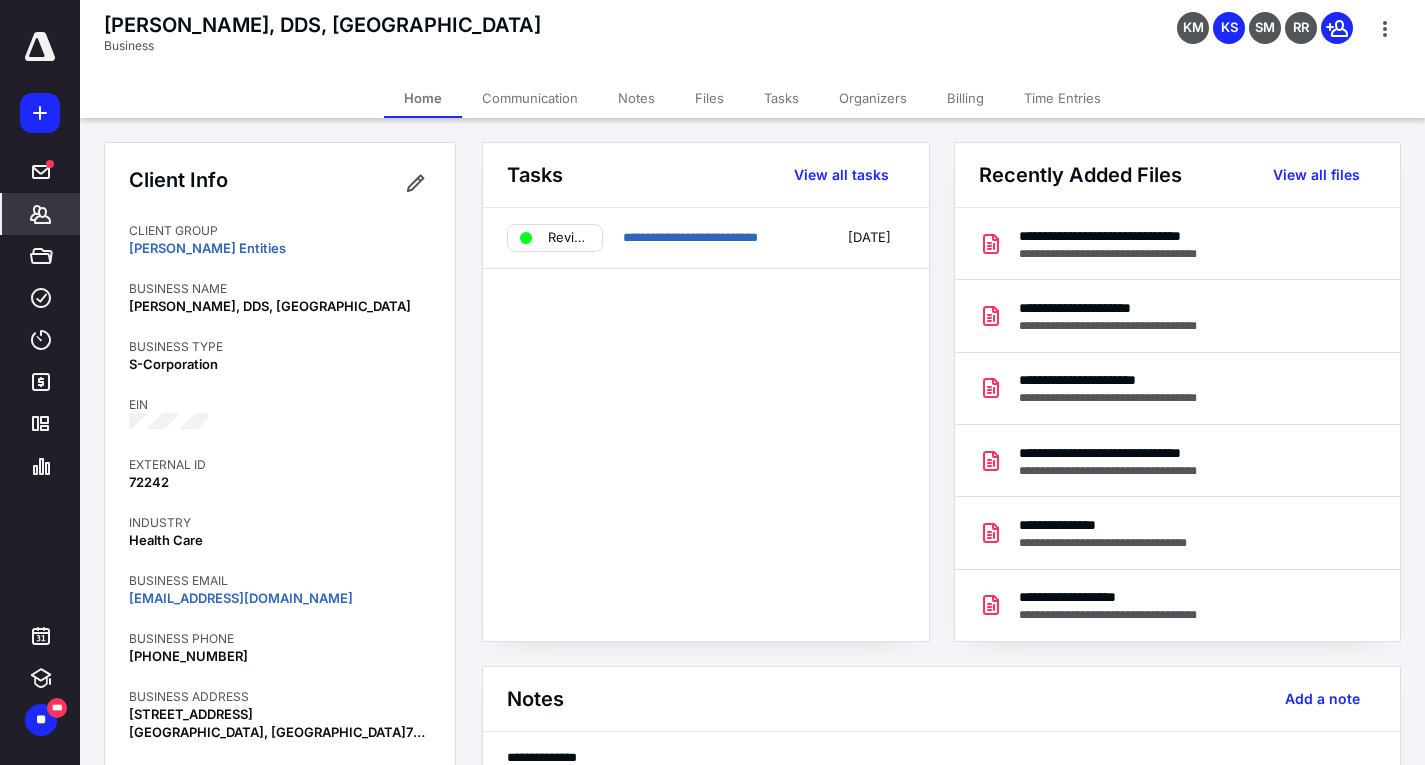 click on "Files" at bounding box center [709, 98] 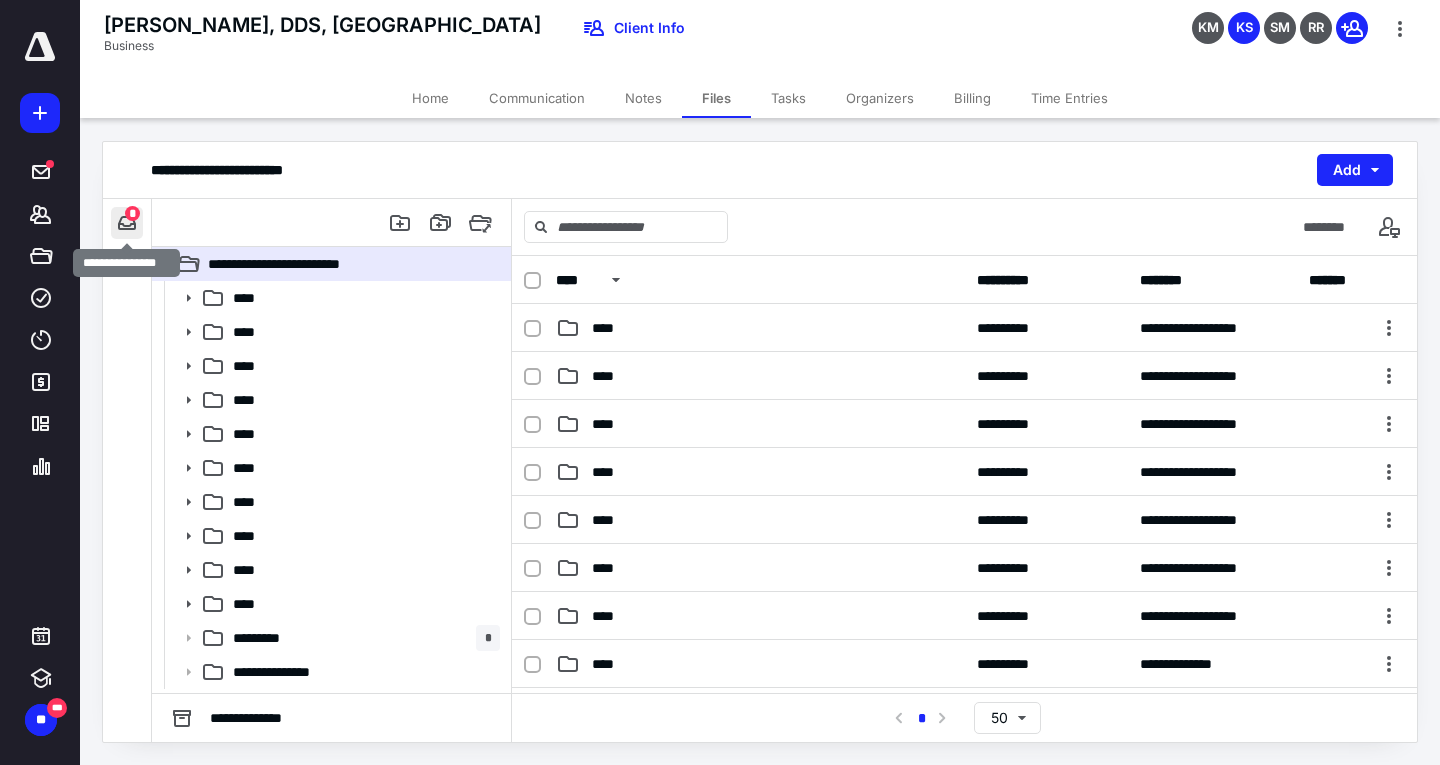 drag, startPoint x: 127, startPoint y: 227, endPoint x: 142, endPoint y: 260, distance: 36.249138 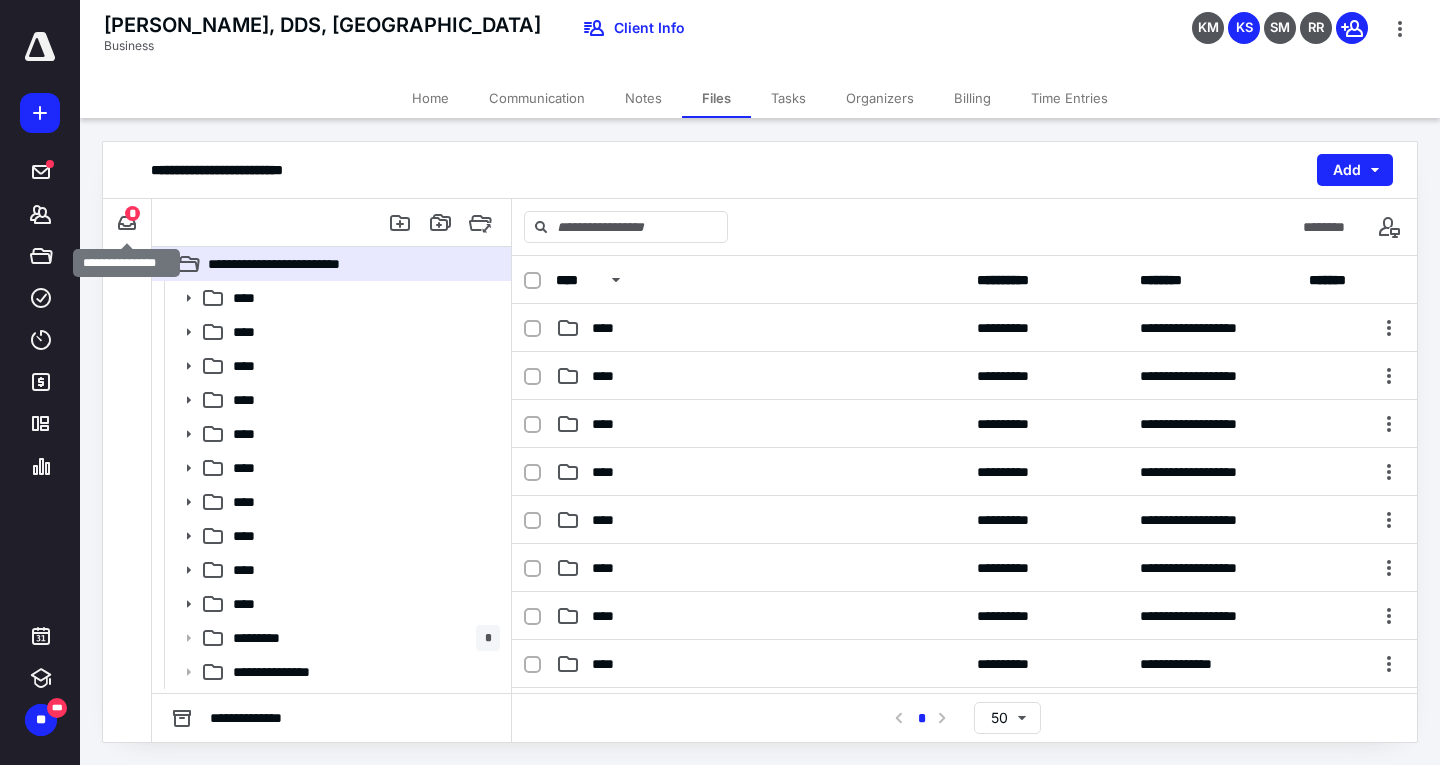 click at bounding box center (127, 223) 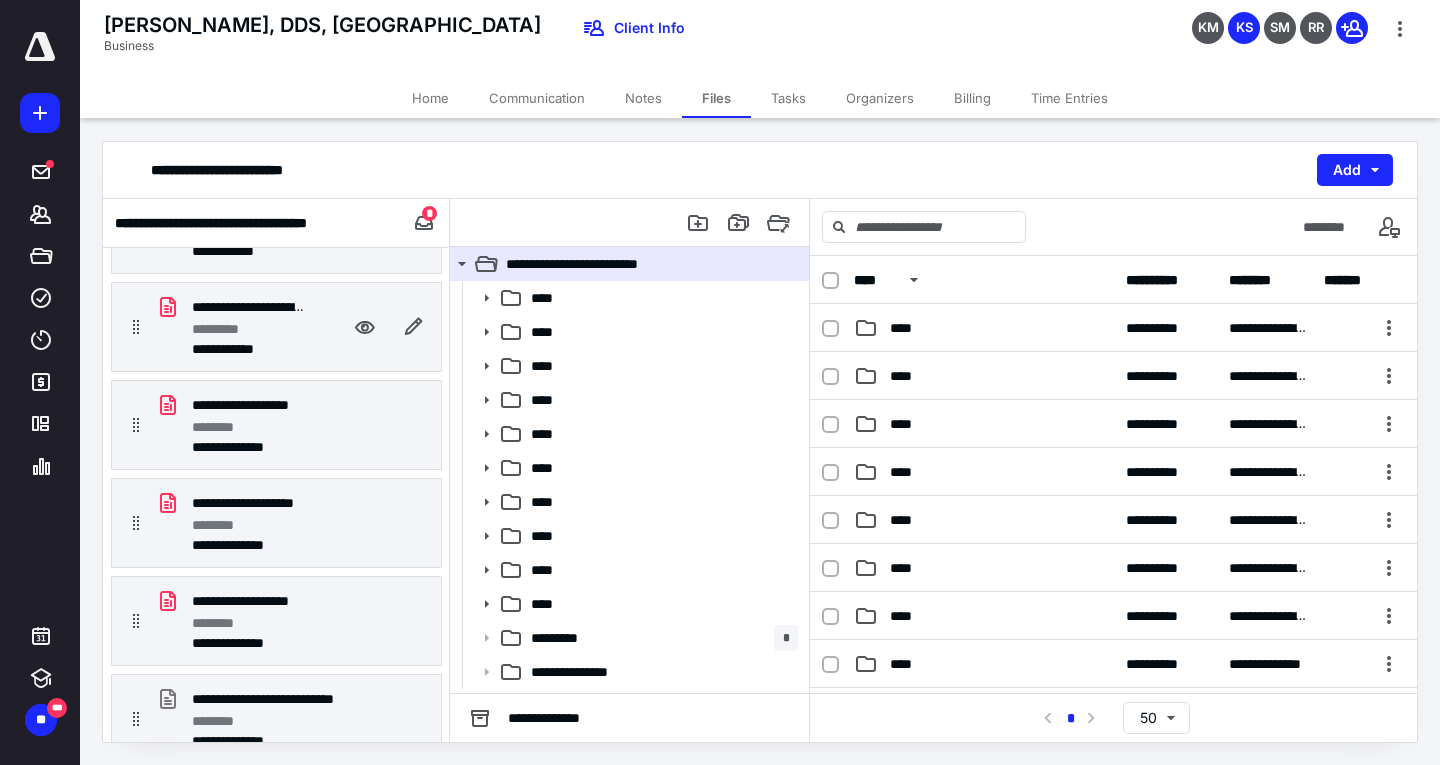 scroll, scrollTop: 264, scrollLeft: 0, axis: vertical 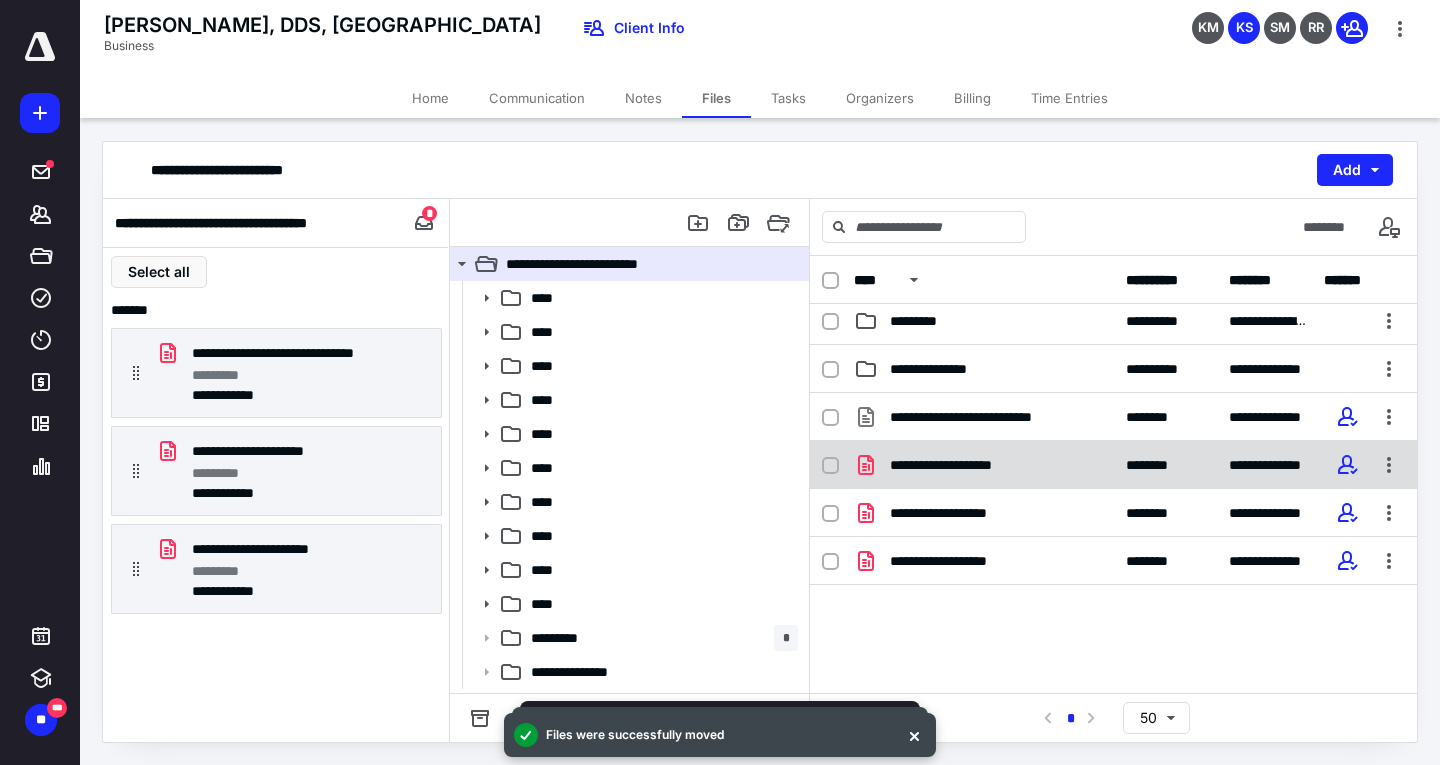 click 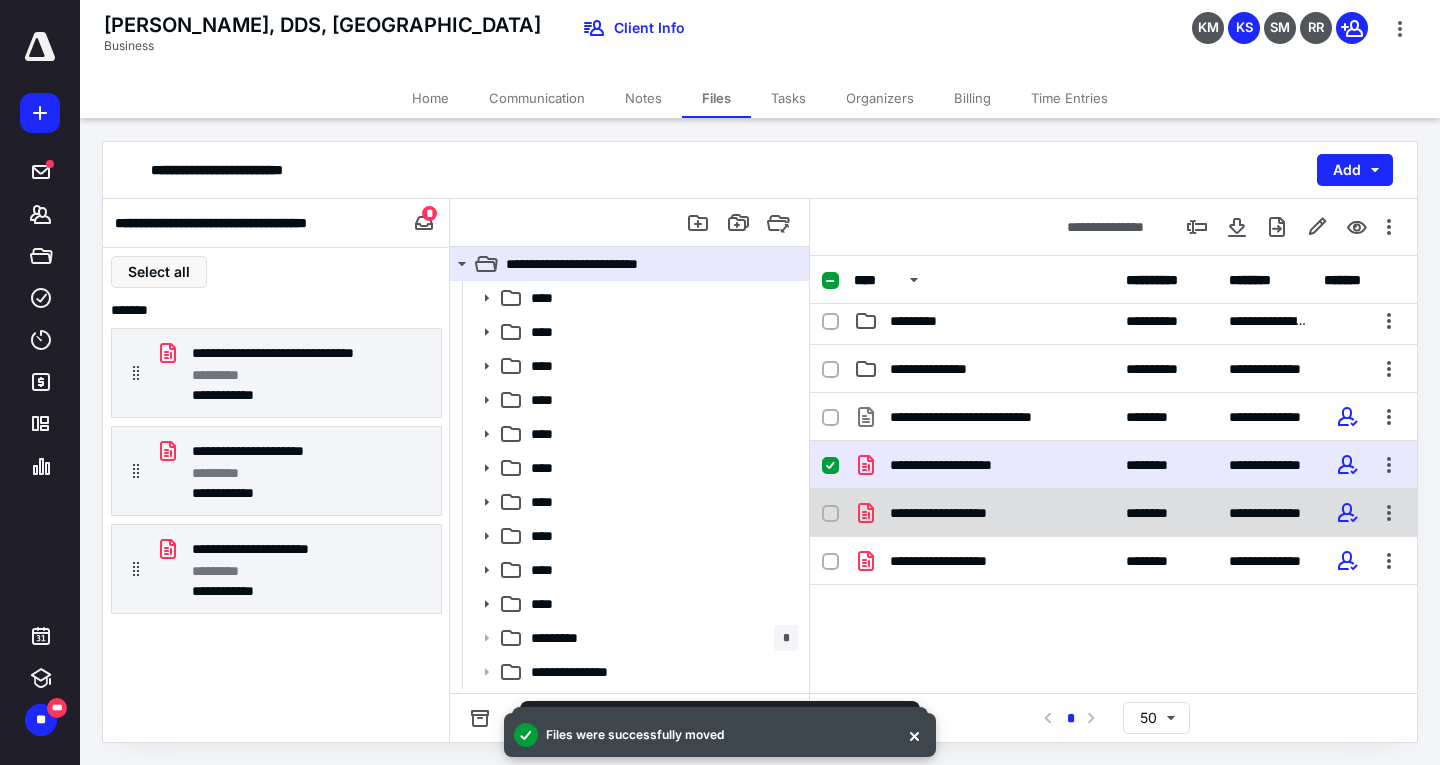 drag, startPoint x: 837, startPoint y: 509, endPoint x: 841, endPoint y: 535, distance: 26.305893 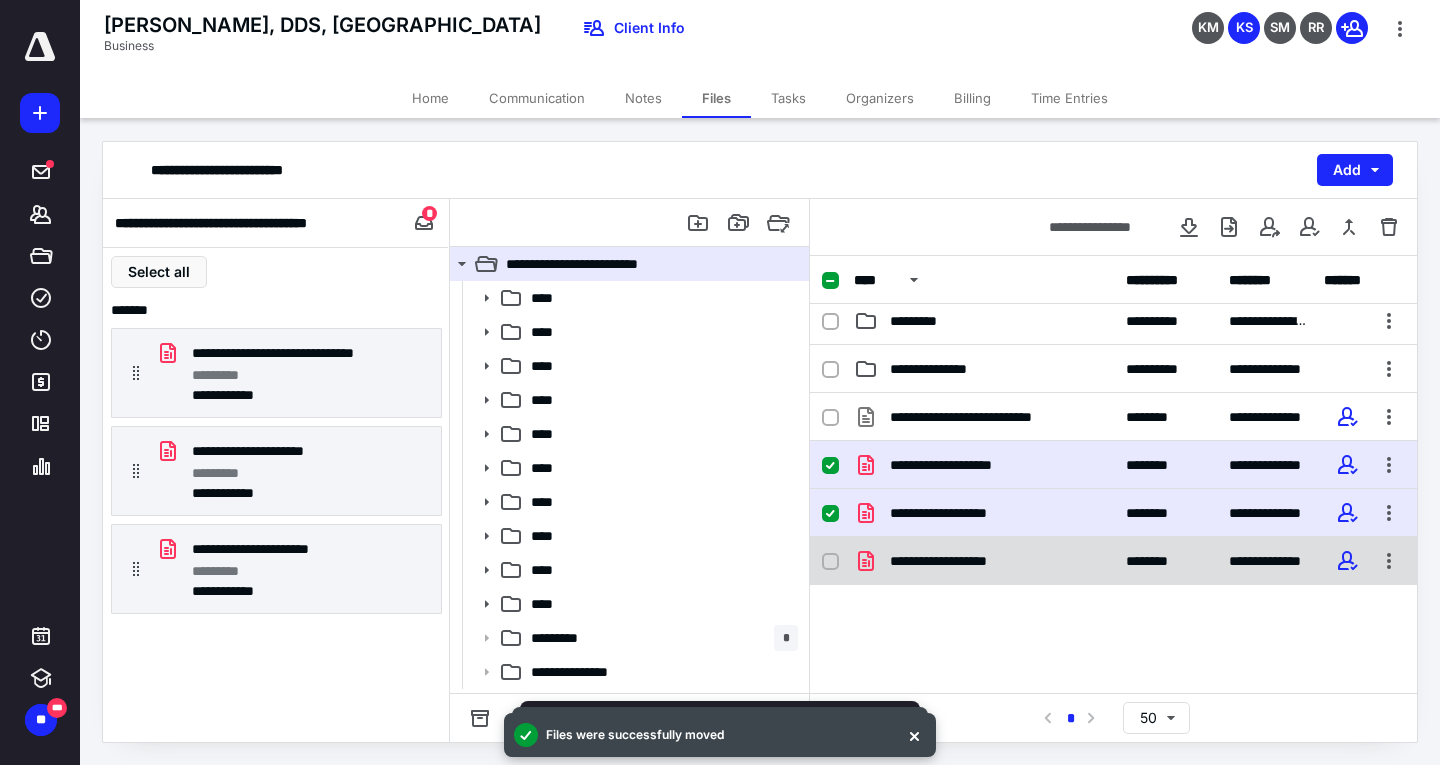 drag, startPoint x: 830, startPoint y: 562, endPoint x: 835, endPoint y: 537, distance: 25.495098 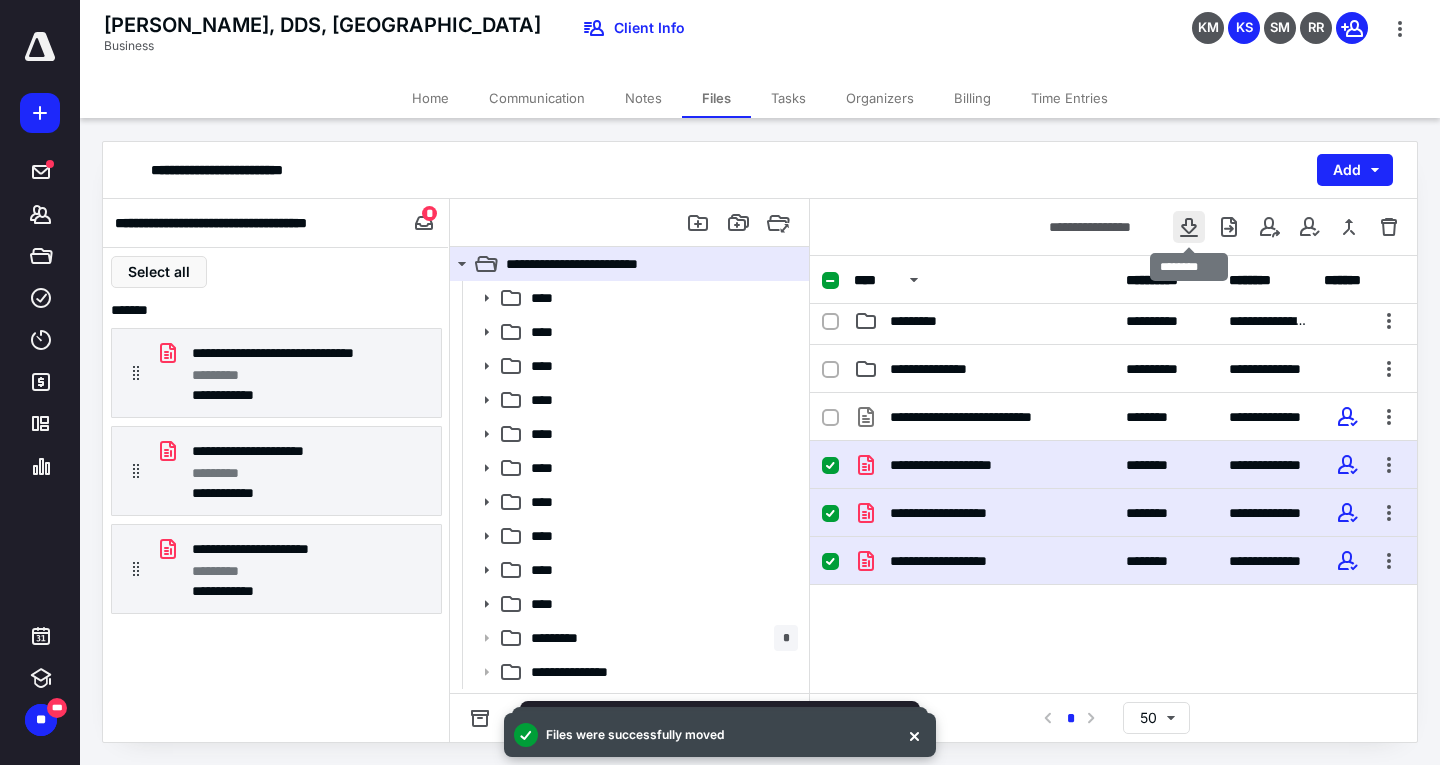 click at bounding box center [1189, 227] 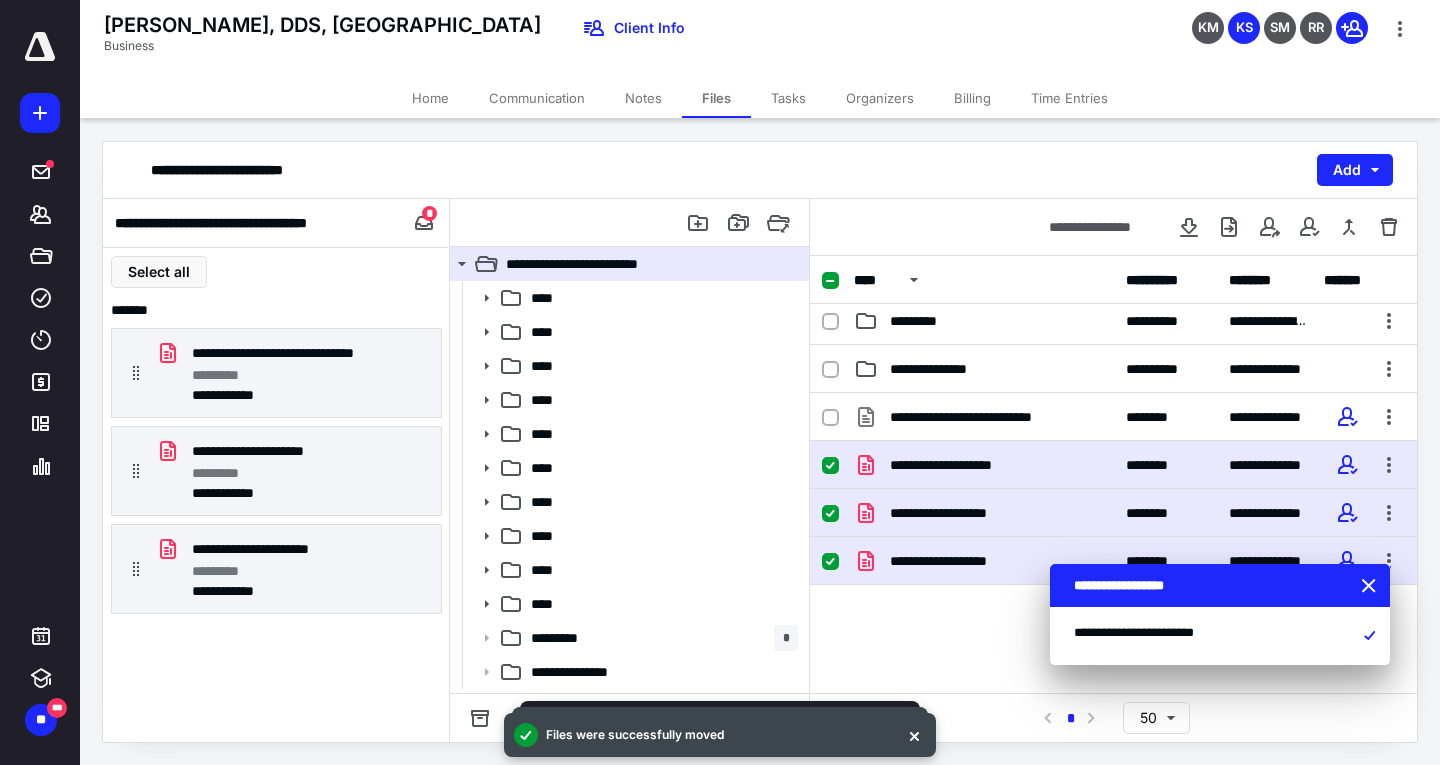 click at bounding box center (1371, 587) 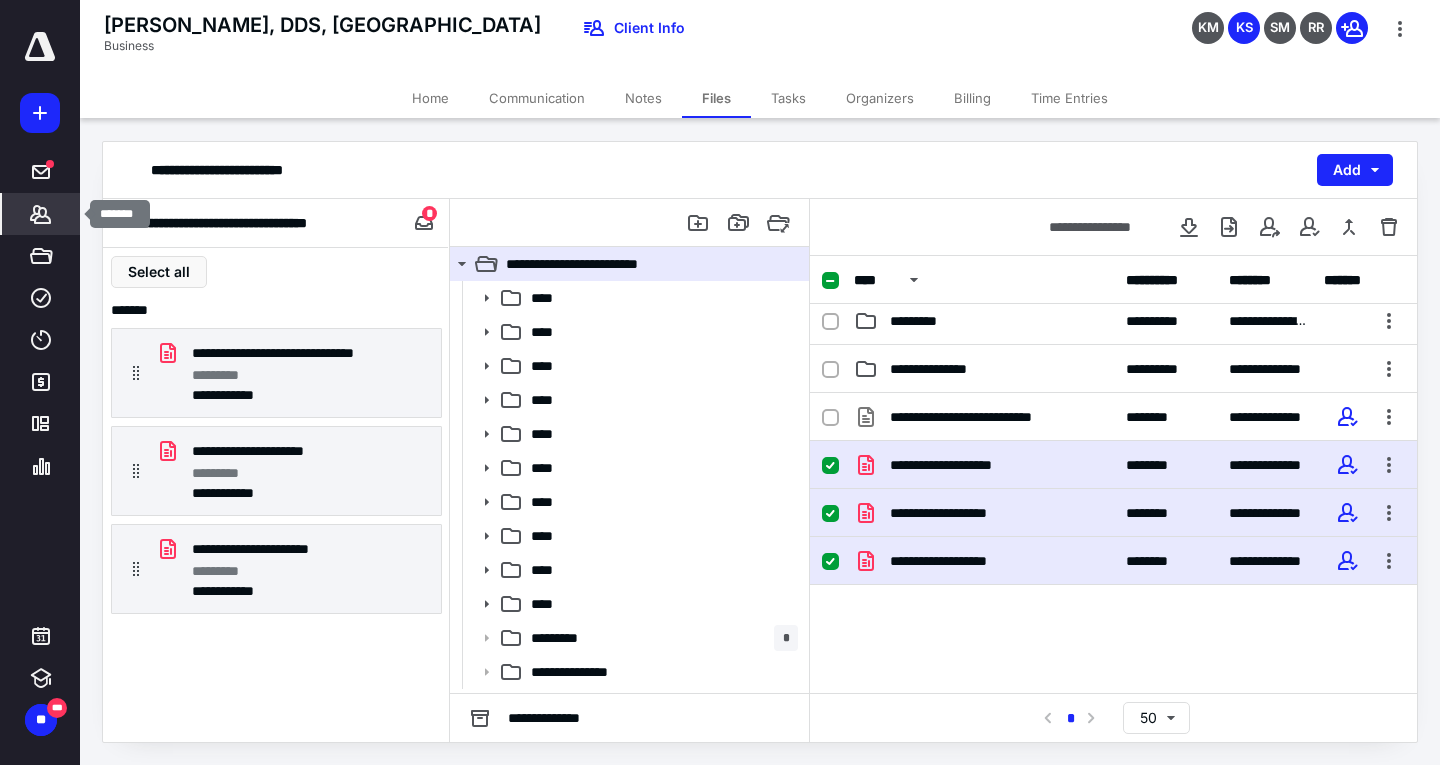 click 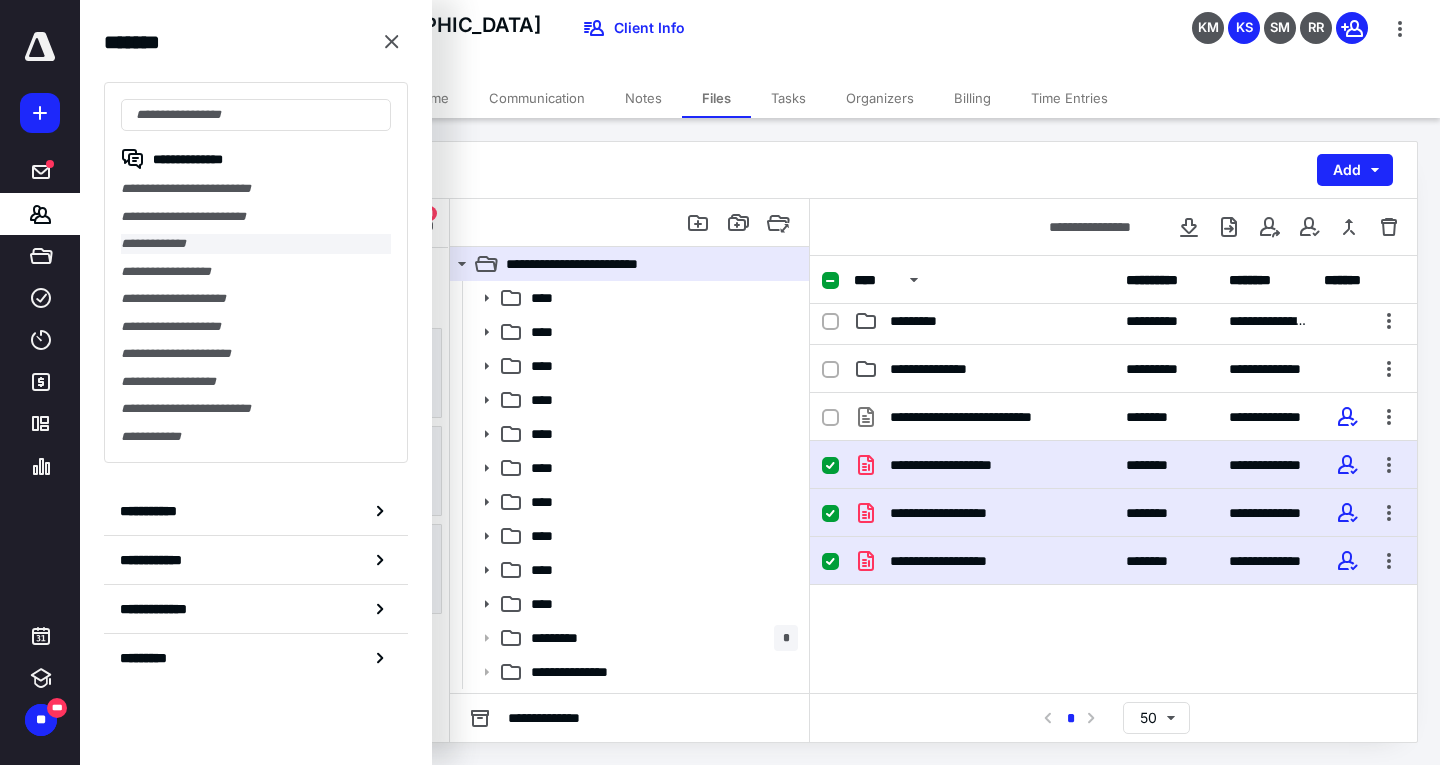 click on "**********" at bounding box center [256, 244] 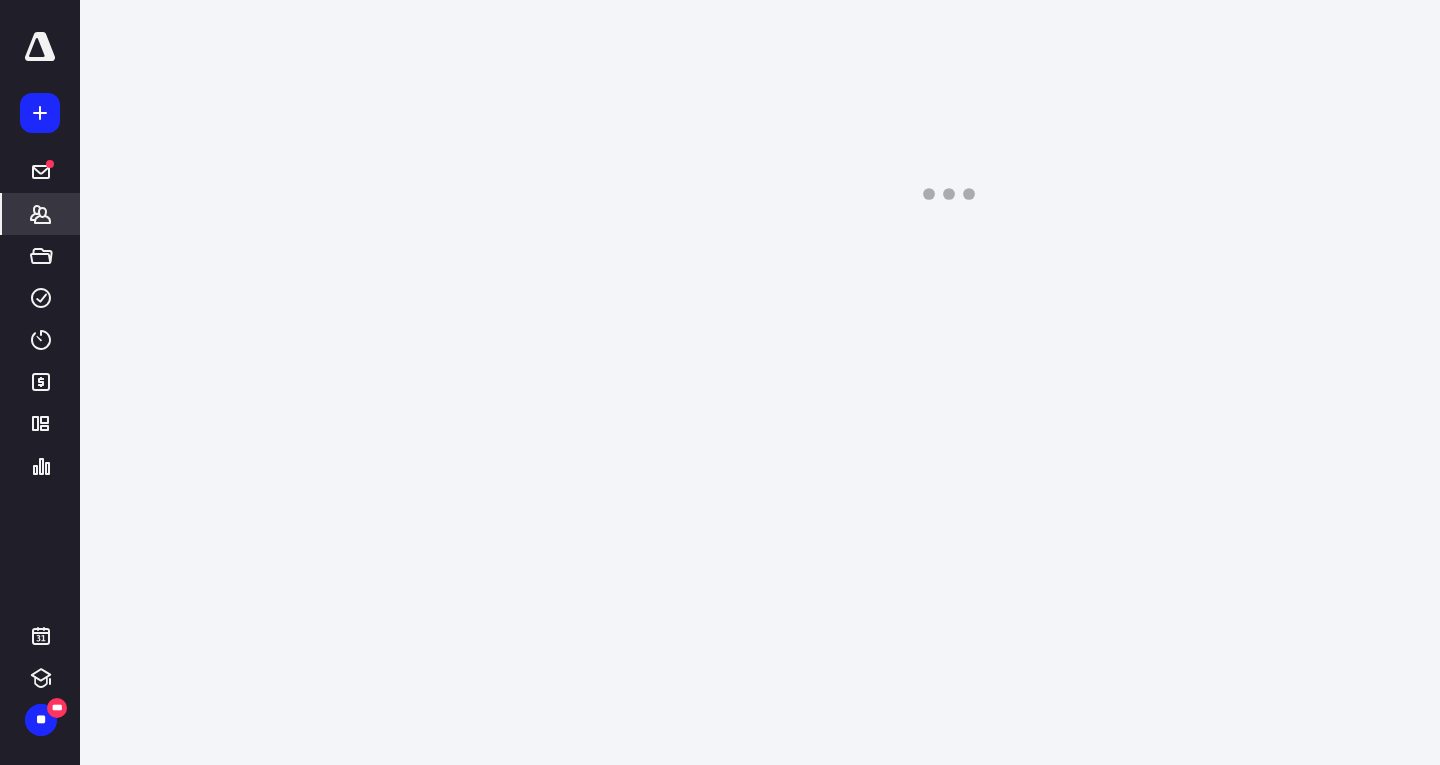 click on "**********" at bounding box center [720, 382] 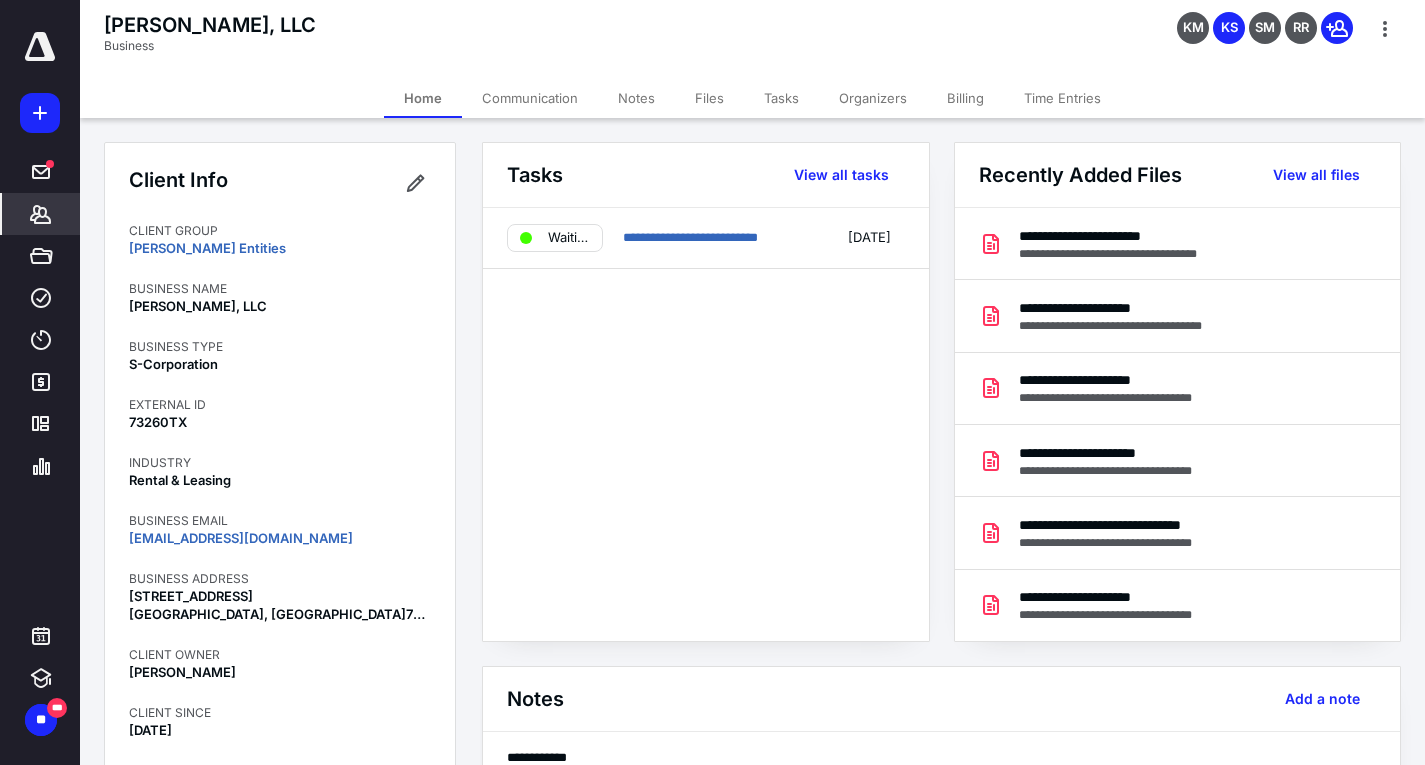 click on "Files" at bounding box center (709, 98) 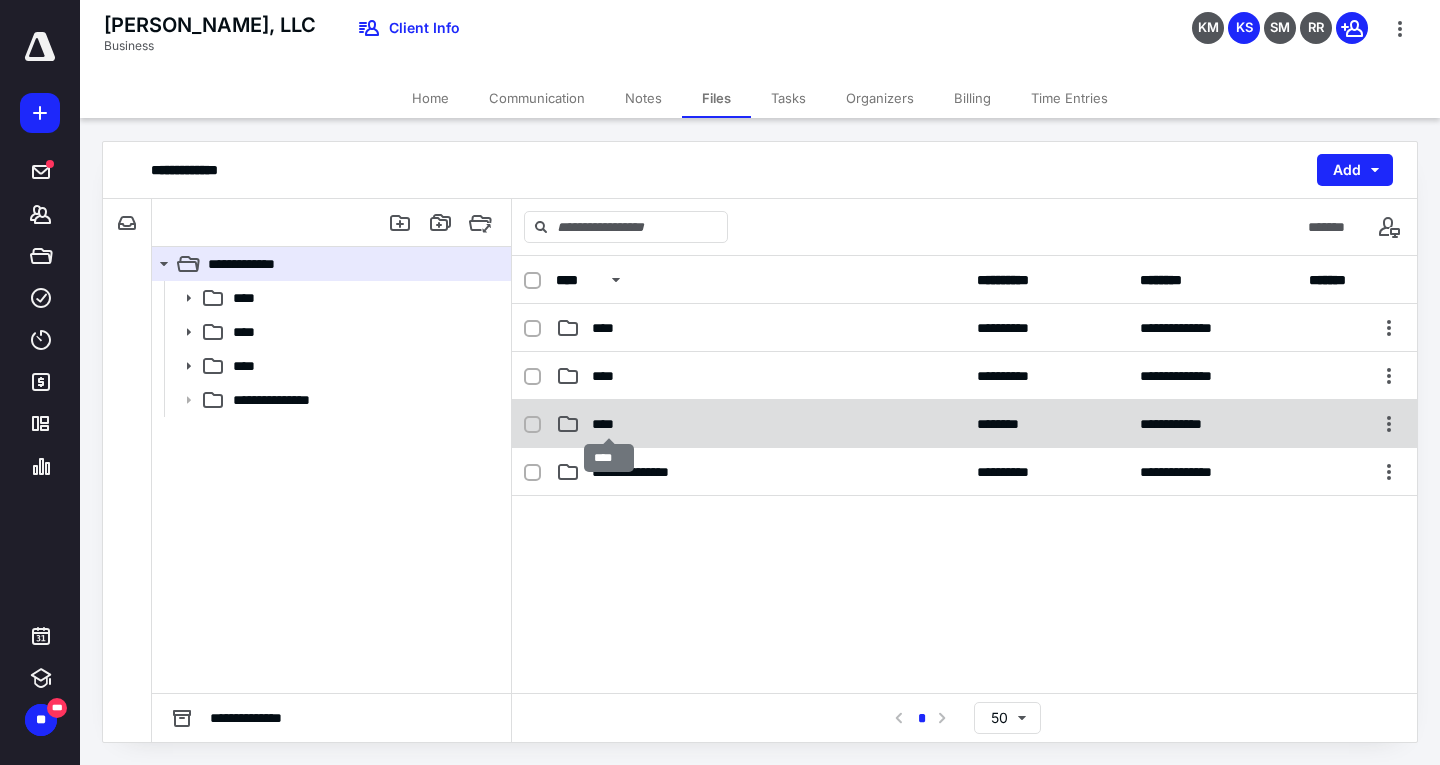 click on "****" at bounding box center [609, 424] 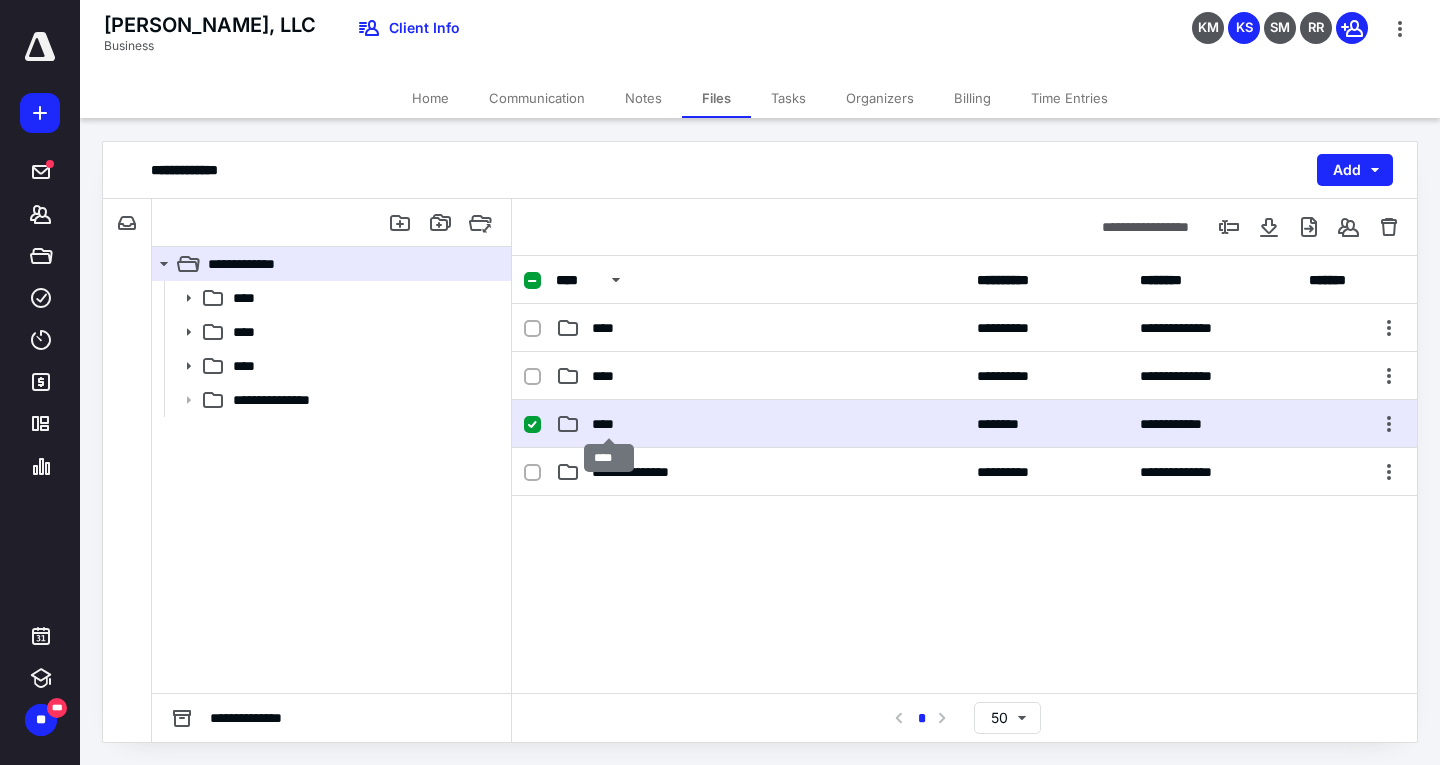 drag, startPoint x: 598, startPoint y: 425, endPoint x: 740, endPoint y: 284, distance: 200.11247 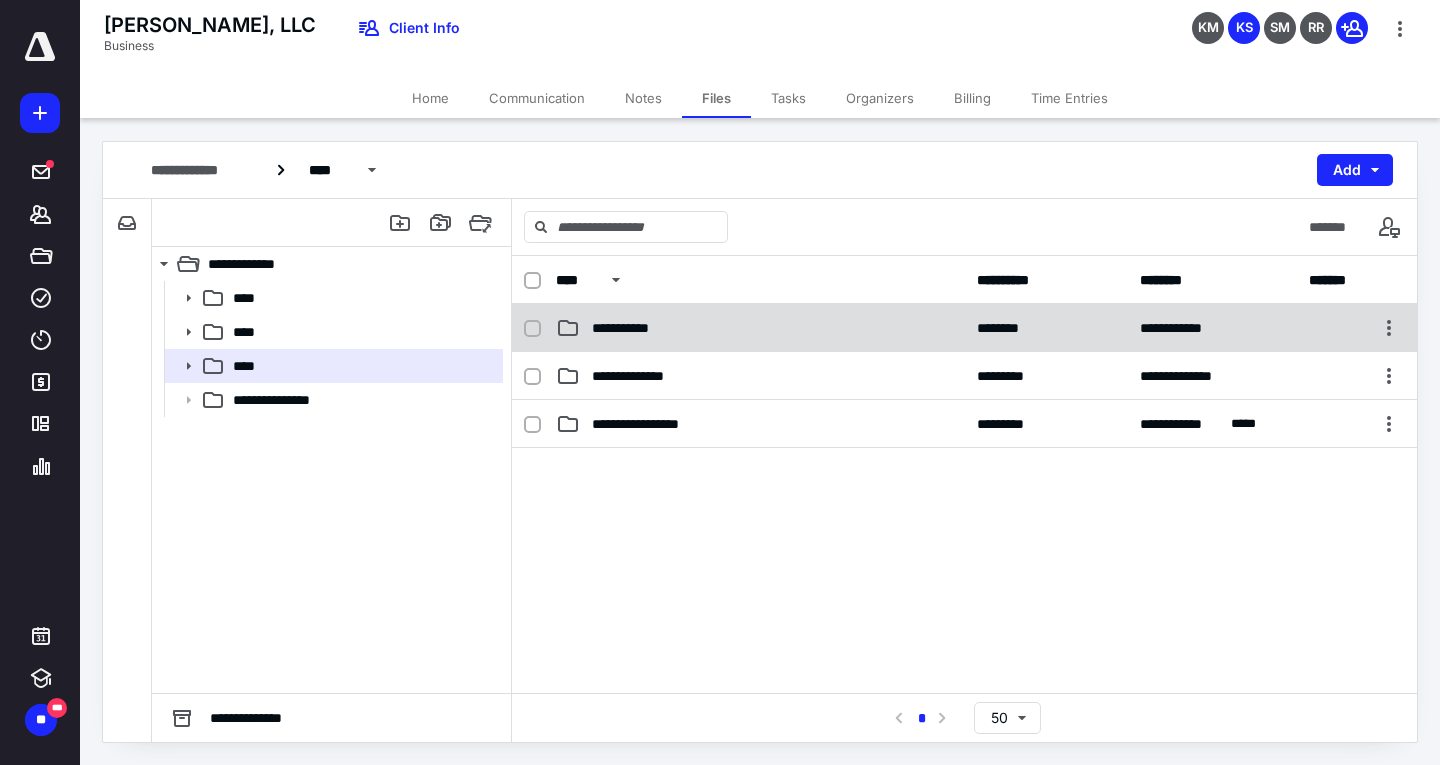 click on "**********" at bounding box center [635, 328] 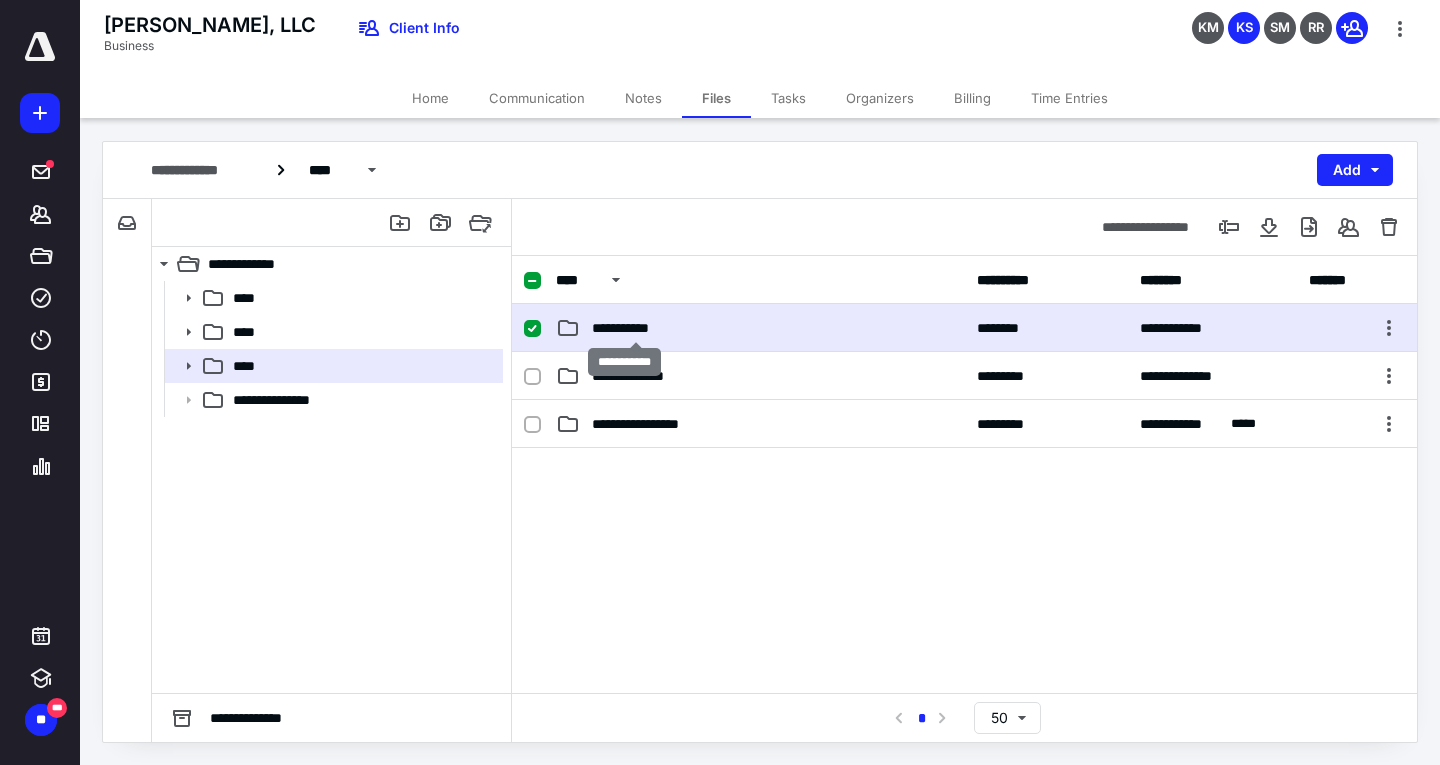 checkbox on "true" 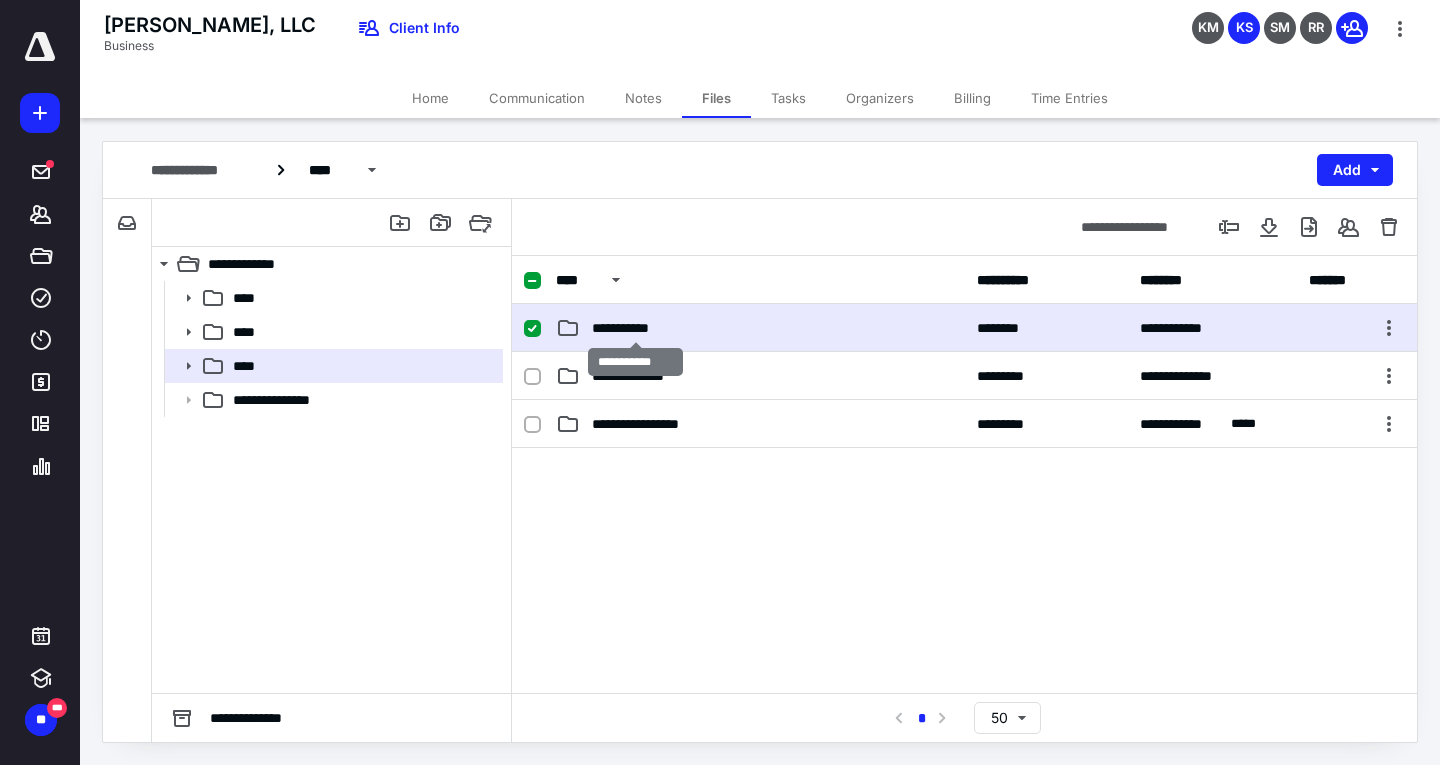 click on "**********" at bounding box center [635, 328] 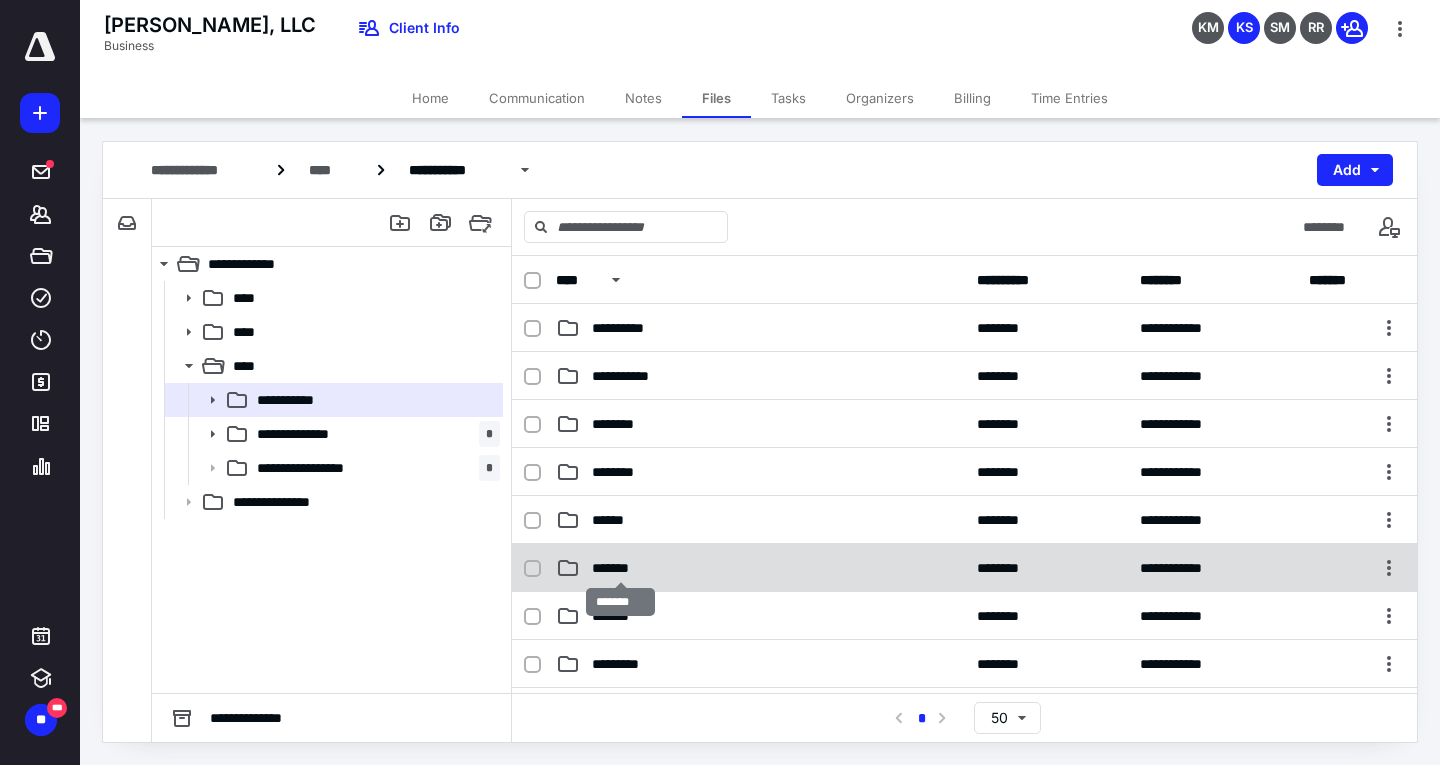 click on "*******" at bounding box center [620, 568] 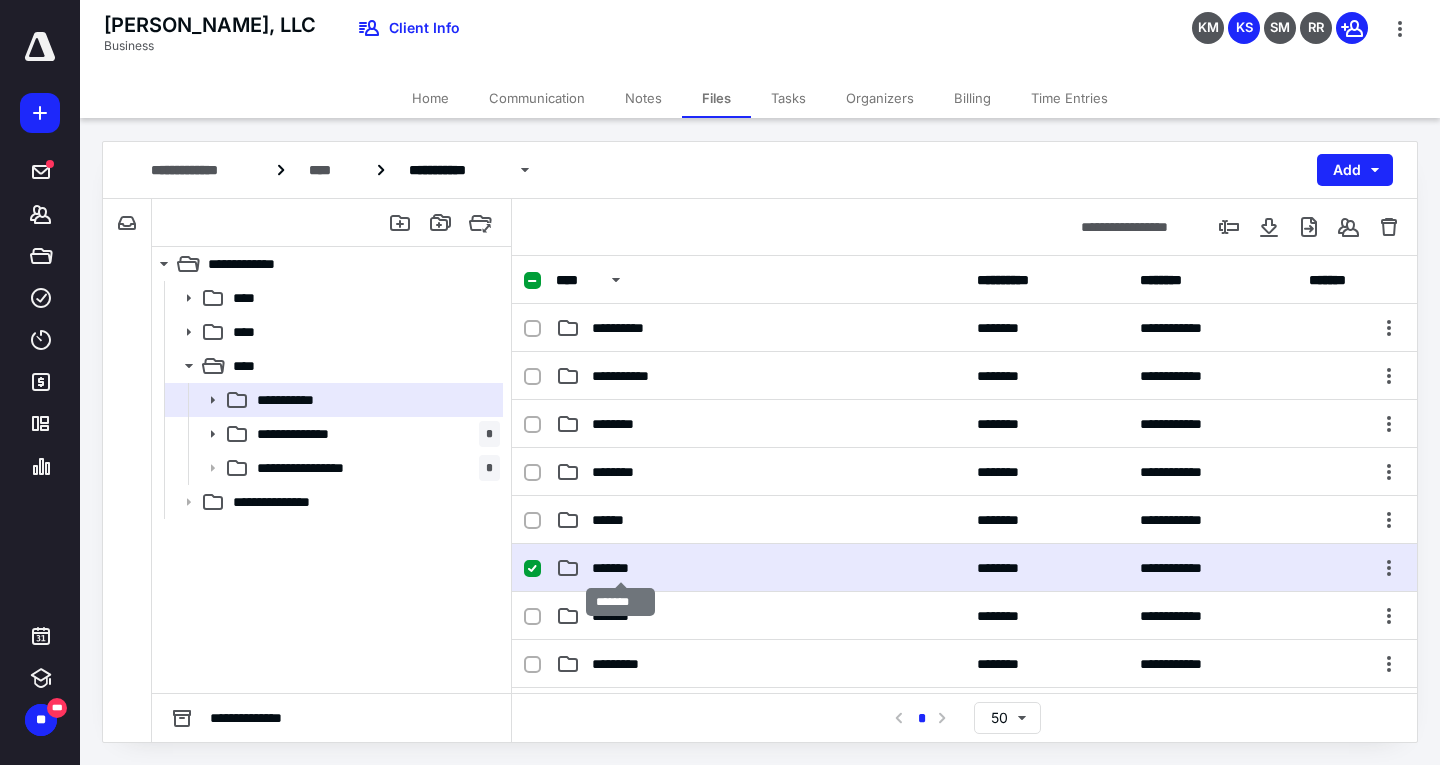 drag, startPoint x: 648, startPoint y: 573, endPoint x: 725, endPoint y: 530, distance: 88.19297 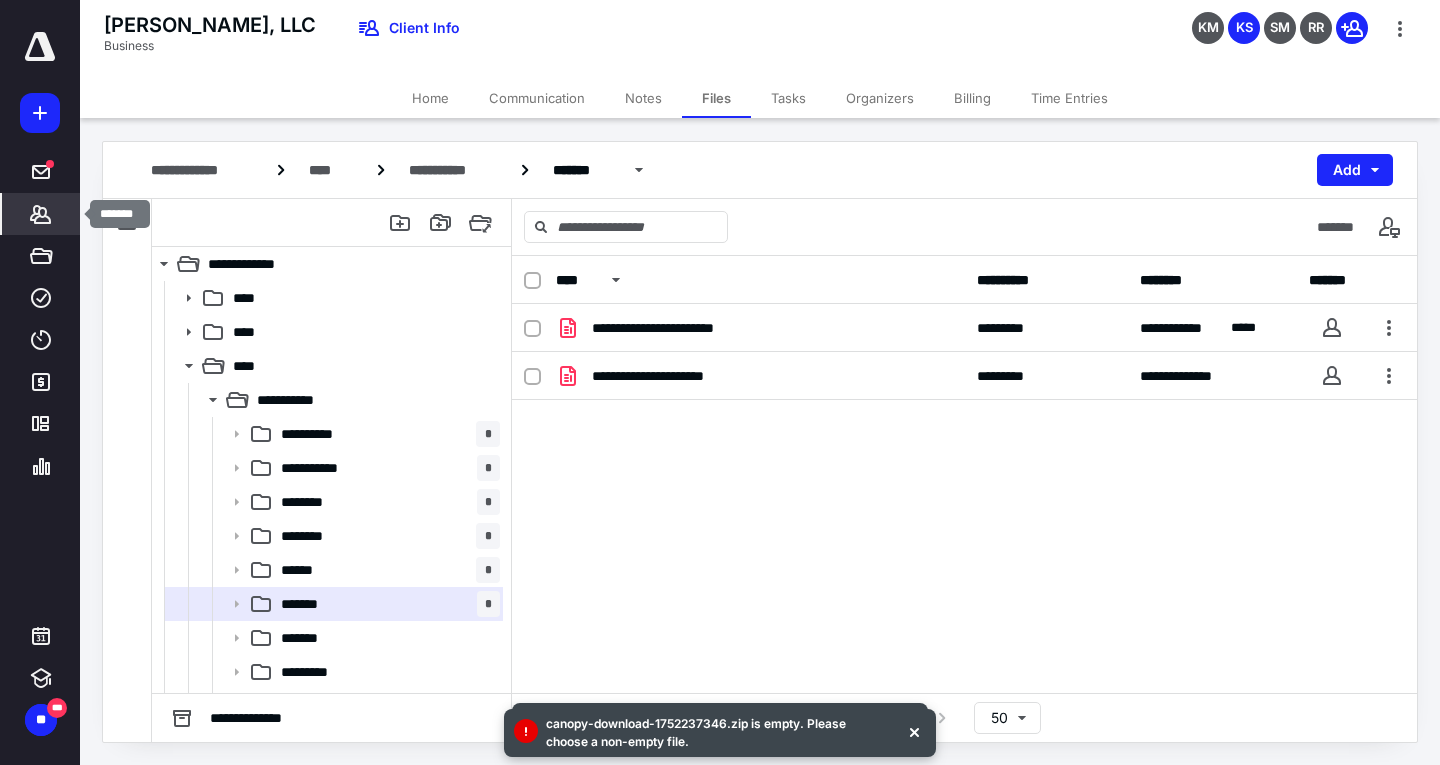 click on "*******" at bounding box center (41, 214) 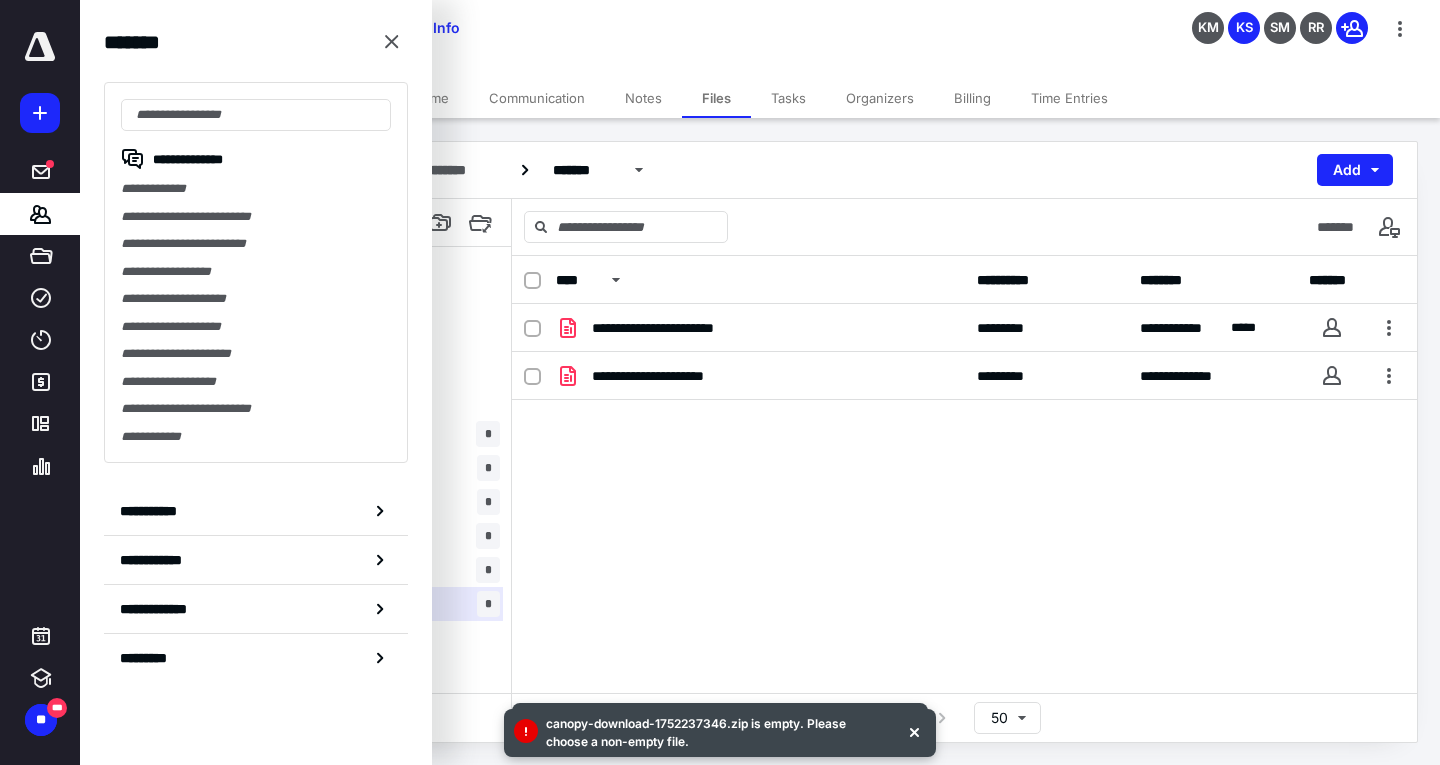 click on "**********" at bounding box center (256, 217) 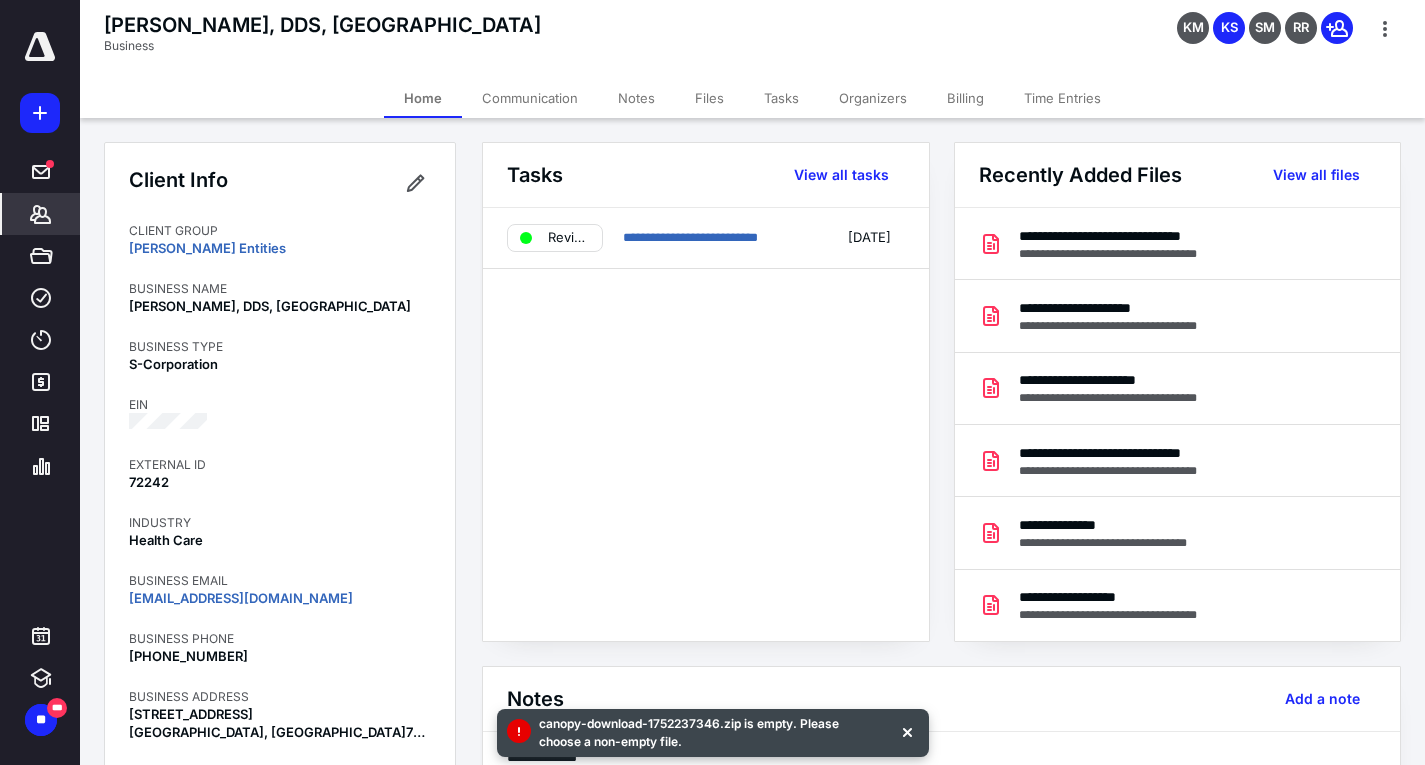 click on "Files" at bounding box center [709, 98] 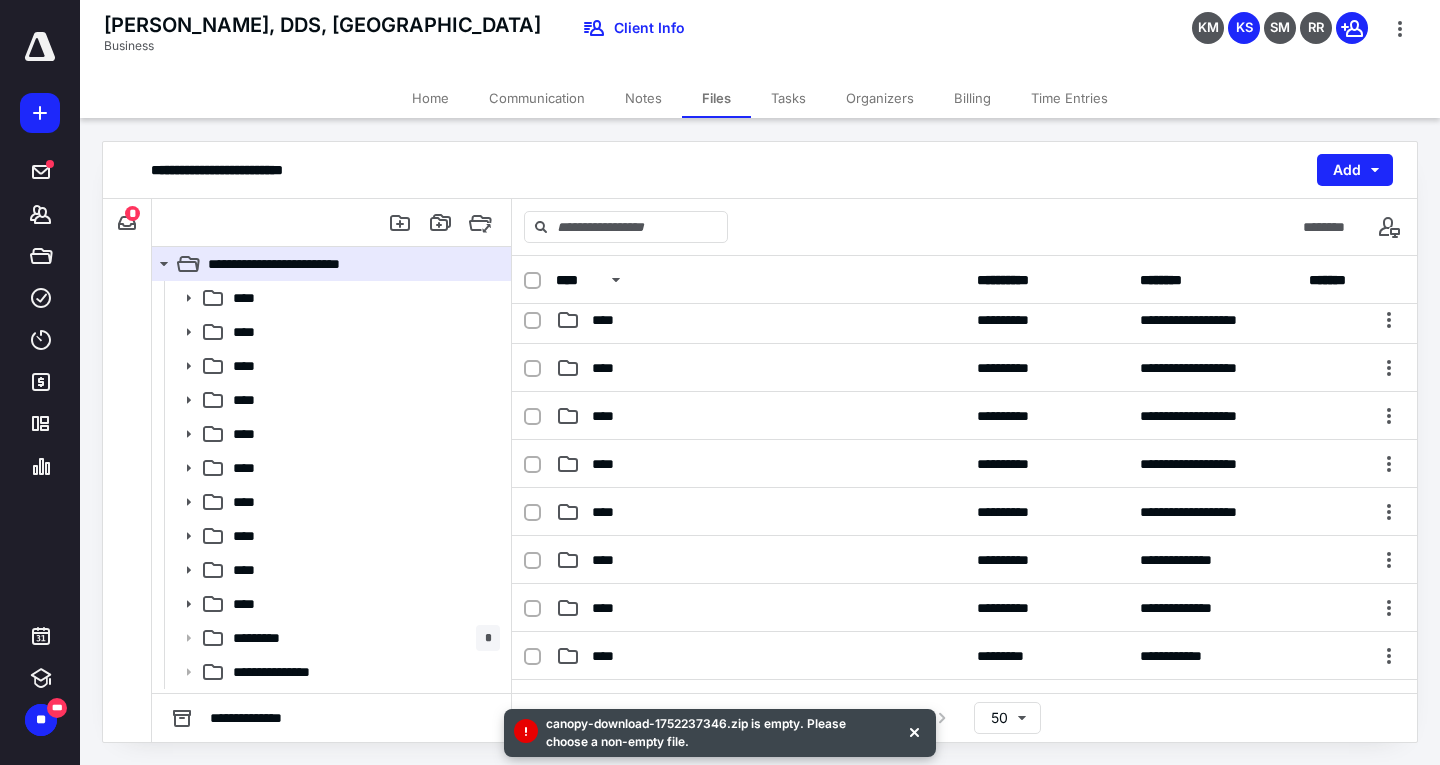 scroll, scrollTop: 487, scrollLeft: 0, axis: vertical 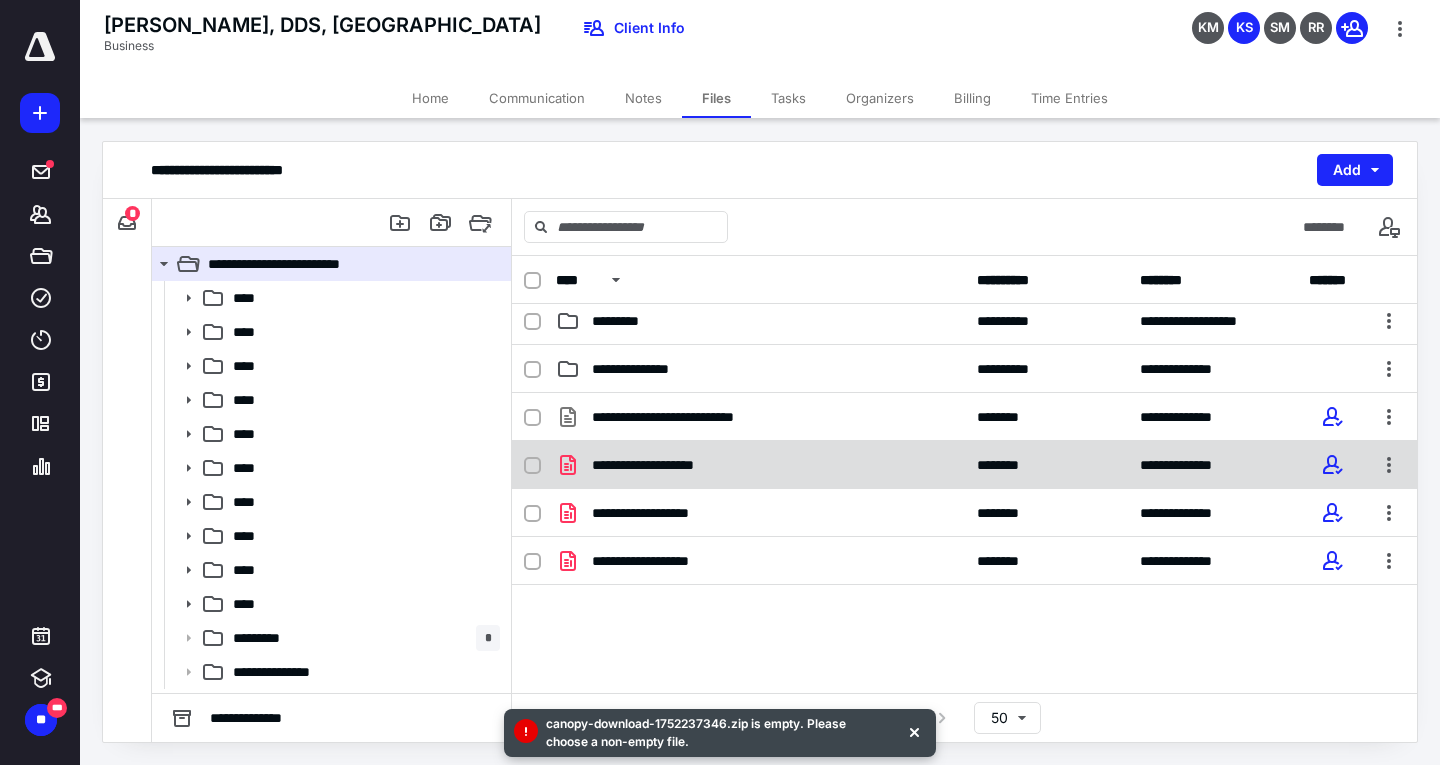 click on "**********" at bounding box center (760, 465) 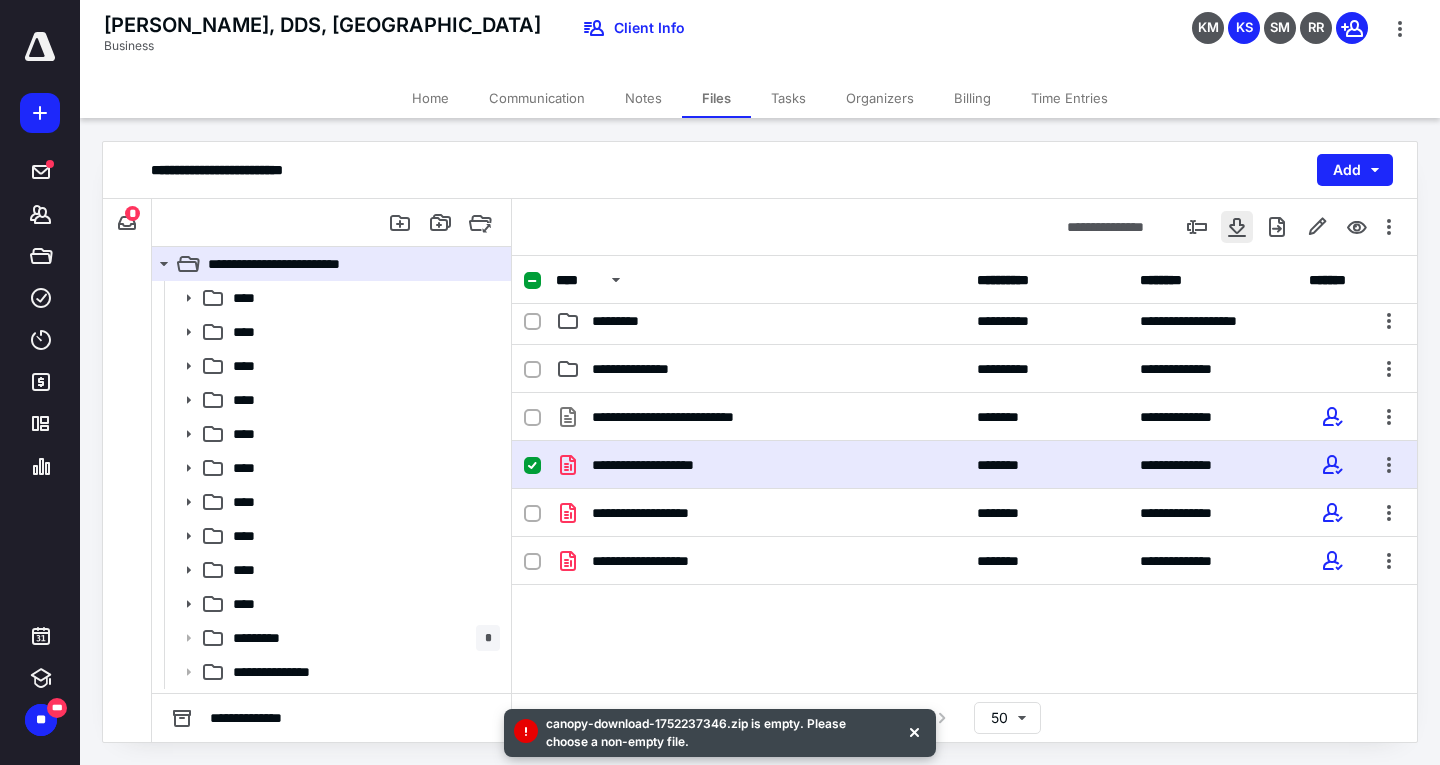 click at bounding box center [1237, 227] 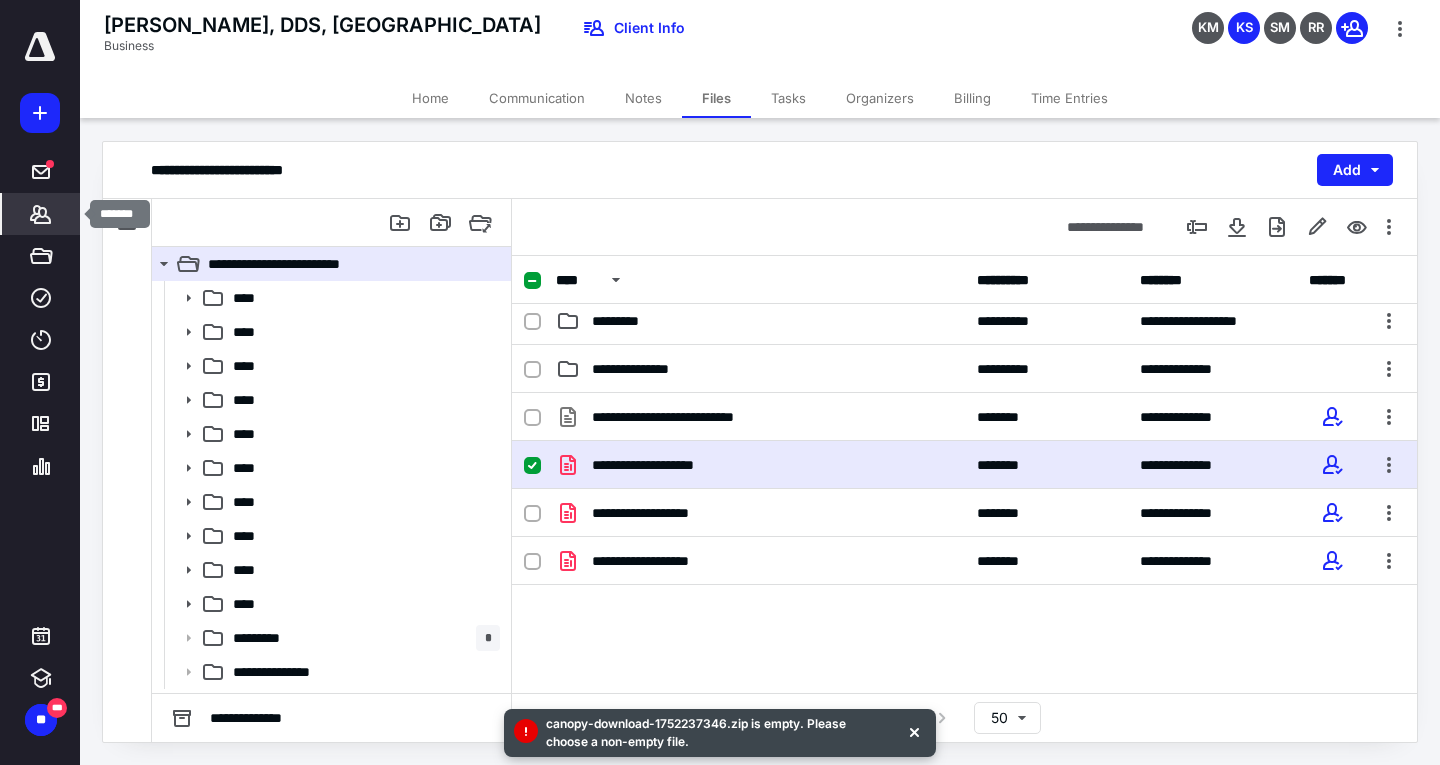 click on "*******" at bounding box center (41, 214) 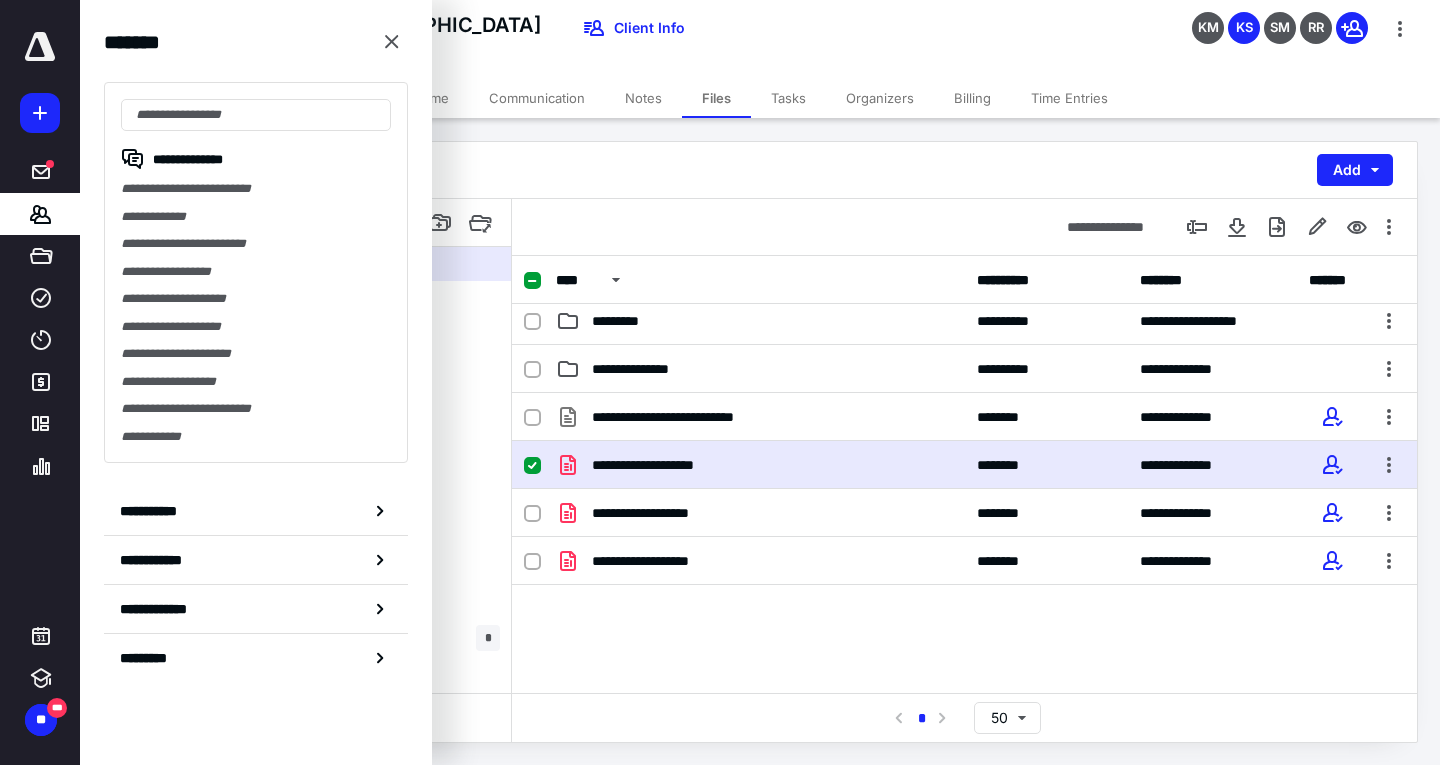 click on "**********" at bounding box center [256, 217] 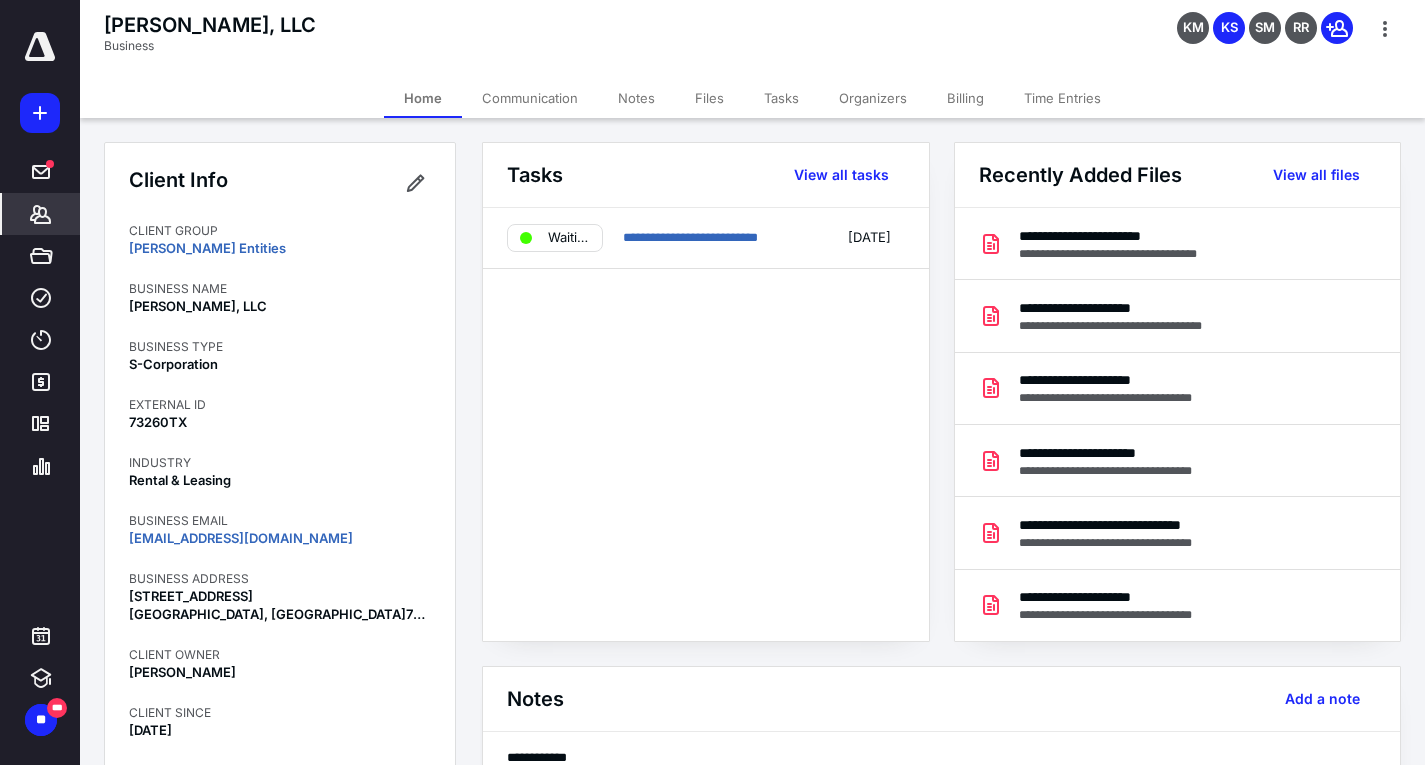 click on "Client Info CLIENT GROUP D. Brinkley Entities BUSINESS NAME BRINKLEY, LLC BUSINESS TYPE S-Corporation EXTERNAL ID 73260TX INDUSTRY Rental & Leasing BUSINESS EMAIL DRBRINKLEY@hotmail.com BUSINESS ADDRESS 2630 EXPOSITION BLVD., SUITE G01 AUSTIN, TX  78703 CLIENT OWNER Robert Rogers CLIENT SINCE Sep 20, 2024 NAICS 531120 TAGS Lessor of NonRes Building "B" S Corp" at bounding box center (280, 529) 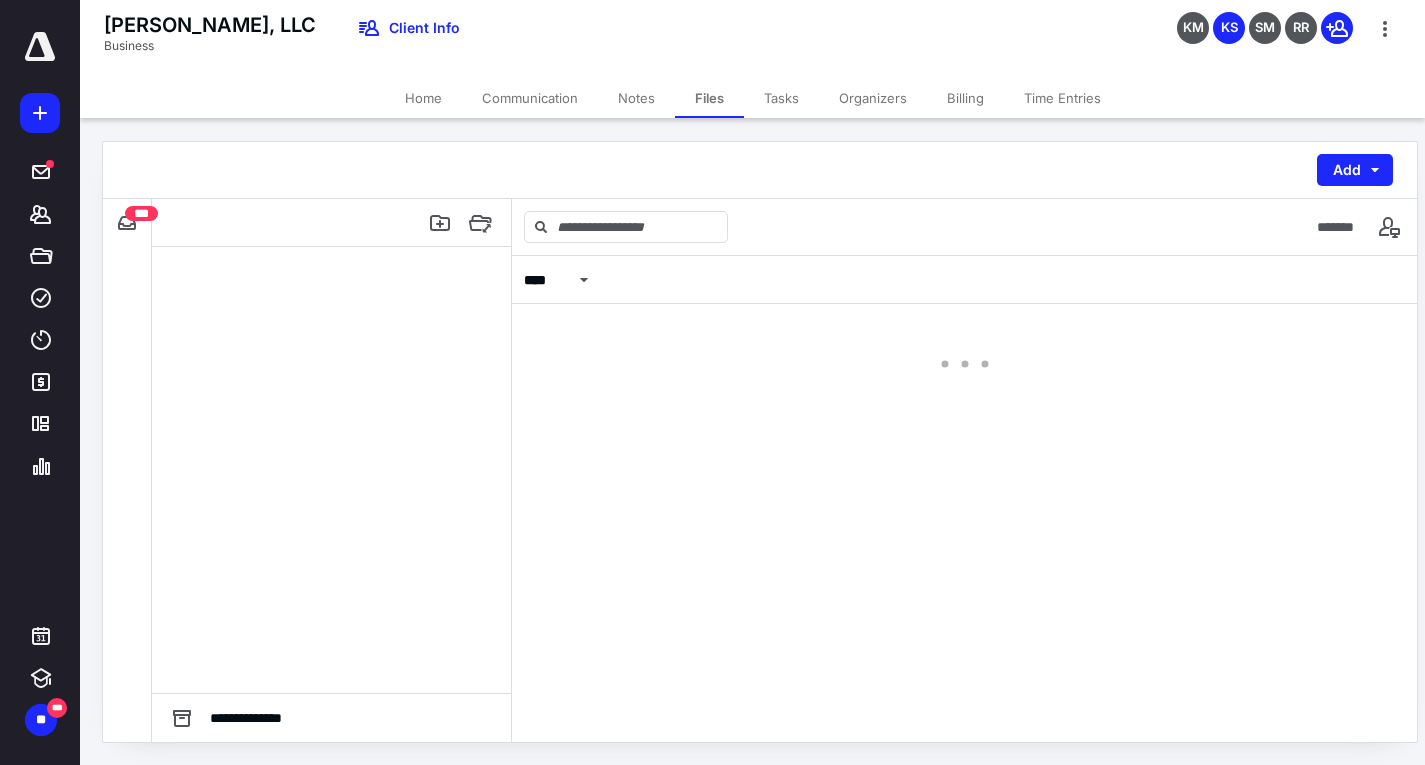 click on "Files" at bounding box center (709, 98) 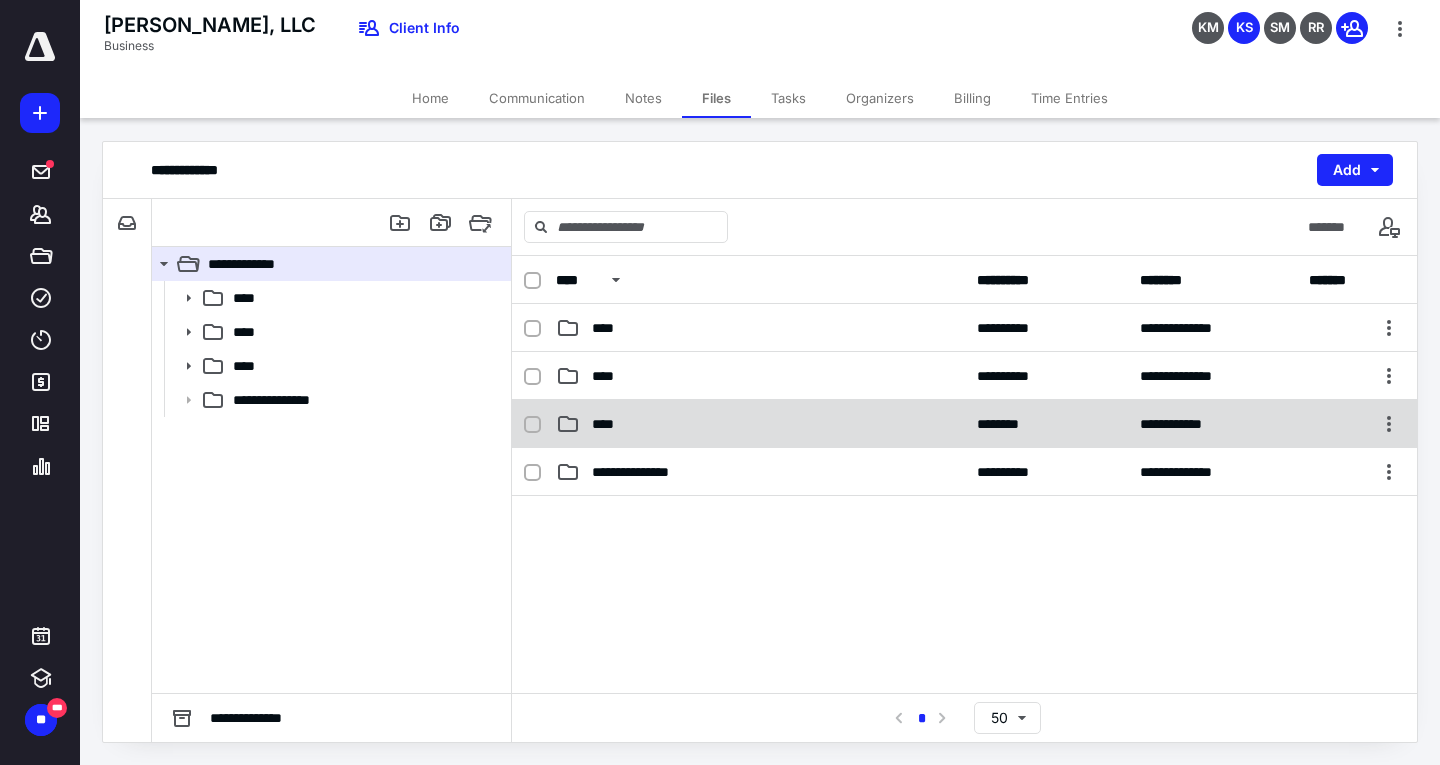 click on "****" at bounding box center [609, 424] 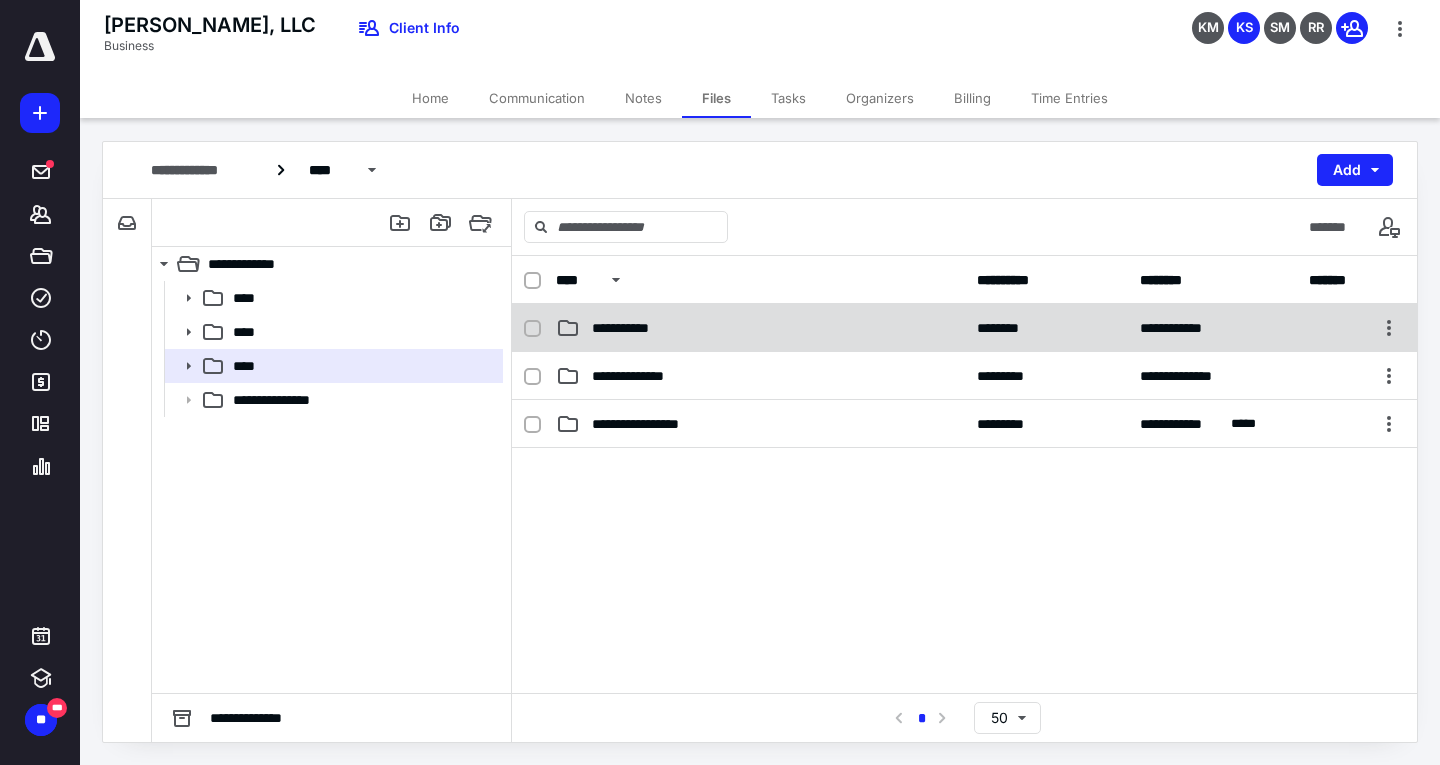 click on "**********" at bounding box center [635, 328] 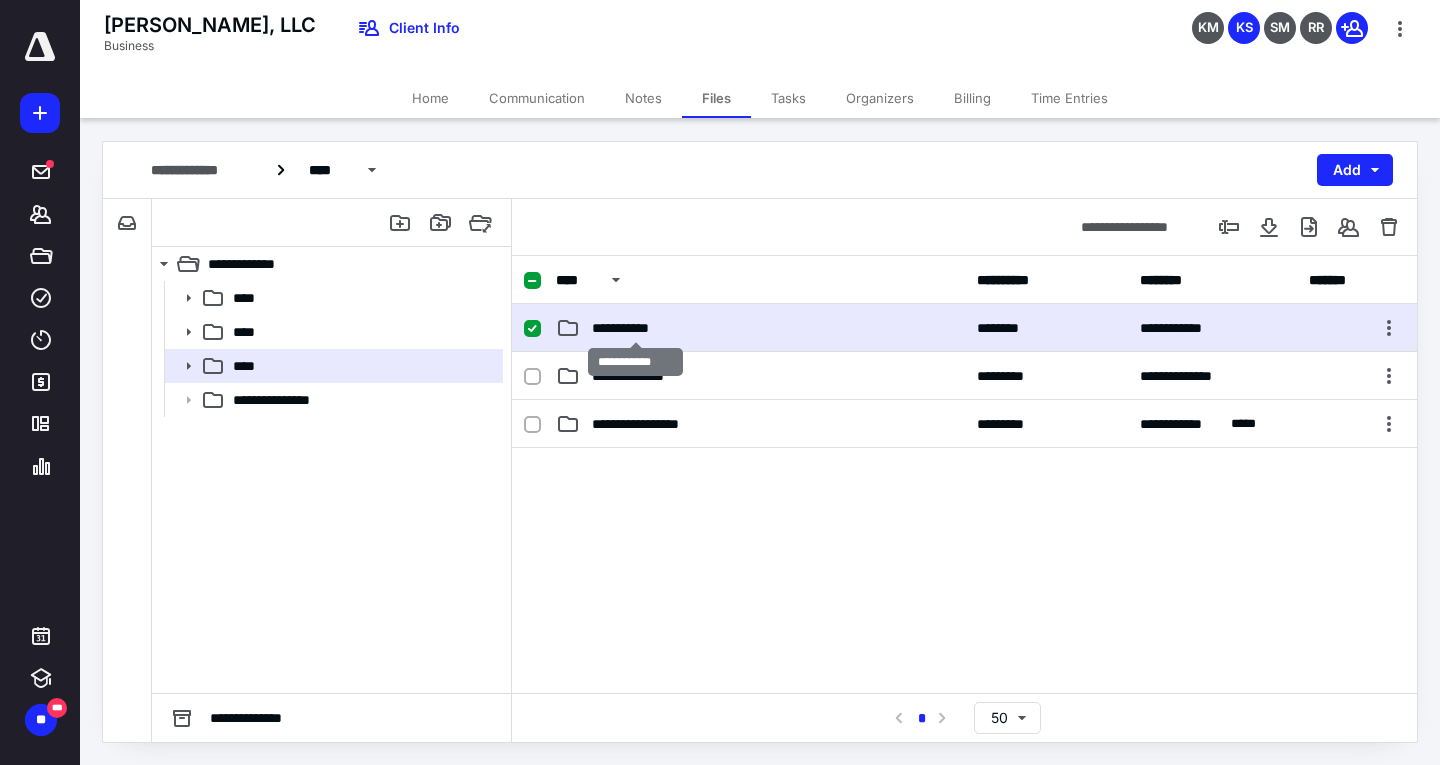 click on "**********" at bounding box center [635, 328] 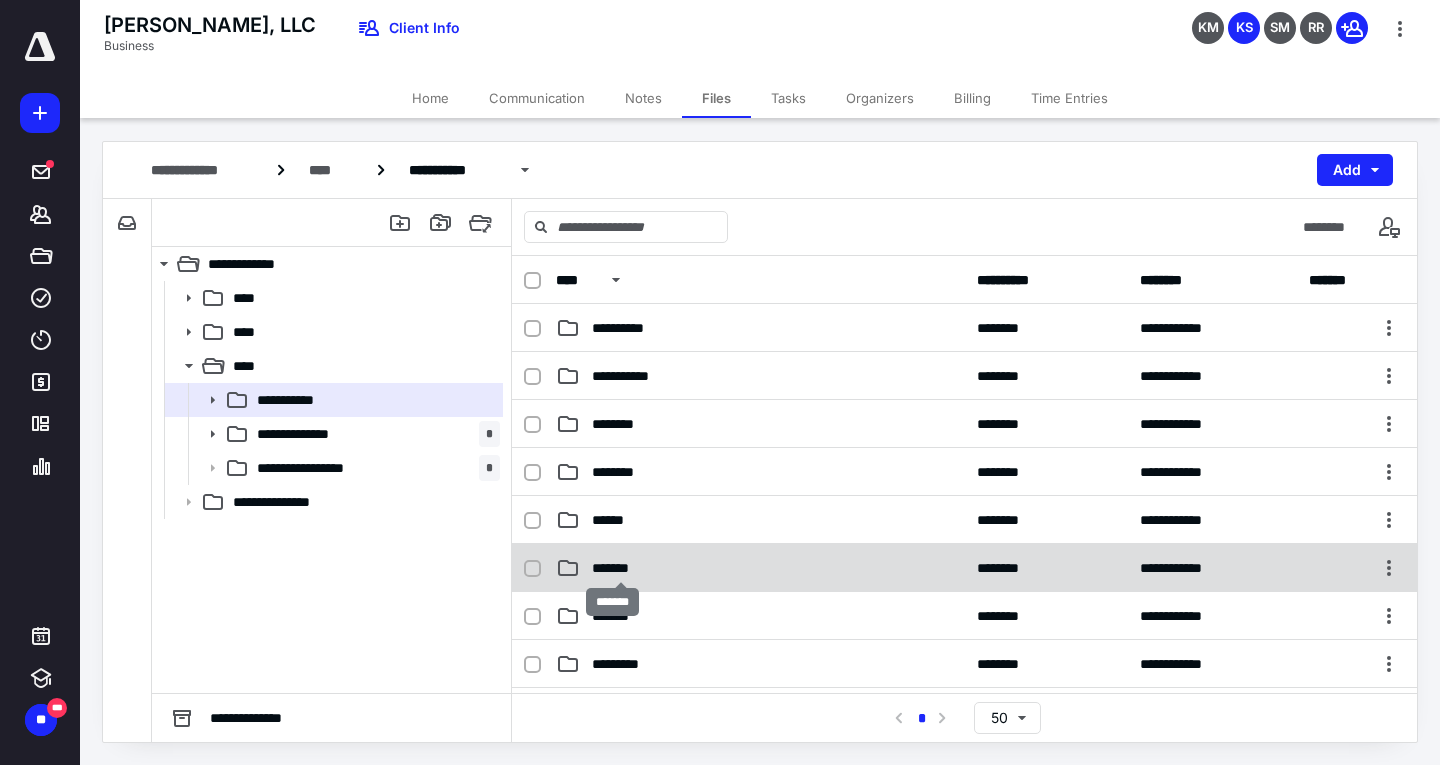 click on "*******" at bounding box center (620, 568) 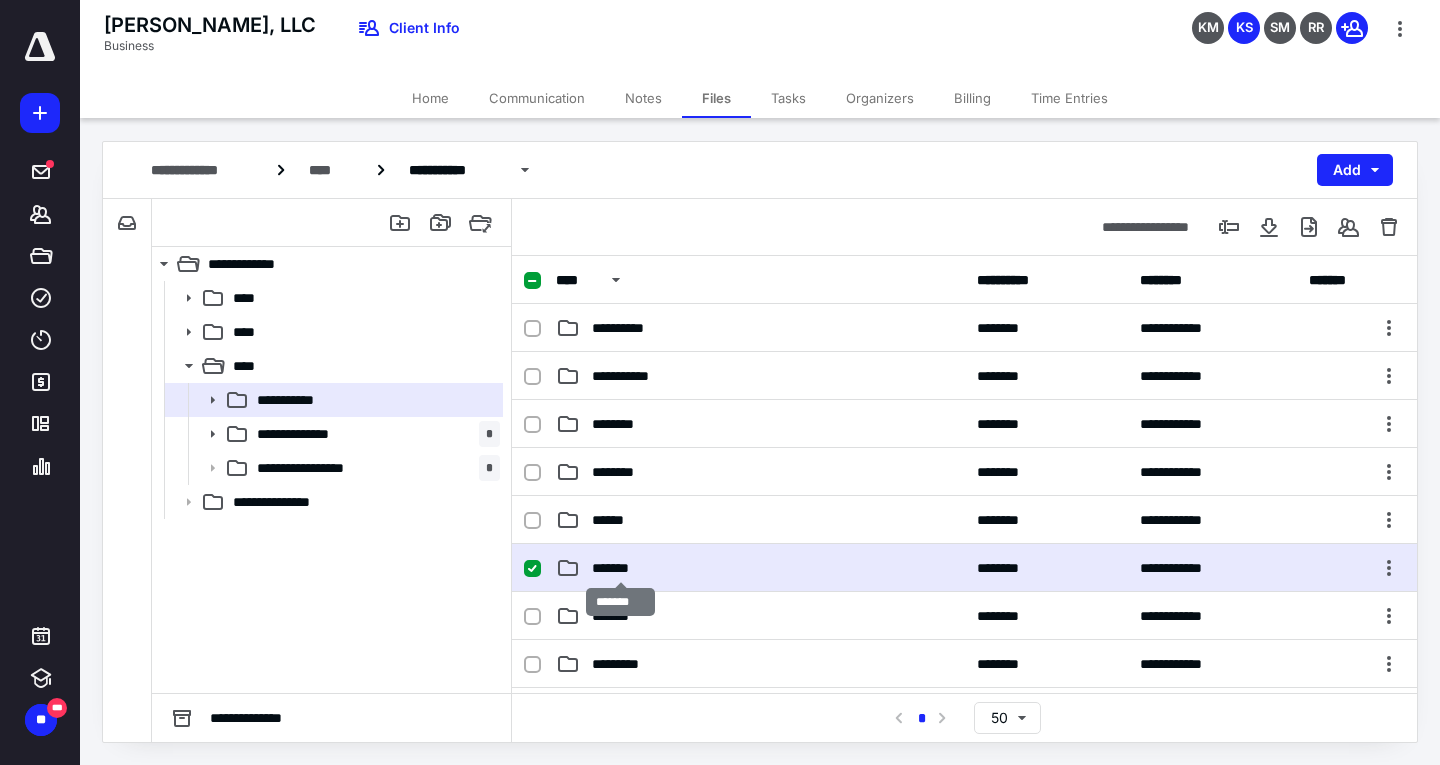 click on "*******" at bounding box center (620, 568) 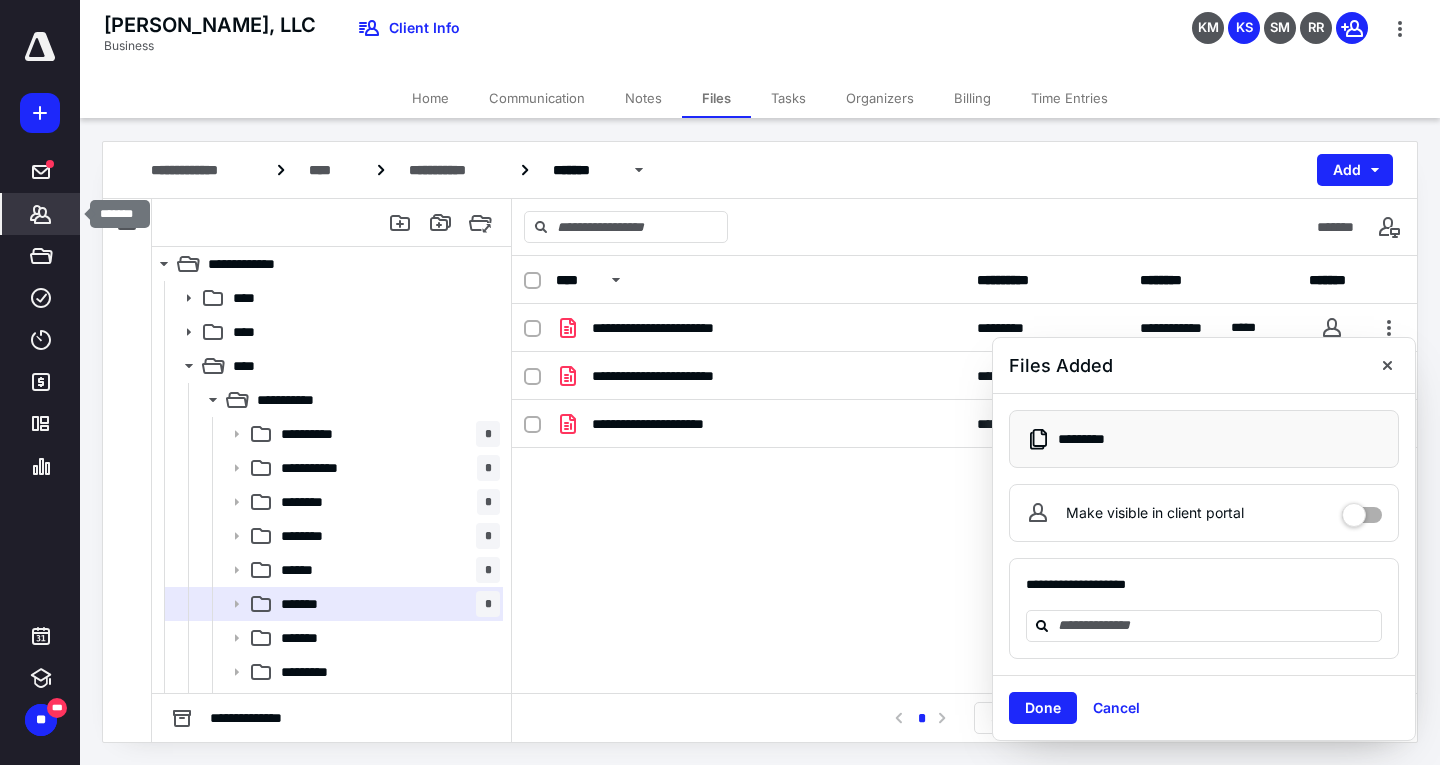 click 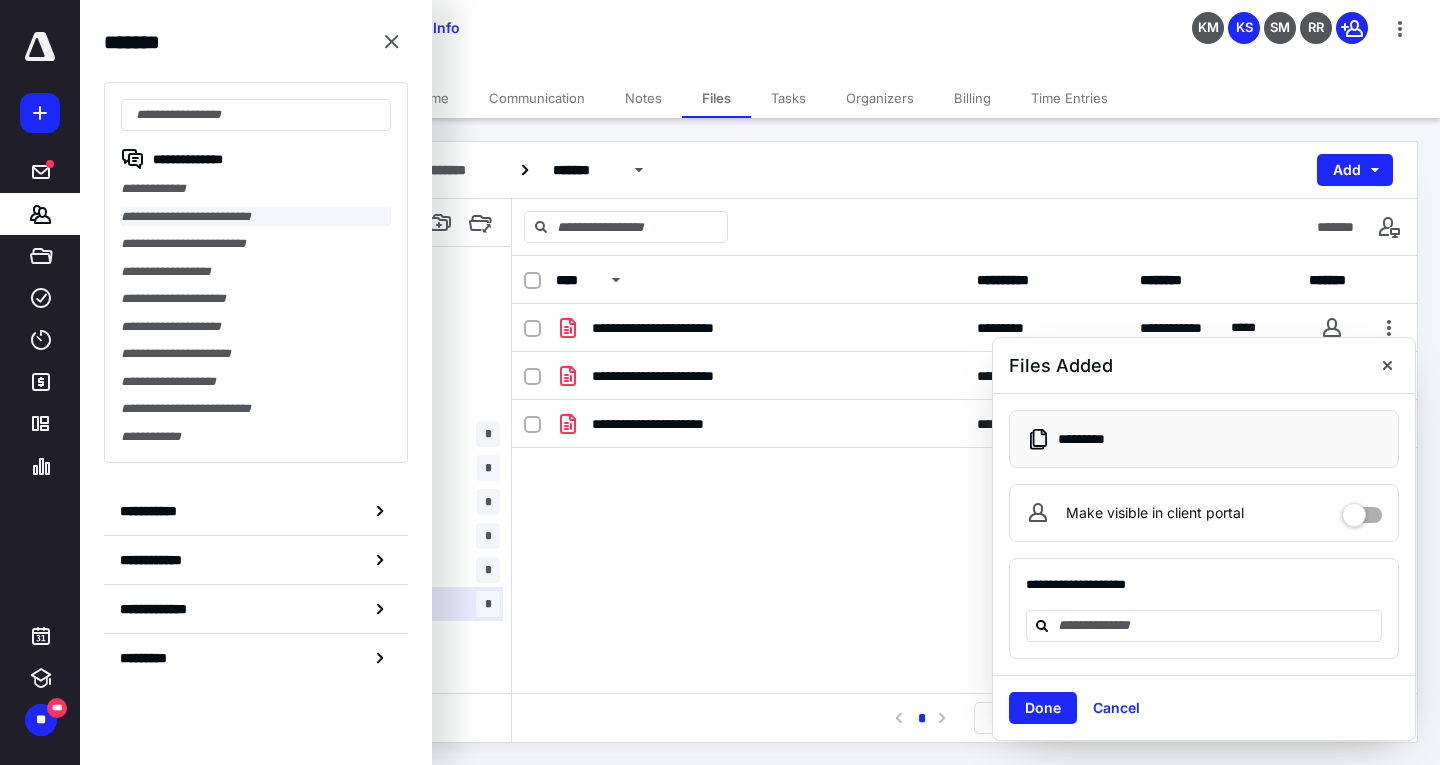 click on "**********" at bounding box center [256, 217] 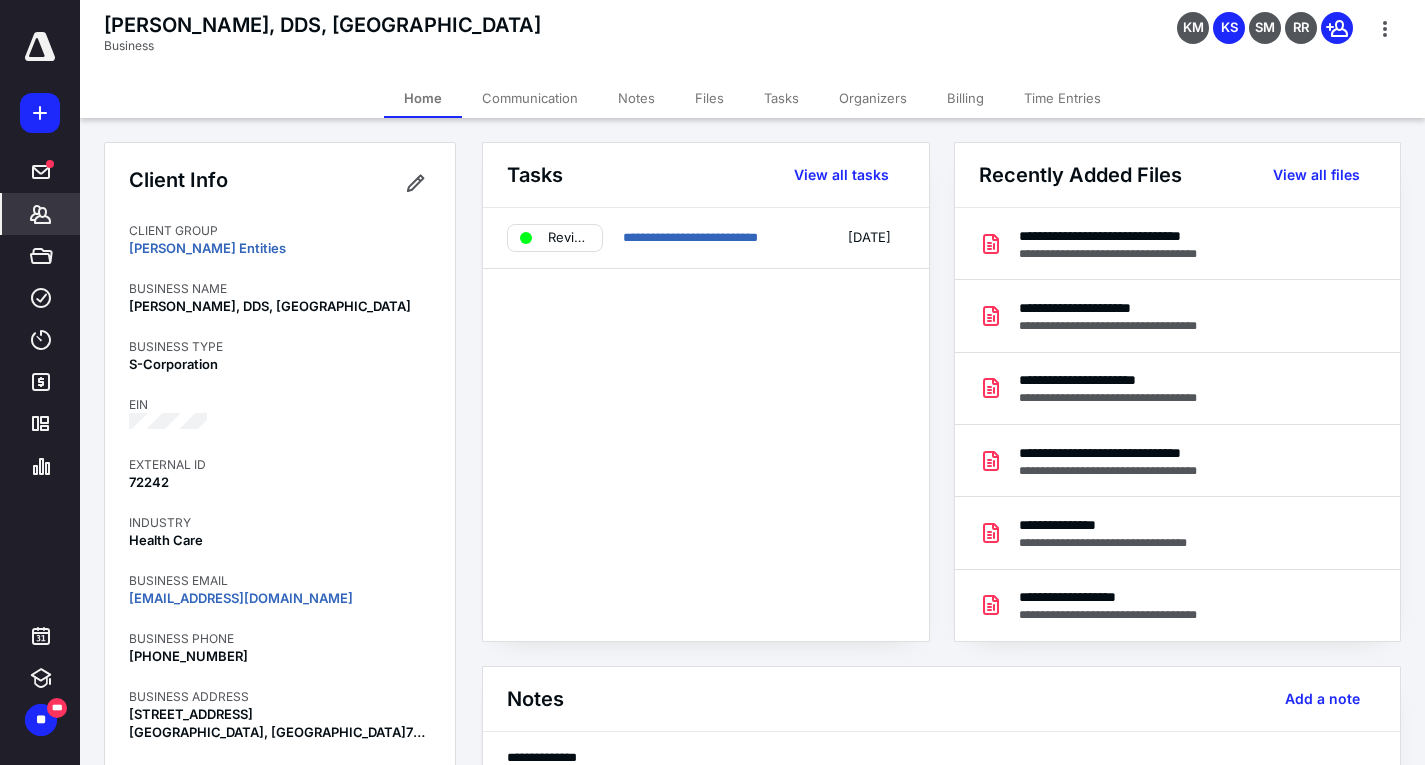 drag, startPoint x: 699, startPoint y: 93, endPoint x: 711, endPoint y: 116, distance: 25.942244 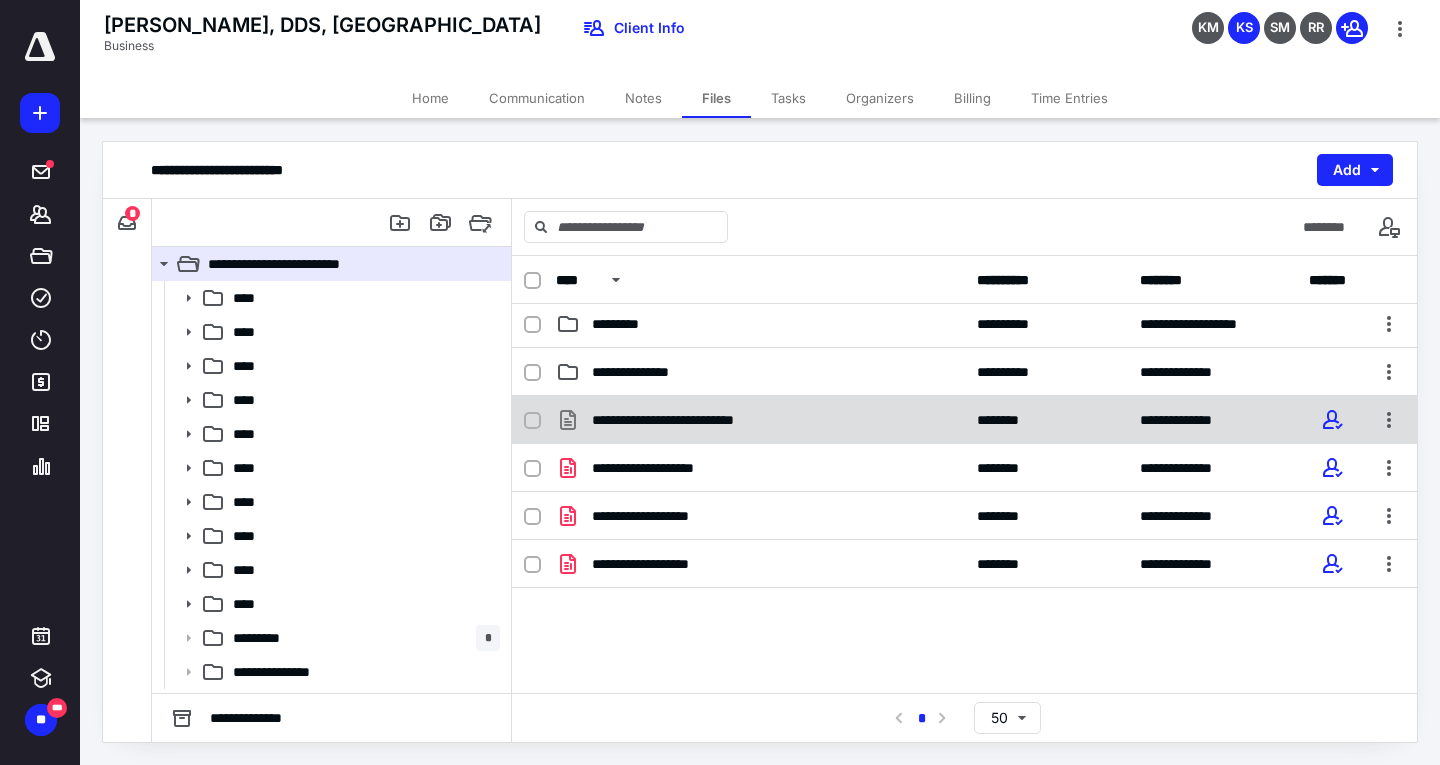 scroll, scrollTop: 487, scrollLeft: 0, axis: vertical 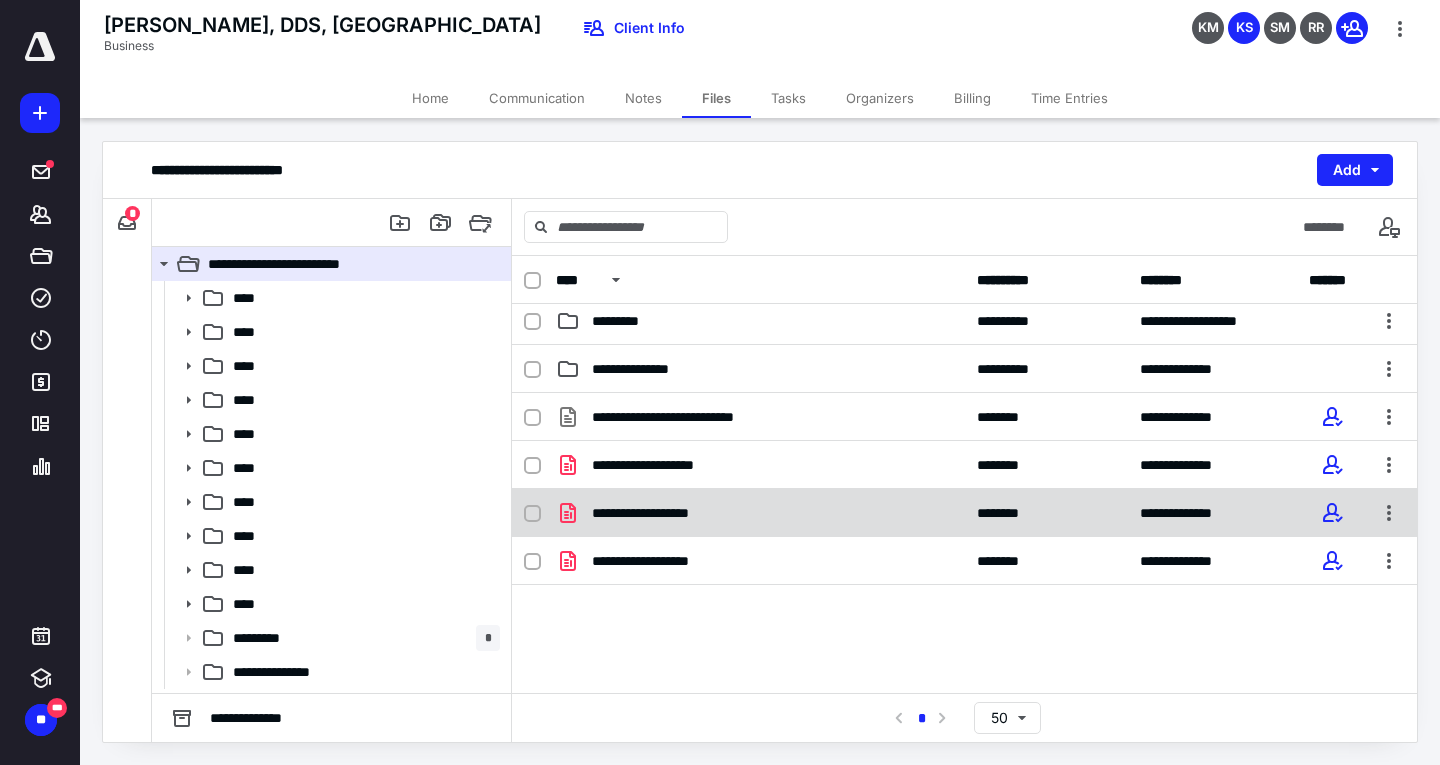 click at bounding box center [532, 514] 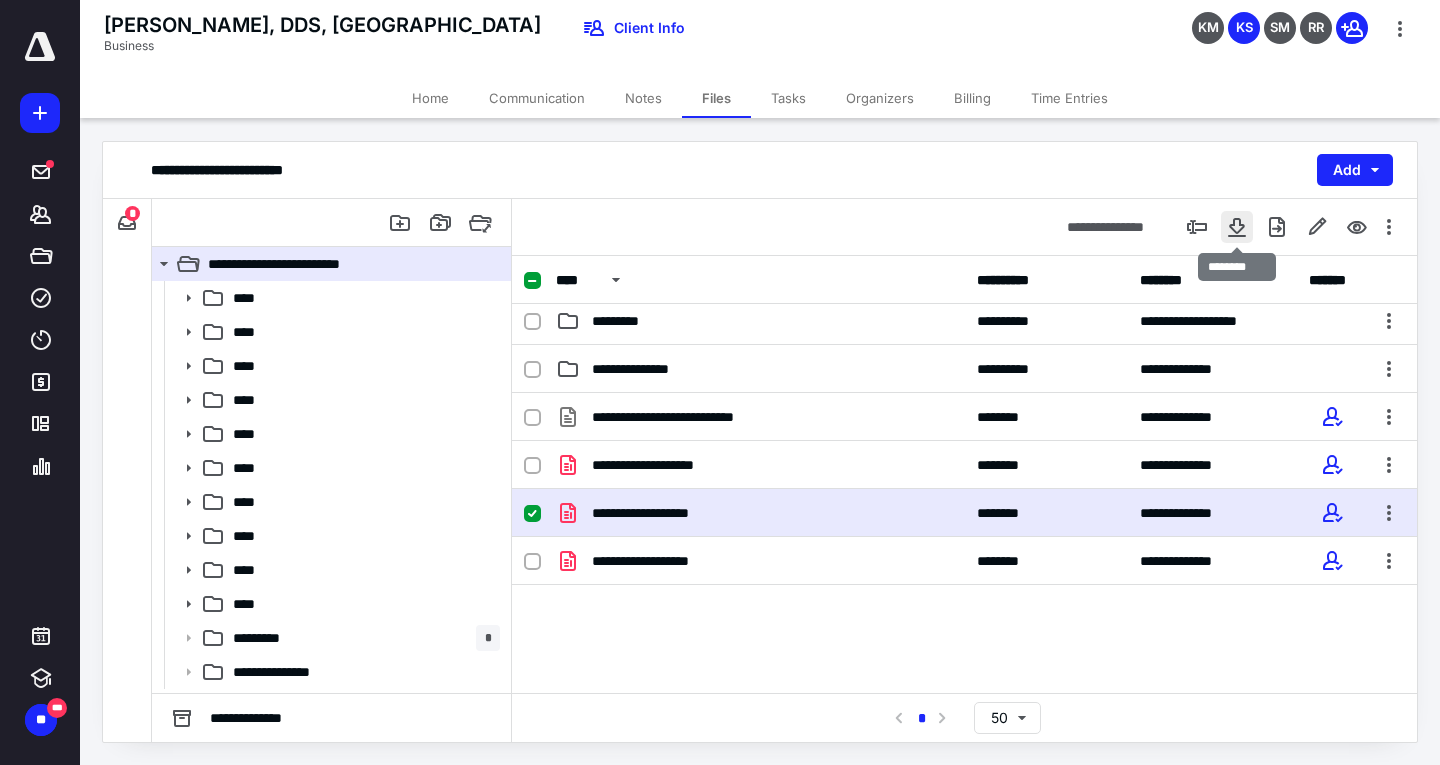 click at bounding box center [1237, 227] 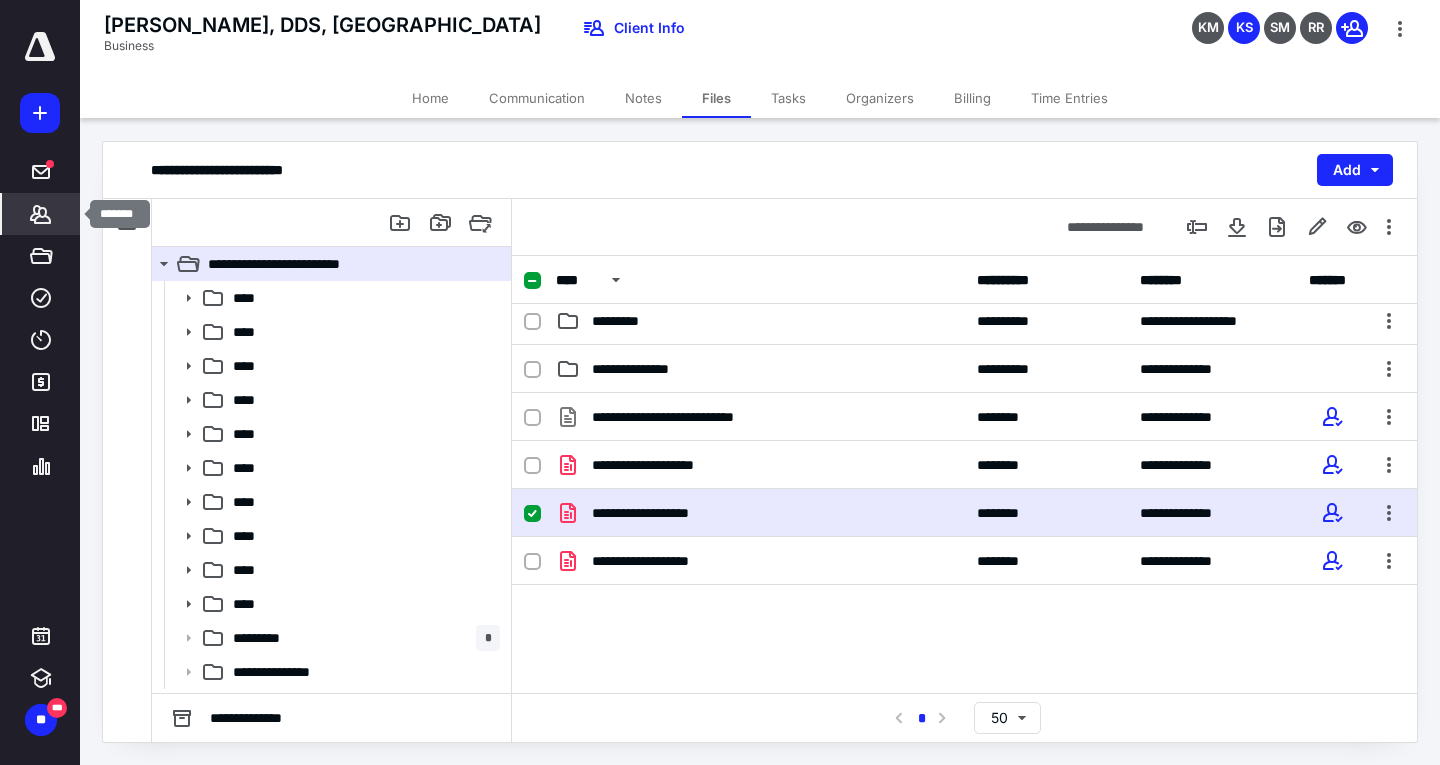 click 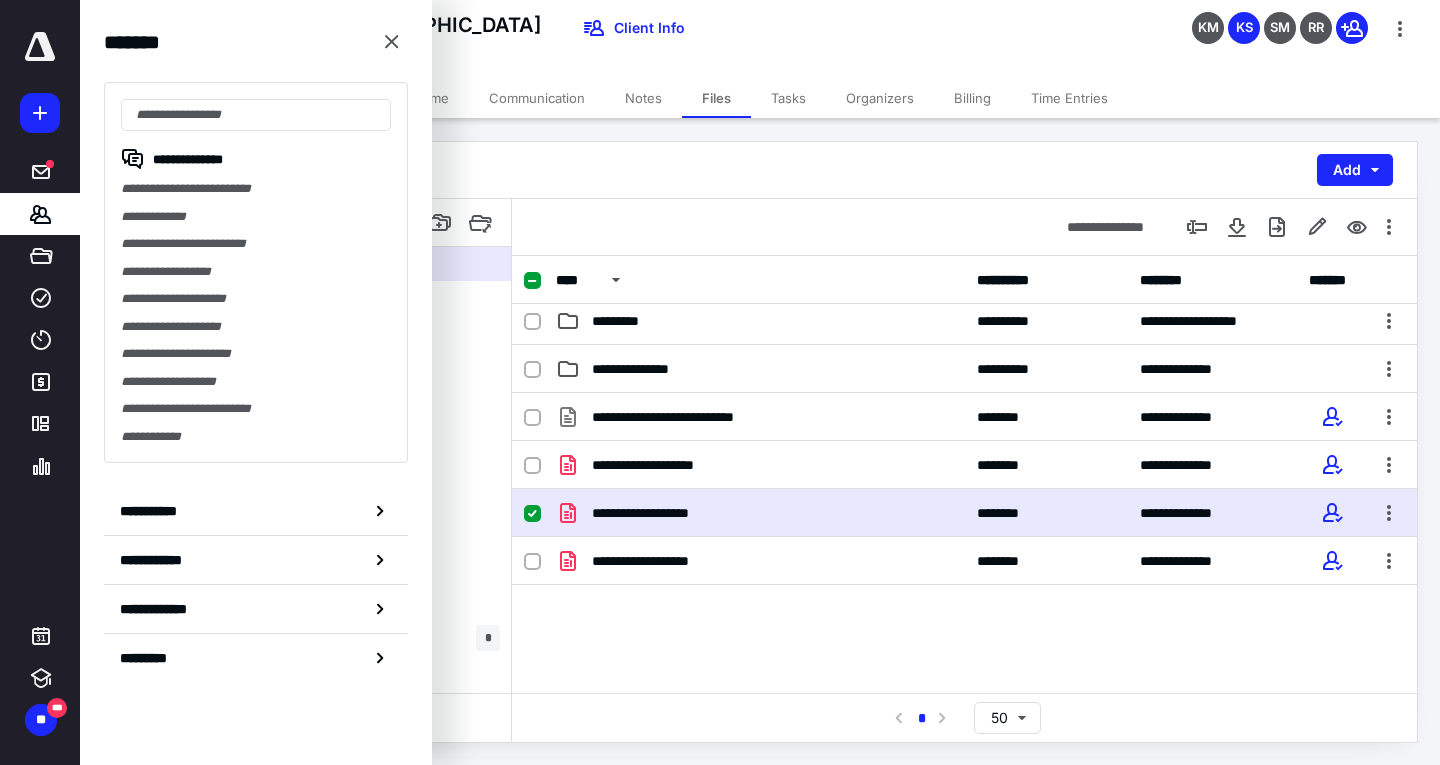click on "**********" at bounding box center [256, 217] 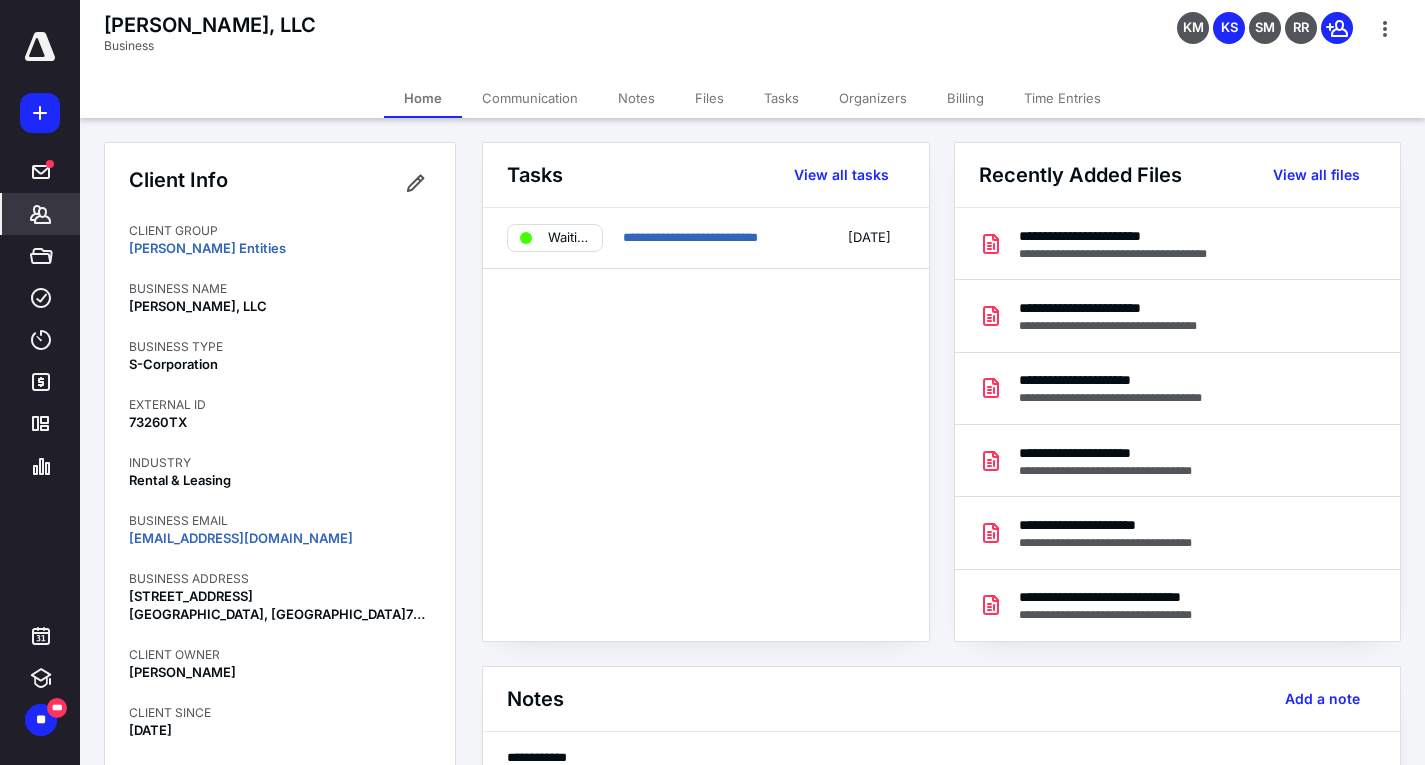 click on "Files" at bounding box center [709, 98] 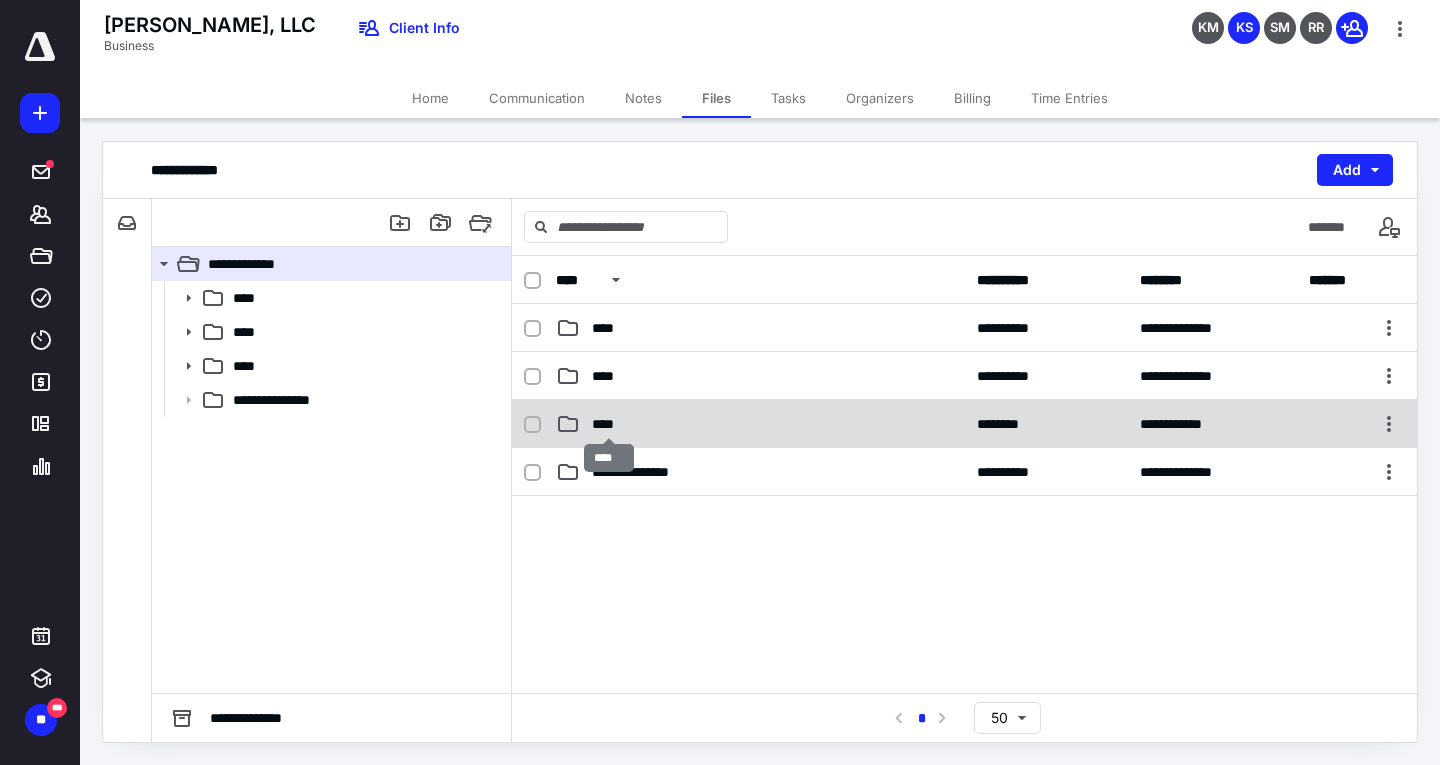click on "****" at bounding box center (609, 424) 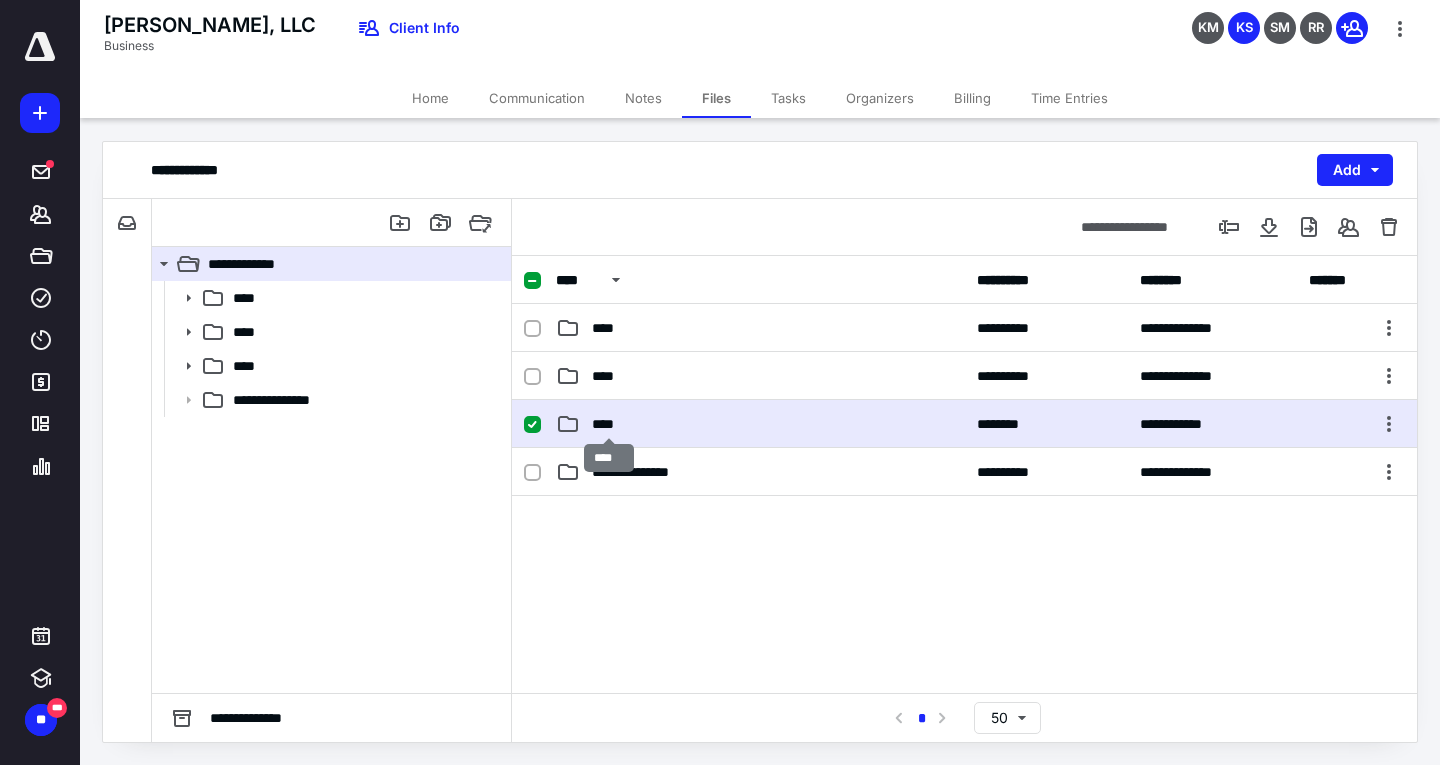 click on "****" at bounding box center (609, 424) 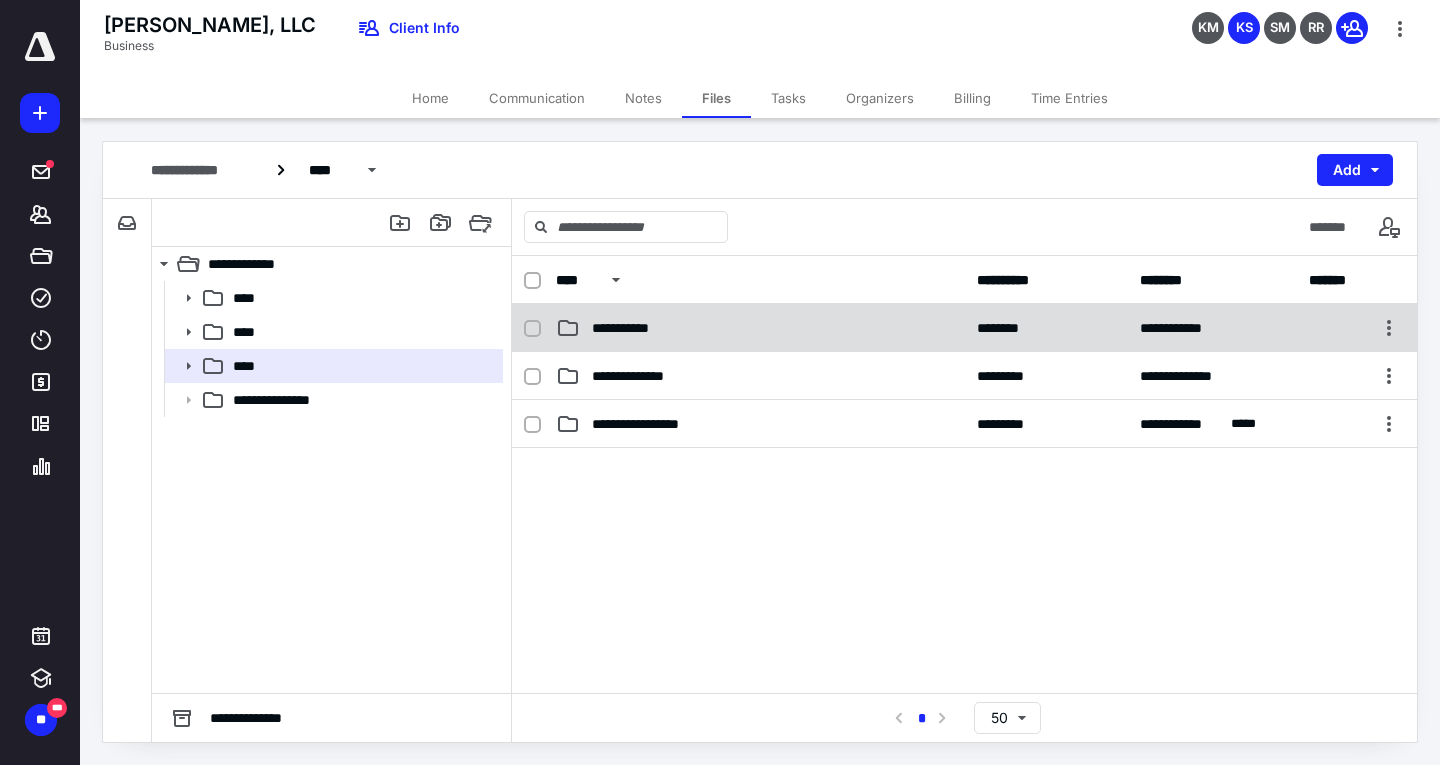 click on "**********" at bounding box center [964, 328] 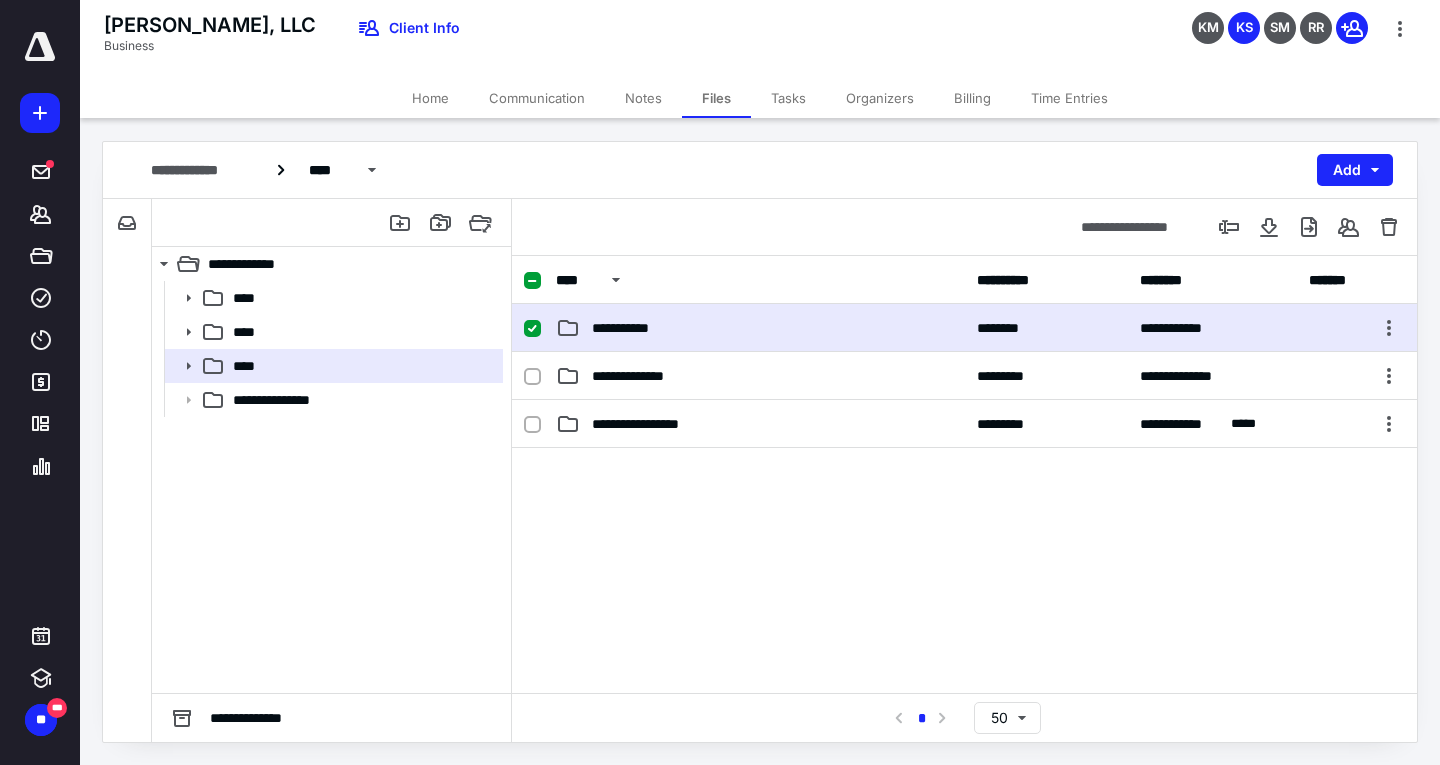click on "**********" at bounding box center [635, 328] 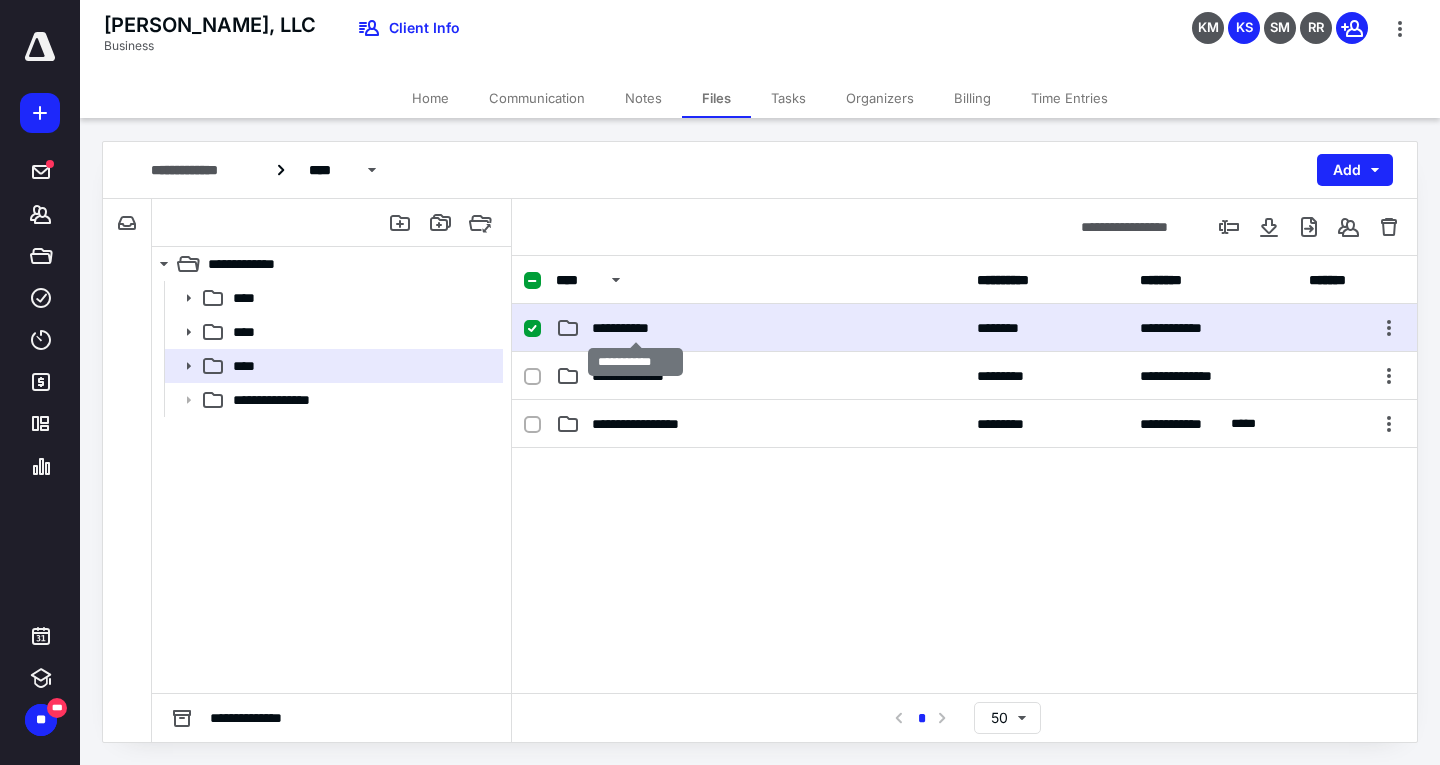 click on "**********" at bounding box center [635, 328] 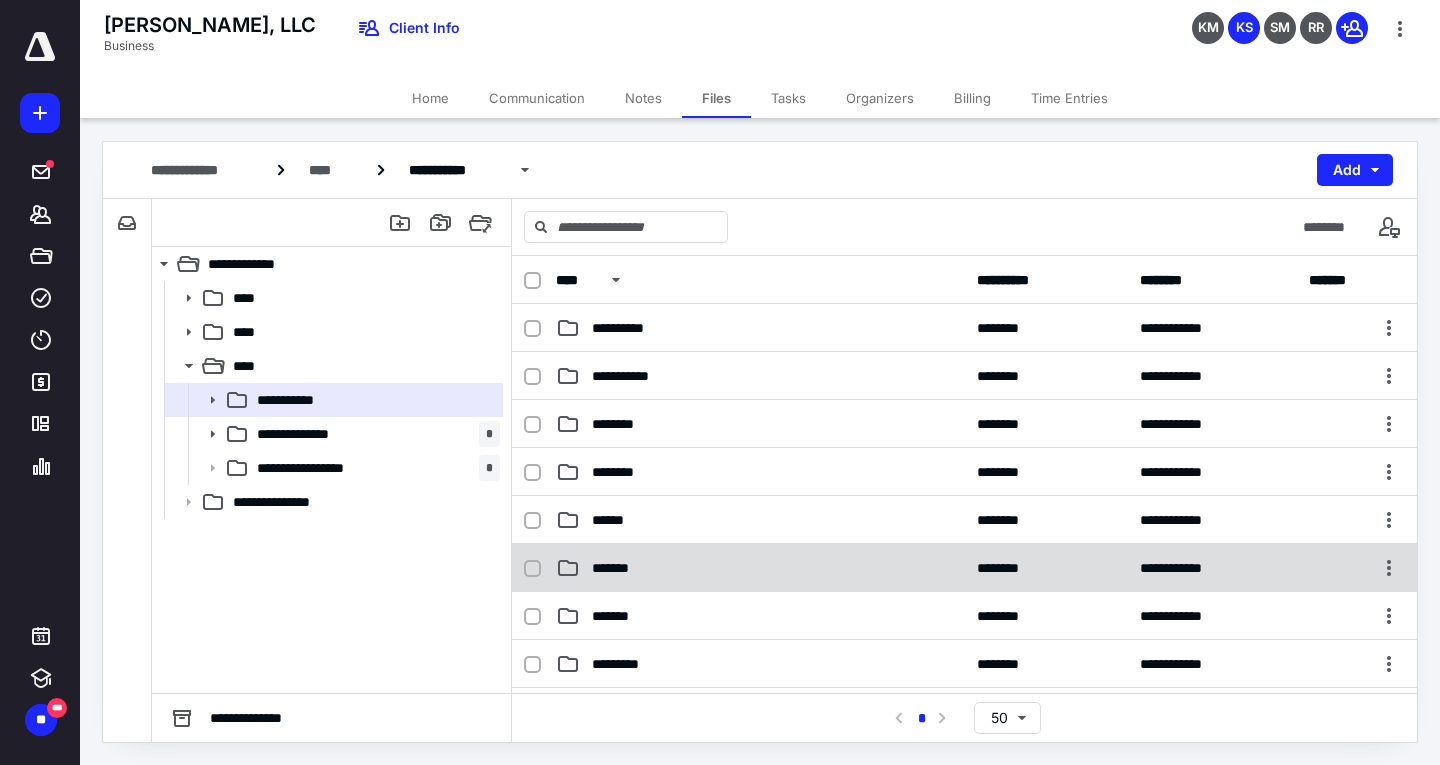 click on "*******" at bounding box center (620, 568) 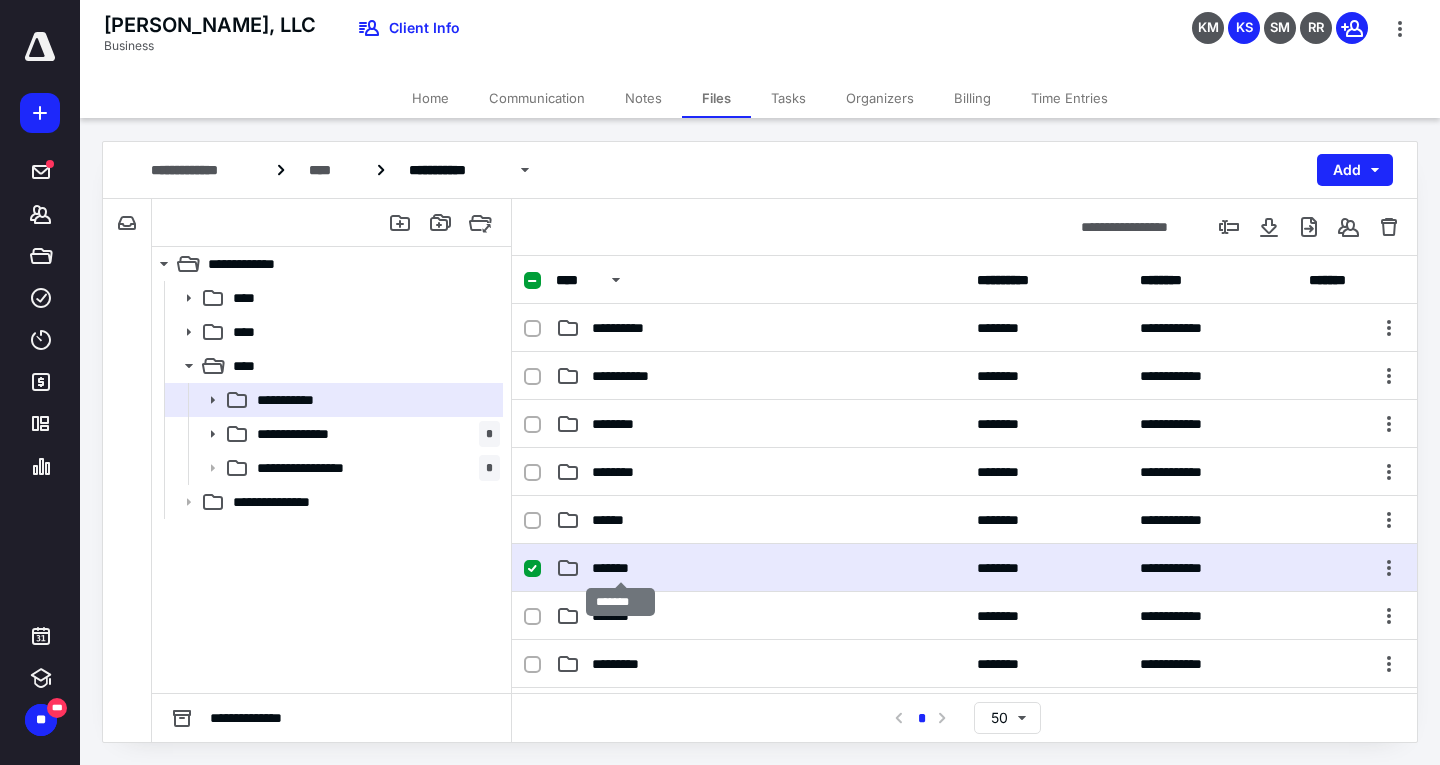click on "*******" at bounding box center [620, 568] 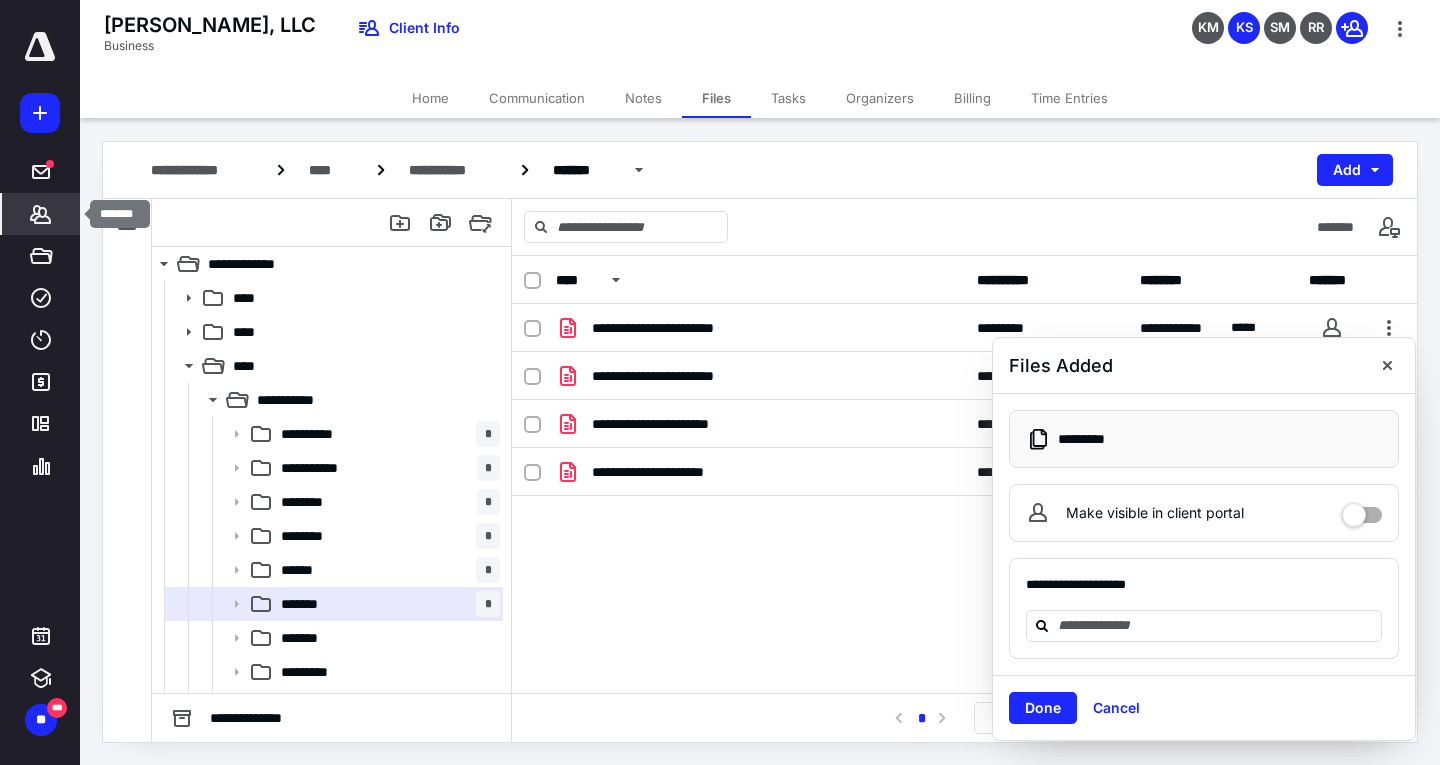 click 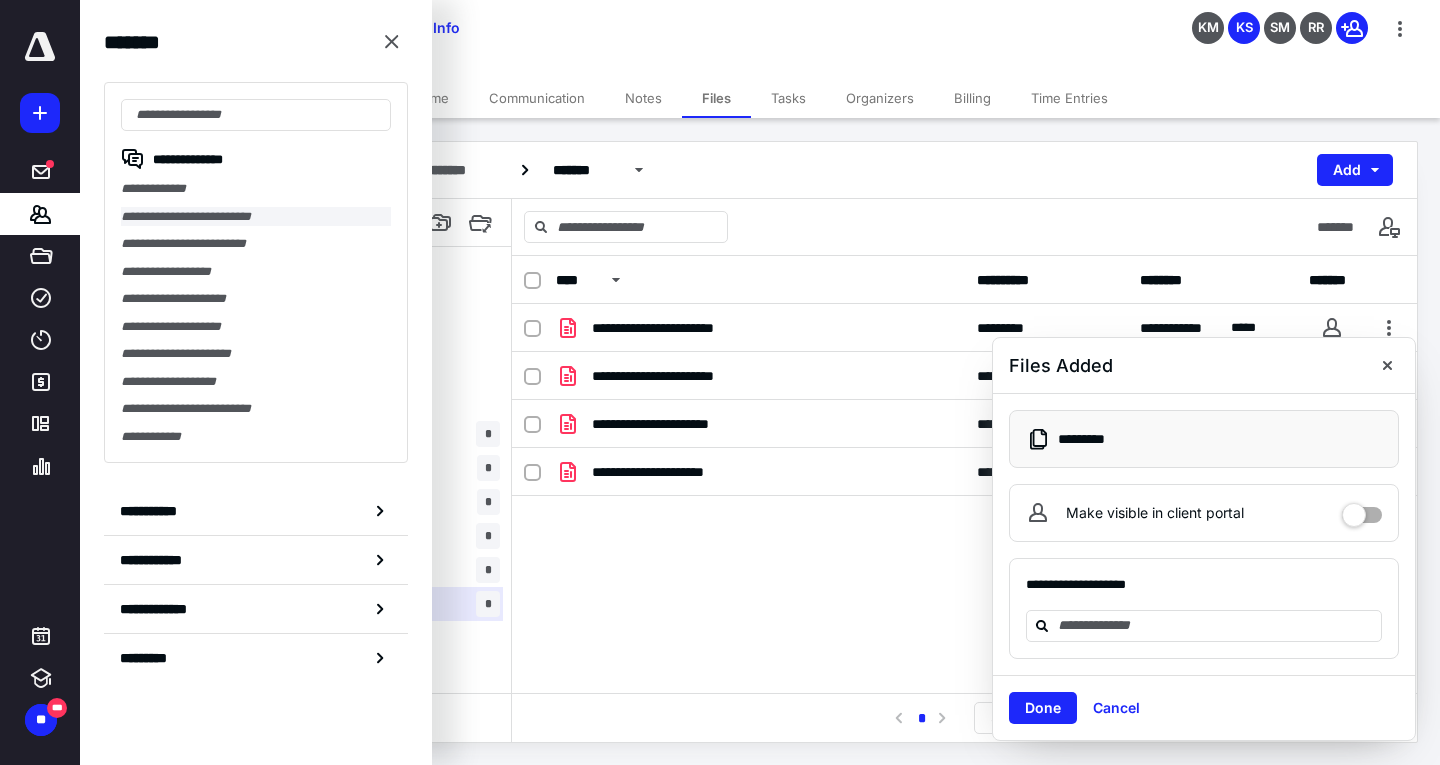 drag, startPoint x: 216, startPoint y: 214, endPoint x: 226, endPoint y: 217, distance: 10.440307 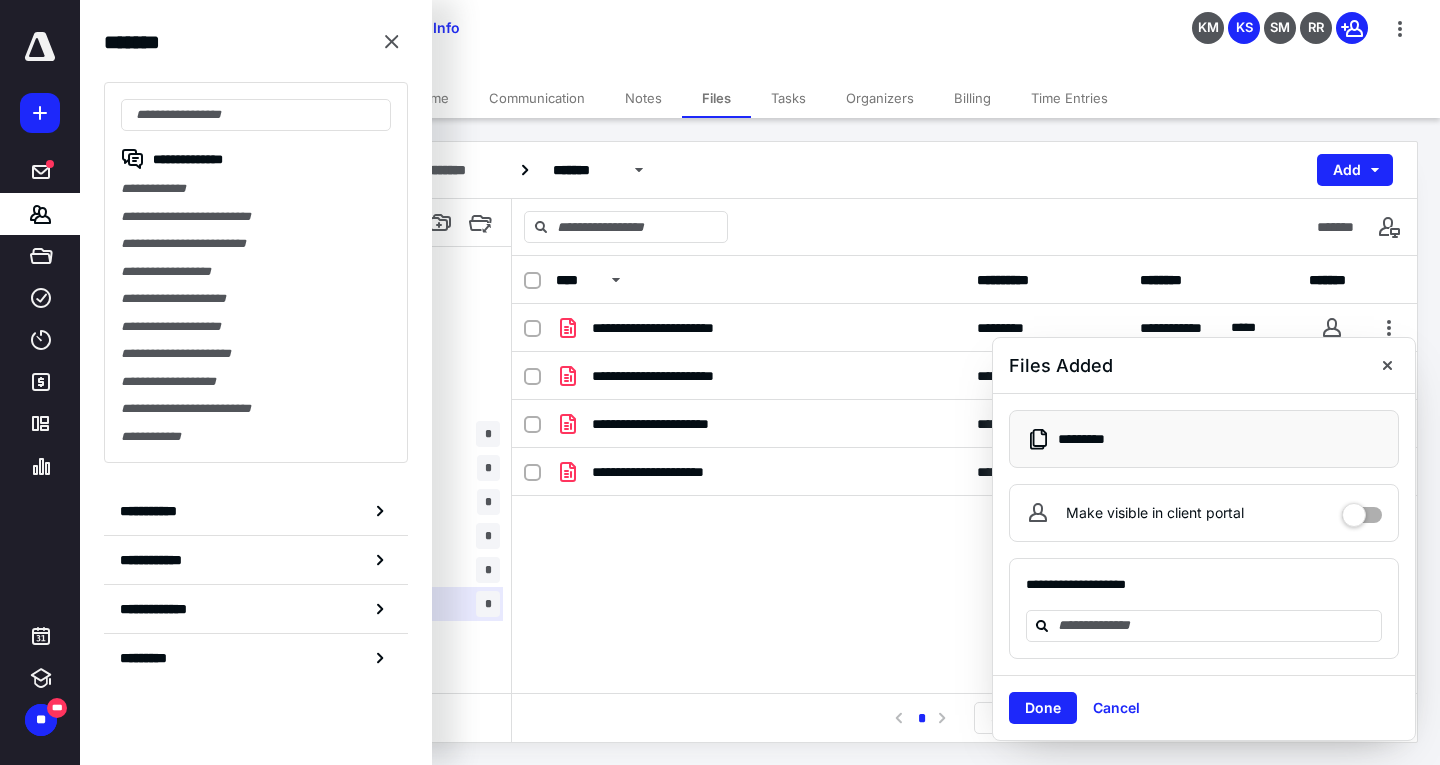 click on "**********" at bounding box center [256, 217] 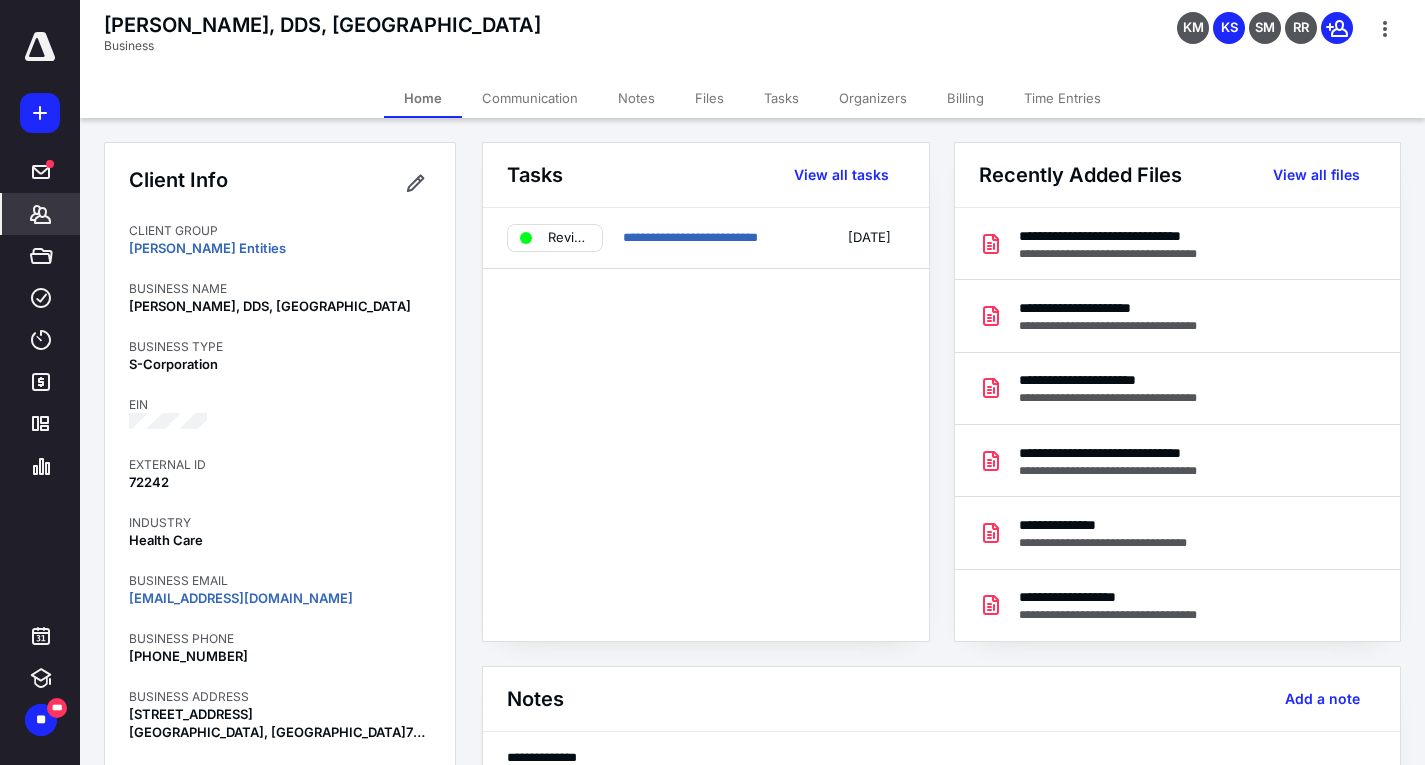 drag, startPoint x: 722, startPoint y: 96, endPoint x: 735, endPoint y: 105, distance: 15.811388 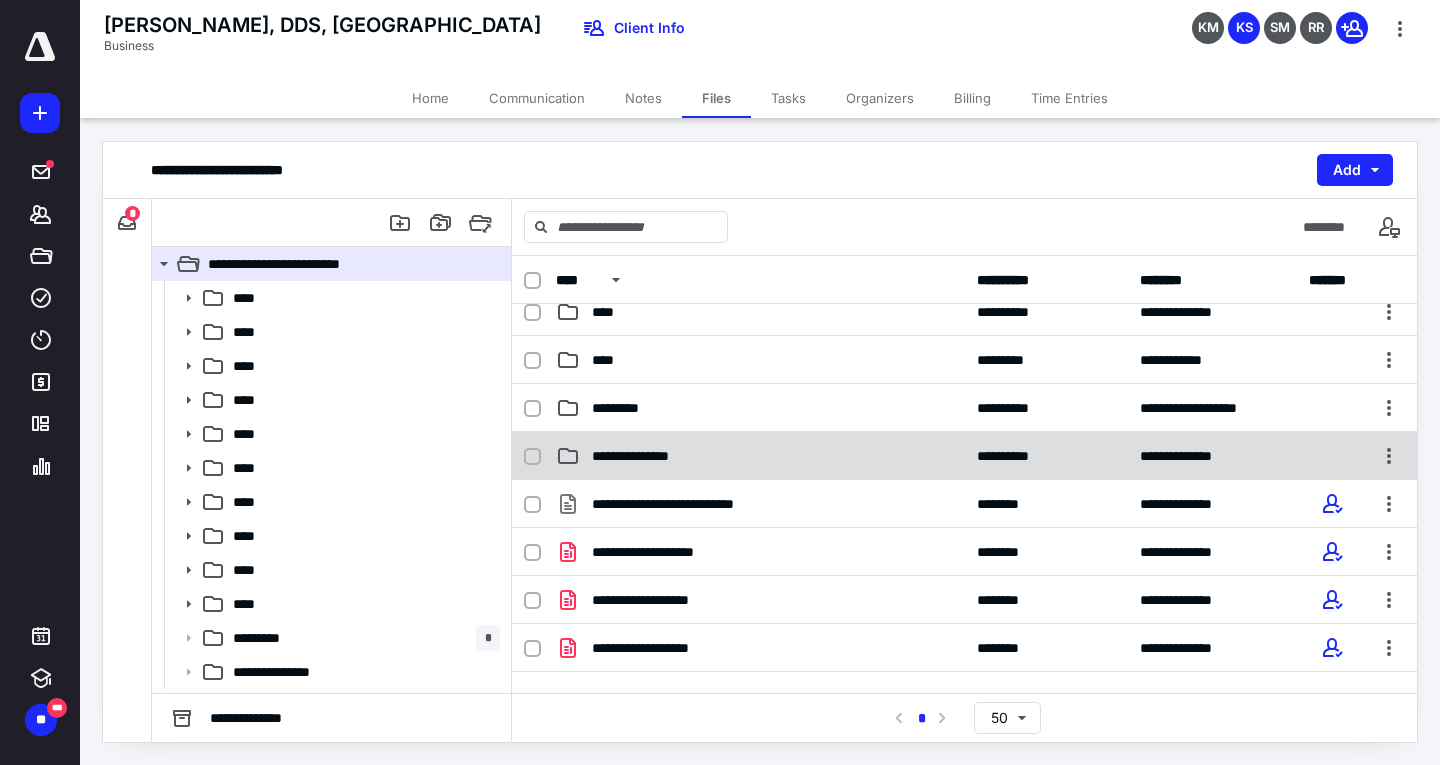 scroll, scrollTop: 487, scrollLeft: 0, axis: vertical 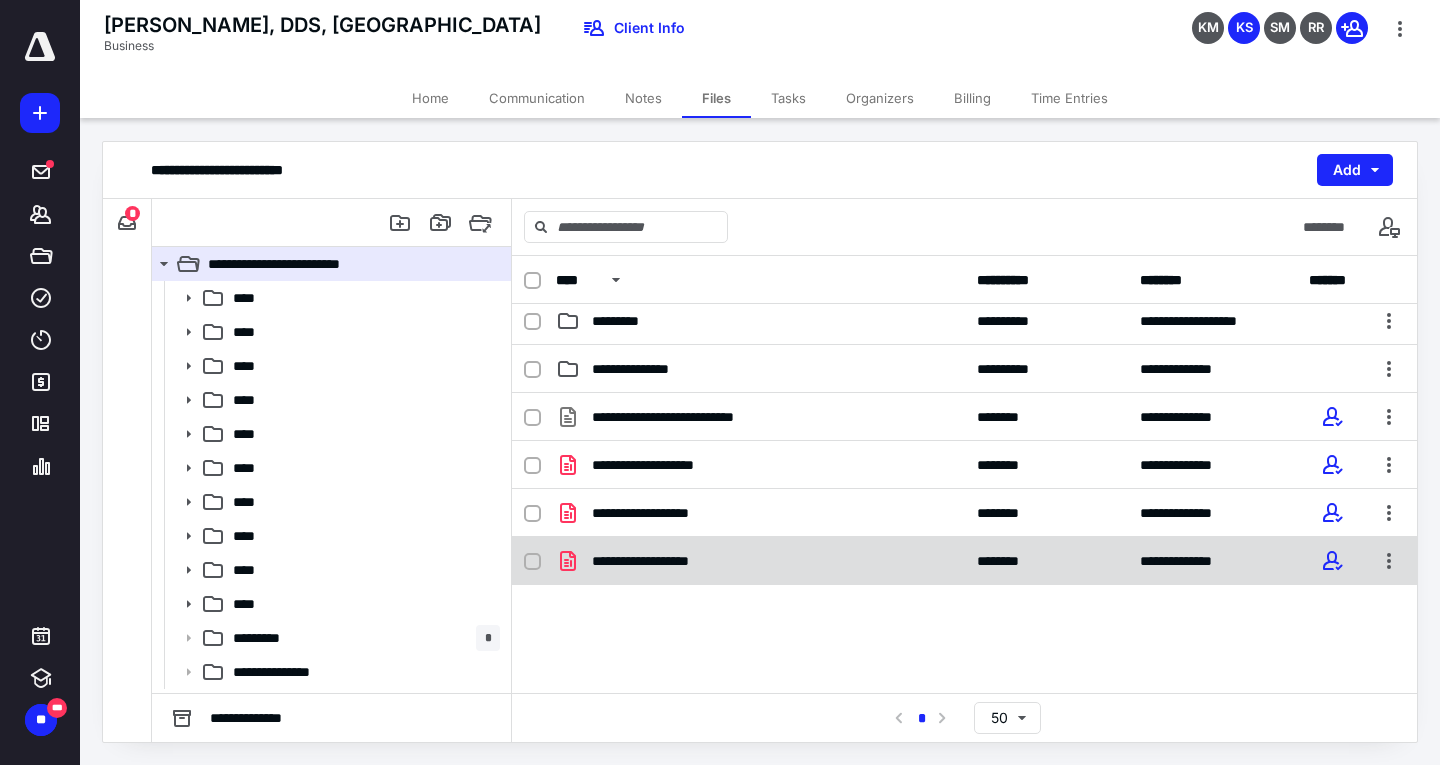 drag, startPoint x: 541, startPoint y: 555, endPoint x: 554, endPoint y: 550, distance: 13.928389 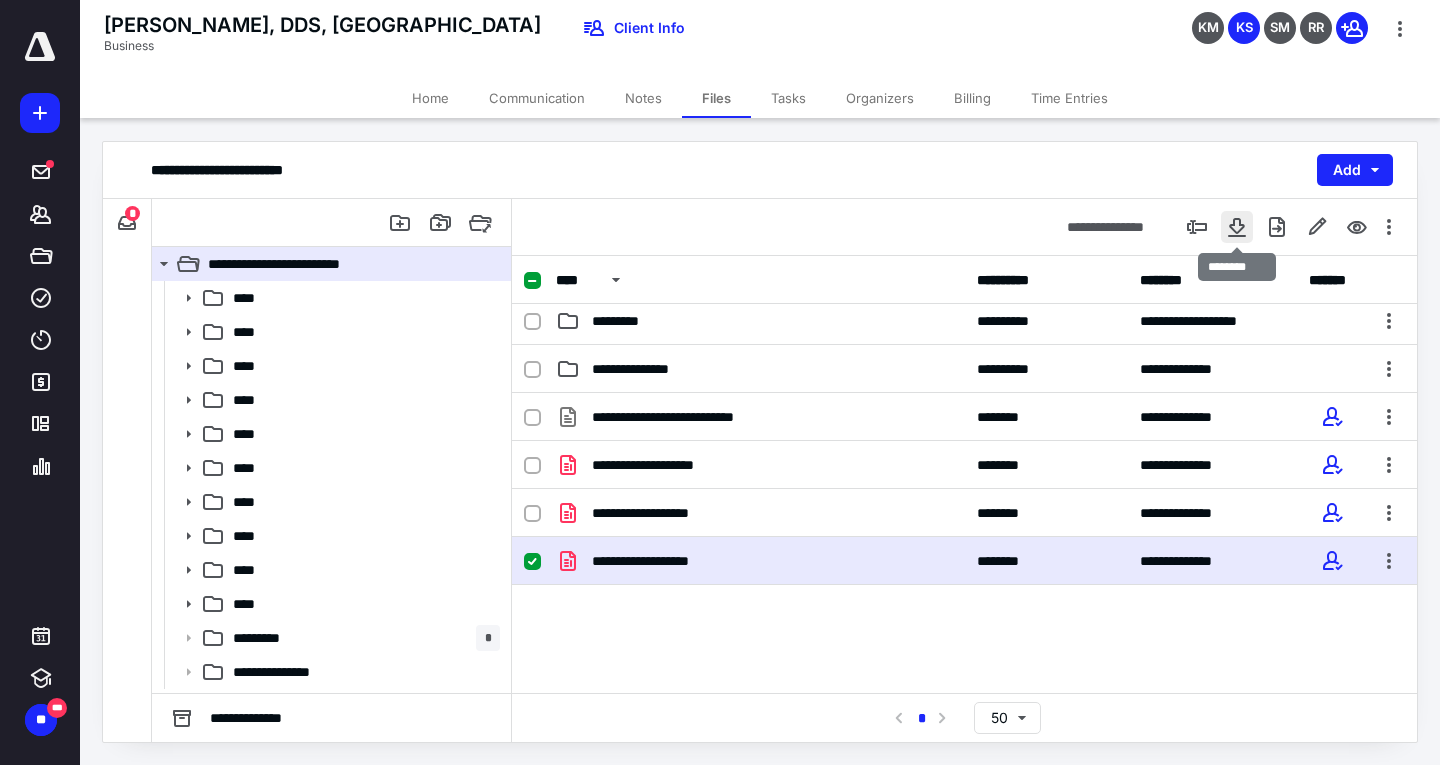 click at bounding box center [1237, 227] 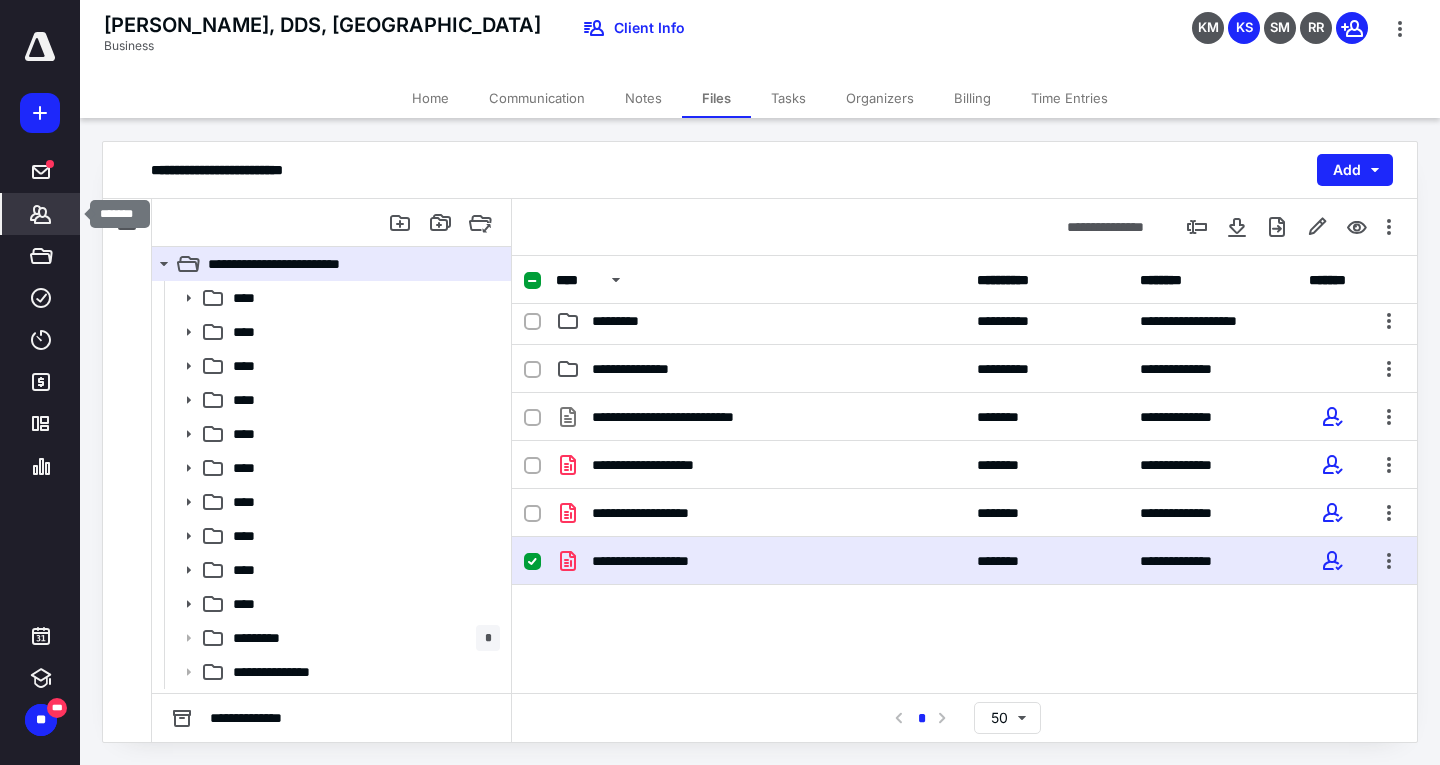 click 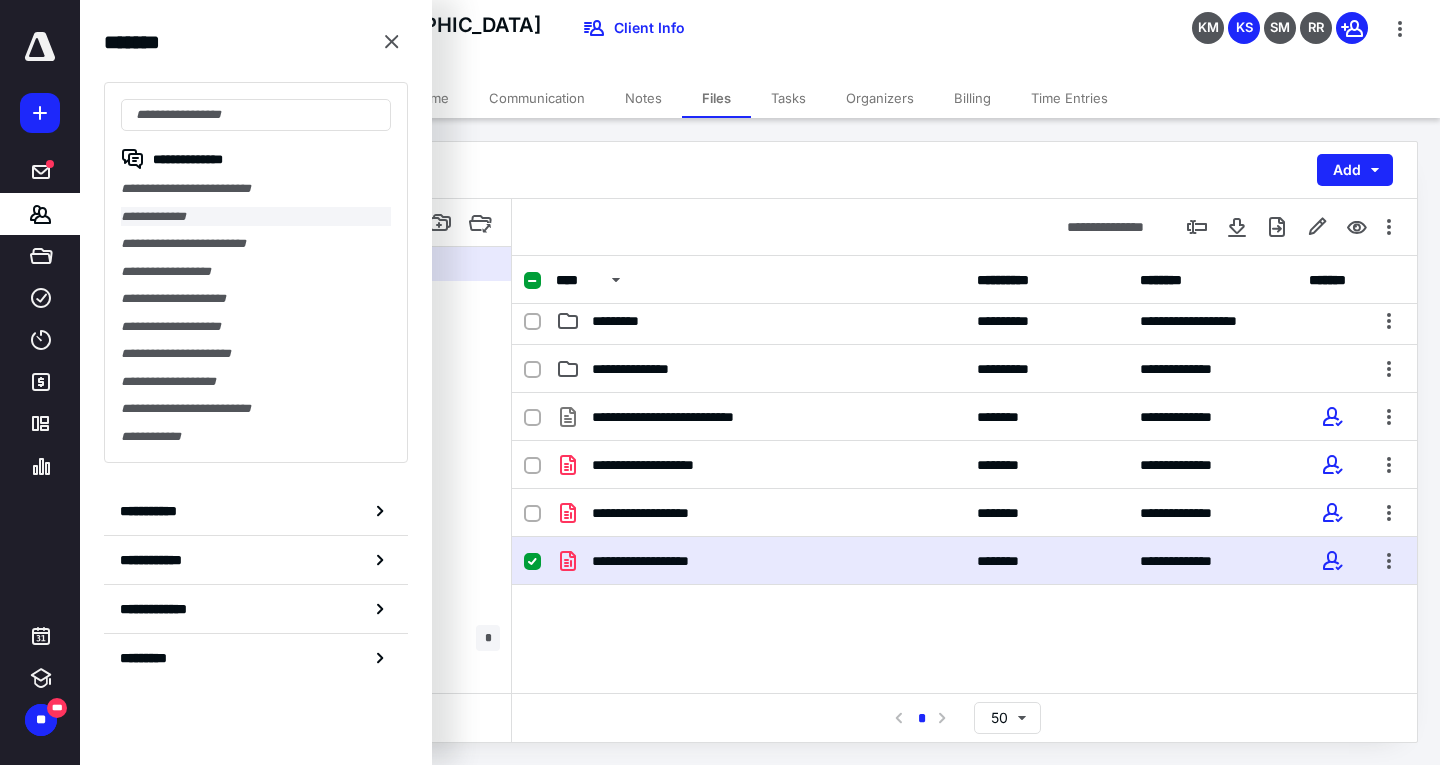 click on "**********" at bounding box center (256, 217) 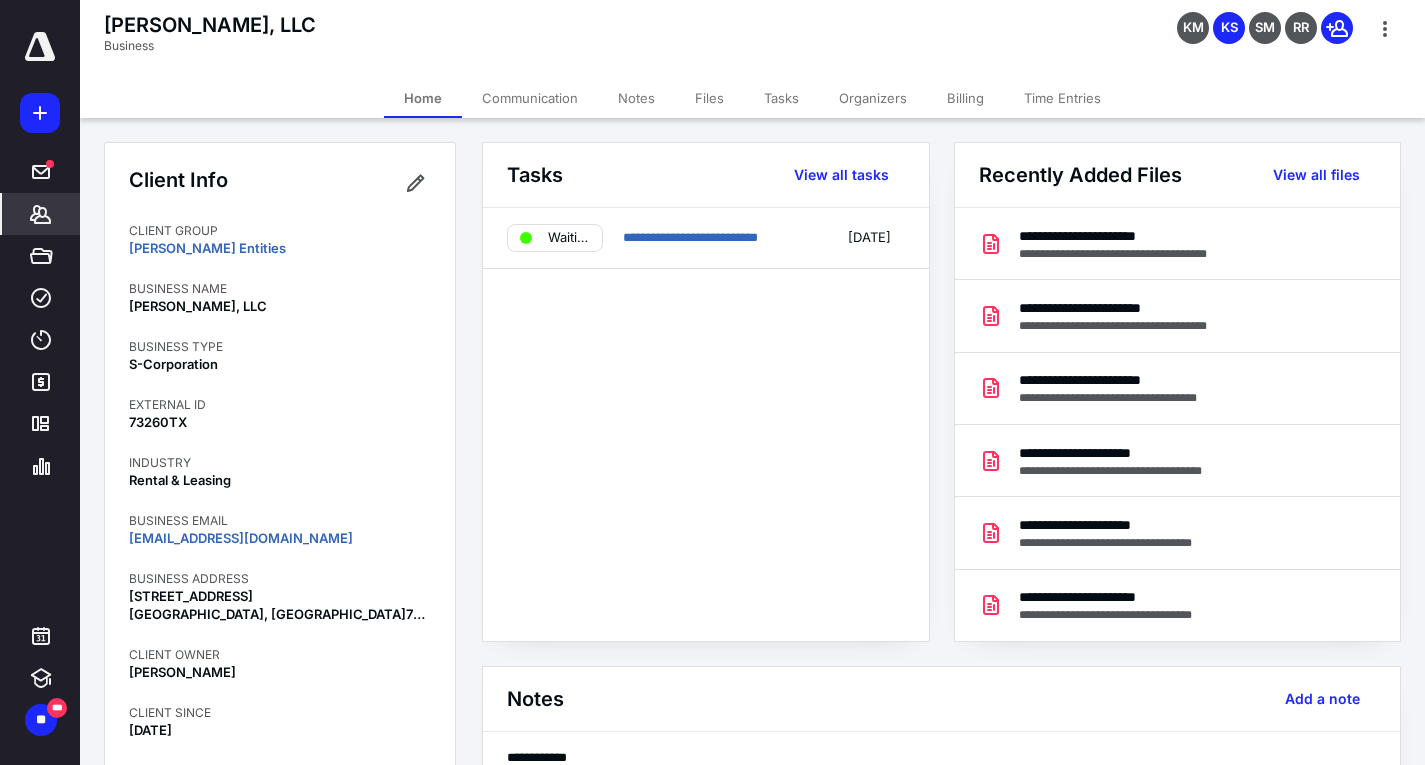 click on "Files" at bounding box center [709, 98] 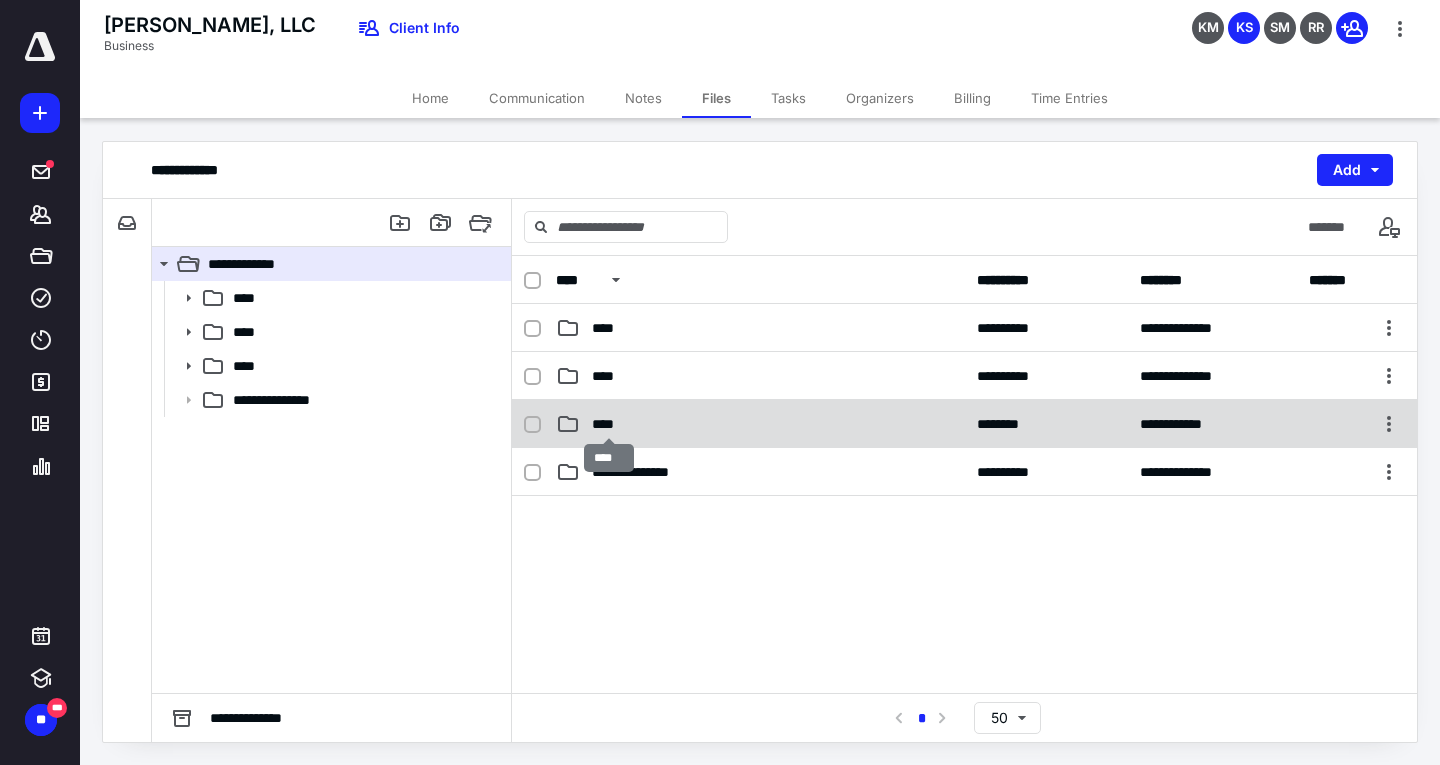 click on "****" at bounding box center (609, 424) 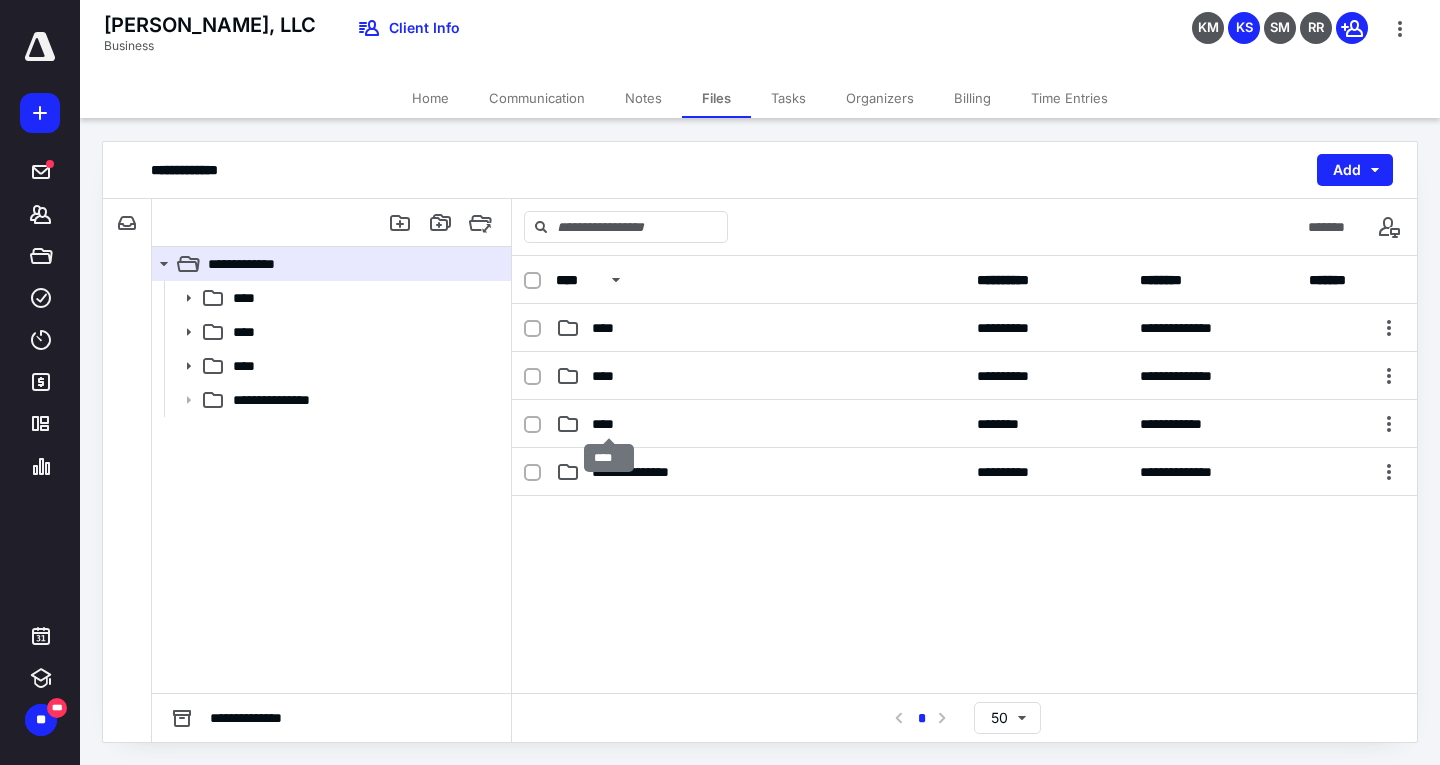 click on "****" at bounding box center (609, 424) 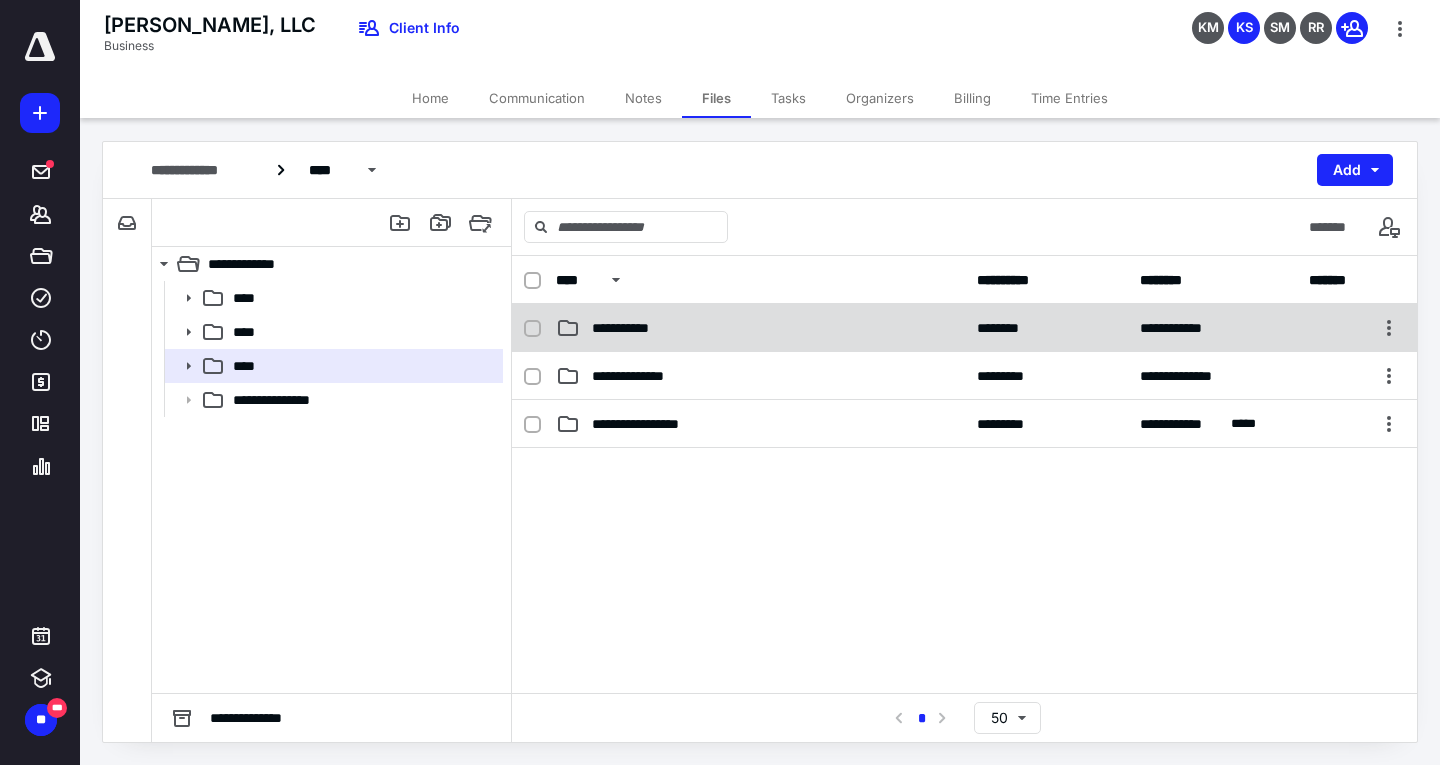 click on "**********" at bounding box center (635, 328) 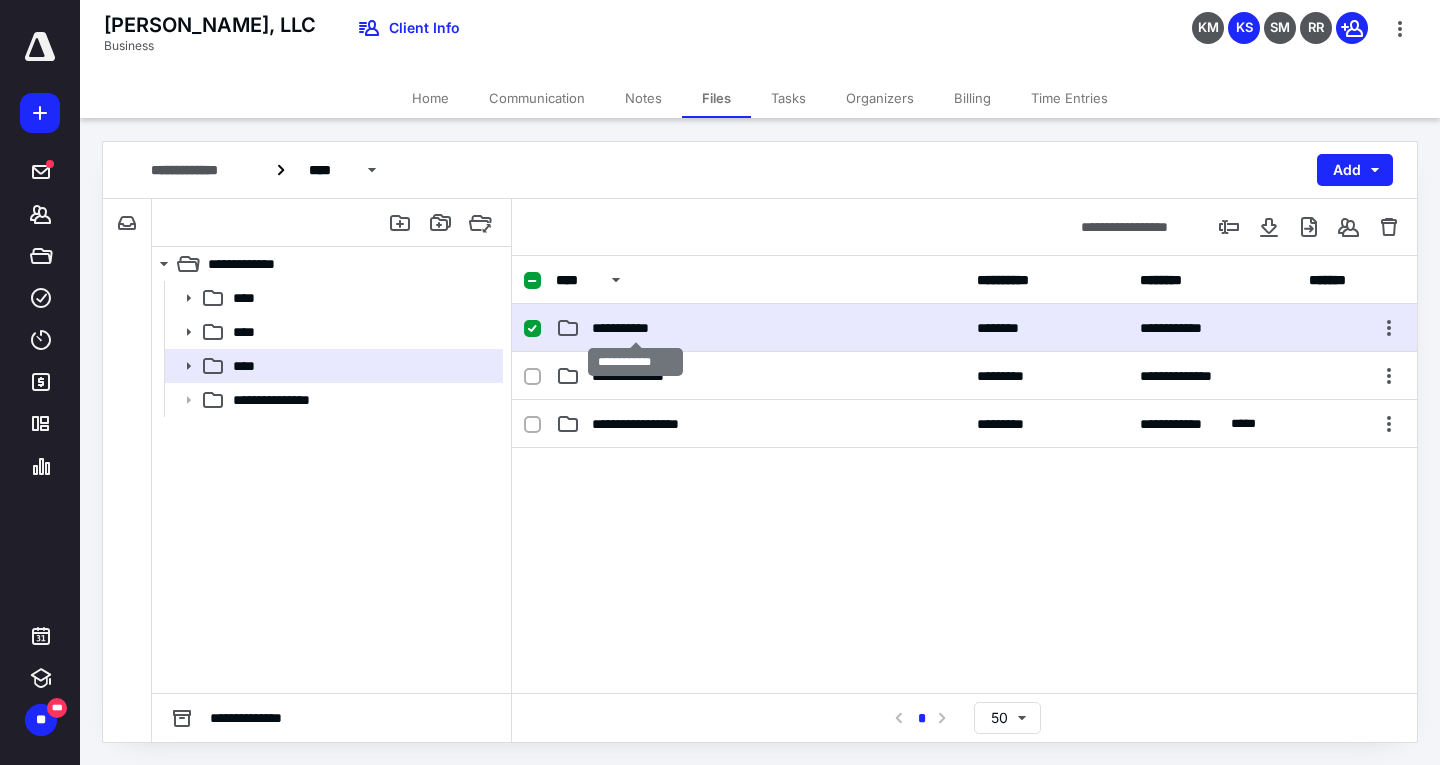 click on "**********" at bounding box center [635, 328] 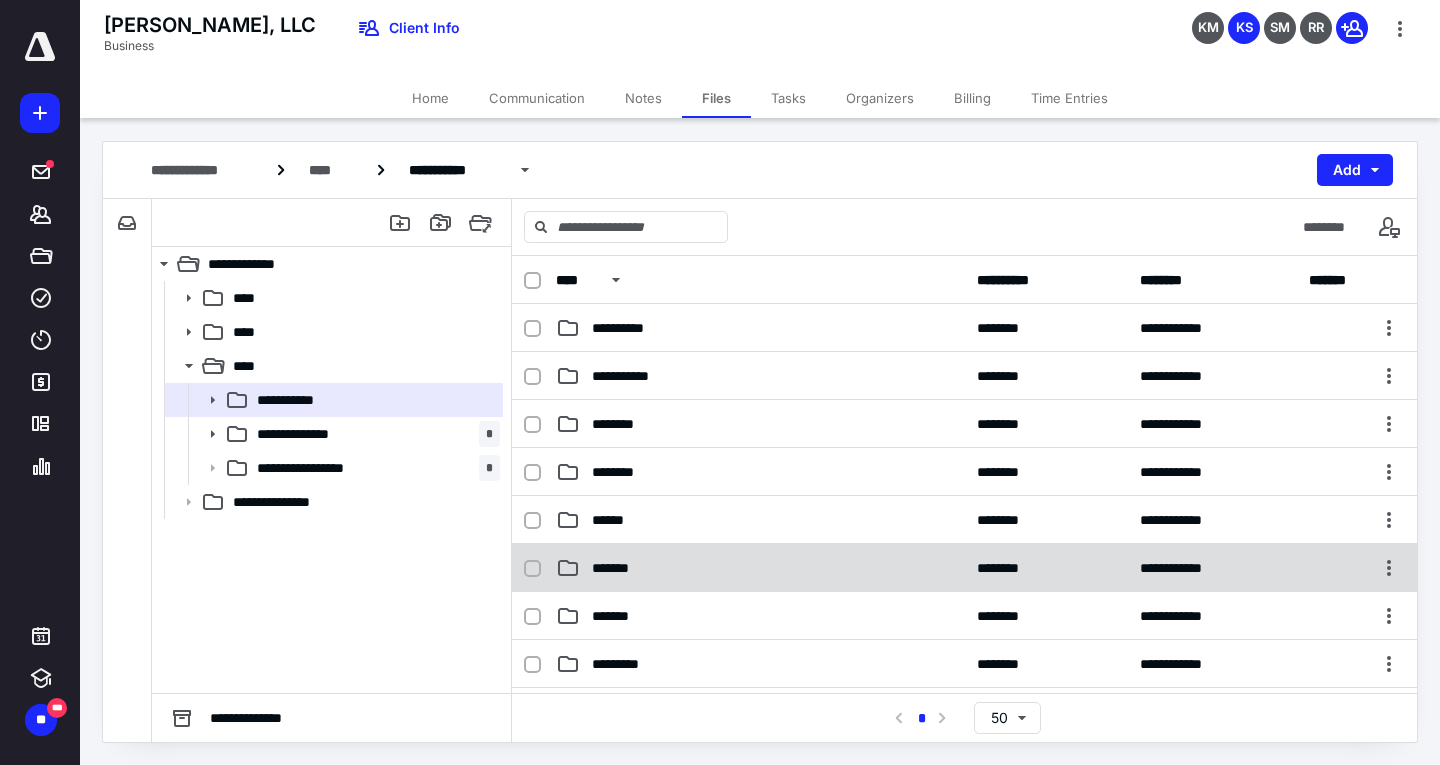 click on "*******" at bounding box center (620, 568) 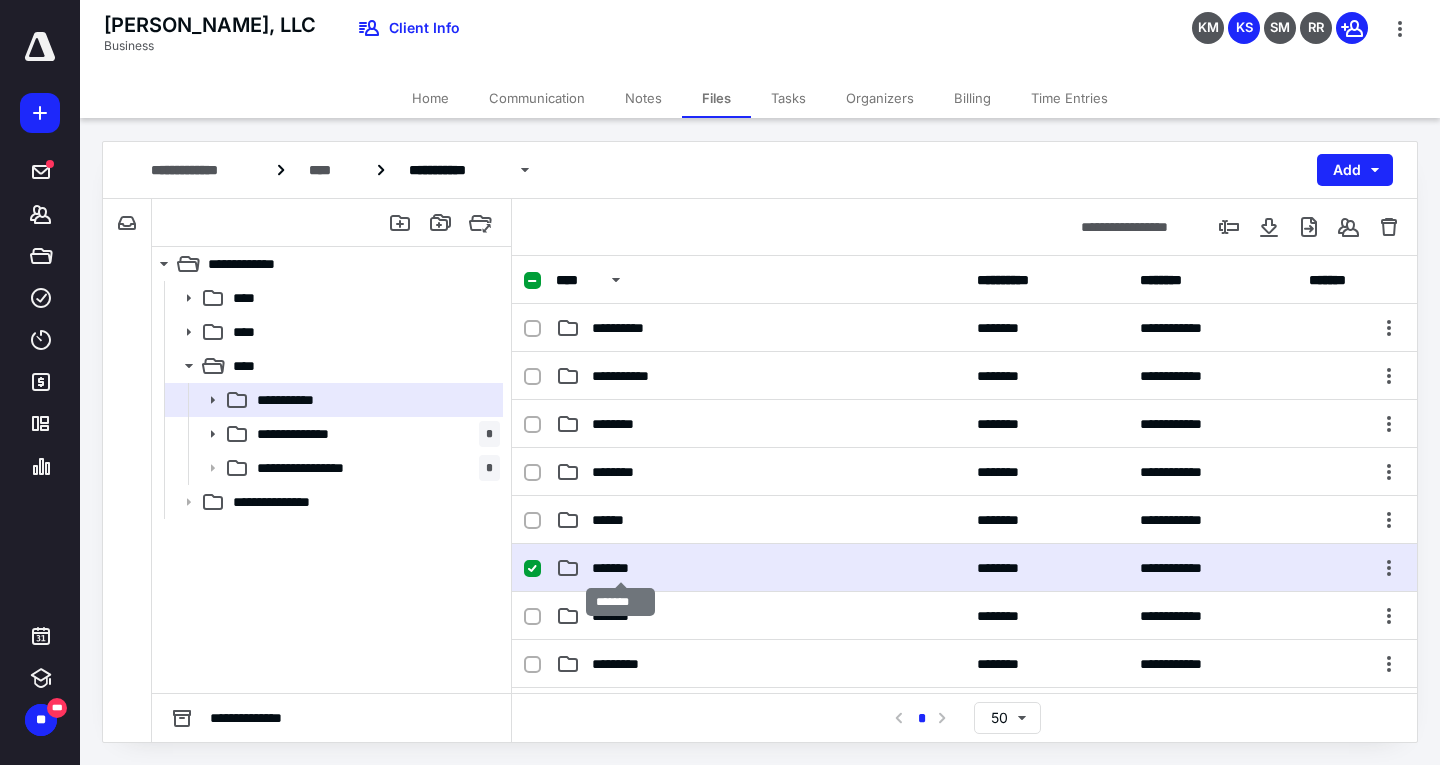 click on "*******" at bounding box center (620, 568) 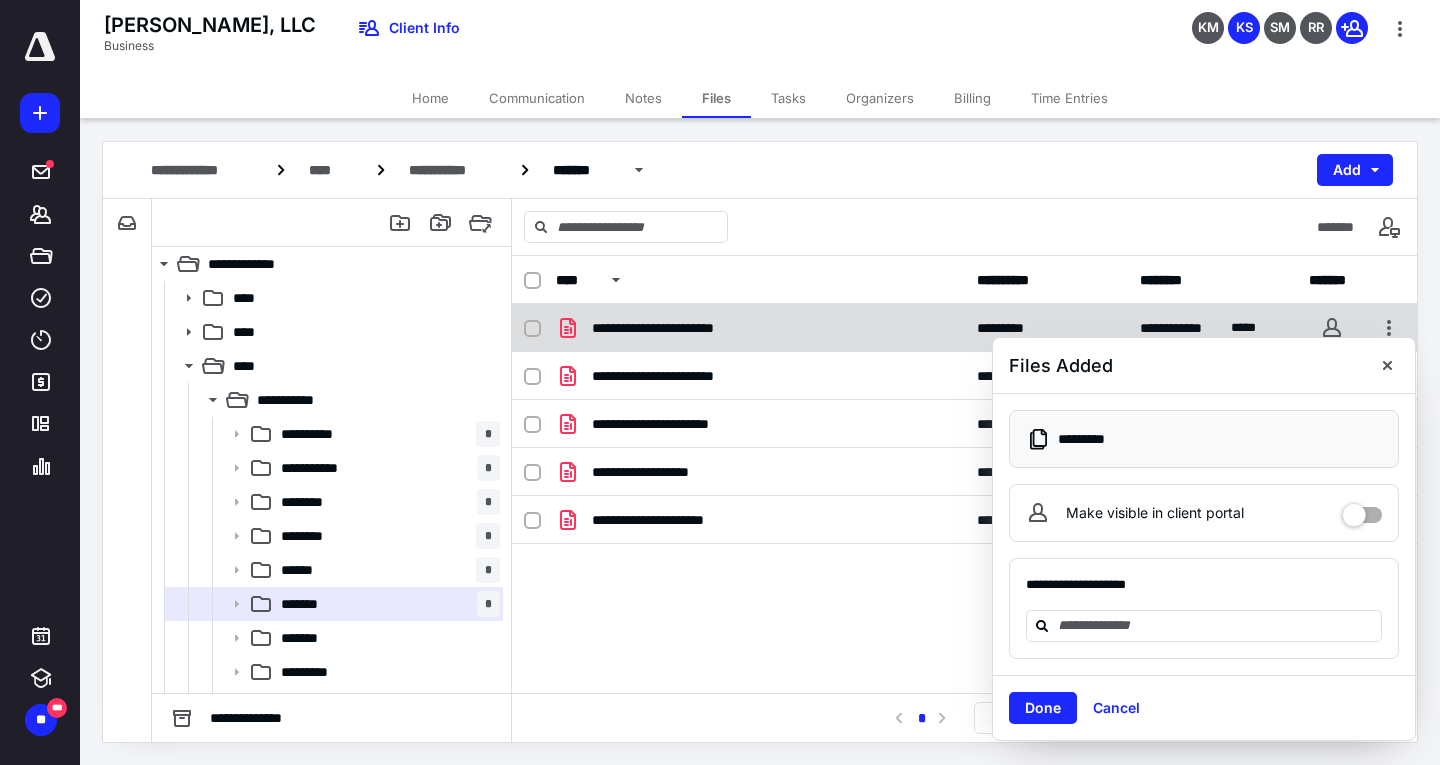 drag, startPoint x: 1038, startPoint y: 699, endPoint x: 1273, endPoint y: 315, distance: 450.20108 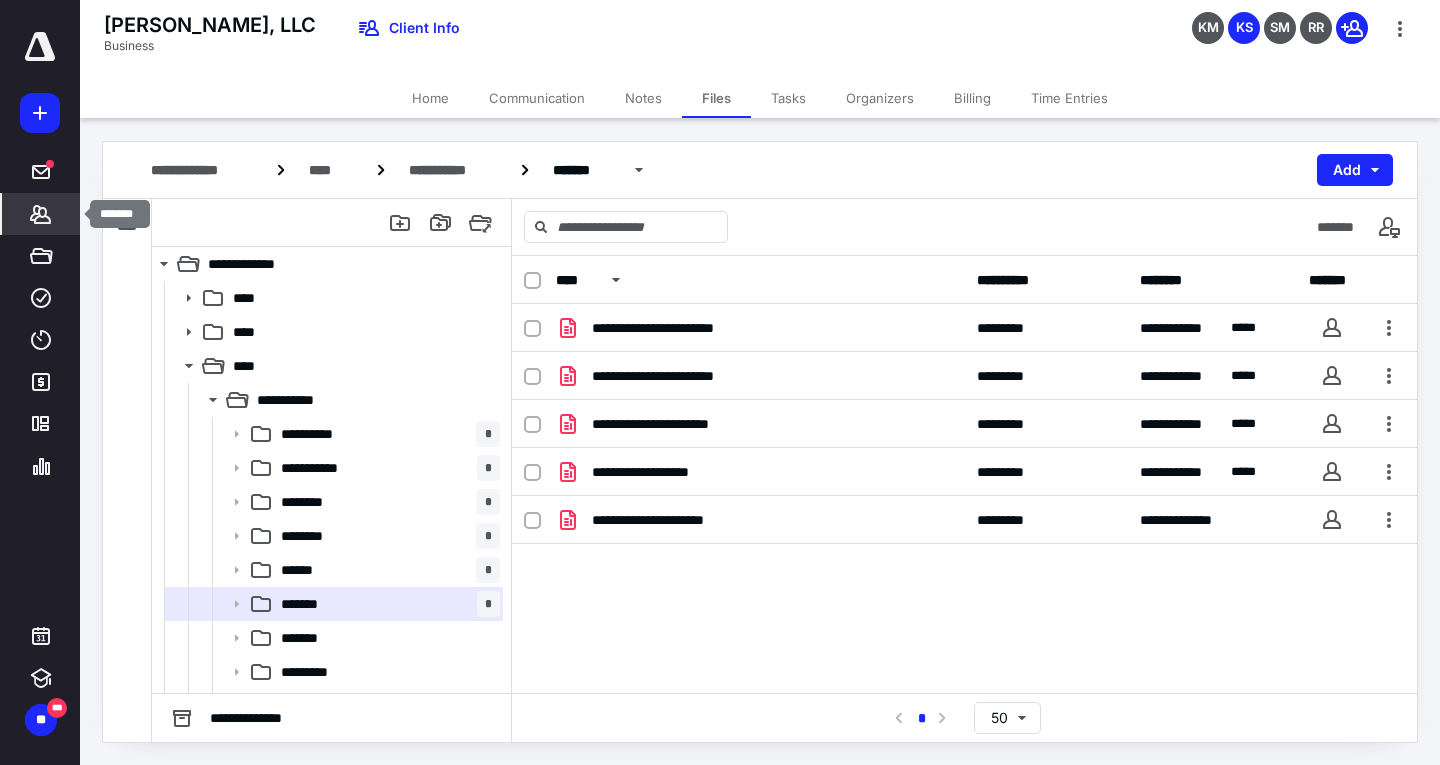 click 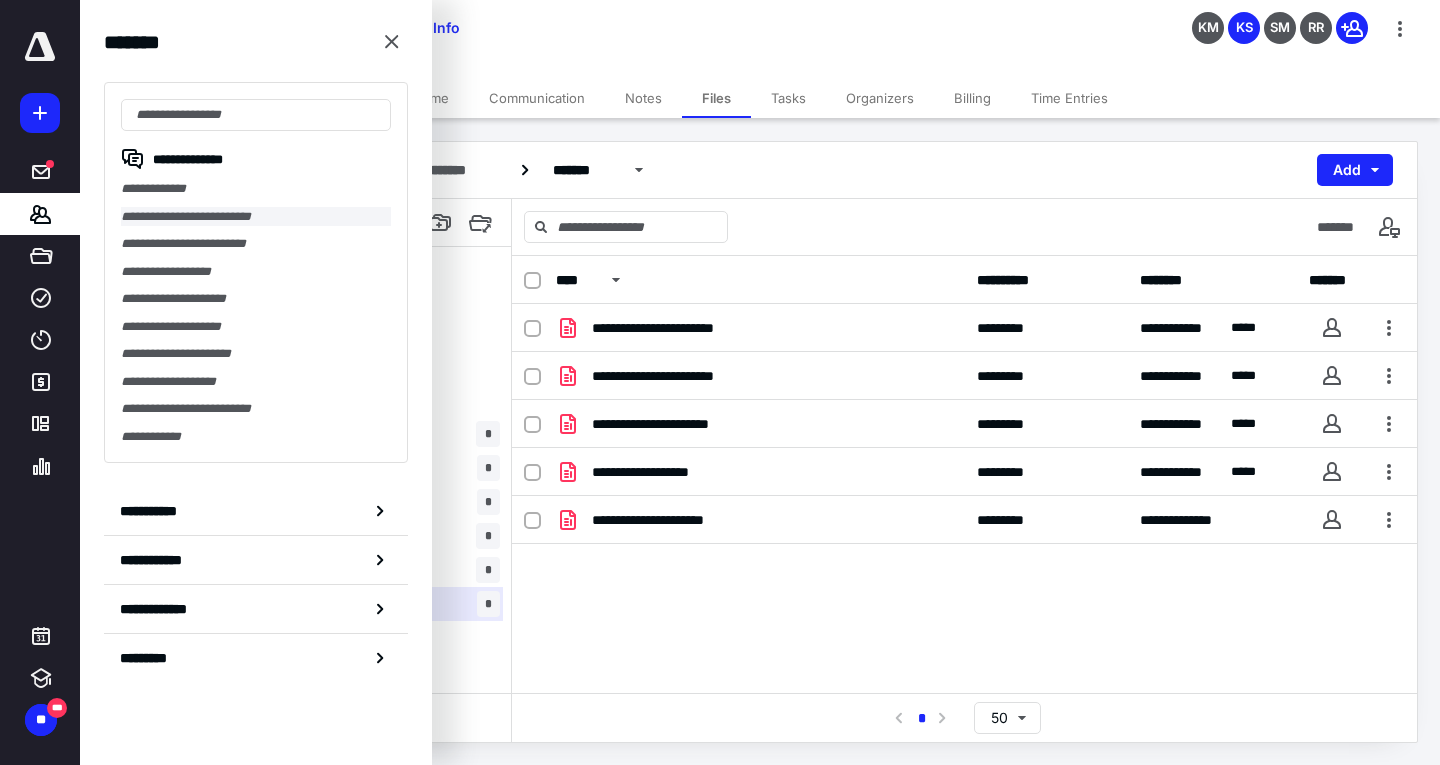 click on "**********" at bounding box center [256, 217] 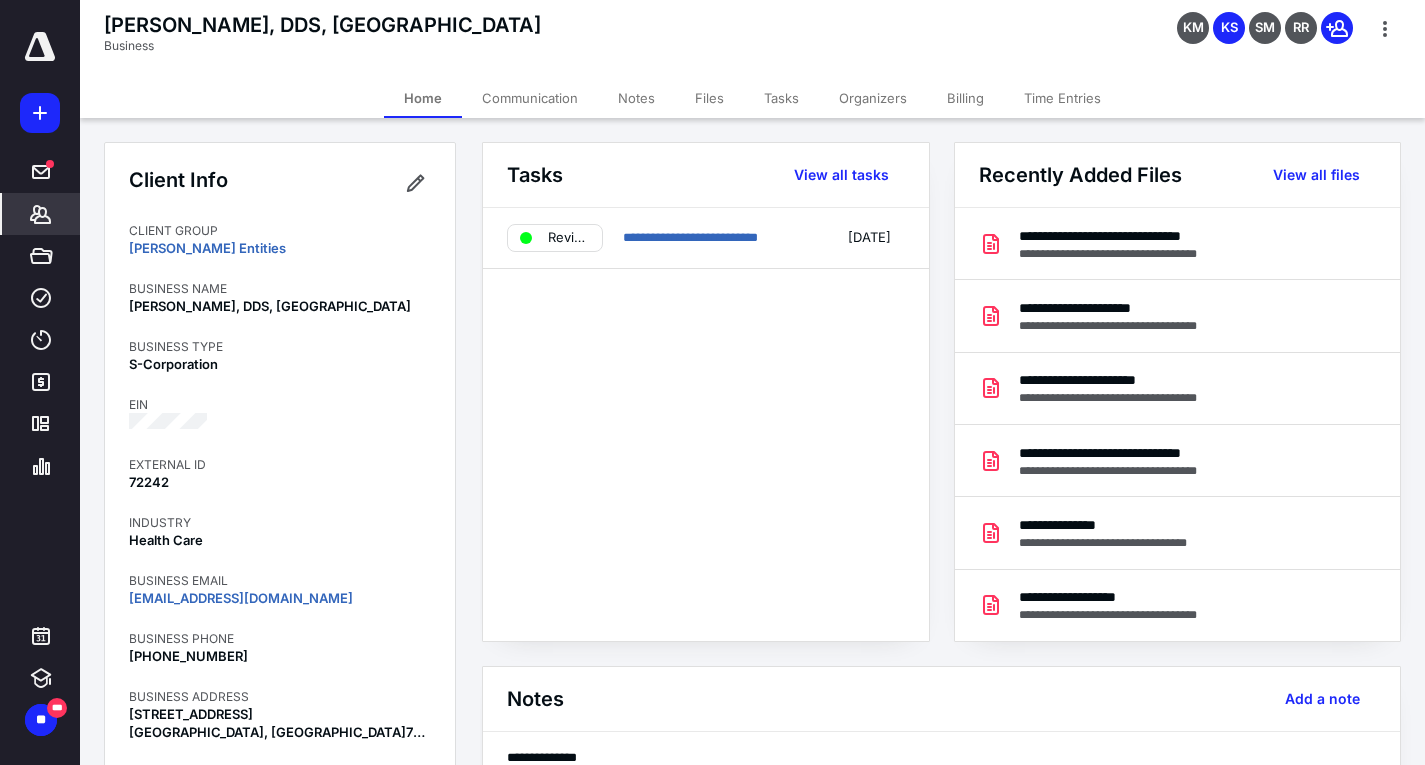 drag, startPoint x: 698, startPoint y: 95, endPoint x: 742, endPoint y: 129, distance: 55.605755 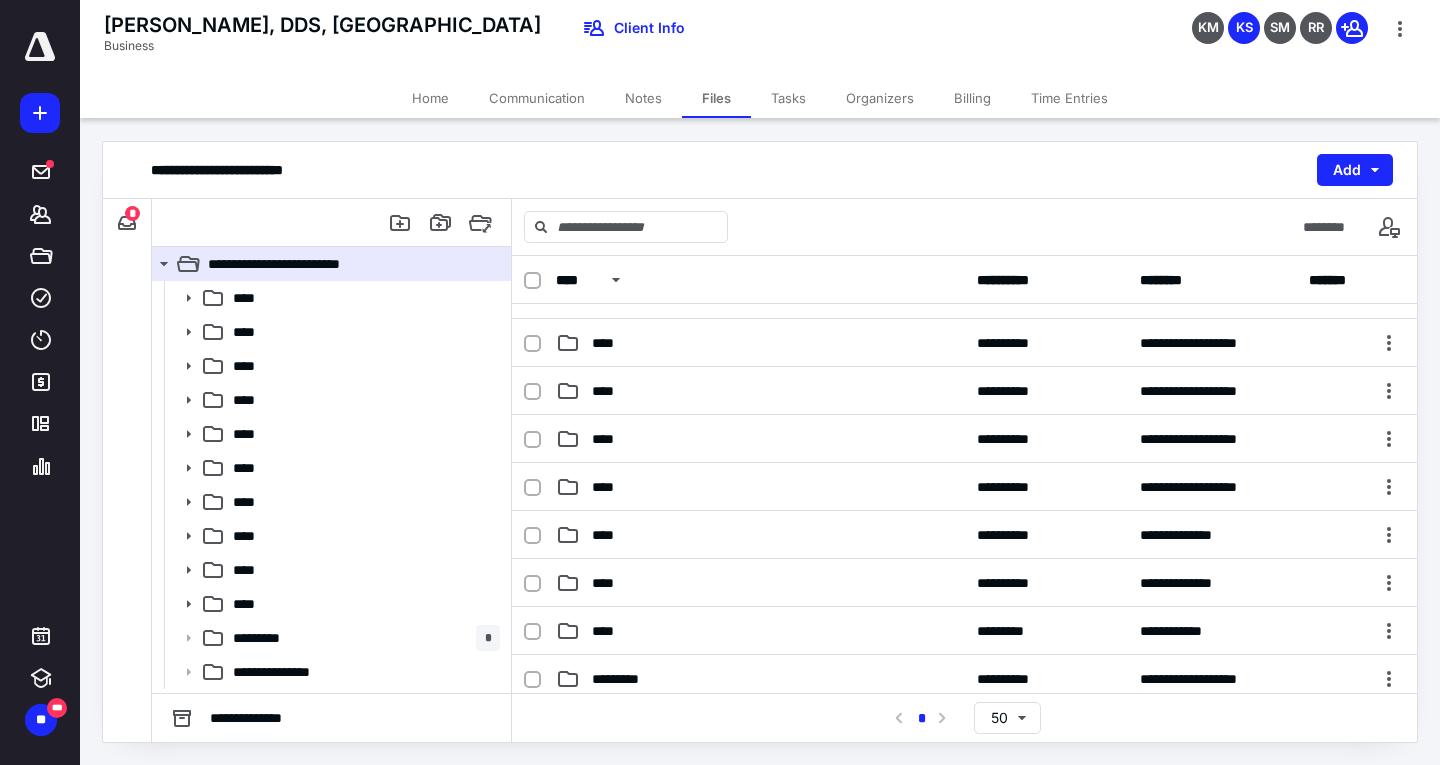 scroll, scrollTop: 400, scrollLeft: 0, axis: vertical 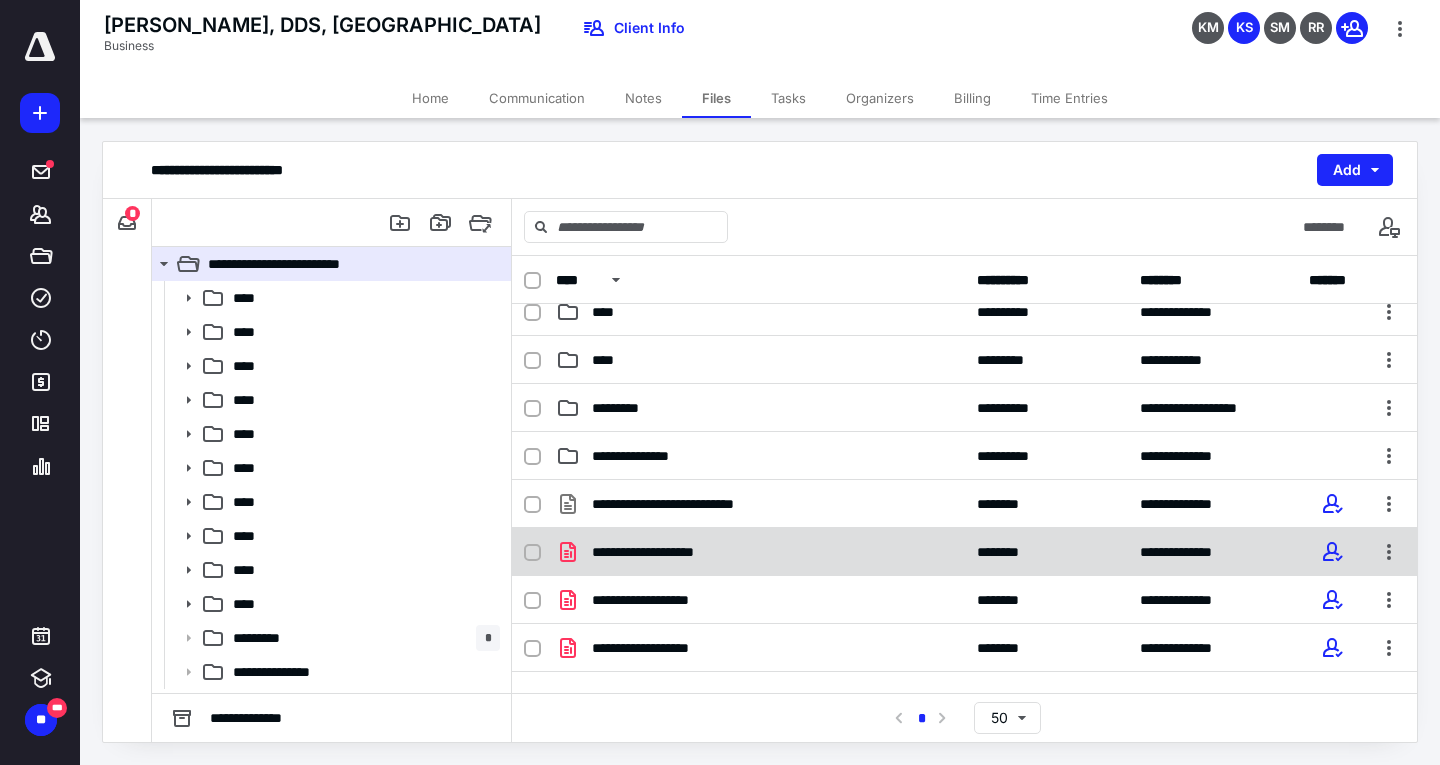 drag, startPoint x: 531, startPoint y: 552, endPoint x: 581, endPoint y: 554, distance: 50.039986 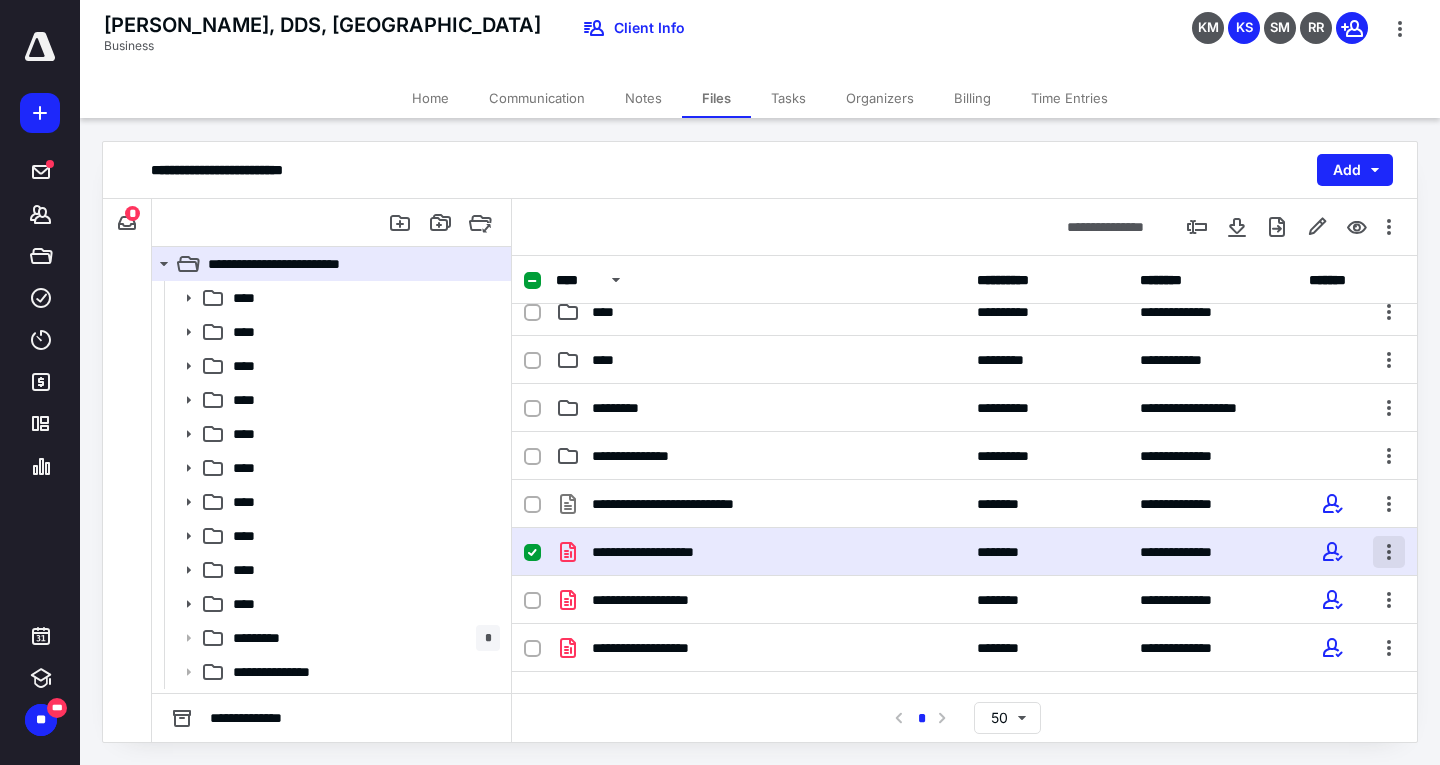 click at bounding box center [1389, 552] 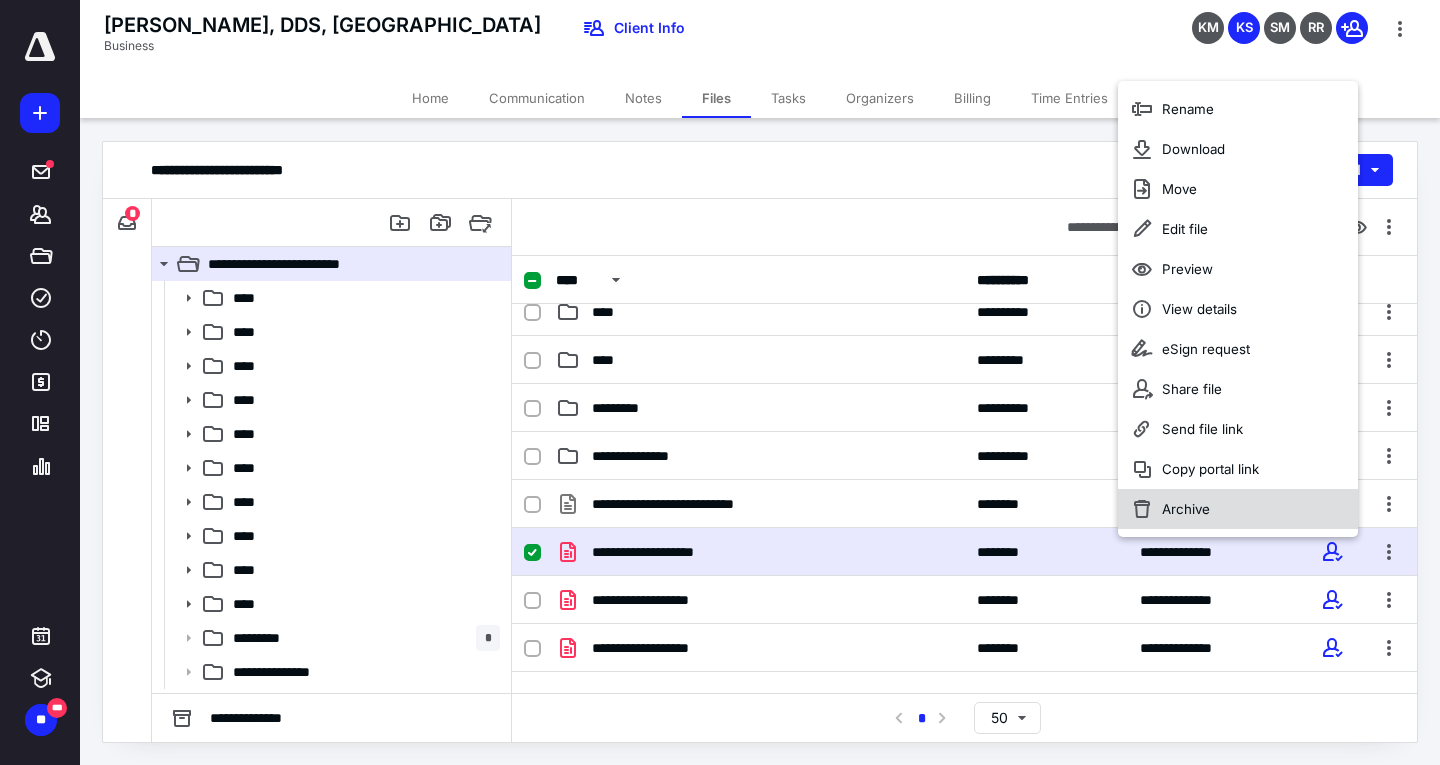 click on "Archive" at bounding box center [1238, 509] 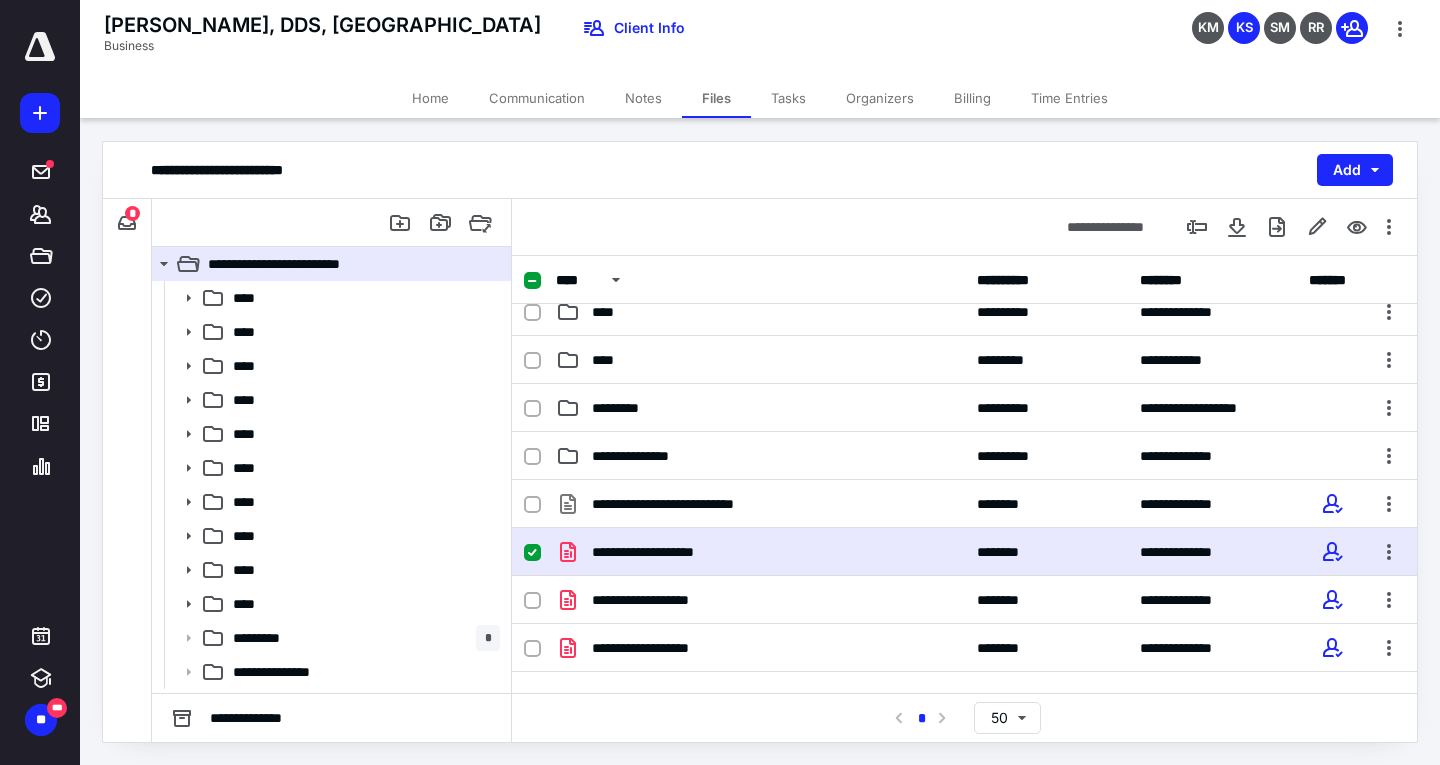 checkbox on "false" 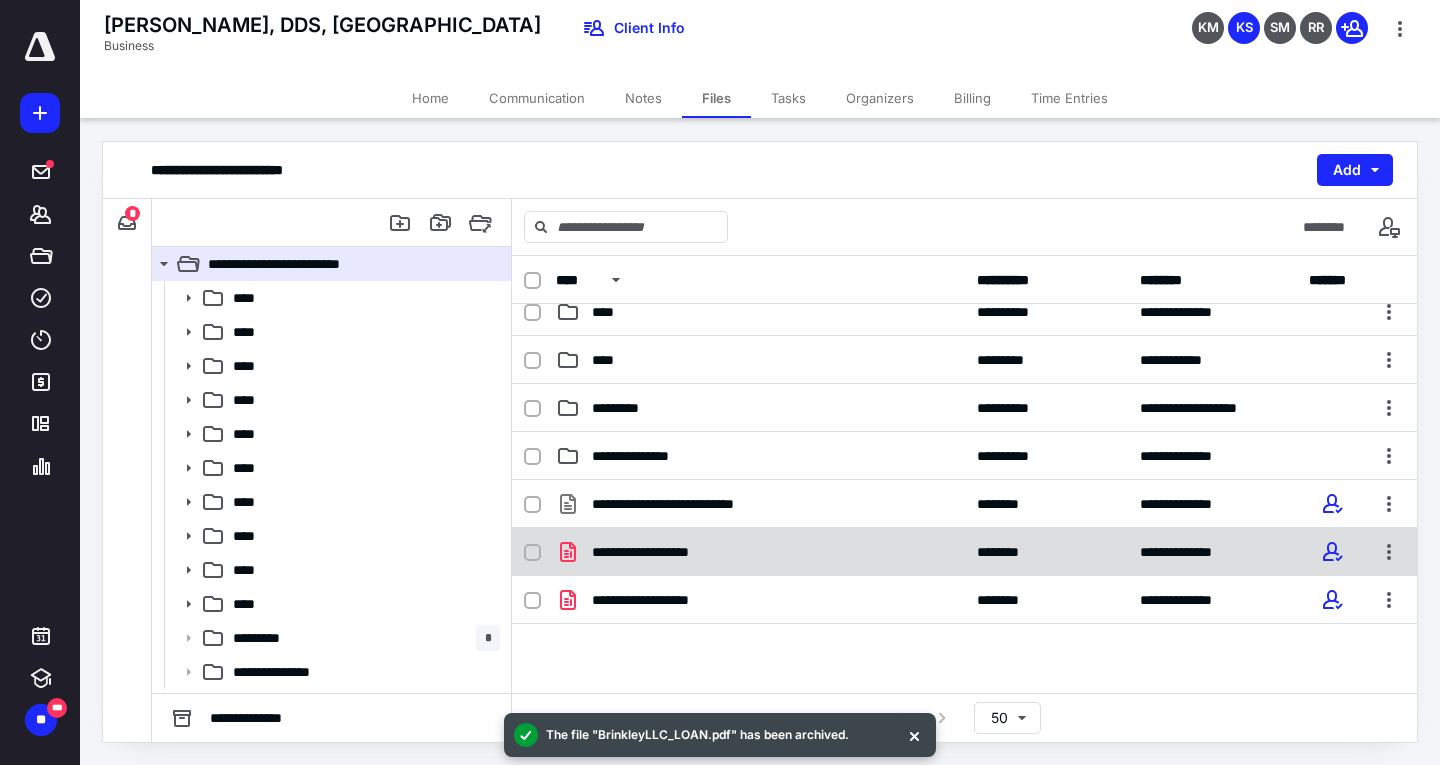 drag, startPoint x: 529, startPoint y: 555, endPoint x: 1077, endPoint y: 522, distance: 548.99274 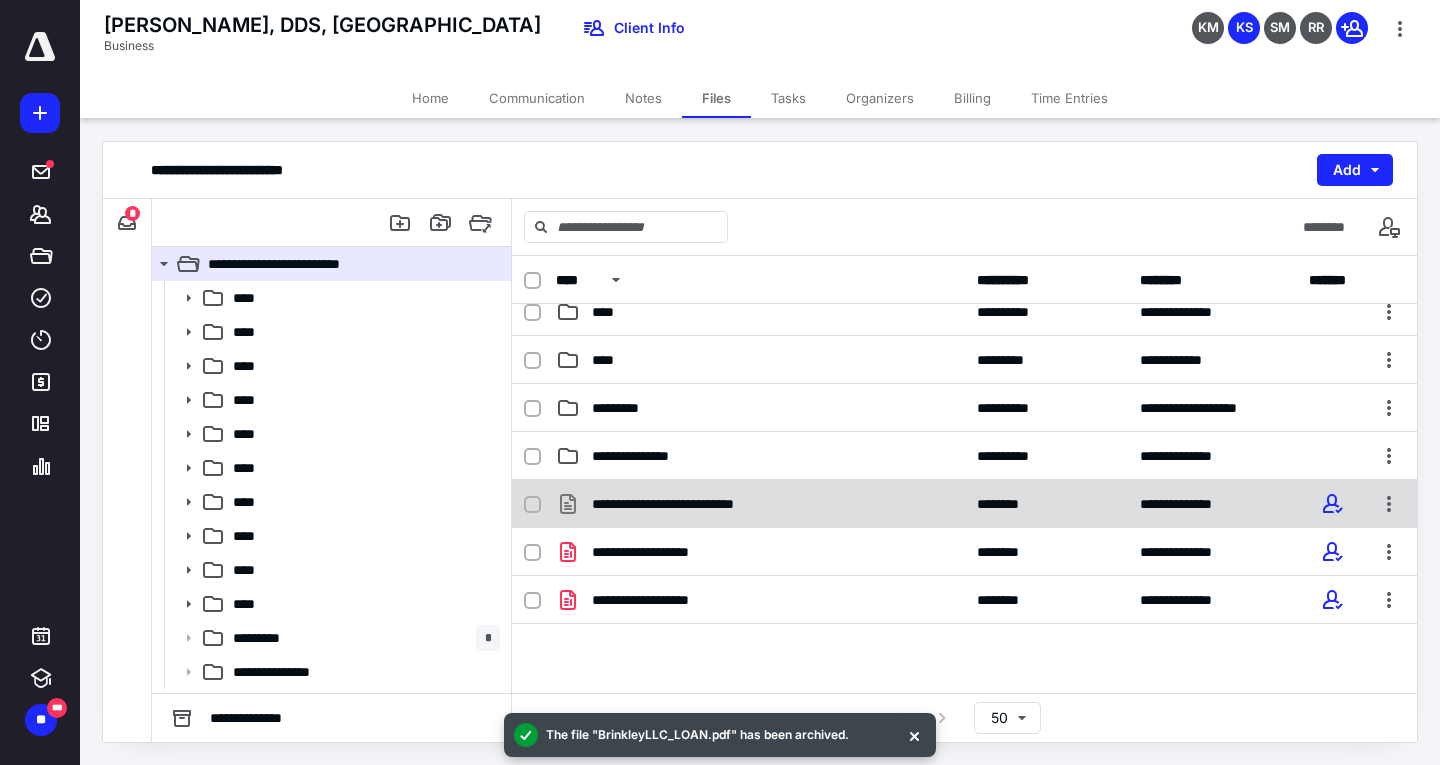 click 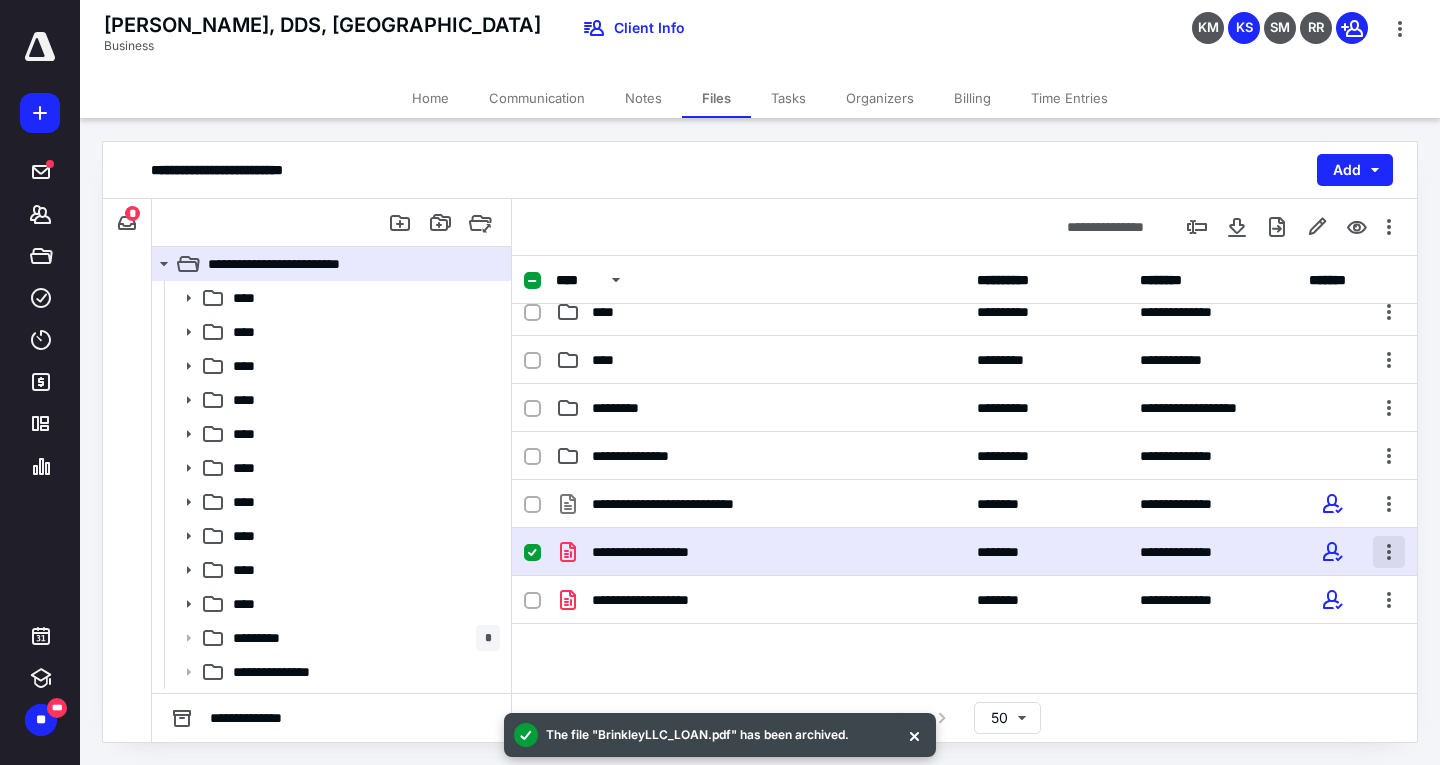 click at bounding box center (1389, 552) 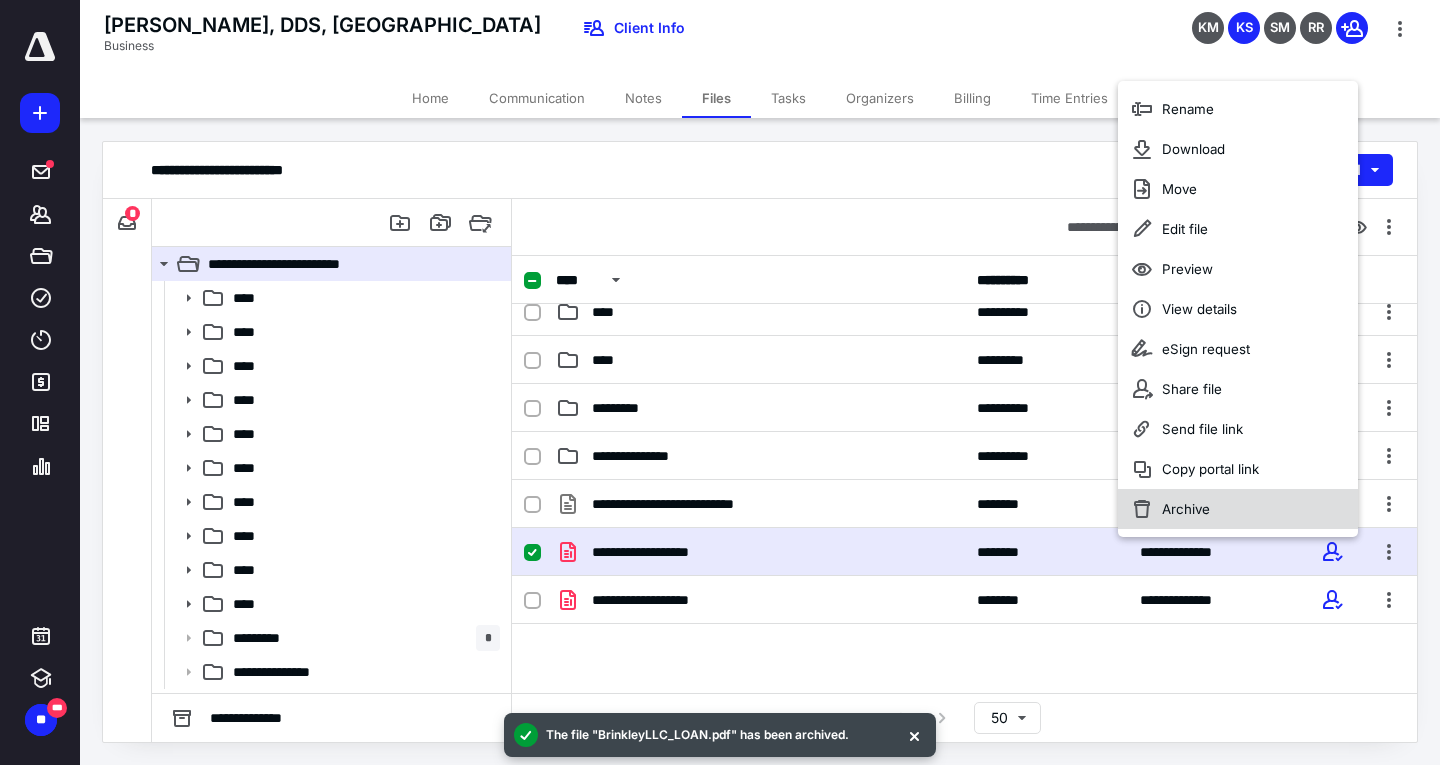 click on "Archive" at bounding box center [1186, 509] 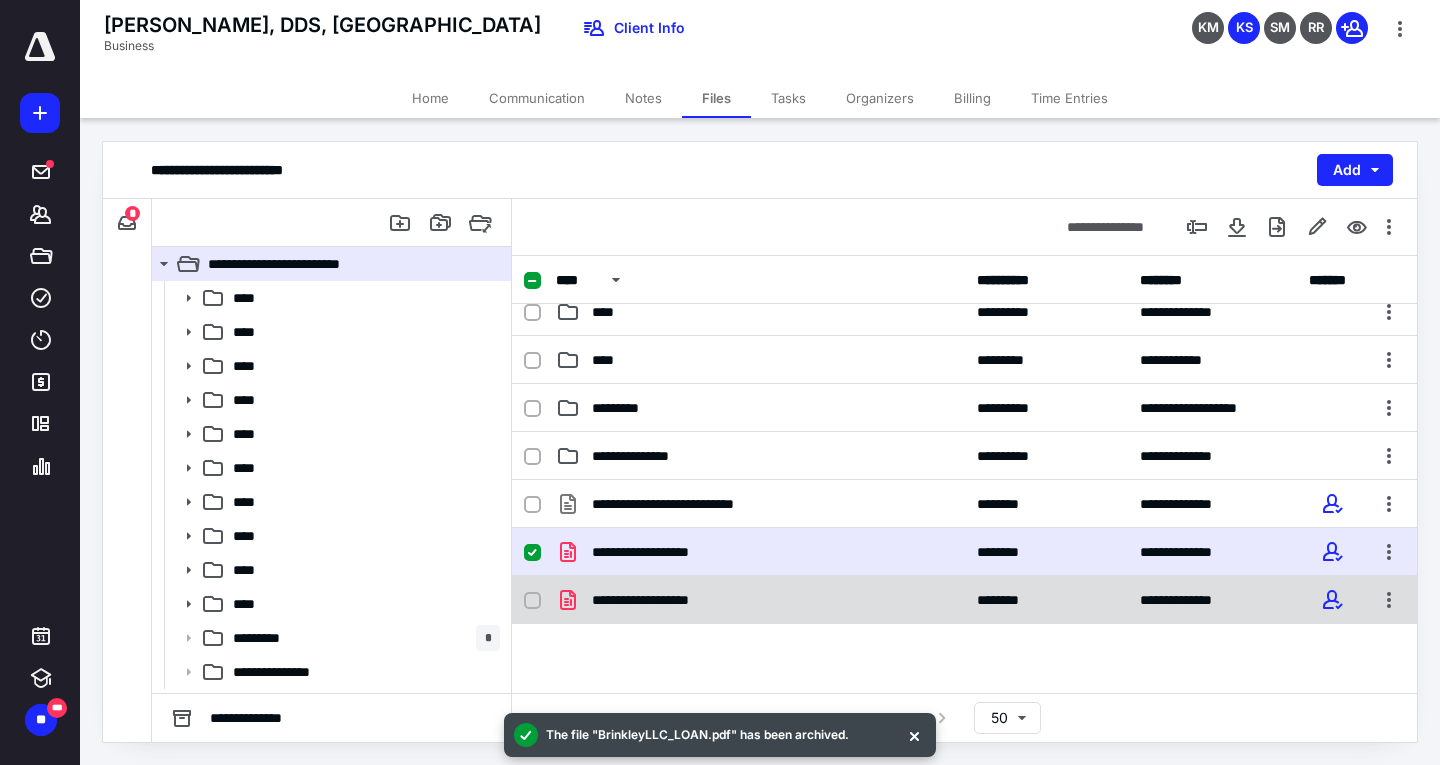 checkbox on "false" 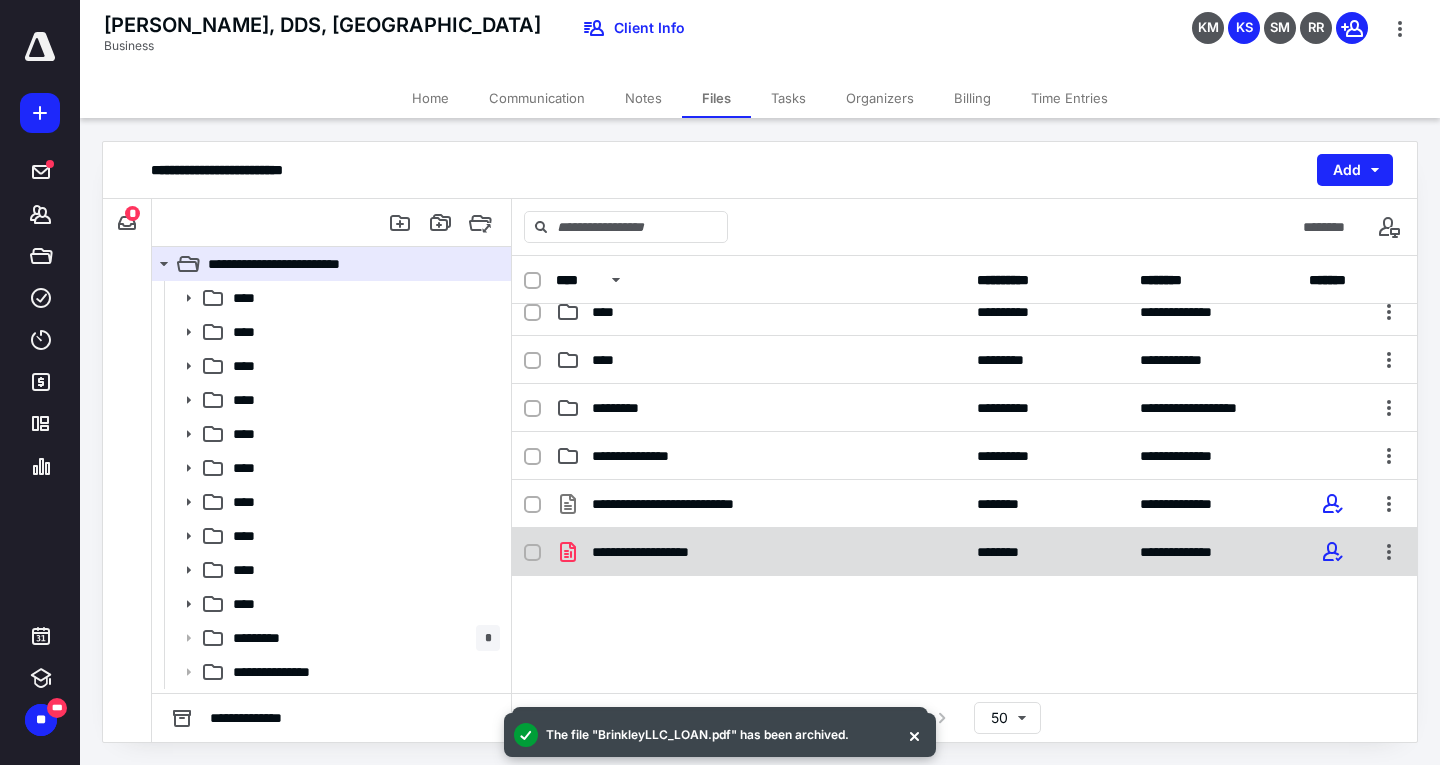drag, startPoint x: 536, startPoint y: 553, endPoint x: 562, endPoint y: 562, distance: 27.513634 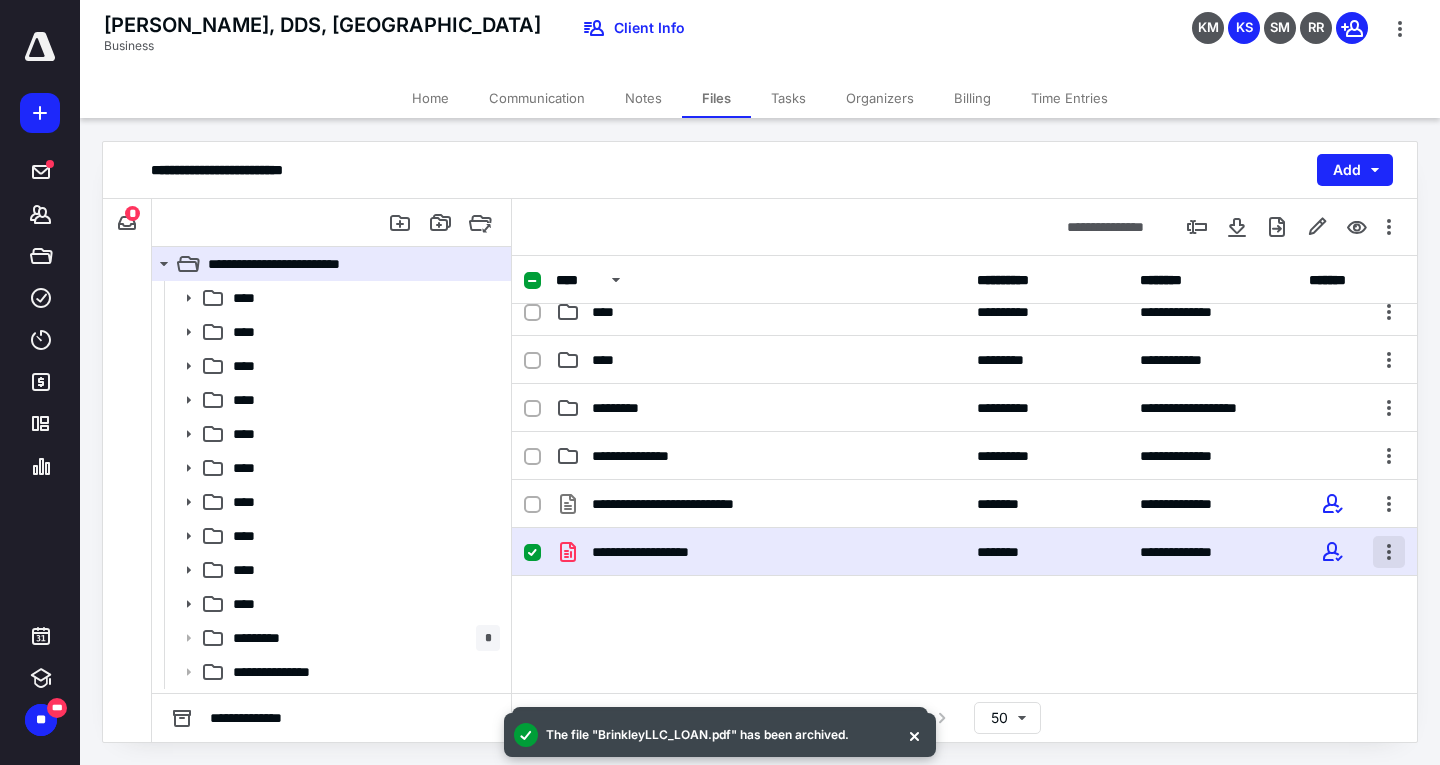 drag, startPoint x: 1380, startPoint y: 554, endPoint x: 1310, endPoint y: 608, distance: 88.40814 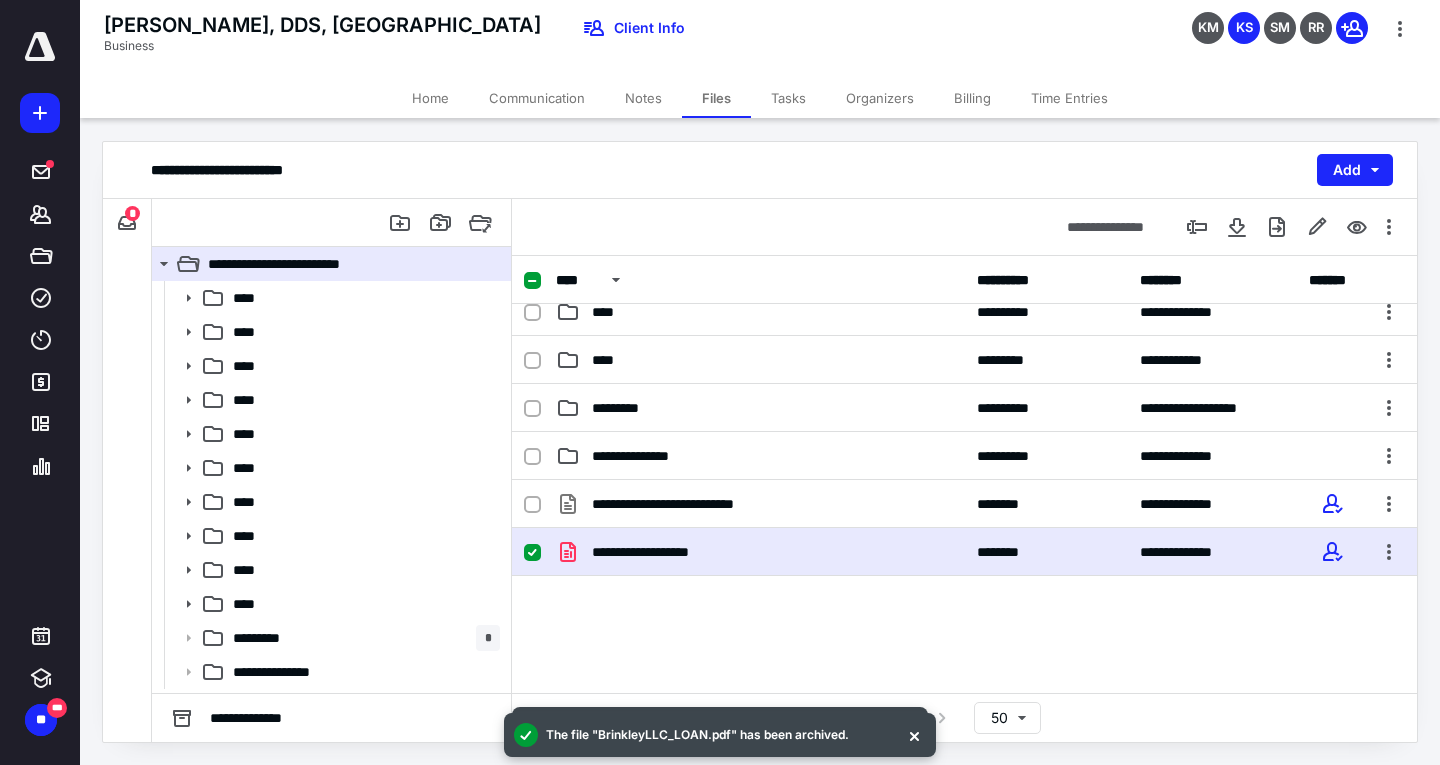 click at bounding box center (1389, 552) 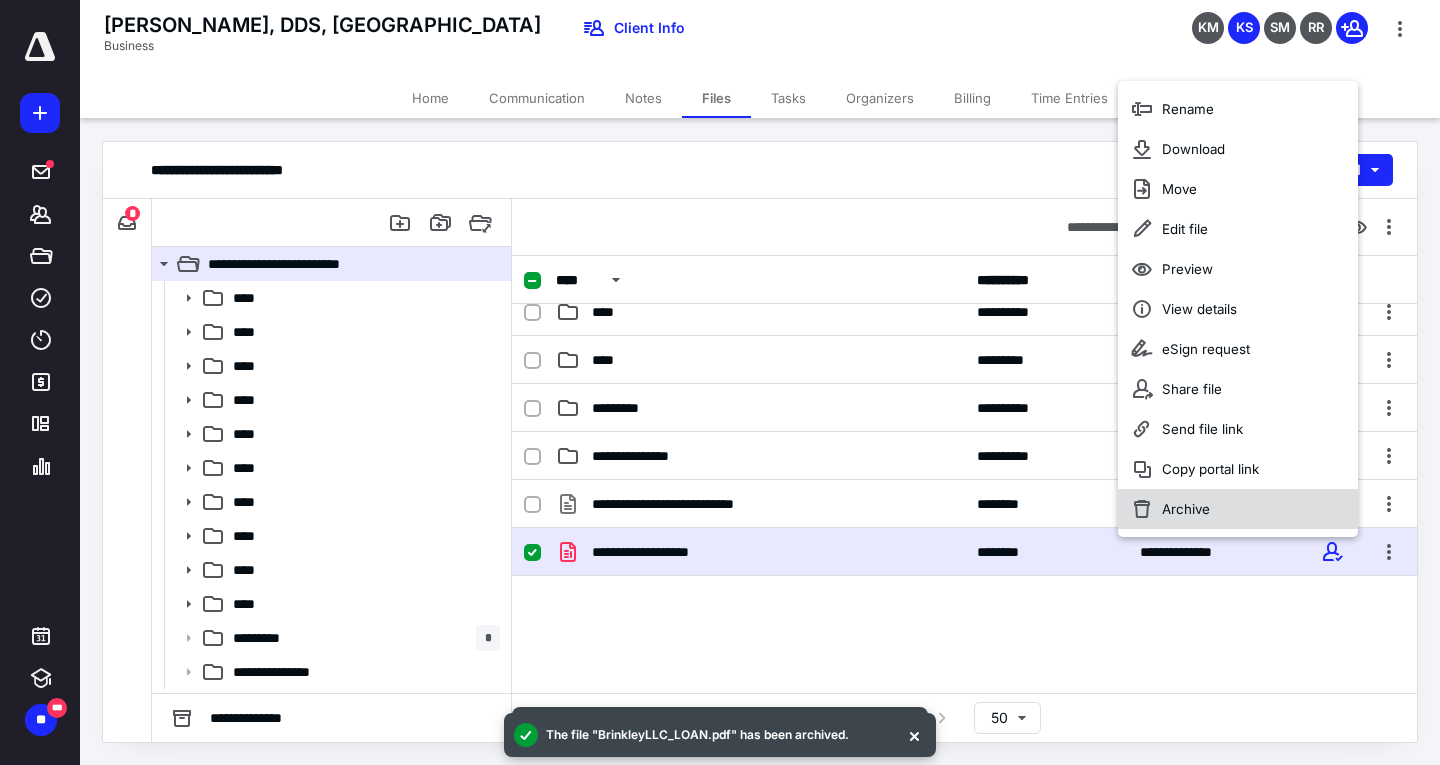 click on "Archive" at bounding box center (1186, 509) 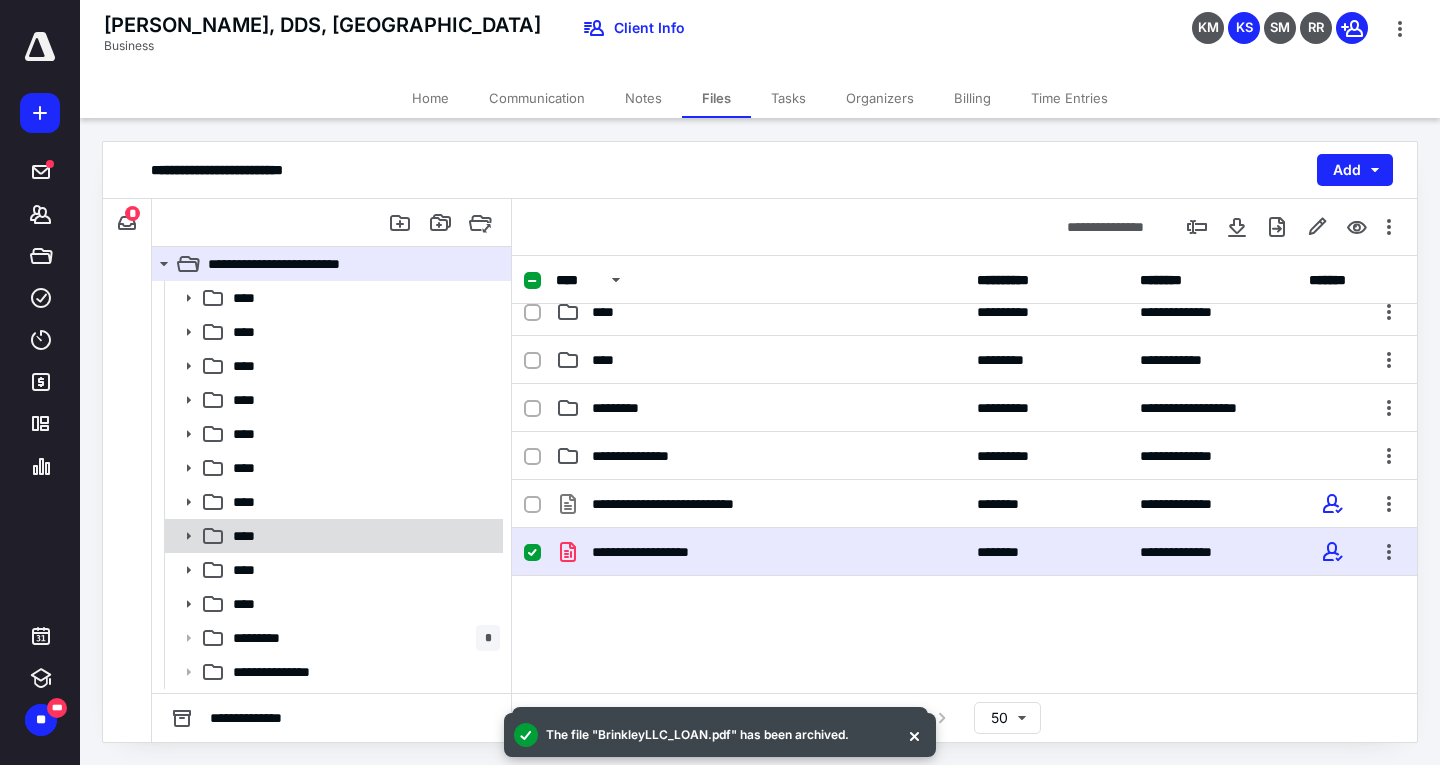 checkbox on "false" 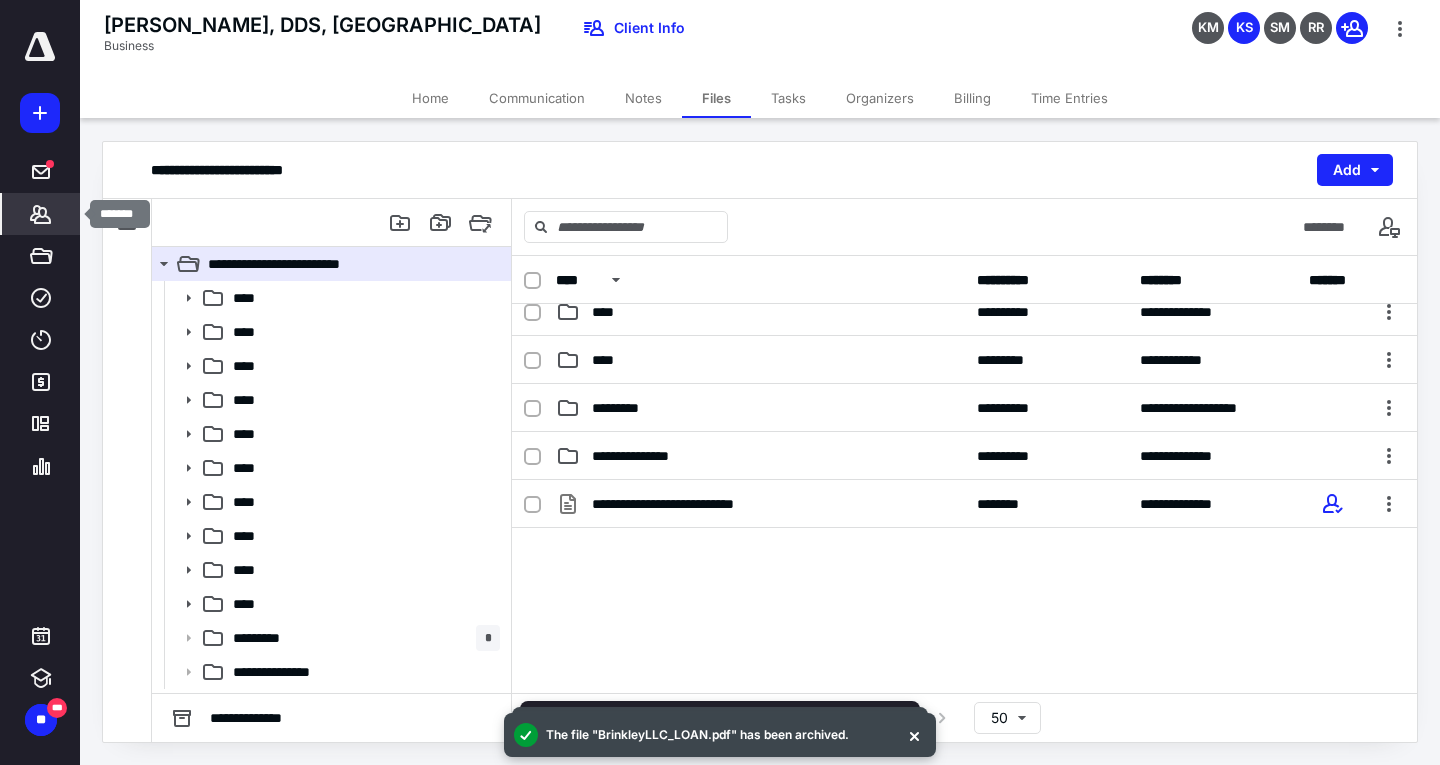 click 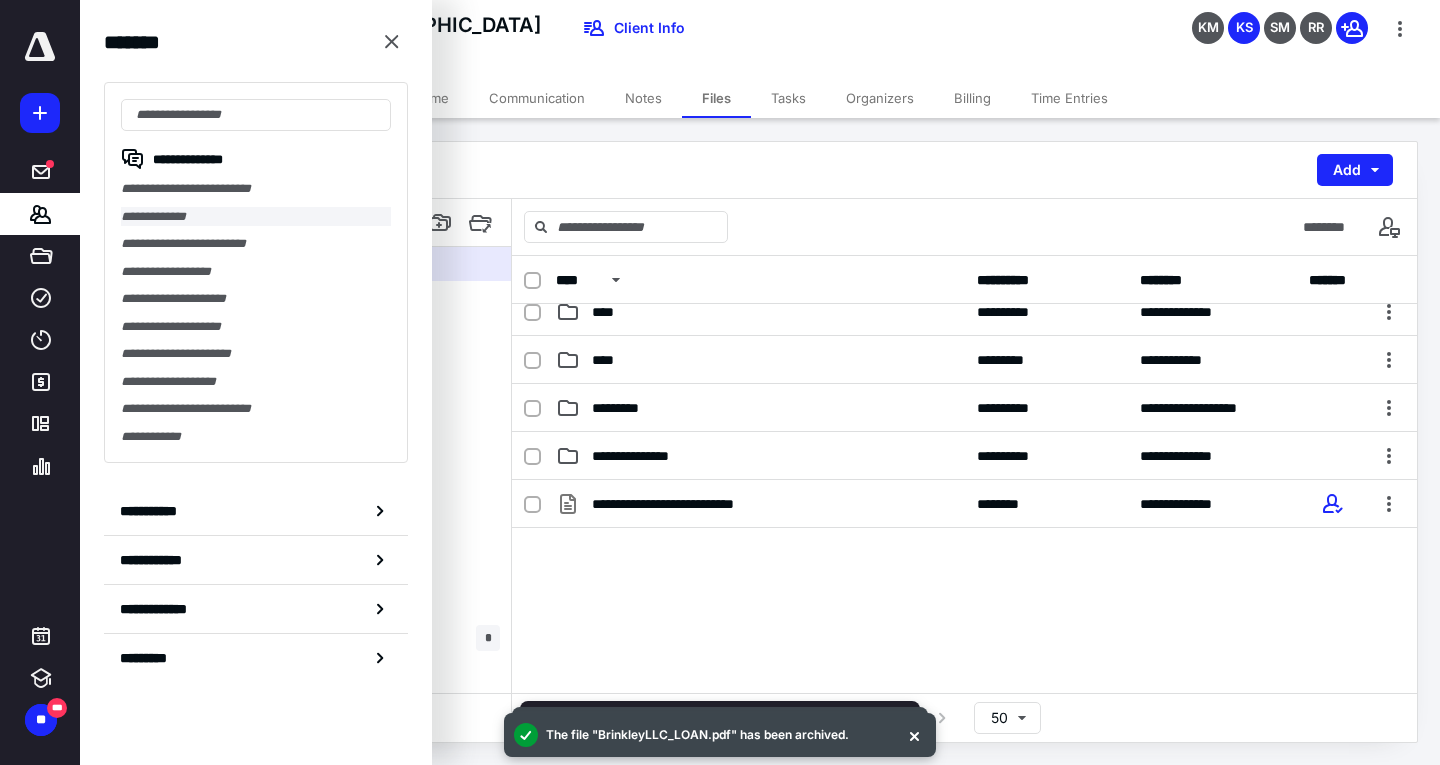 click on "**********" at bounding box center [256, 217] 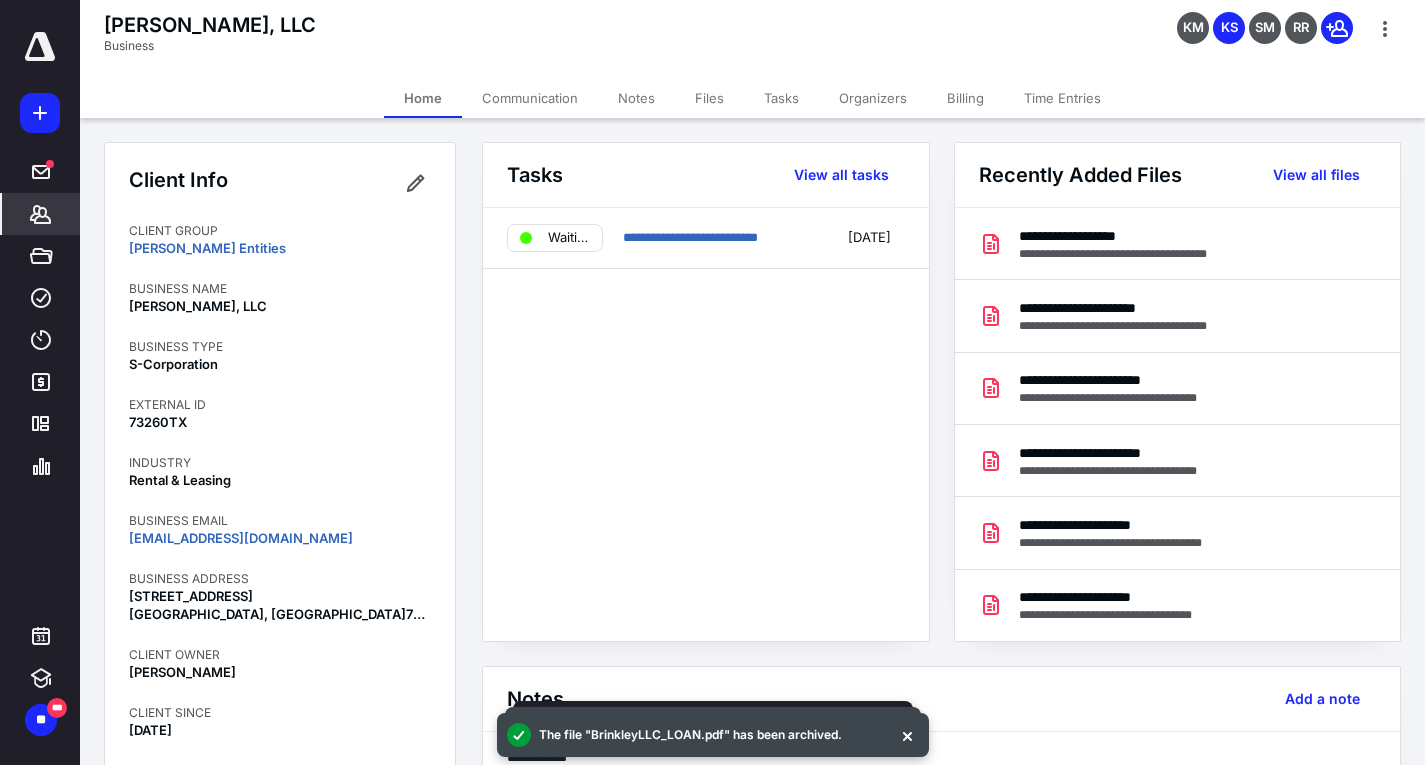 click on "Client Info CLIENT GROUP D. Brinkley Entities BUSINESS NAME BRINKLEY, LLC BUSINESS TYPE S-Corporation EXTERNAL ID 73260TX INDUSTRY Rental & Leasing BUSINESS EMAIL DRBRINKLEY@hotmail.com BUSINESS ADDRESS 2630 EXPOSITION BLVD., SUITE G01 AUSTIN, TX  78703 CLIENT OWNER Robert Rogers CLIENT SINCE Sep 20, 2024 NAICS 531120 TAGS Lessor of NonRes Building "B" S Corp" at bounding box center [280, 529] 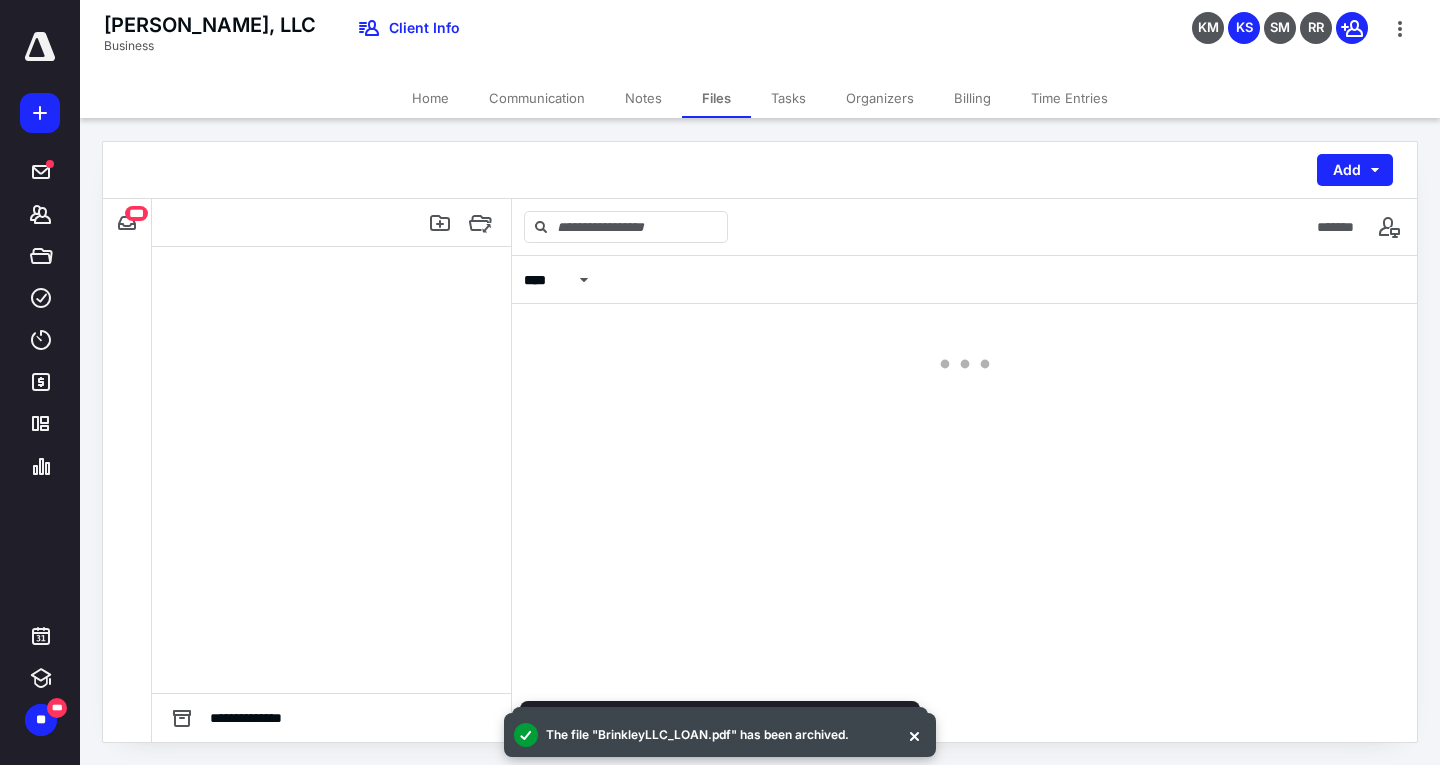 click on "Files" at bounding box center [716, 98] 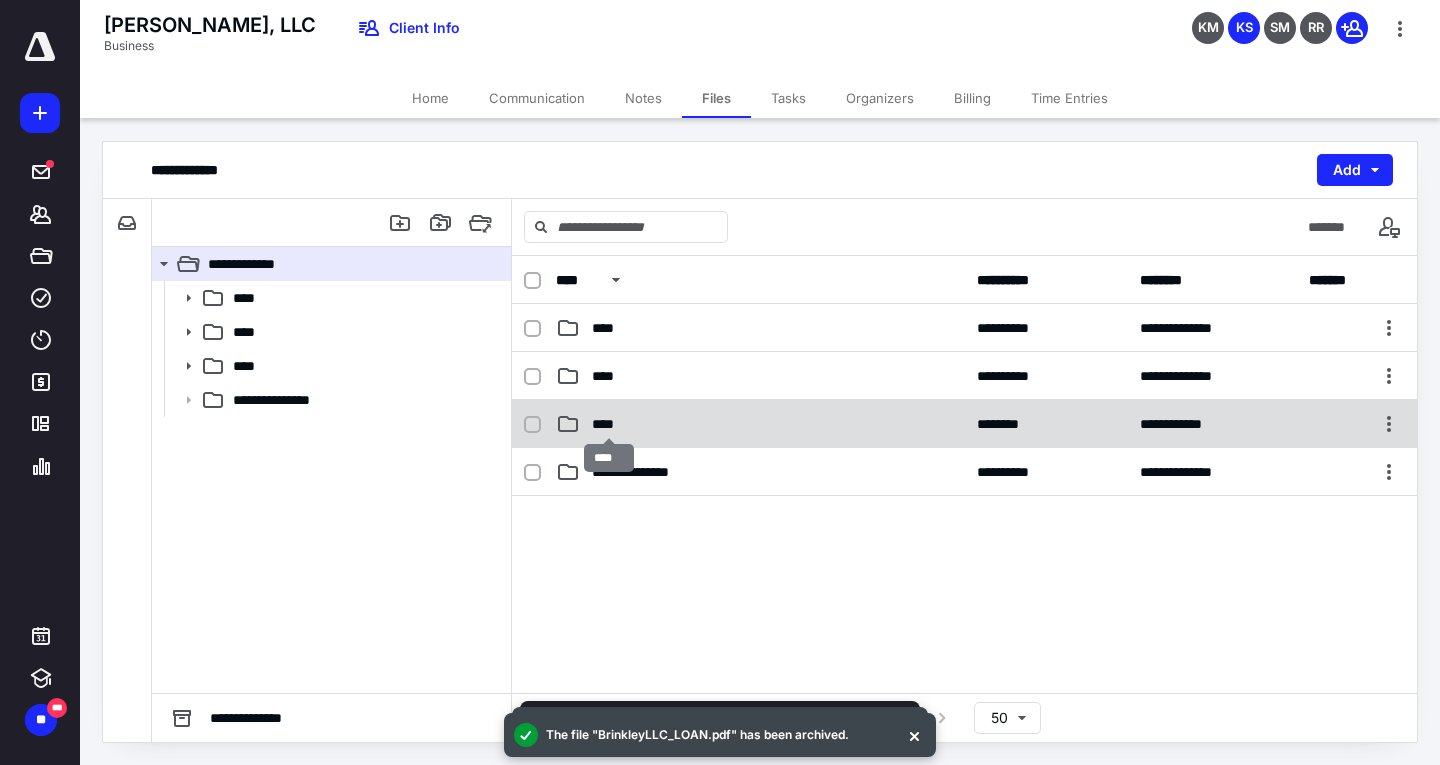click on "****" at bounding box center (609, 424) 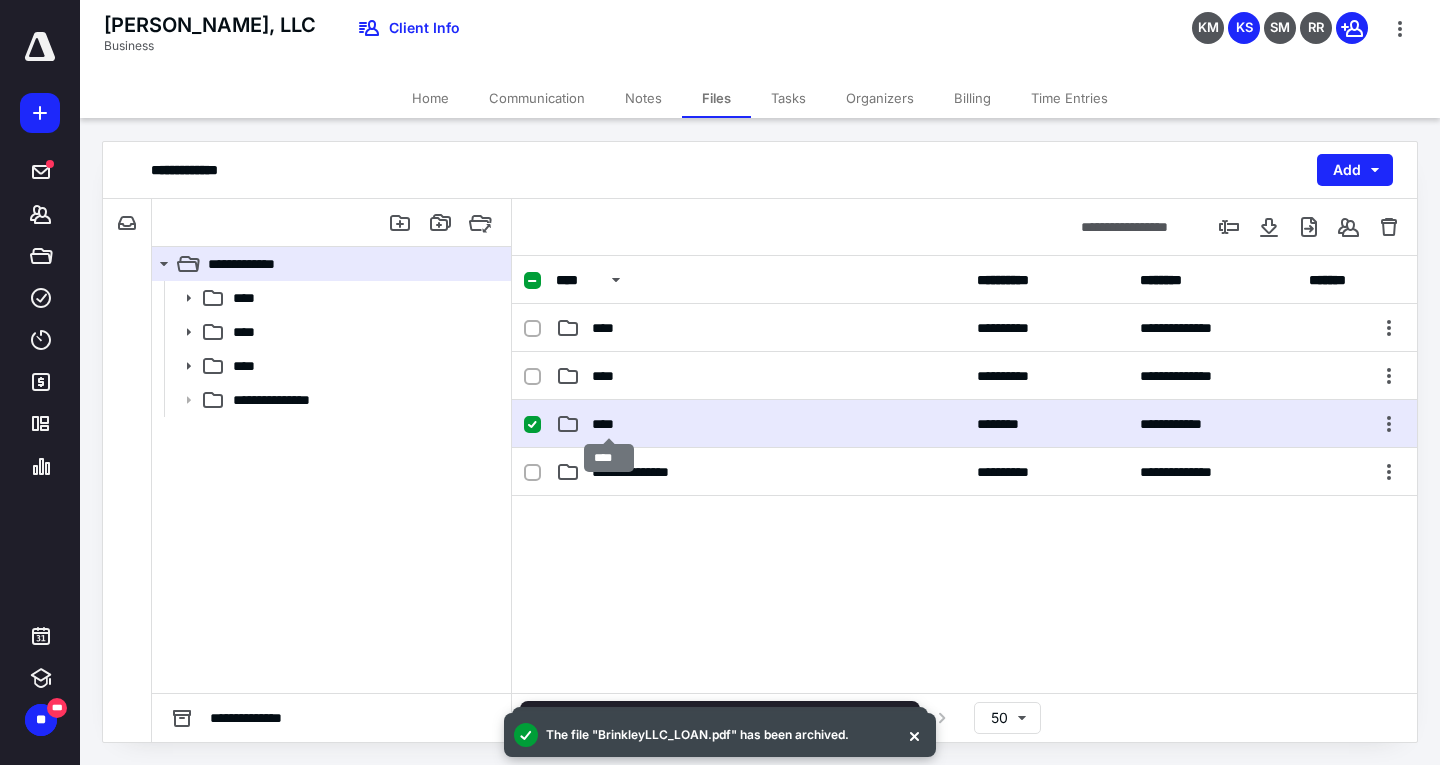 click on "****" at bounding box center (609, 424) 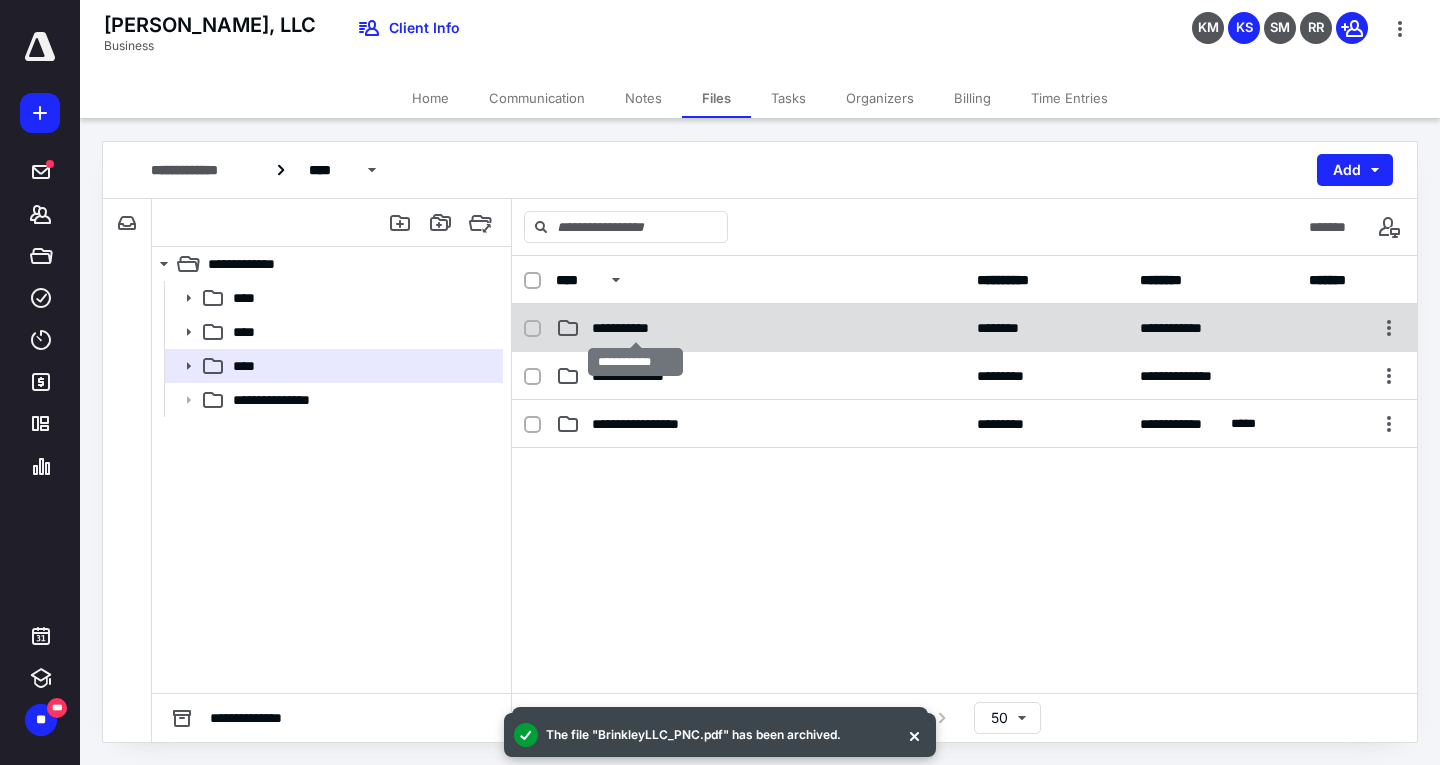 click on "**********" at bounding box center [635, 328] 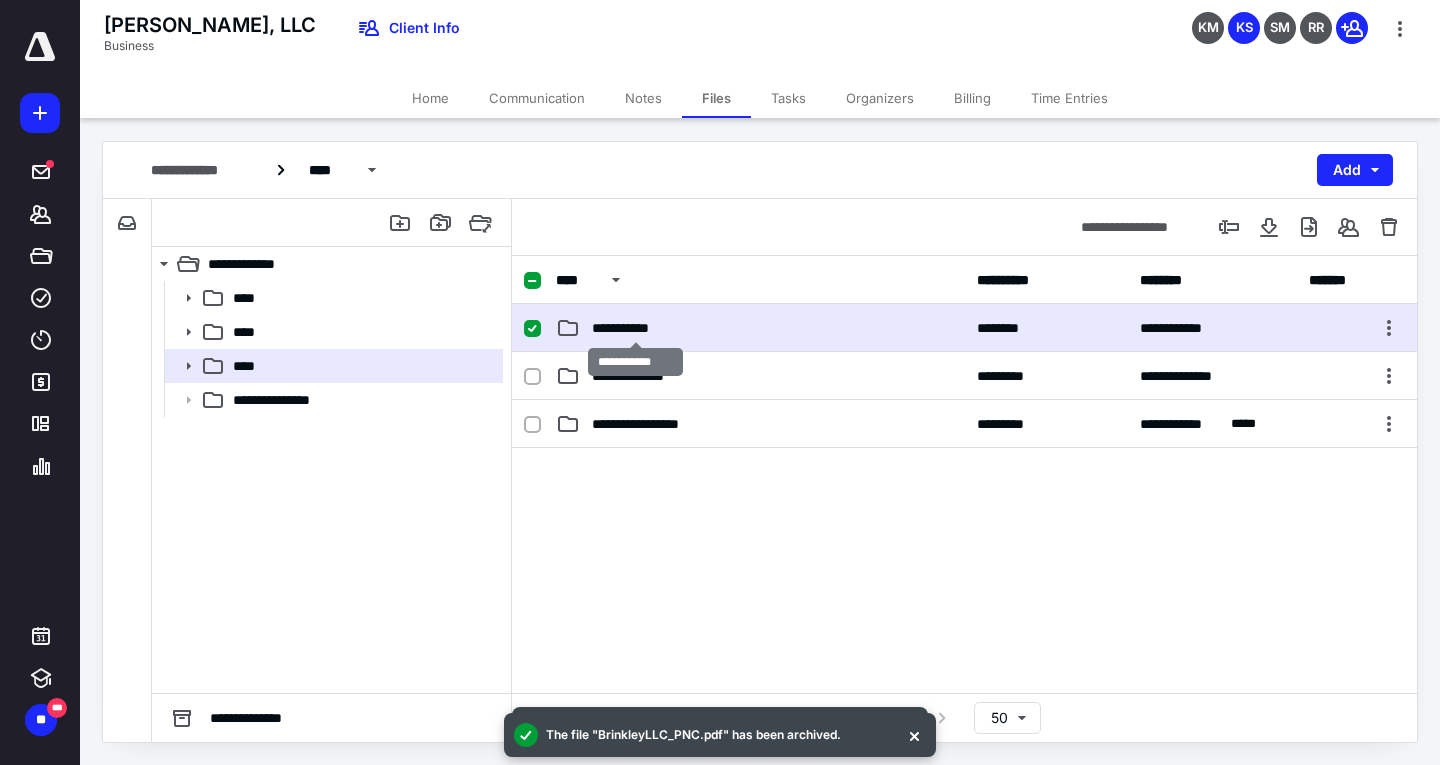 click on "**********" at bounding box center (635, 328) 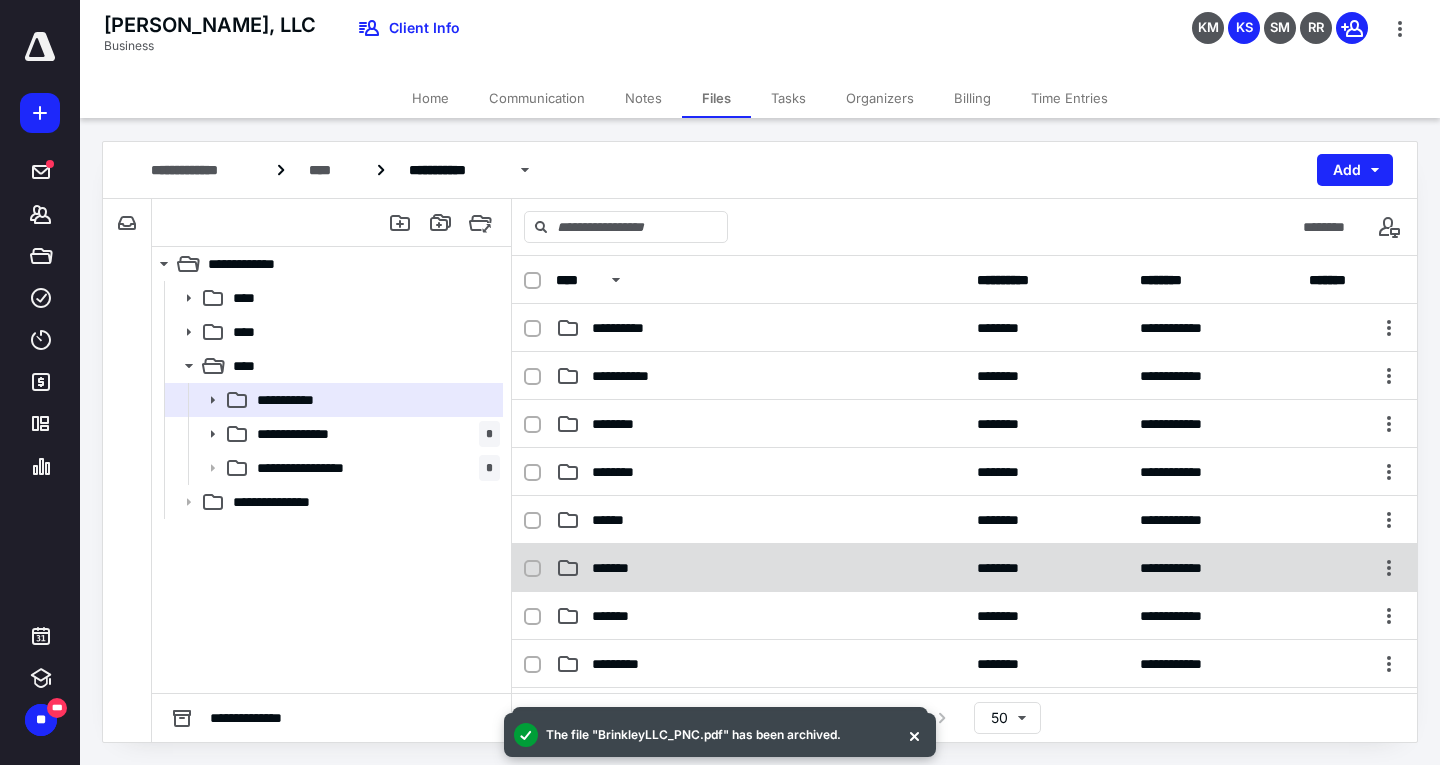 click on "*******" at bounding box center [620, 568] 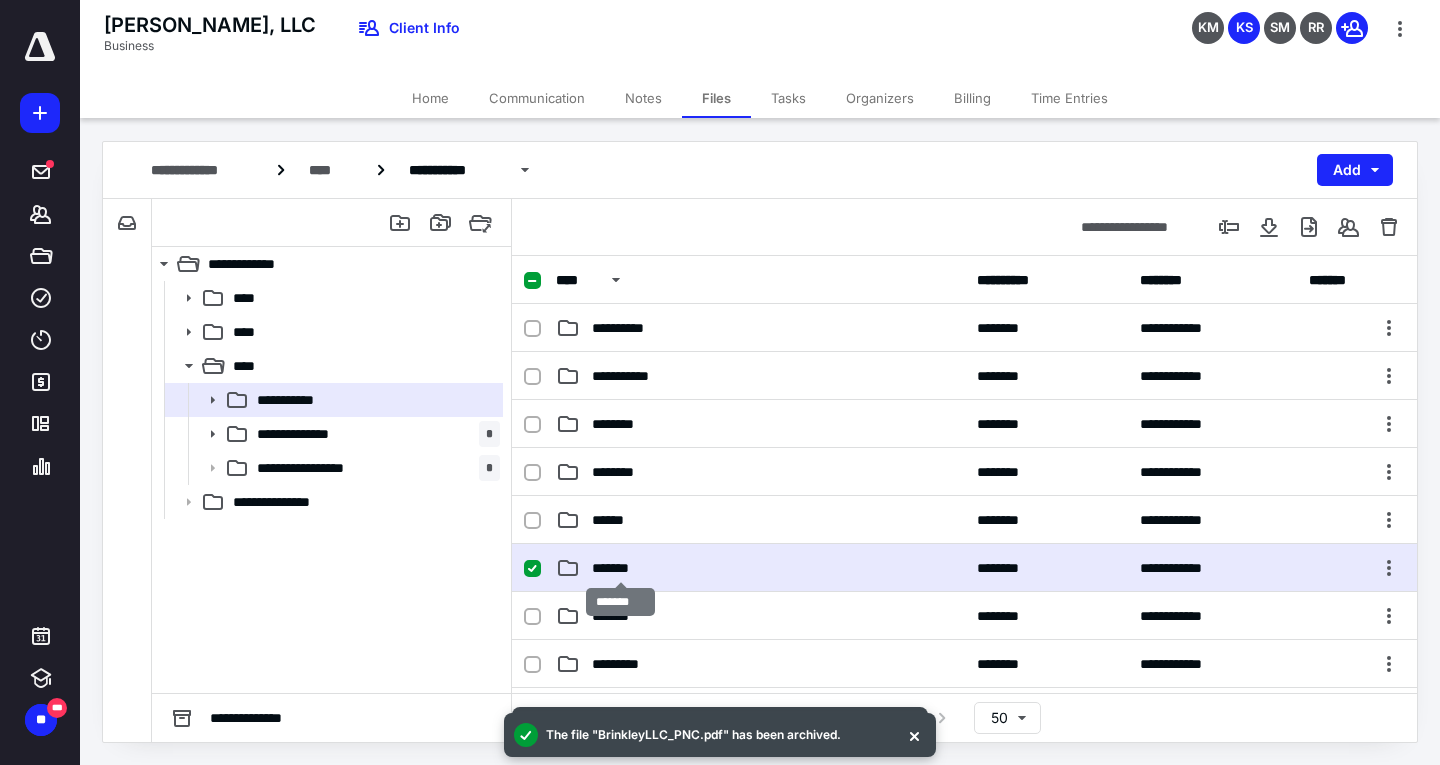 click on "*******" at bounding box center [620, 568] 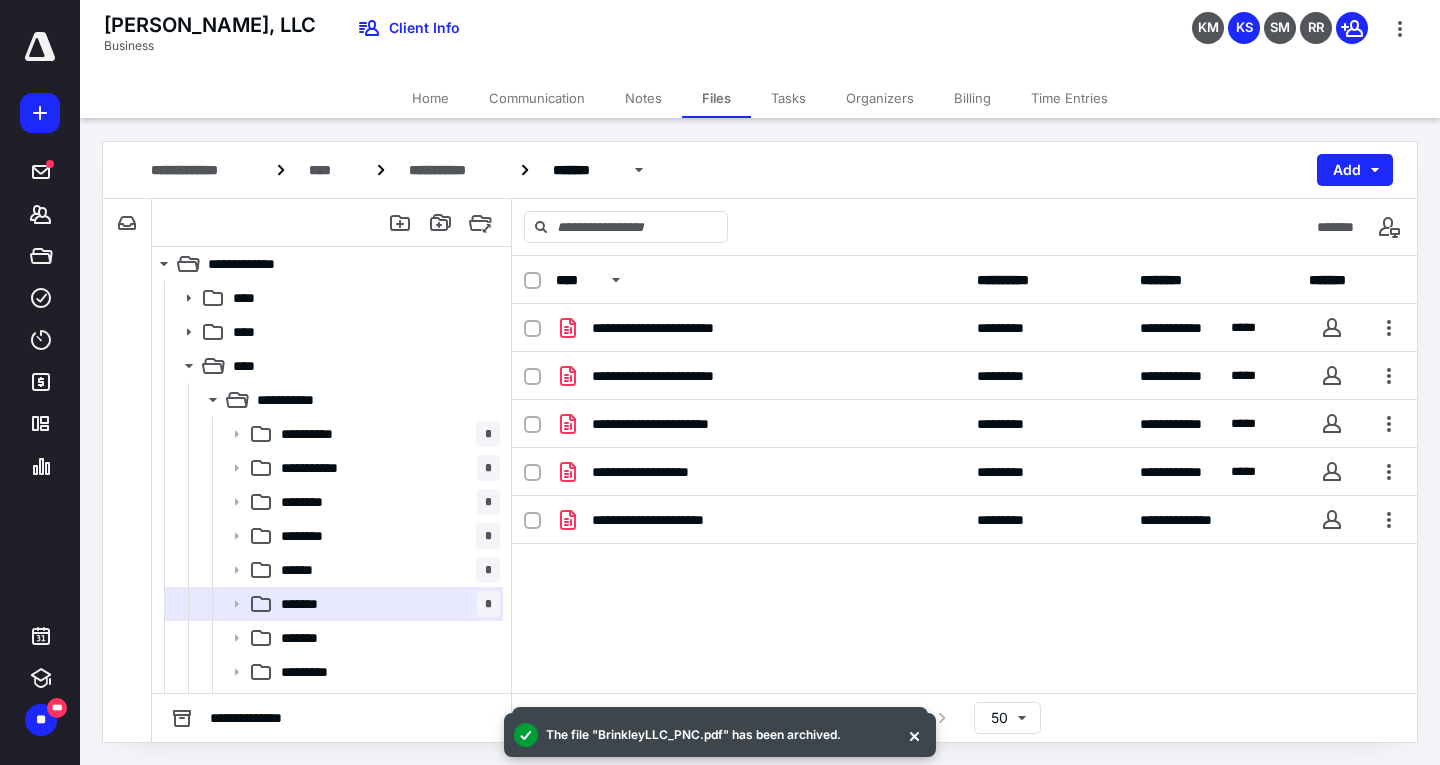 click at bounding box center [532, 281] 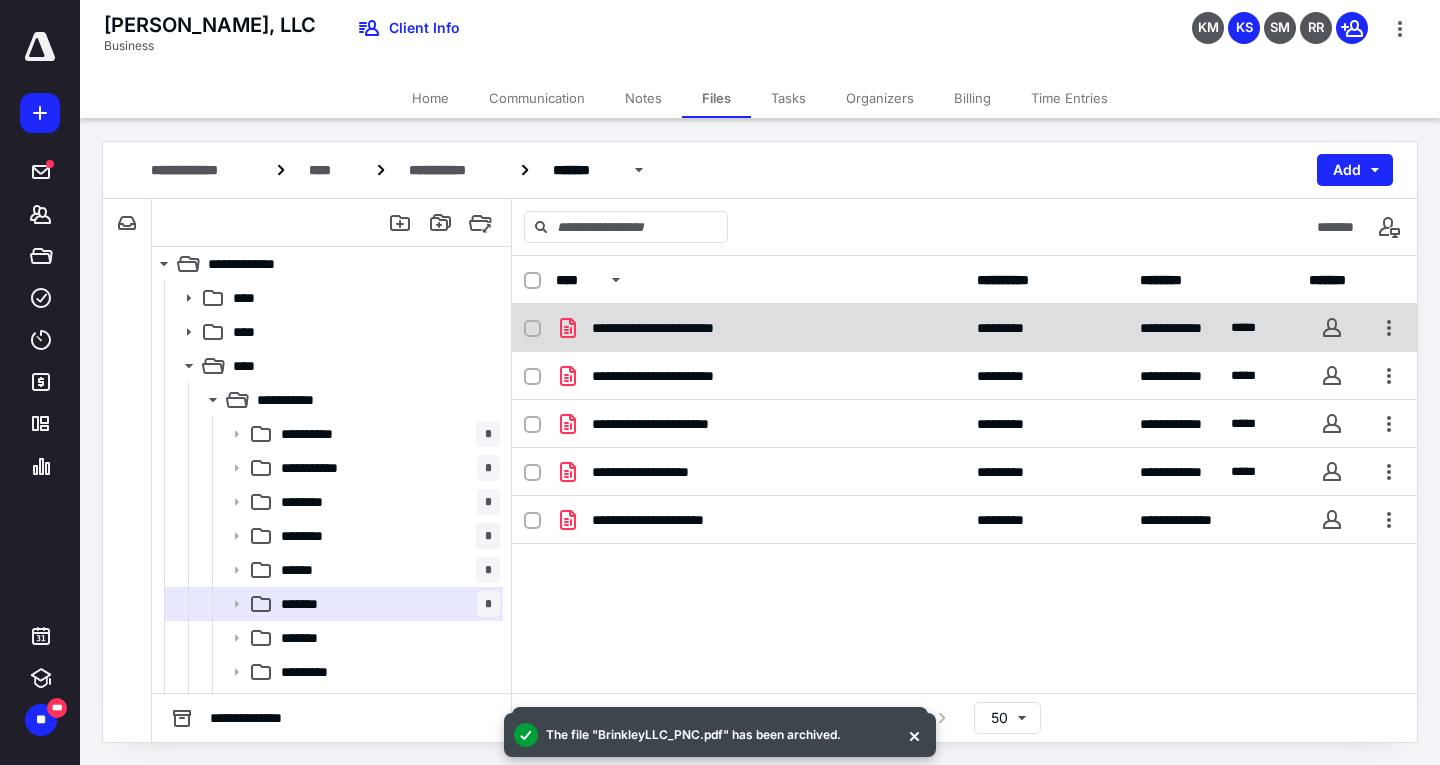 checkbox on "true" 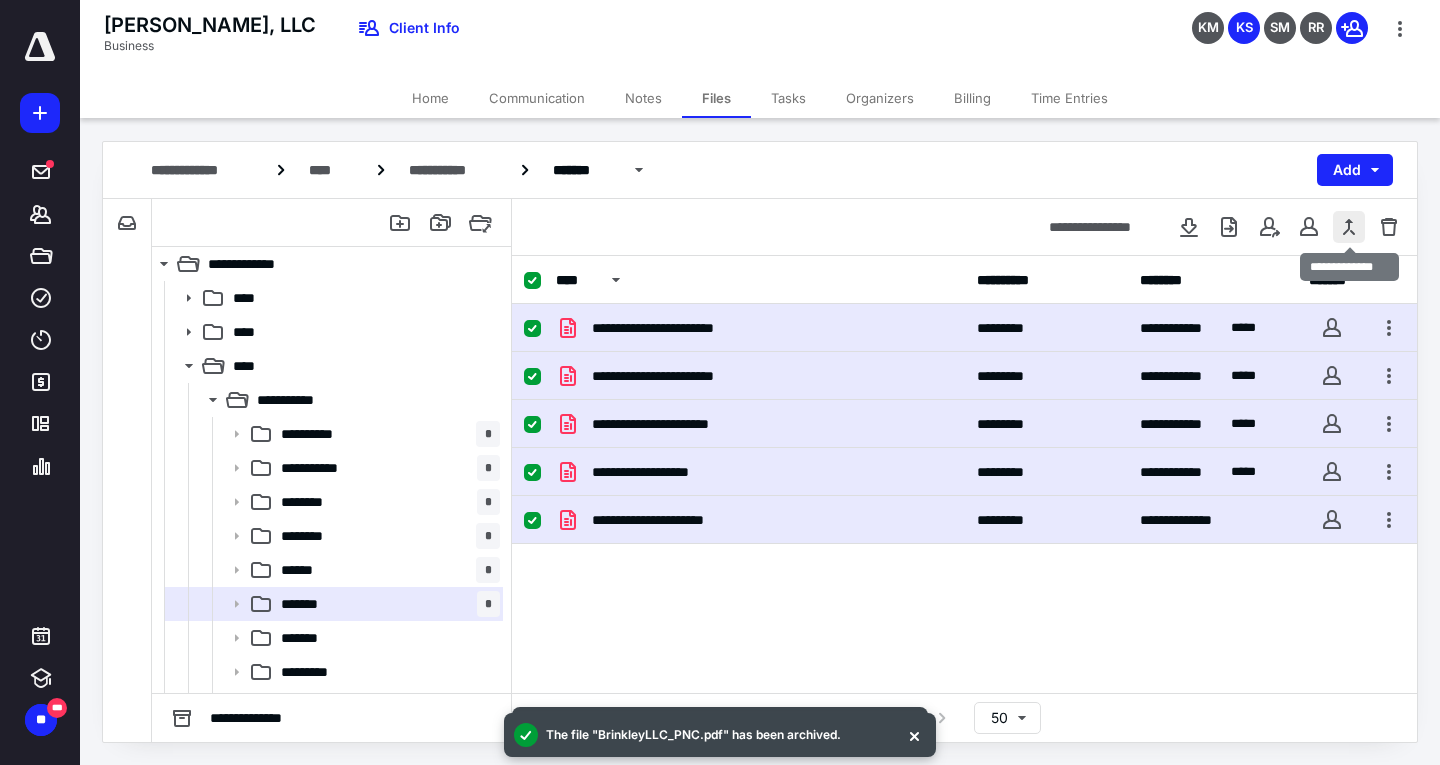 click at bounding box center (1349, 227) 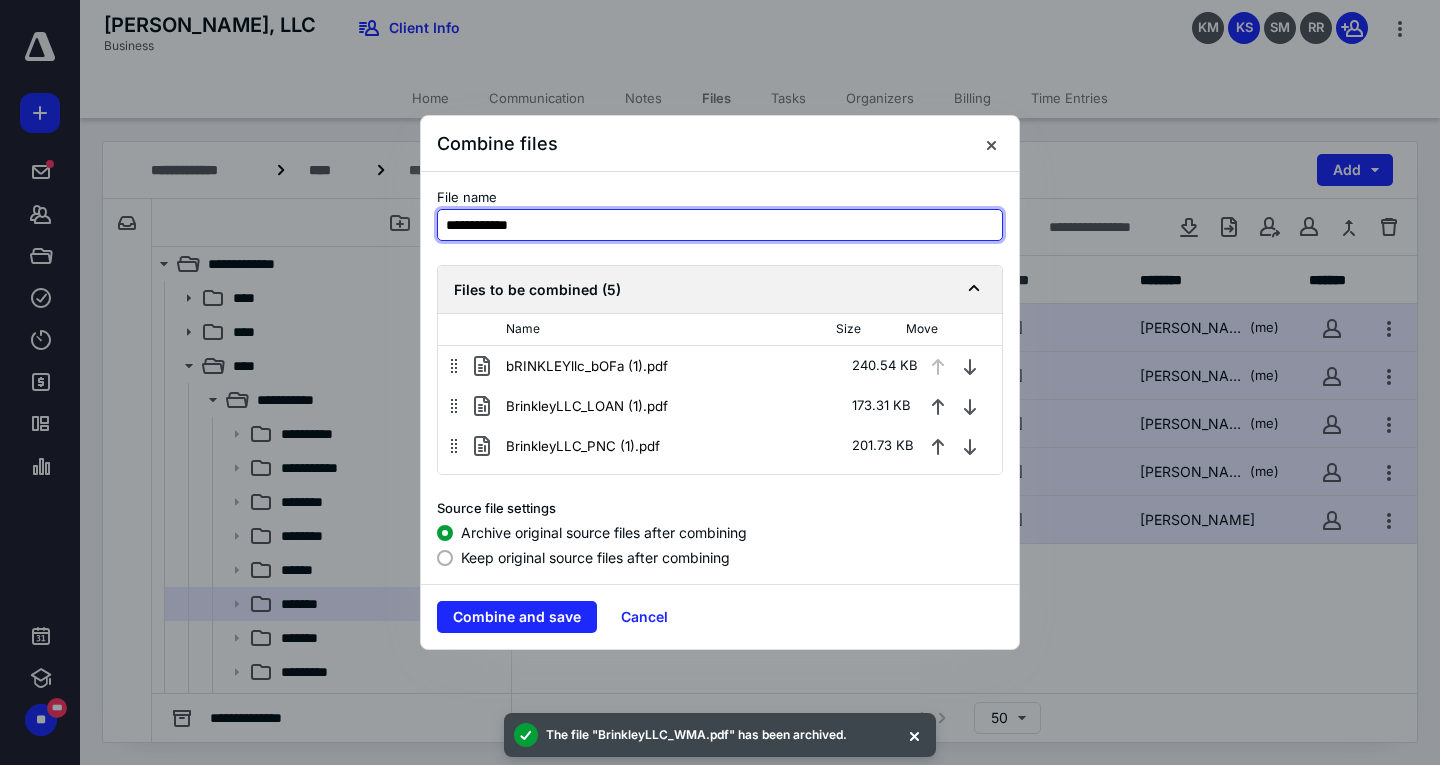 drag, startPoint x: 542, startPoint y: 229, endPoint x: 428, endPoint y: 211, distance: 115.41231 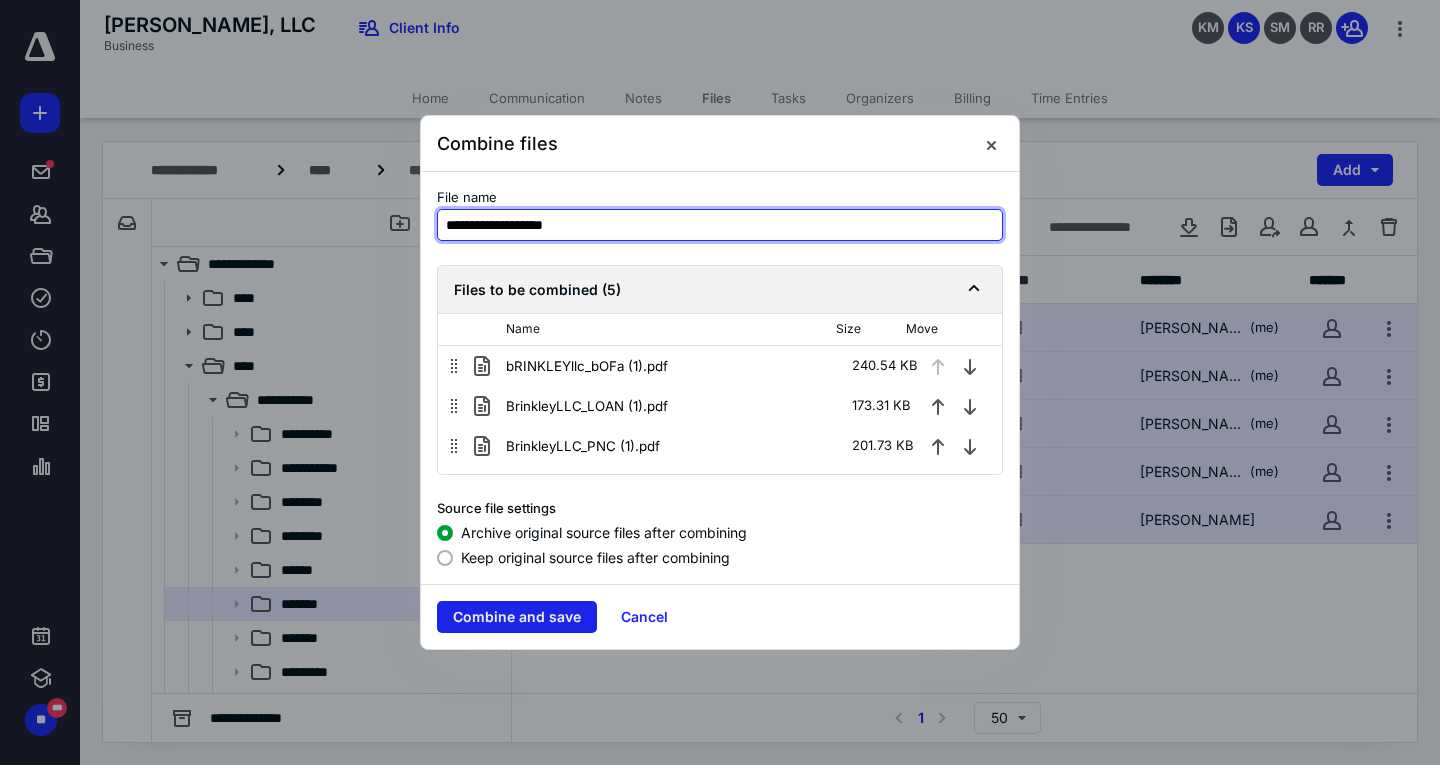 type on "**********" 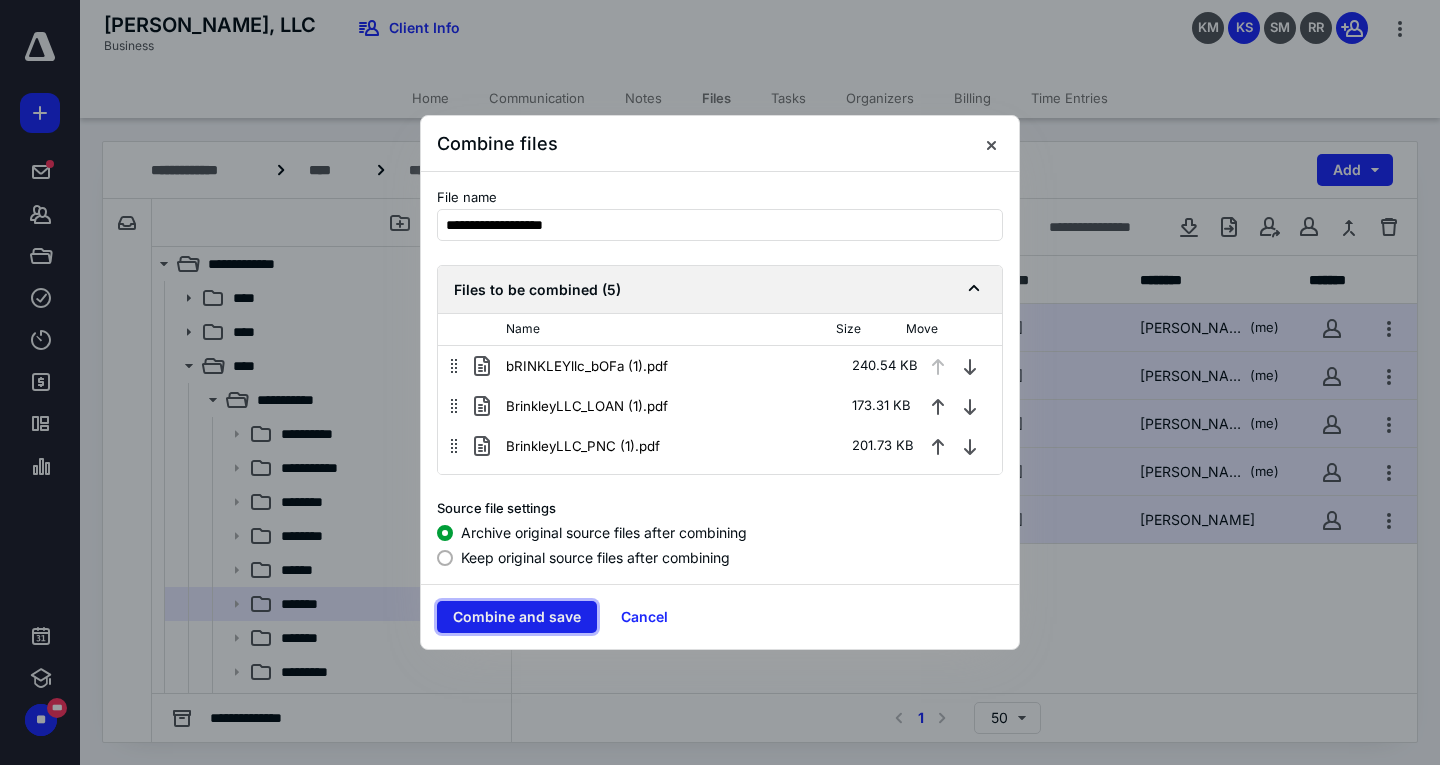 click on "Combine and save" at bounding box center (517, 617) 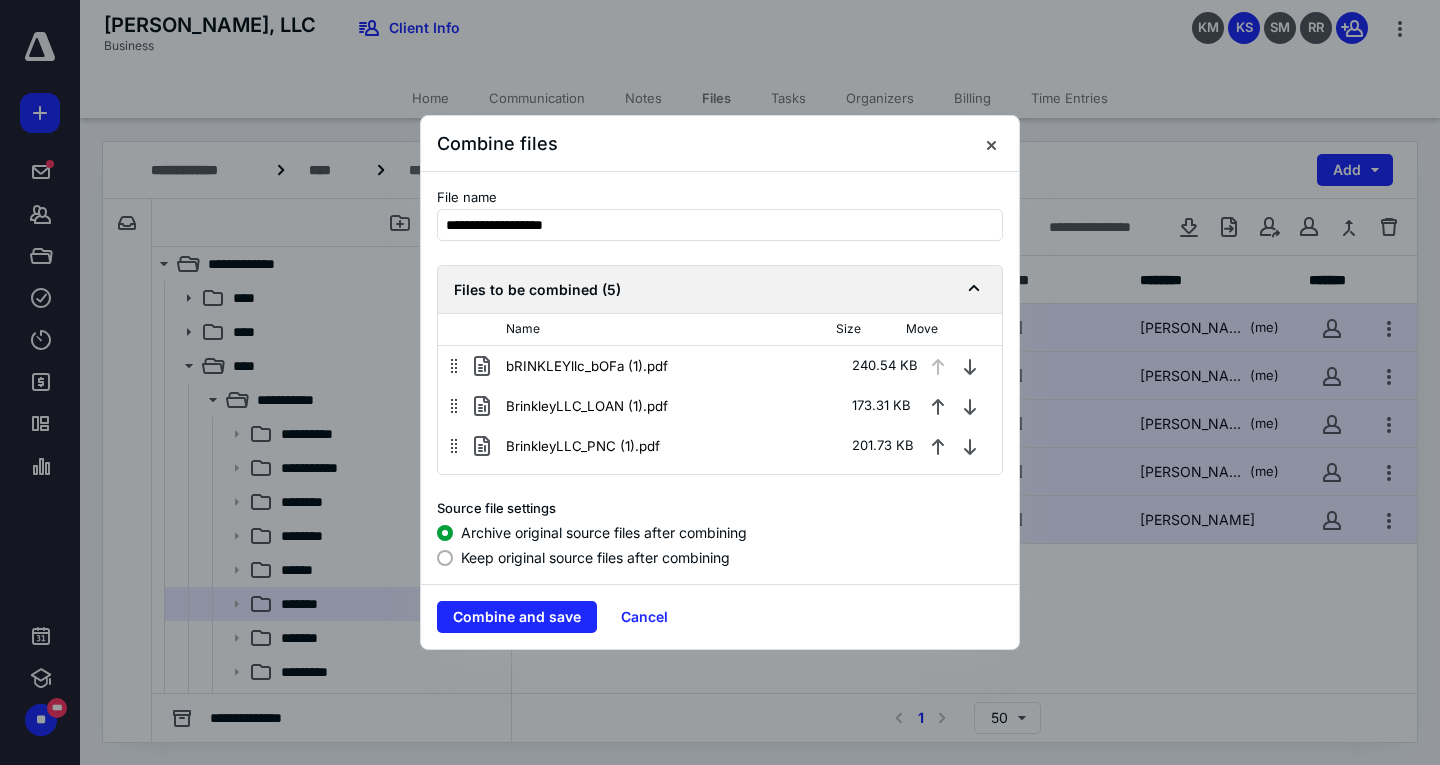 checkbox on "false" 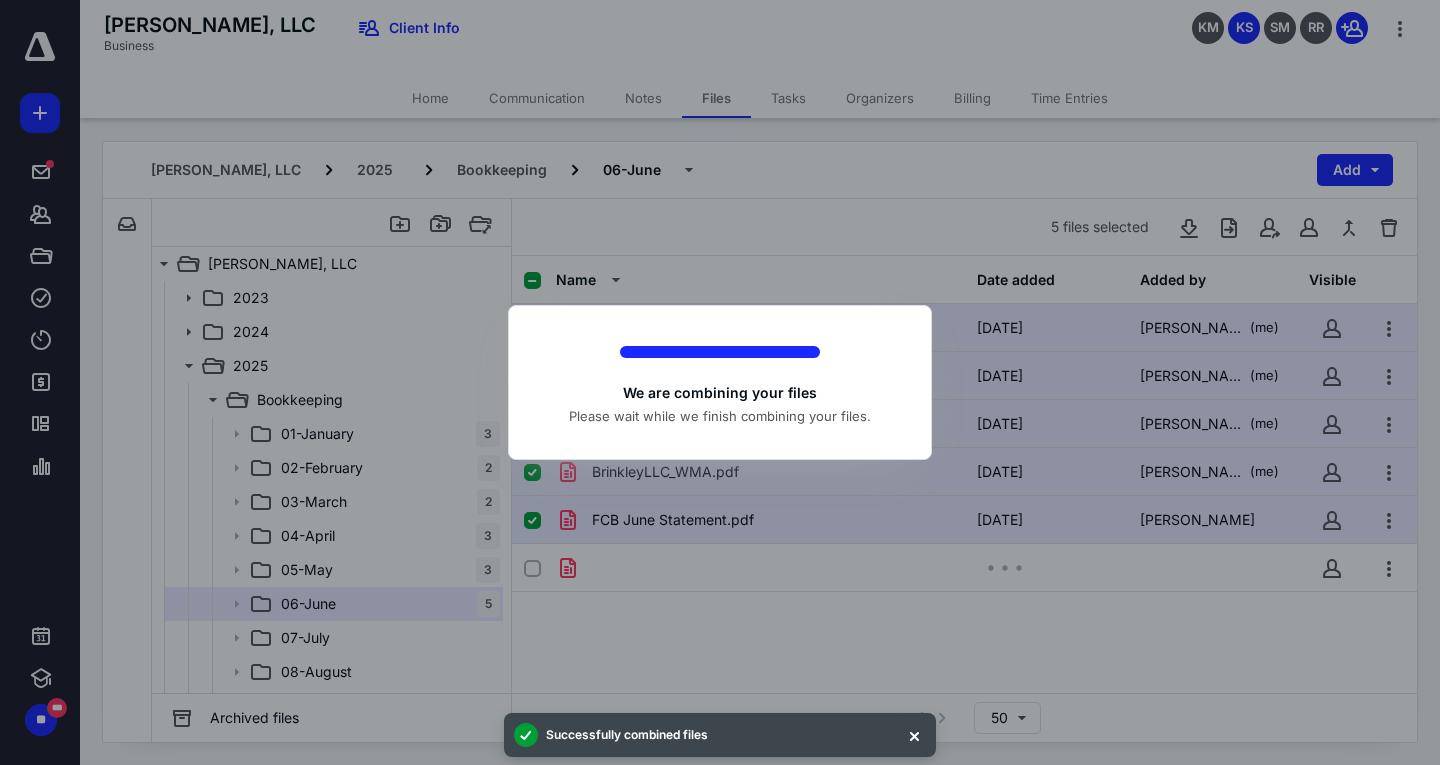 checkbox on "false" 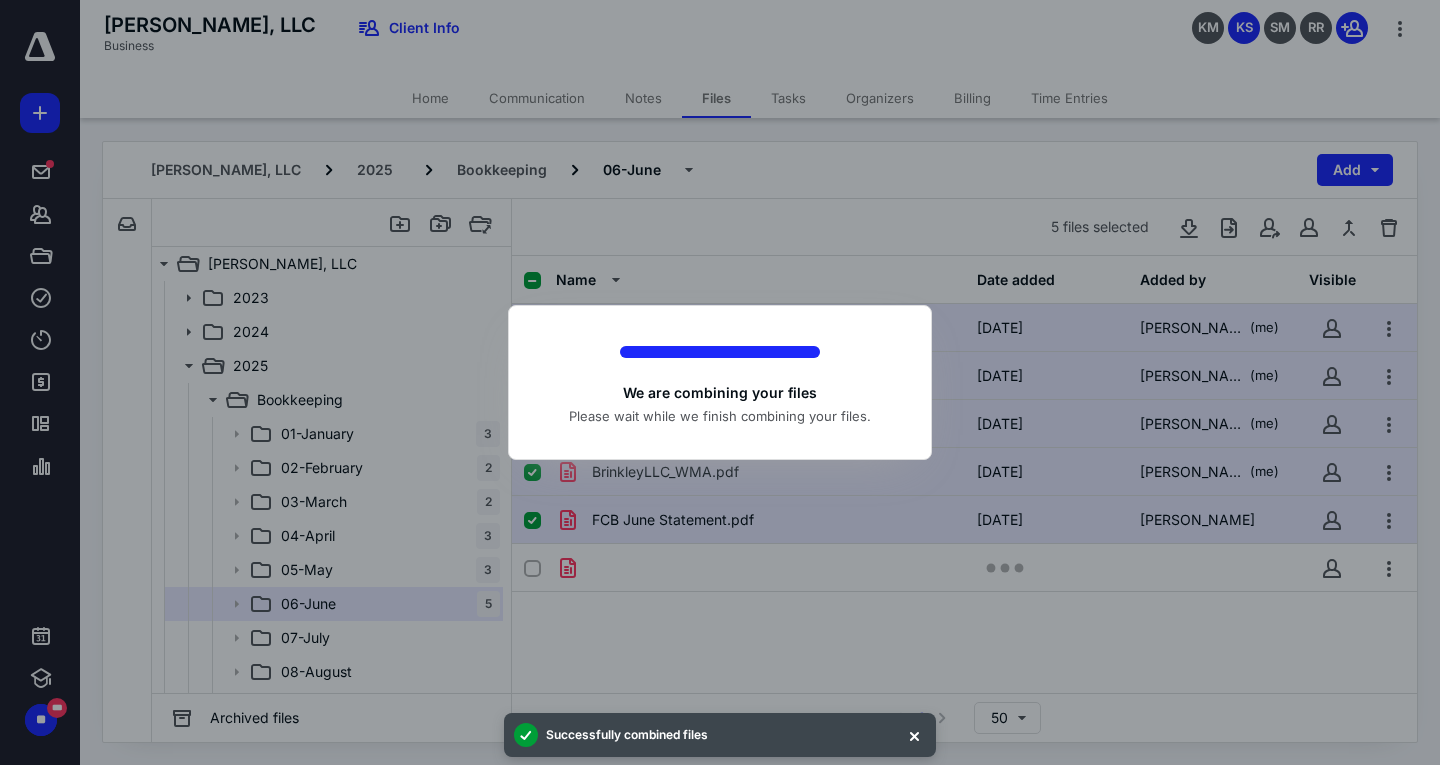 checkbox on "false" 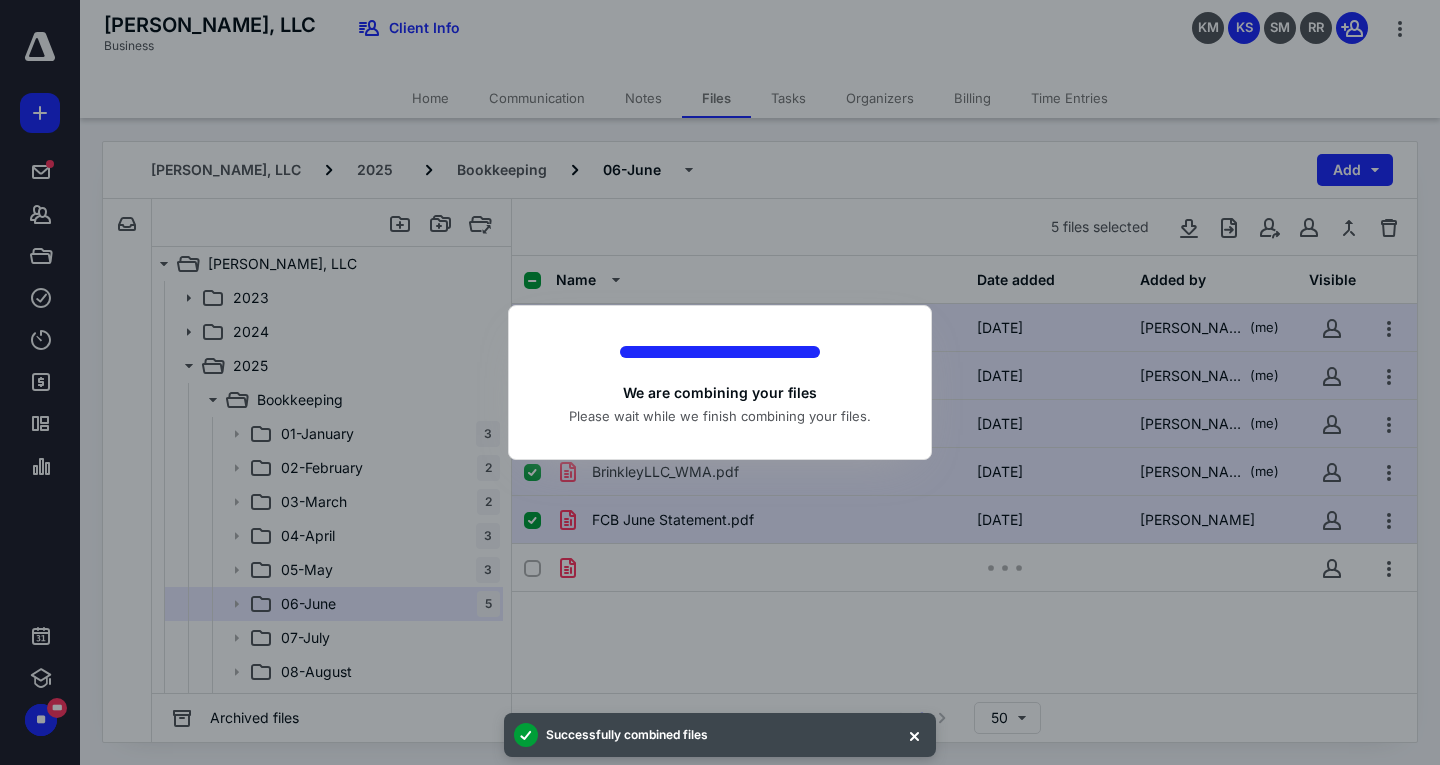 checkbox on "false" 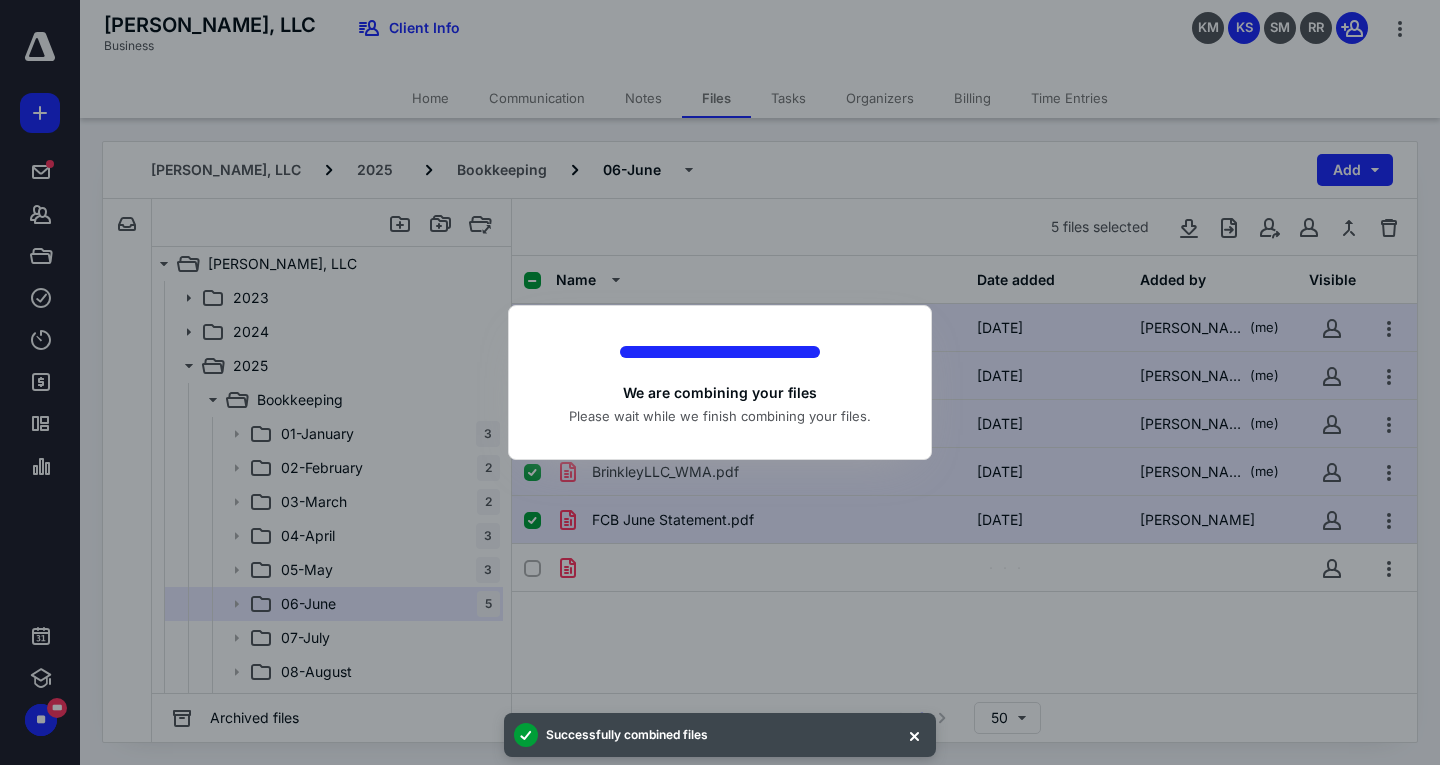 checkbox on "false" 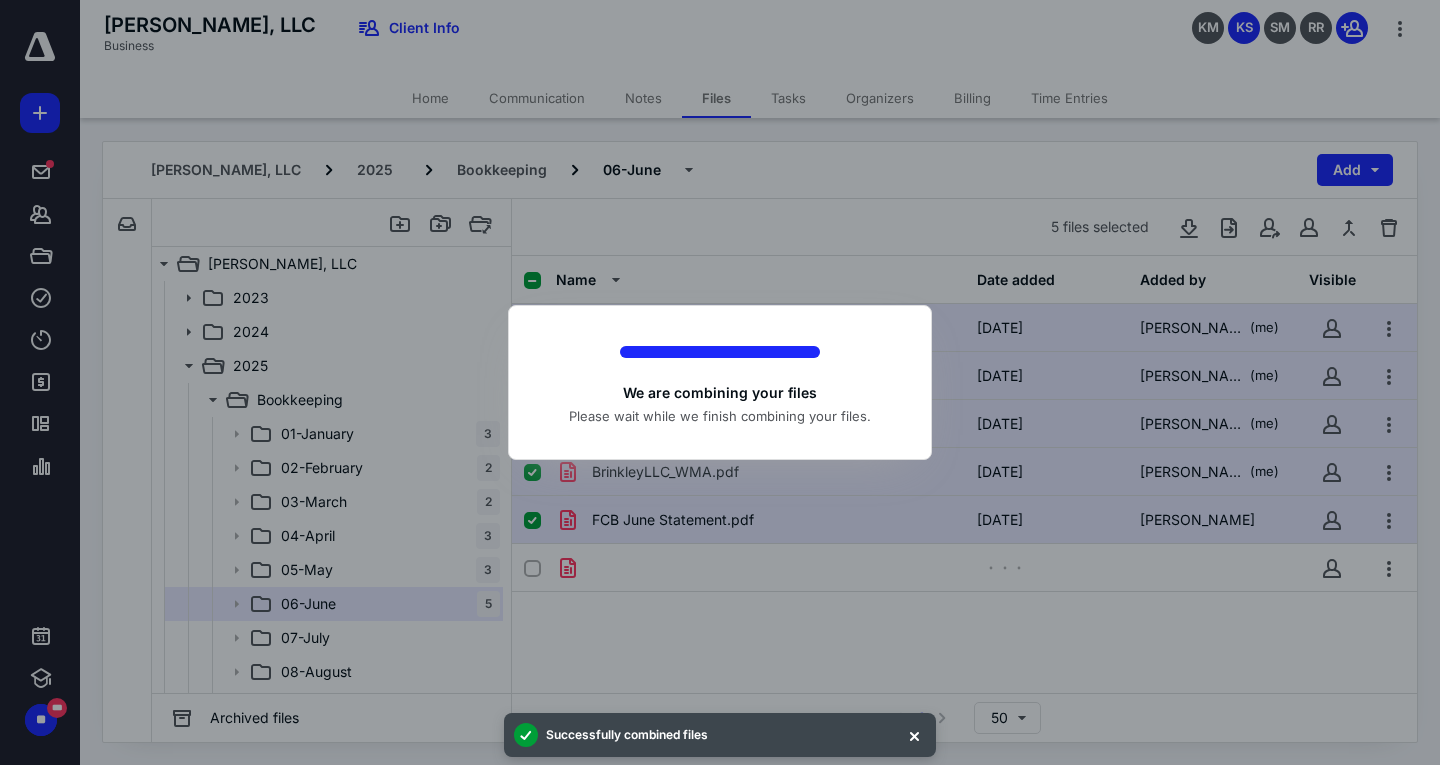 checkbox on "false" 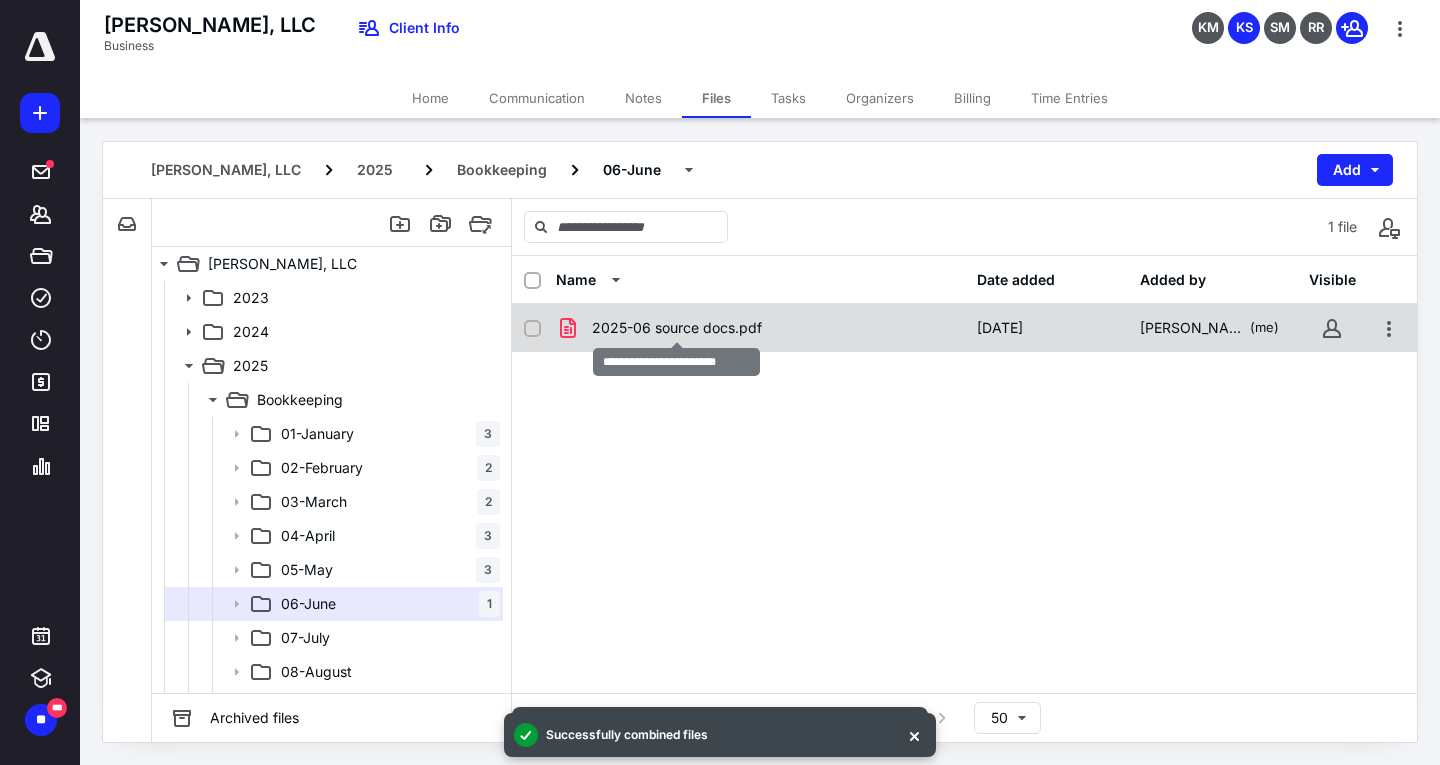 click on "2025-06 source docs.pdf" at bounding box center (677, 328) 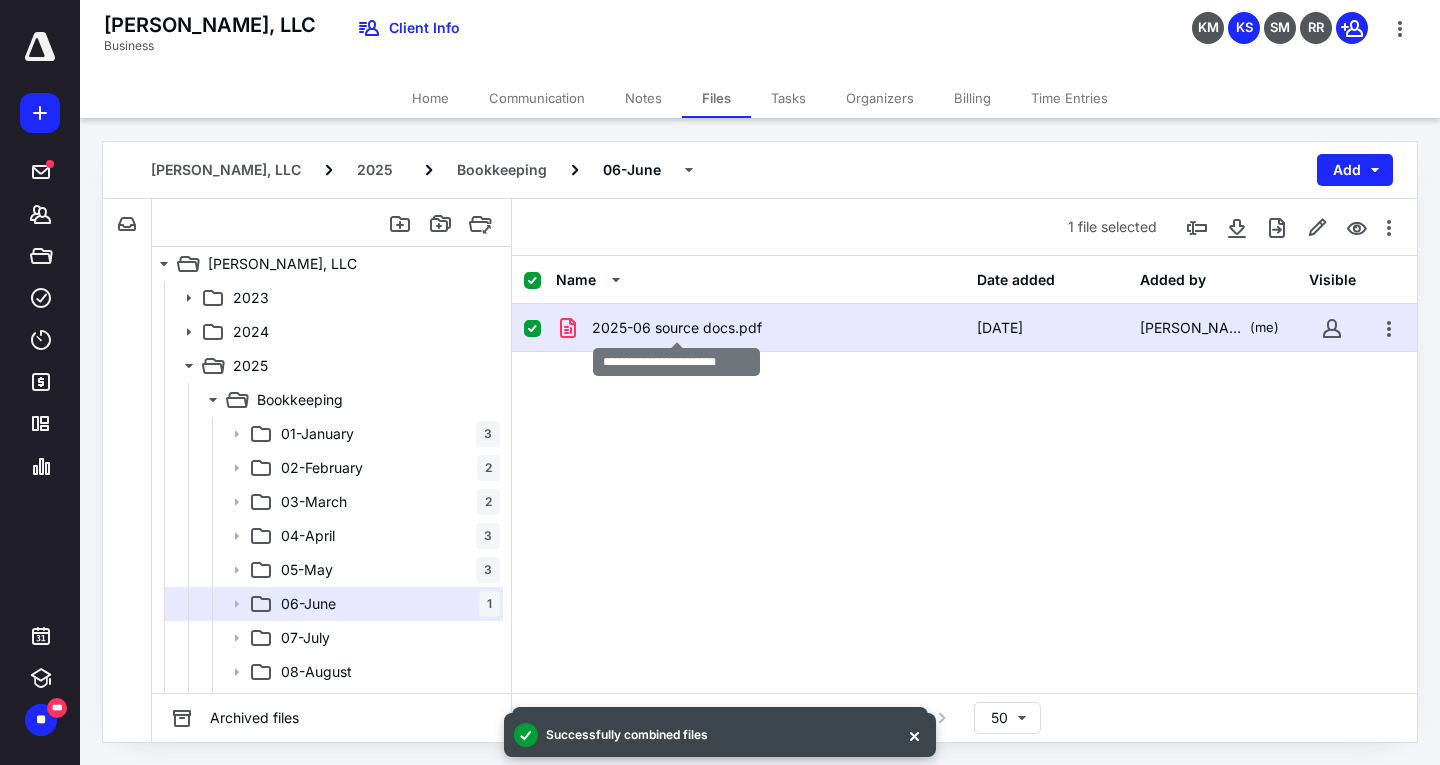 click on "2025-06 source docs.pdf" at bounding box center [677, 328] 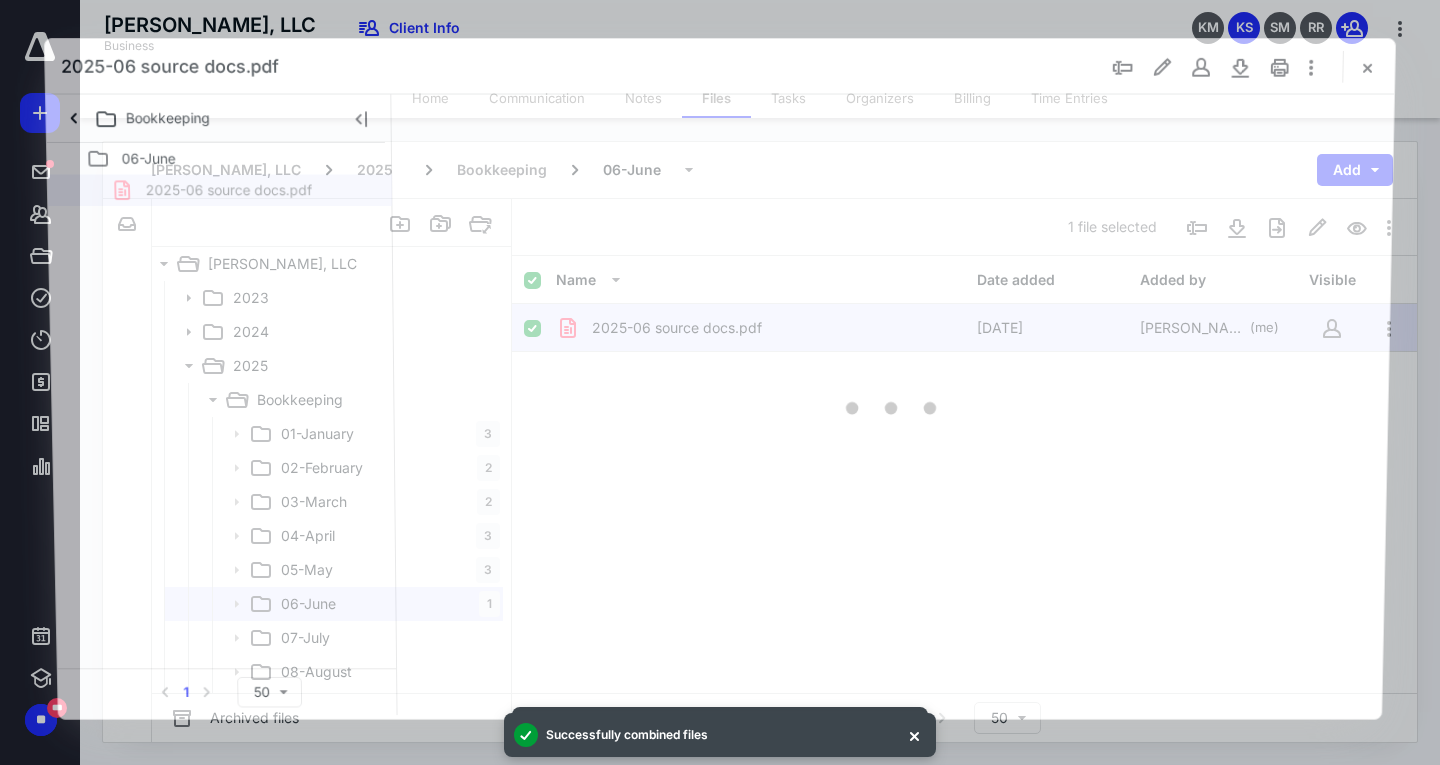 scroll, scrollTop: 0, scrollLeft: 0, axis: both 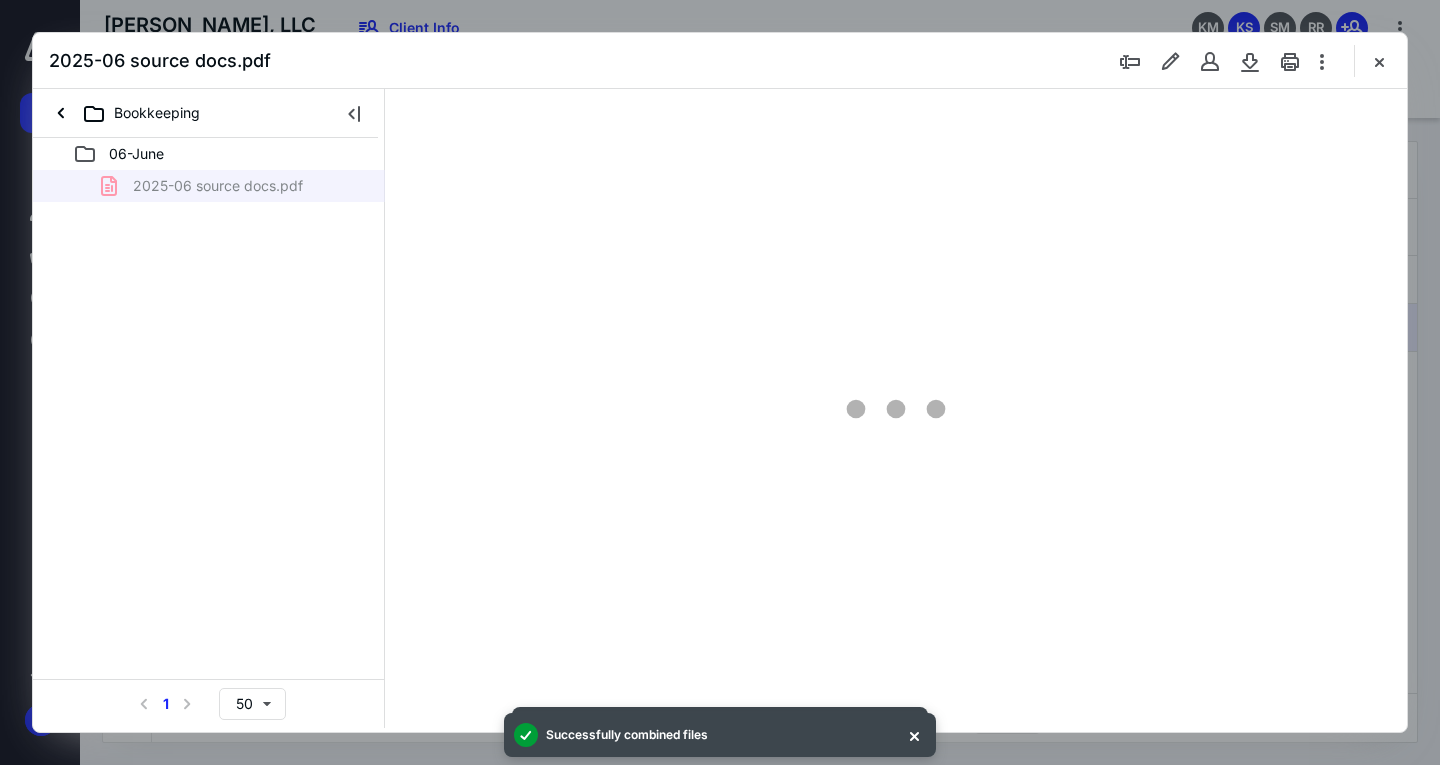type on "163" 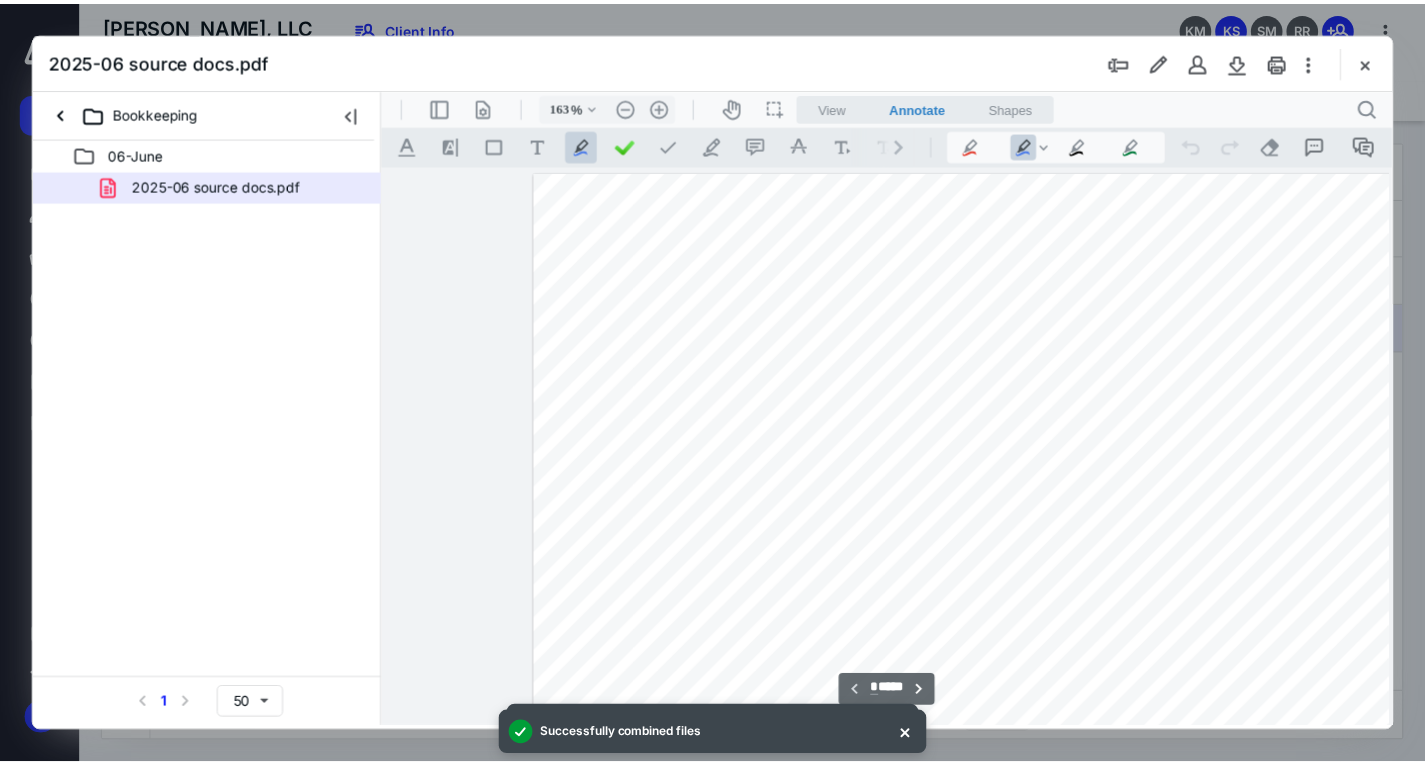 scroll, scrollTop: 83, scrollLeft: 145, axis: both 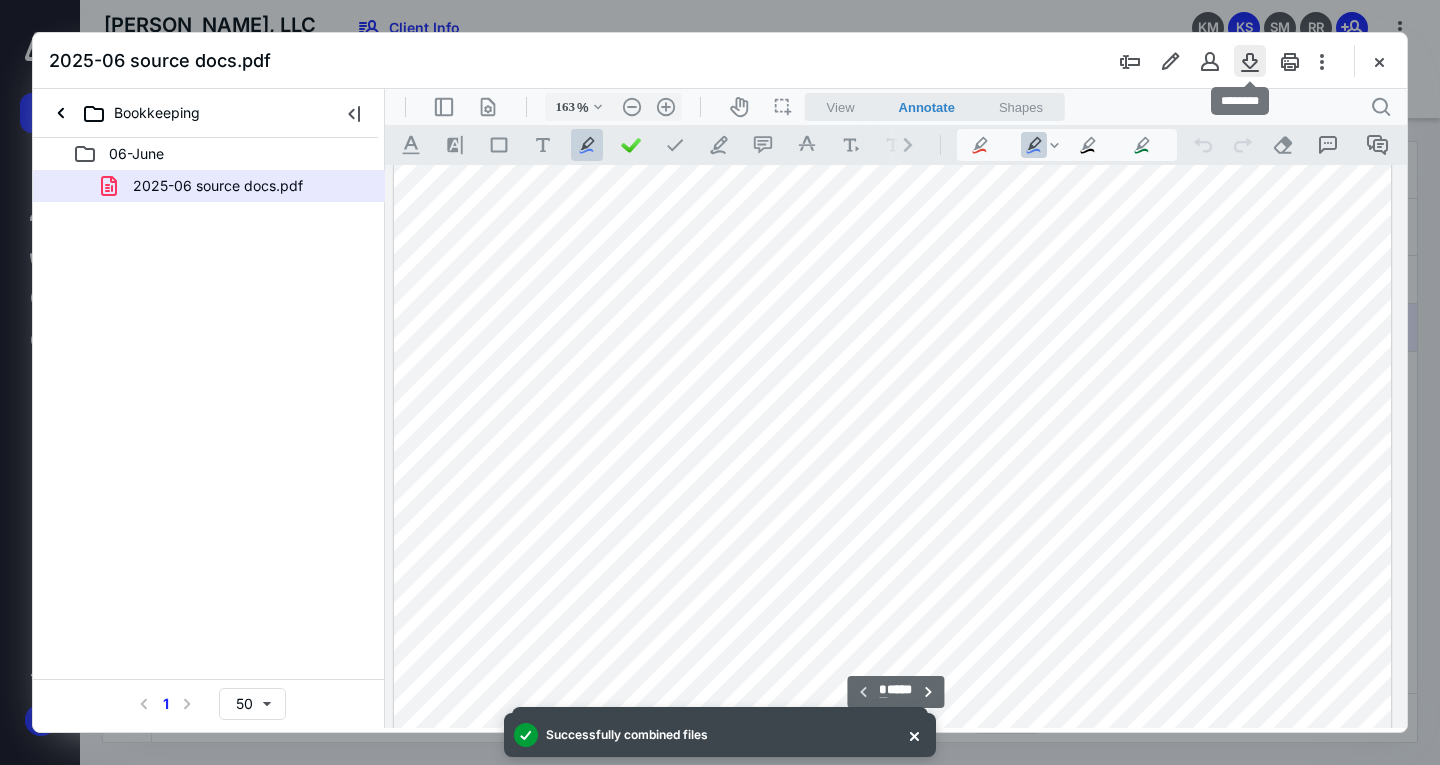 click at bounding box center (1250, 61) 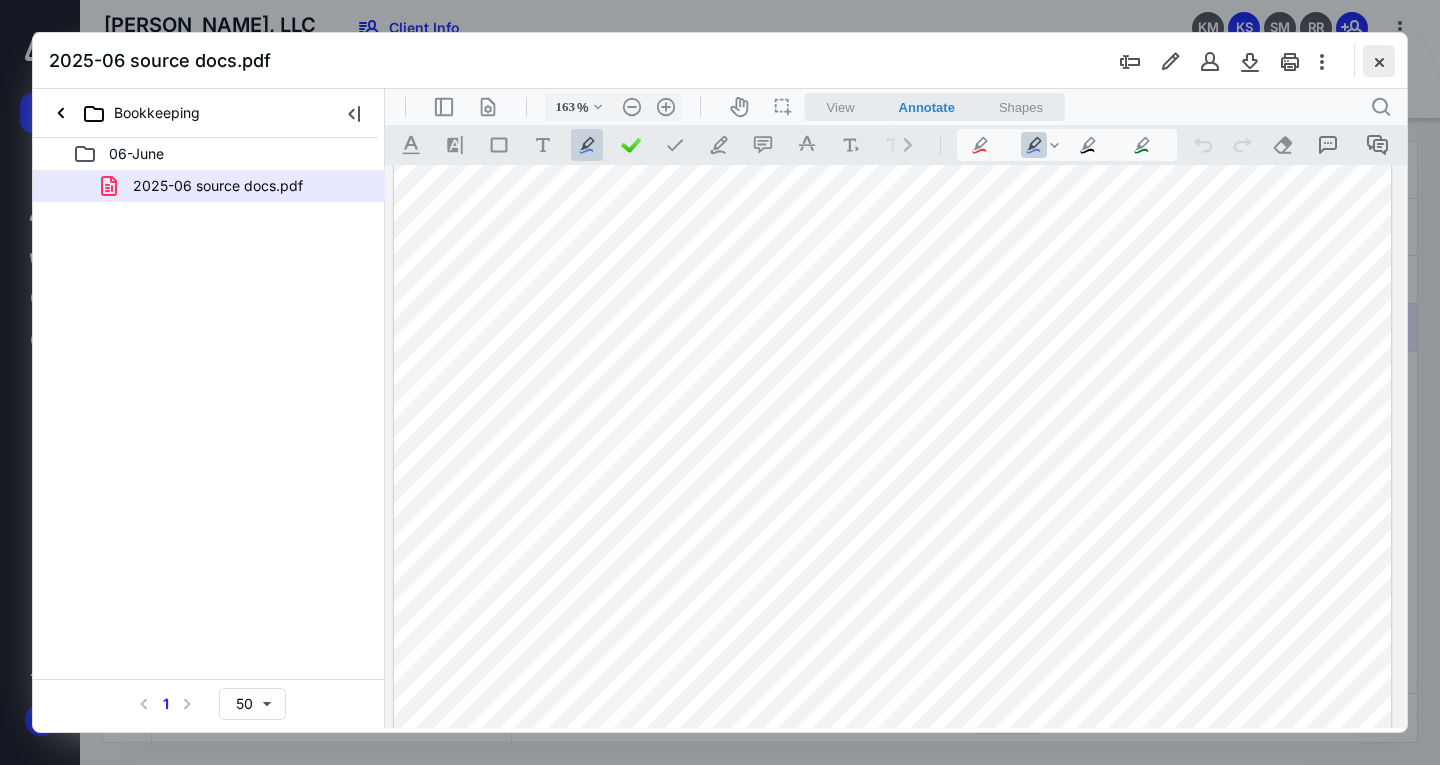 click at bounding box center [1379, 61] 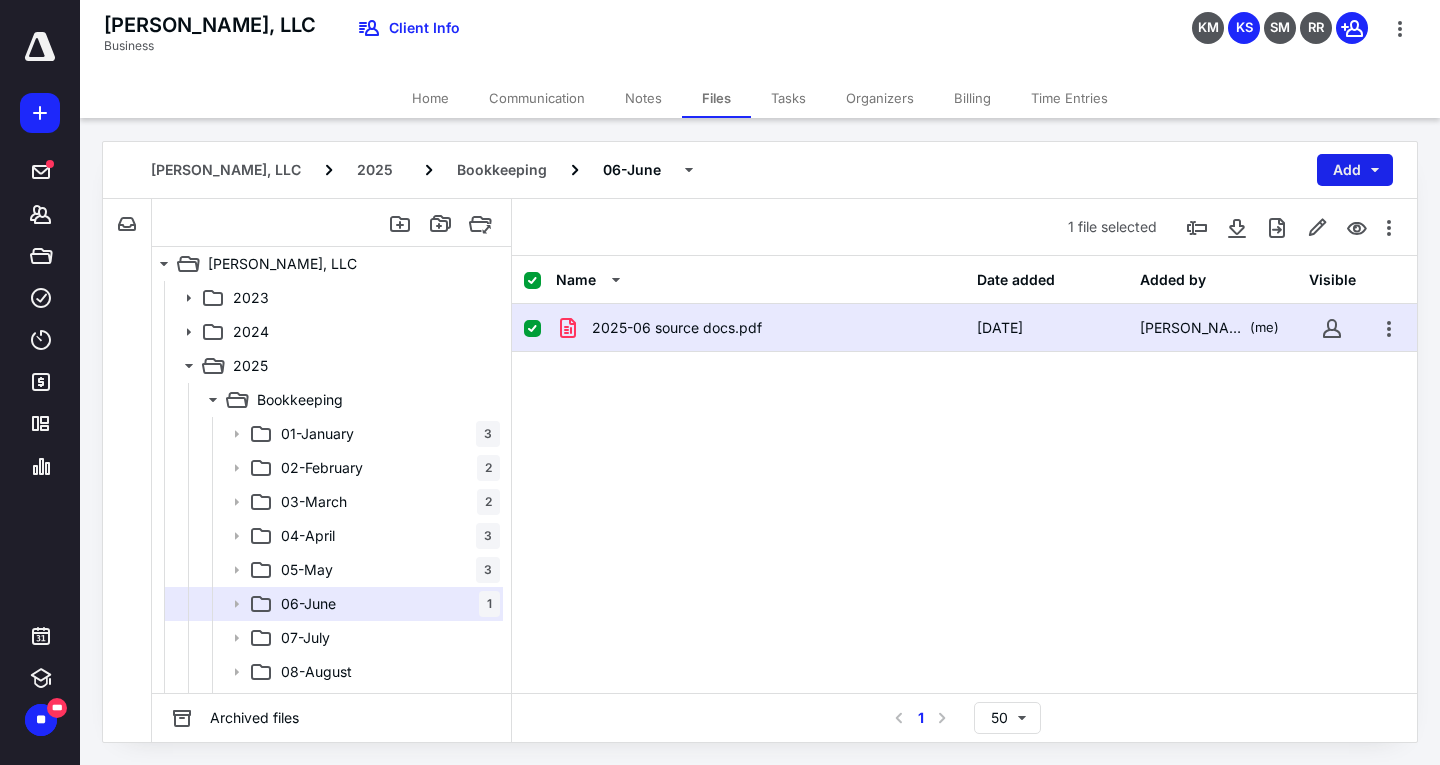 click on "Add" at bounding box center [1355, 170] 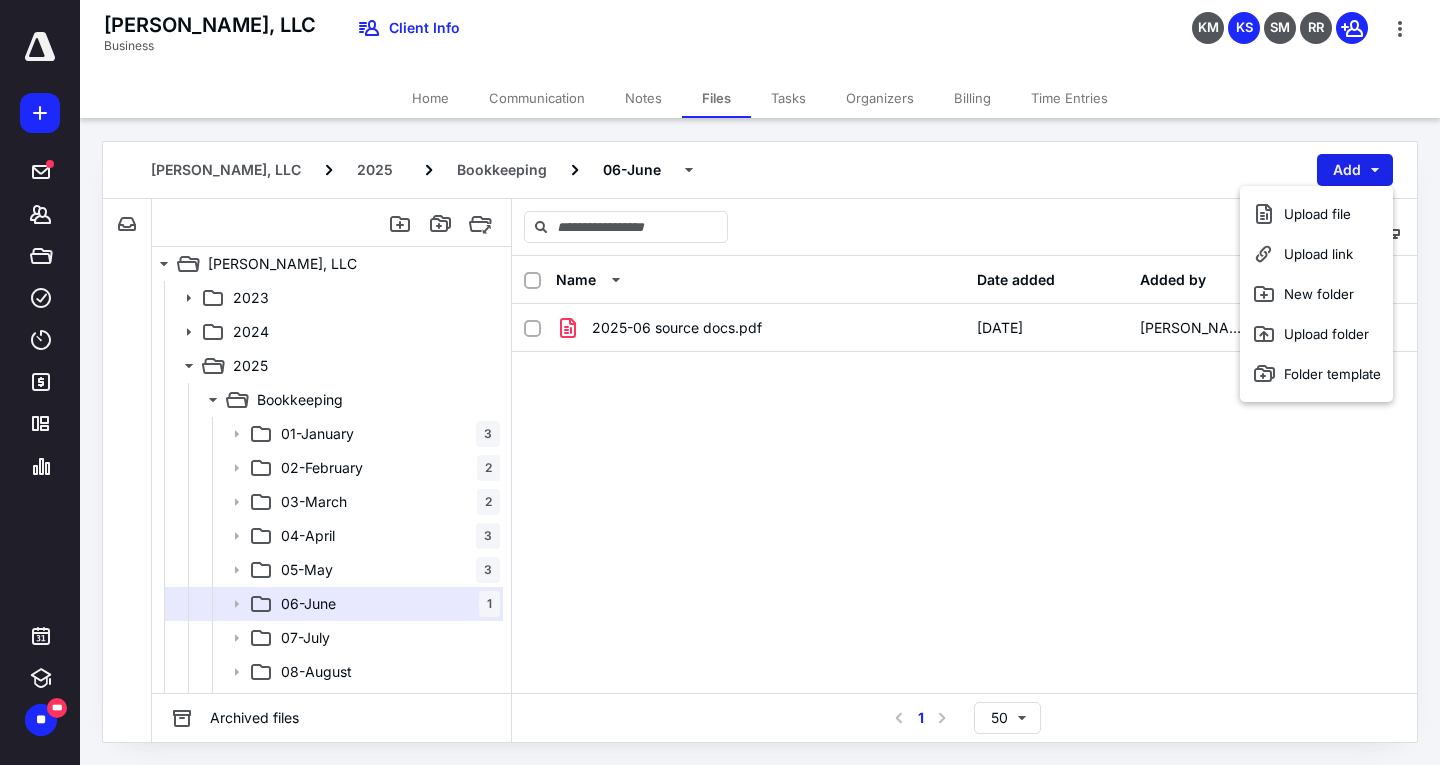 checkbox on "false" 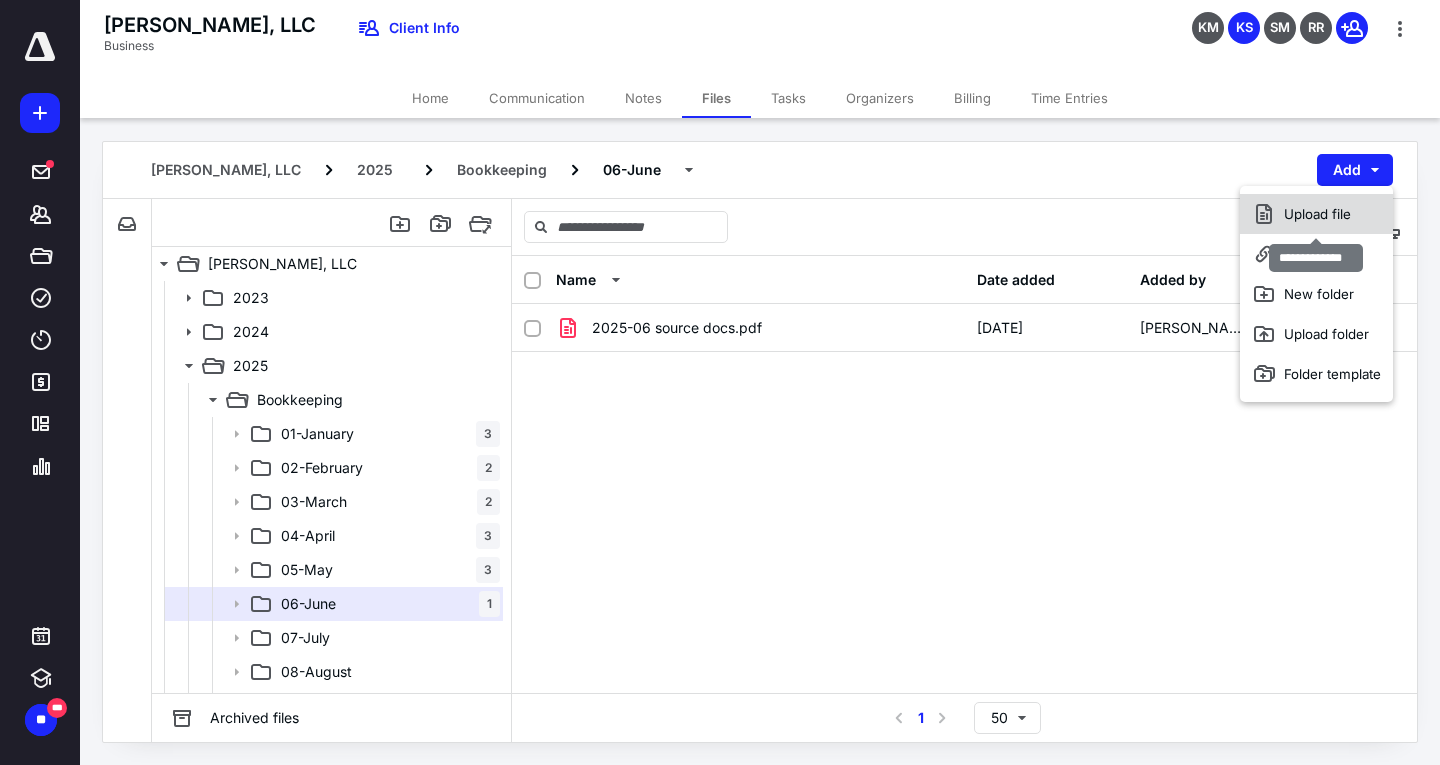 click on "Upload file" at bounding box center (1316, 214) 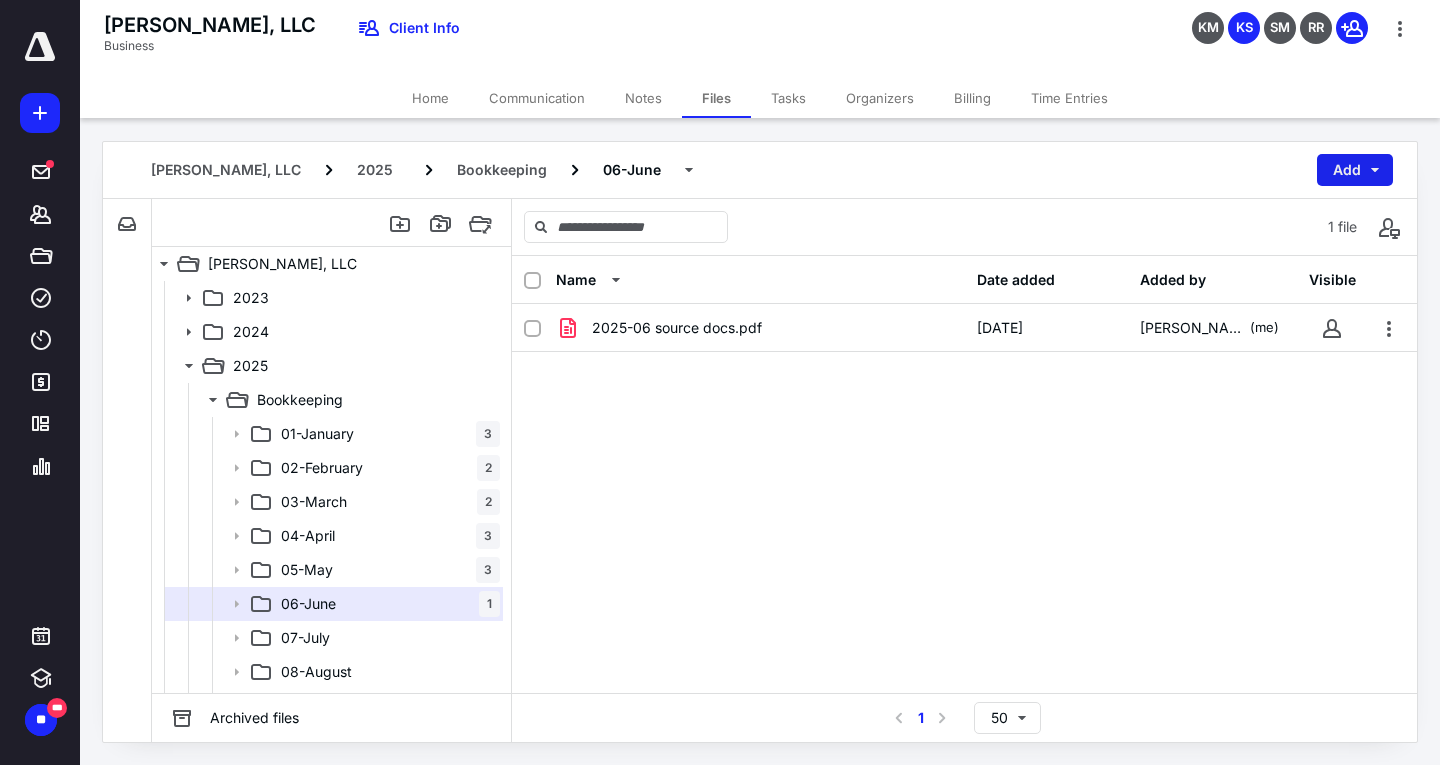 click on "Add" at bounding box center (1355, 170) 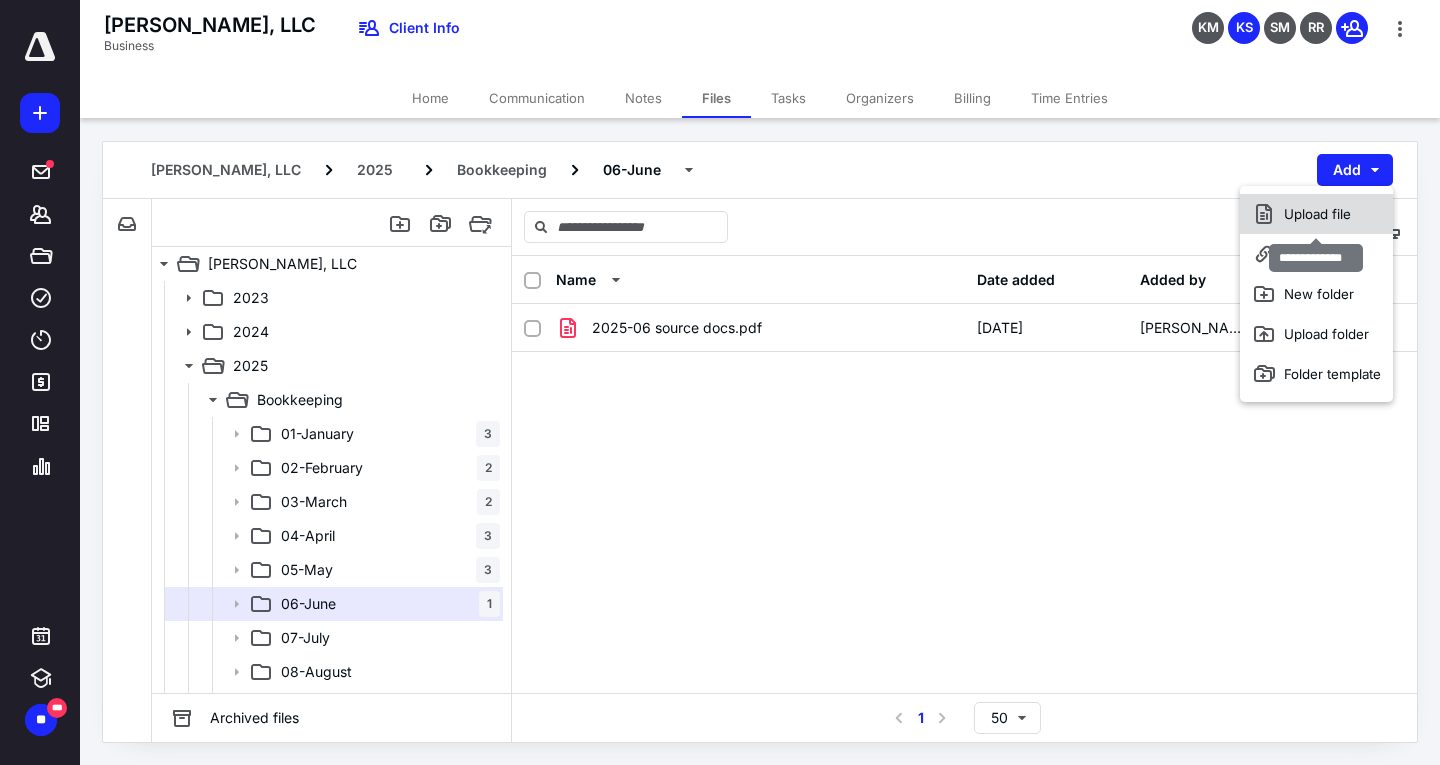 click on "Upload file" at bounding box center (1316, 214) 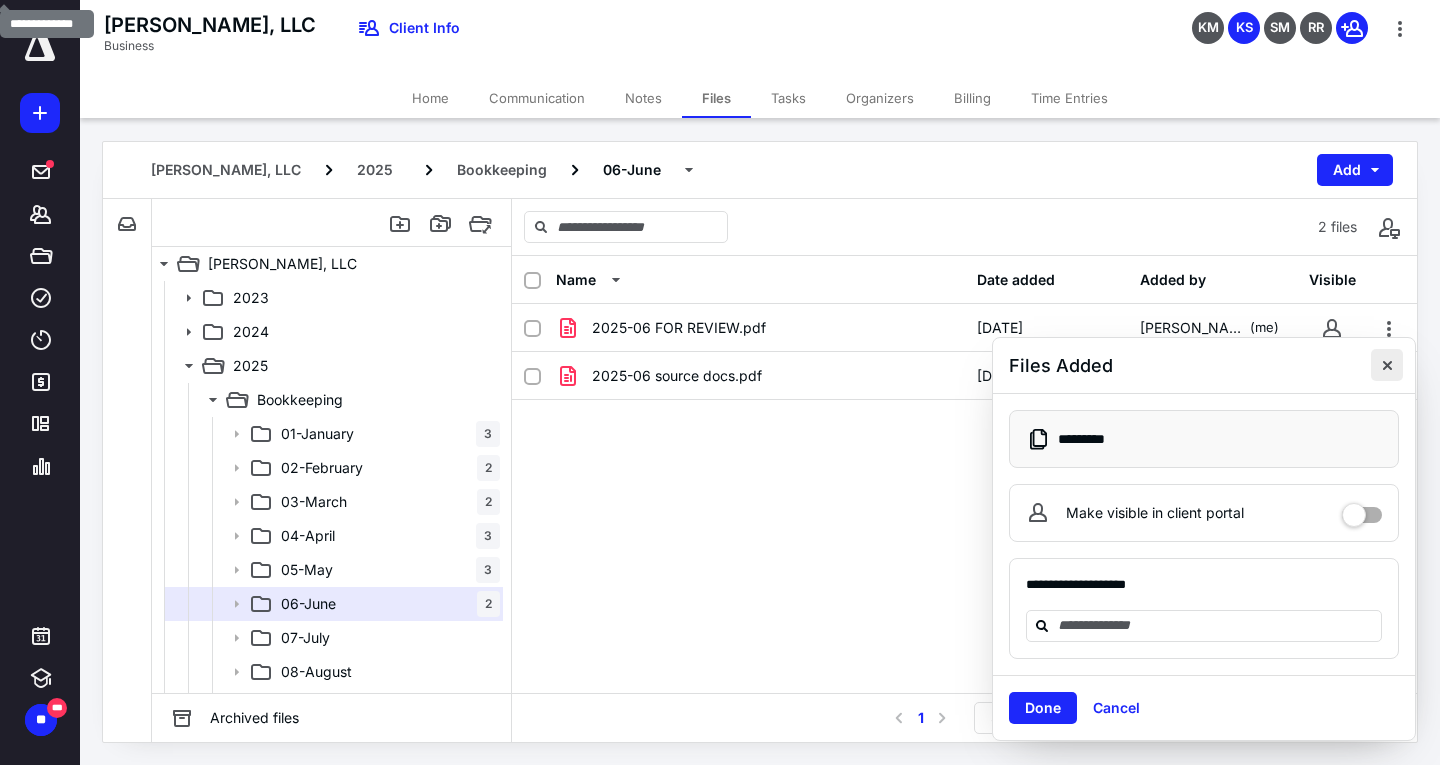 click at bounding box center (1387, 365) 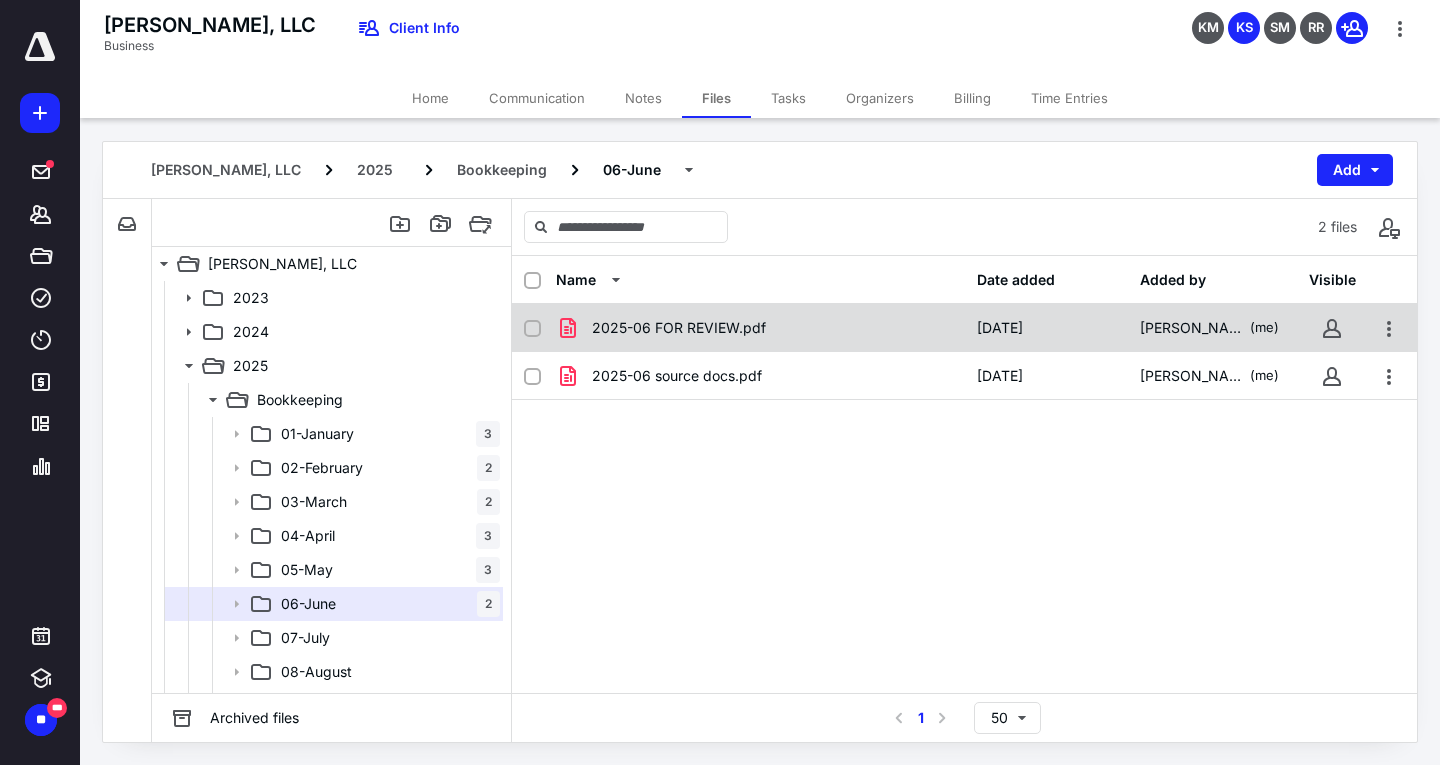 click at bounding box center (532, 329) 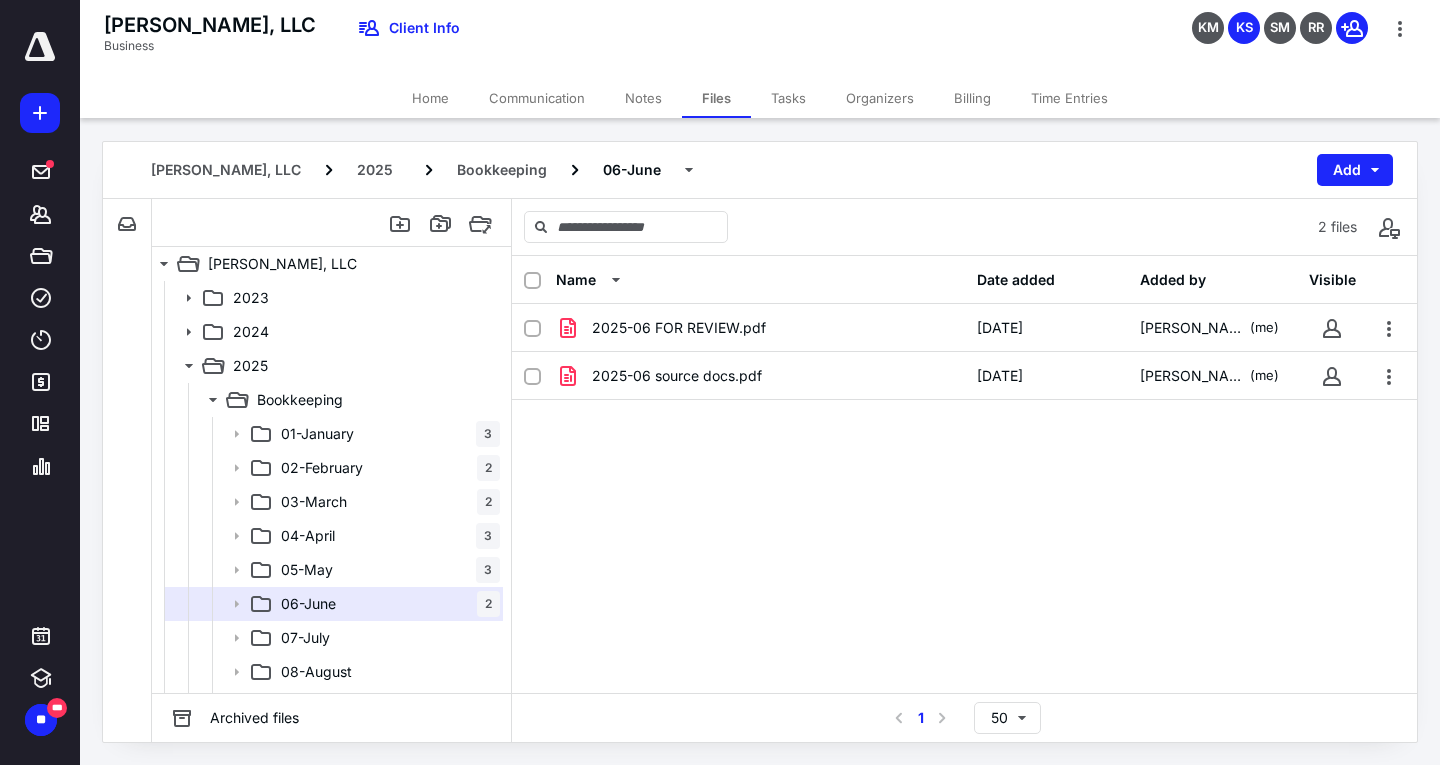 checkbox on "false" 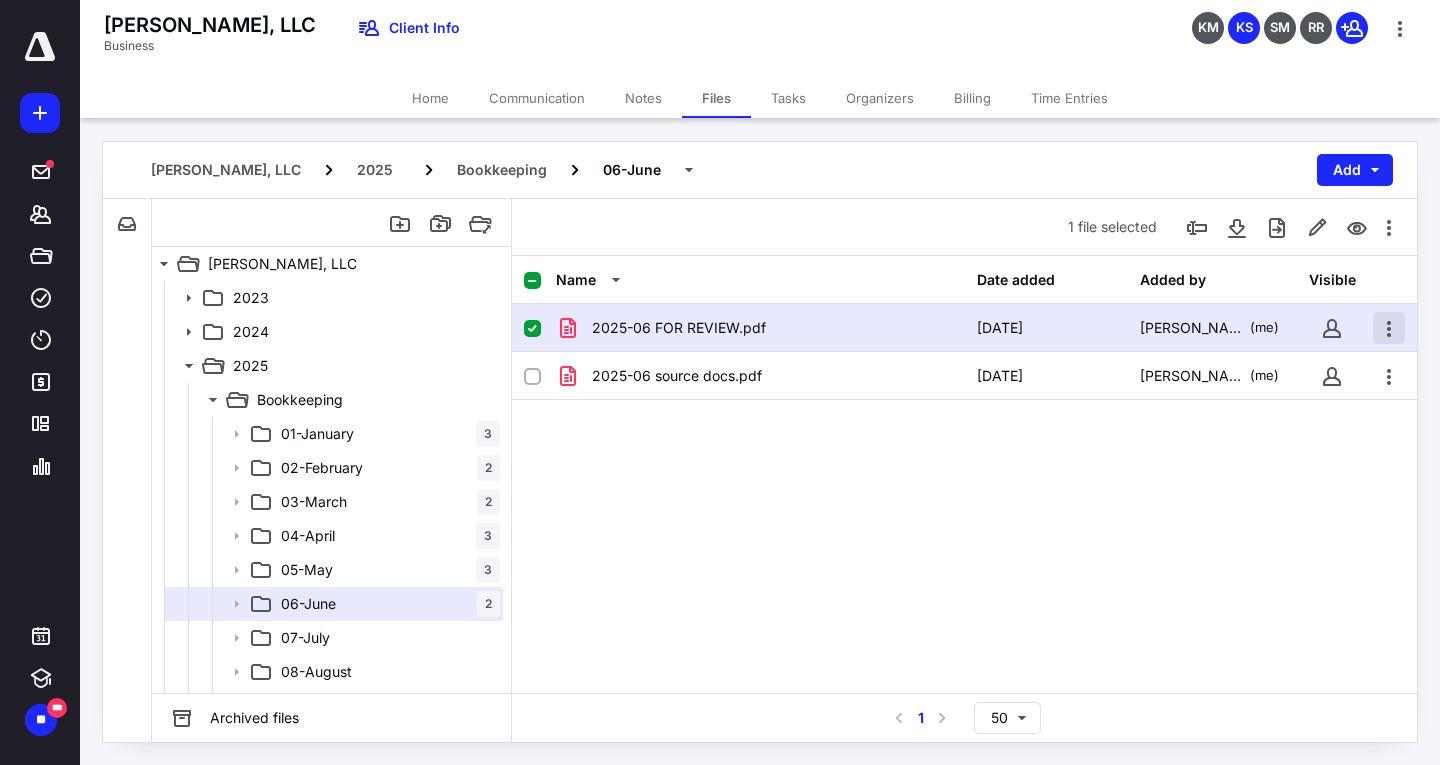 click at bounding box center (1389, 328) 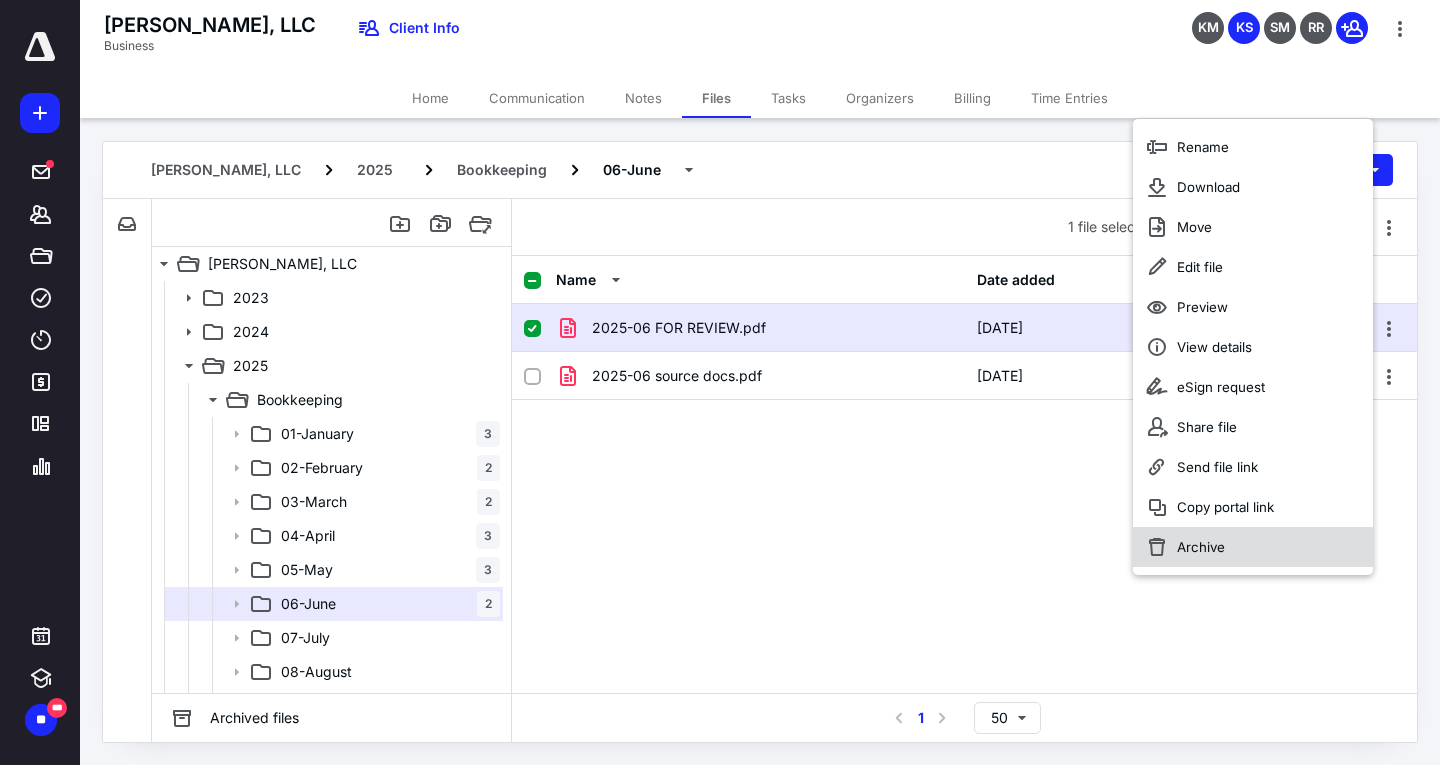 click on "Archive" at bounding box center [1201, 547] 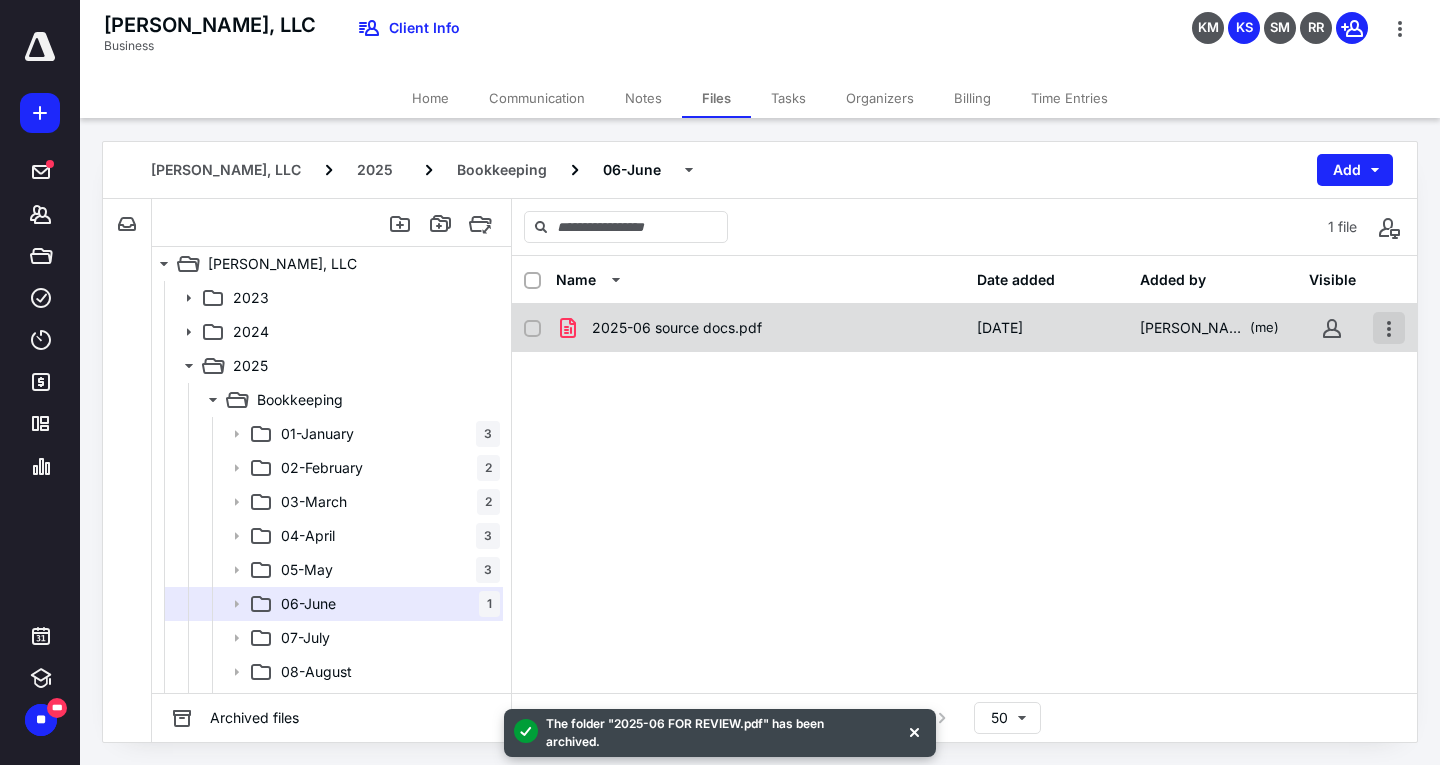 drag, startPoint x: 1383, startPoint y: 327, endPoint x: 1383, endPoint y: 345, distance: 18 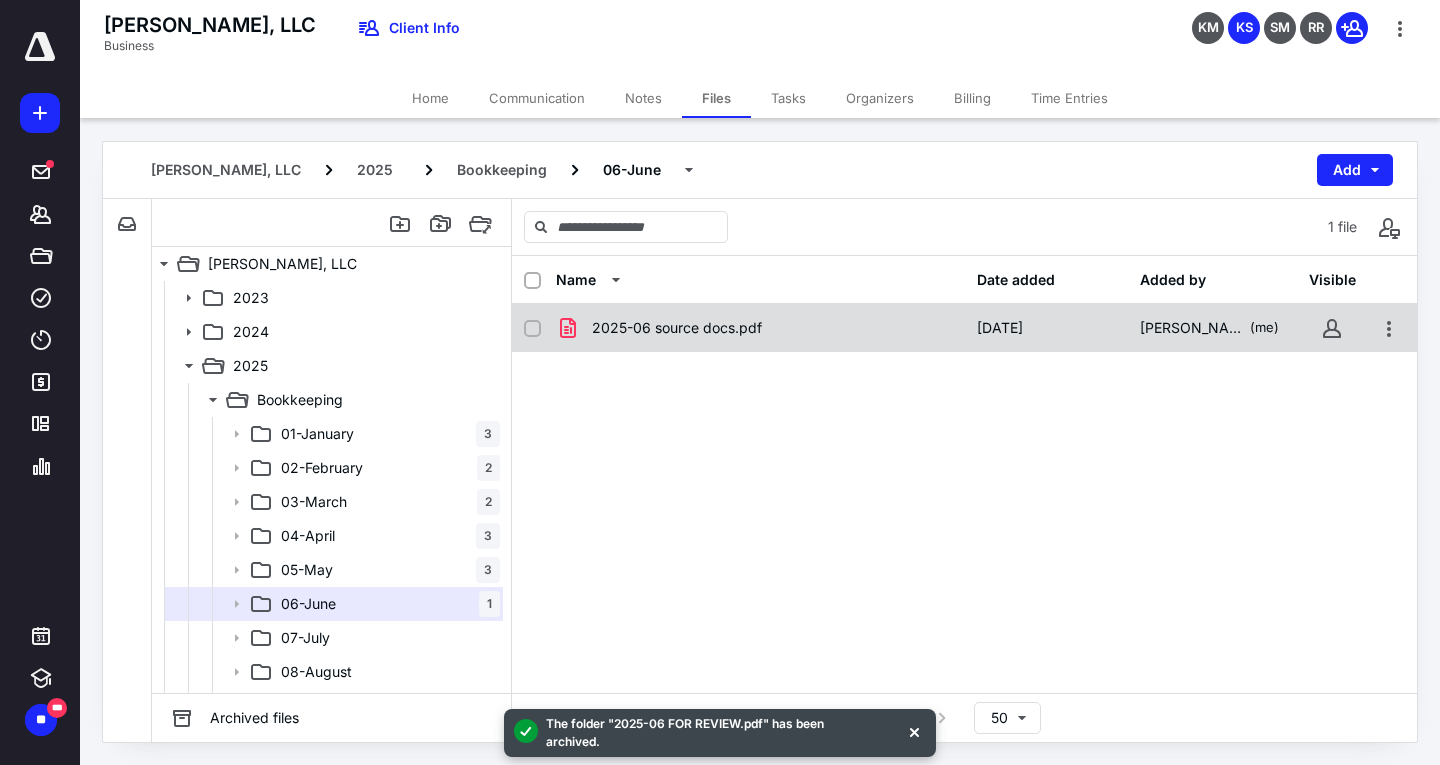 click at bounding box center [1389, 328] 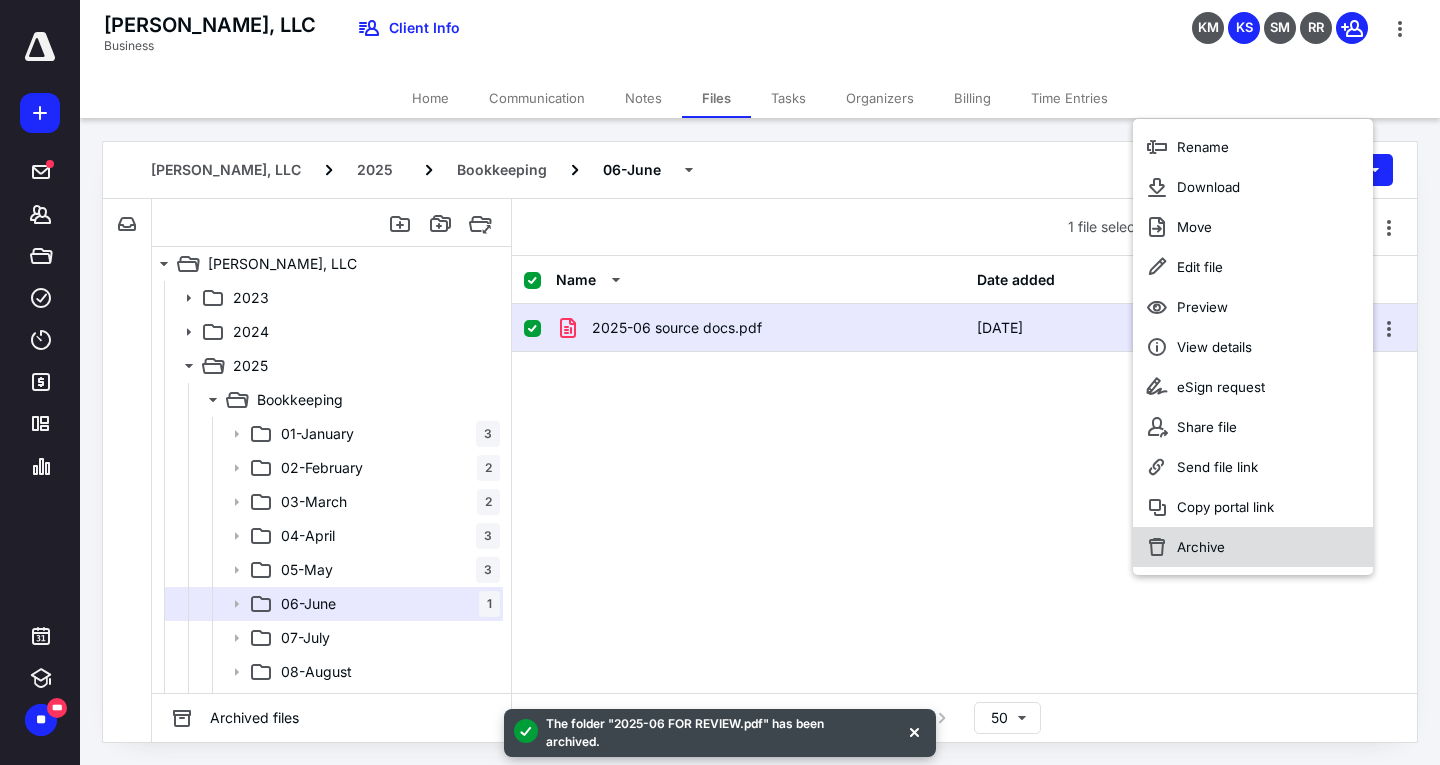 click on "Archive" at bounding box center [1253, 547] 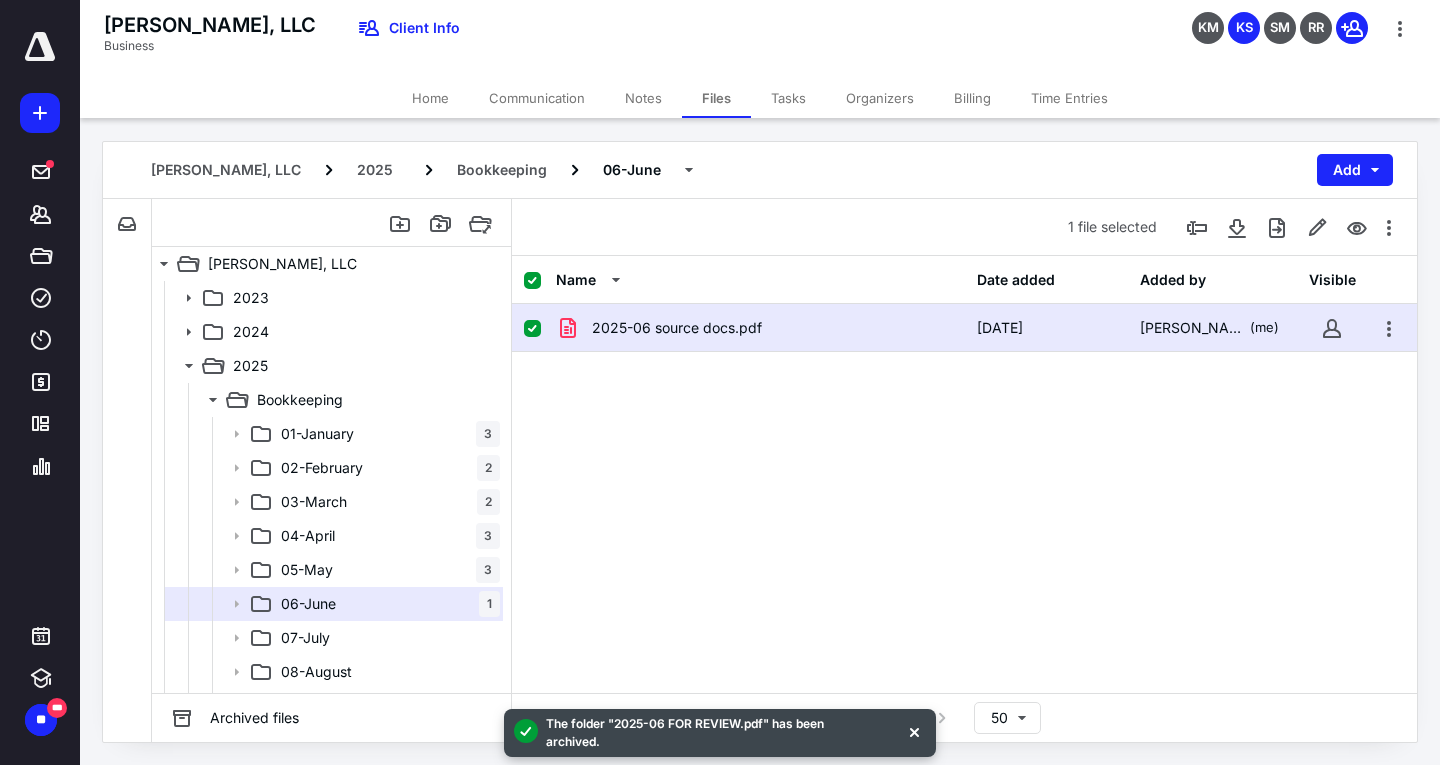 checkbox on "false" 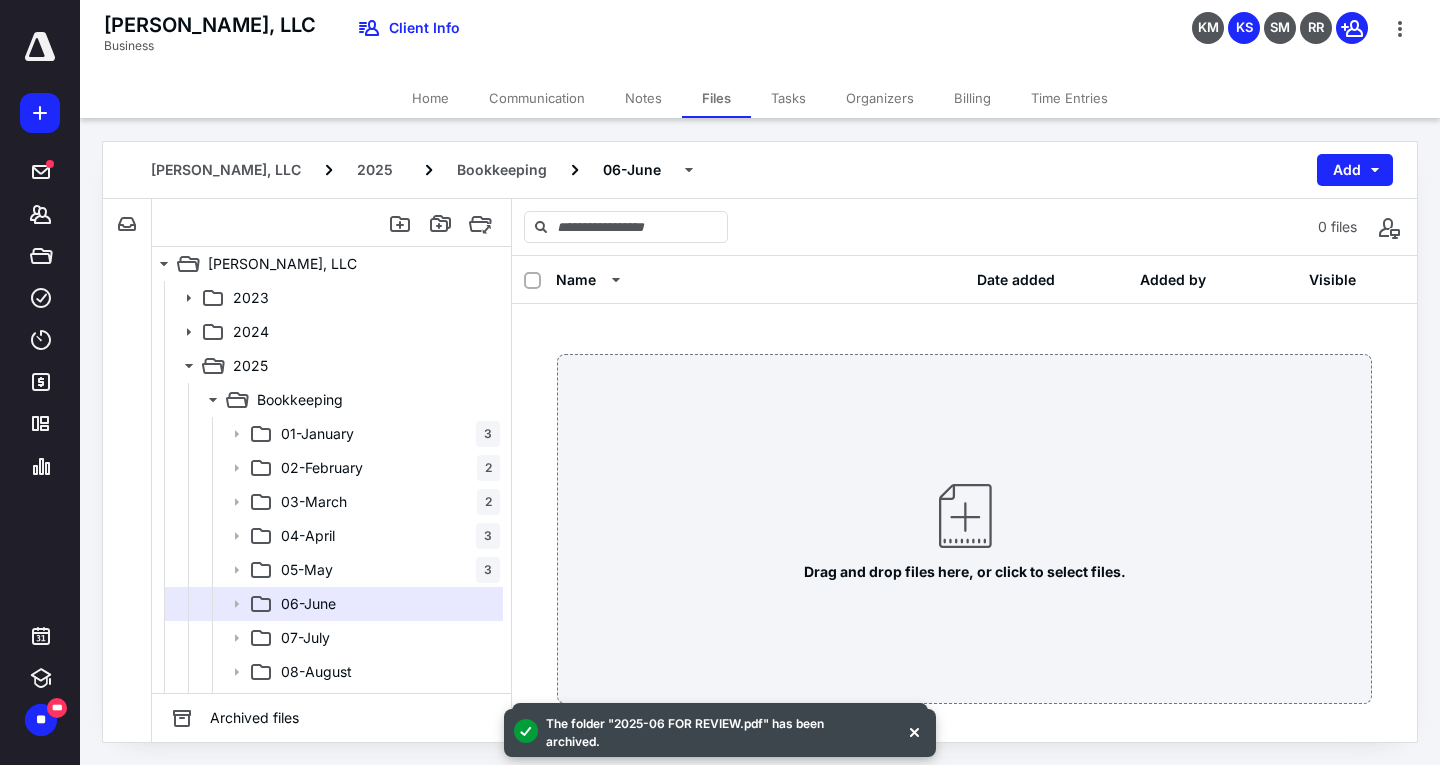 click on "Tasks" at bounding box center [788, 98] 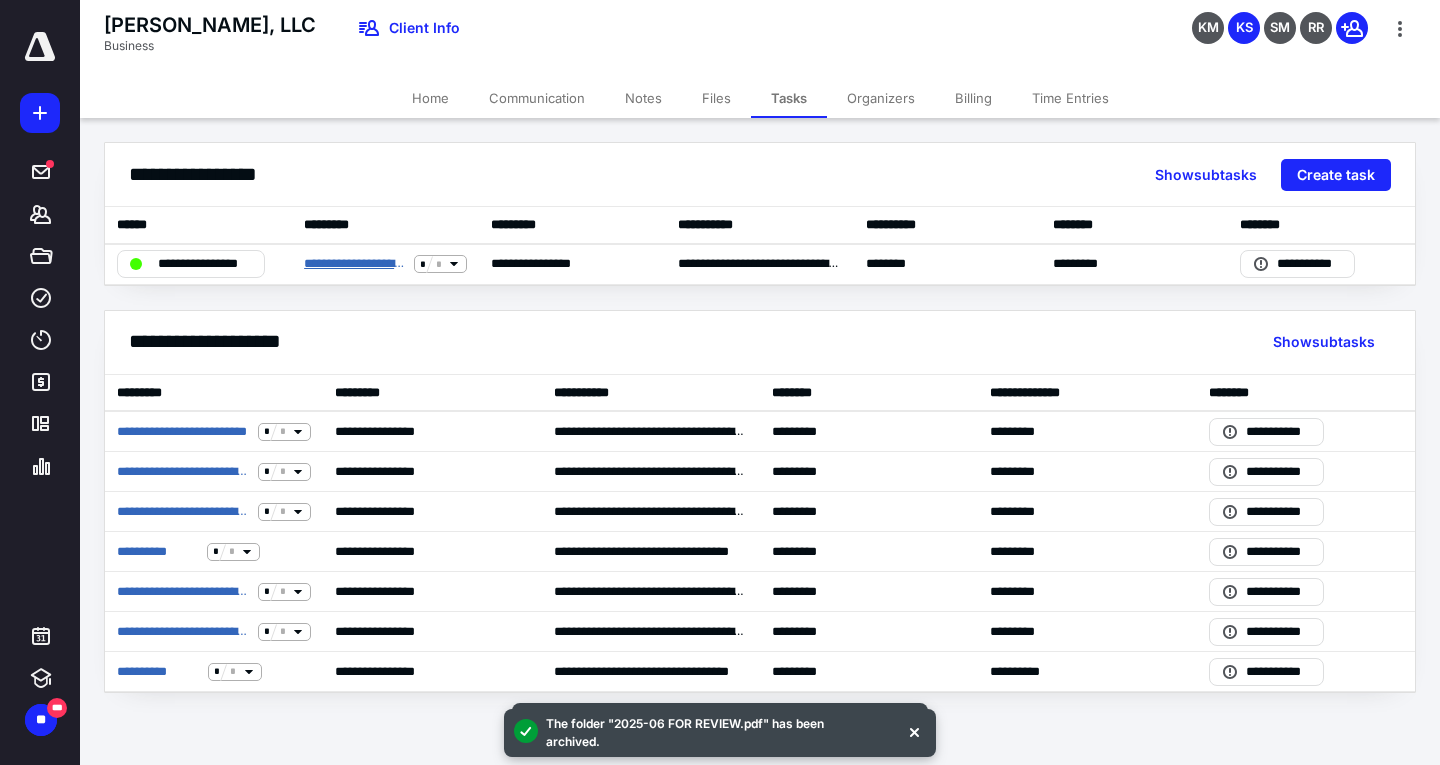 drag, startPoint x: 375, startPoint y: 258, endPoint x: 397, endPoint y: 270, distance: 25.059929 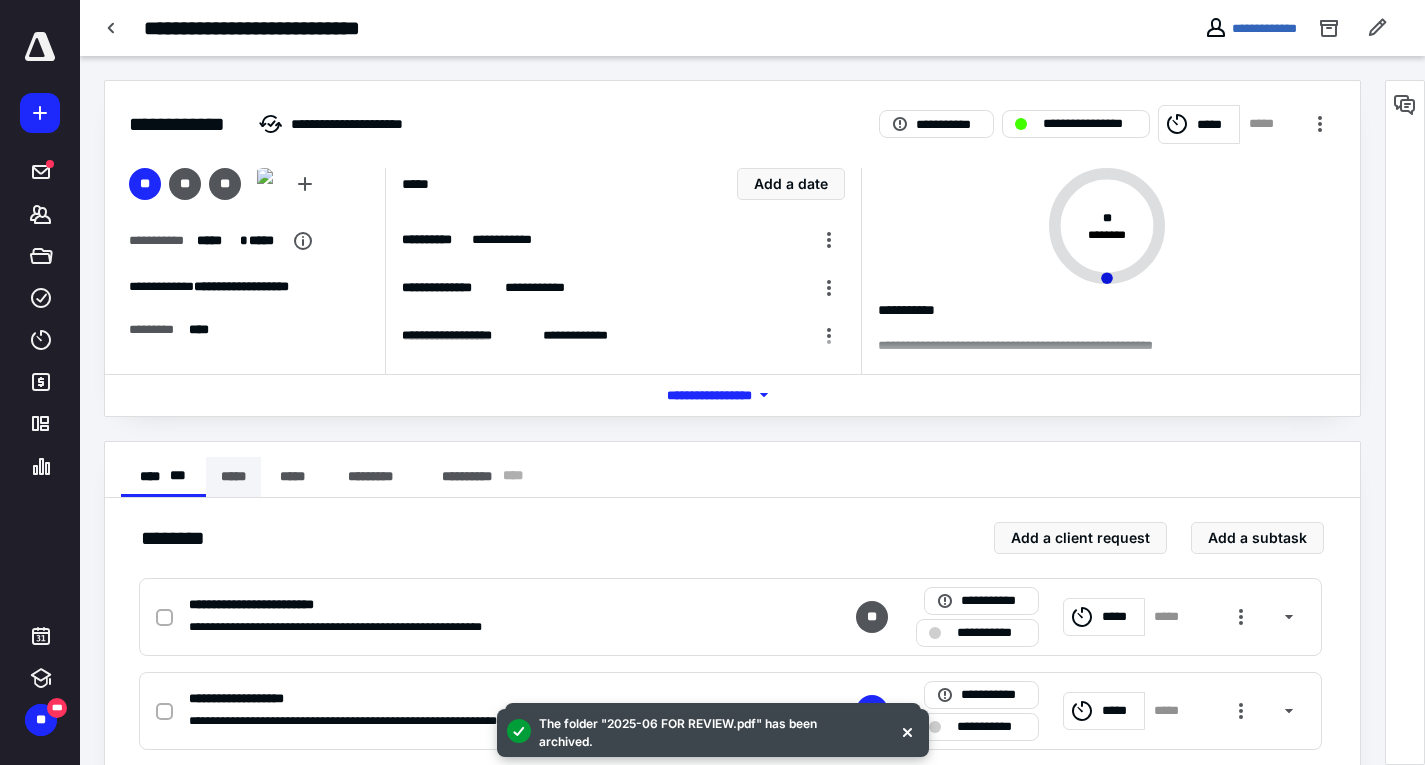 drag, startPoint x: 247, startPoint y: 470, endPoint x: 413, endPoint y: 473, distance: 166.0271 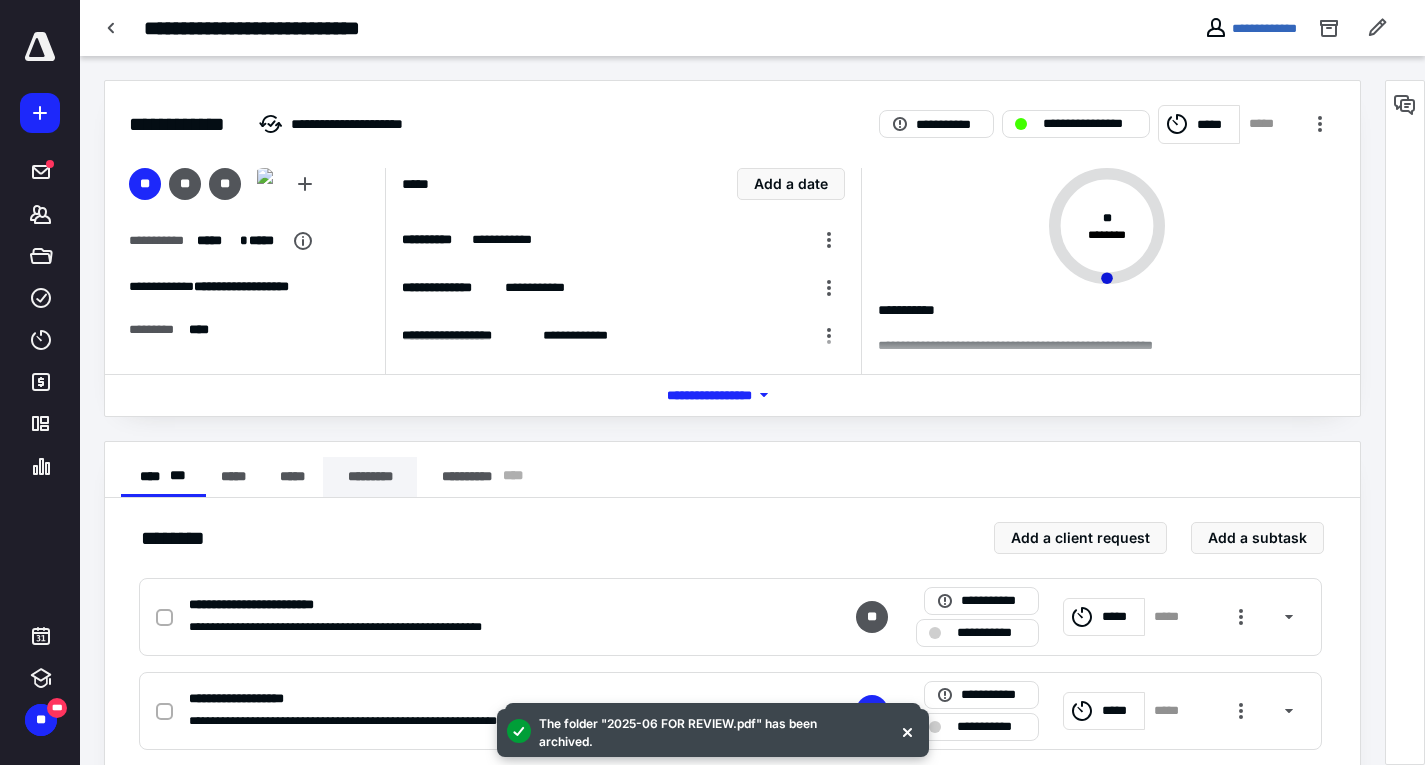 click on "*****" at bounding box center (233, 477) 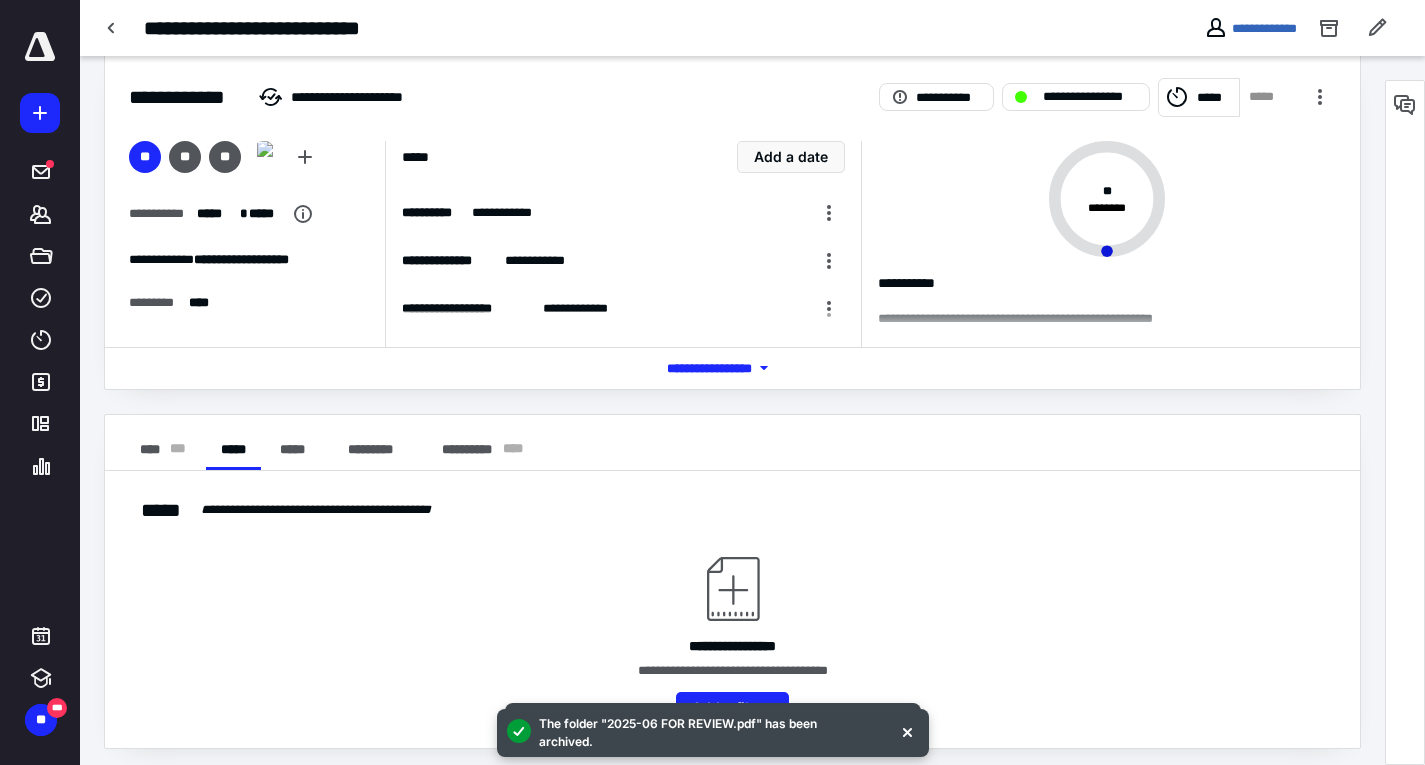 scroll, scrollTop: 34, scrollLeft: 0, axis: vertical 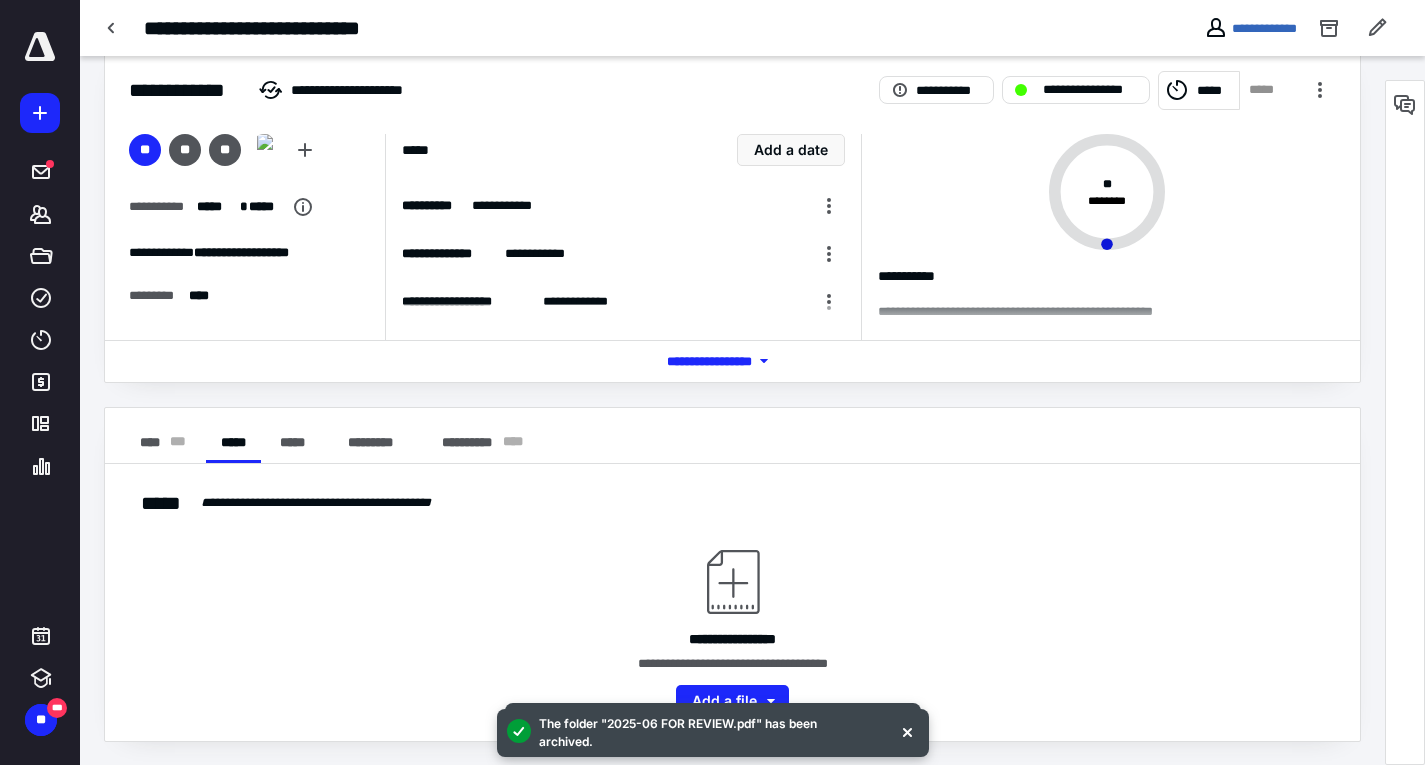 click on "Add a file" at bounding box center (733, 695) 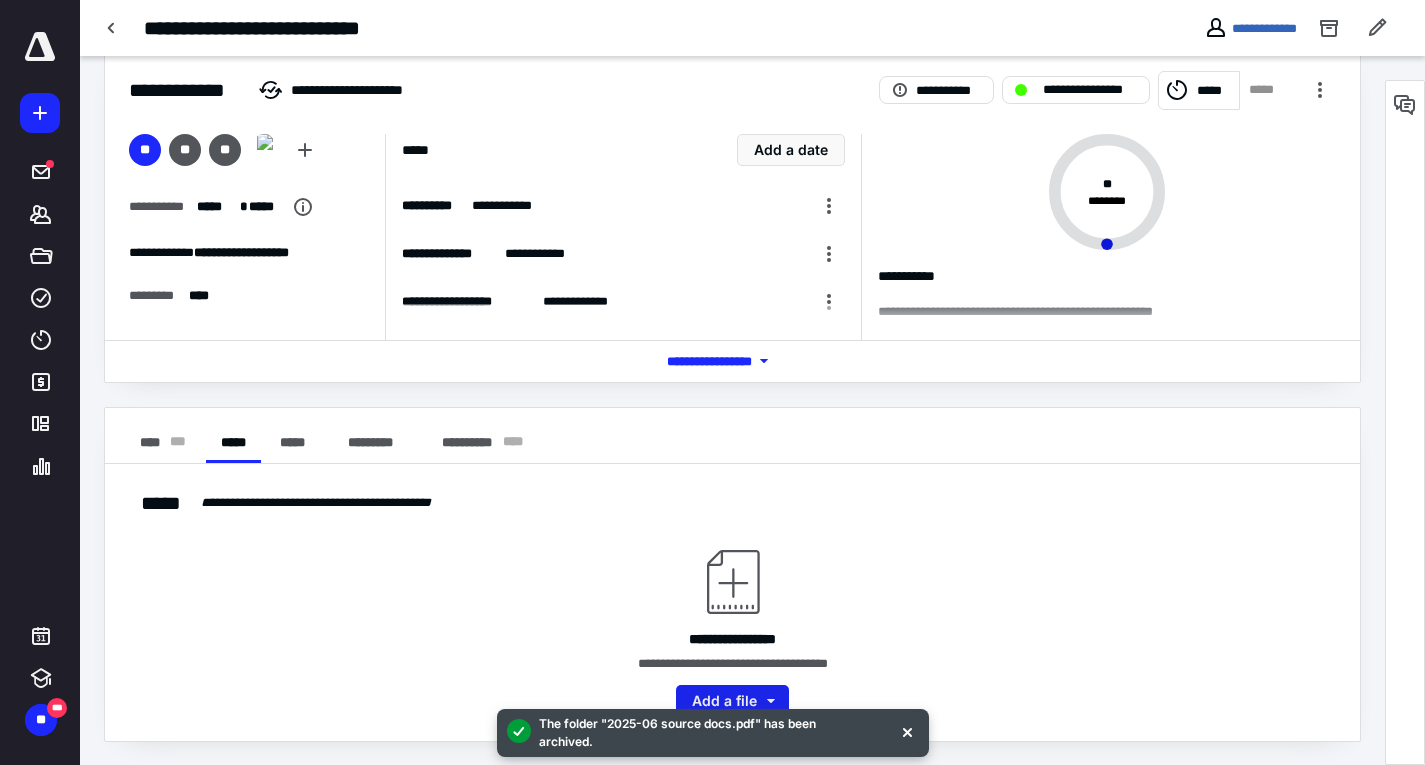 click on "Add a file" at bounding box center (732, 701) 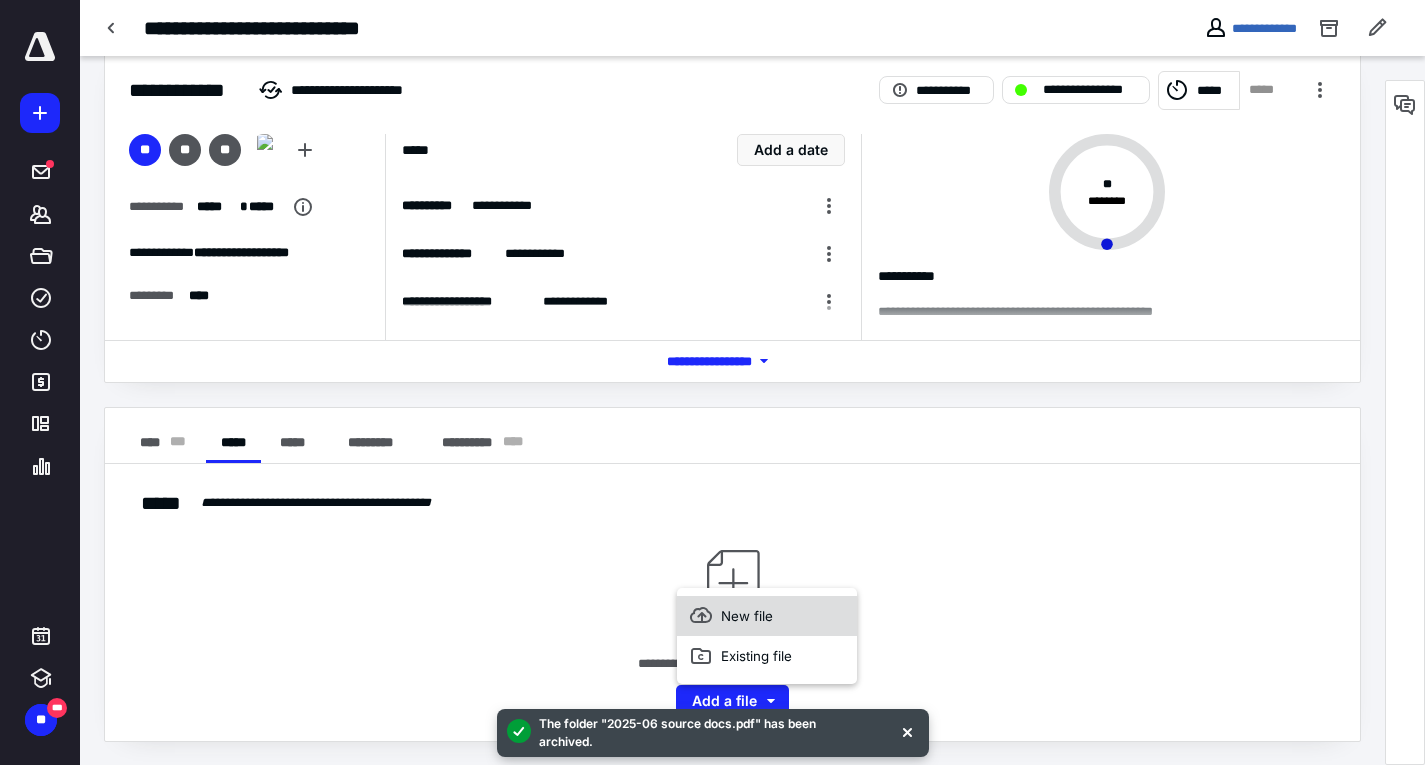 click on "New file" at bounding box center (767, 616) 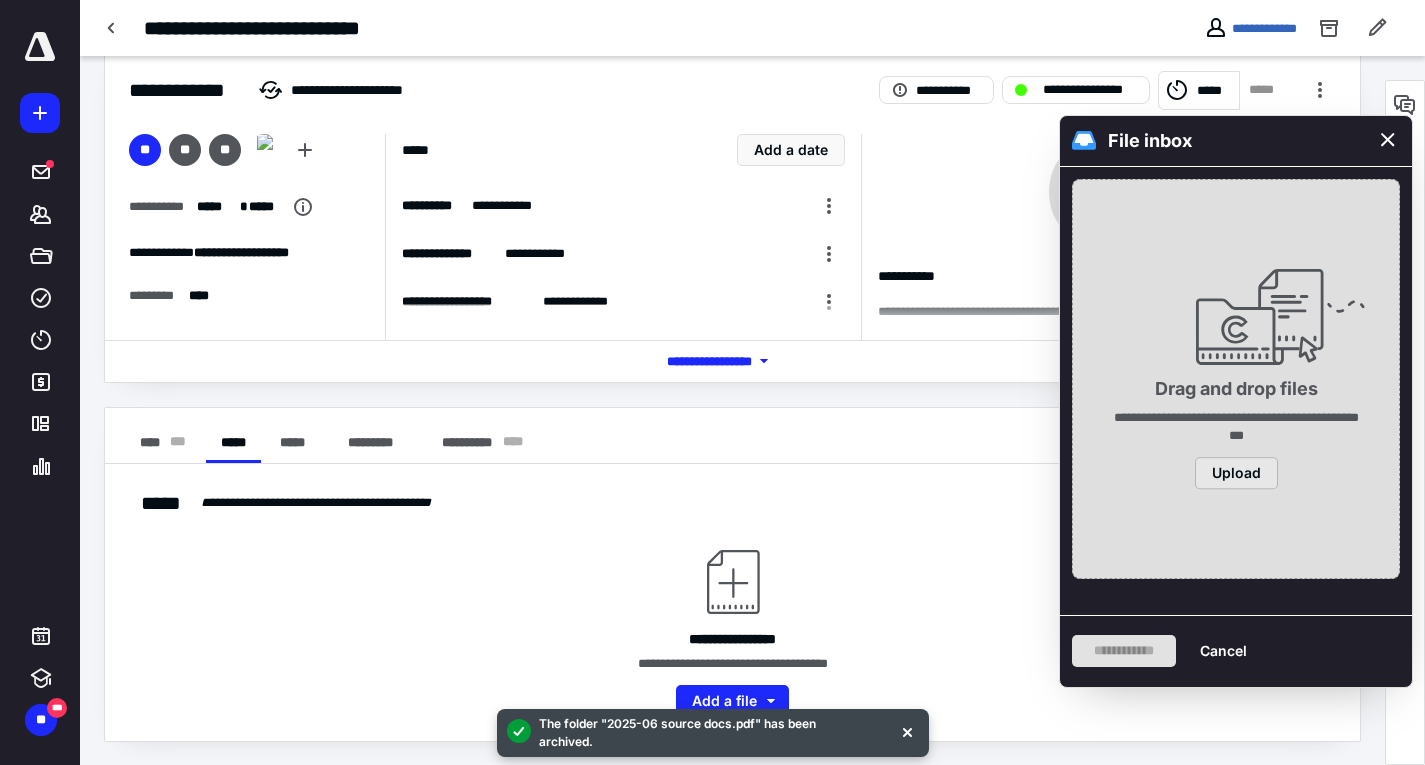 click on "Upload" at bounding box center (1236, 474) 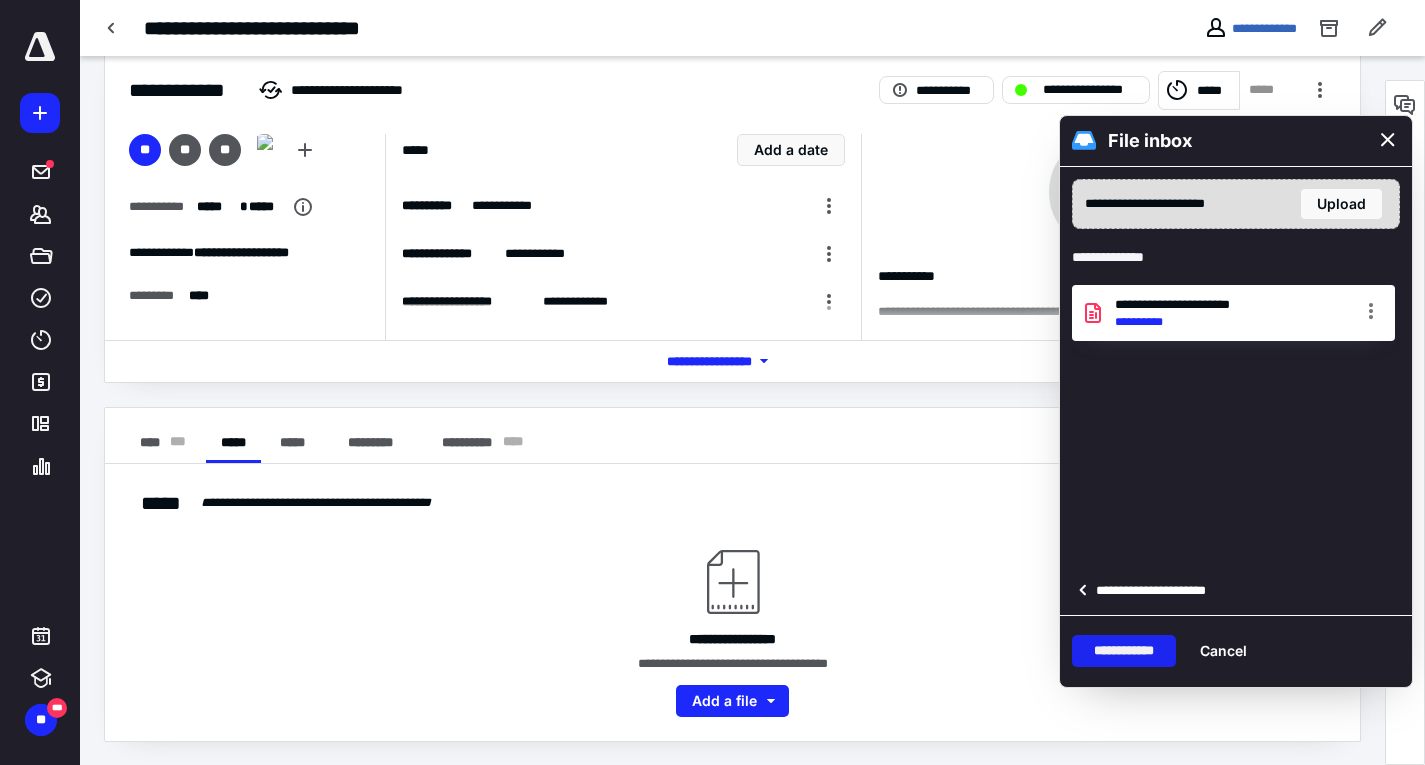 click on "**********" at bounding box center (1124, 651) 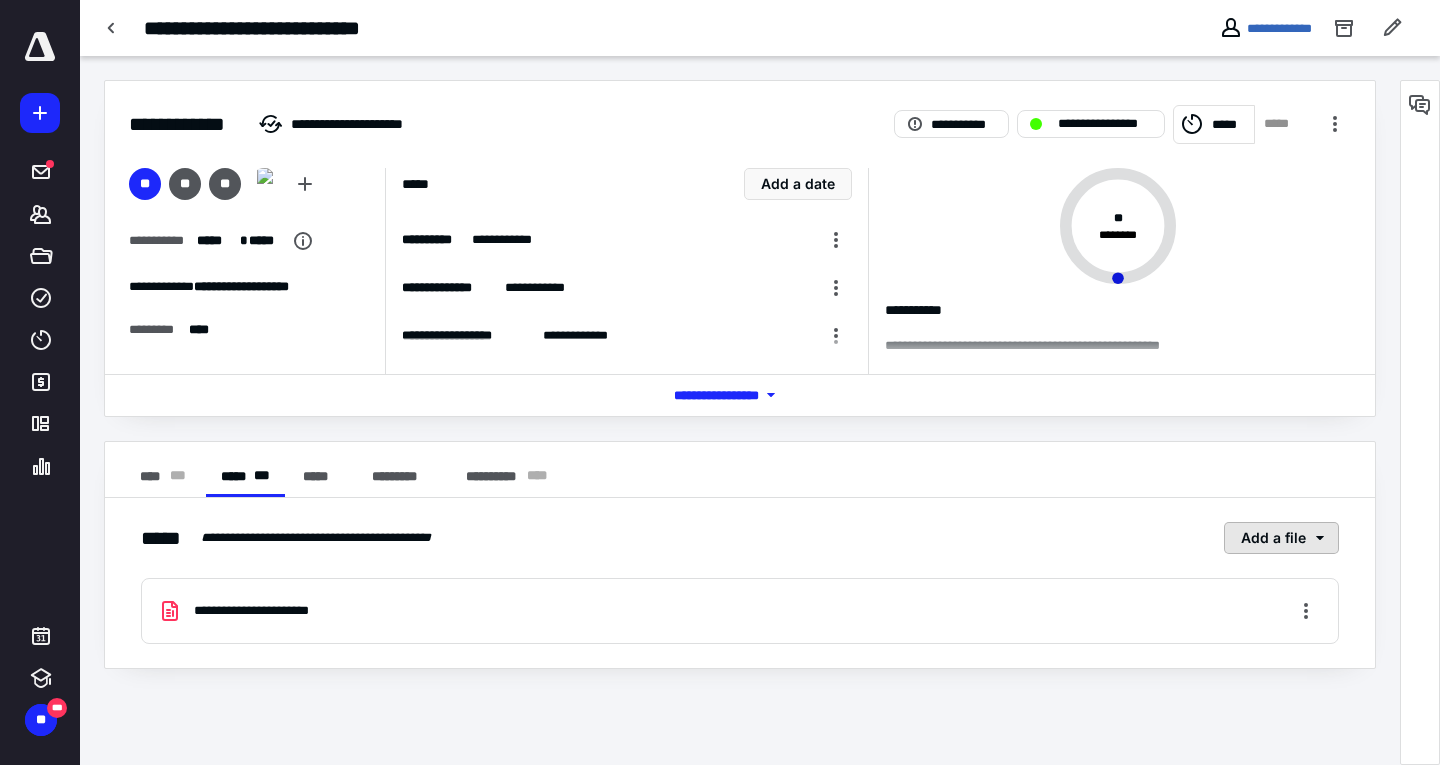 click on "Add a file" at bounding box center (1281, 538) 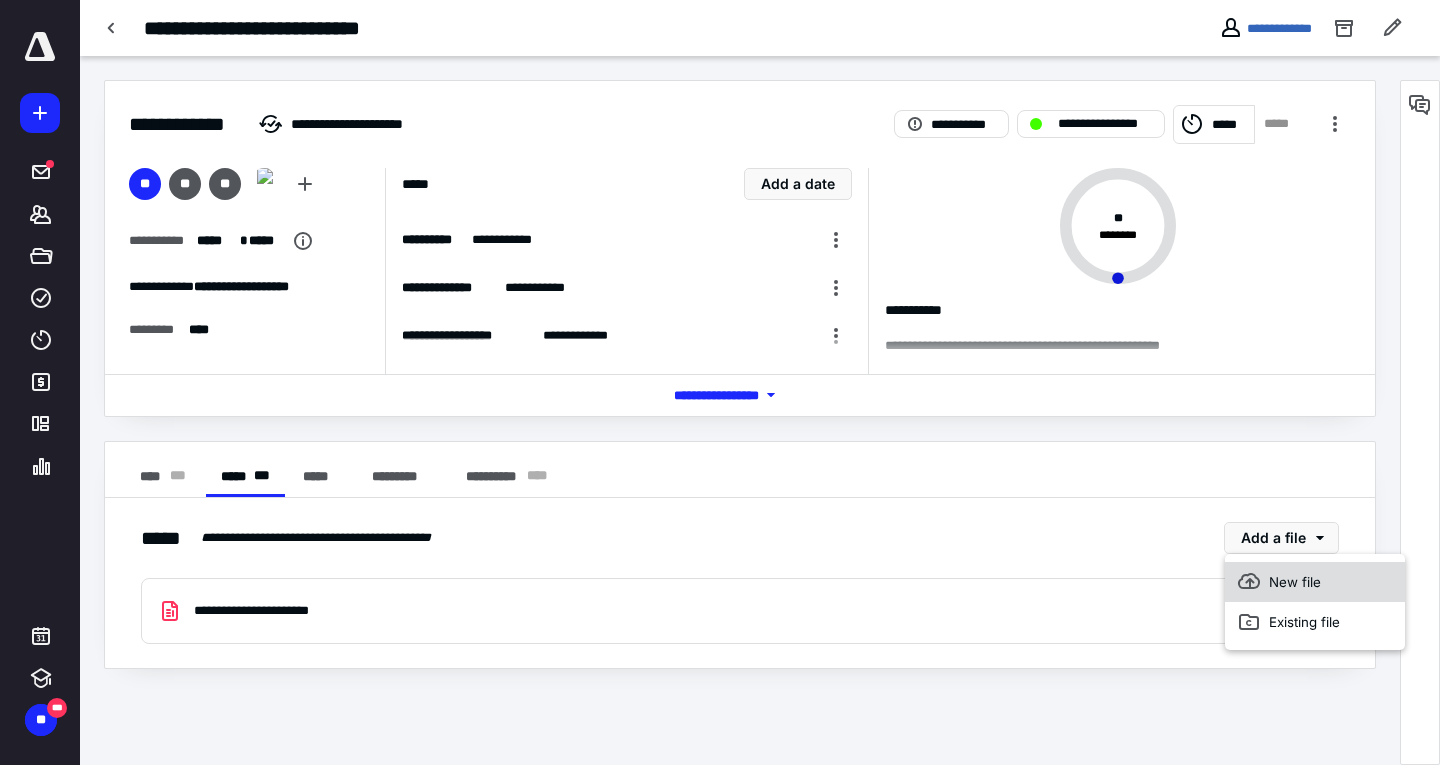 click on "New file" at bounding box center [1315, 582] 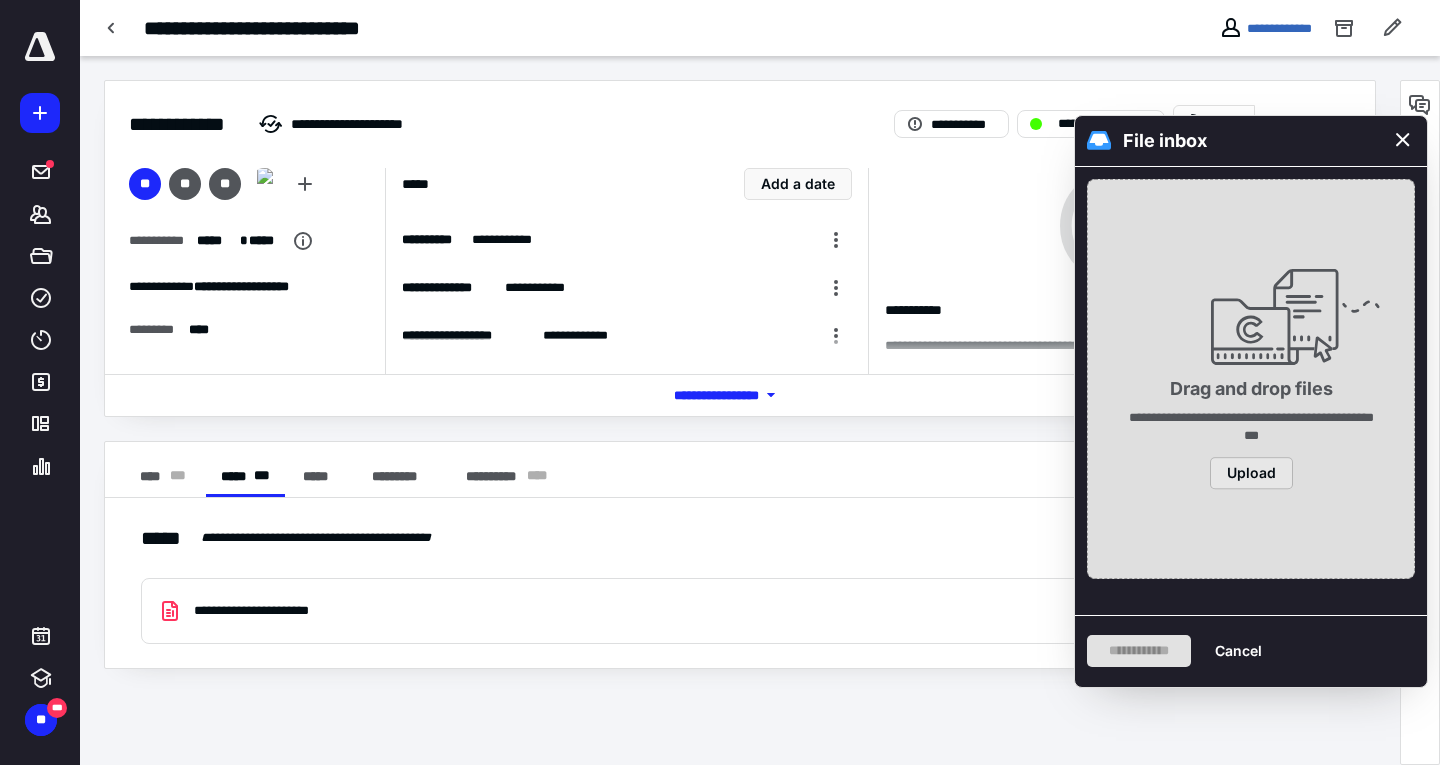 click on "Upload" at bounding box center [1251, 474] 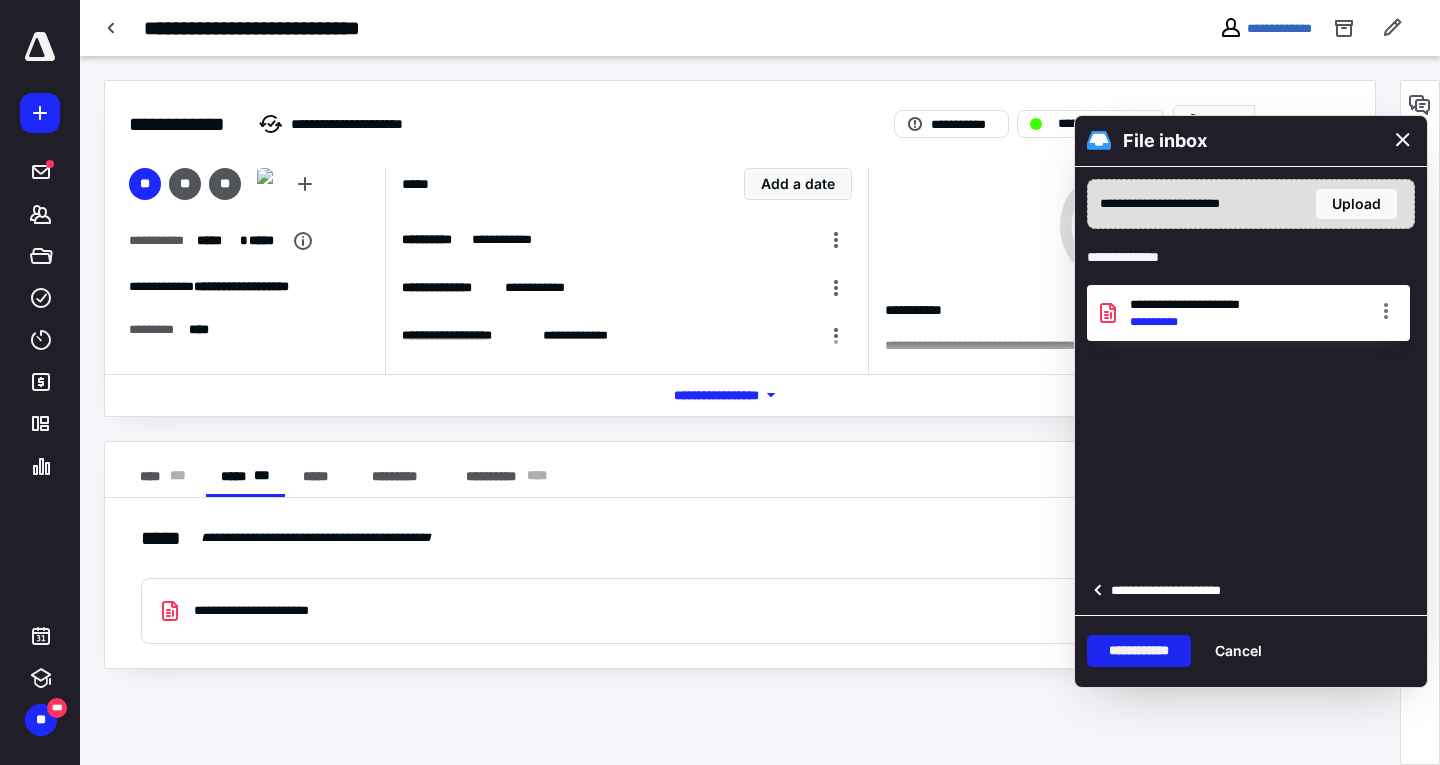click on "**********" at bounding box center [1139, 651] 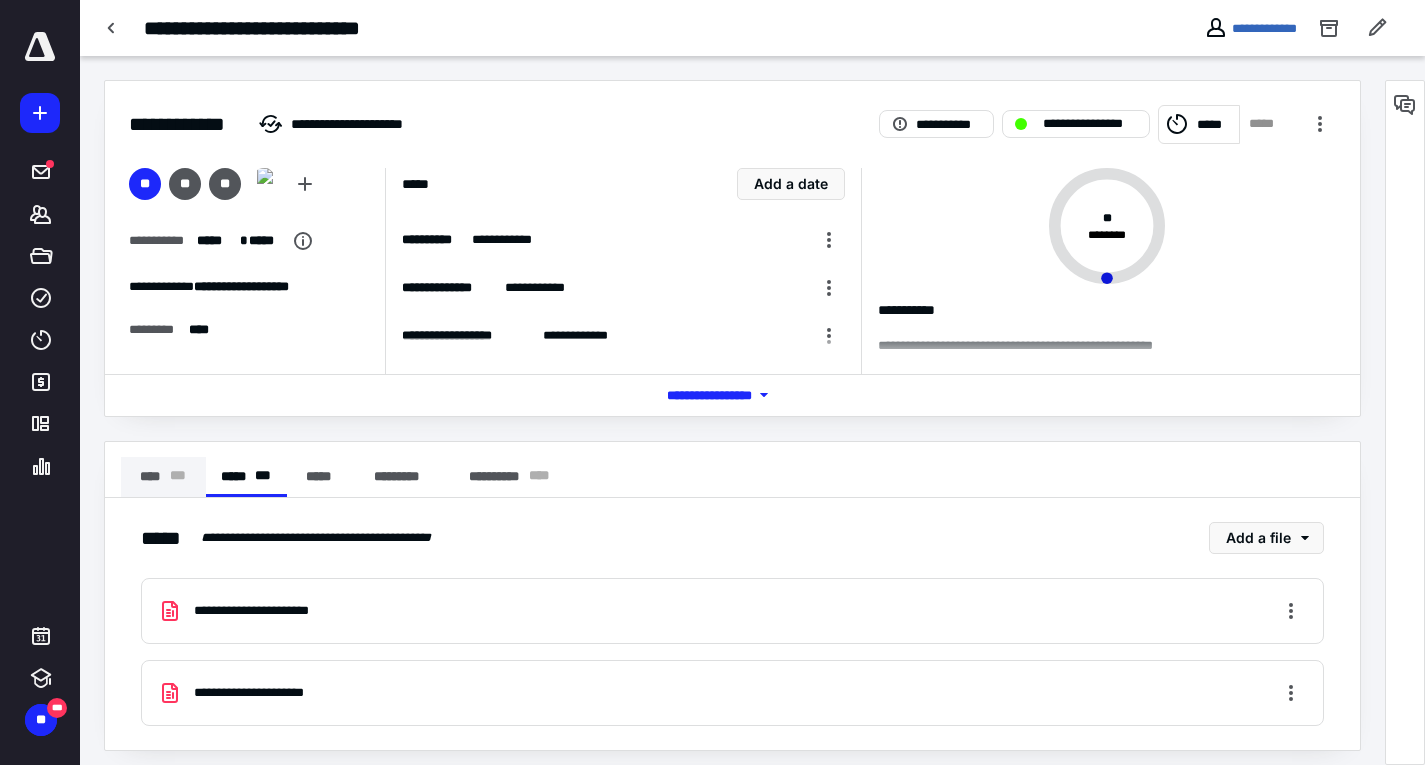 drag, startPoint x: 161, startPoint y: 474, endPoint x: 450, endPoint y: 468, distance: 289.0623 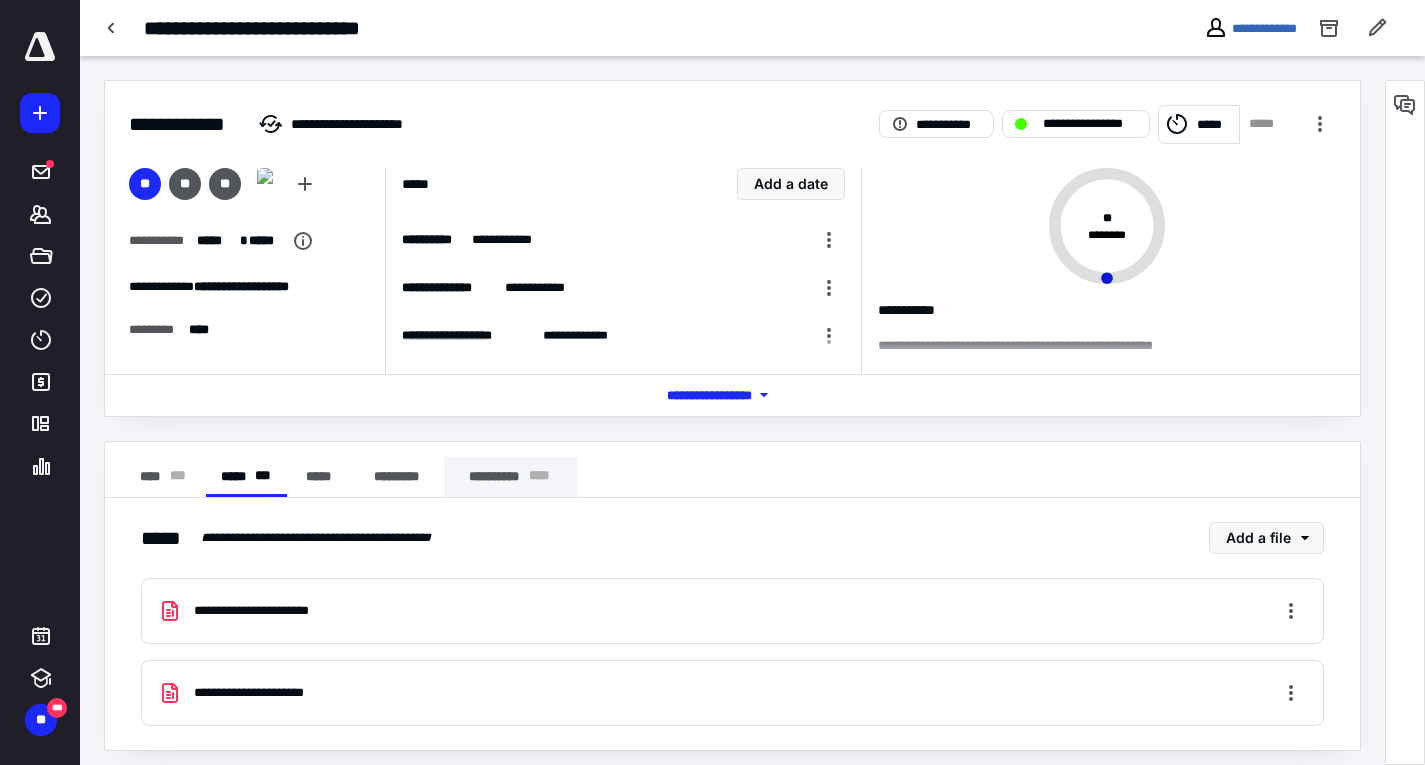 click on "**** * * *" at bounding box center (163, 477) 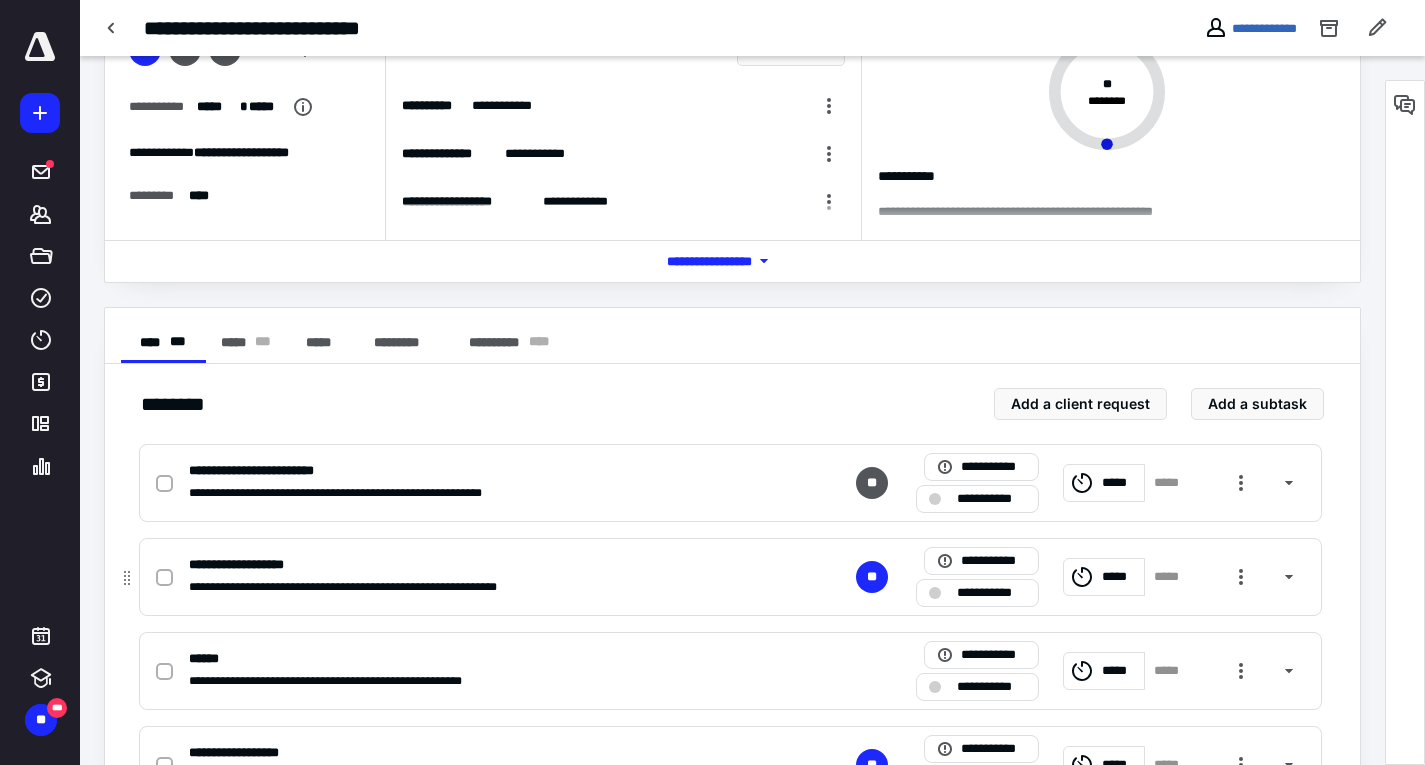 scroll, scrollTop: 410, scrollLeft: 0, axis: vertical 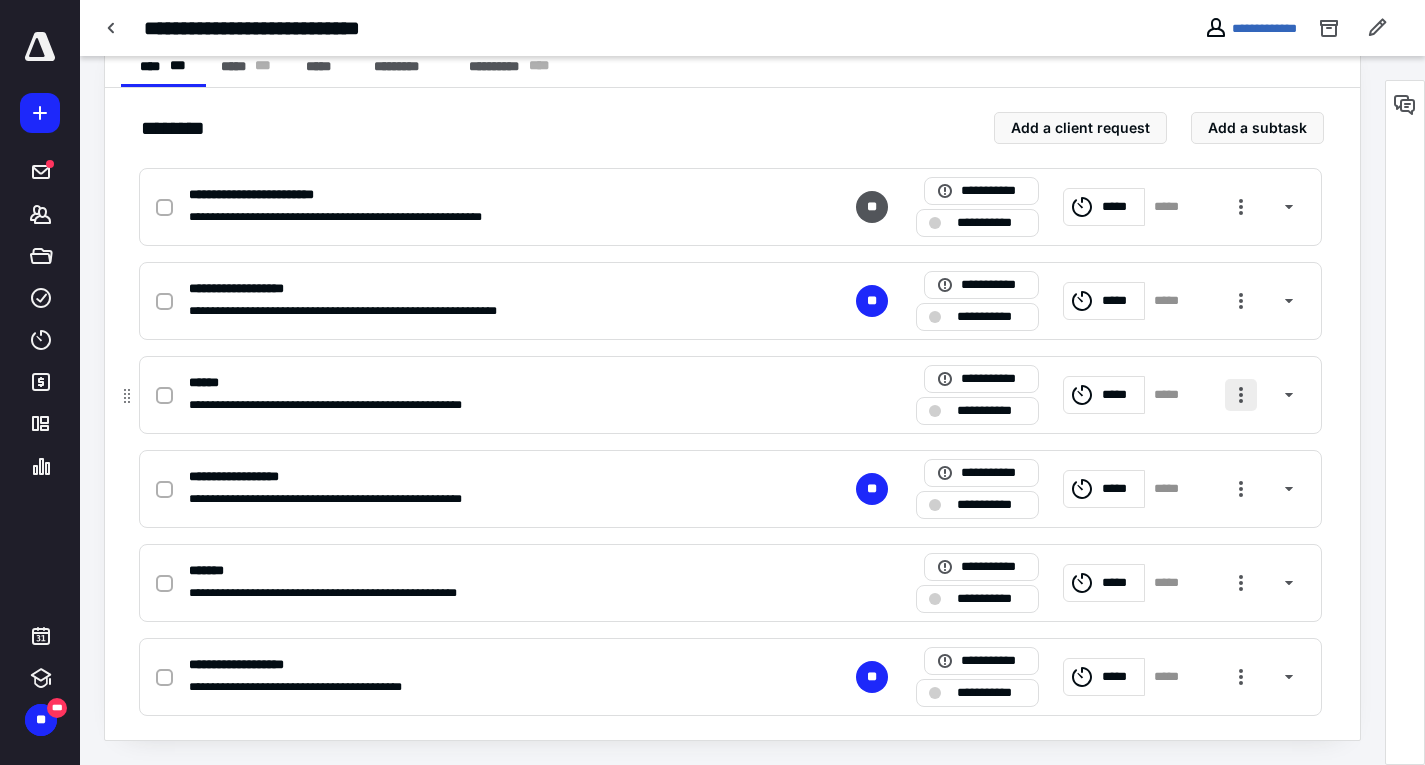 click at bounding box center (1241, 395) 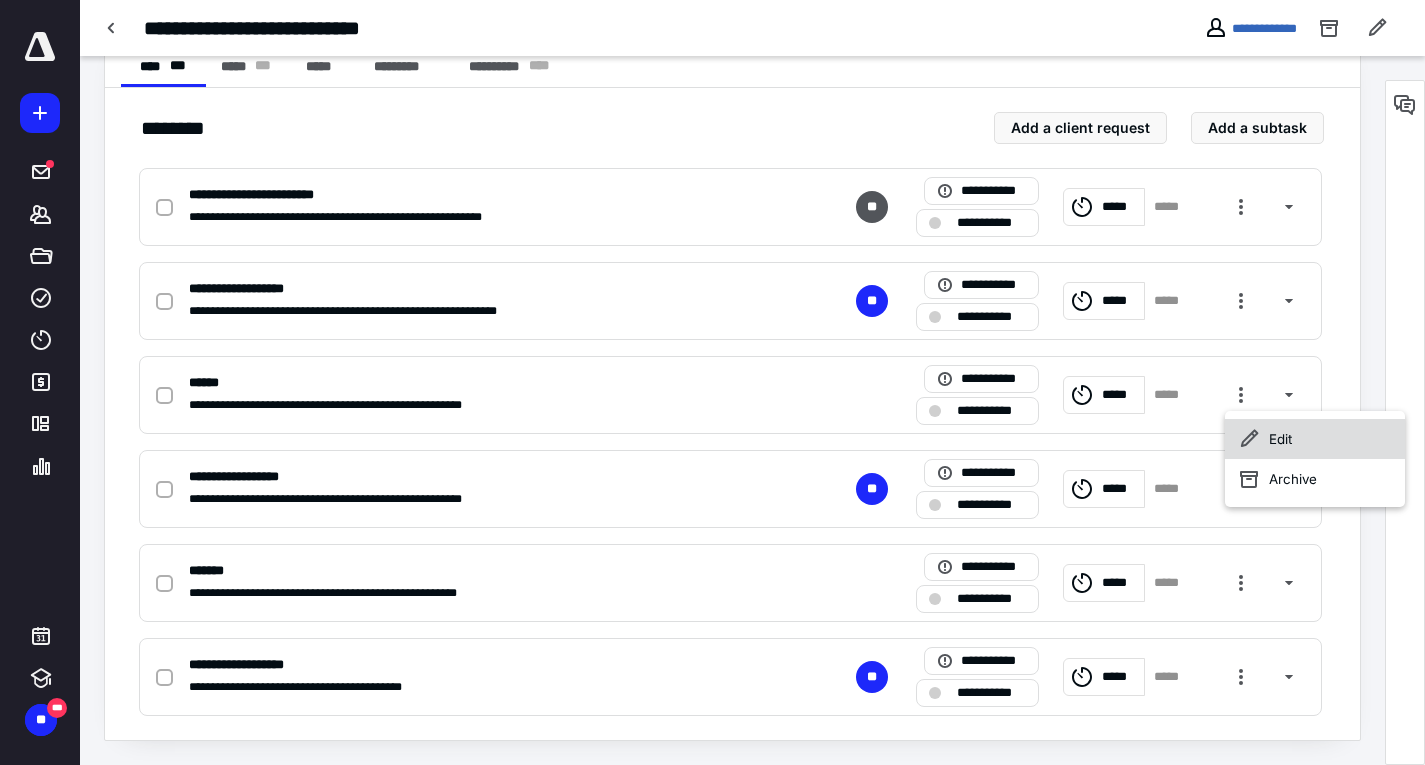 click on "Edit" at bounding box center [1315, 439] 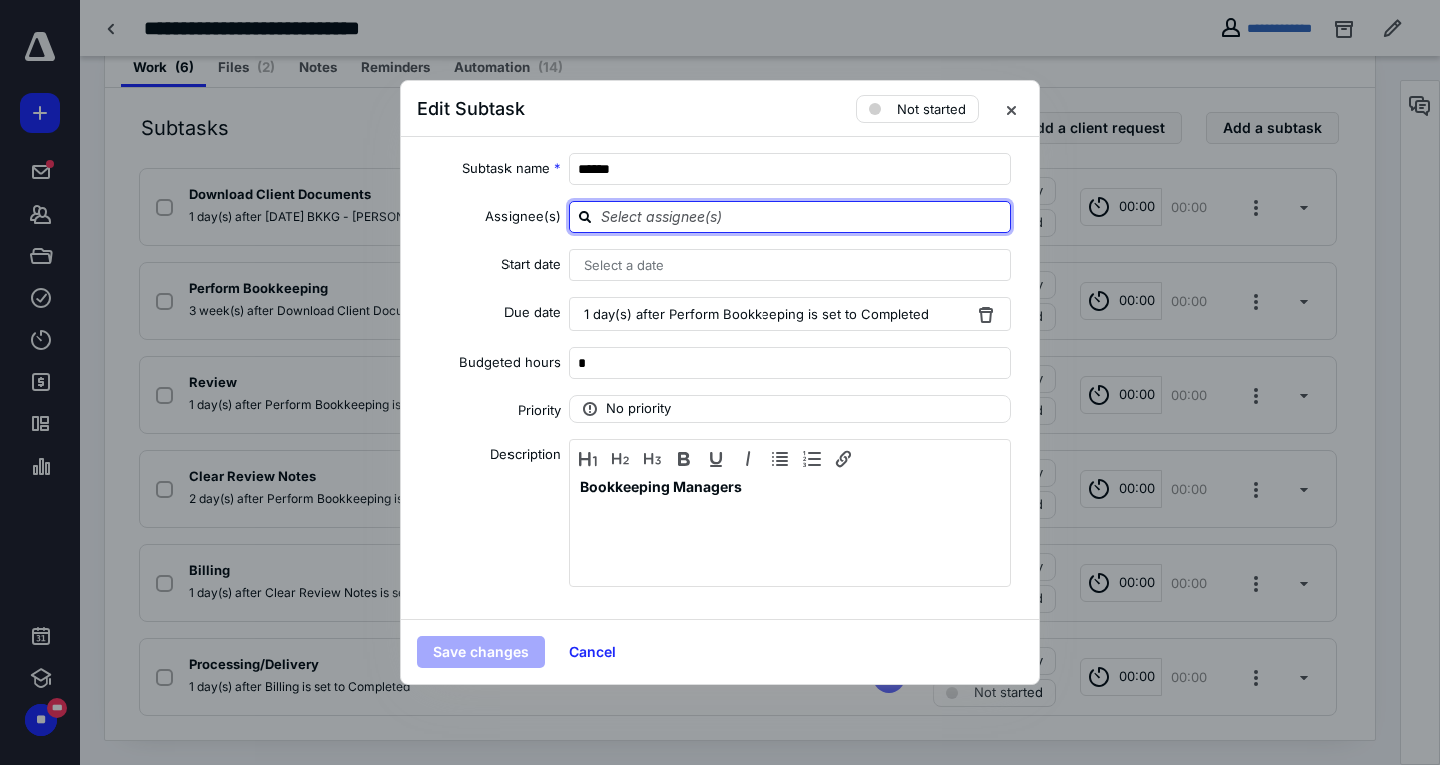 click at bounding box center (802, 216) 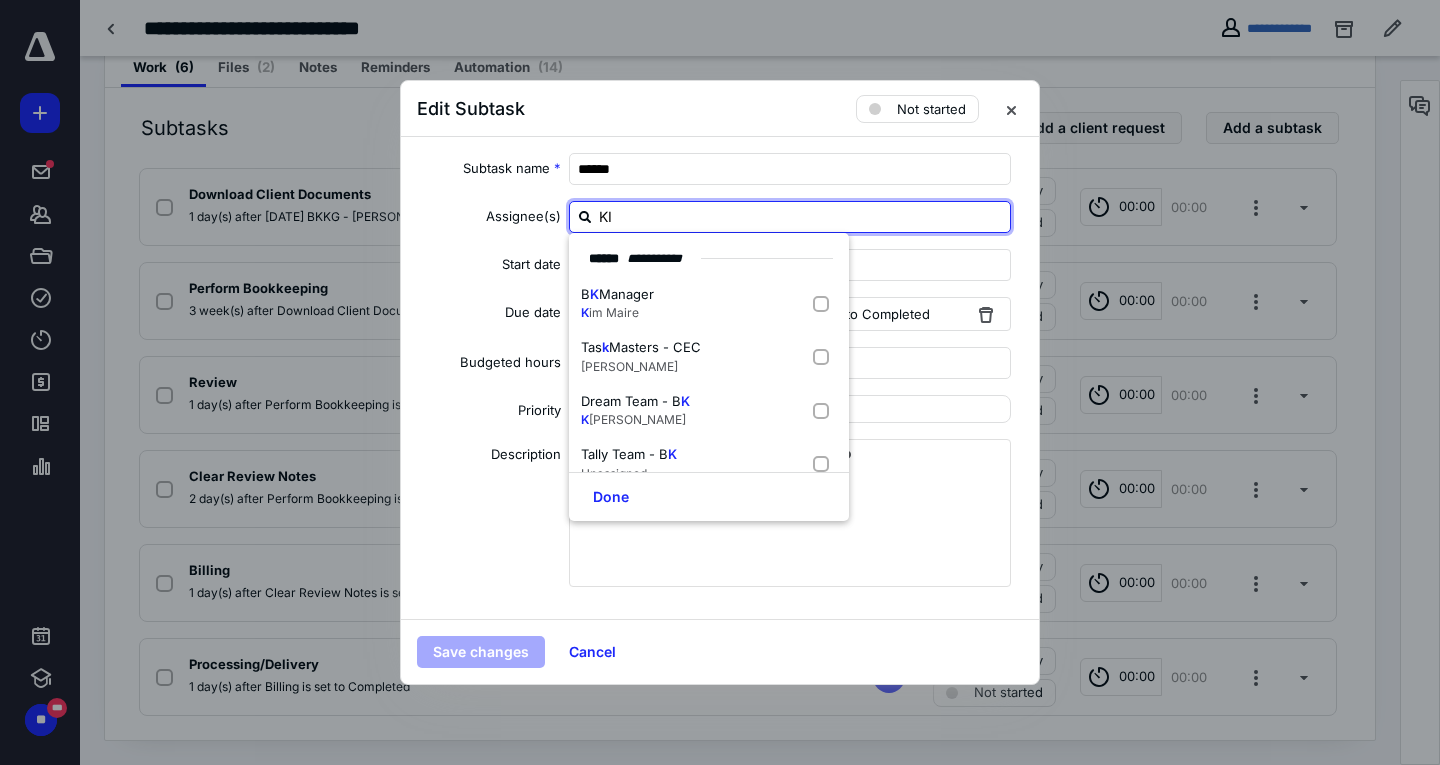 type on "KIM" 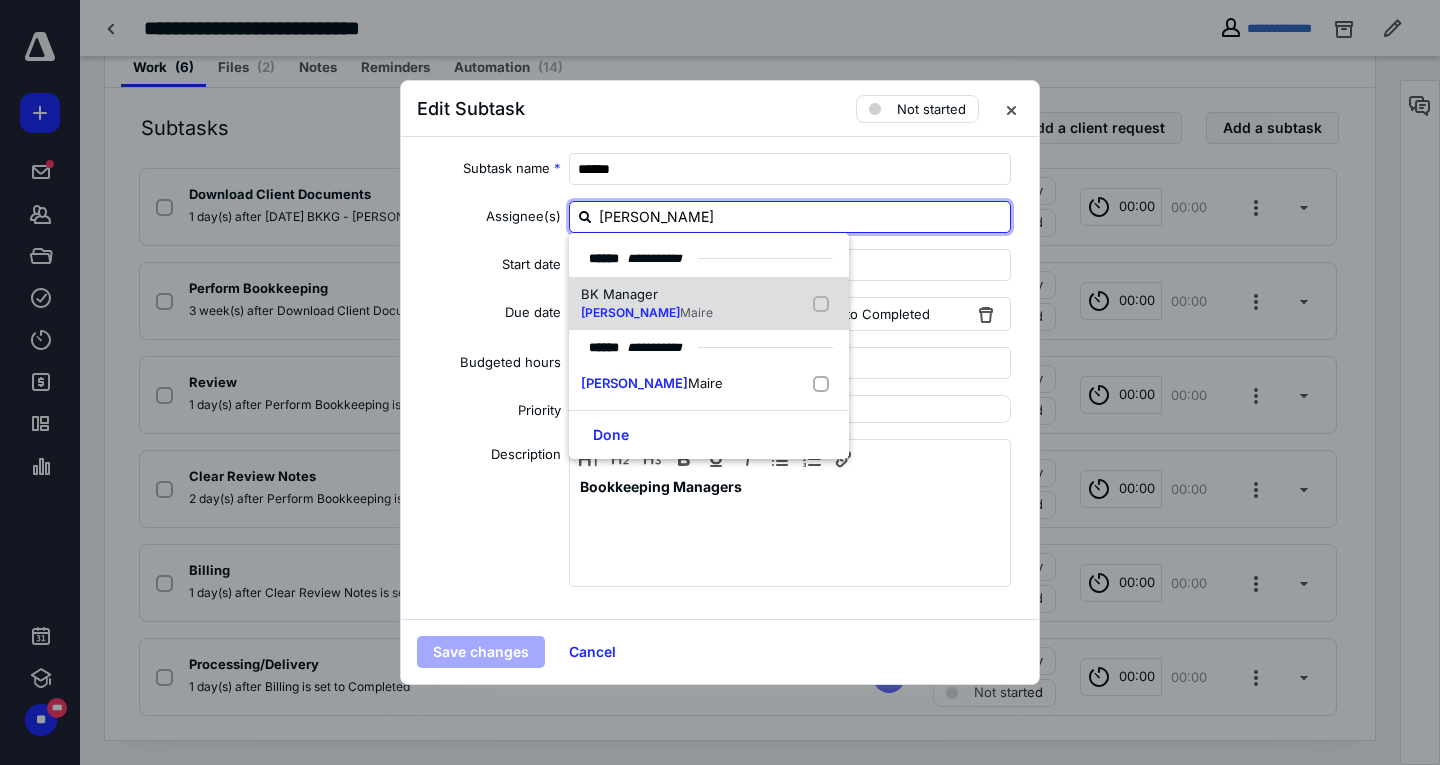 click on "BK Manager" at bounding box center (619, 294) 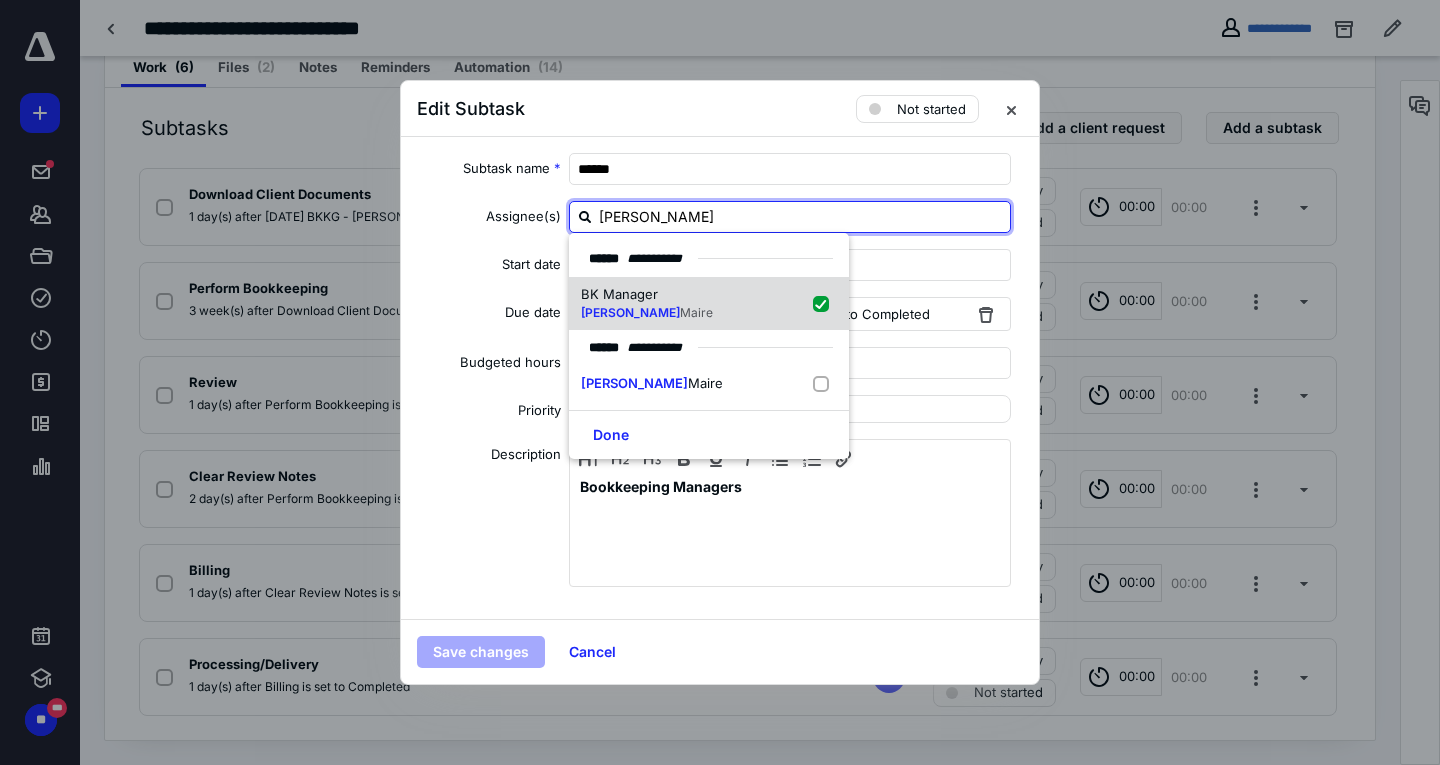 checkbox on "true" 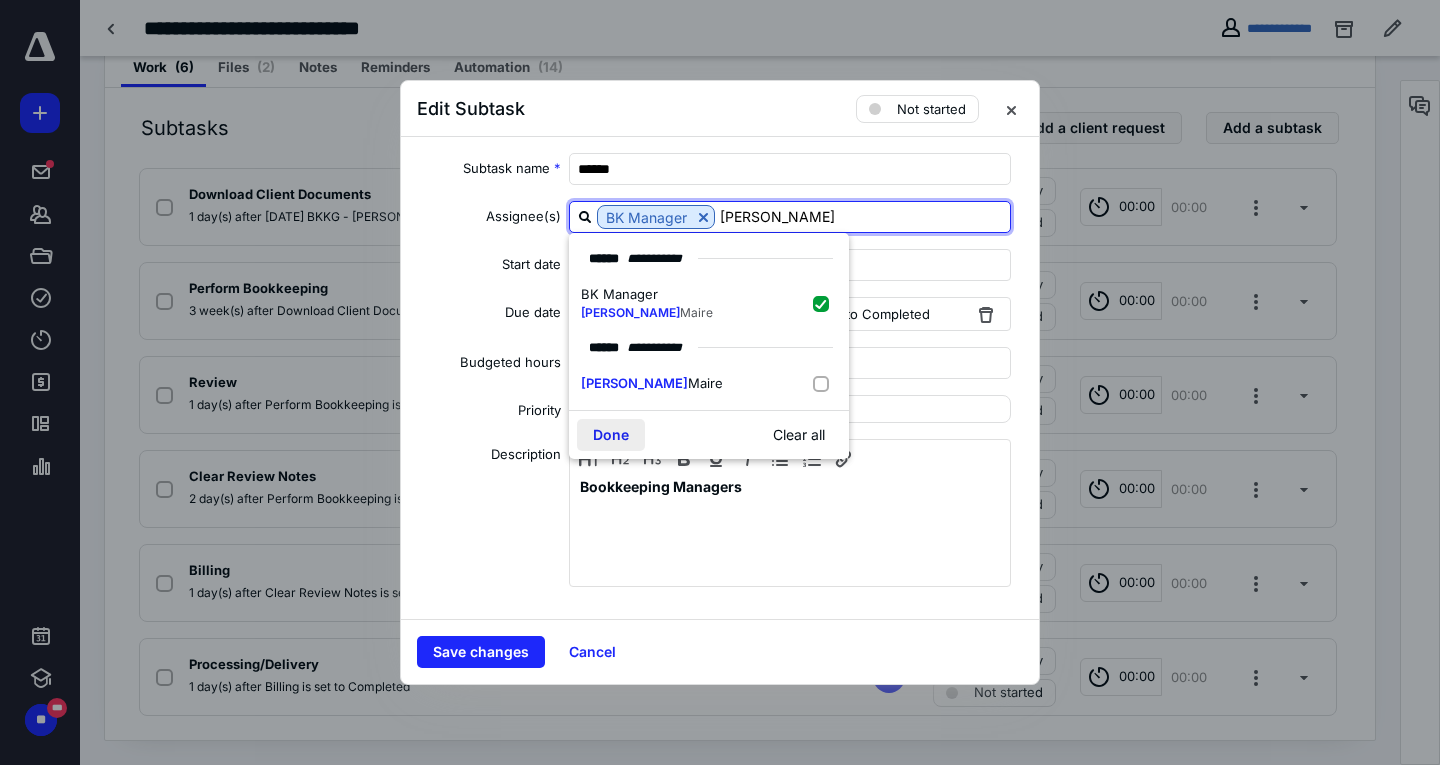 type on "KIM" 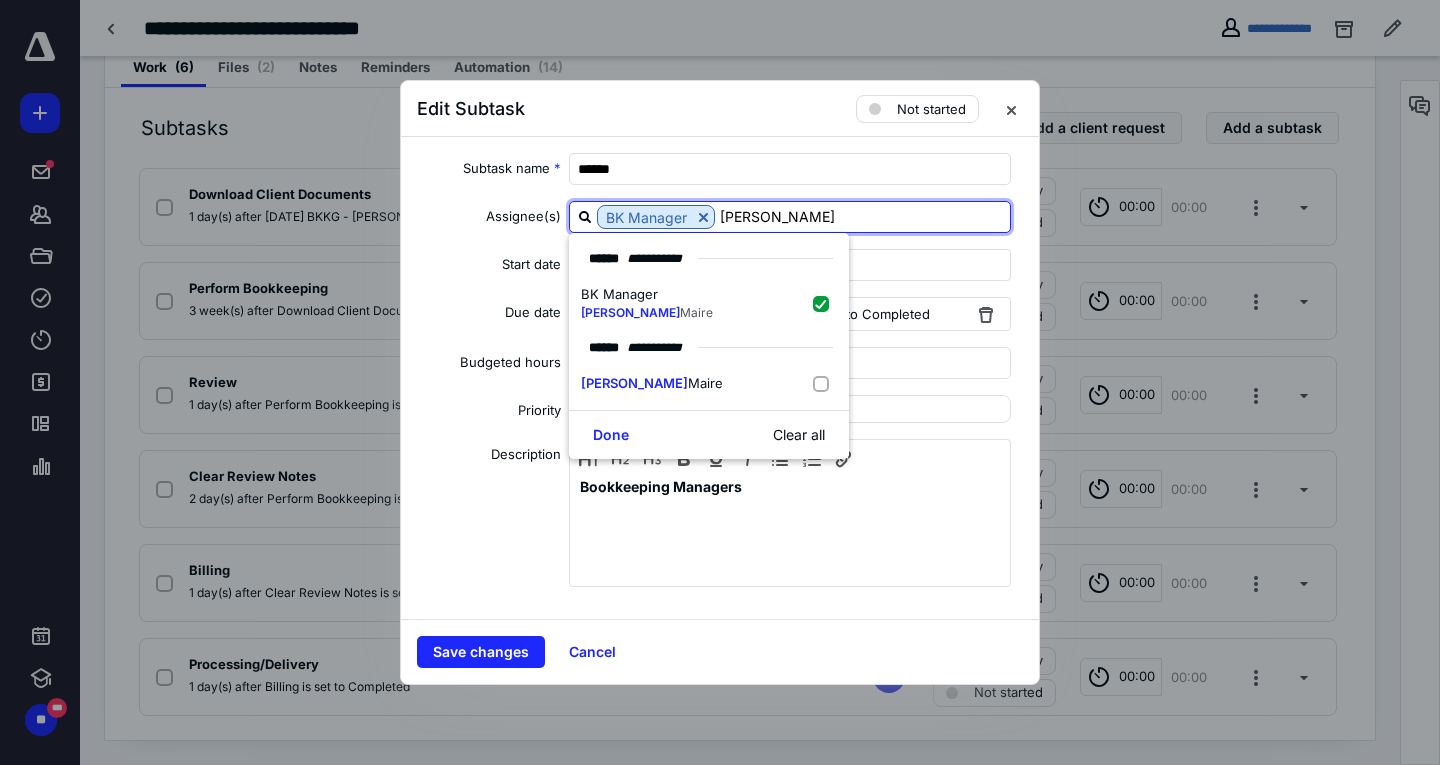 drag, startPoint x: 607, startPoint y: 434, endPoint x: 598, endPoint y: 458, distance: 25.632011 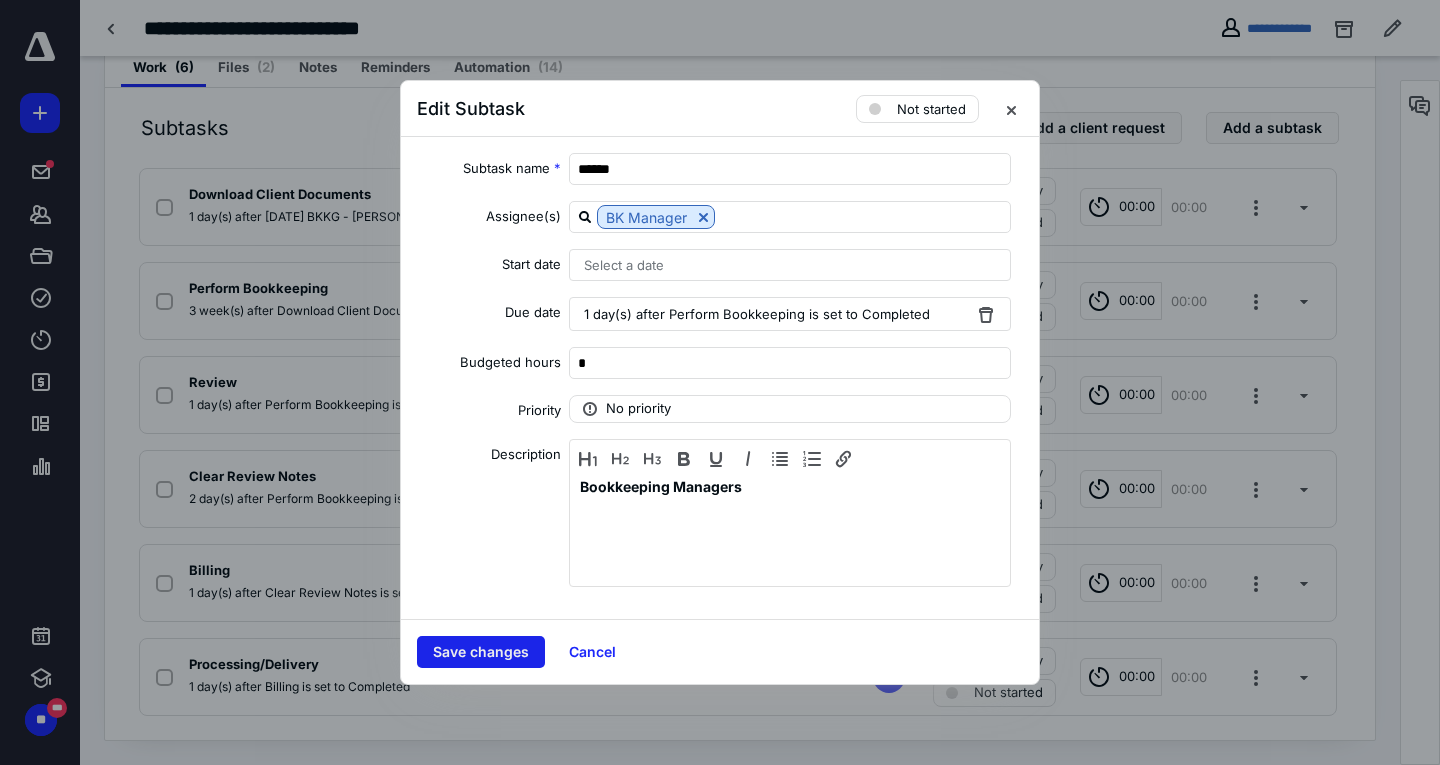 click on "Save changes" at bounding box center (481, 652) 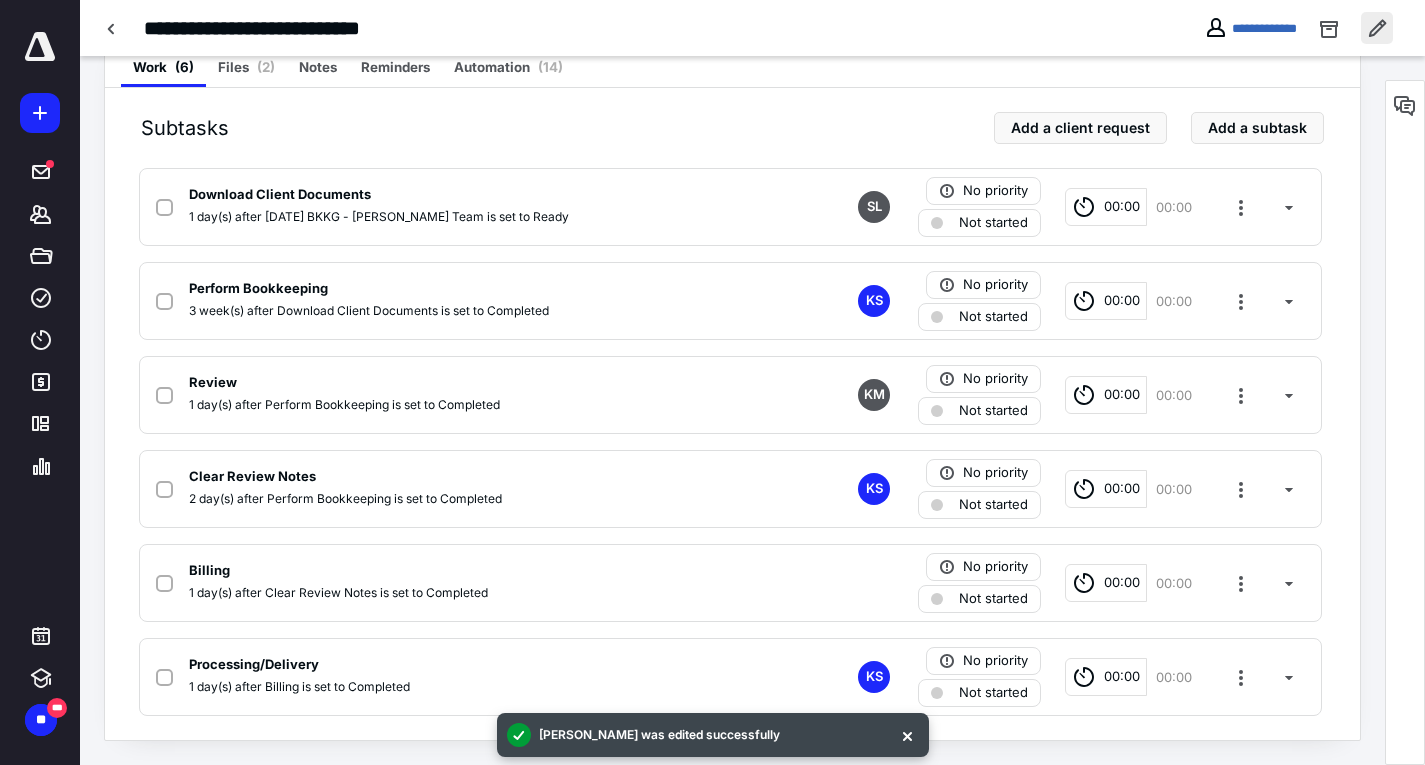 click at bounding box center (1377, 28) 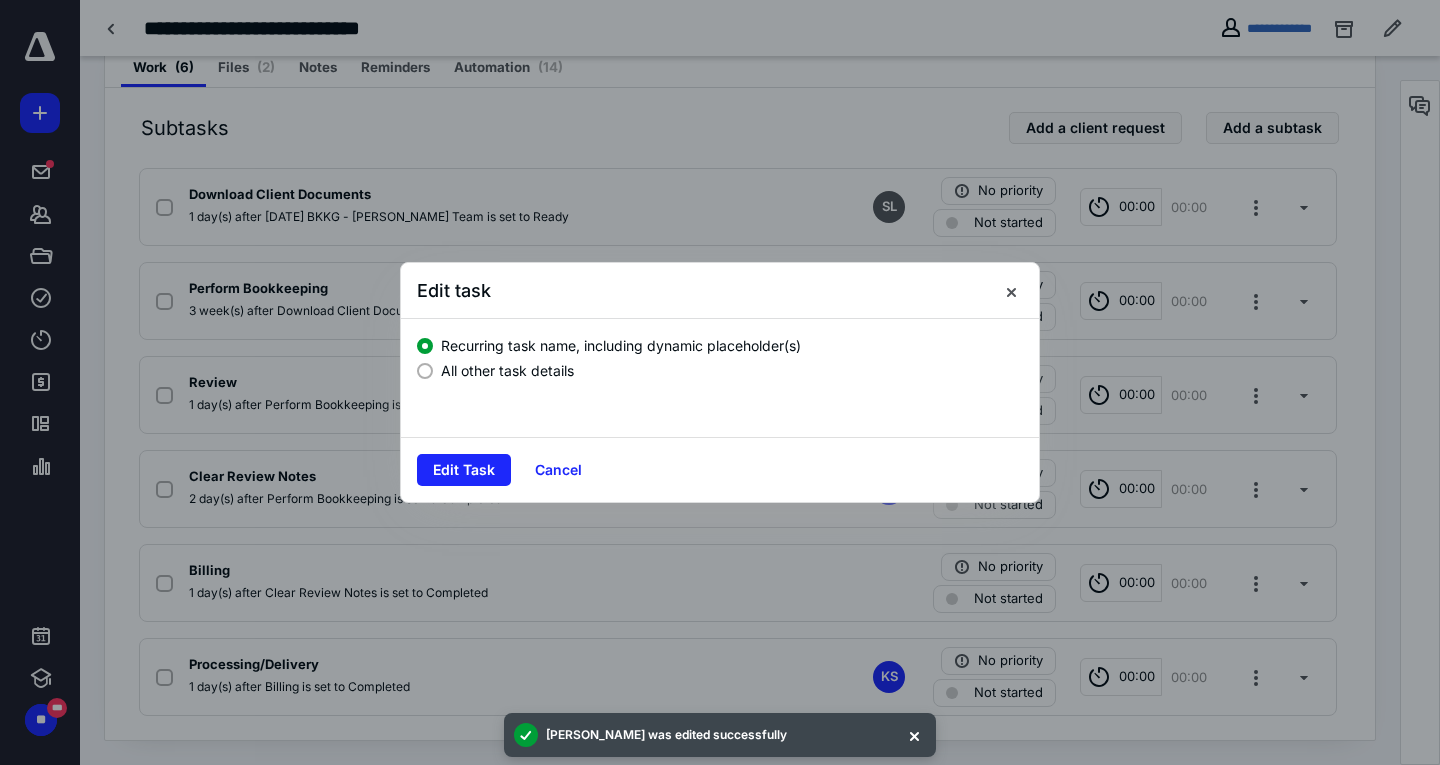 drag, startPoint x: 423, startPoint y: 367, endPoint x: 431, endPoint y: 383, distance: 17.888544 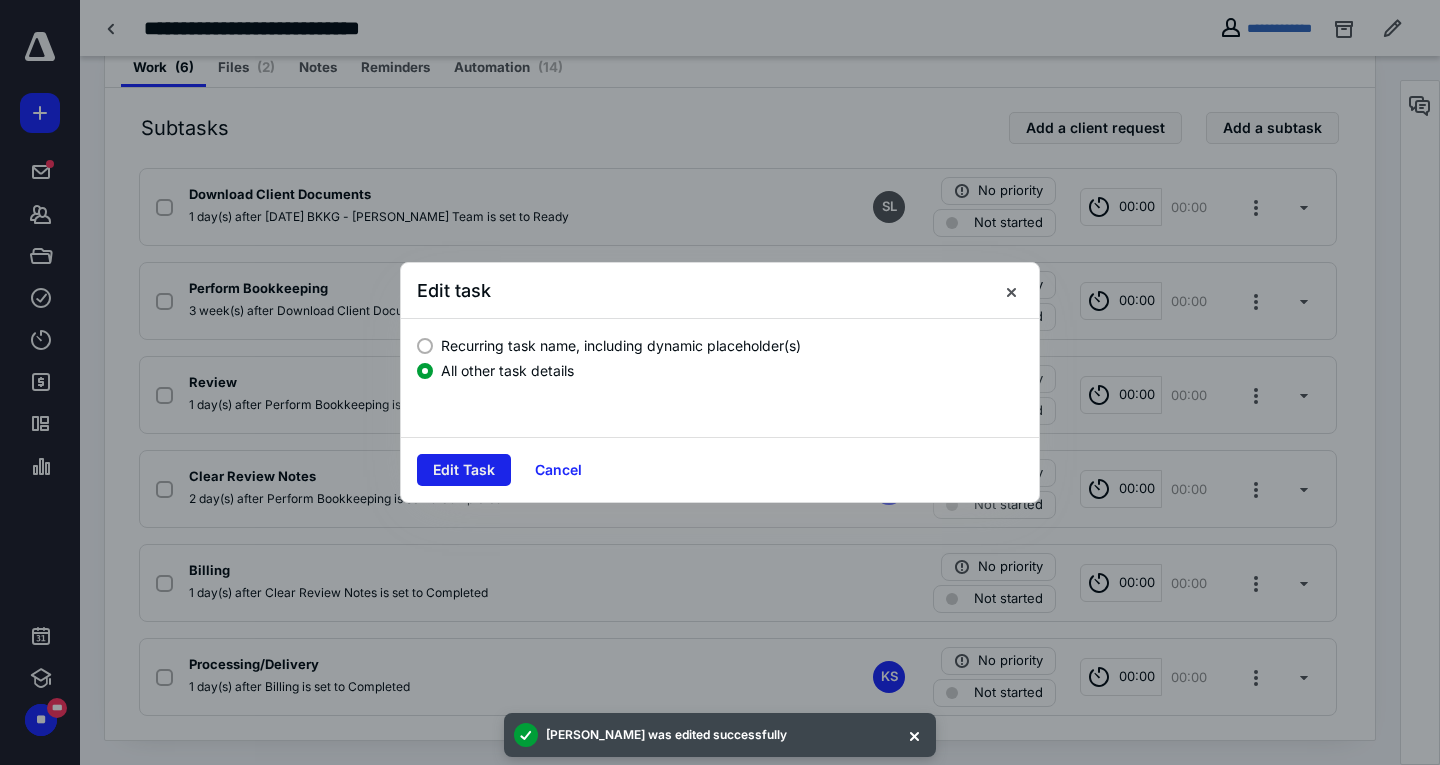 click on "Edit Task" at bounding box center [464, 470] 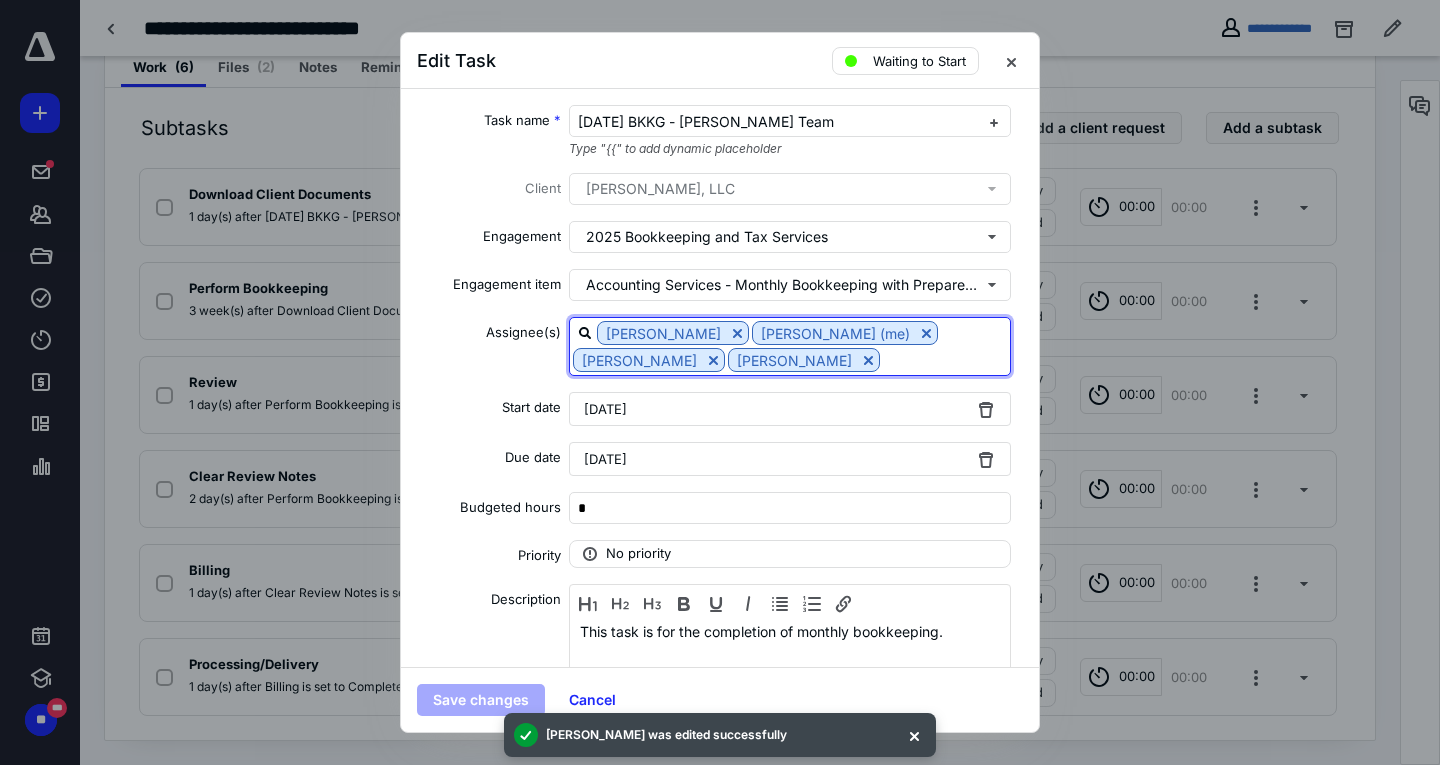 click at bounding box center (945, 359) 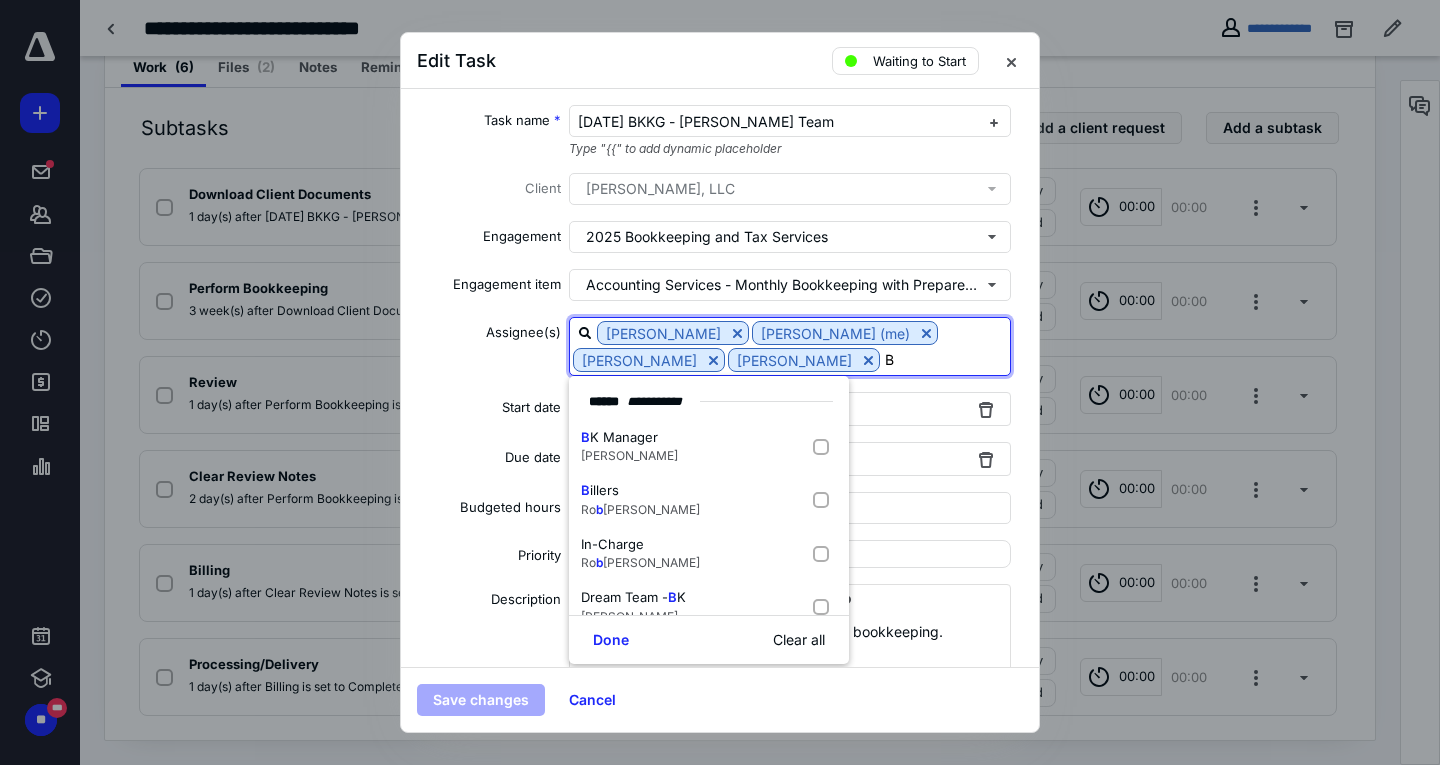 type on "BK" 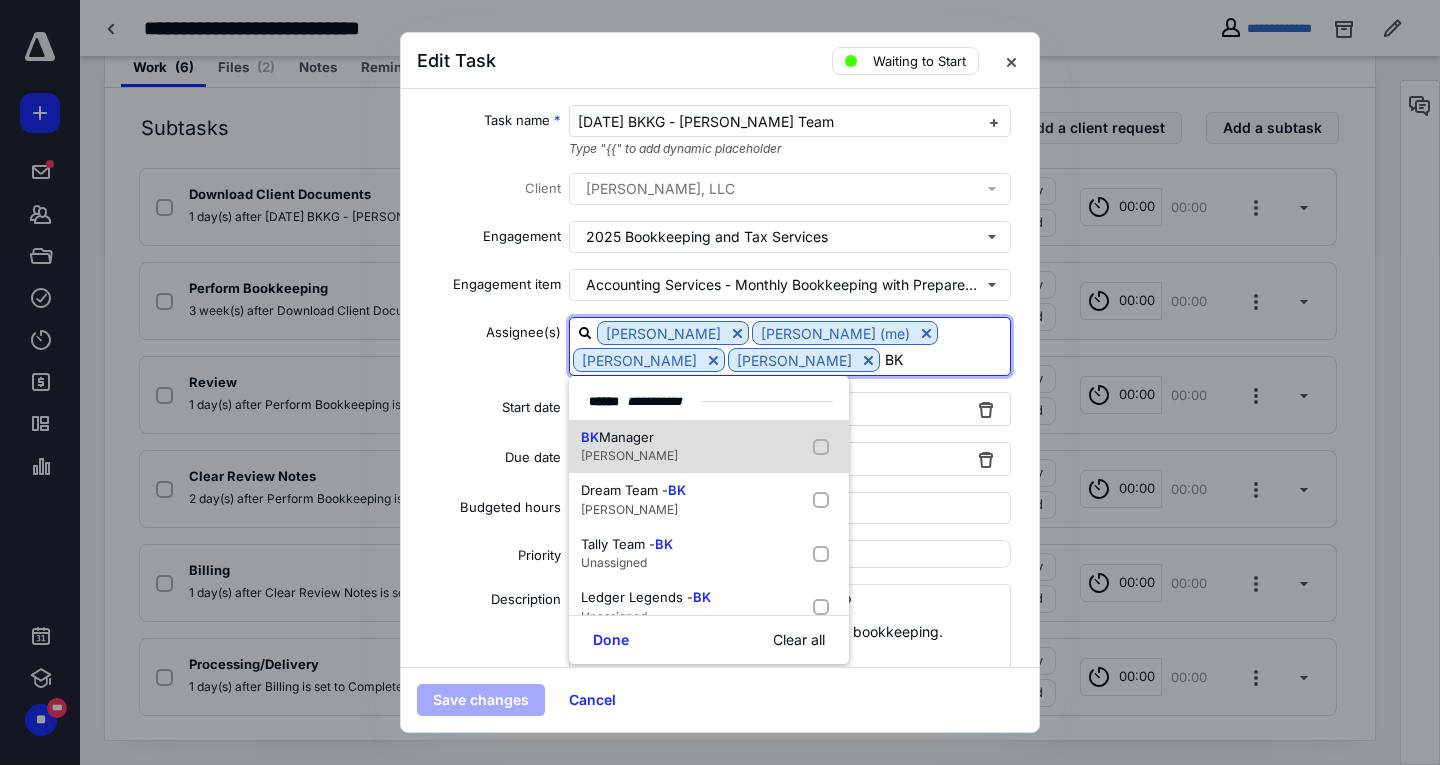 click on "BK  Manager Kim Maire" at bounding box center [709, 447] 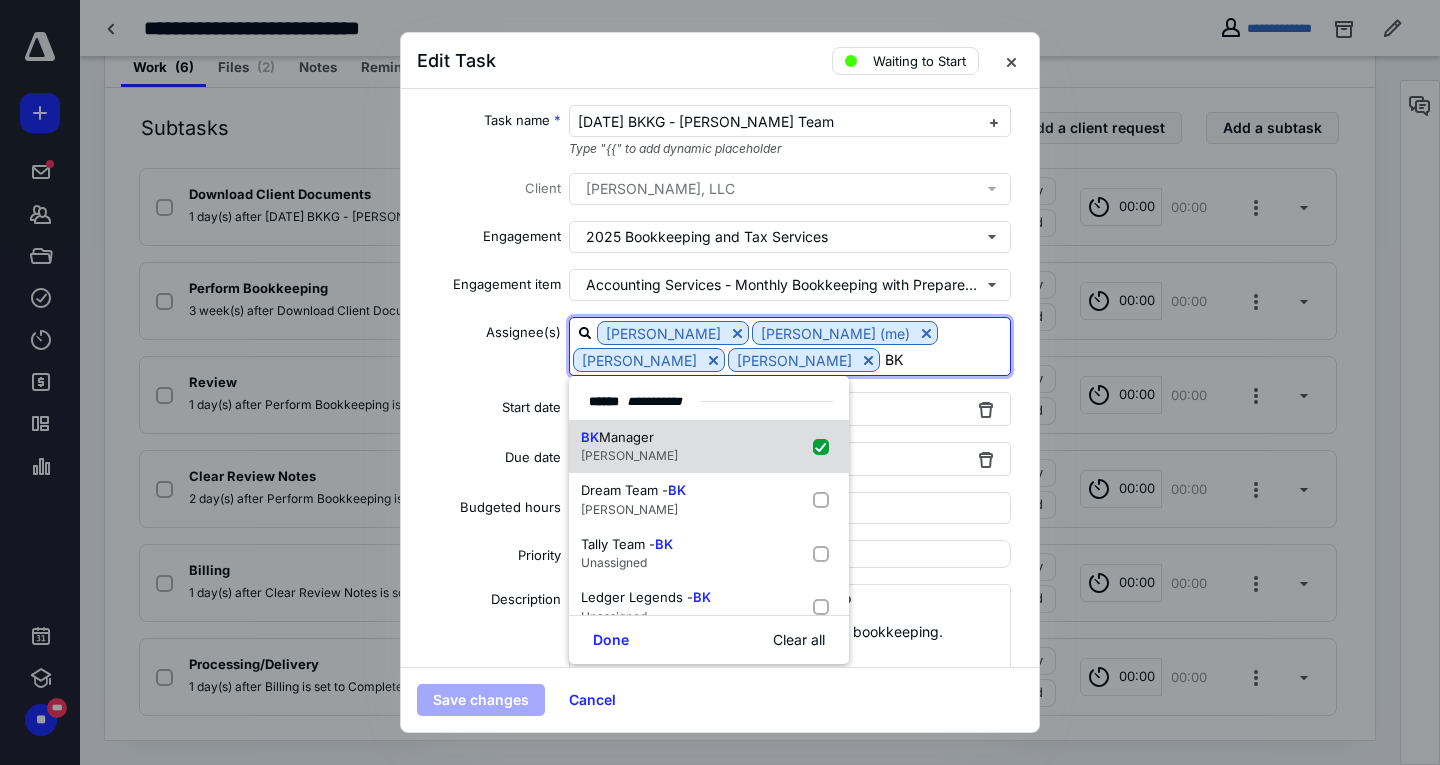checkbox on "true" 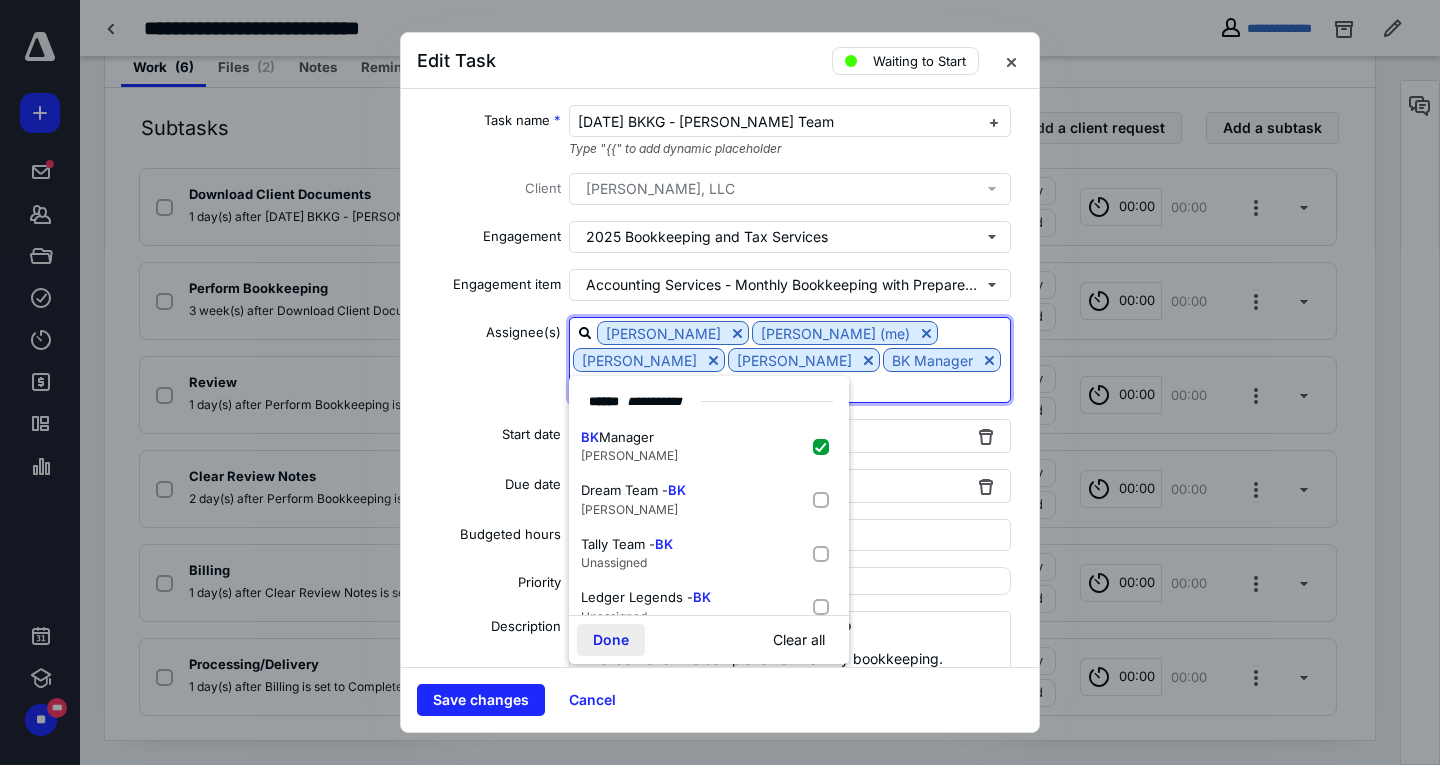 type on "BK" 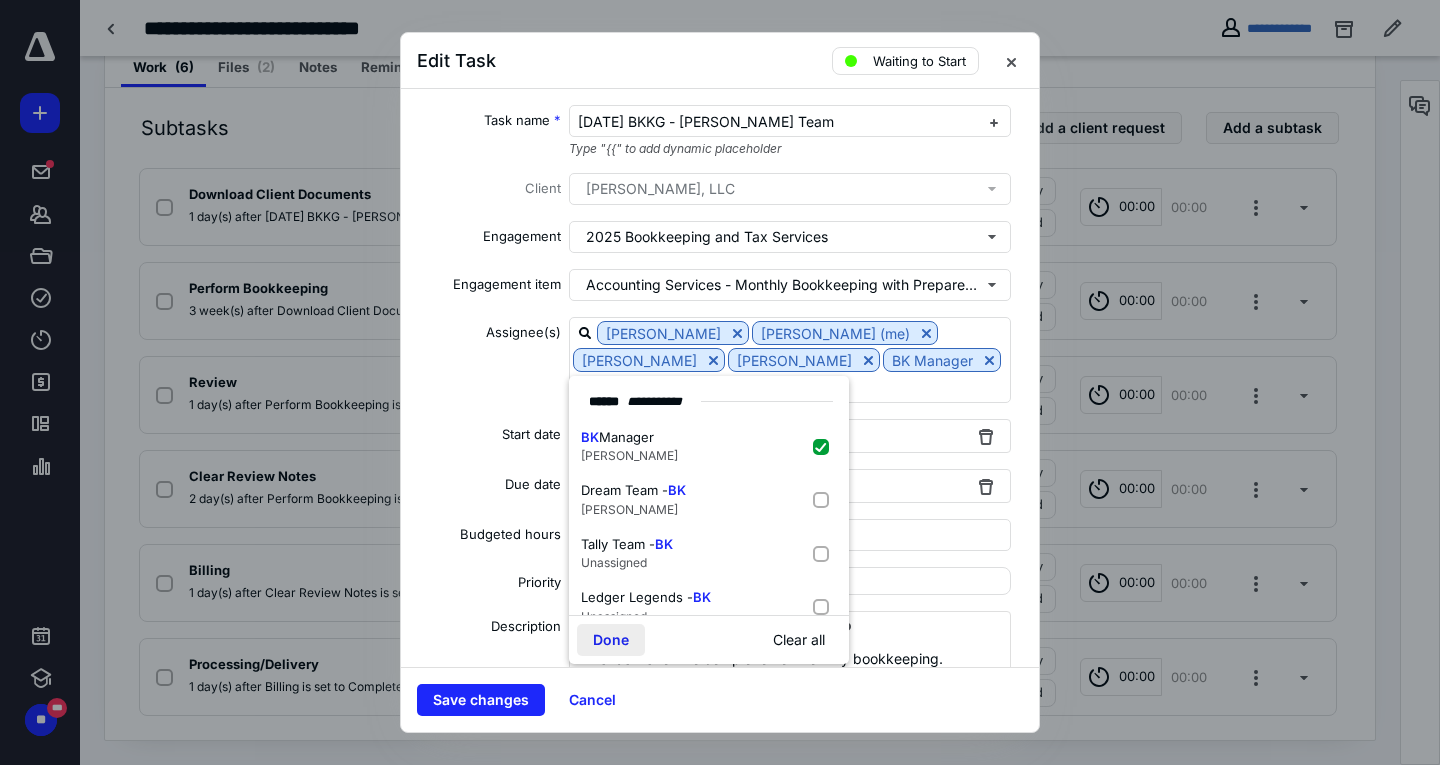 click on "Done" at bounding box center (611, 640) 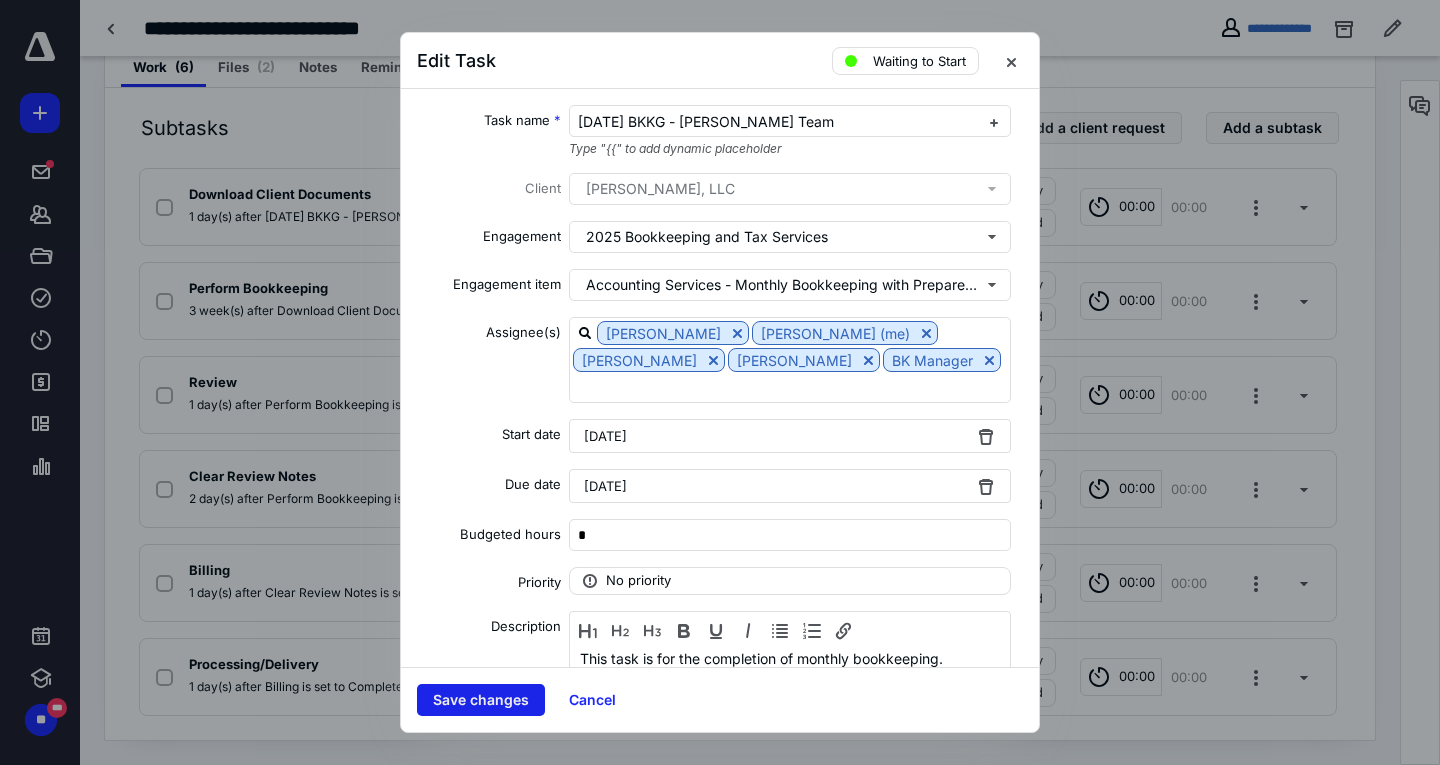 click on "Save changes" at bounding box center [481, 700] 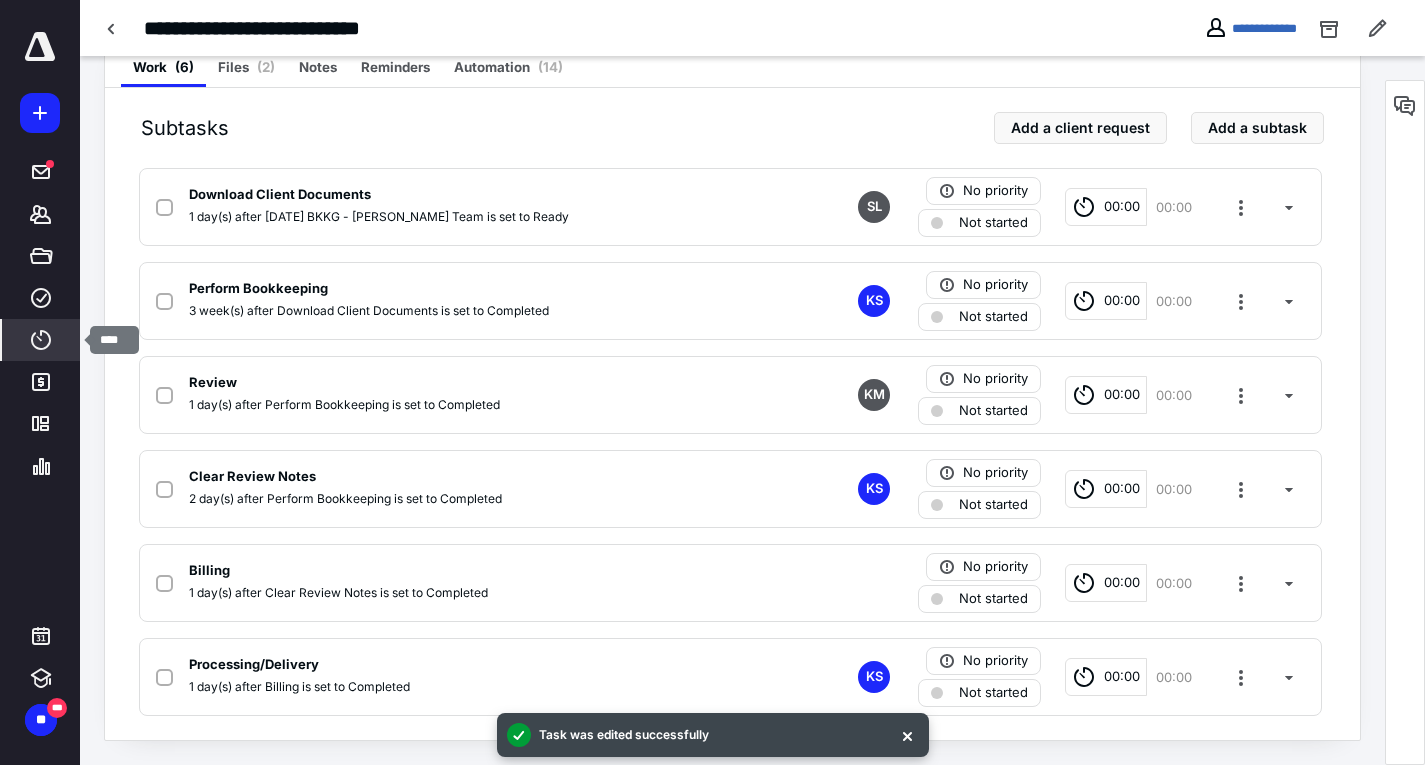 drag, startPoint x: 42, startPoint y: 338, endPoint x: 165, endPoint y: 204, distance: 181.89282 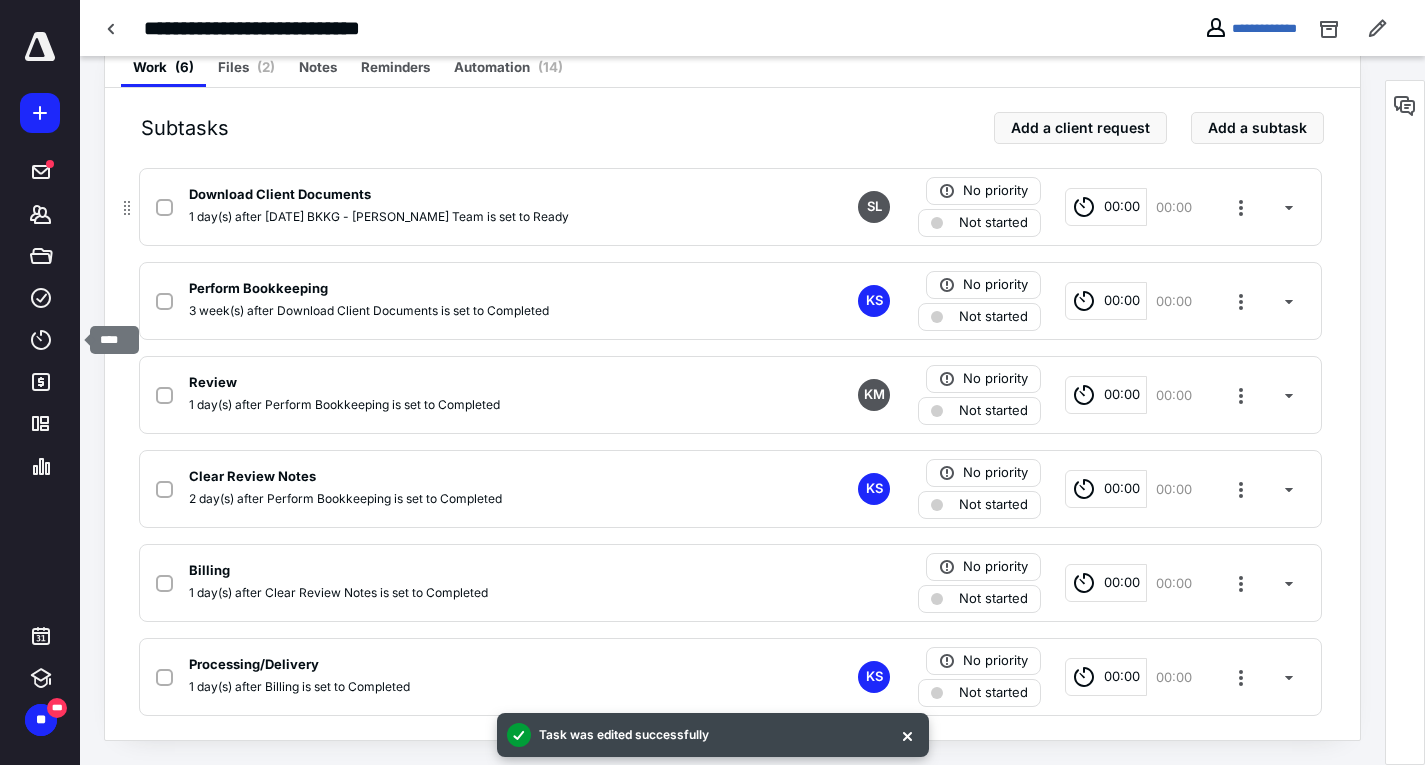 click 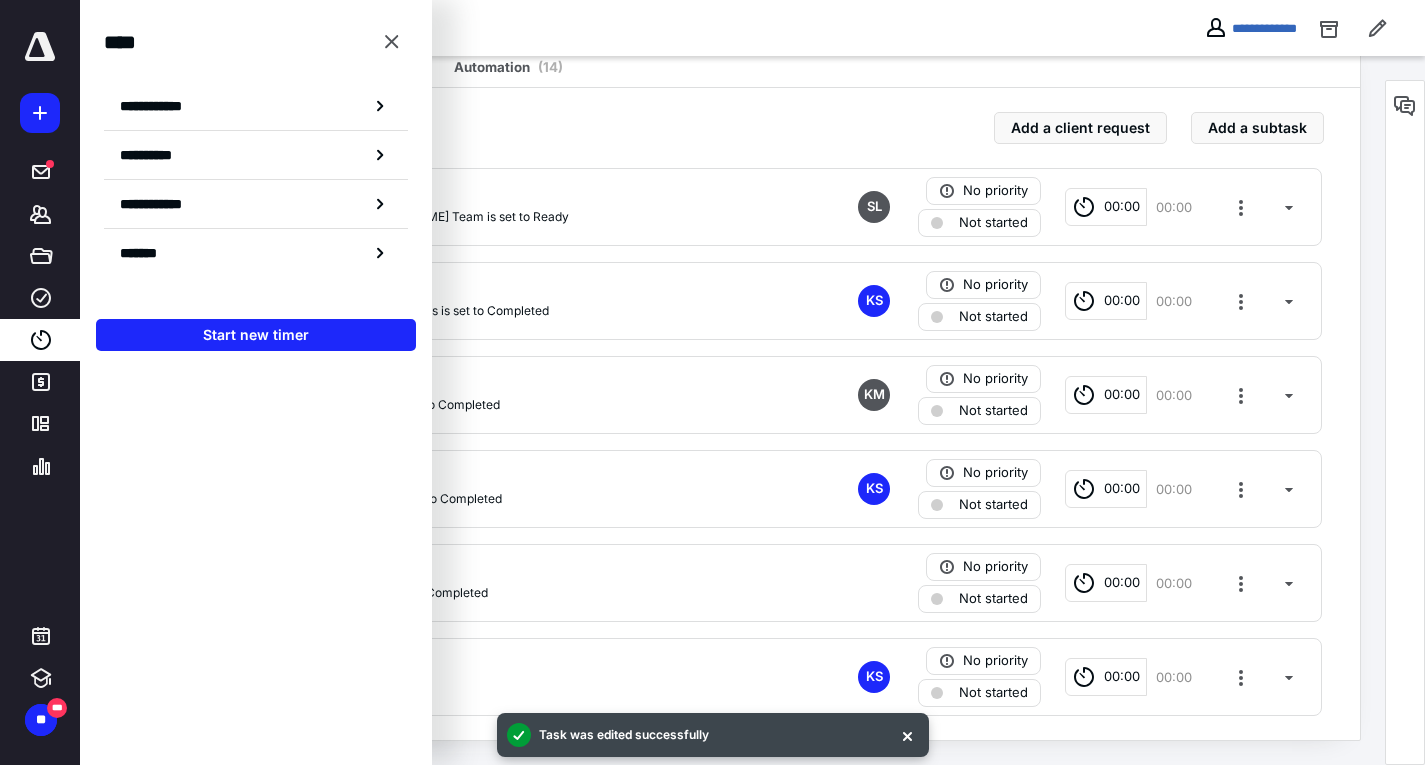 drag, startPoint x: 177, startPoint y: 115, endPoint x: 257, endPoint y: 115, distance: 80 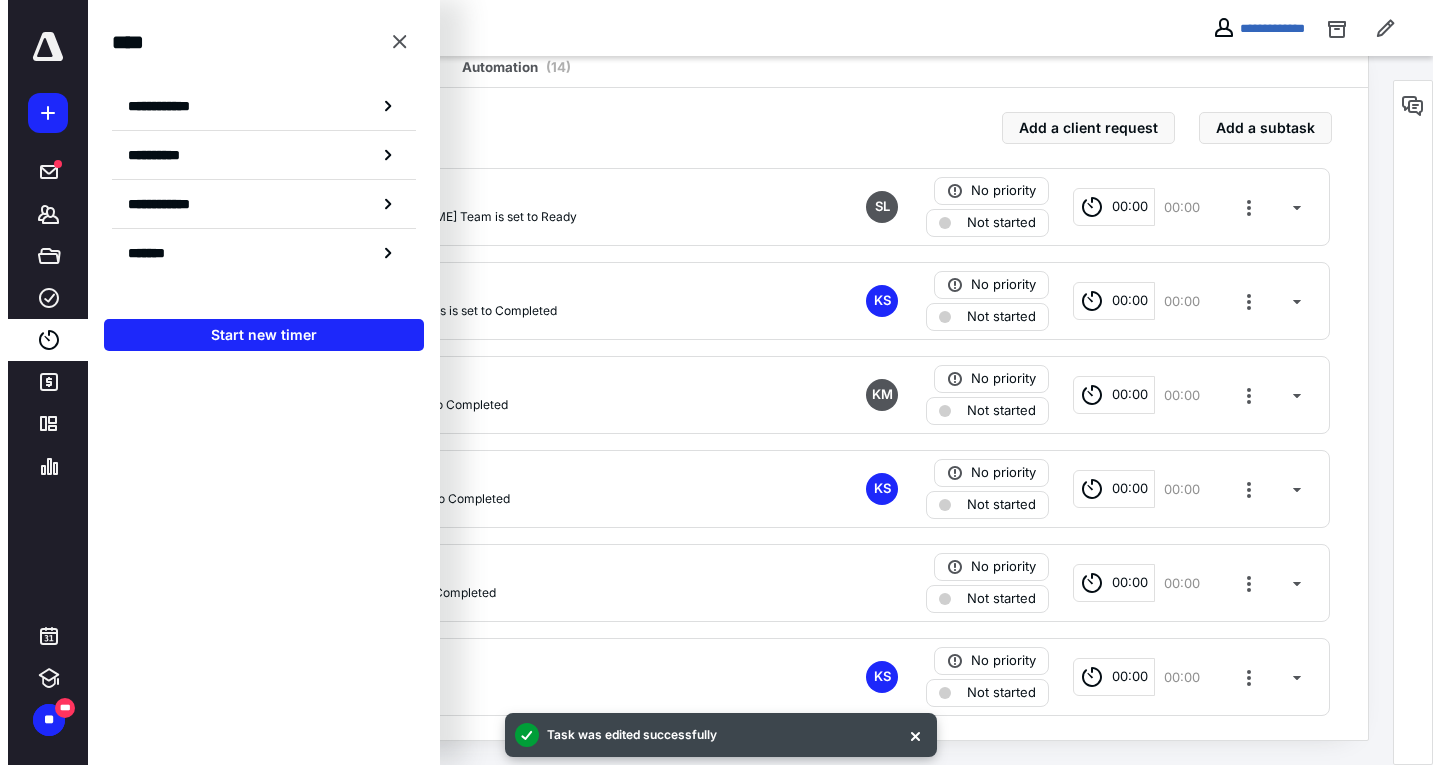 scroll, scrollTop: 0, scrollLeft: 0, axis: both 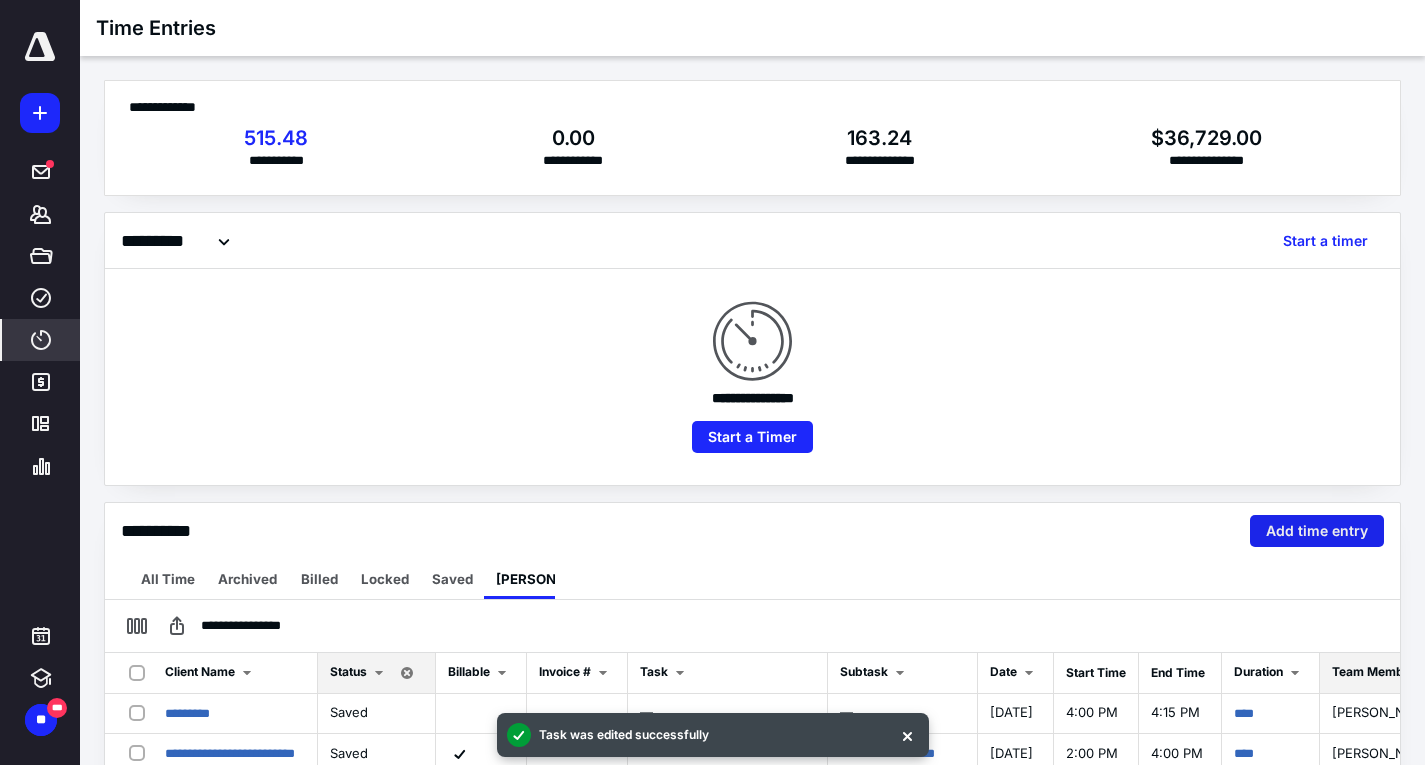 click on "Add time entry" at bounding box center [1317, 531] 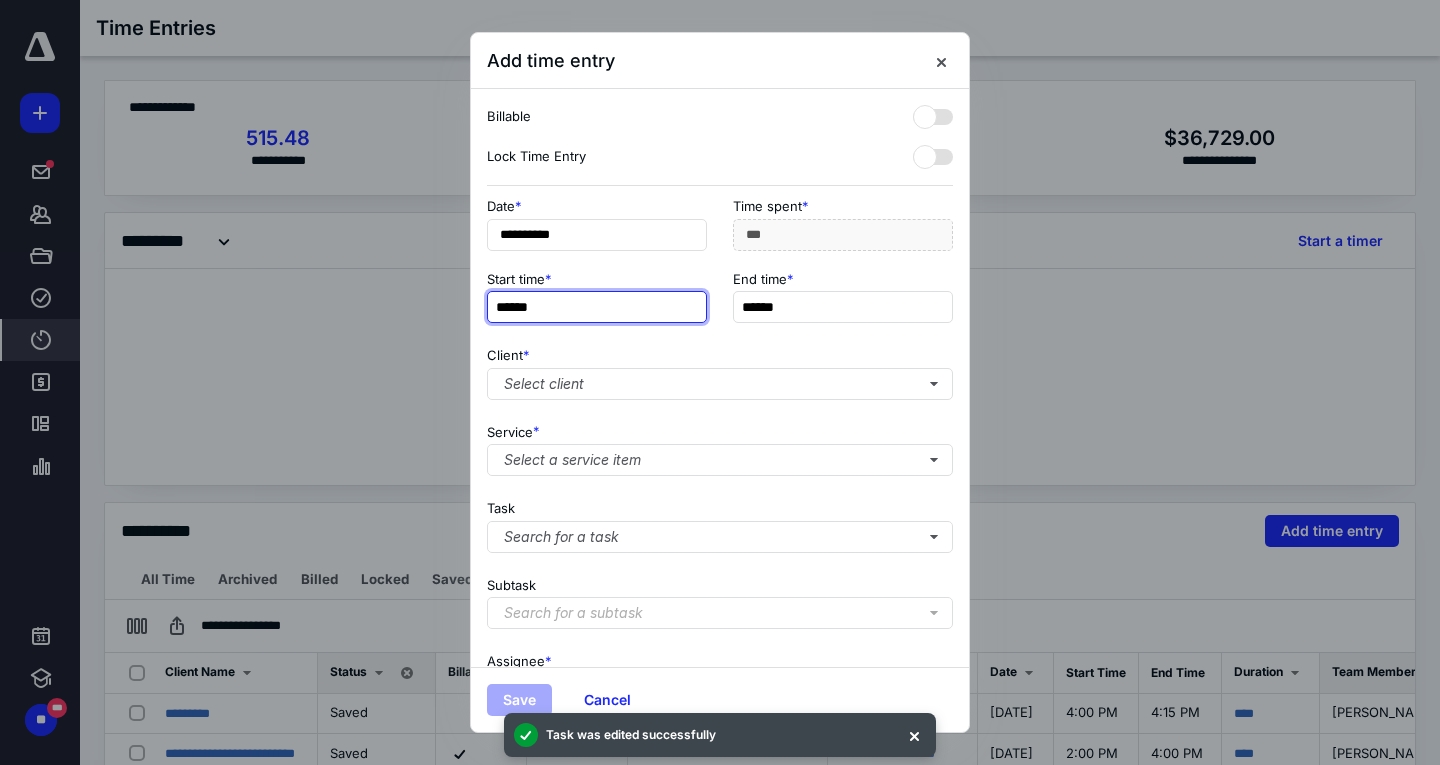 click on "******" at bounding box center (597, 307) 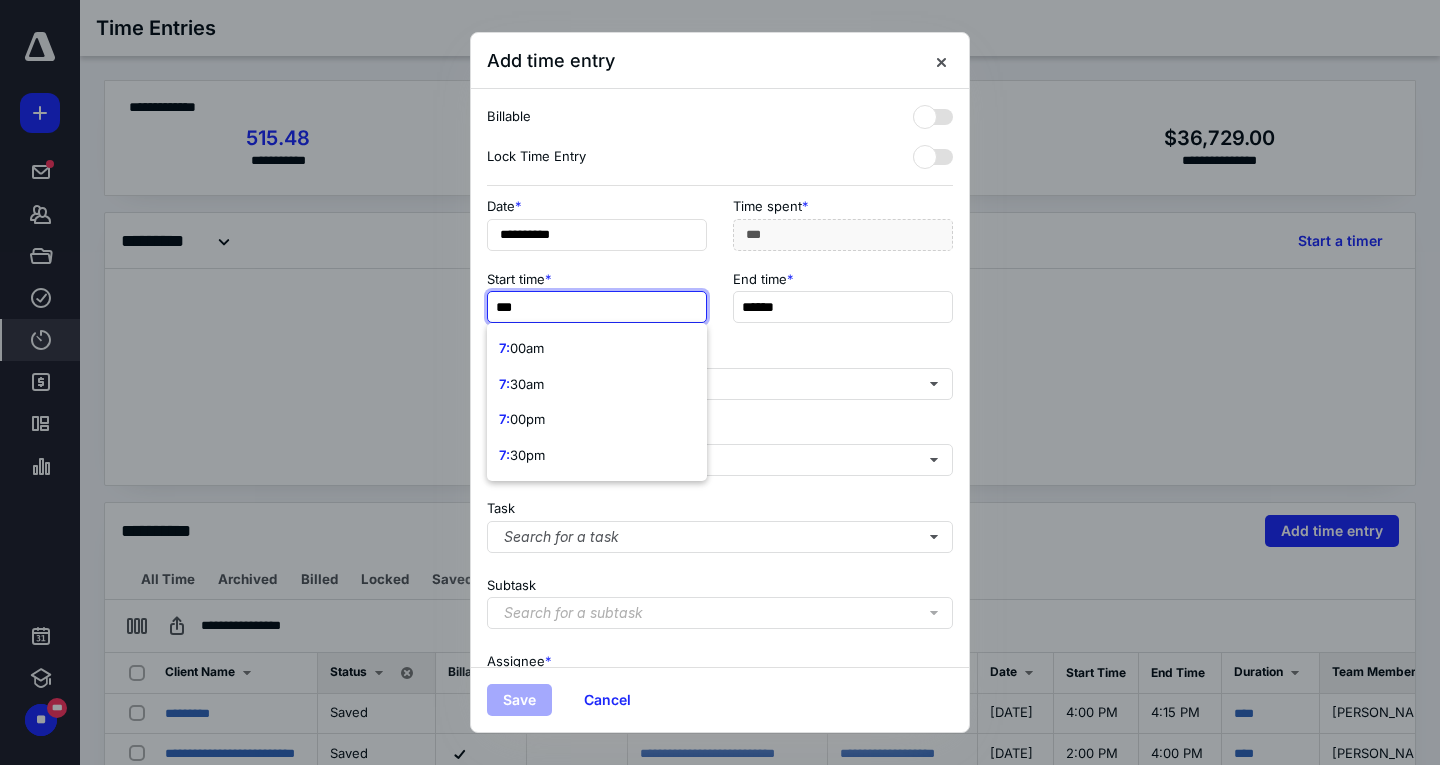 type on "****" 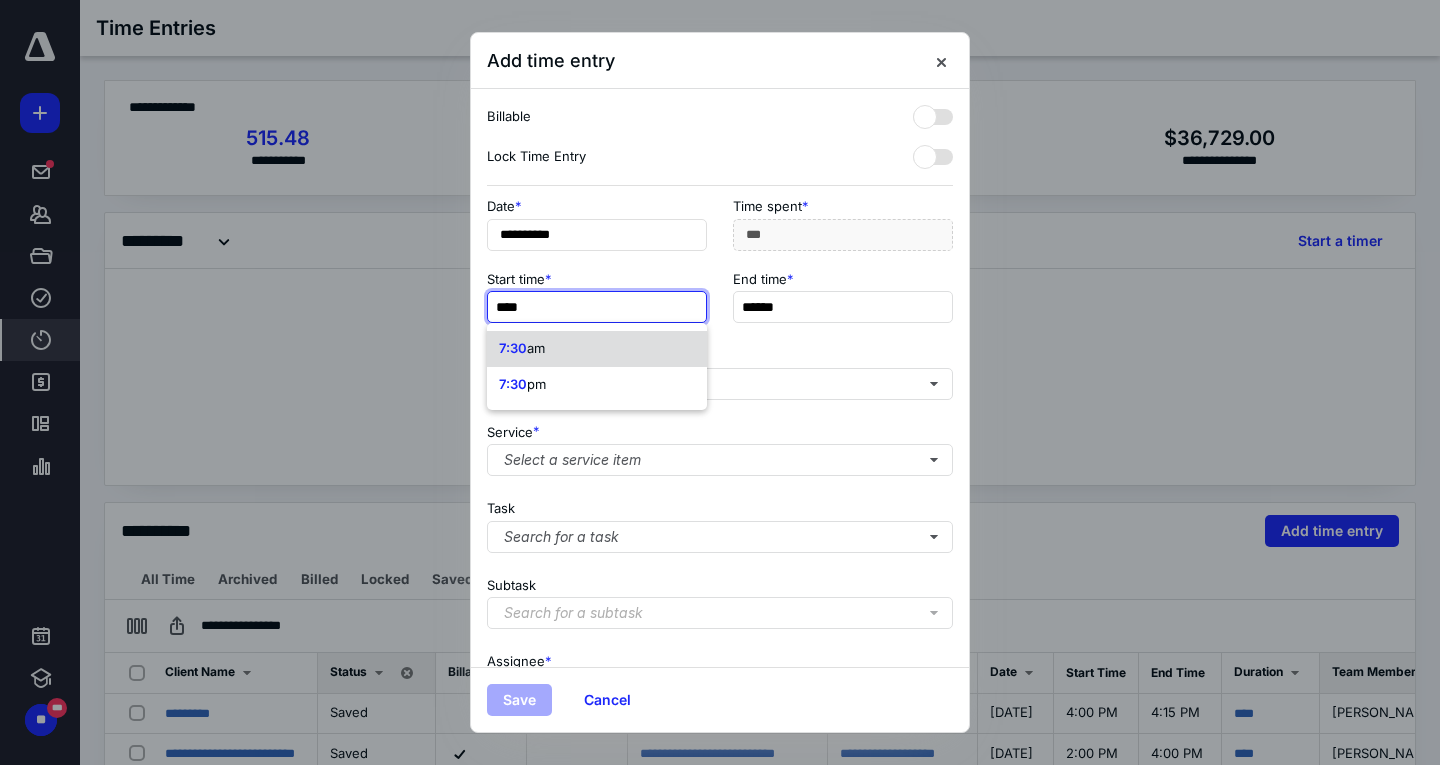 click on "7:30 am" at bounding box center (597, 349) 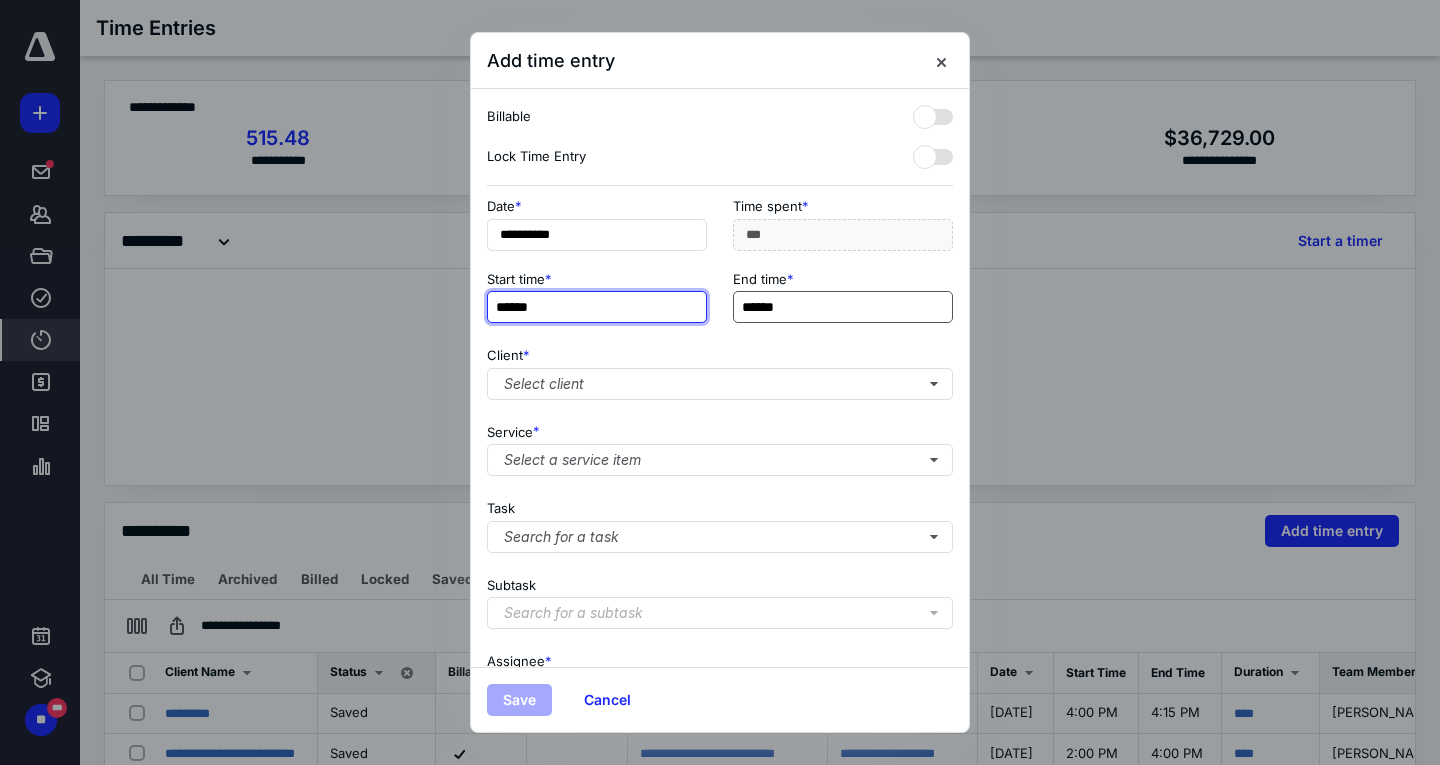type on "******" 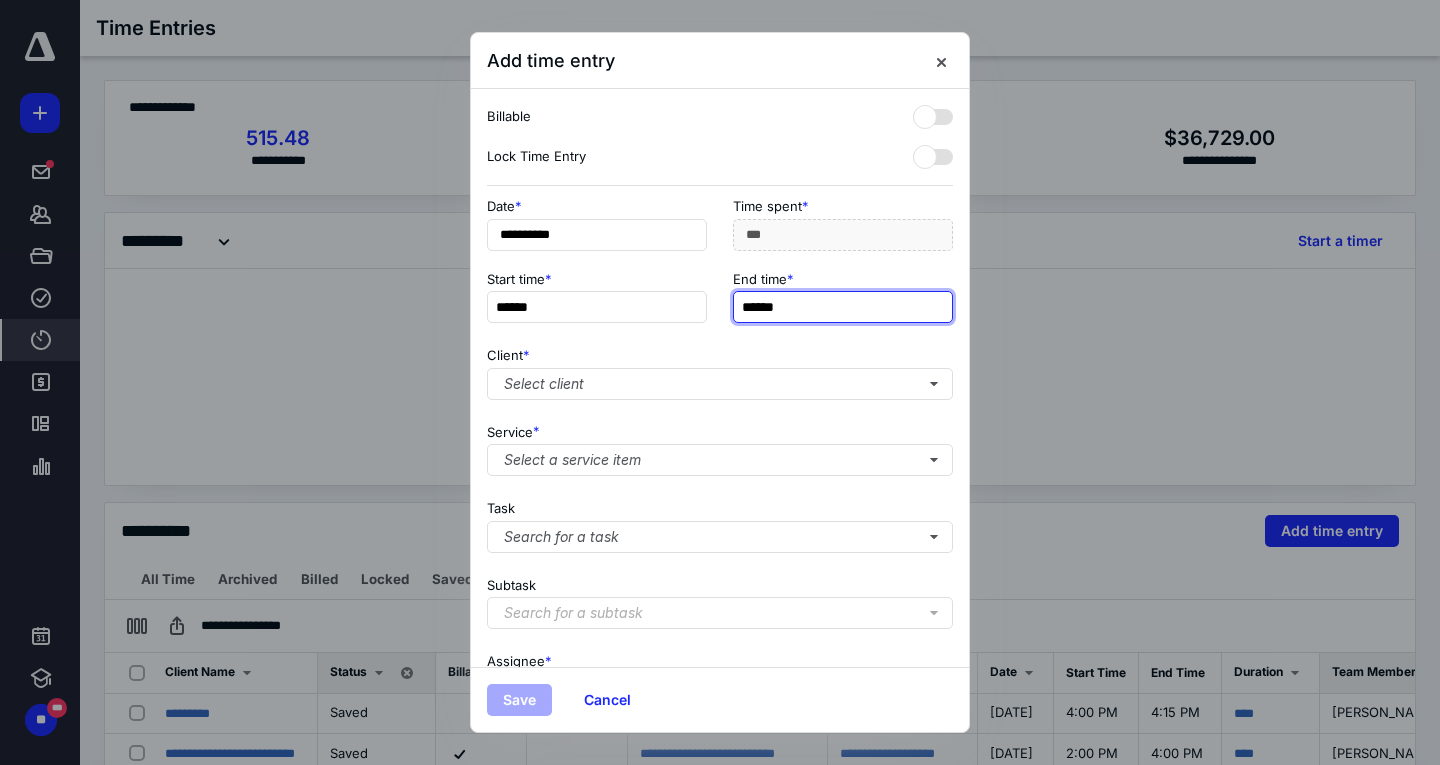 click on "******" at bounding box center (843, 307) 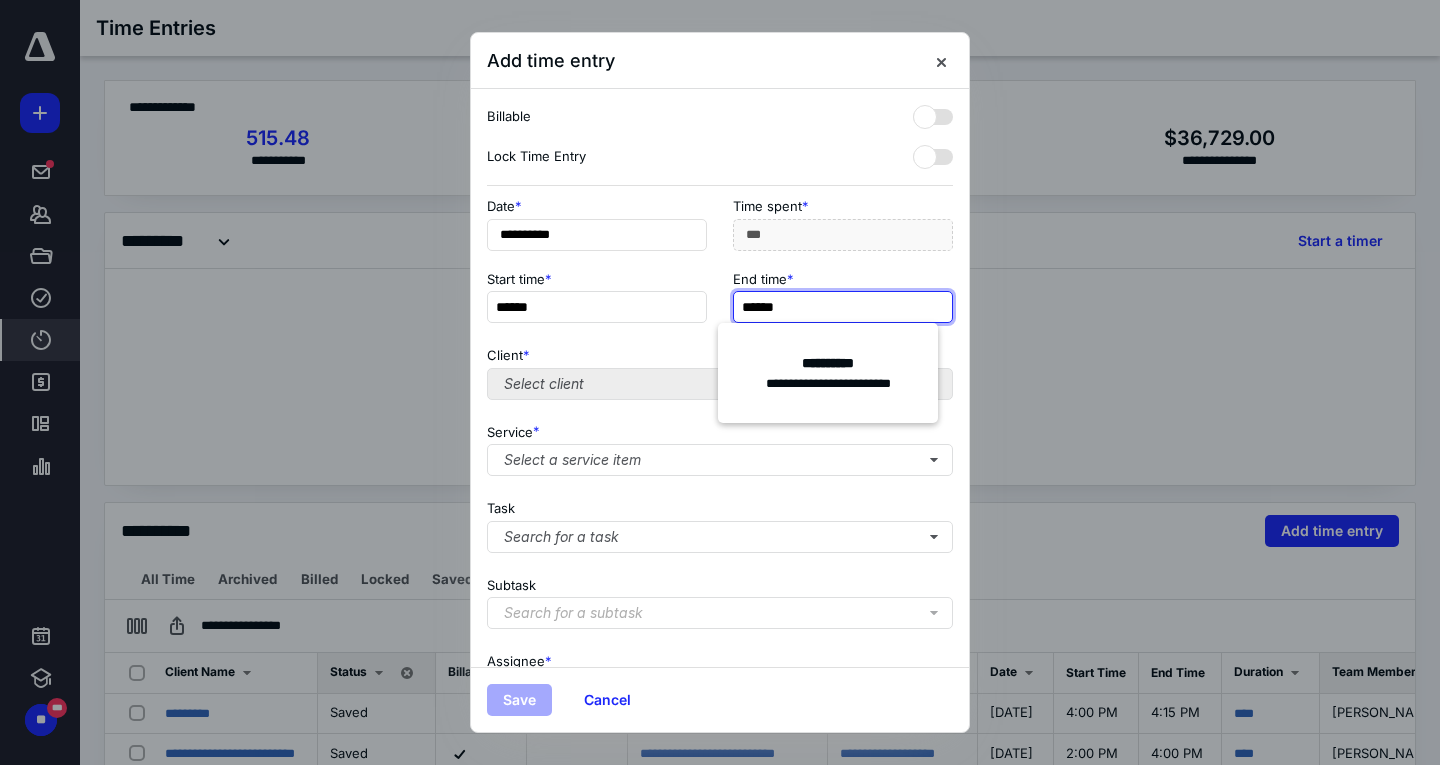 type on "******" 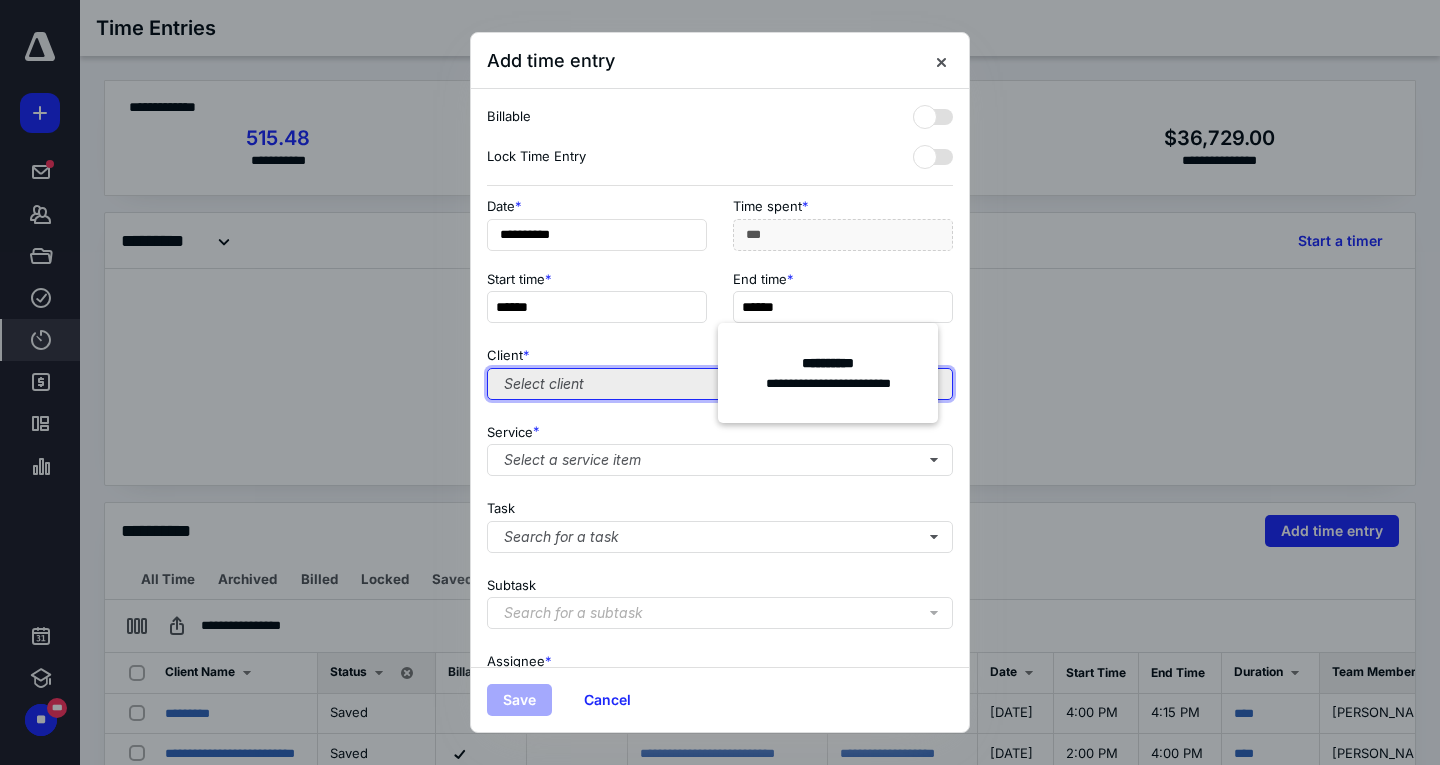 type on "***" 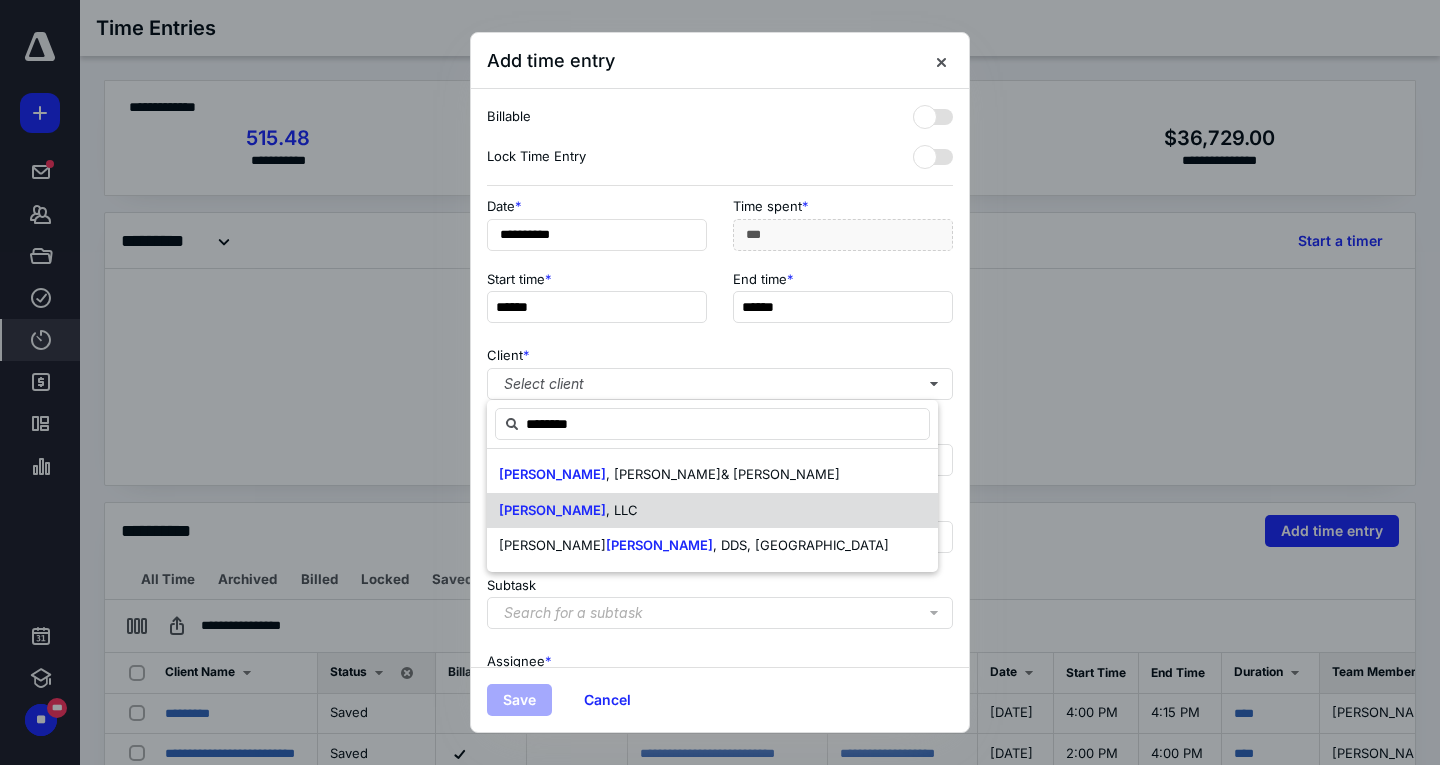 click on "BRINKLEY , LLC" at bounding box center [712, 511] 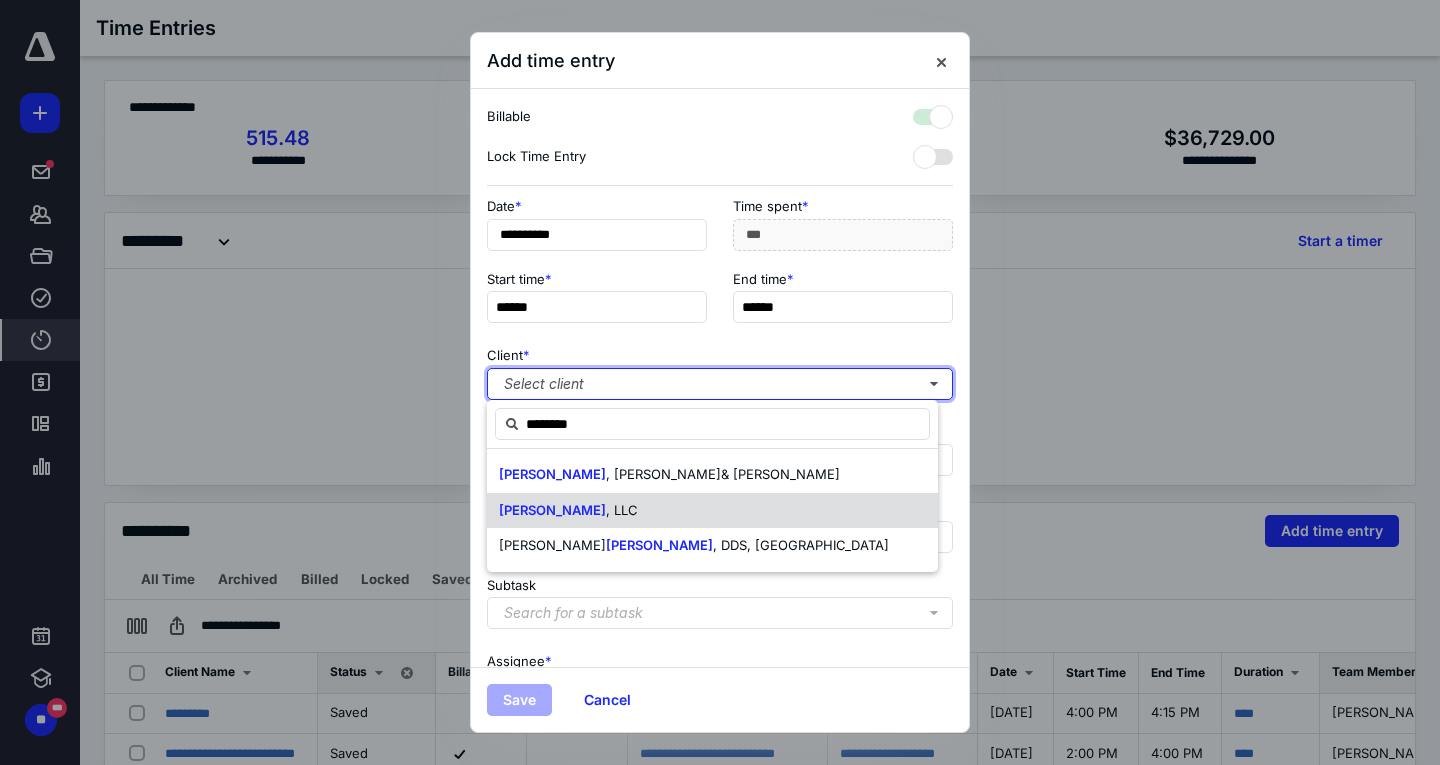 checkbox on "true" 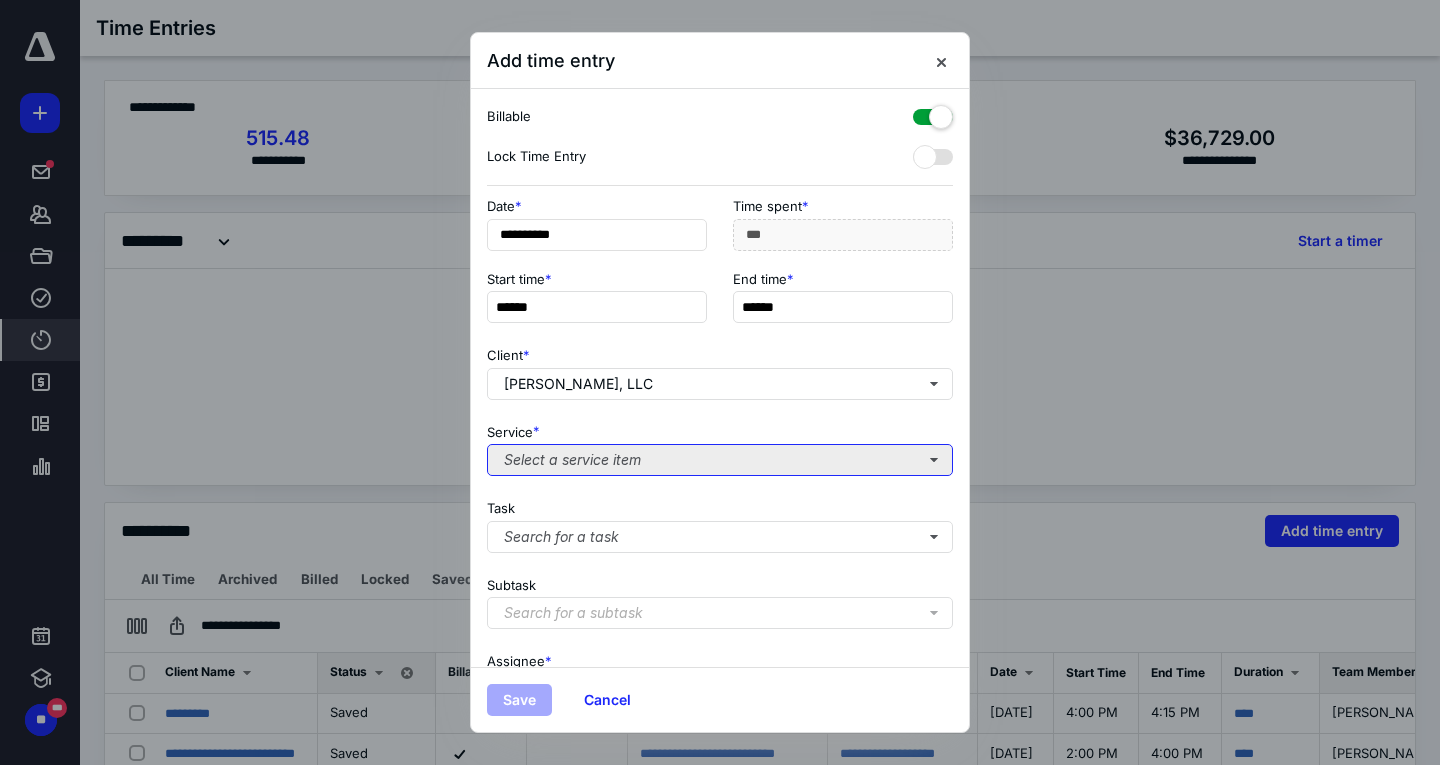 click on "Select a service item" at bounding box center [720, 460] 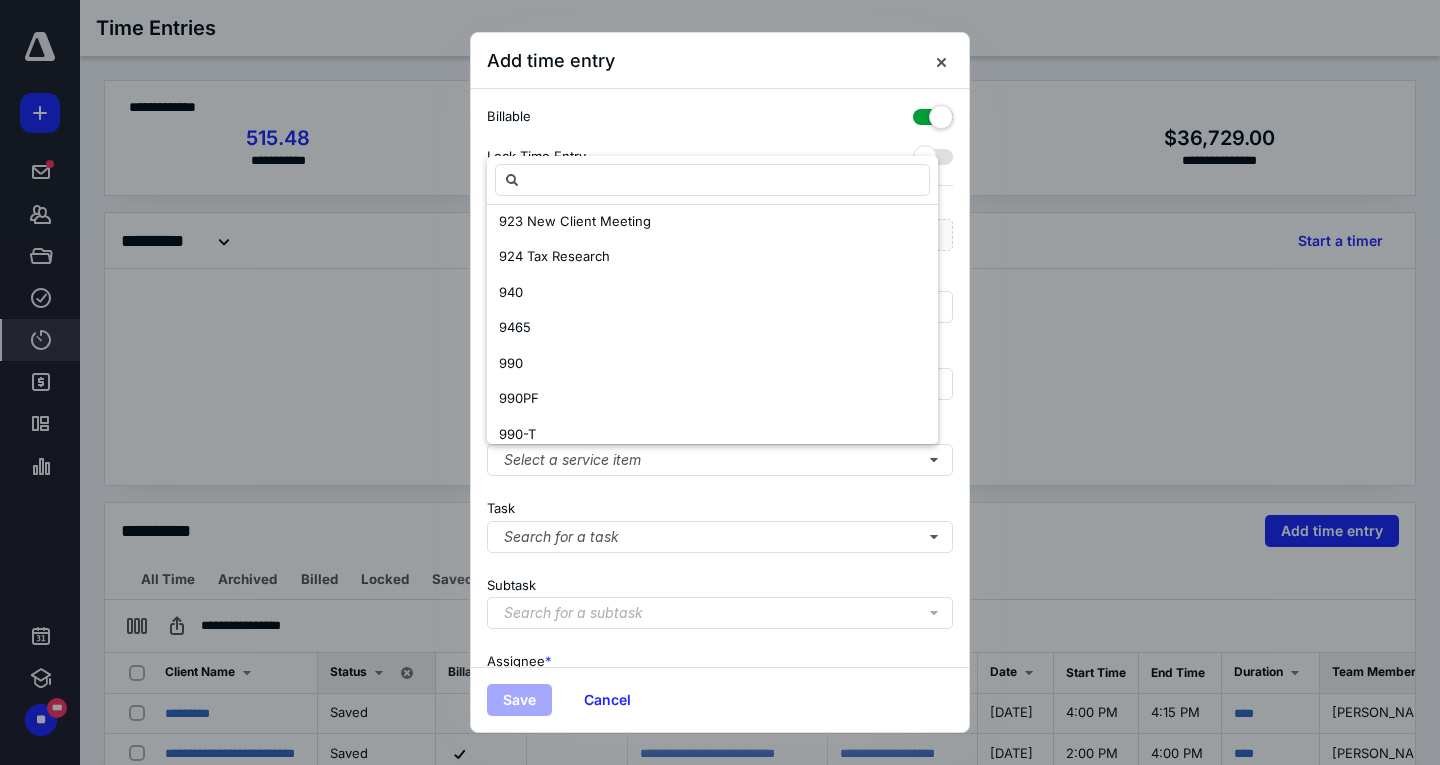 scroll, scrollTop: 1400, scrollLeft: 0, axis: vertical 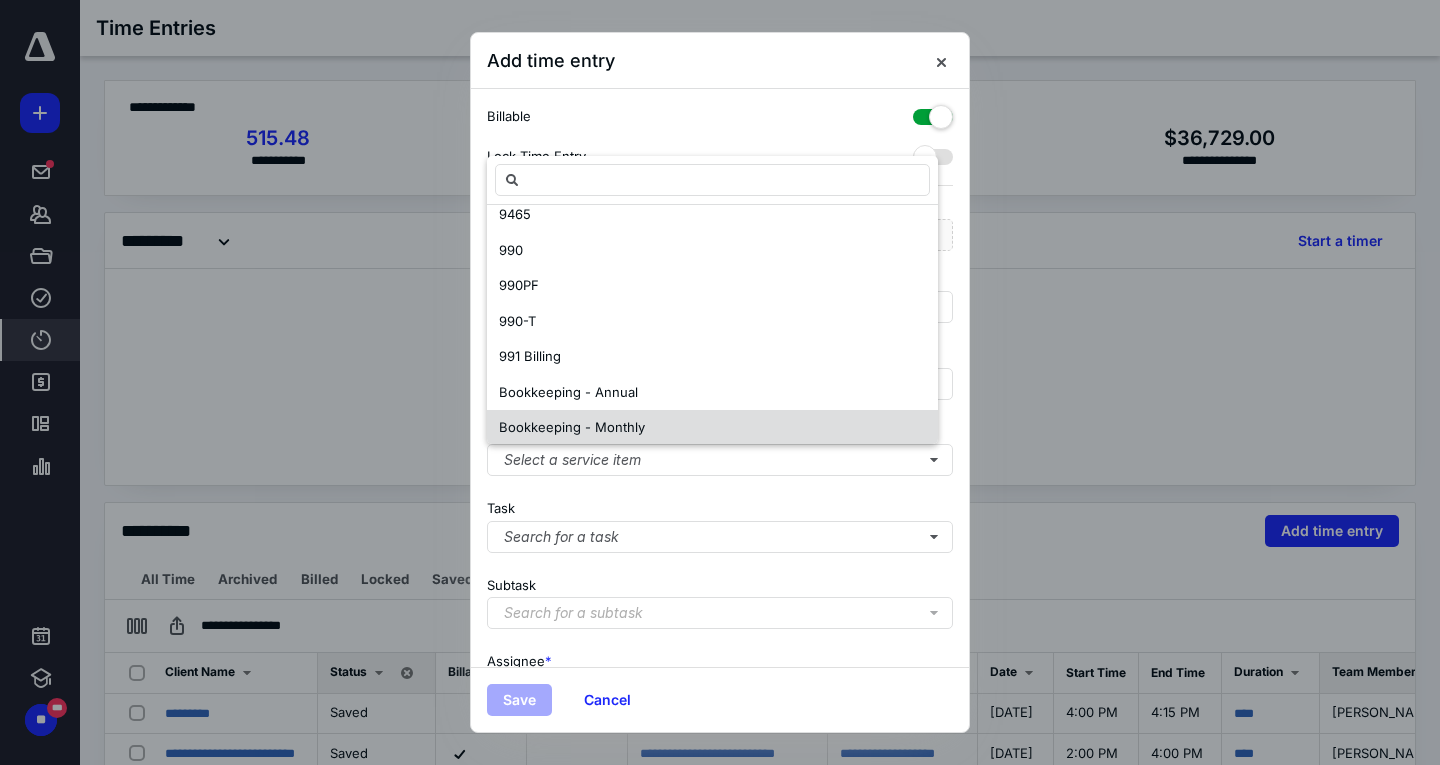 click on "Bookkeeping - Monthly" at bounding box center (572, 428) 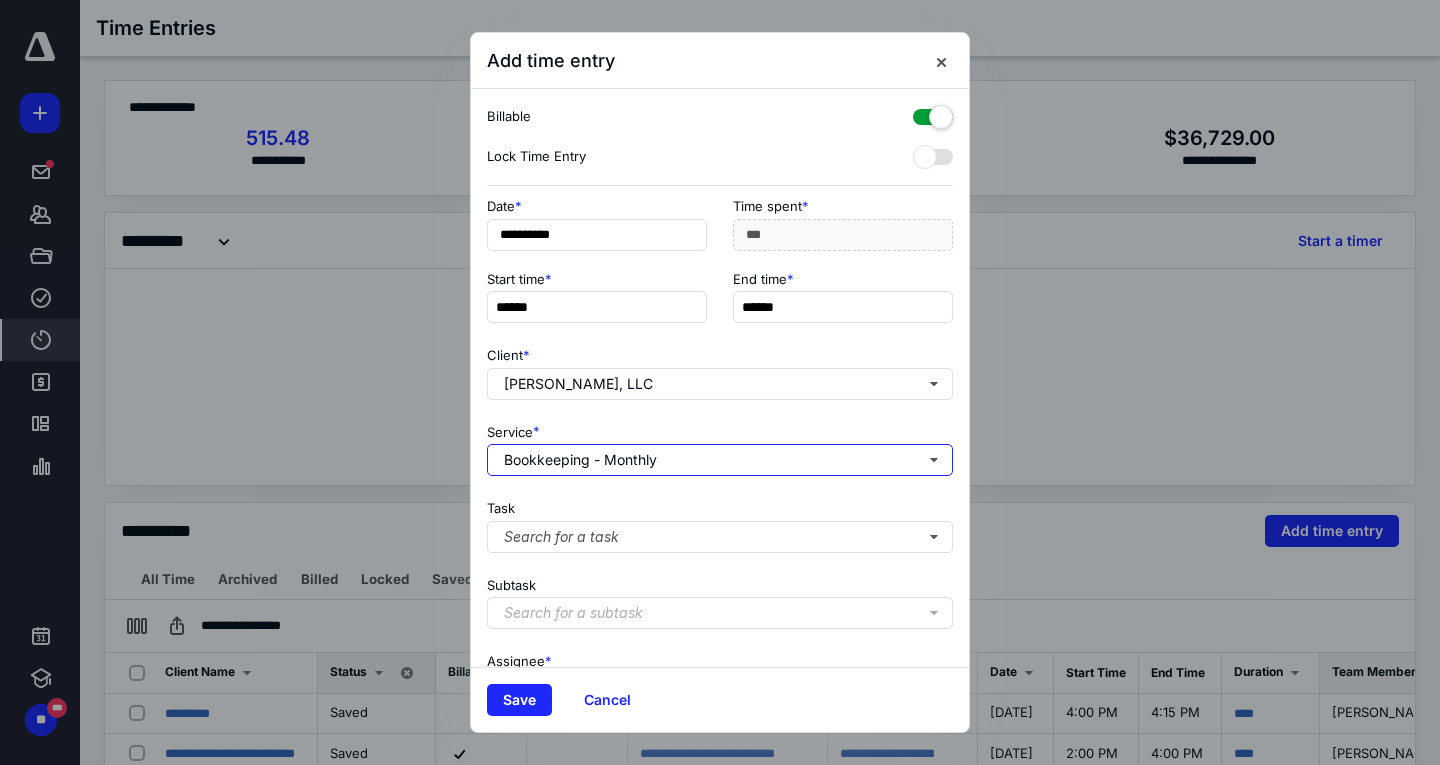 scroll, scrollTop: 0, scrollLeft: 0, axis: both 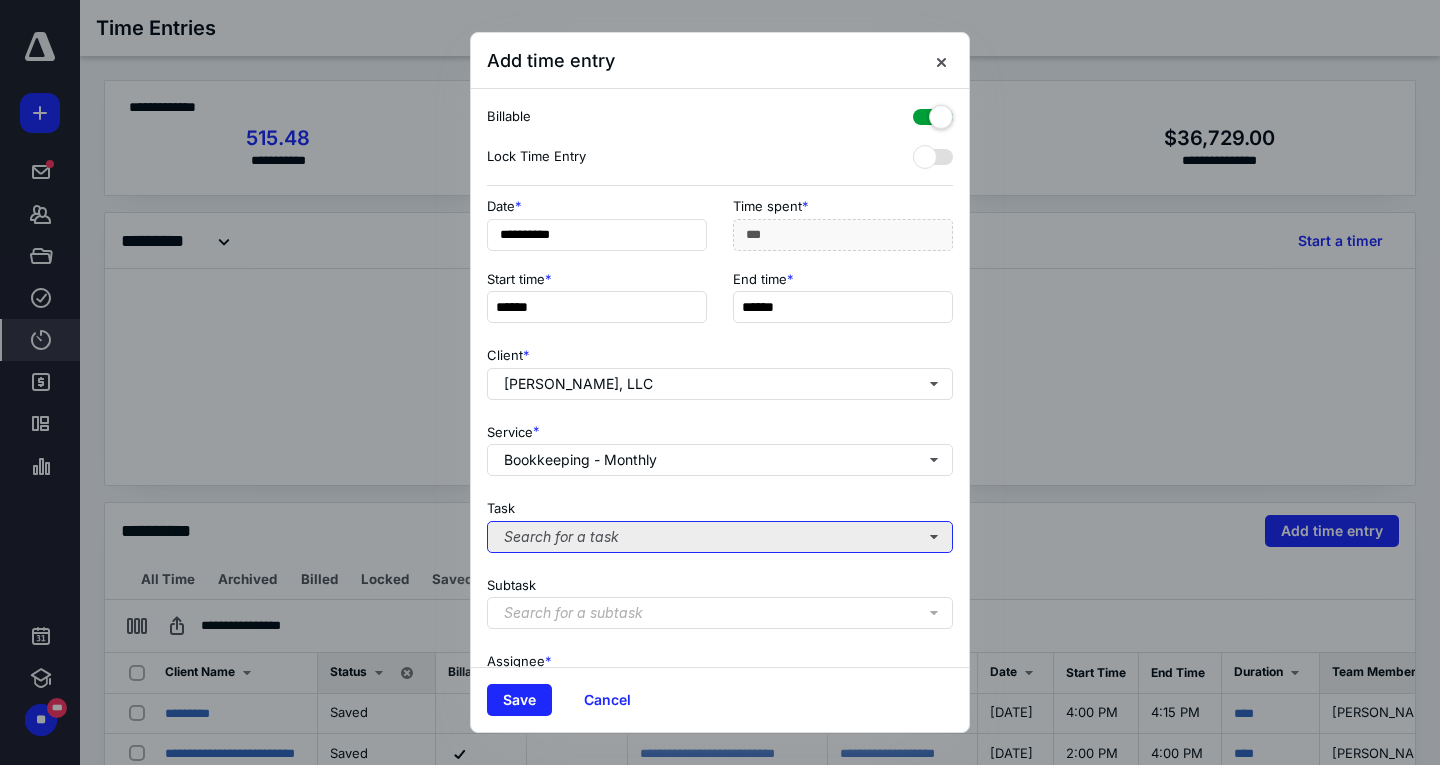 click on "Search for a task" at bounding box center [720, 537] 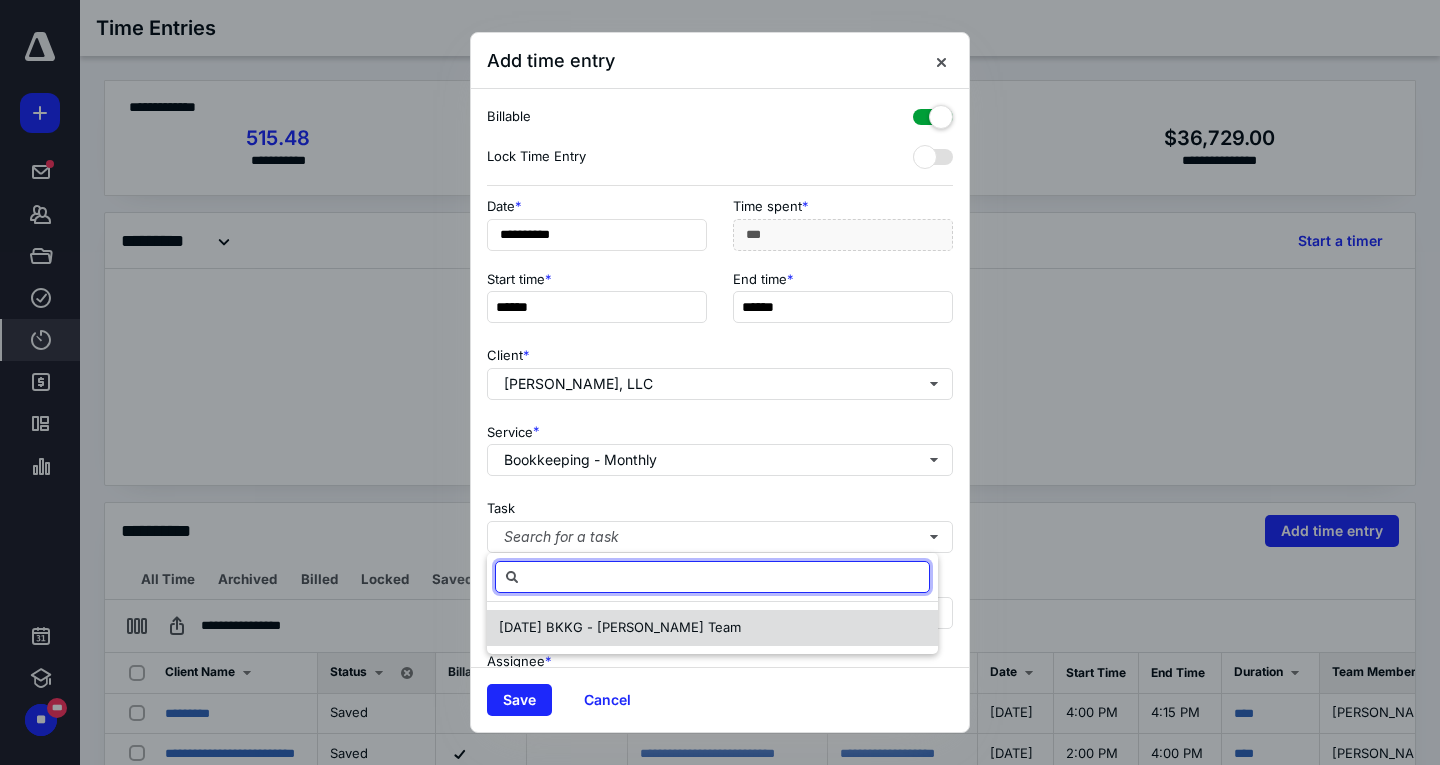 click on "June 2025 BKKG - Kim's Team" at bounding box center (620, 627) 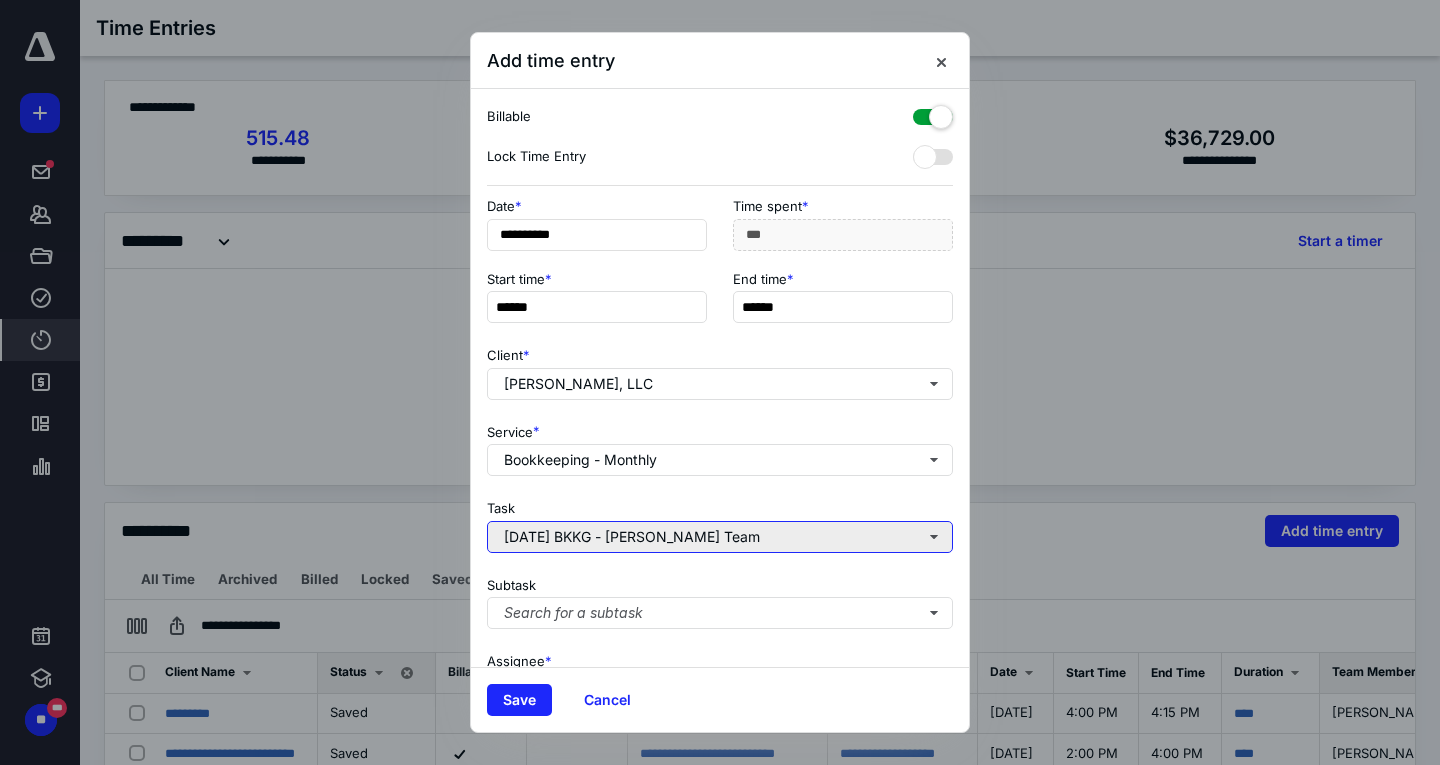 scroll, scrollTop: 200, scrollLeft: 0, axis: vertical 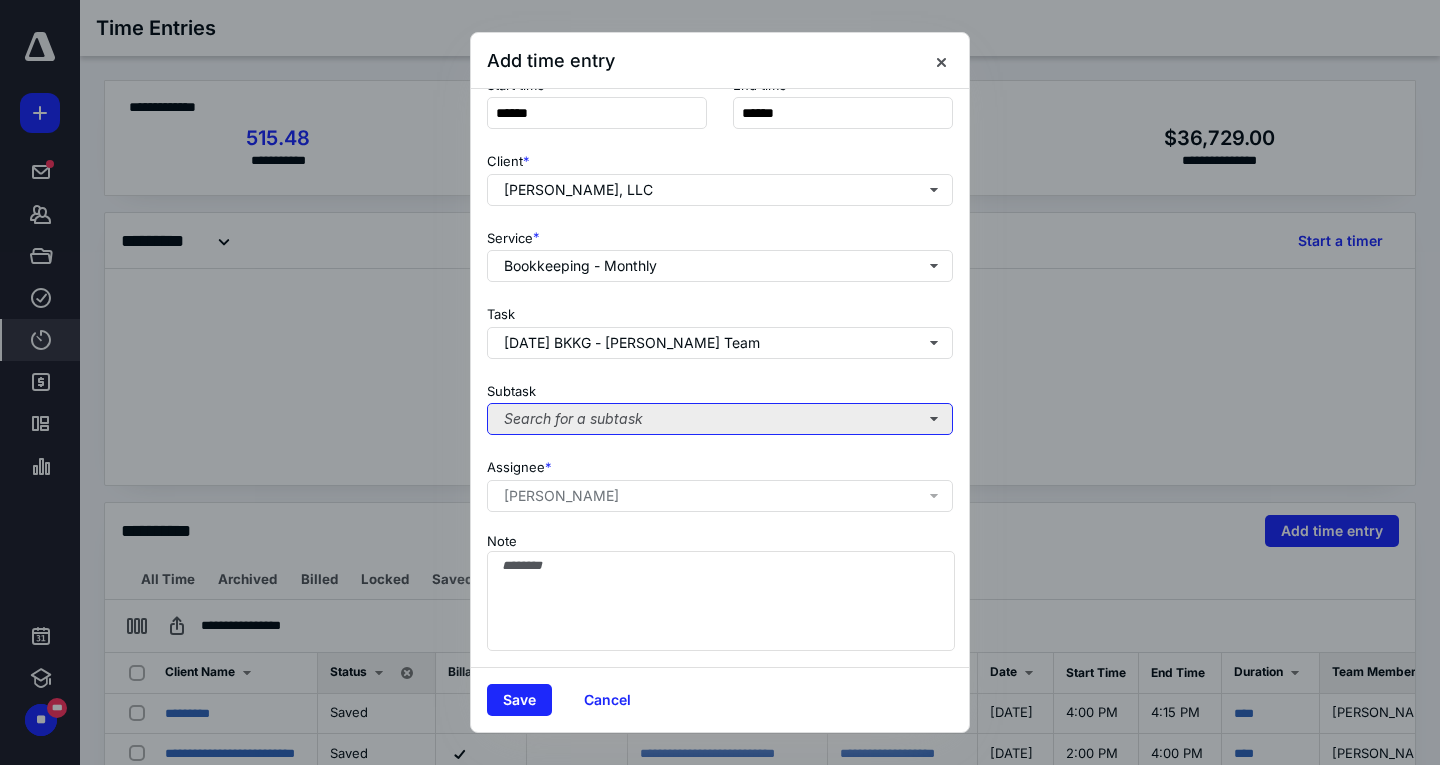 click on "Search for a subtask" at bounding box center (720, 419) 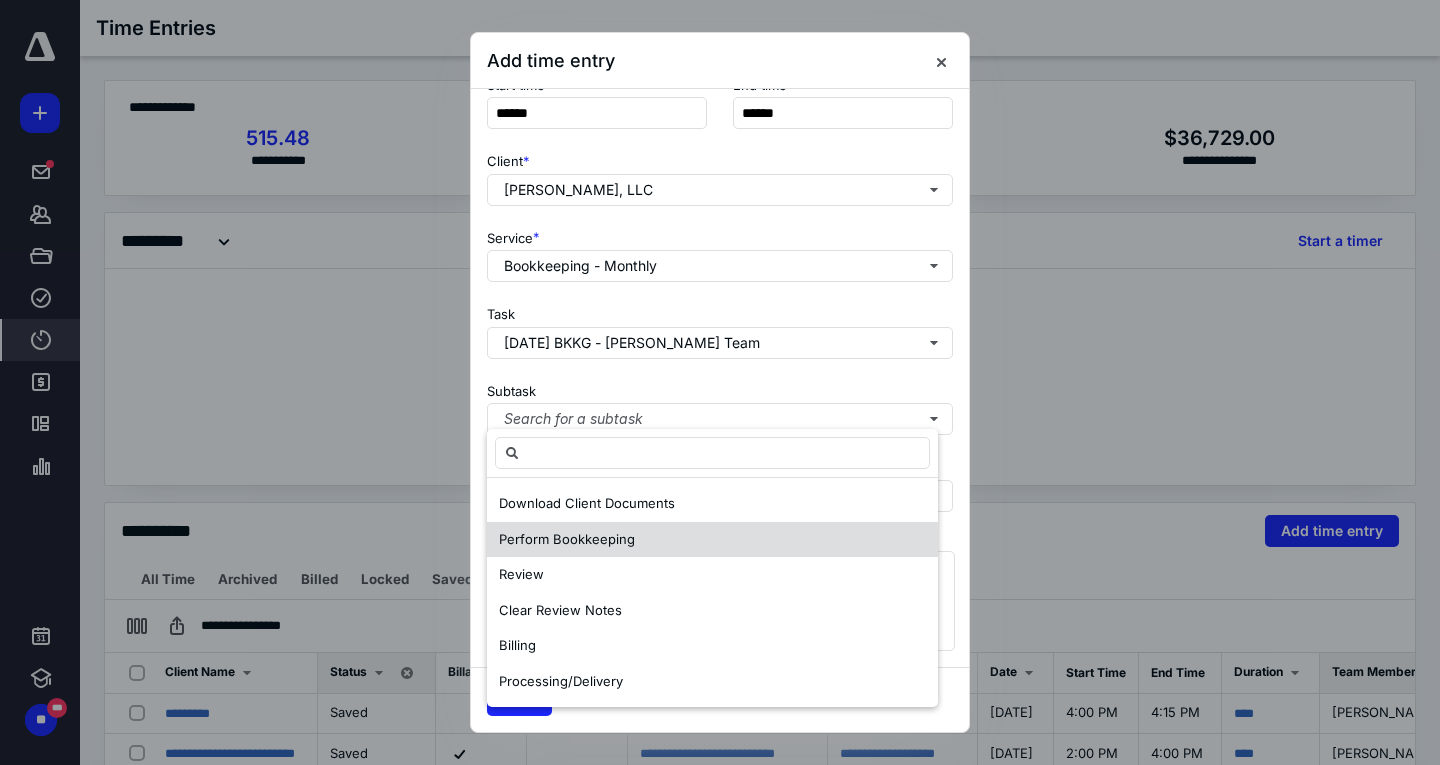 click on "Perform Bookkeeping" at bounding box center [567, 539] 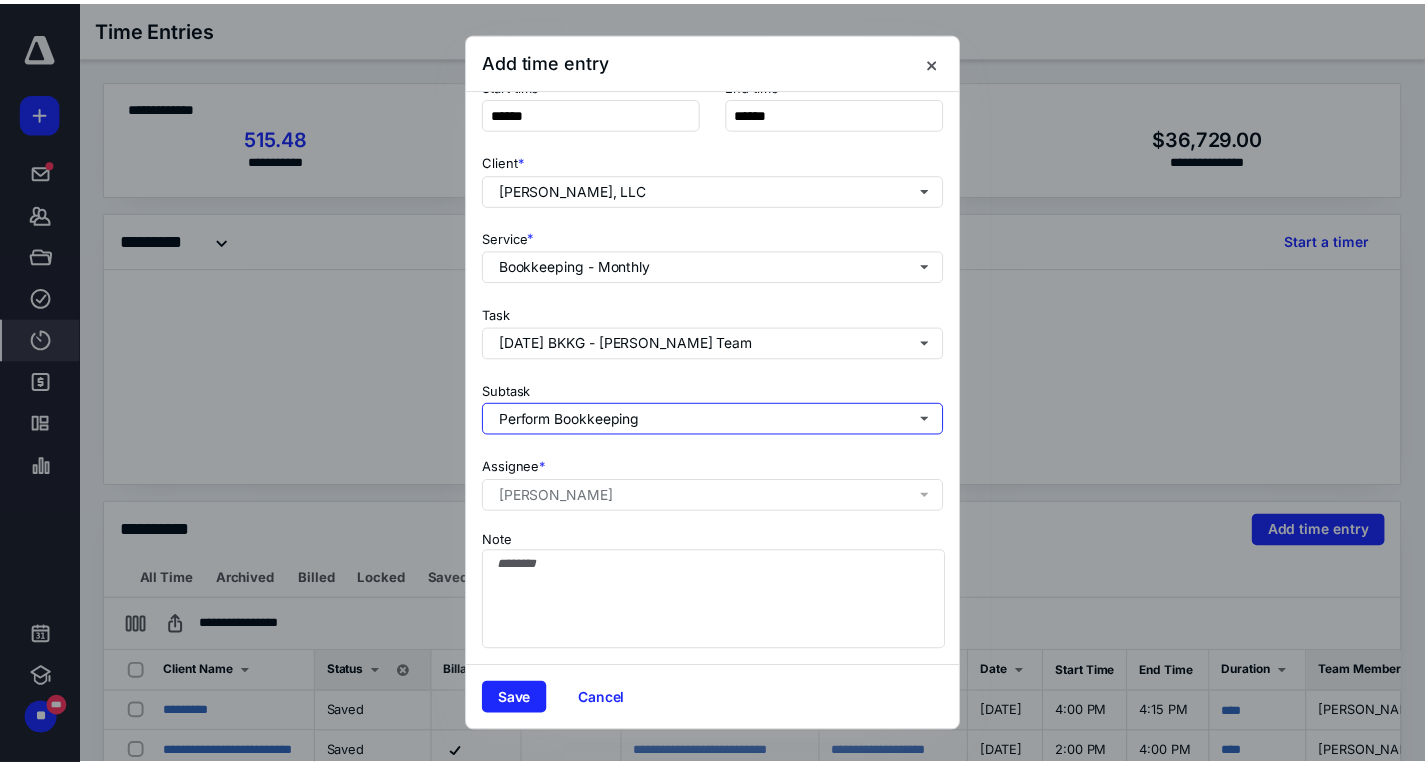 scroll, scrollTop: 209, scrollLeft: 0, axis: vertical 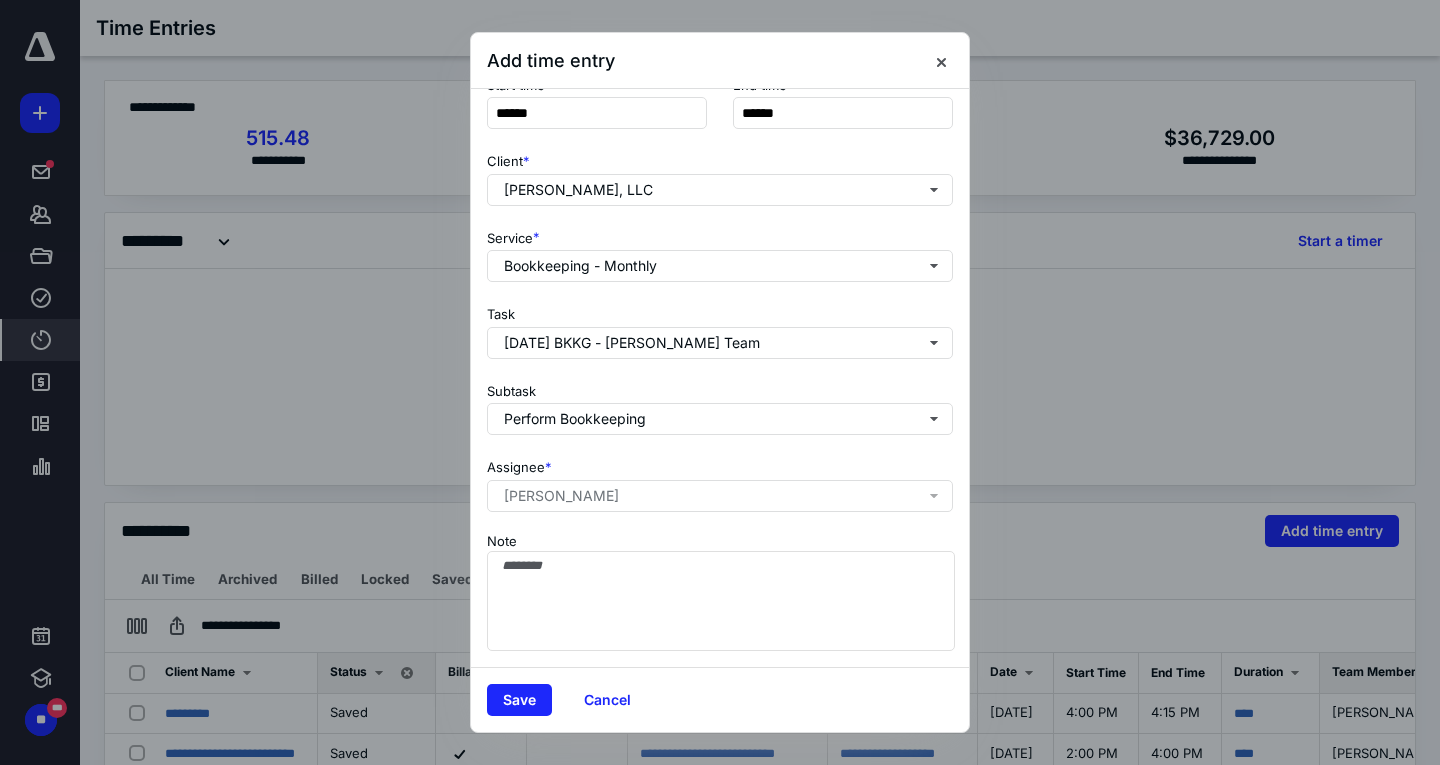 drag, startPoint x: 526, startPoint y: 697, endPoint x: 562, endPoint y: 665, distance: 48.166378 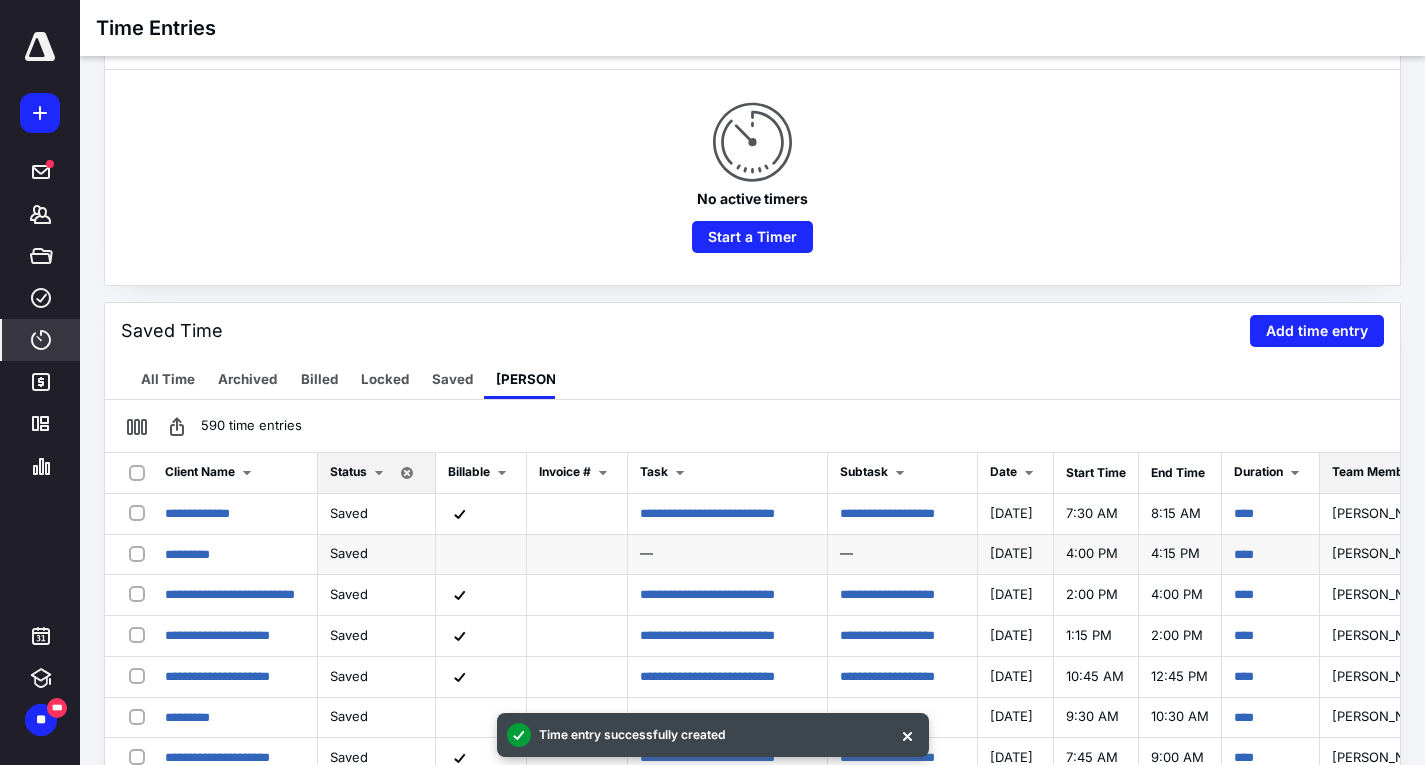 scroll, scrollTop: 200, scrollLeft: 0, axis: vertical 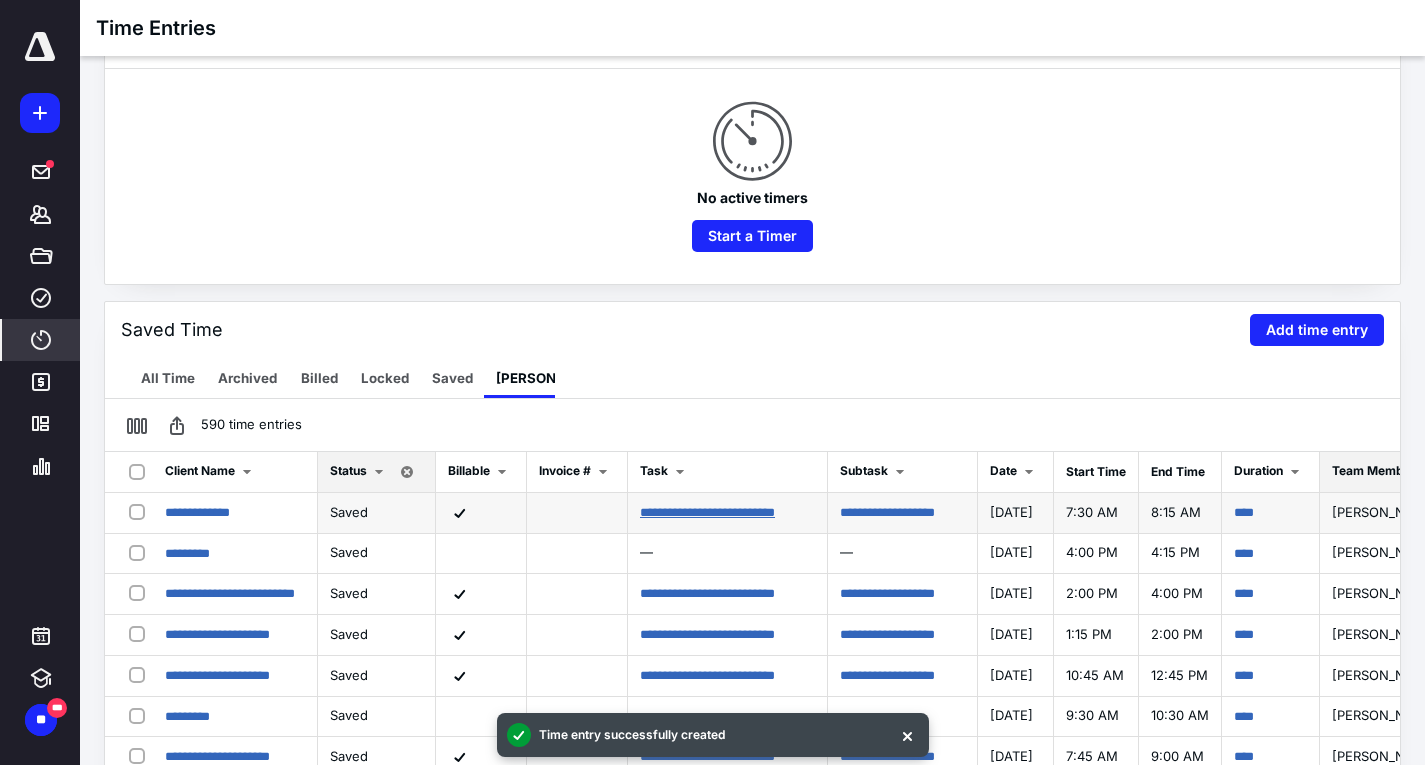 click on "**********" at bounding box center (707, 512) 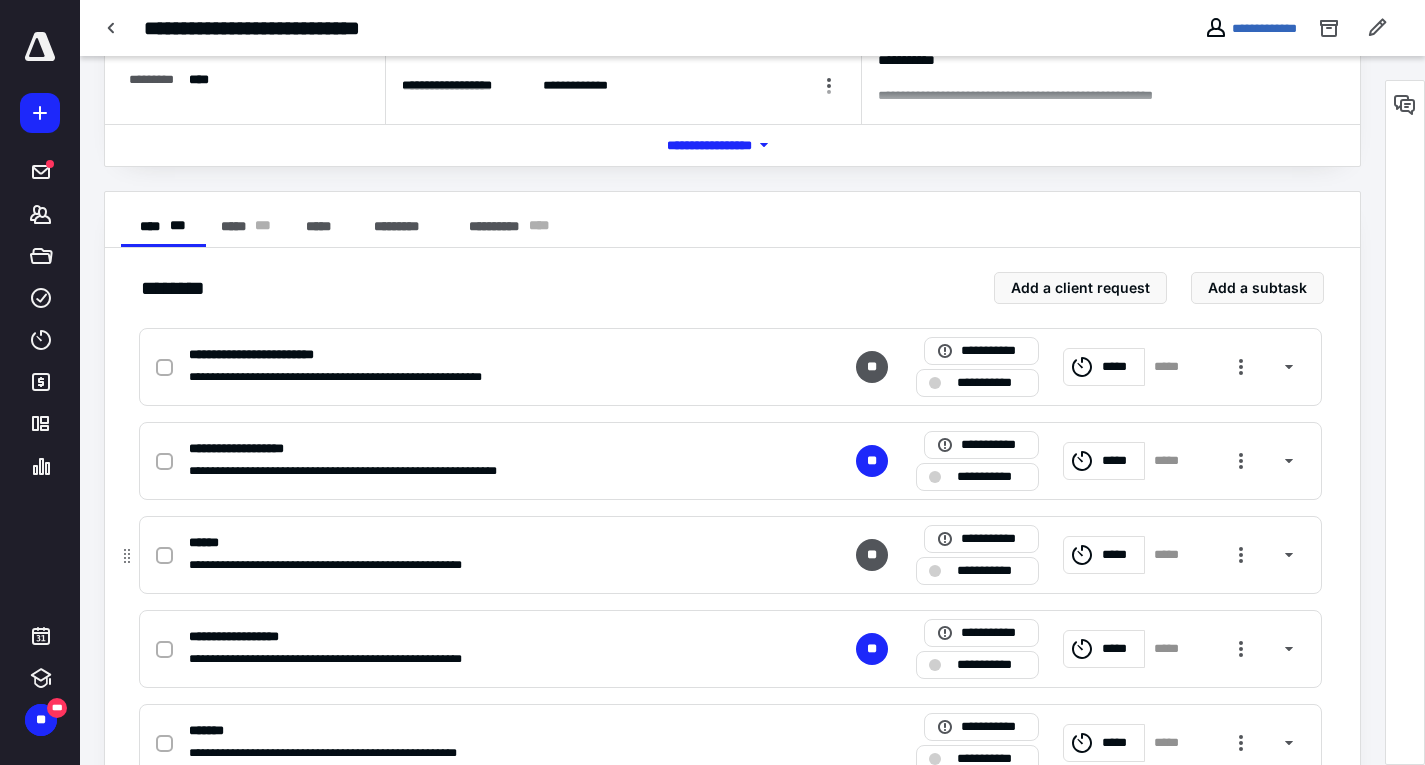 scroll, scrollTop: 300, scrollLeft: 0, axis: vertical 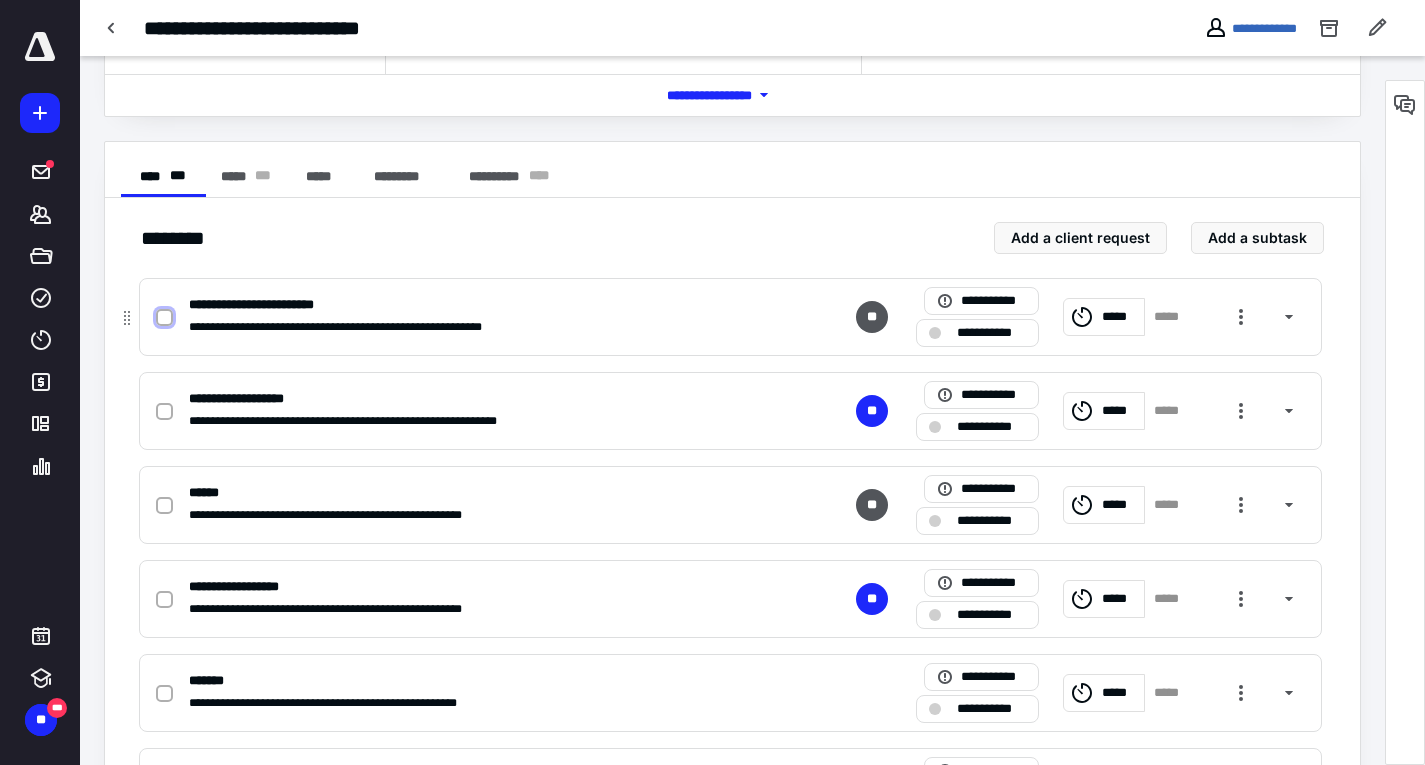 click at bounding box center (164, 318) 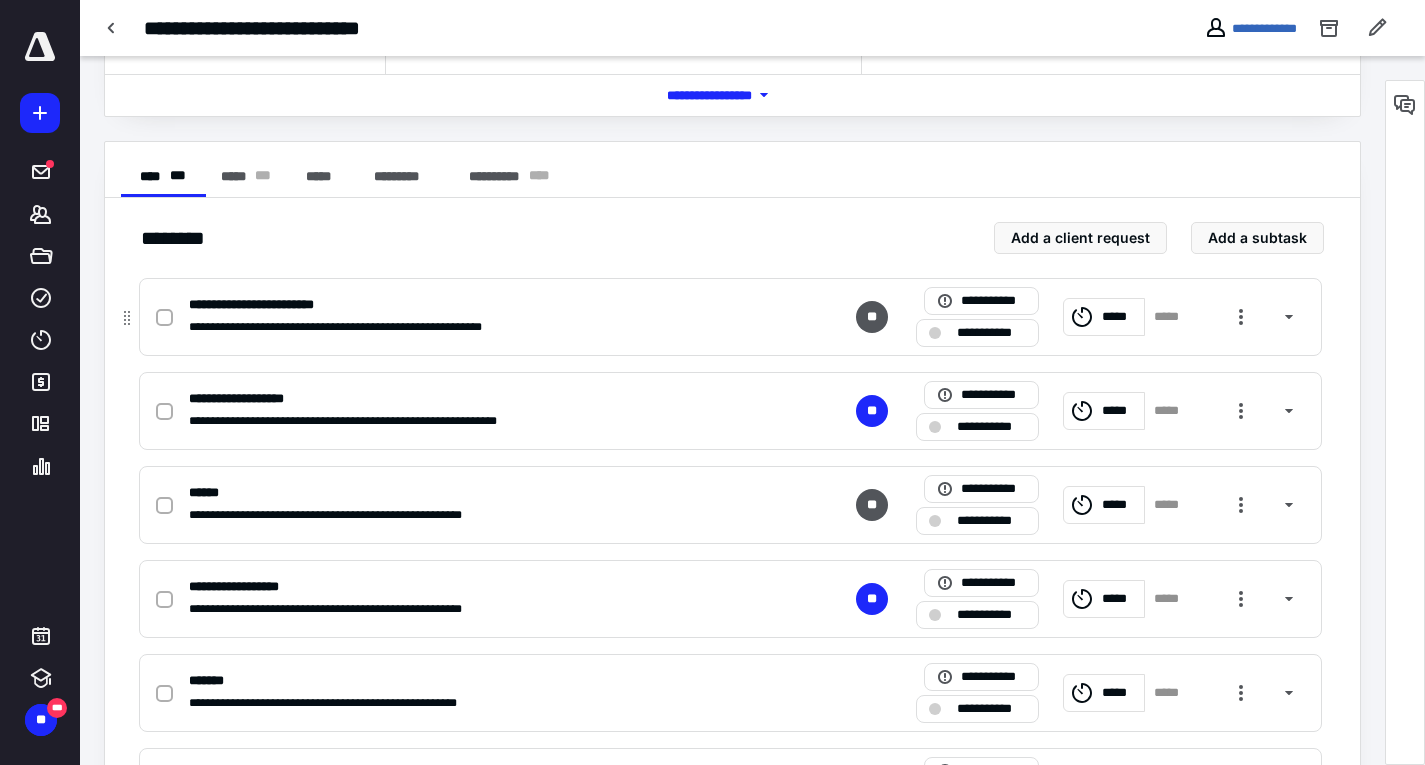 checkbox on "true" 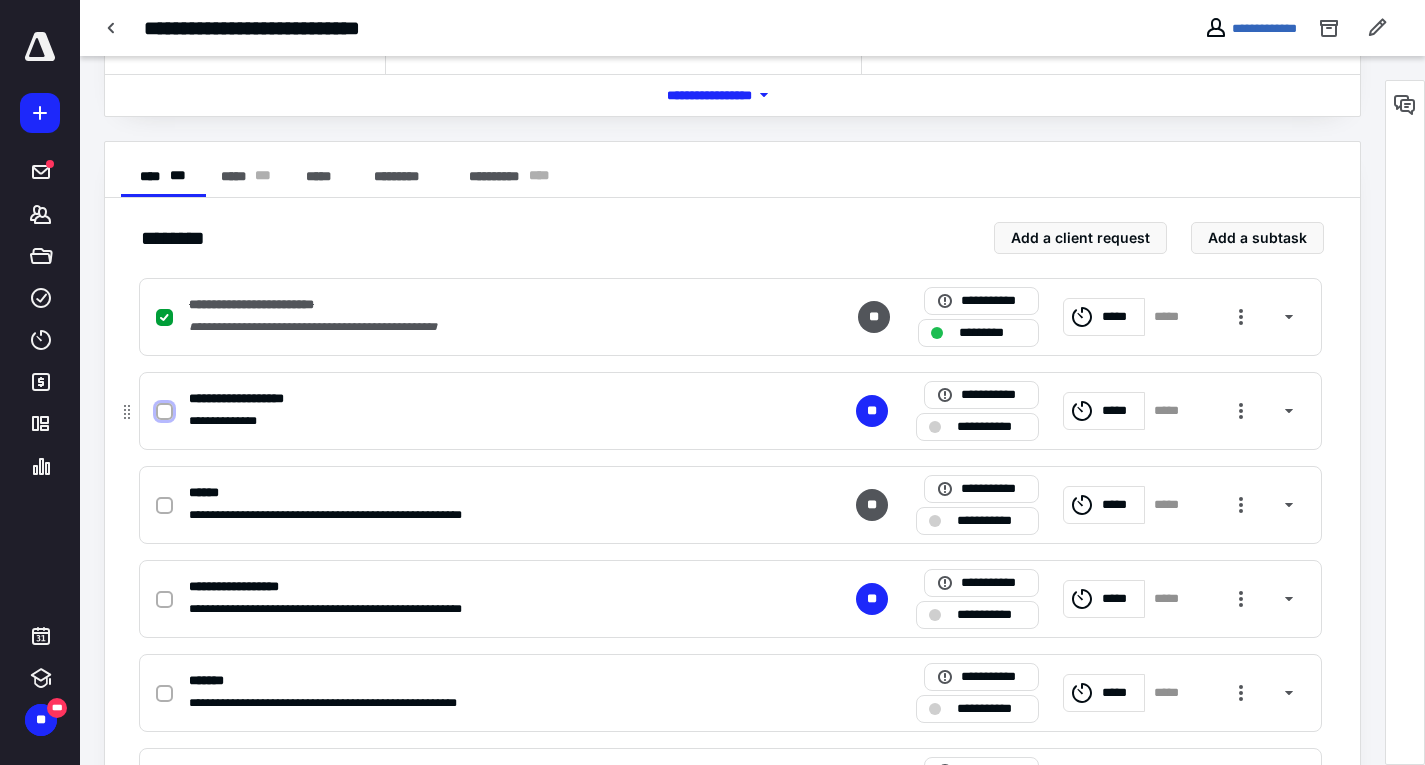 click at bounding box center (164, 412) 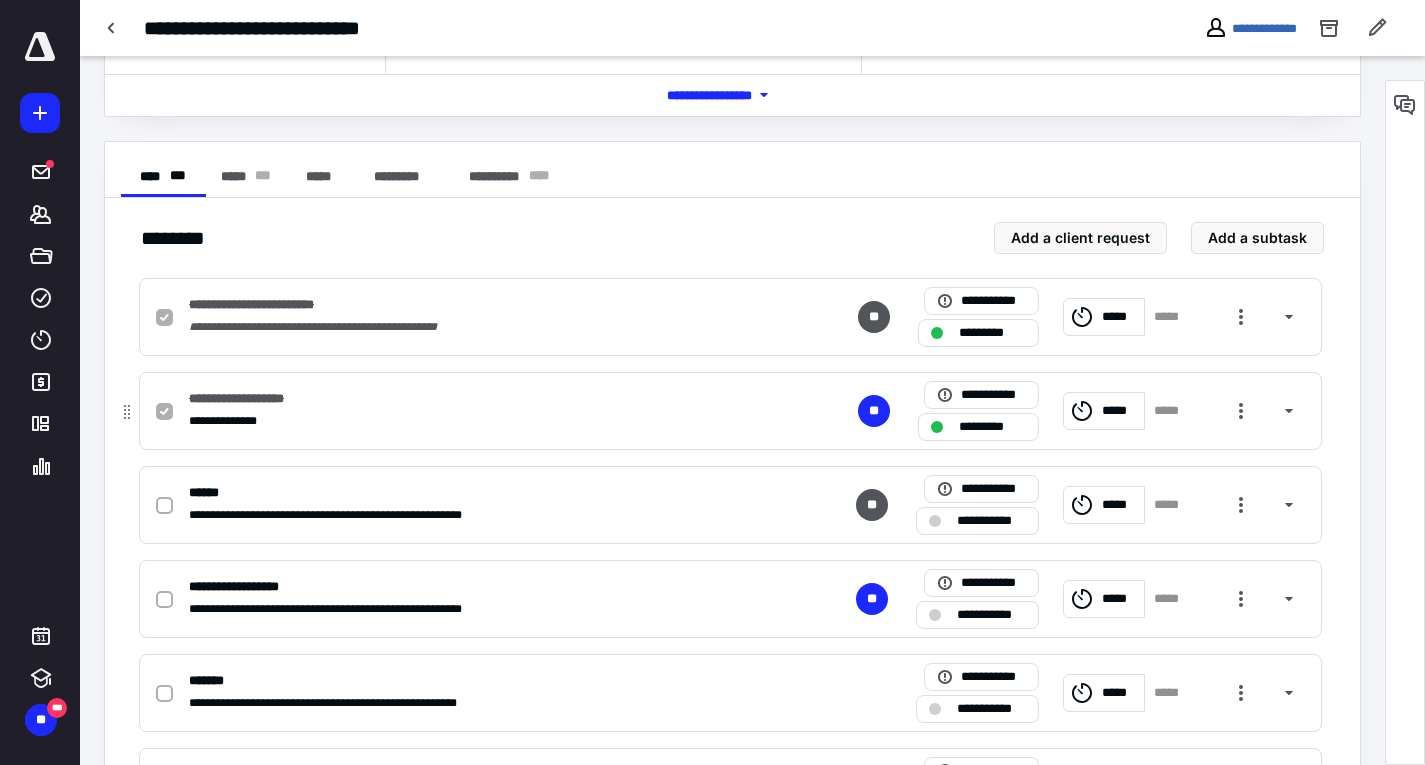 checkbox on "true" 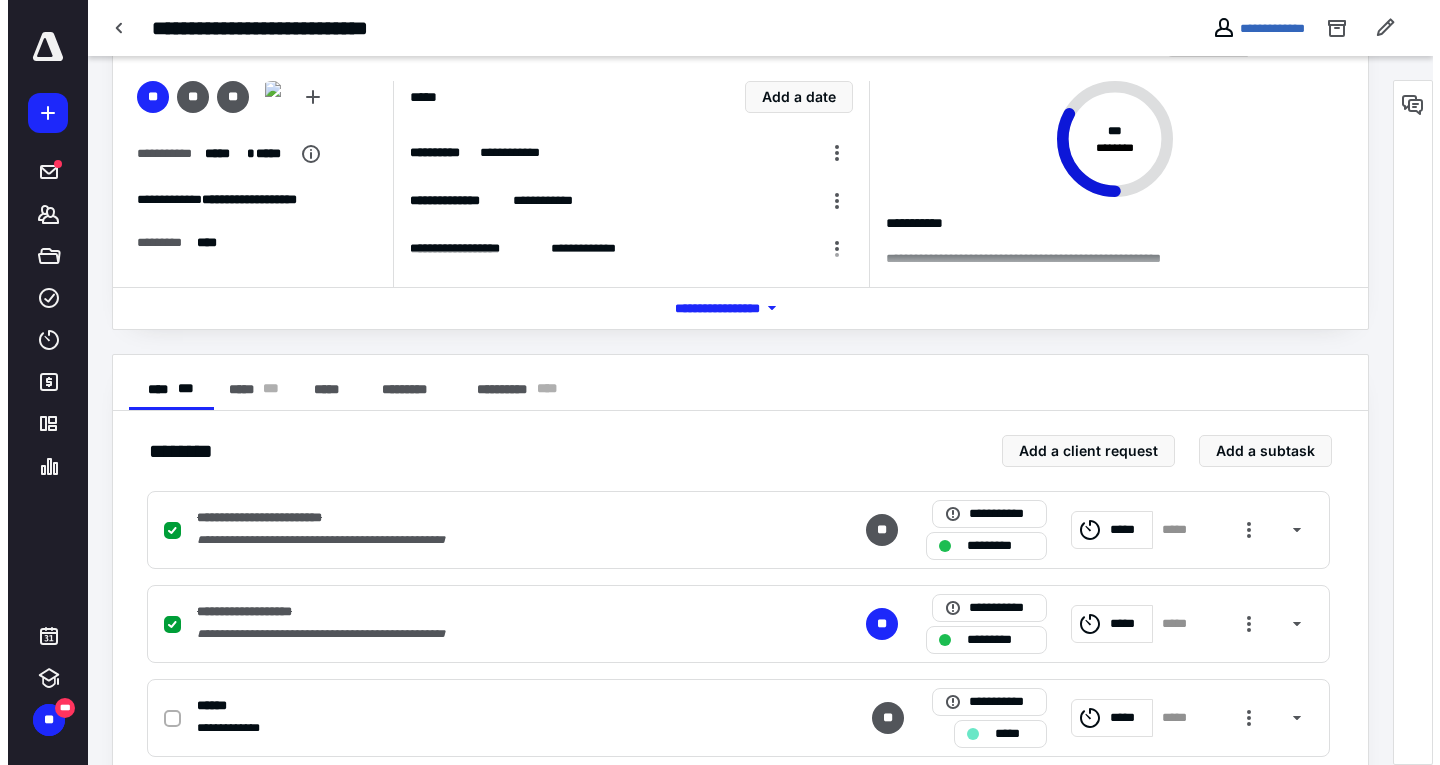 scroll, scrollTop: 0, scrollLeft: 0, axis: both 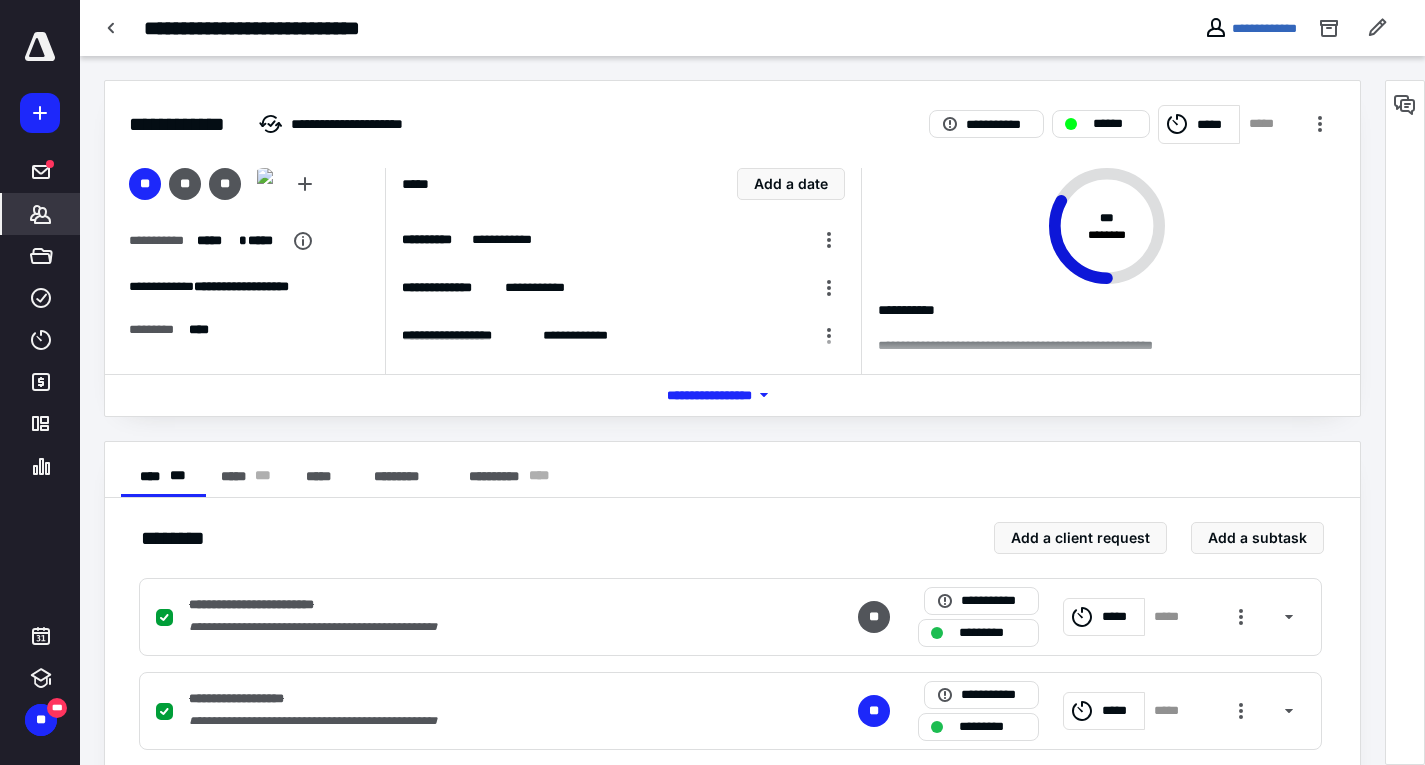 click 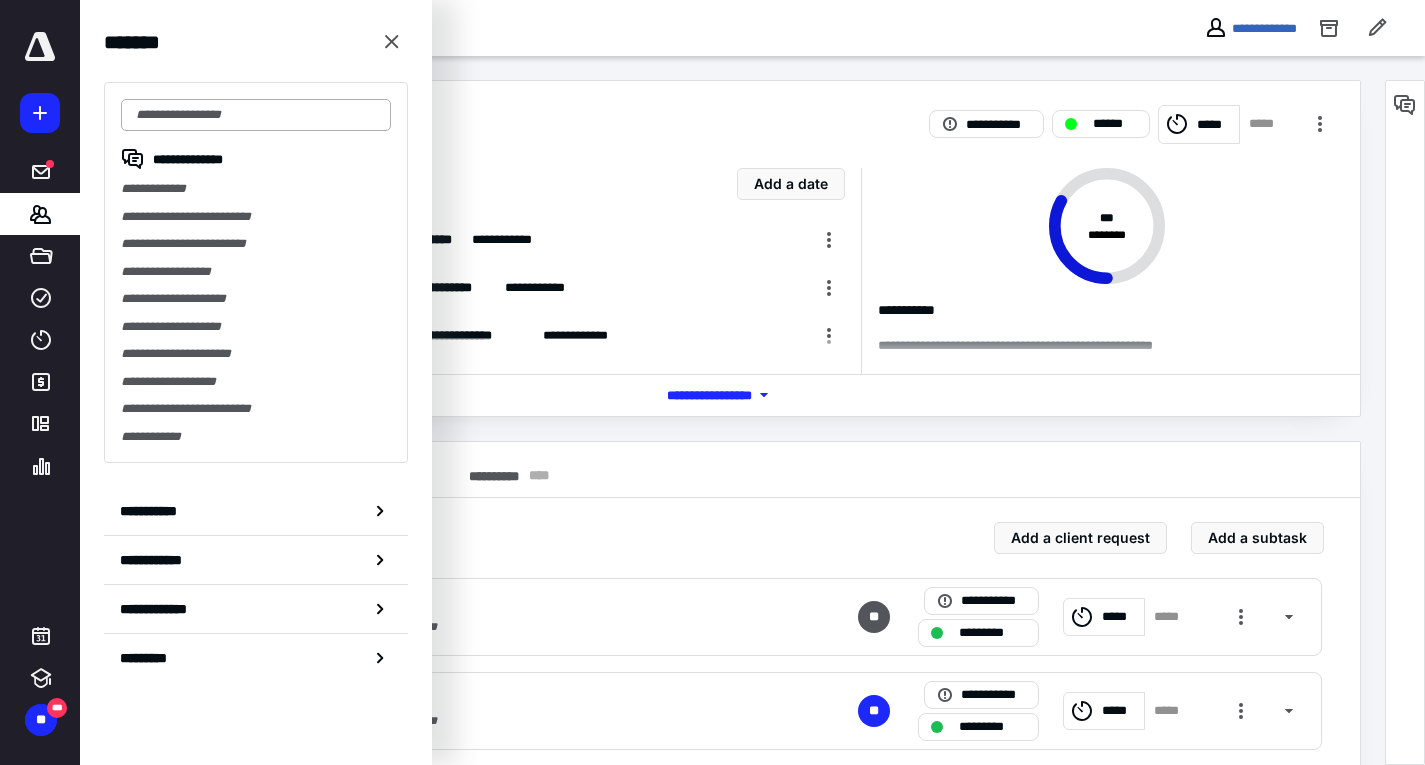click at bounding box center [256, 115] 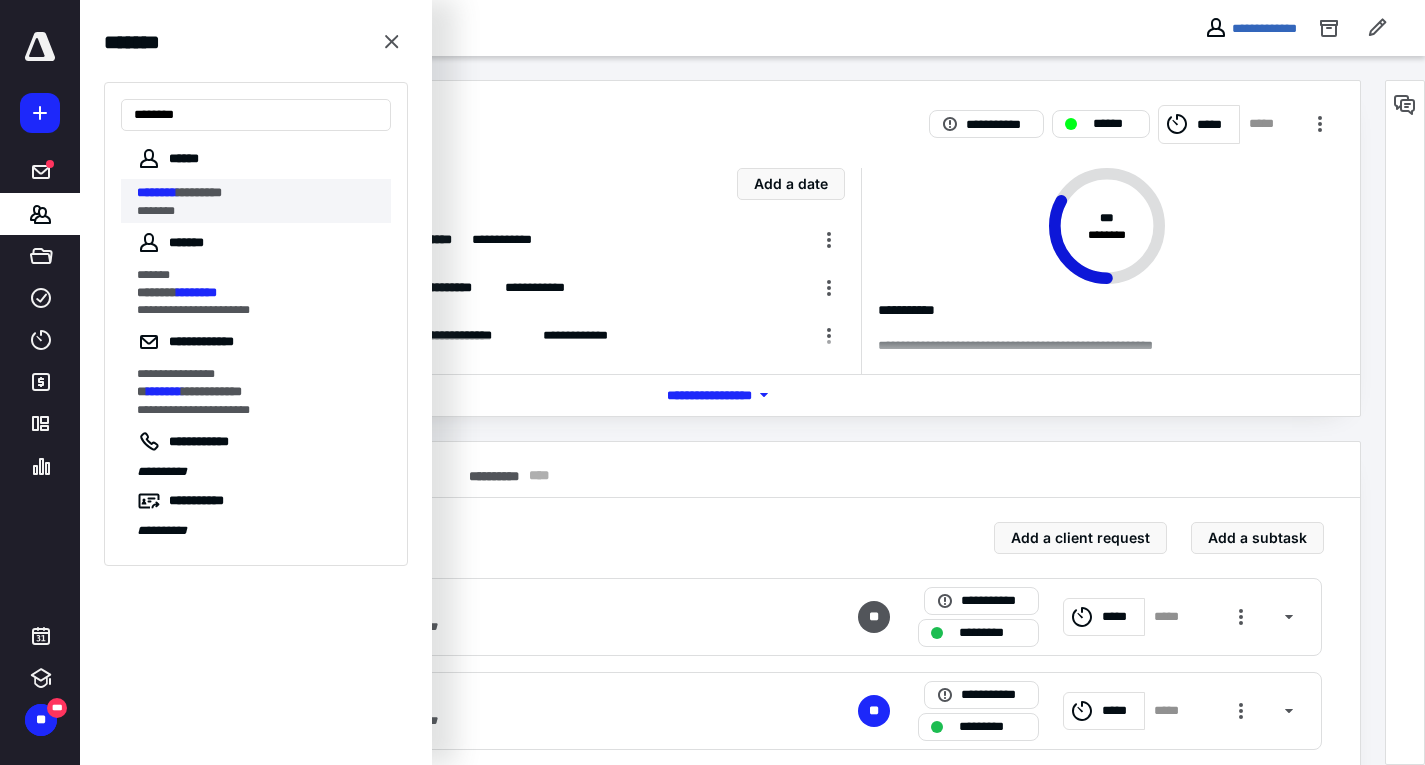 type on "********" 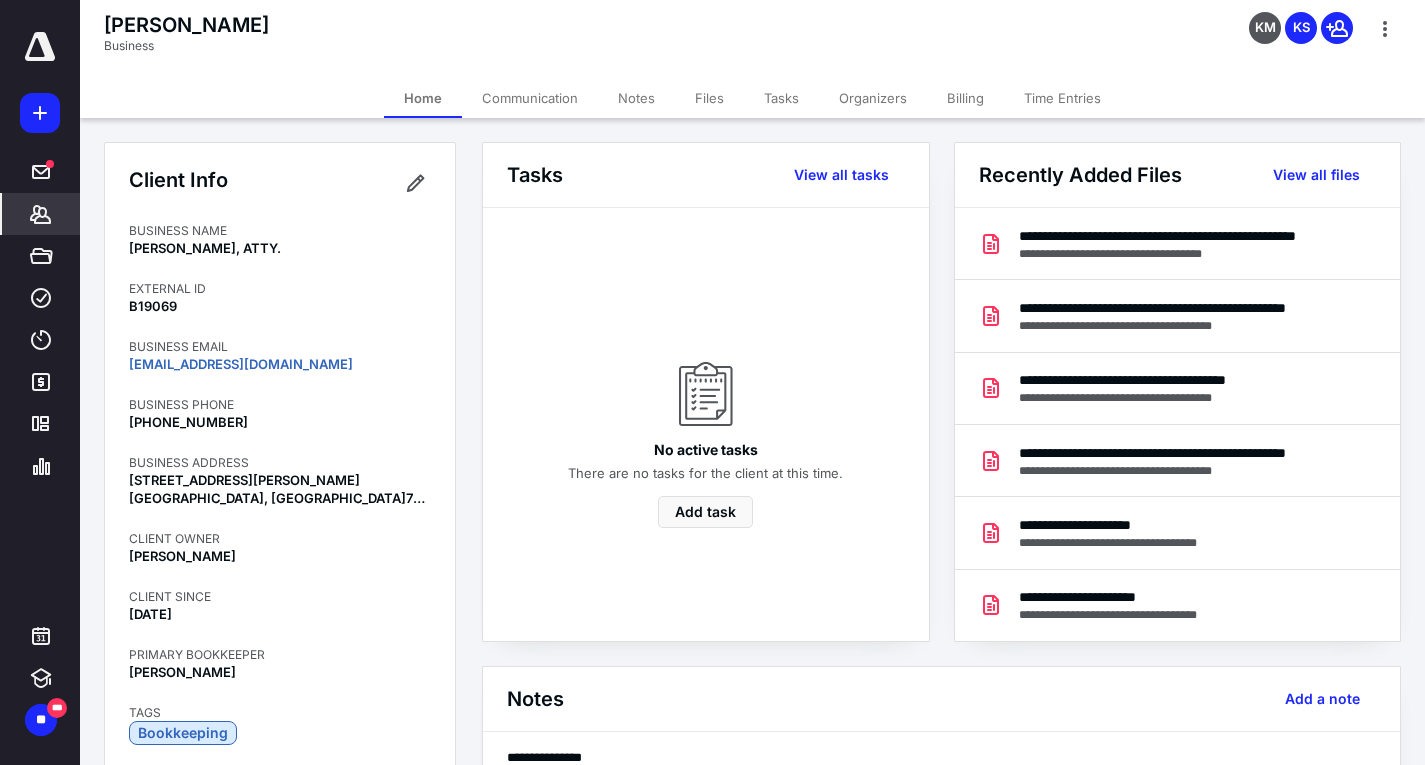 click on "Files" at bounding box center [709, 98] 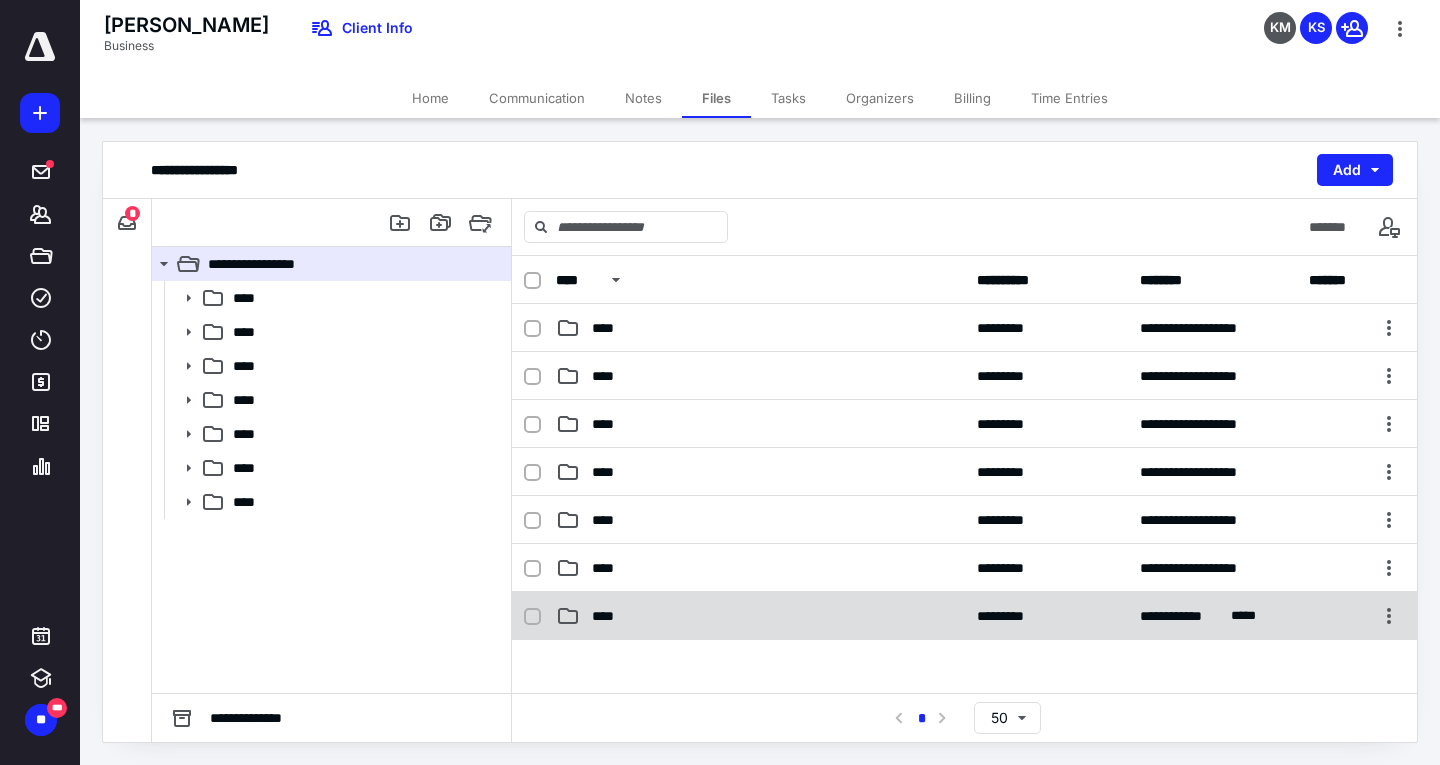 click on "****" at bounding box center [609, 616] 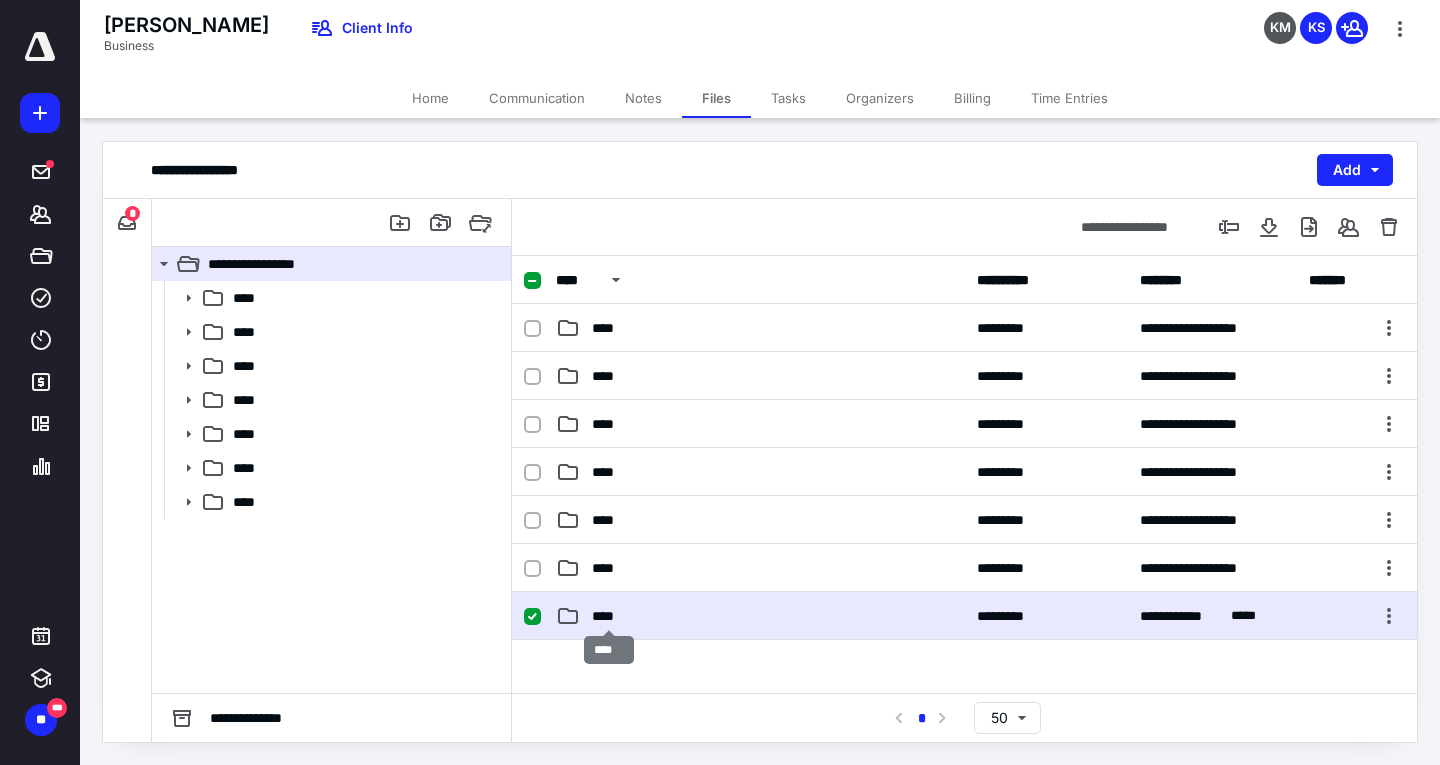 click on "****" at bounding box center (609, 616) 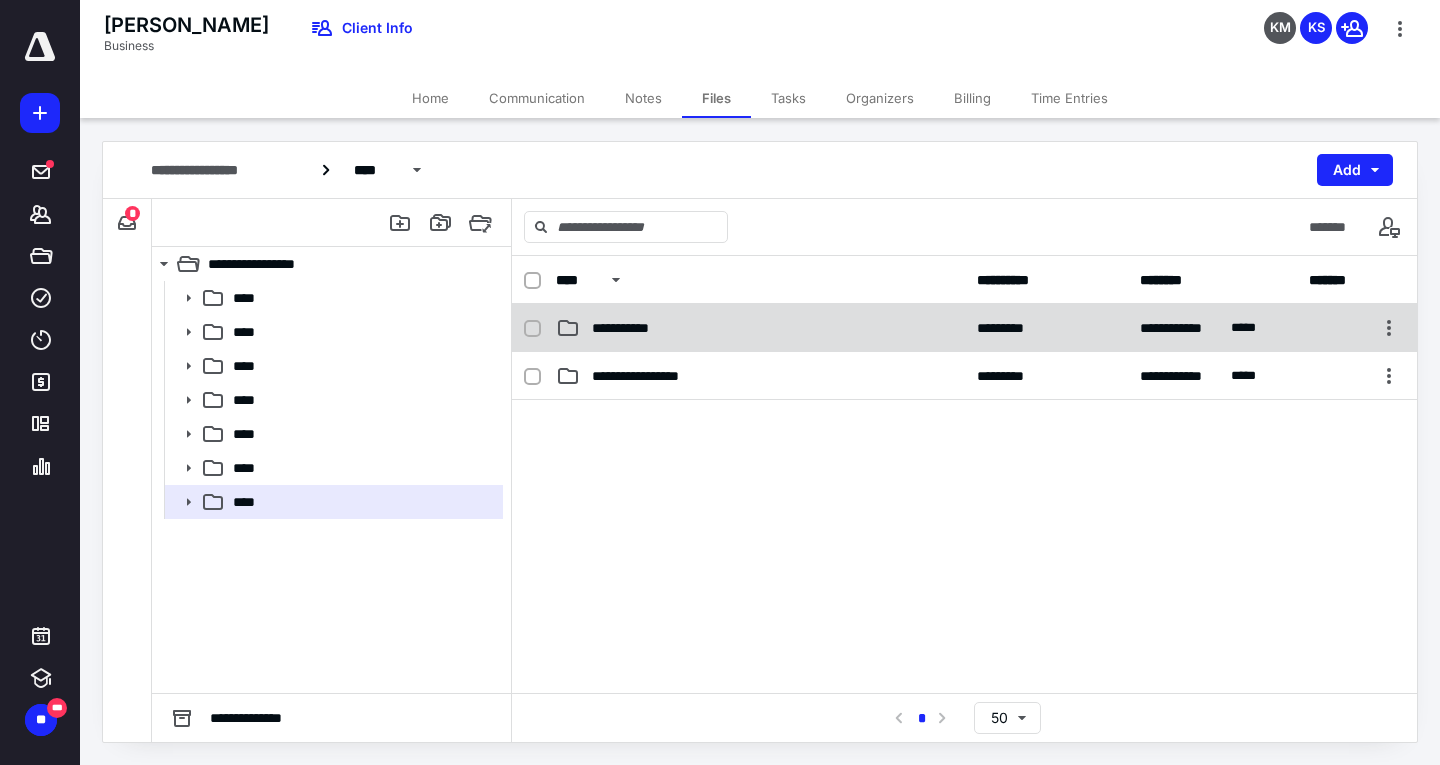 click on "**********" at bounding box center (642, 328) 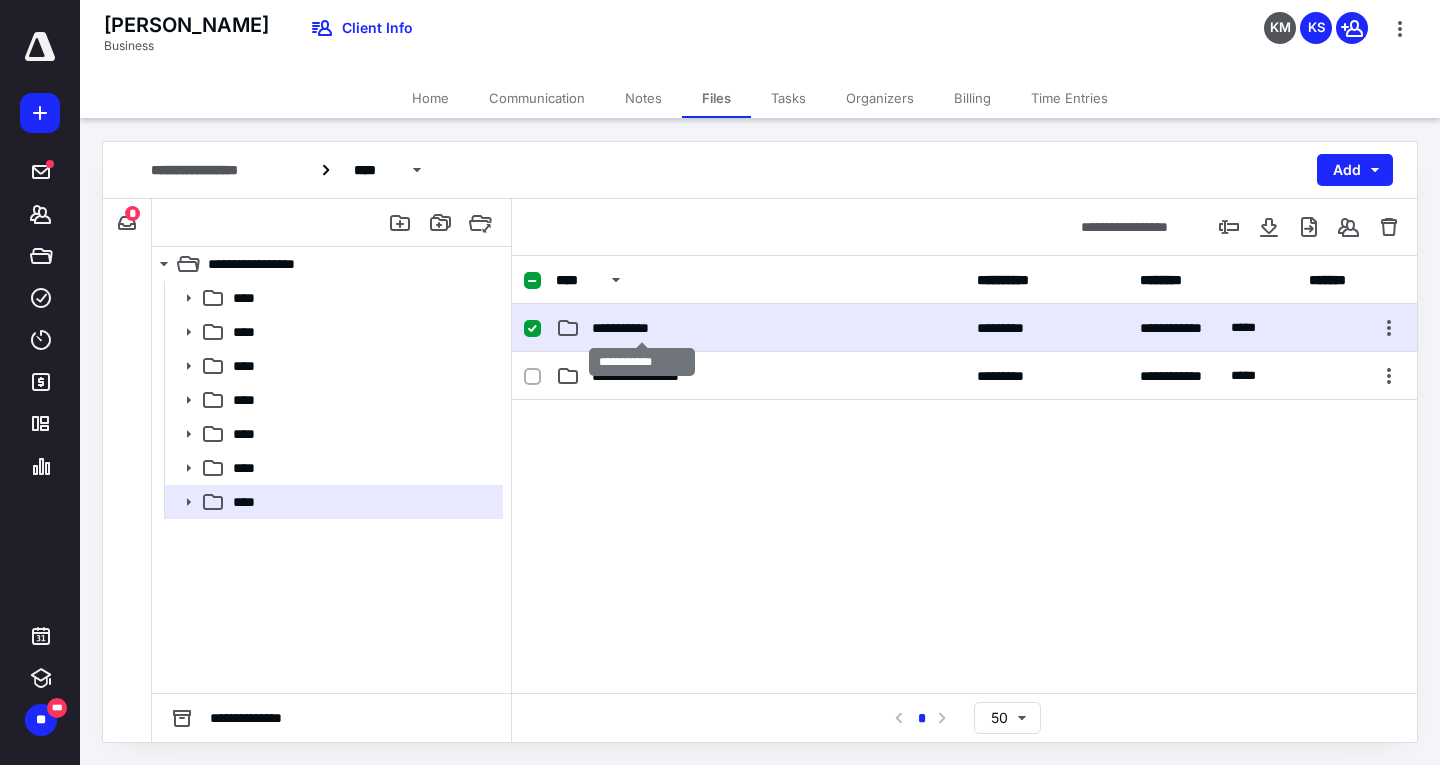 click on "**********" at bounding box center (642, 328) 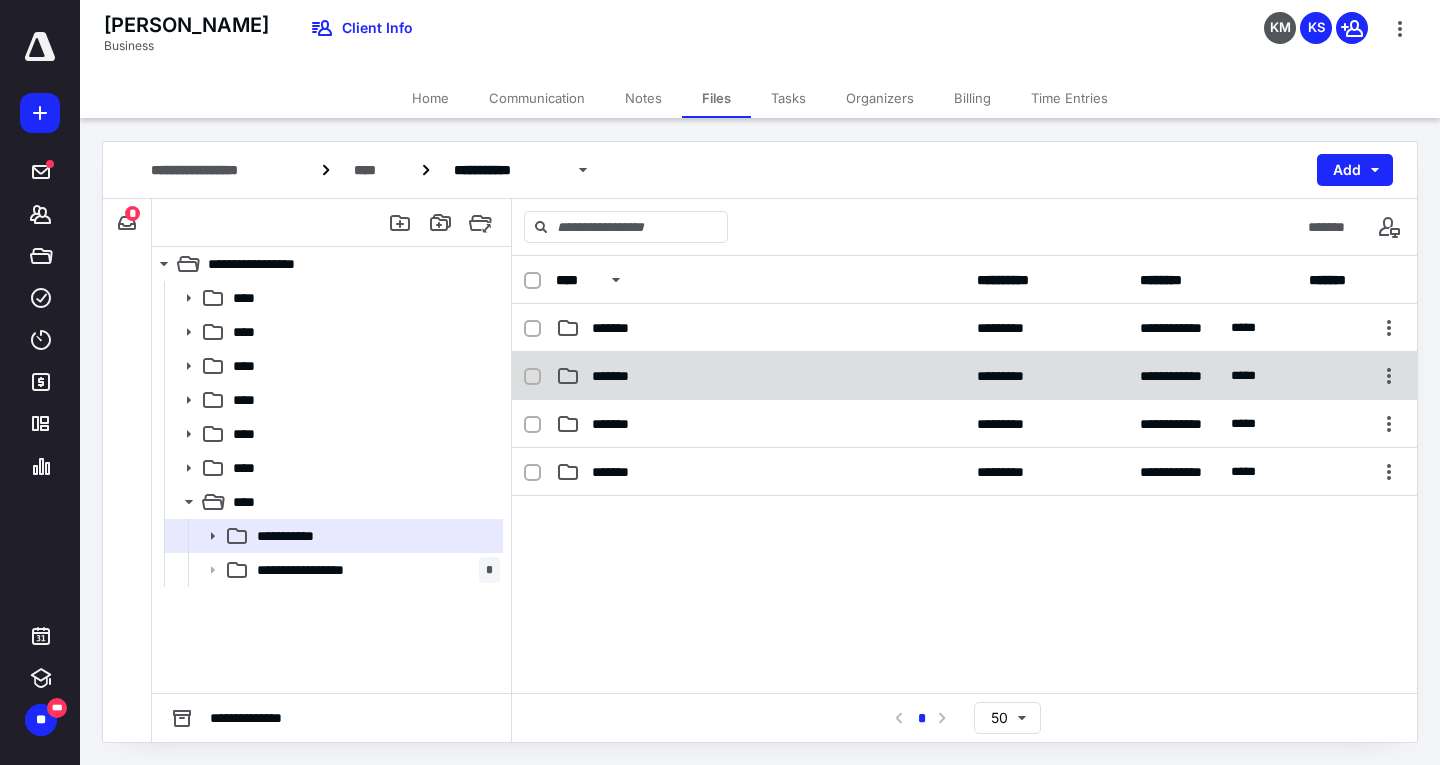 click on "**********" at bounding box center [964, 376] 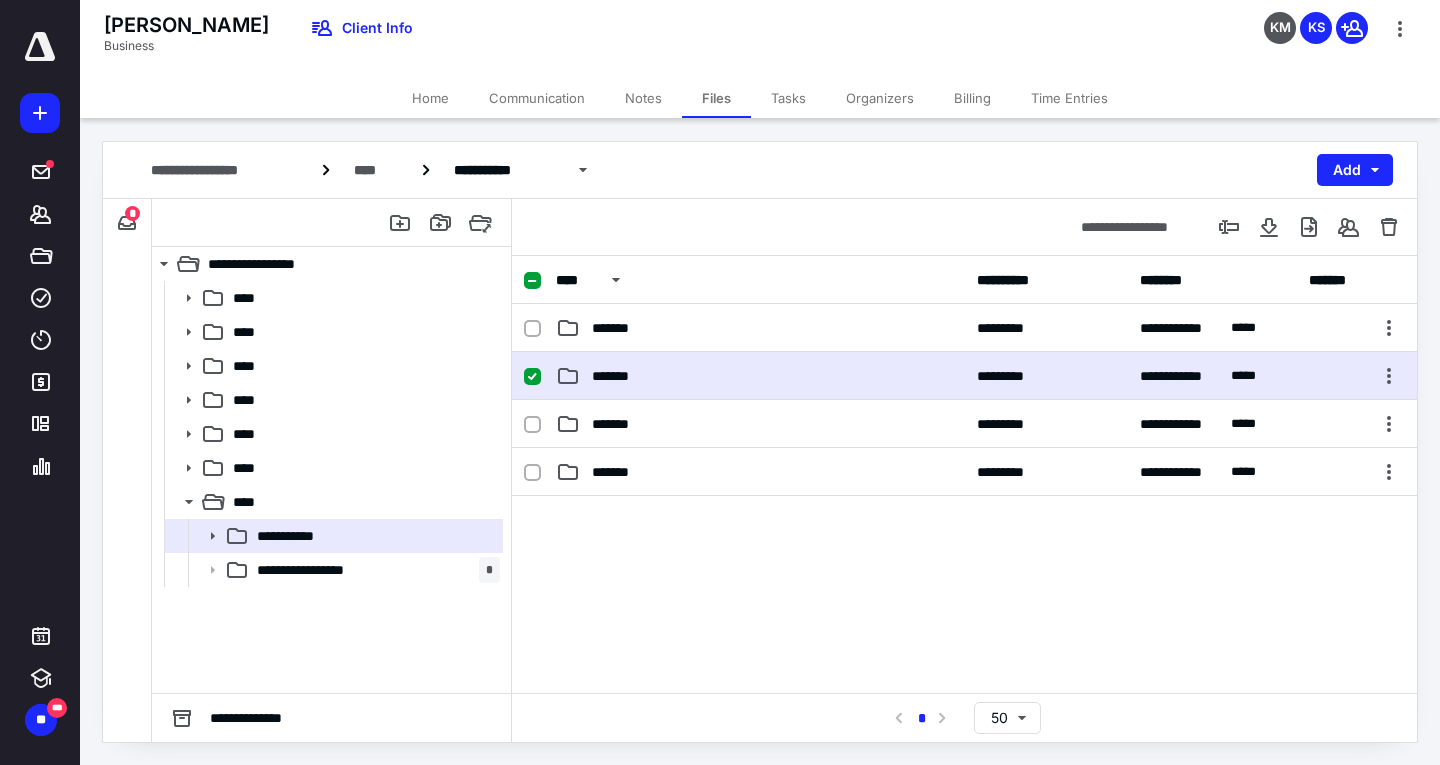 click on "**********" at bounding box center (964, 376) 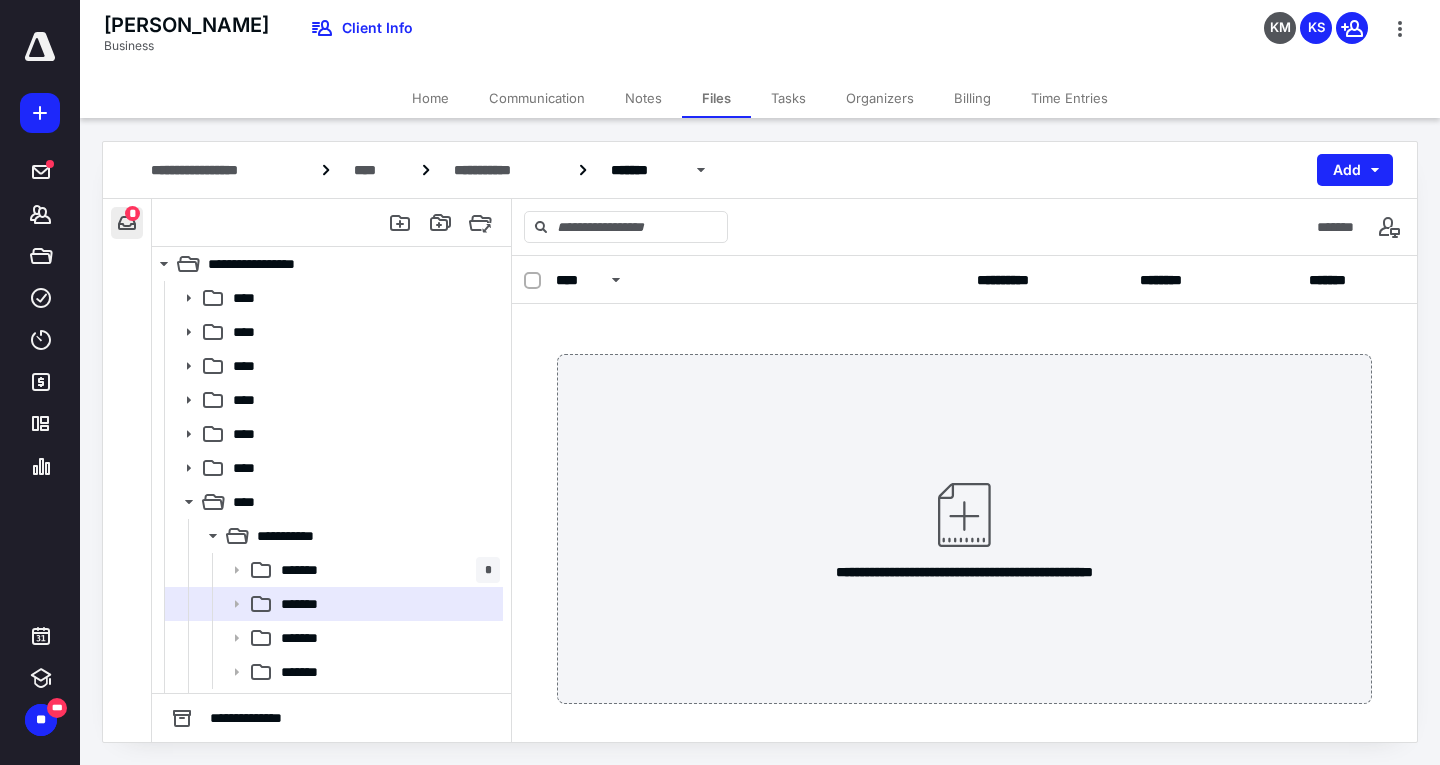click at bounding box center (127, 223) 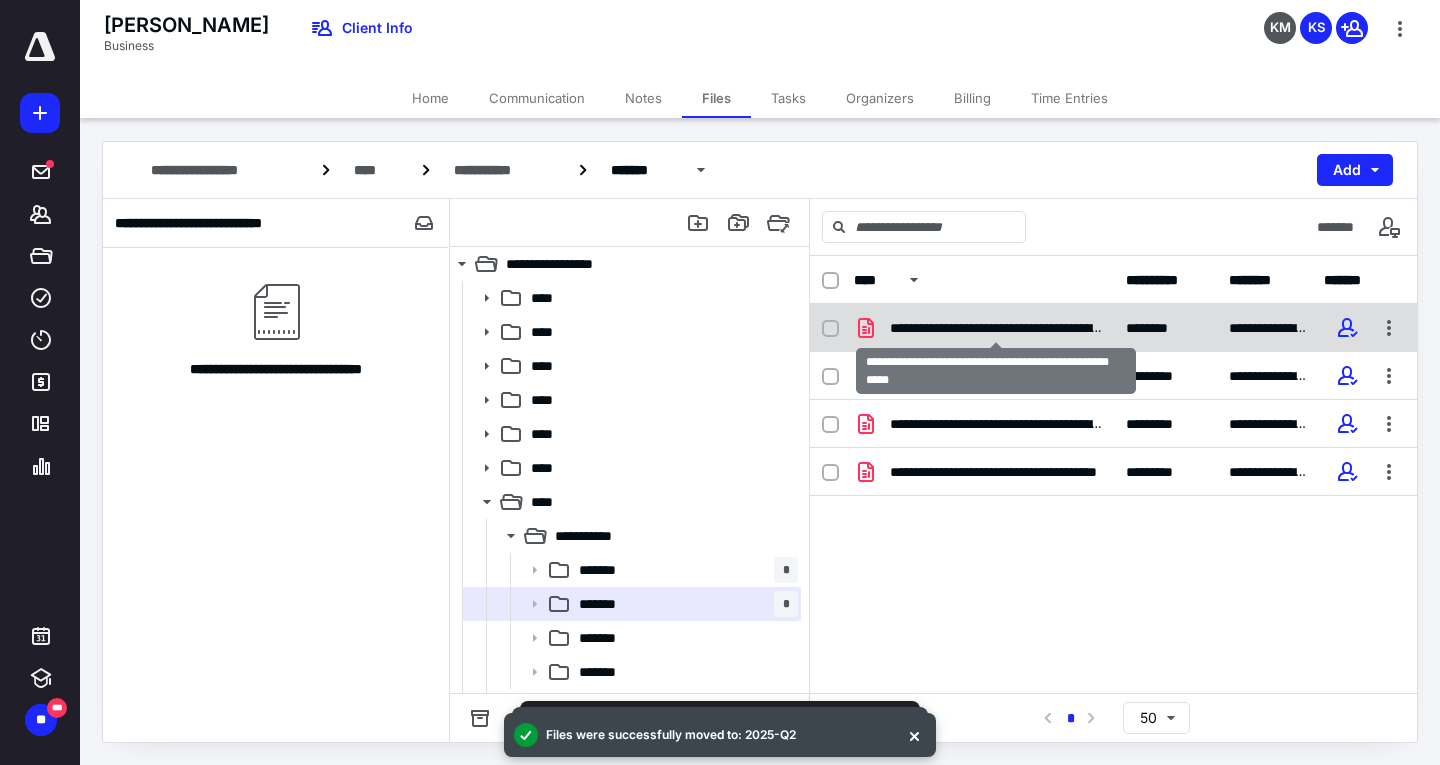 click on "**********" at bounding box center (996, 328) 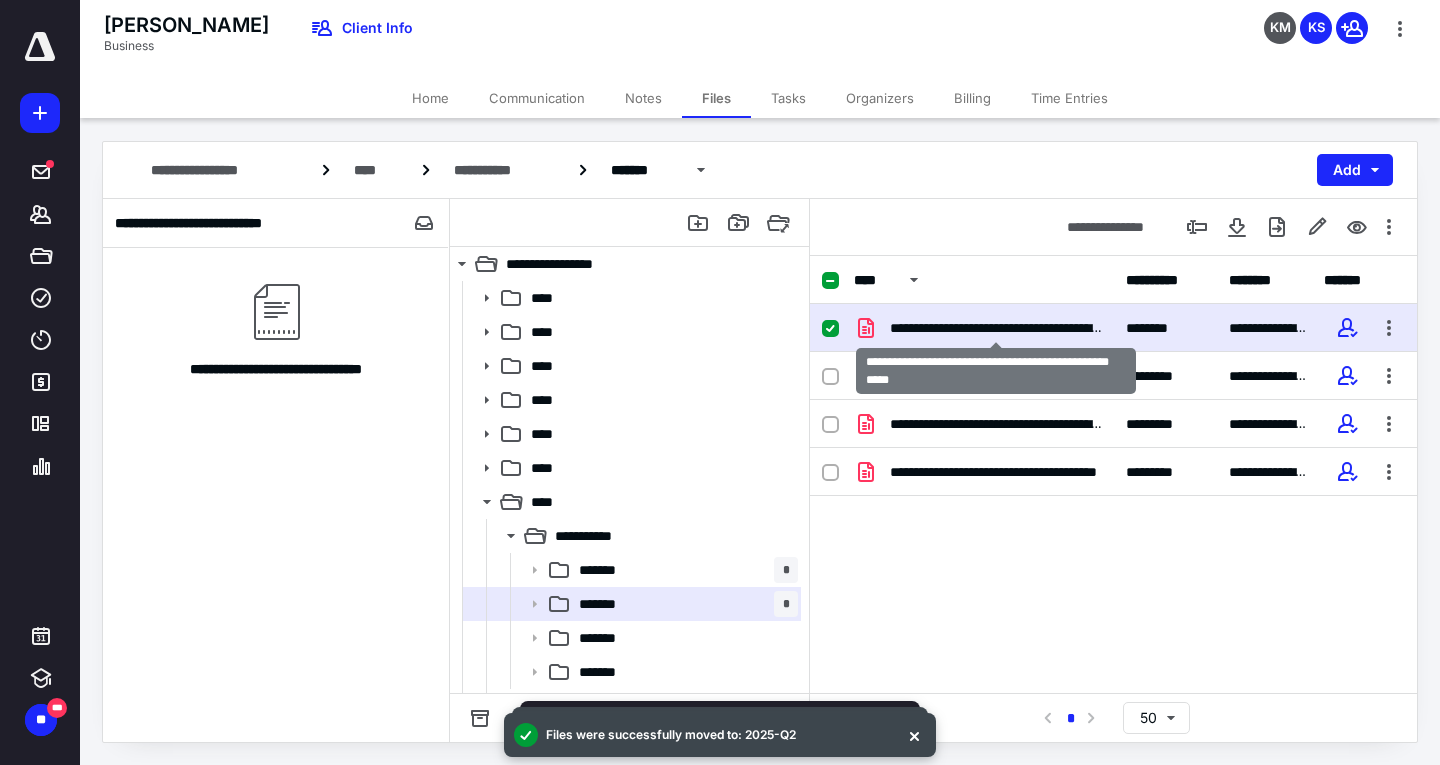 click on "**********" at bounding box center (996, 328) 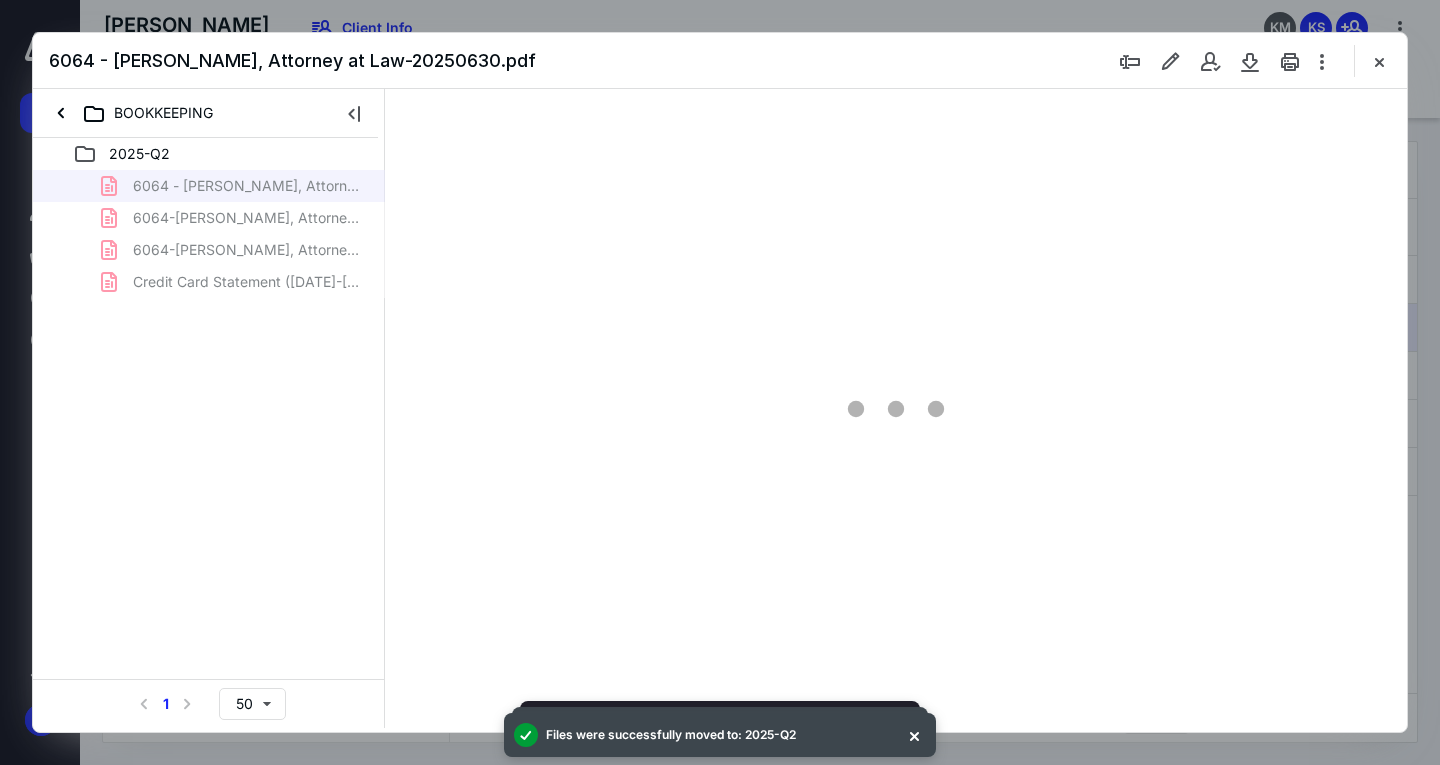 scroll, scrollTop: 0, scrollLeft: 0, axis: both 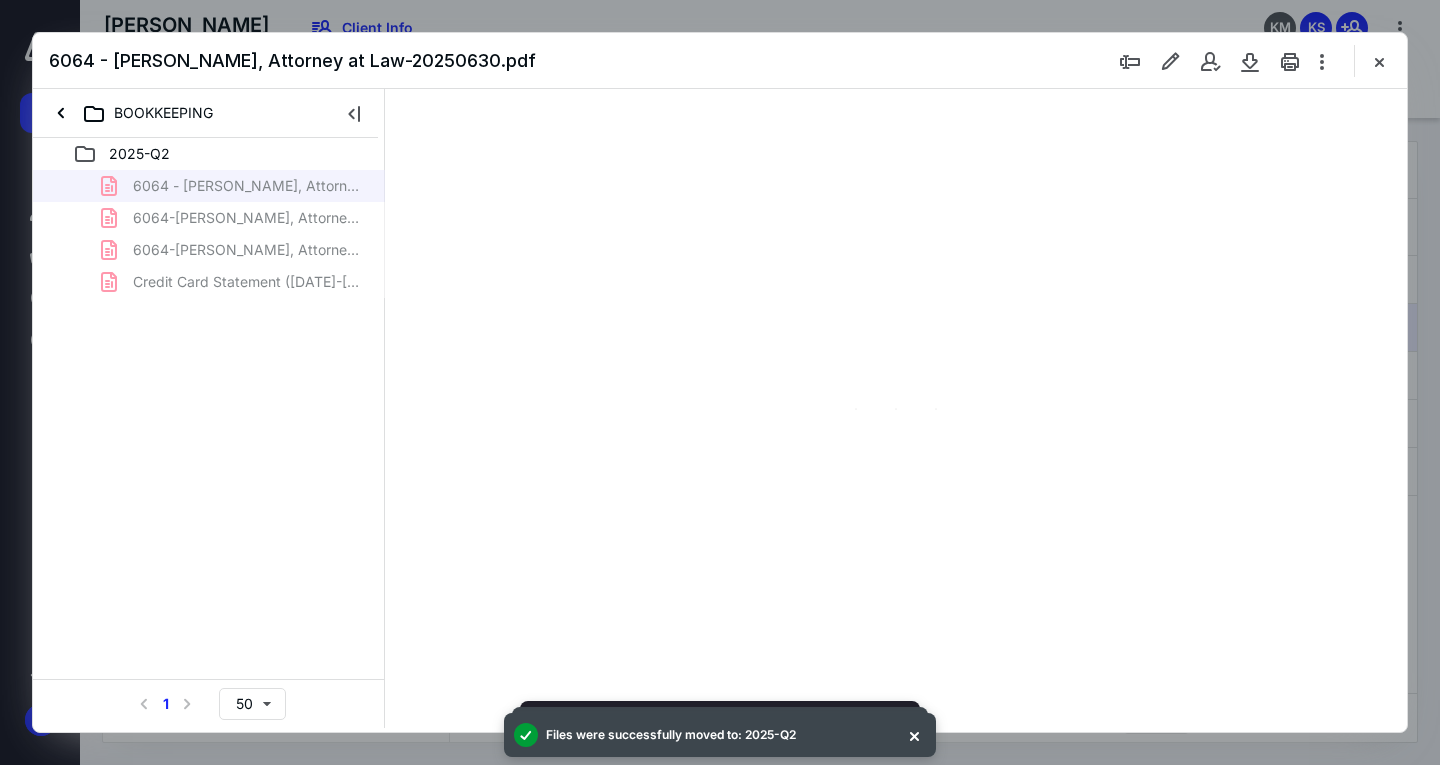 type on "163" 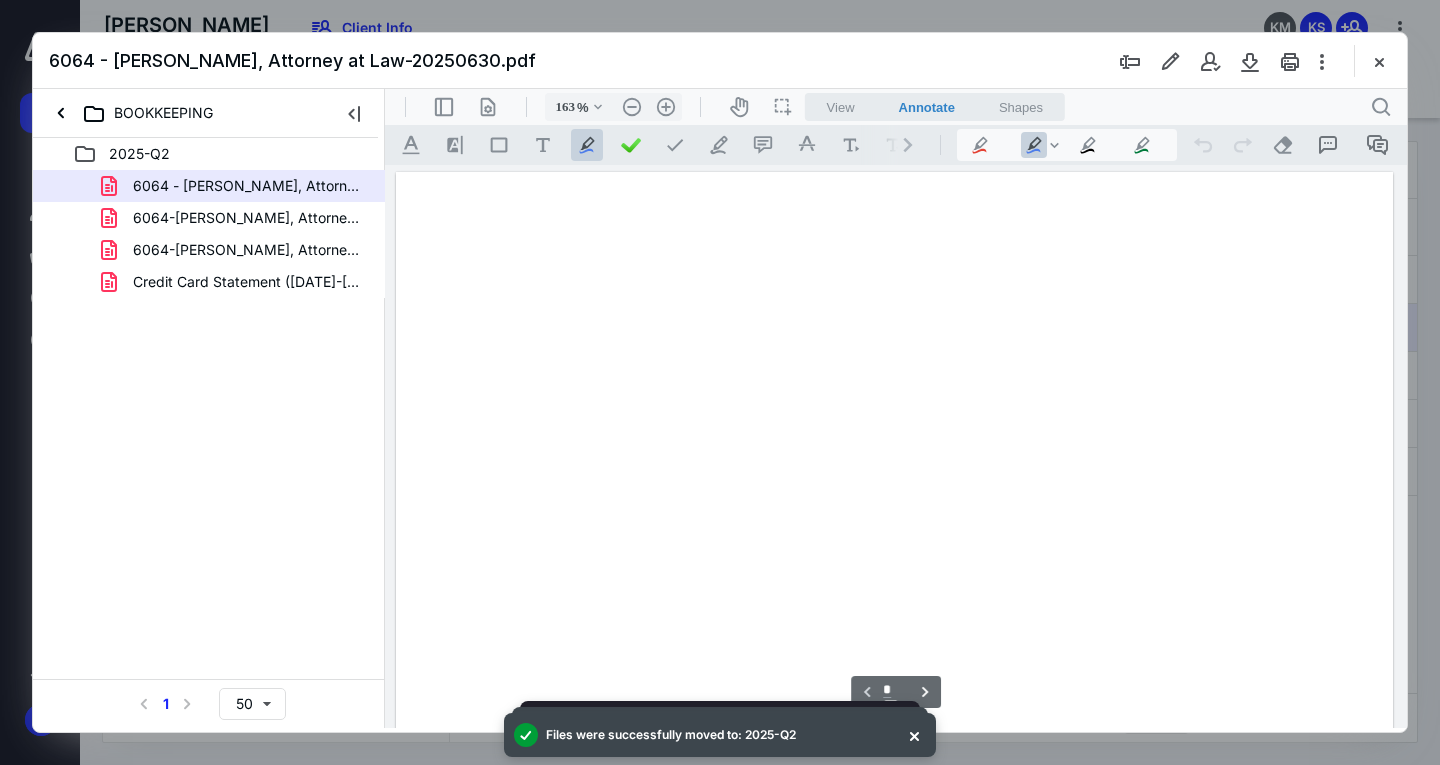 scroll, scrollTop: 83, scrollLeft: 0, axis: vertical 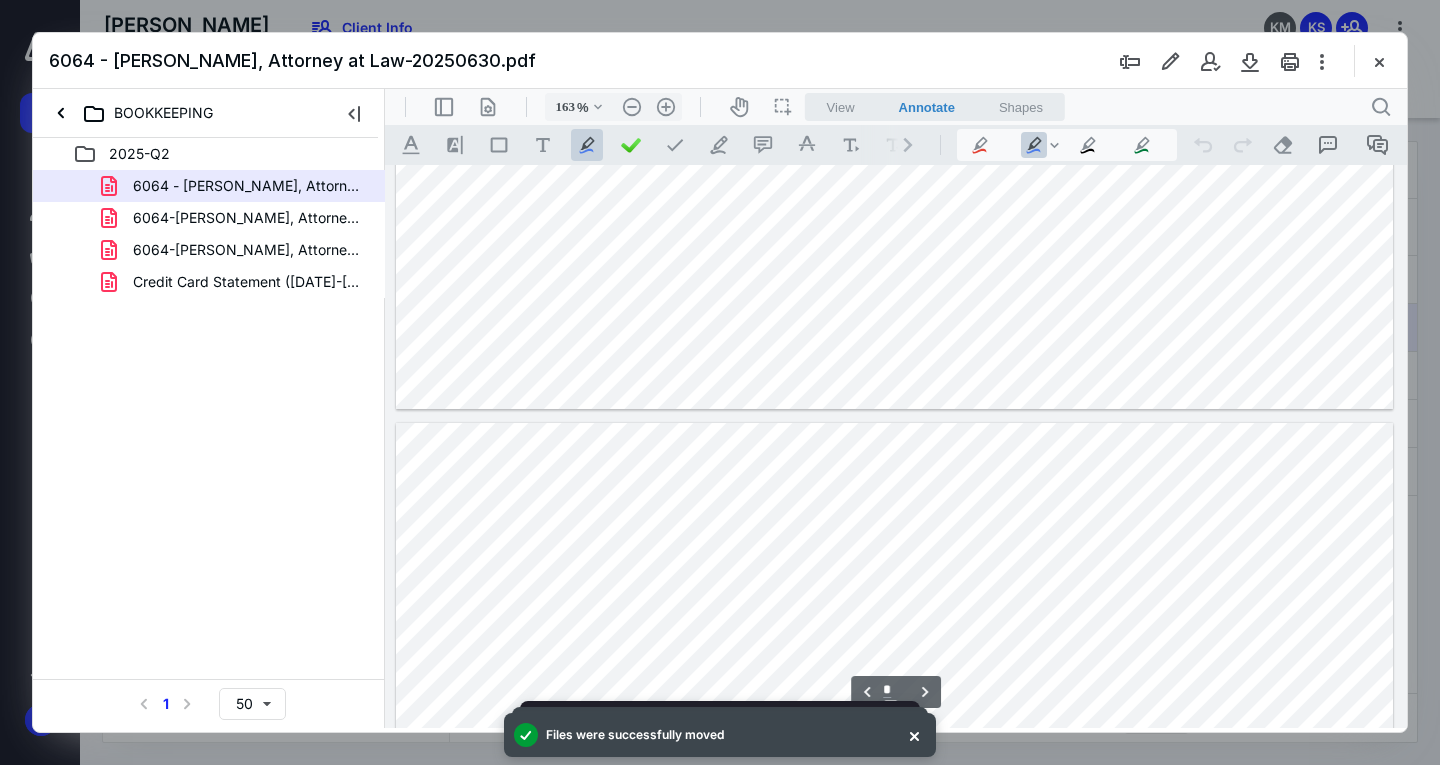 type on "*" 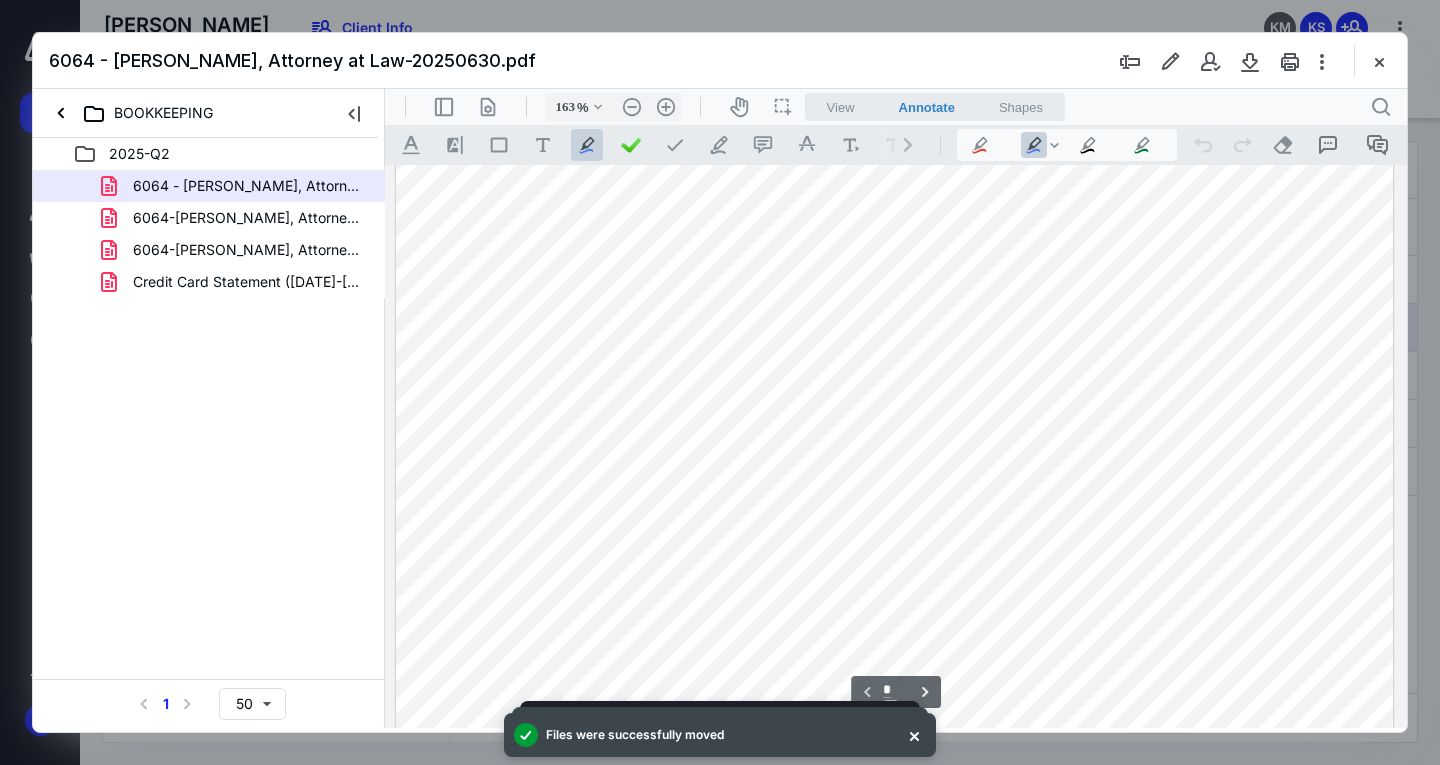scroll, scrollTop: 0, scrollLeft: 0, axis: both 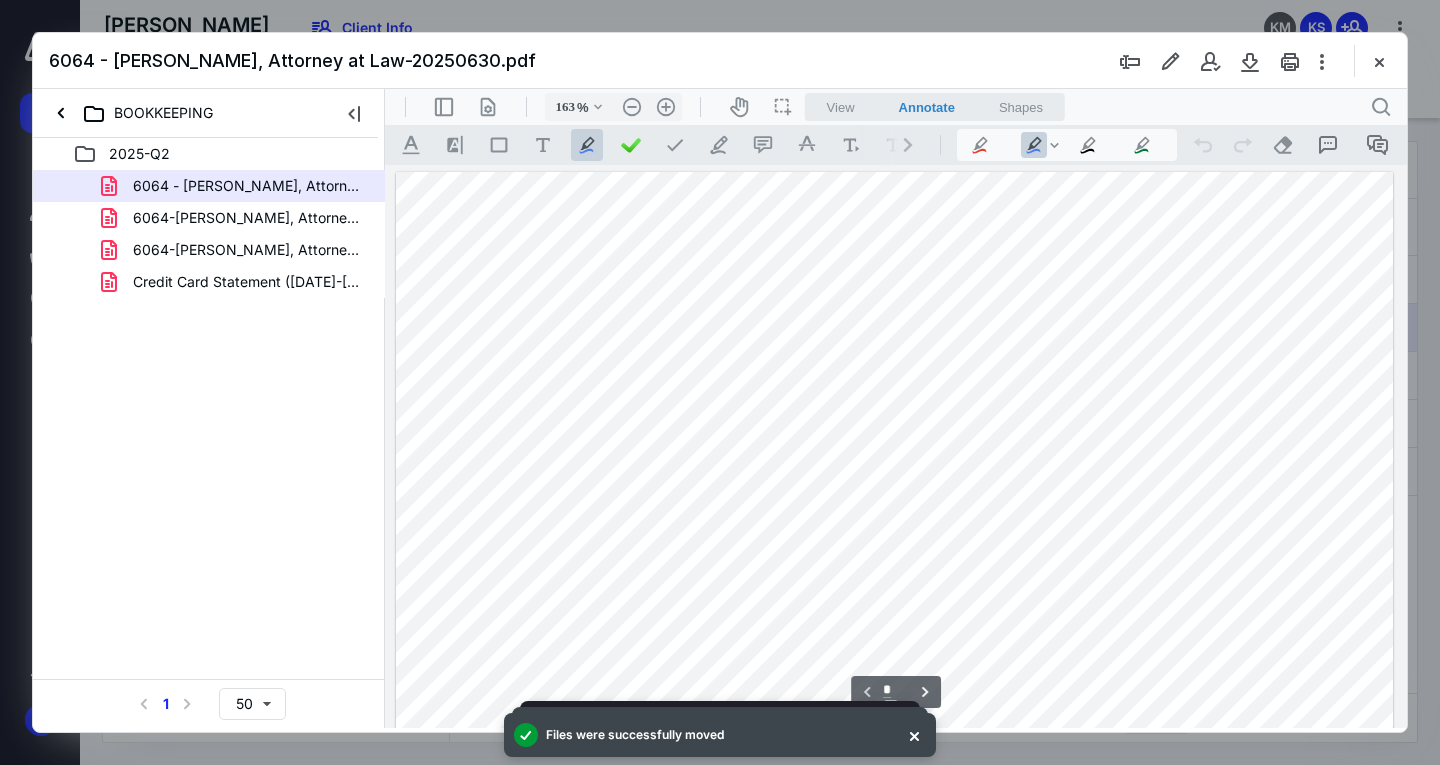 click at bounding box center [1379, 61] 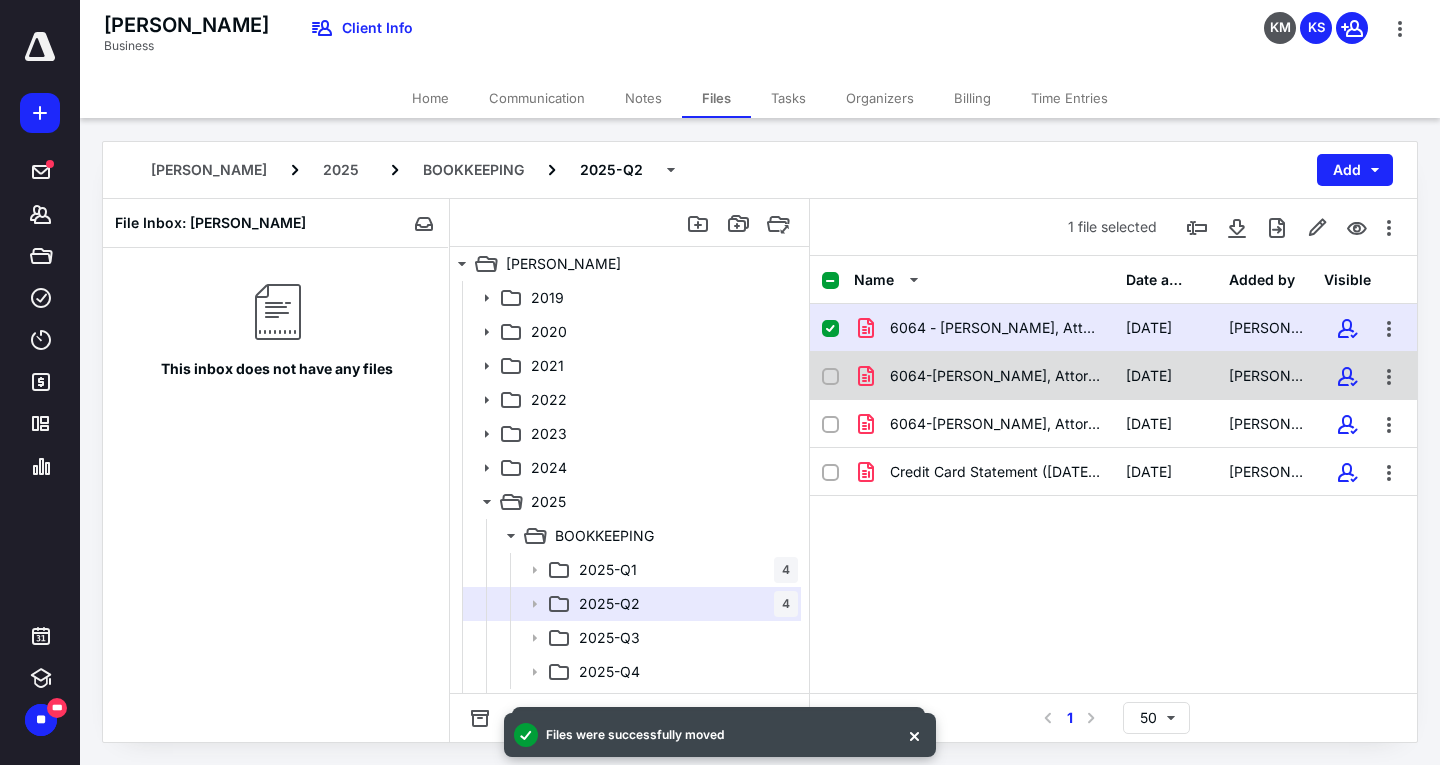 click on "6064-[PERSON_NAME], Attorney at Law-20250430.pdf" at bounding box center [996, 376] 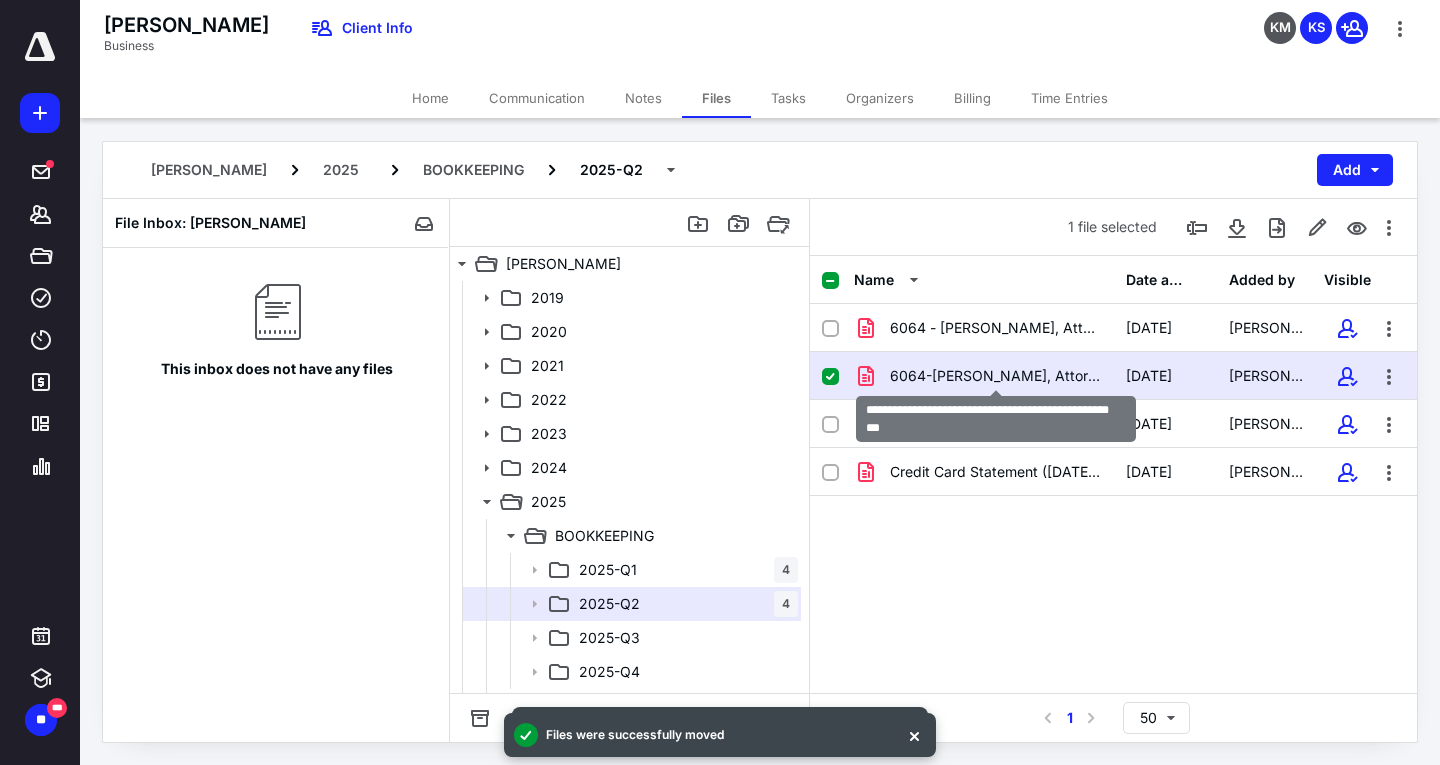 click on "6064-[PERSON_NAME], Attorney at Law-20250430.pdf" at bounding box center (996, 376) 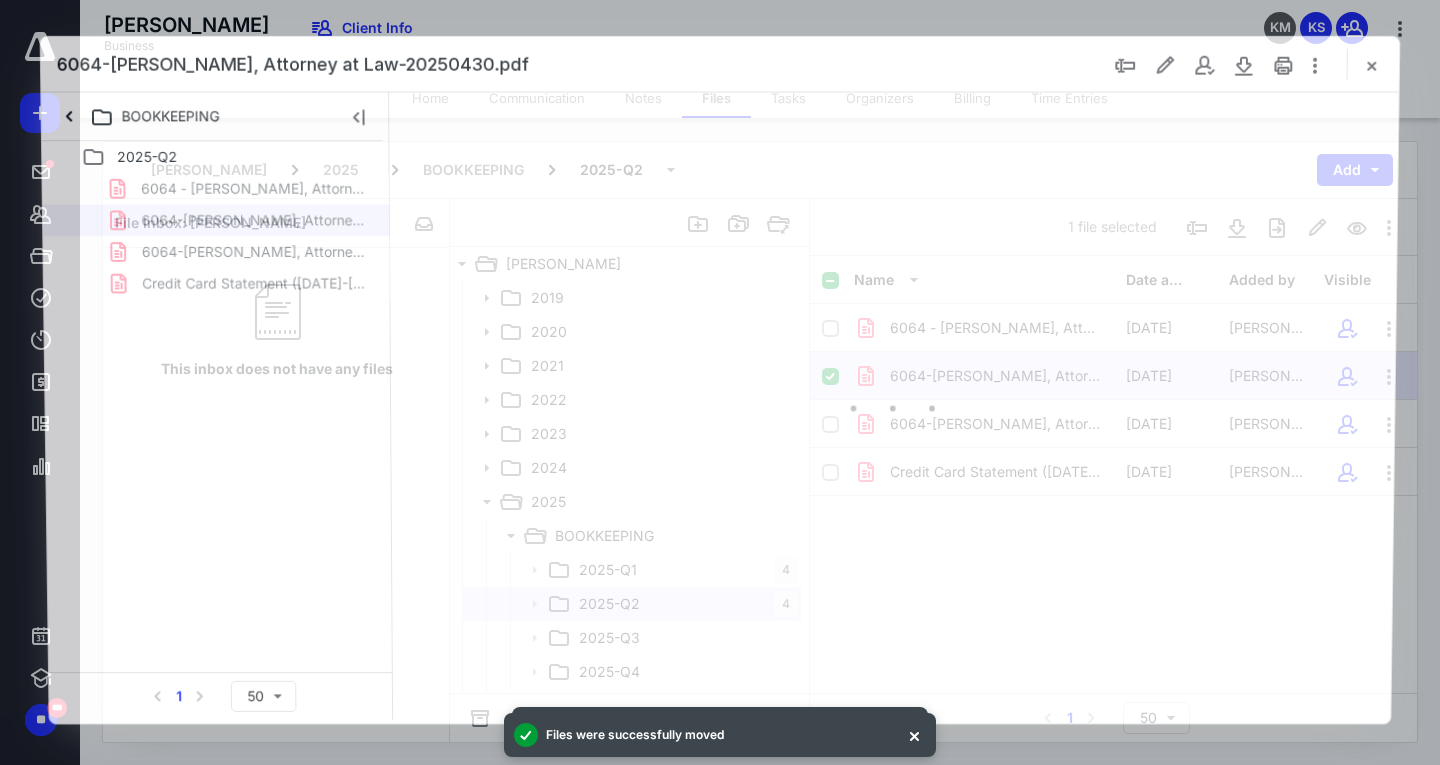 scroll, scrollTop: 0, scrollLeft: 0, axis: both 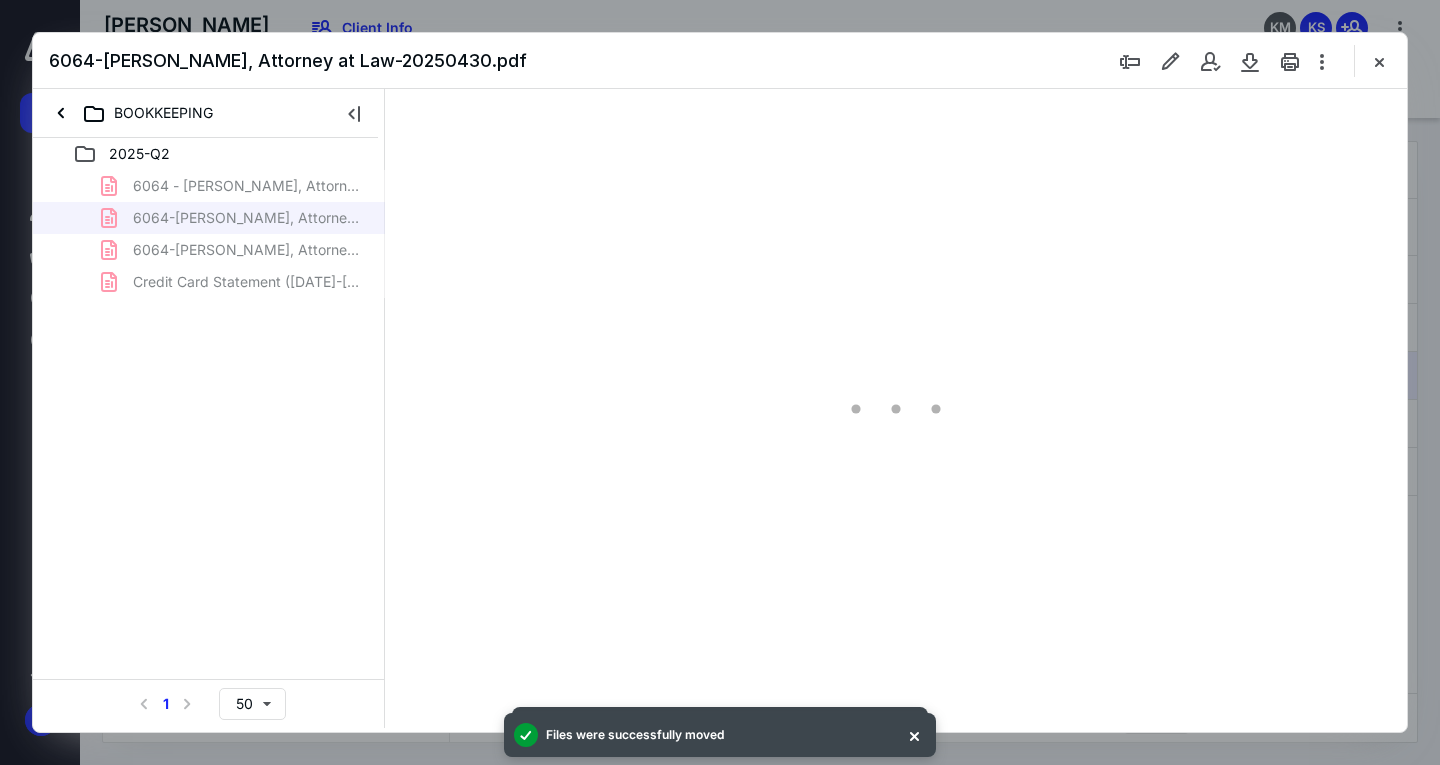 type on "163" 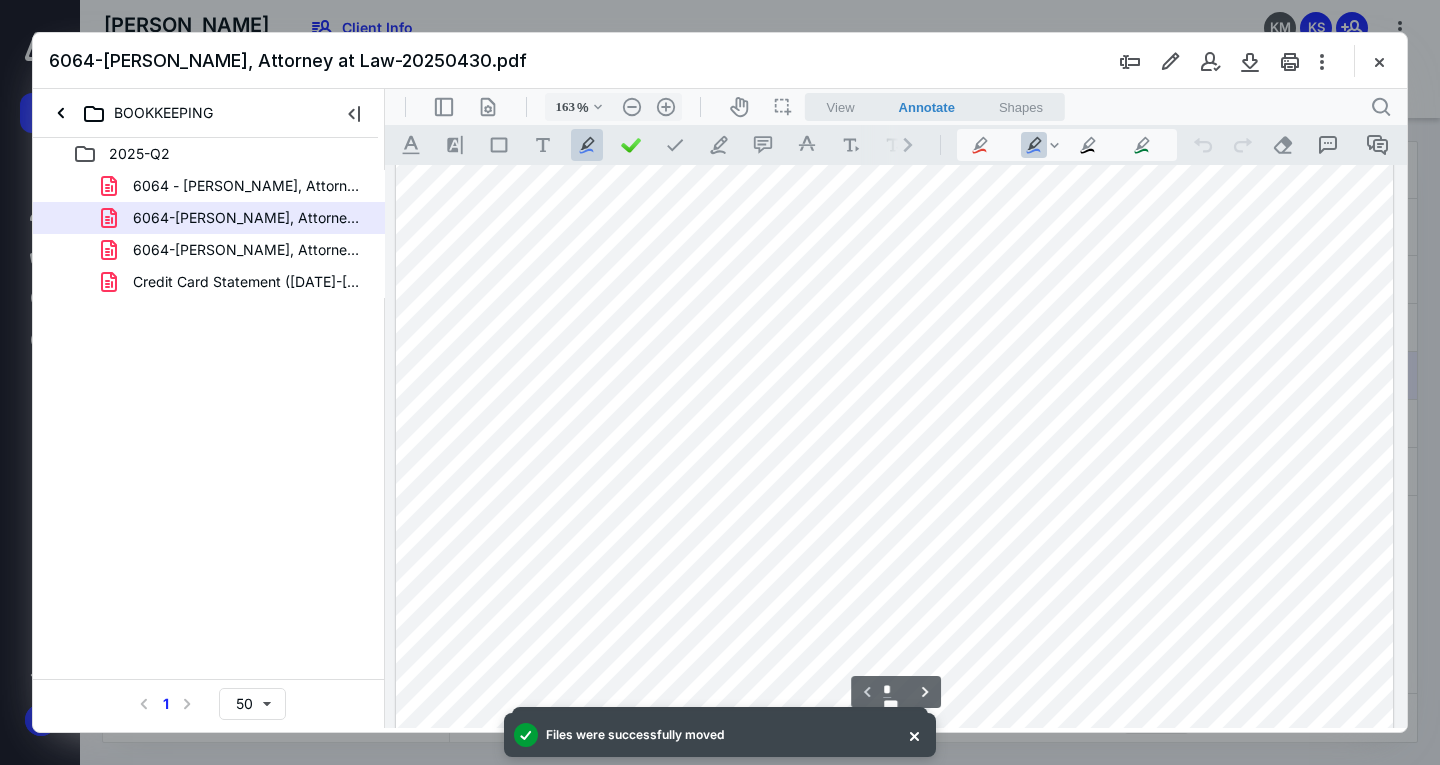 scroll, scrollTop: 0, scrollLeft: 0, axis: both 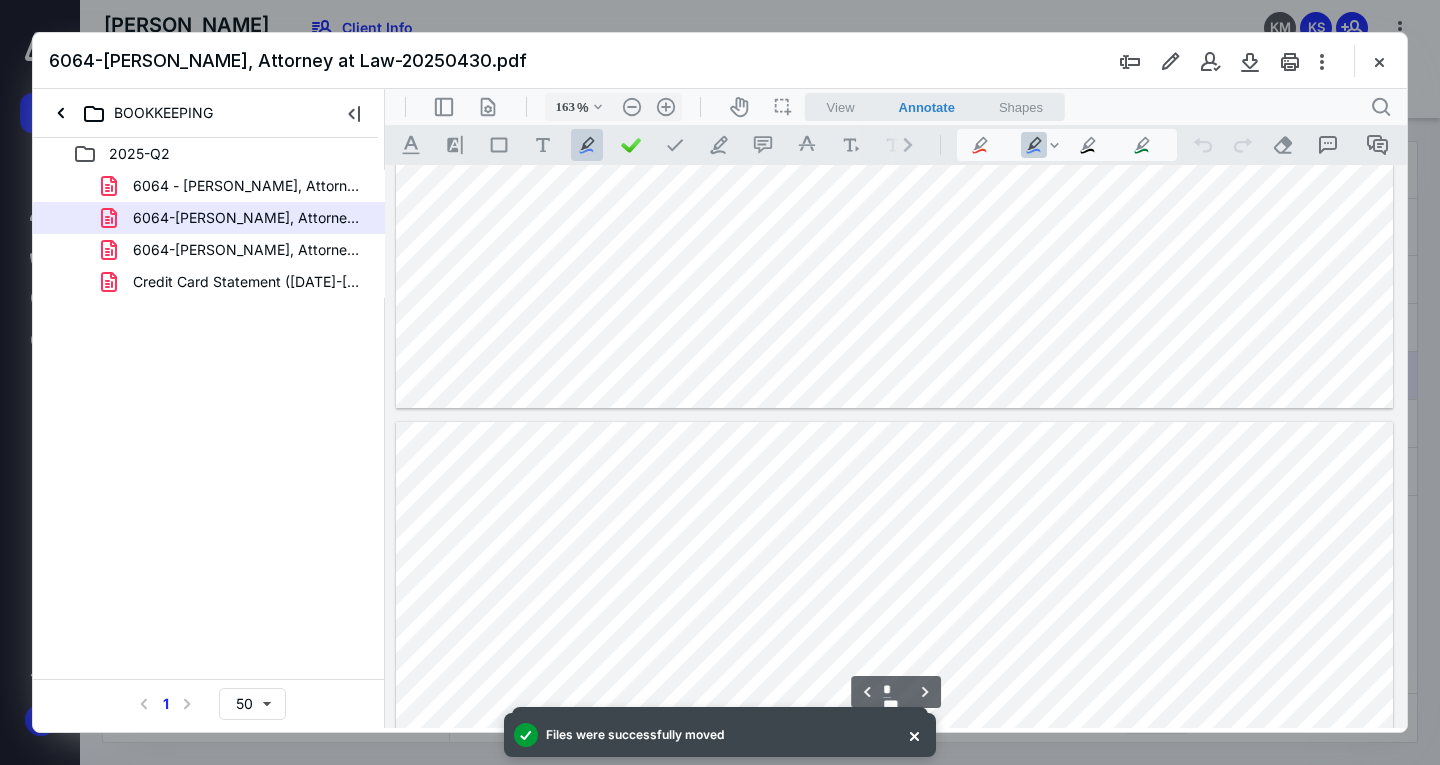 type on "*" 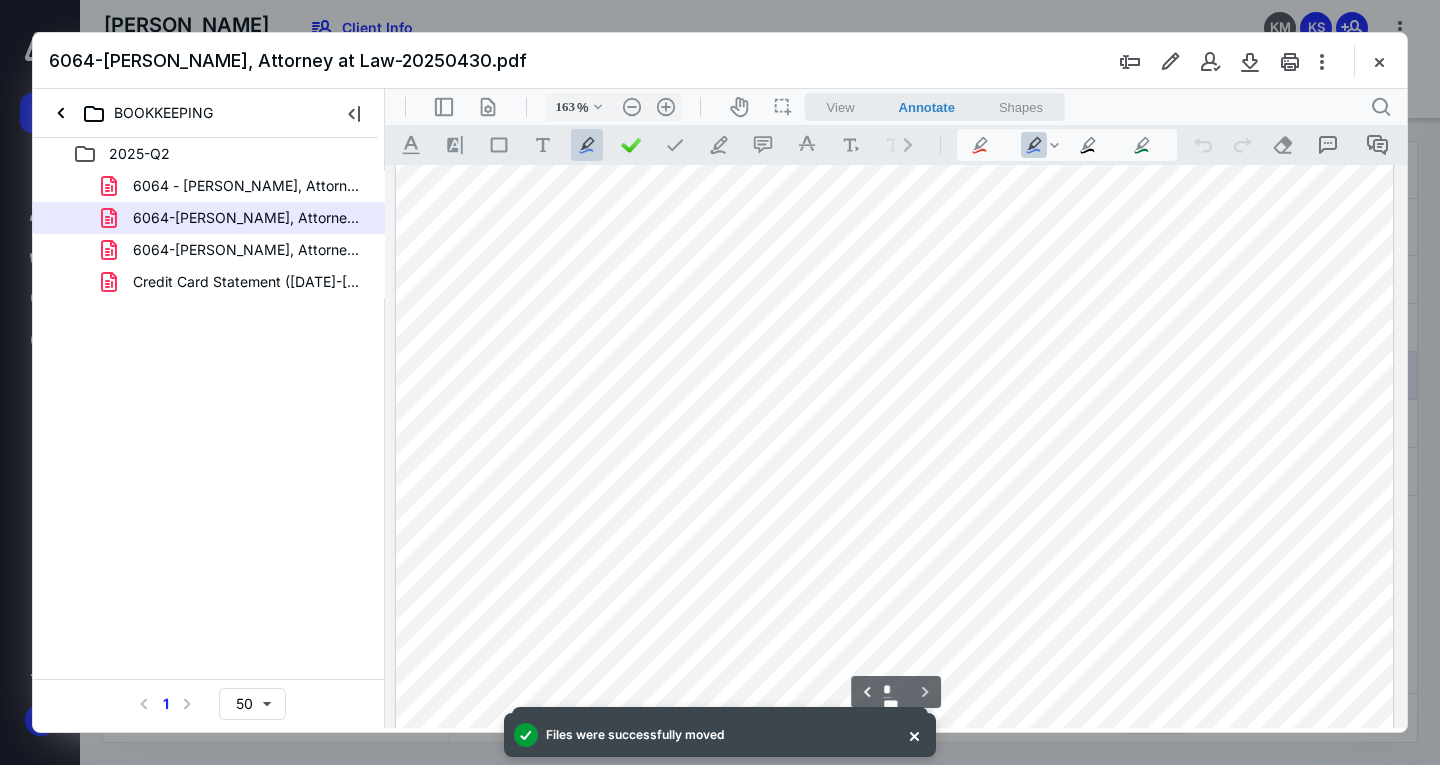 scroll, scrollTop: 4653, scrollLeft: 0, axis: vertical 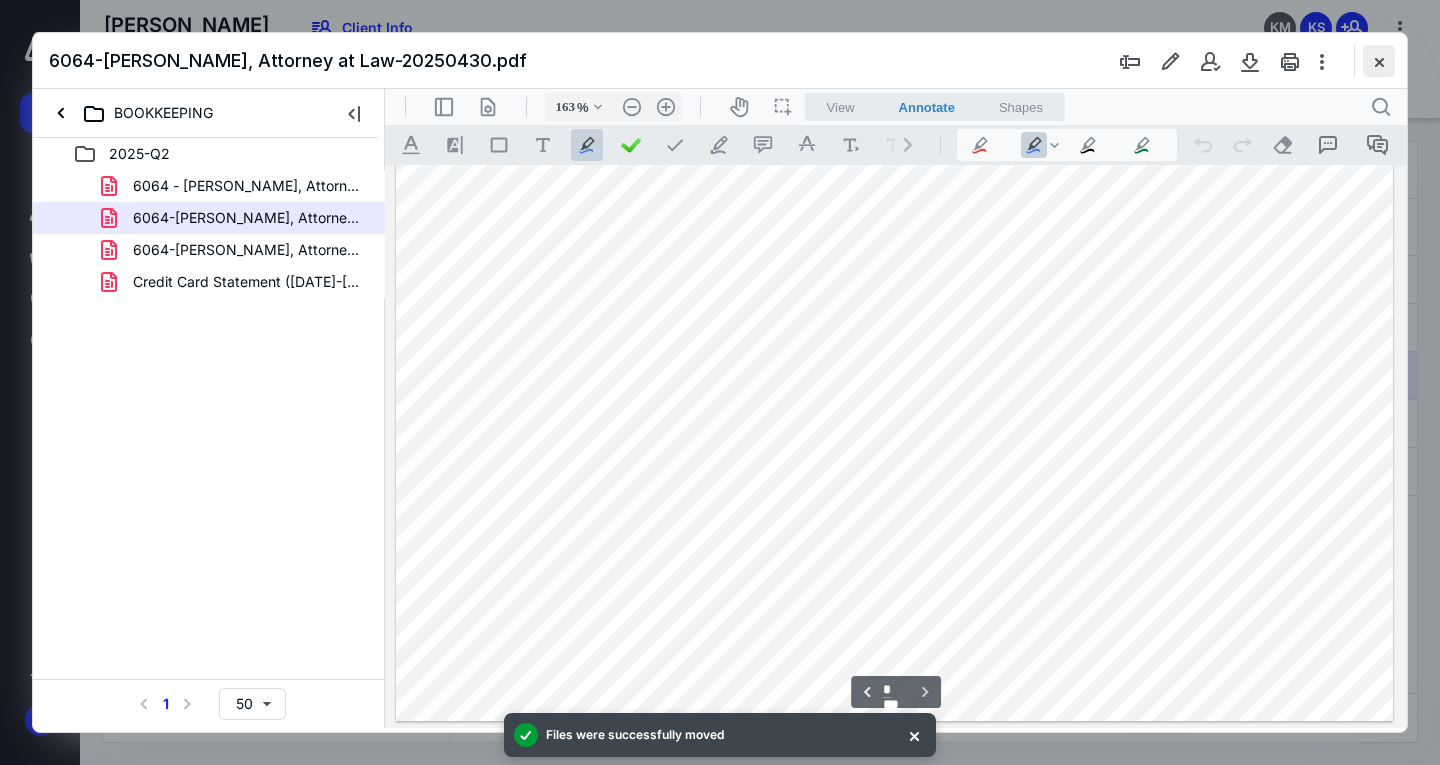 click at bounding box center (1379, 61) 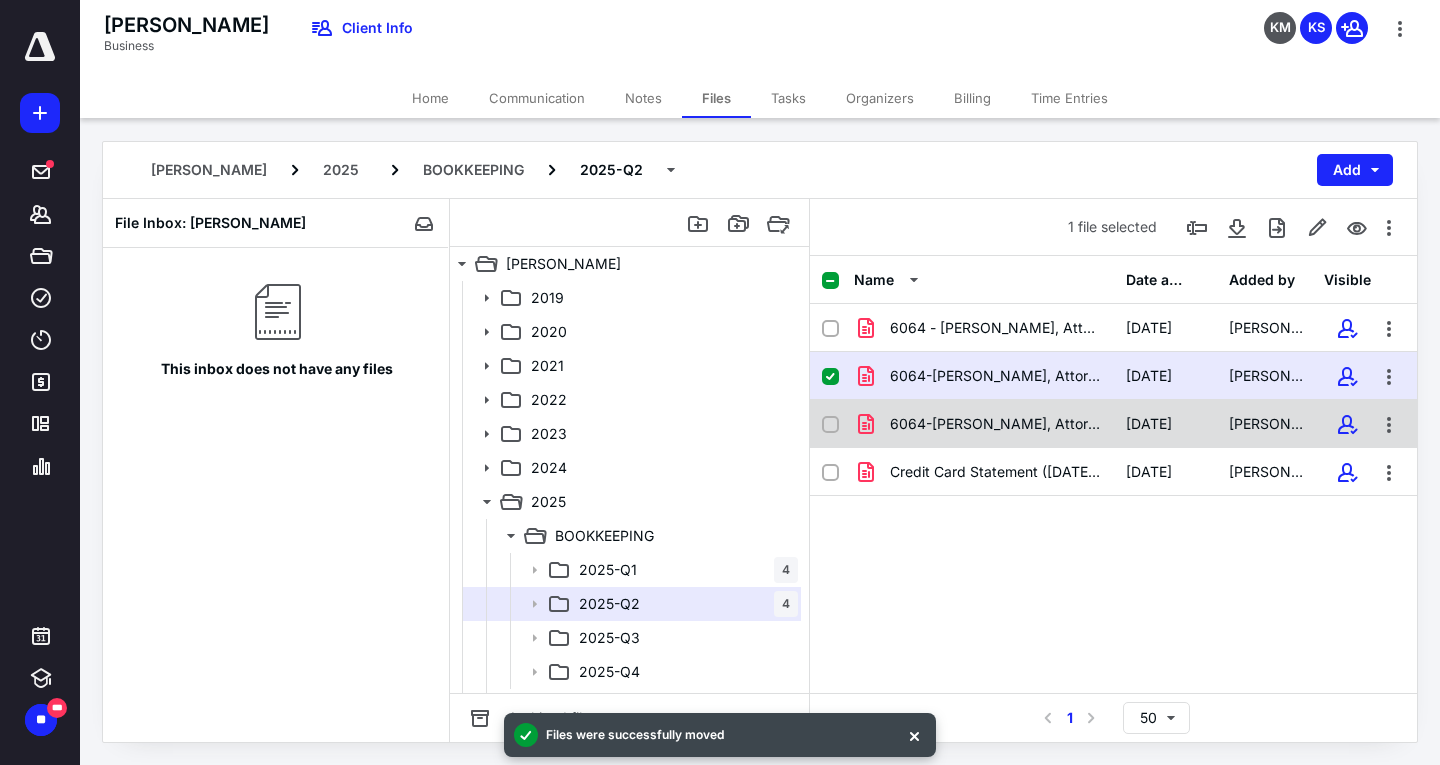 click on "6064-[PERSON_NAME], Attorney at Law-20250530.pdf" at bounding box center (996, 424) 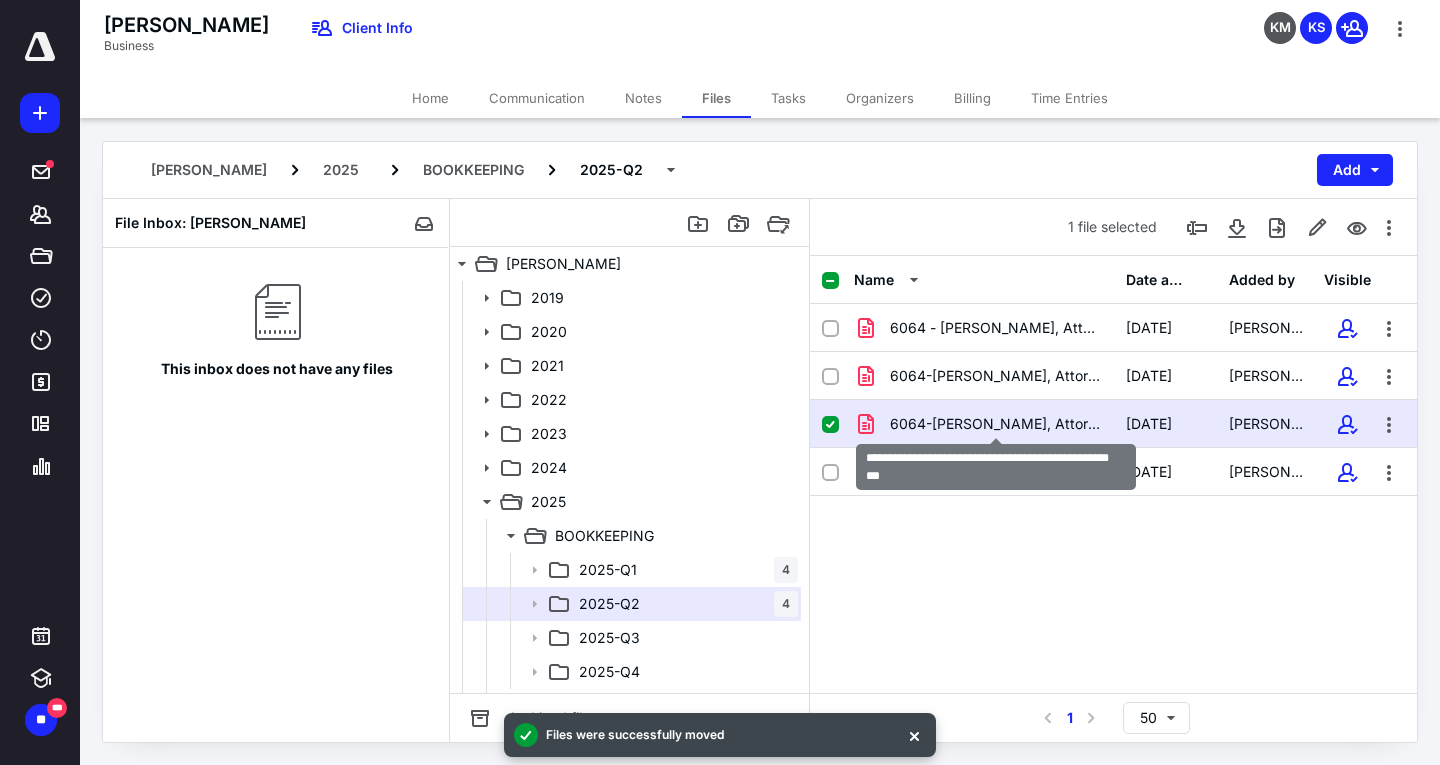 click on "6064-[PERSON_NAME], Attorney at Law-20250530.pdf" at bounding box center (996, 424) 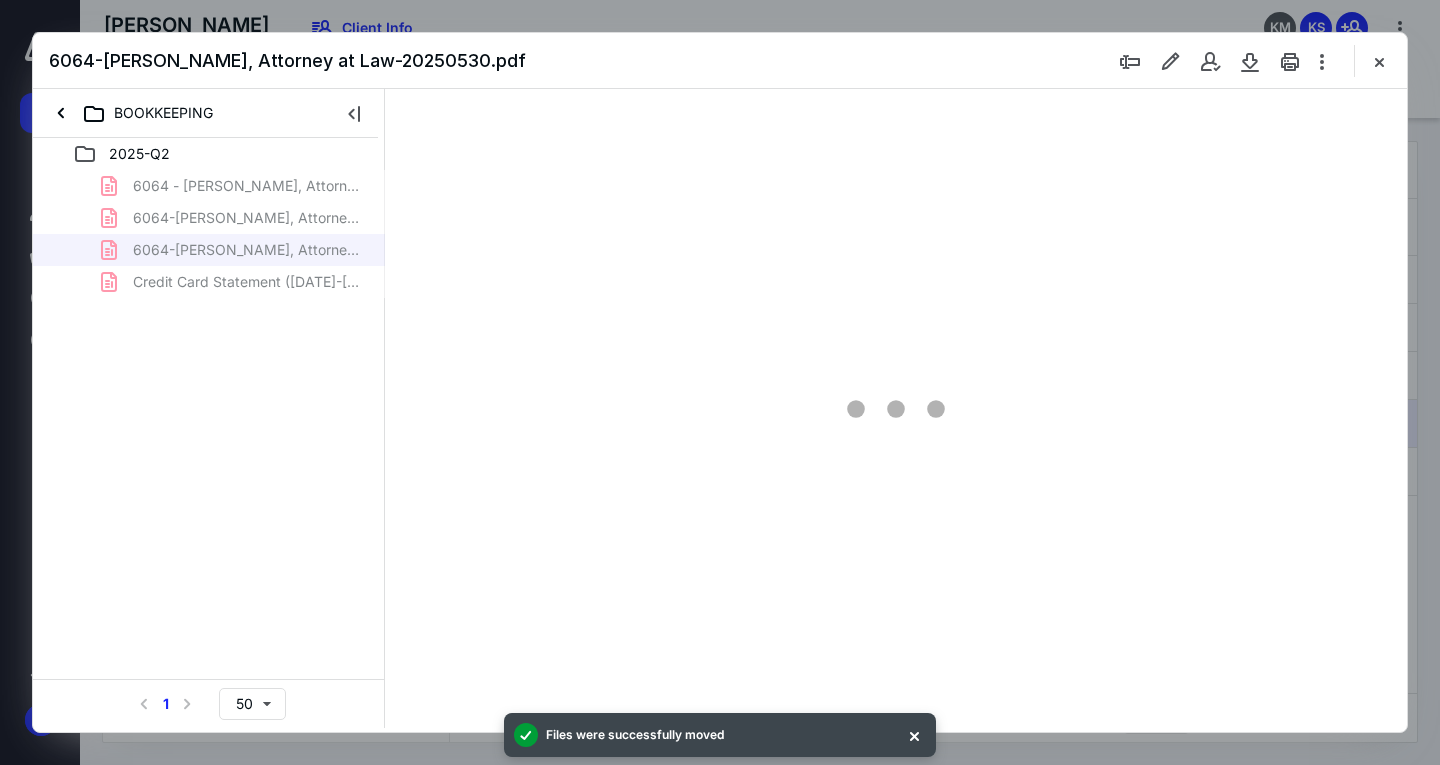 scroll, scrollTop: 0, scrollLeft: 0, axis: both 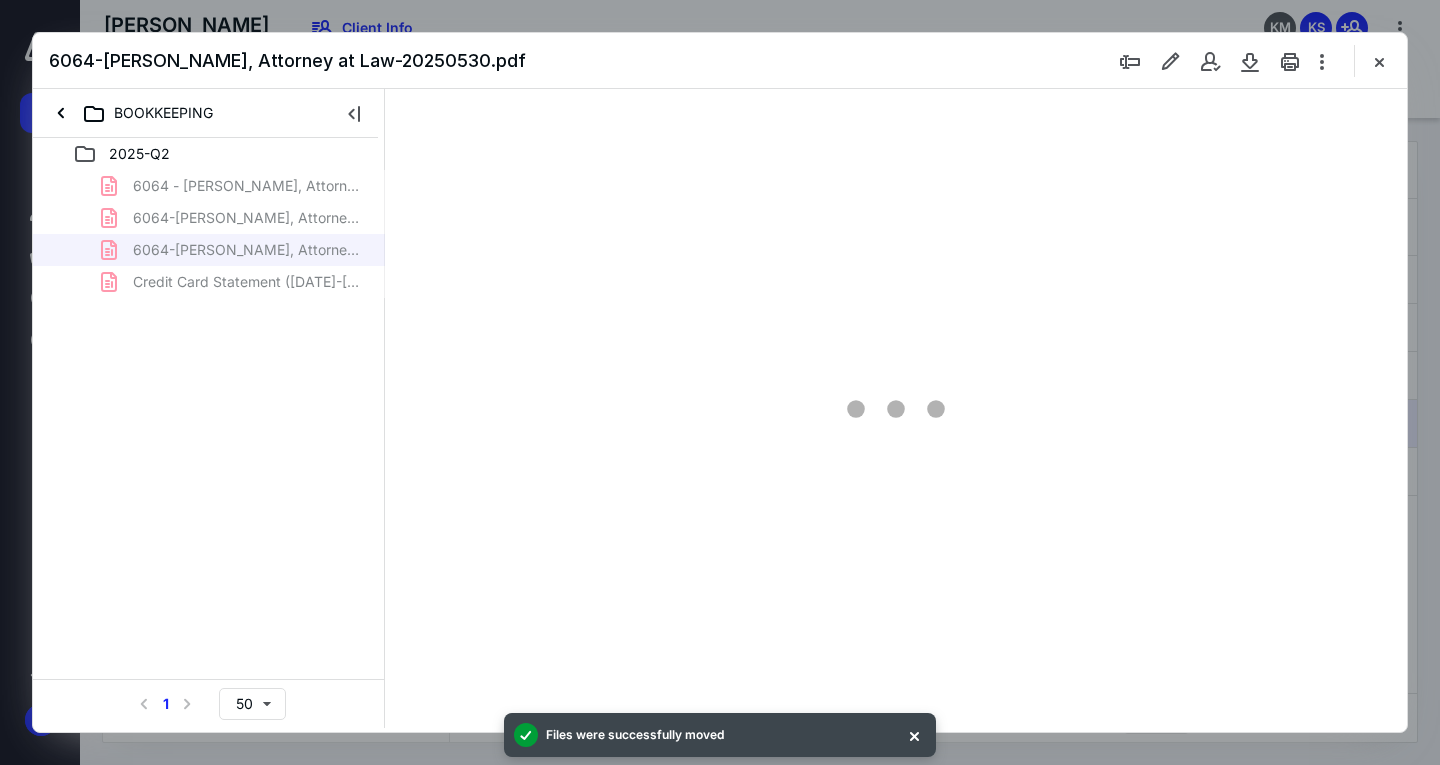 type on "163" 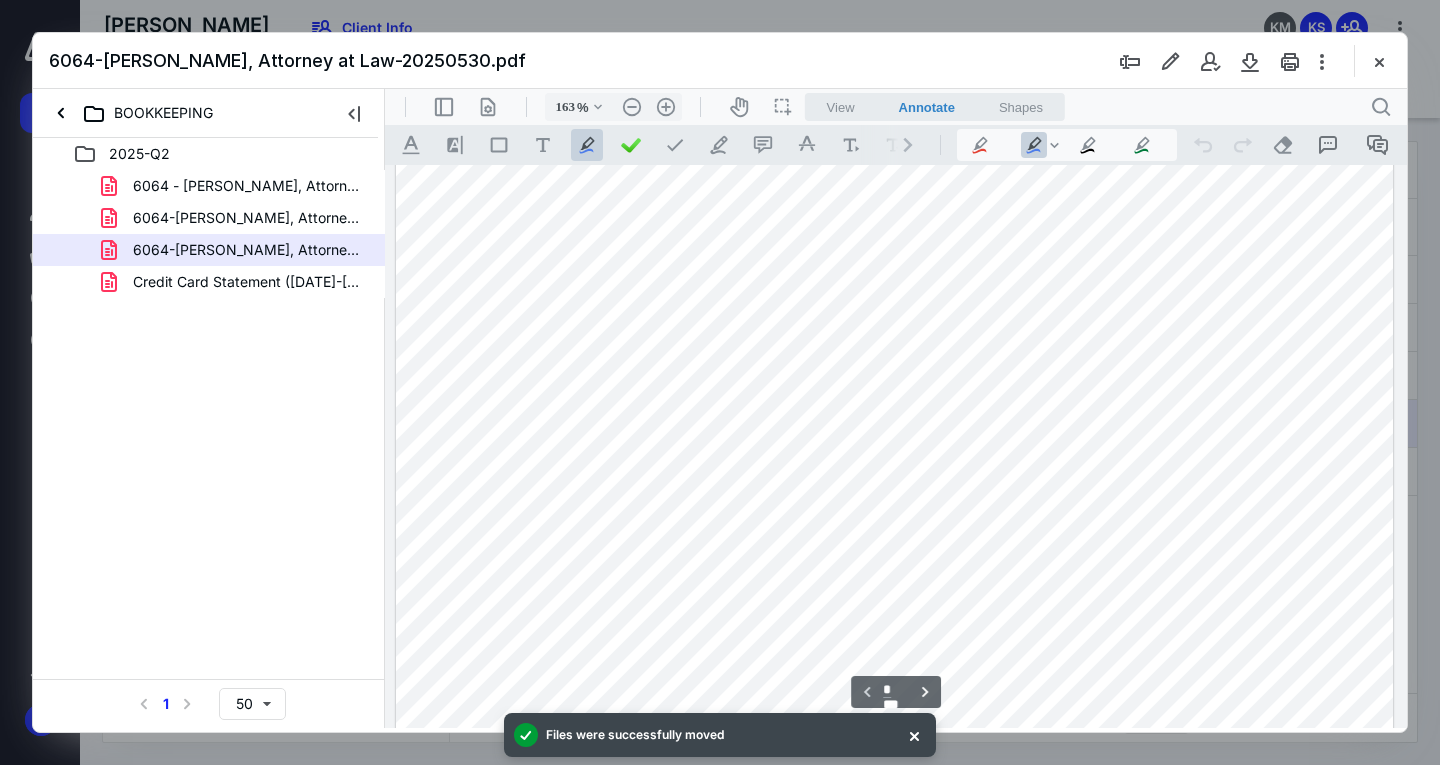scroll, scrollTop: 0, scrollLeft: 0, axis: both 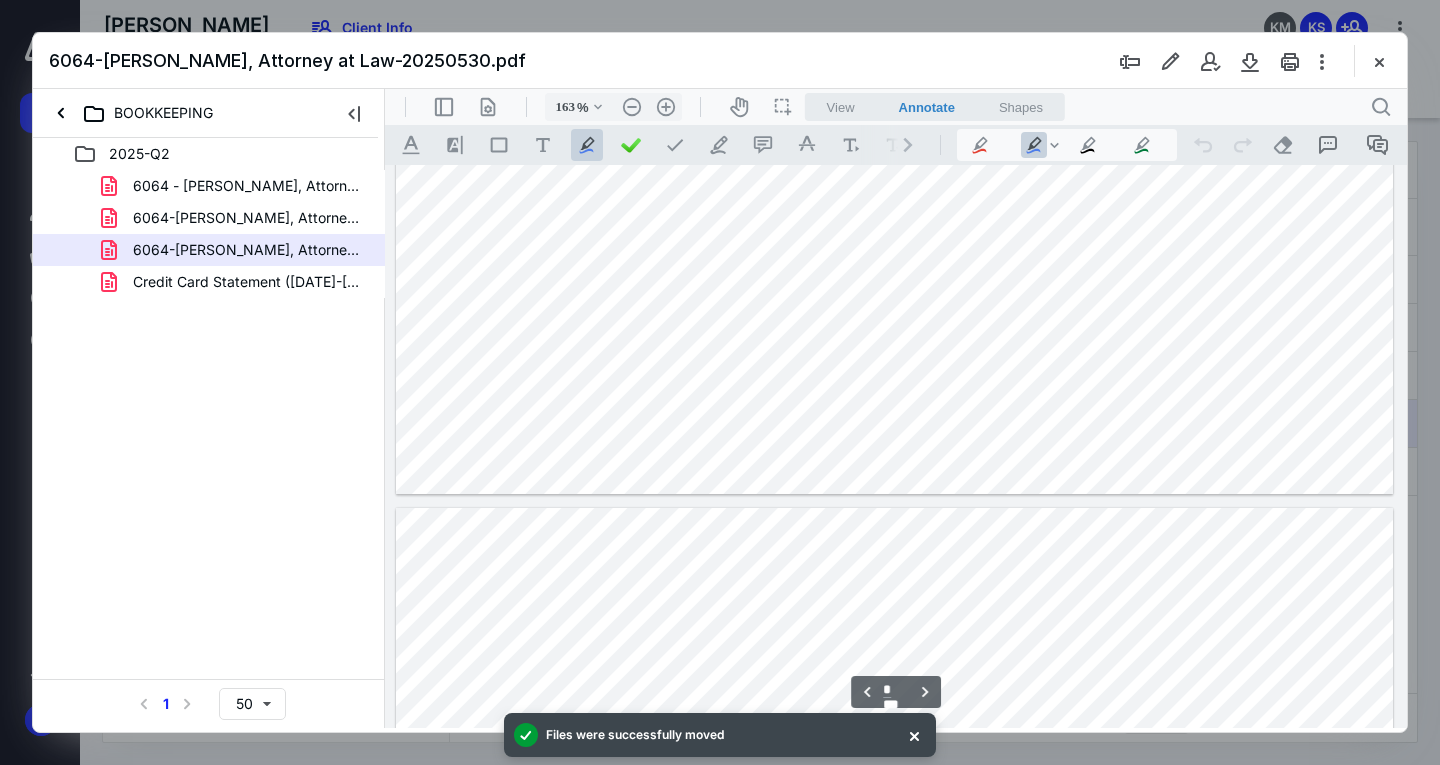 type on "*" 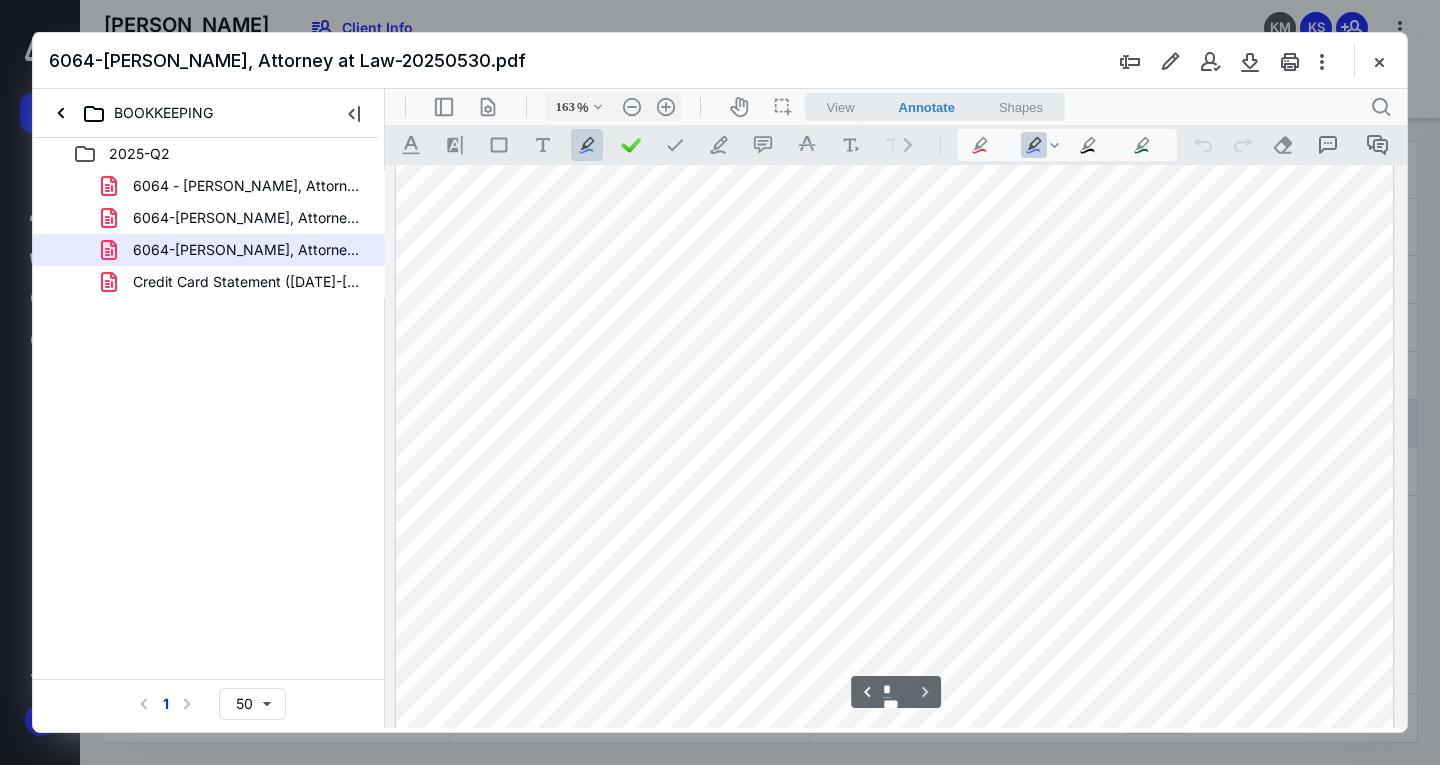 scroll, scrollTop: 4653, scrollLeft: 0, axis: vertical 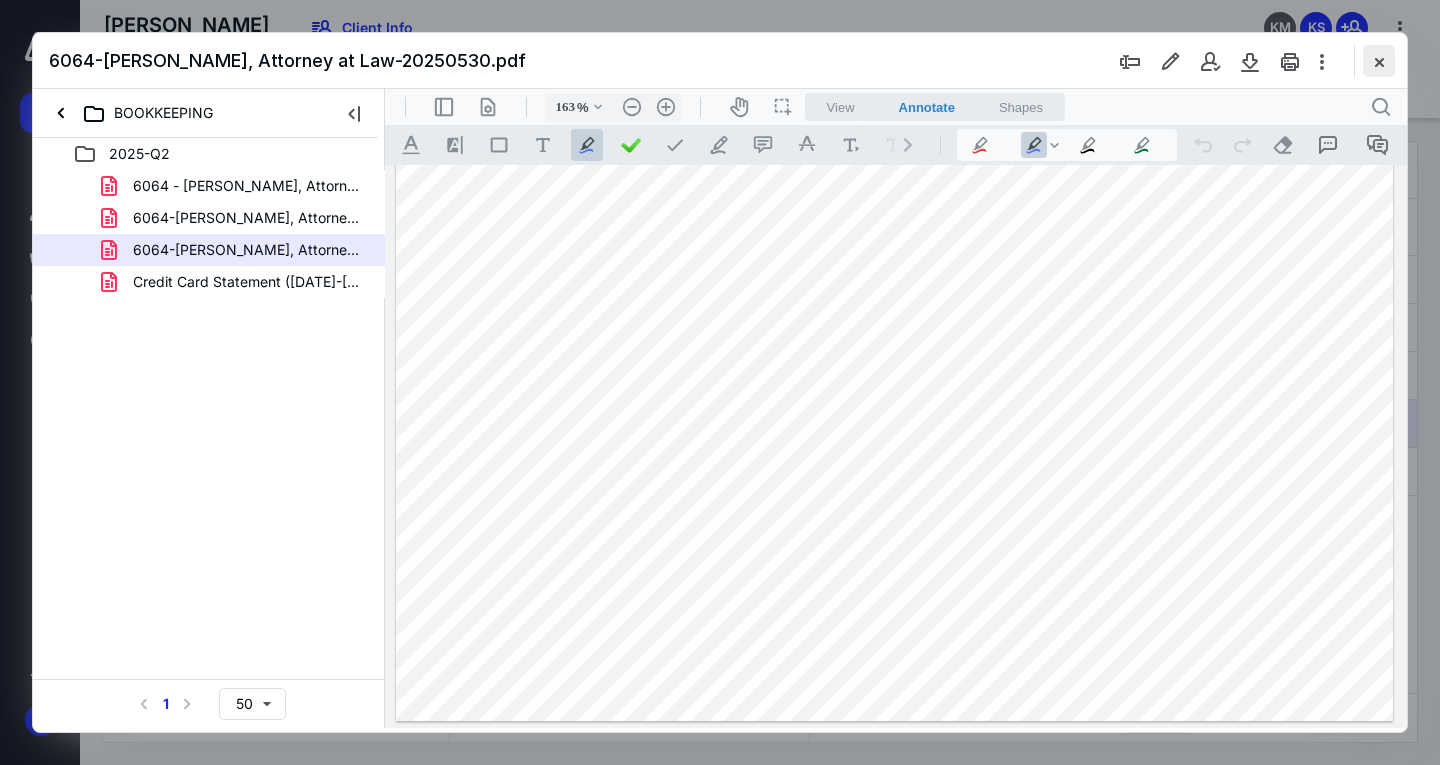 click at bounding box center [1379, 61] 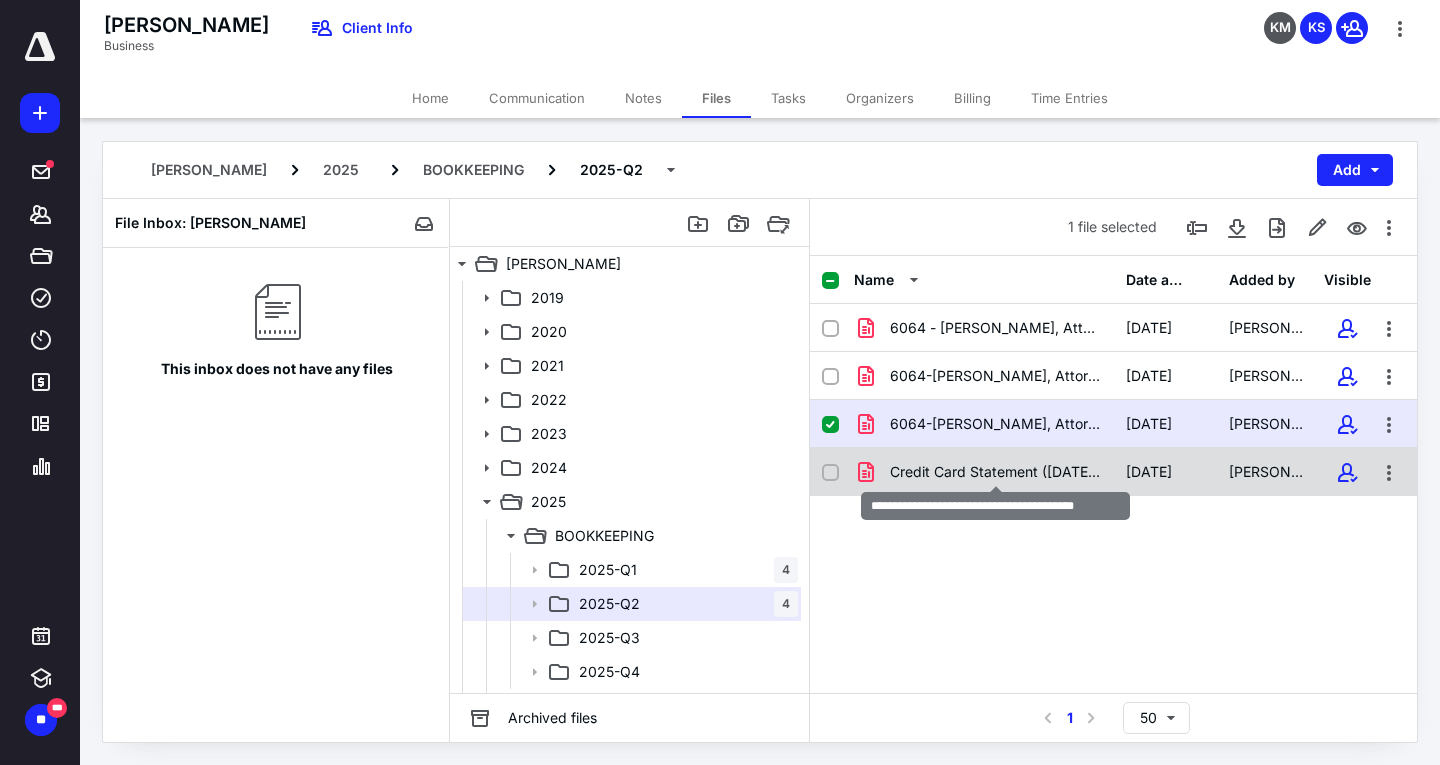 click on "Credit Card Statement ([DATE]-[DATE]).pdf" at bounding box center [996, 472] 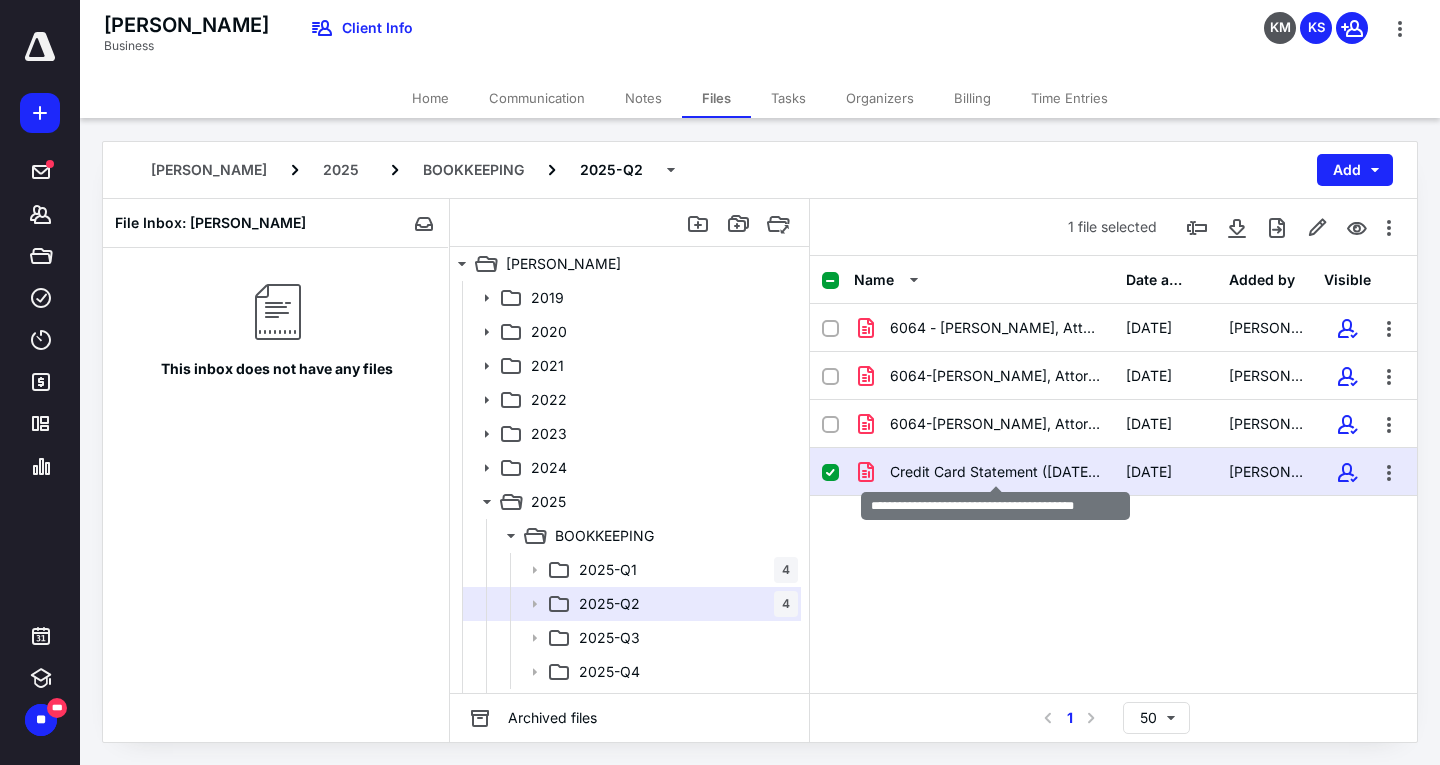click on "Credit Card Statement ([DATE]-[DATE]).pdf" at bounding box center [996, 472] 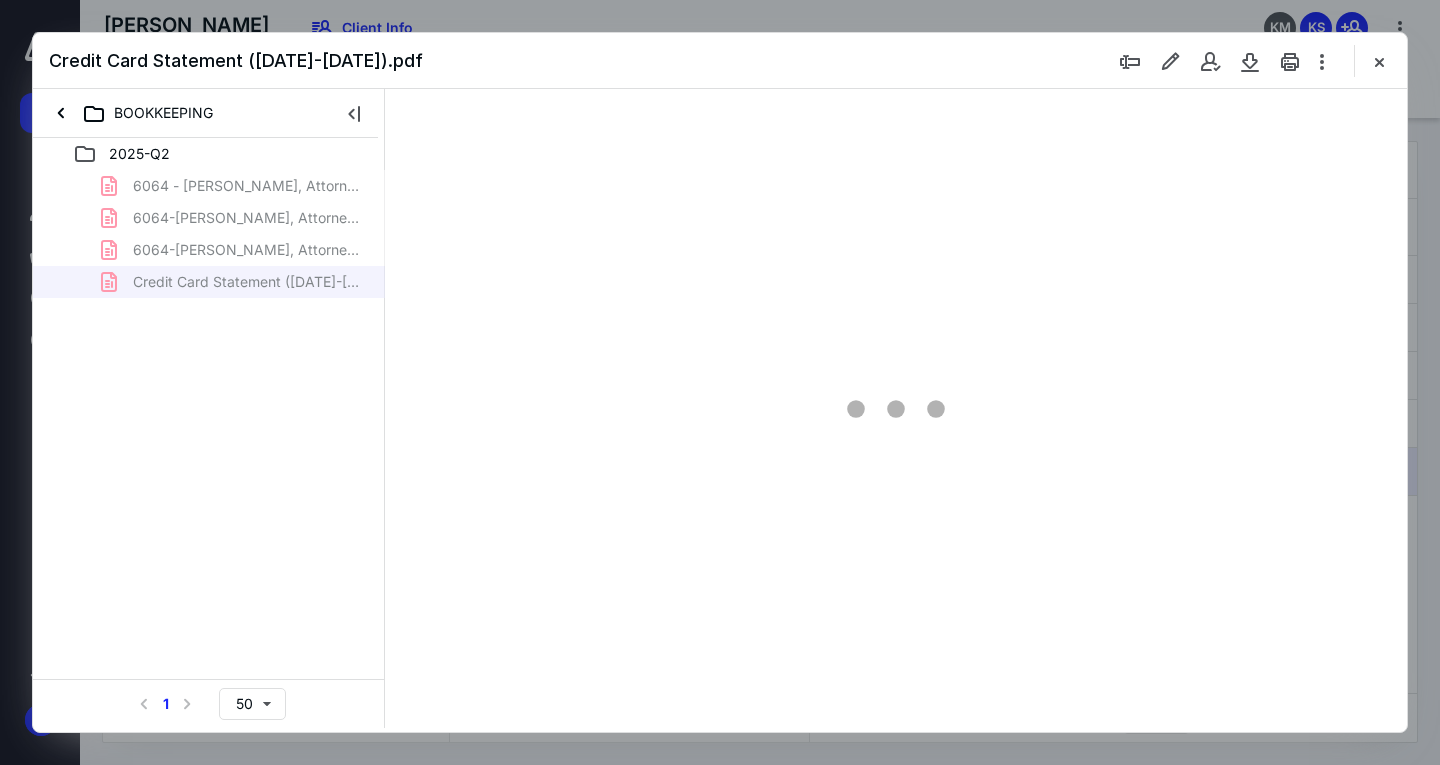 scroll, scrollTop: 0, scrollLeft: 0, axis: both 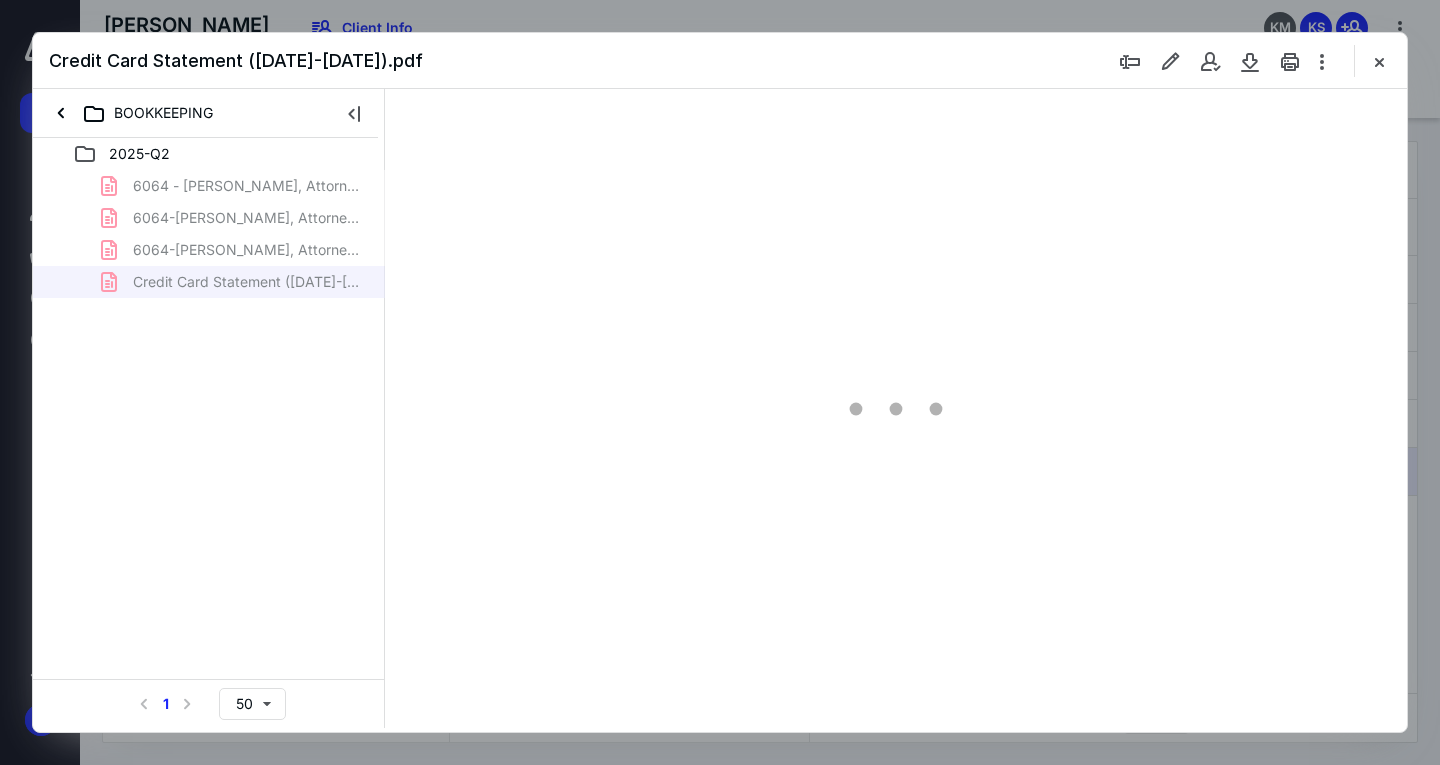 type on "164" 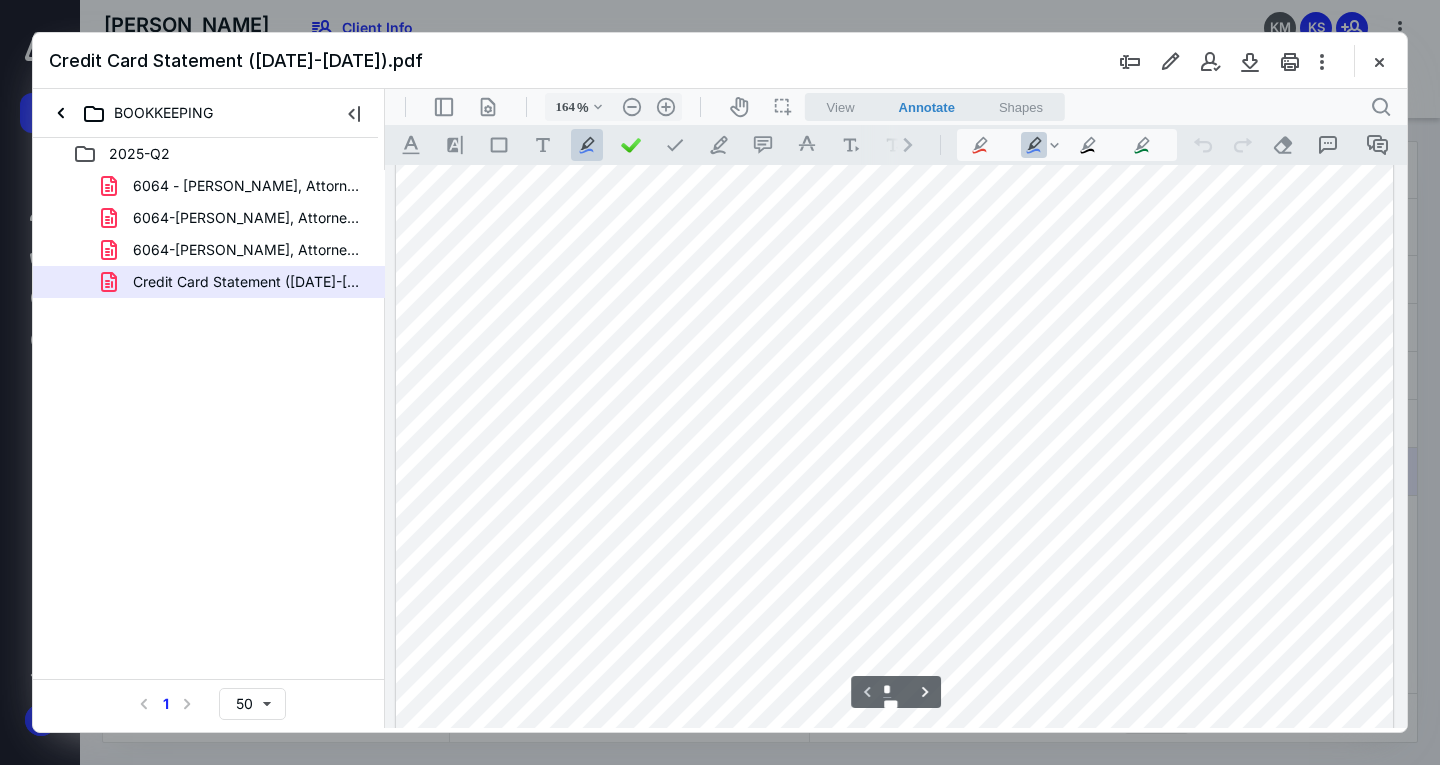 scroll, scrollTop: 0, scrollLeft: 0, axis: both 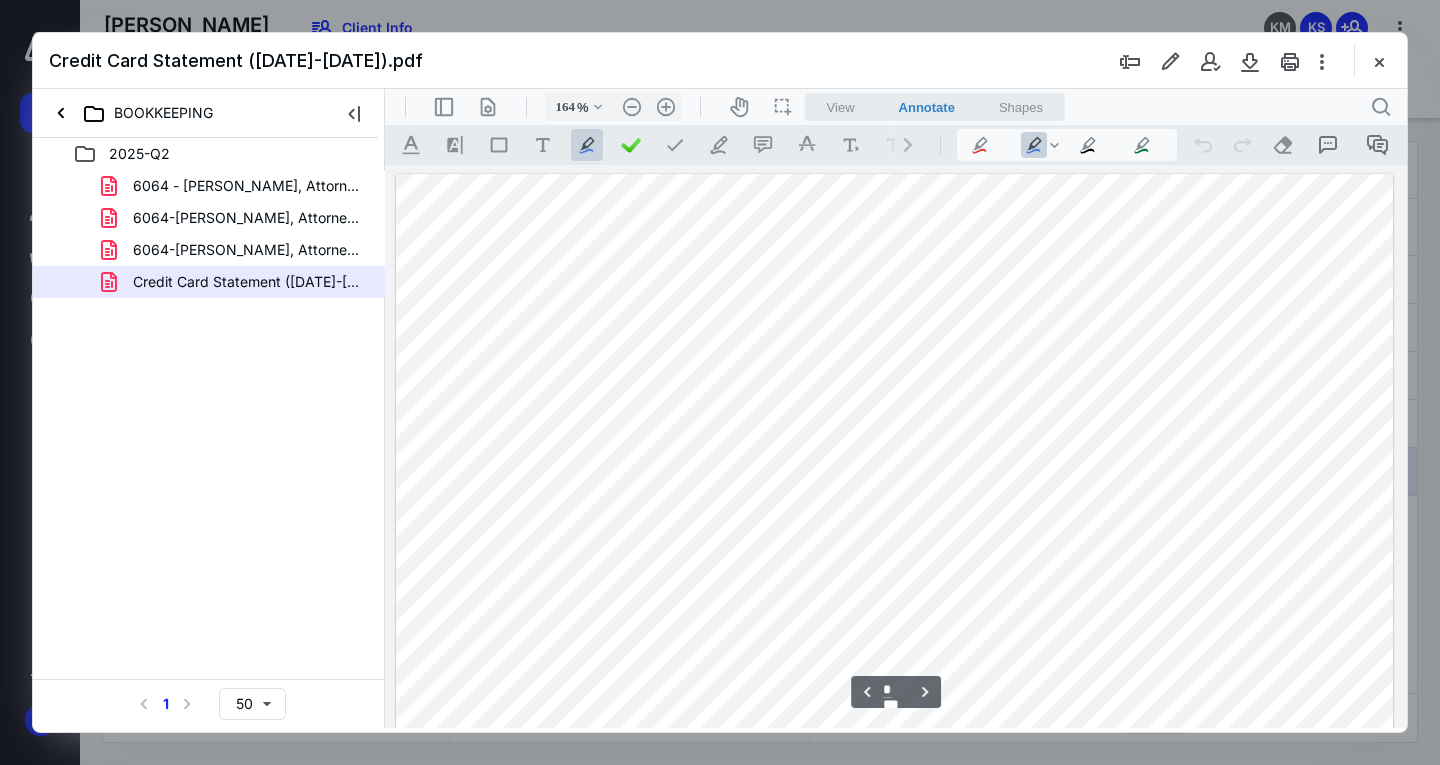 type on "*" 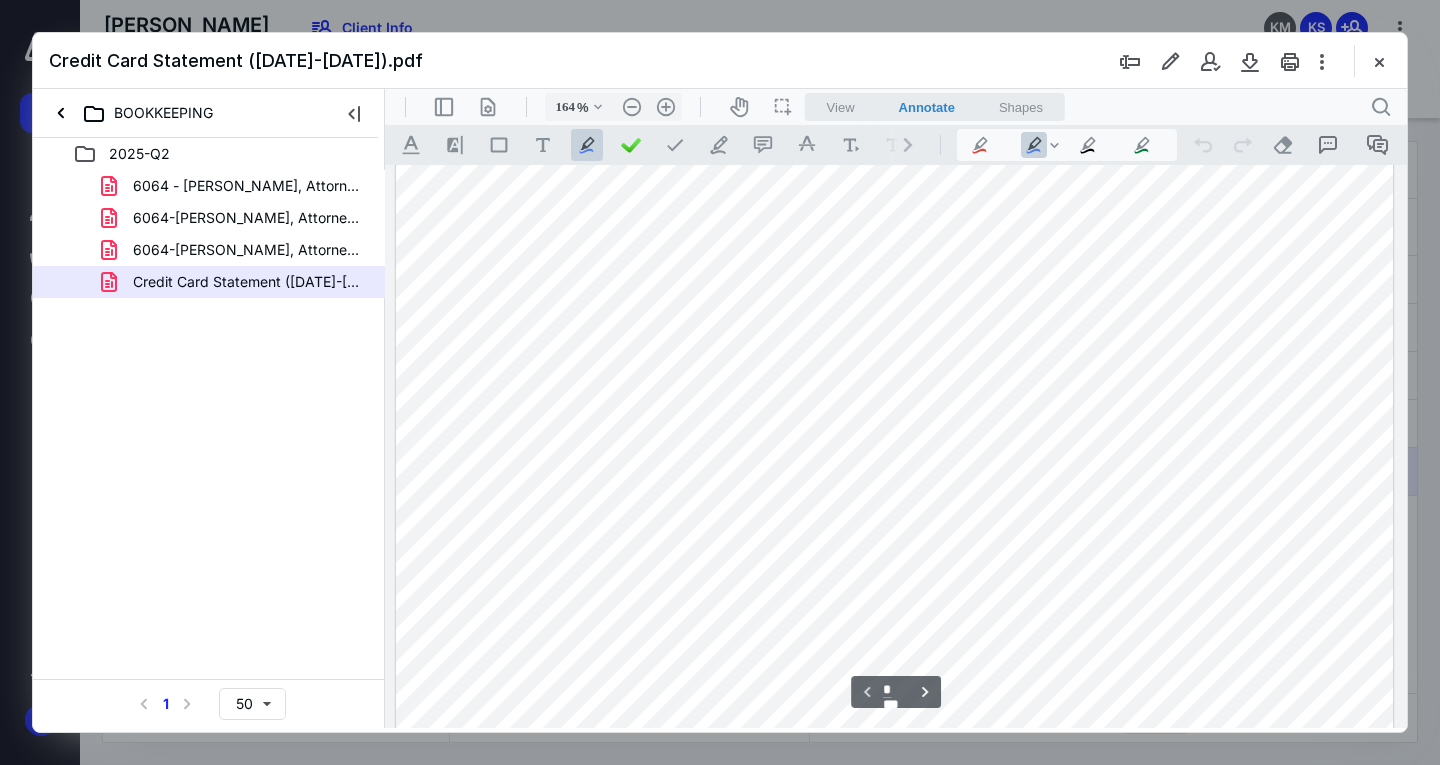 scroll, scrollTop: 0, scrollLeft: 0, axis: both 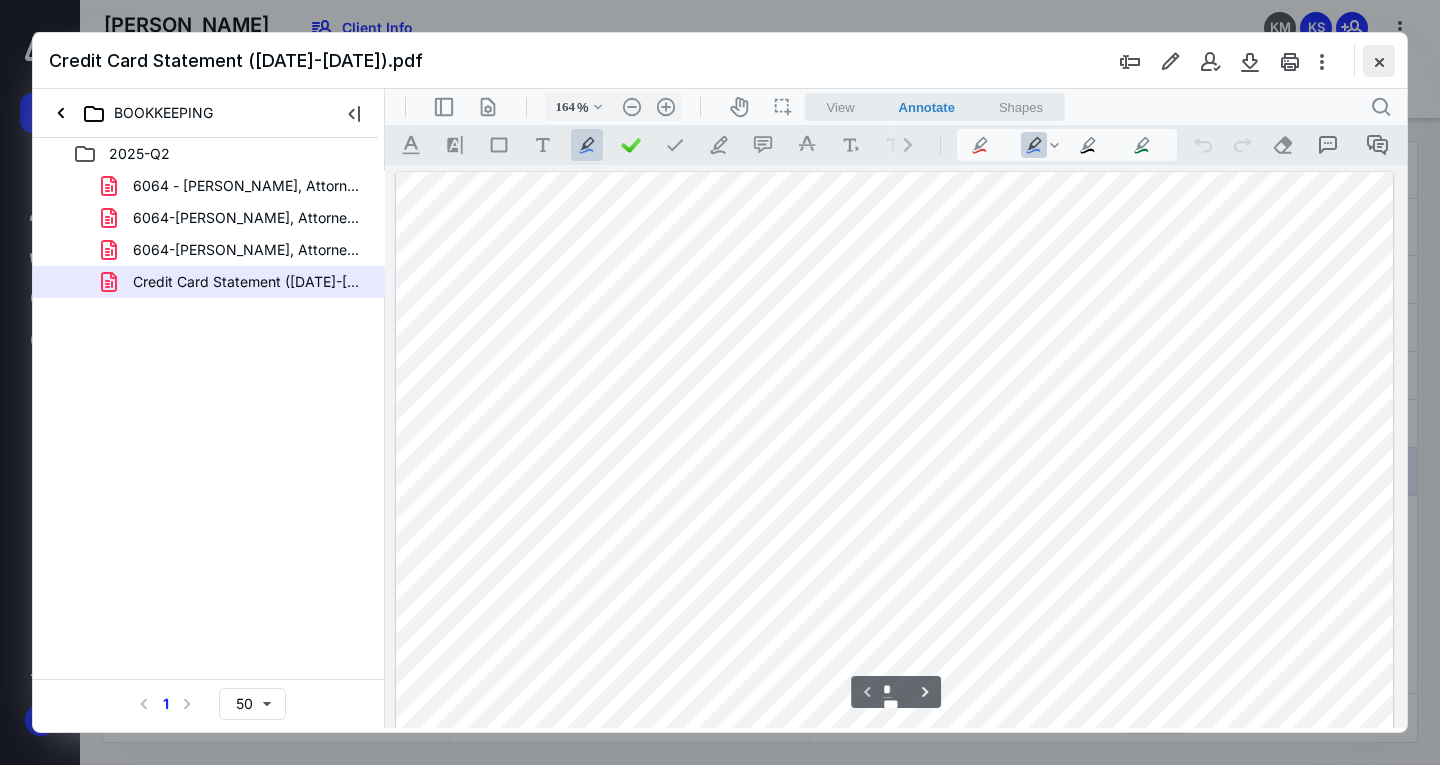 click at bounding box center [1379, 61] 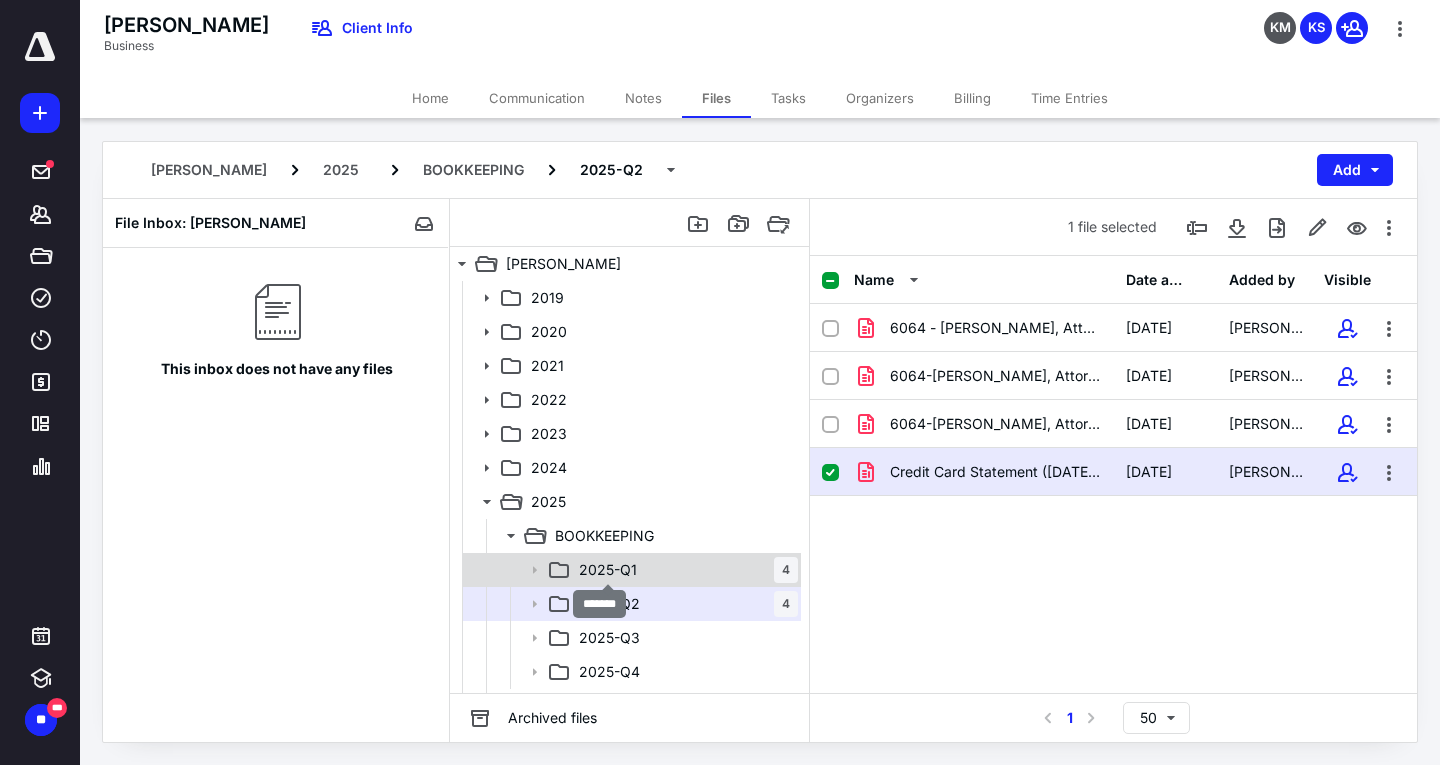click on "2025-Q1" at bounding box center (608, 570) 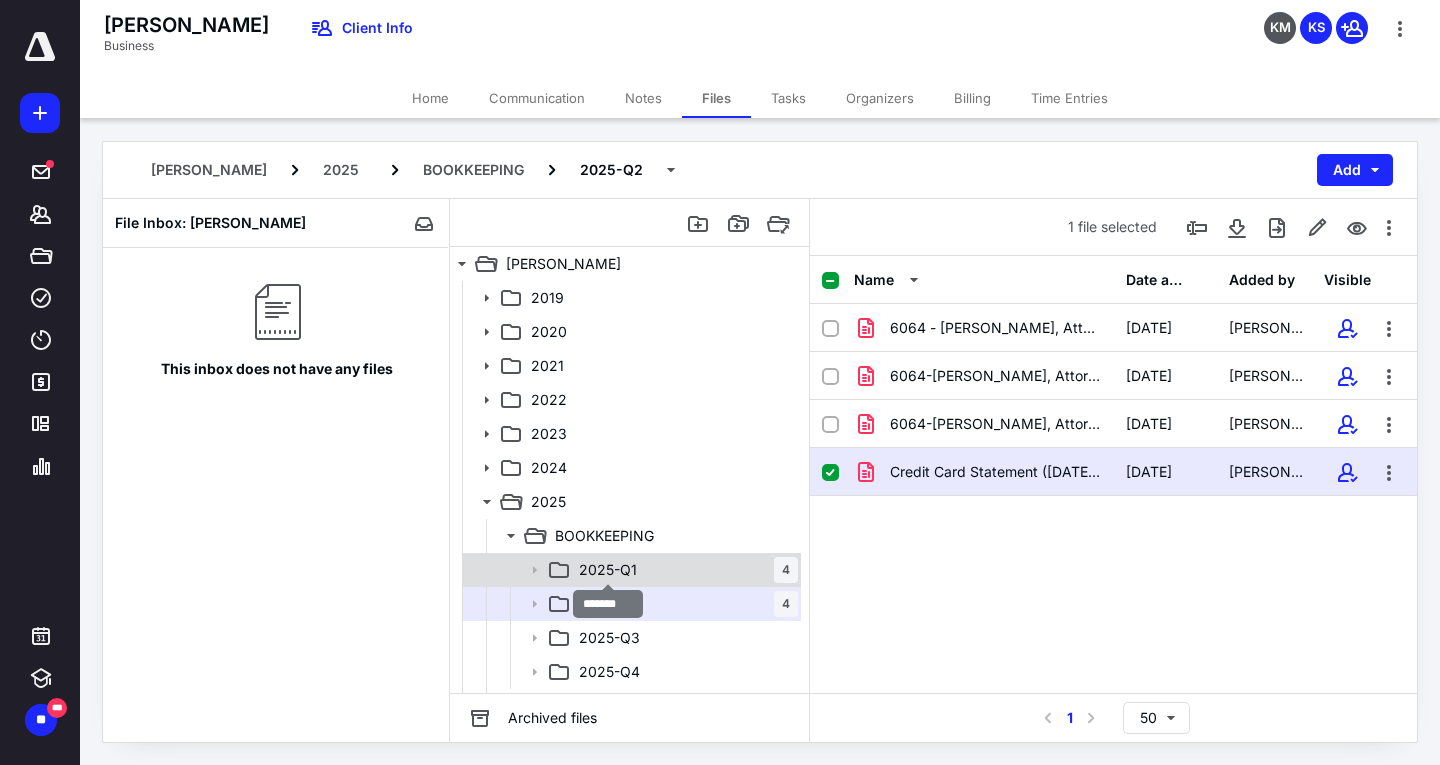 click on "2025-Q1" at bounding box center (608, 570) 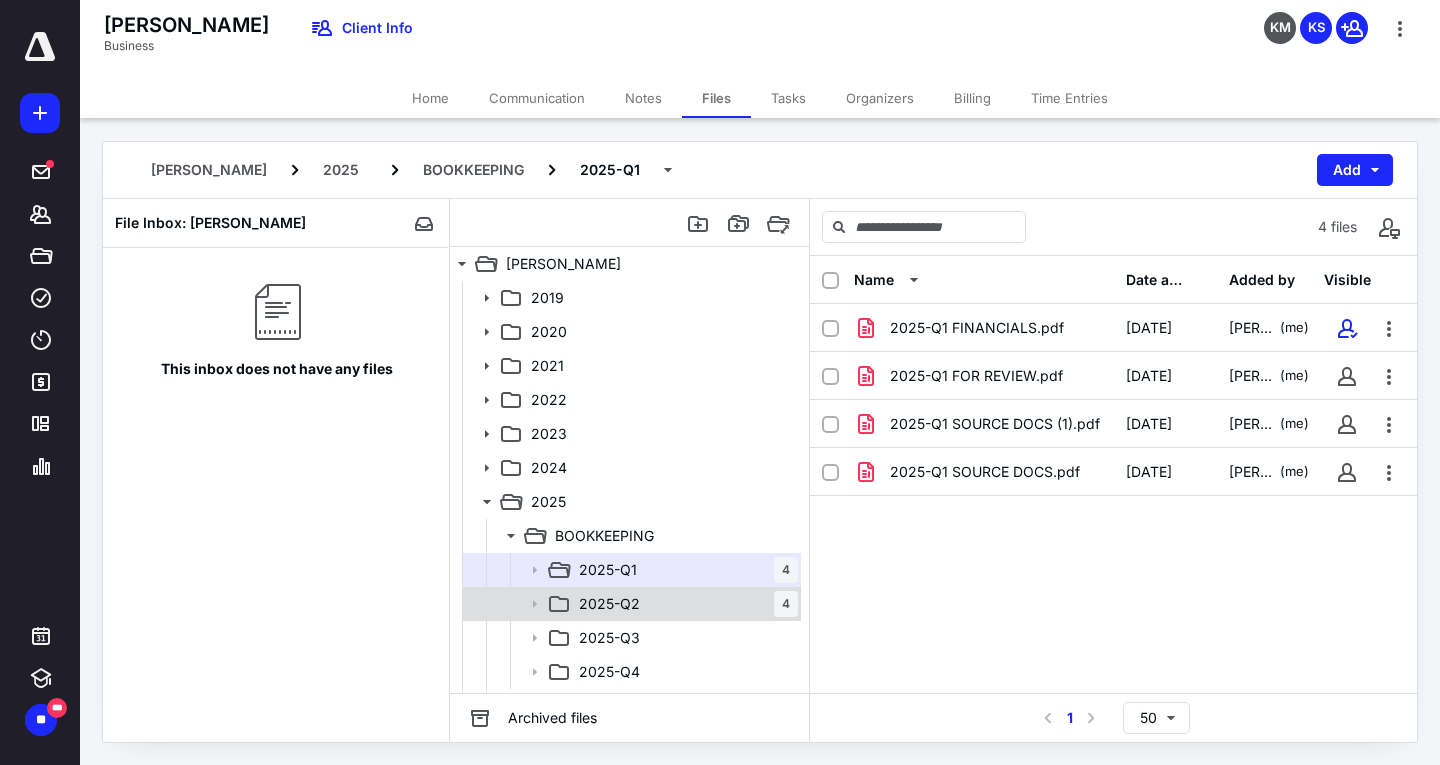 click on "2025-Q2 4" at bounding box center (684, 604) 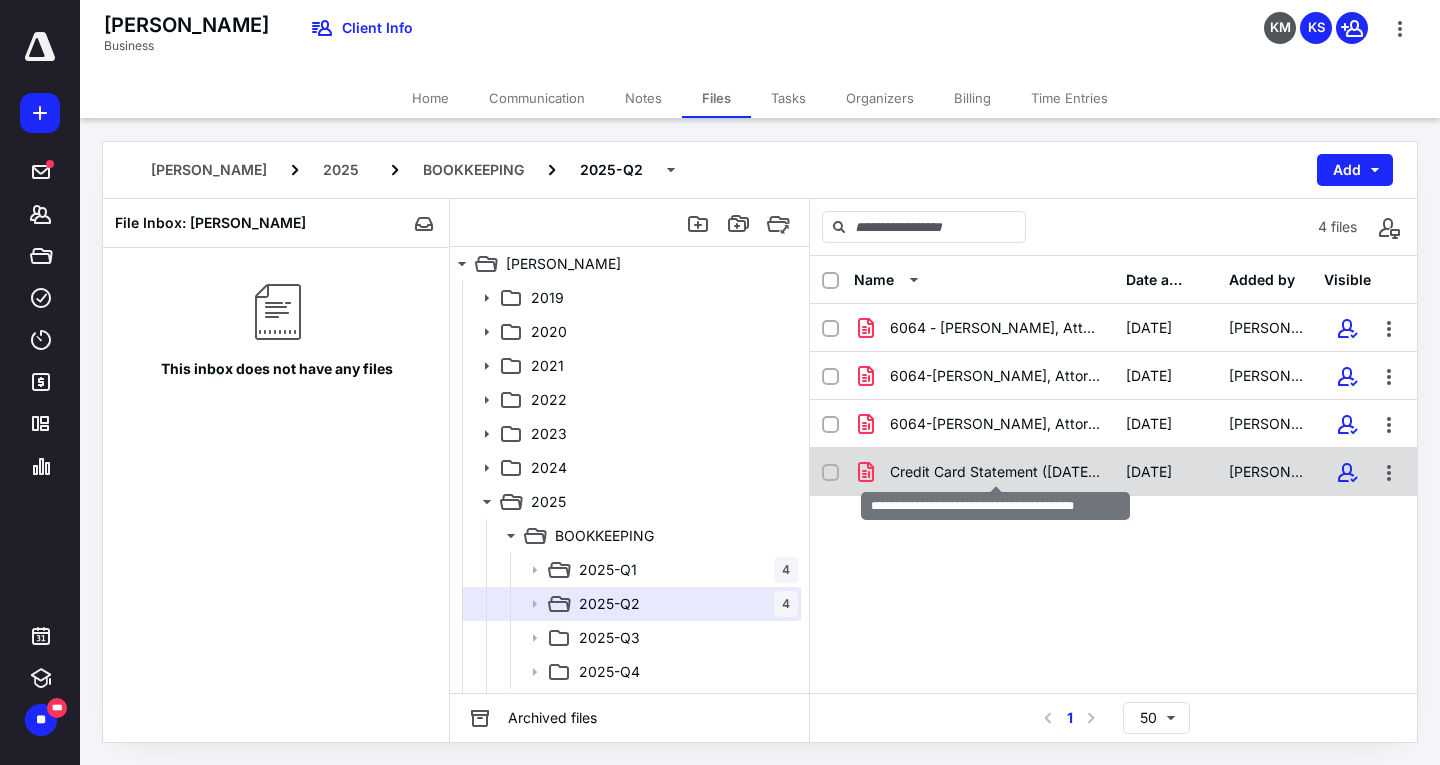 click on "Credit Card Statement ([DATE]-[DATE]).pdf" at bounding box center (996, 472) 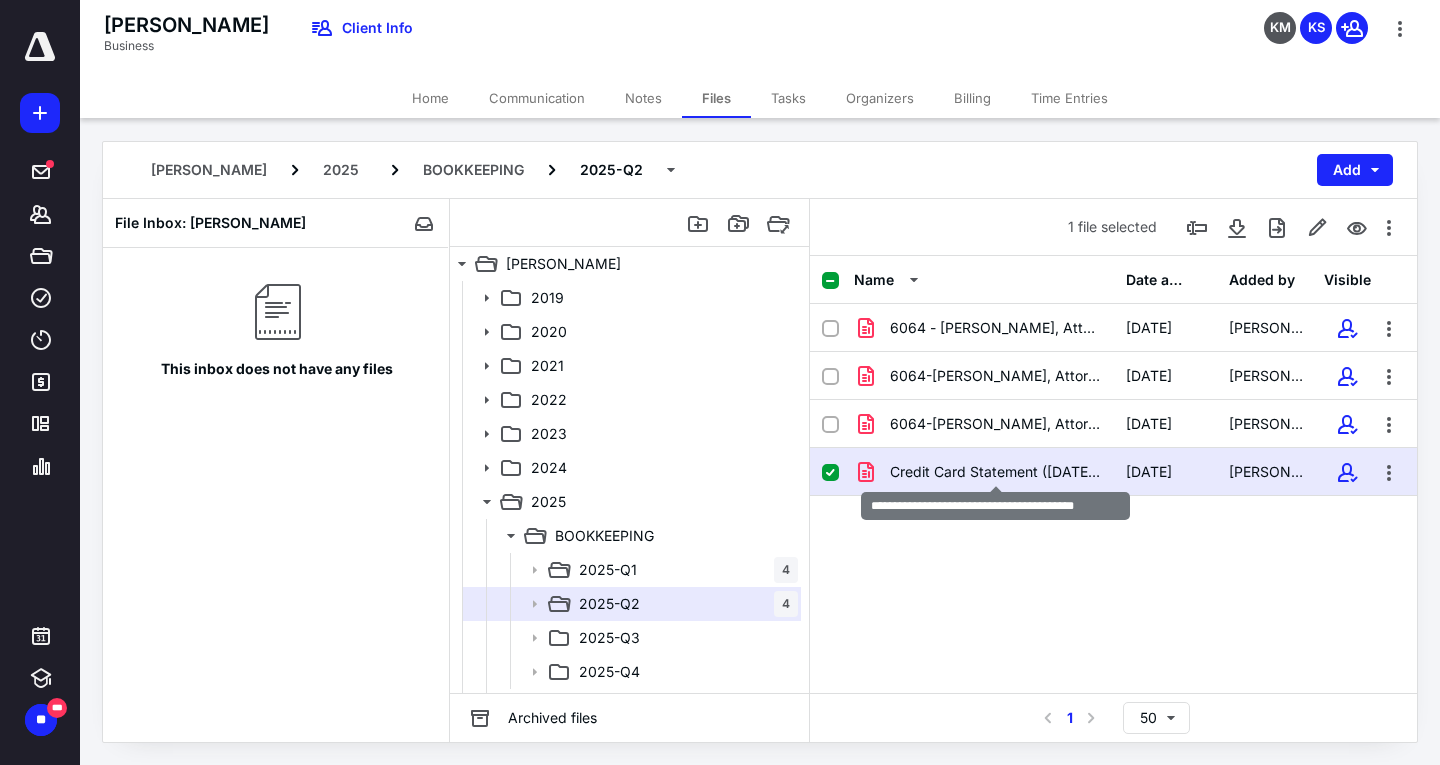 click on "Credit Card Statement ([DATE]-[DATE]).pdf" at bounding box center [996, 472] 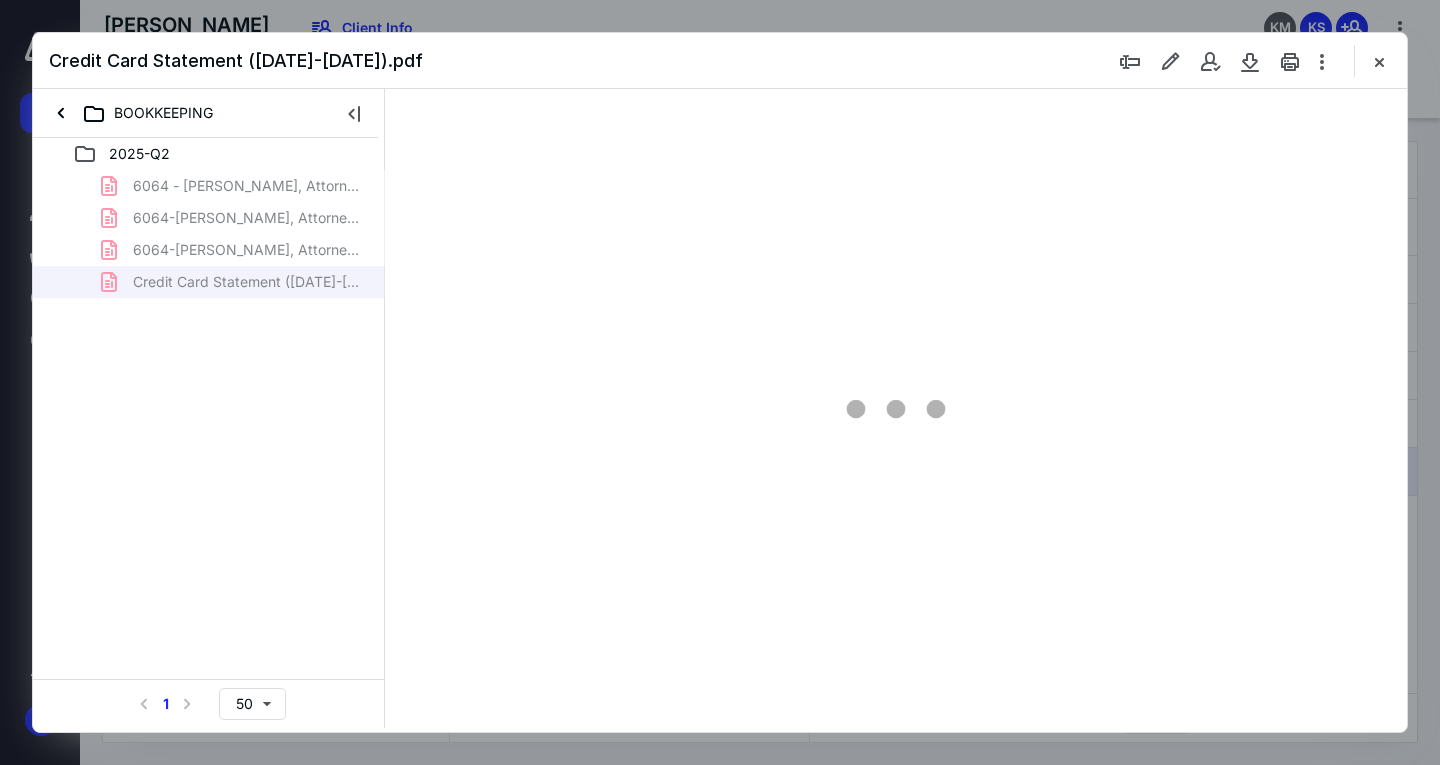 scroll, scrollTop: 0, scrollLeft: 0, axis: both 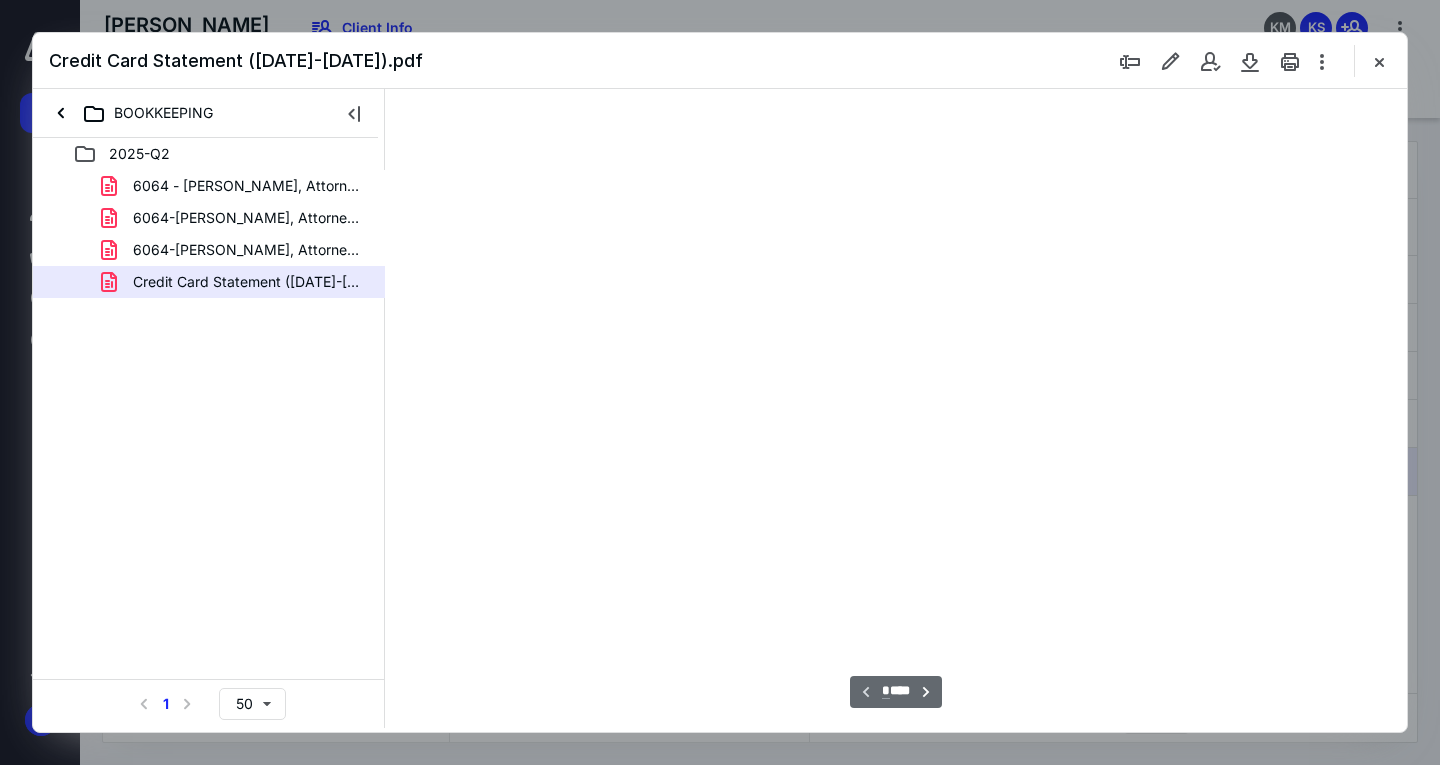 type on "164" 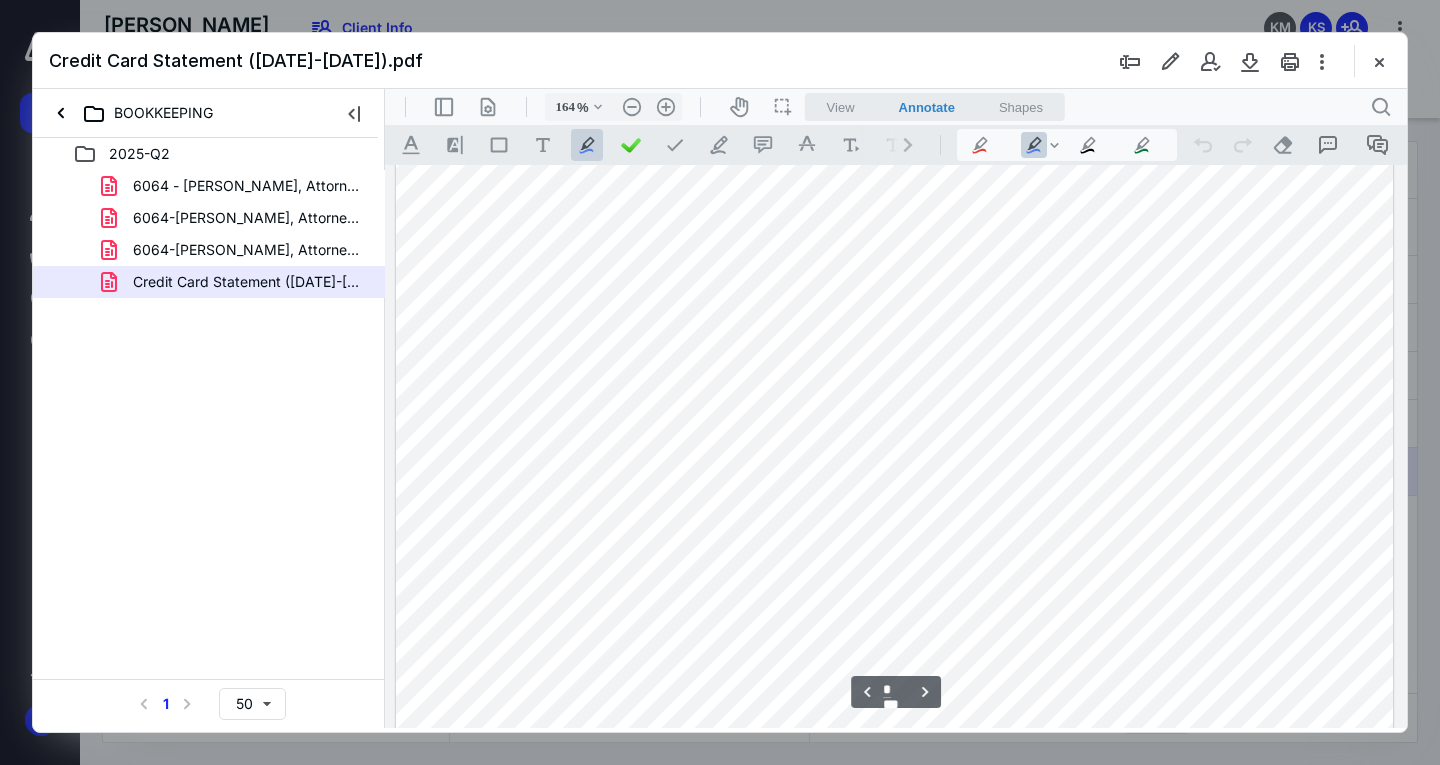 scroll, scrollTop: 1500, scrollLeft: 0, axis: vertical 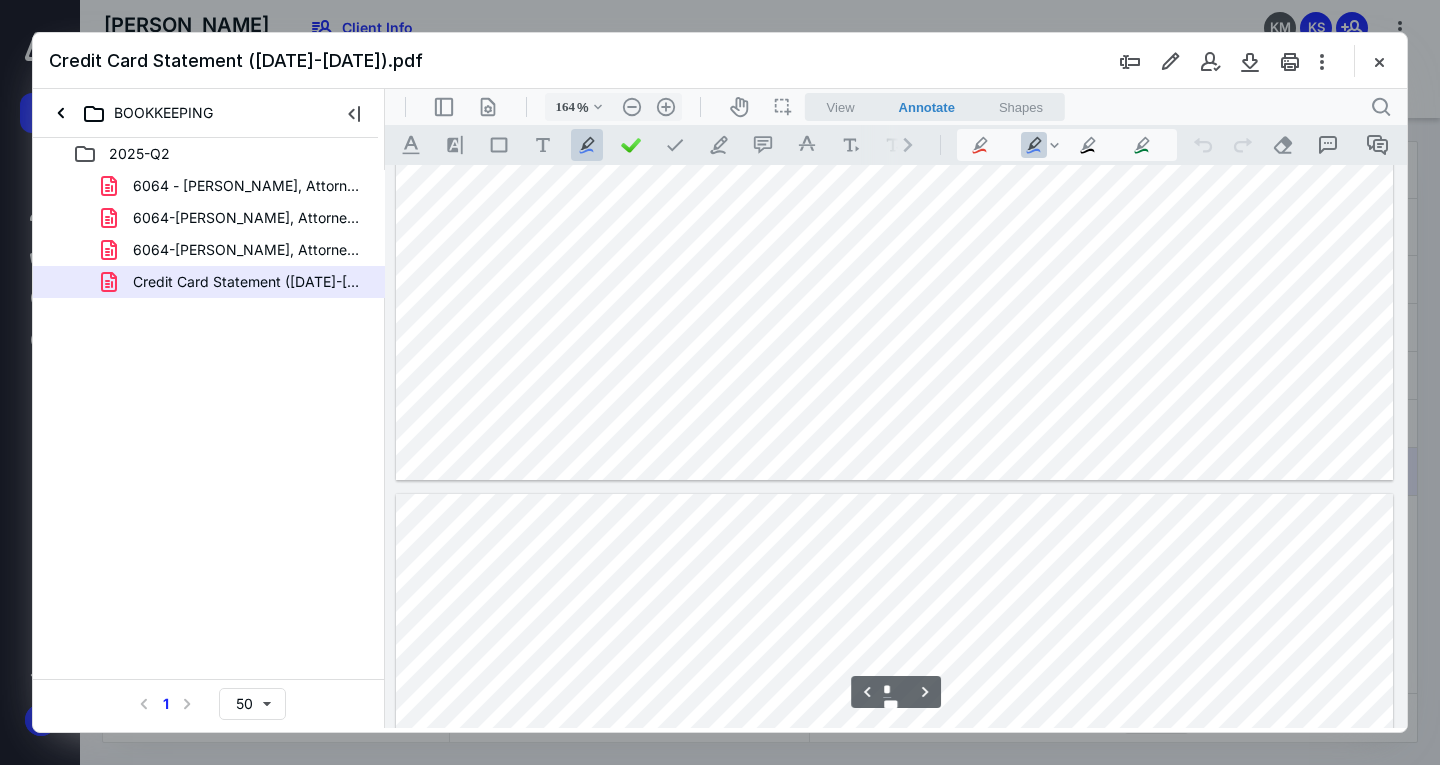 type on "*" 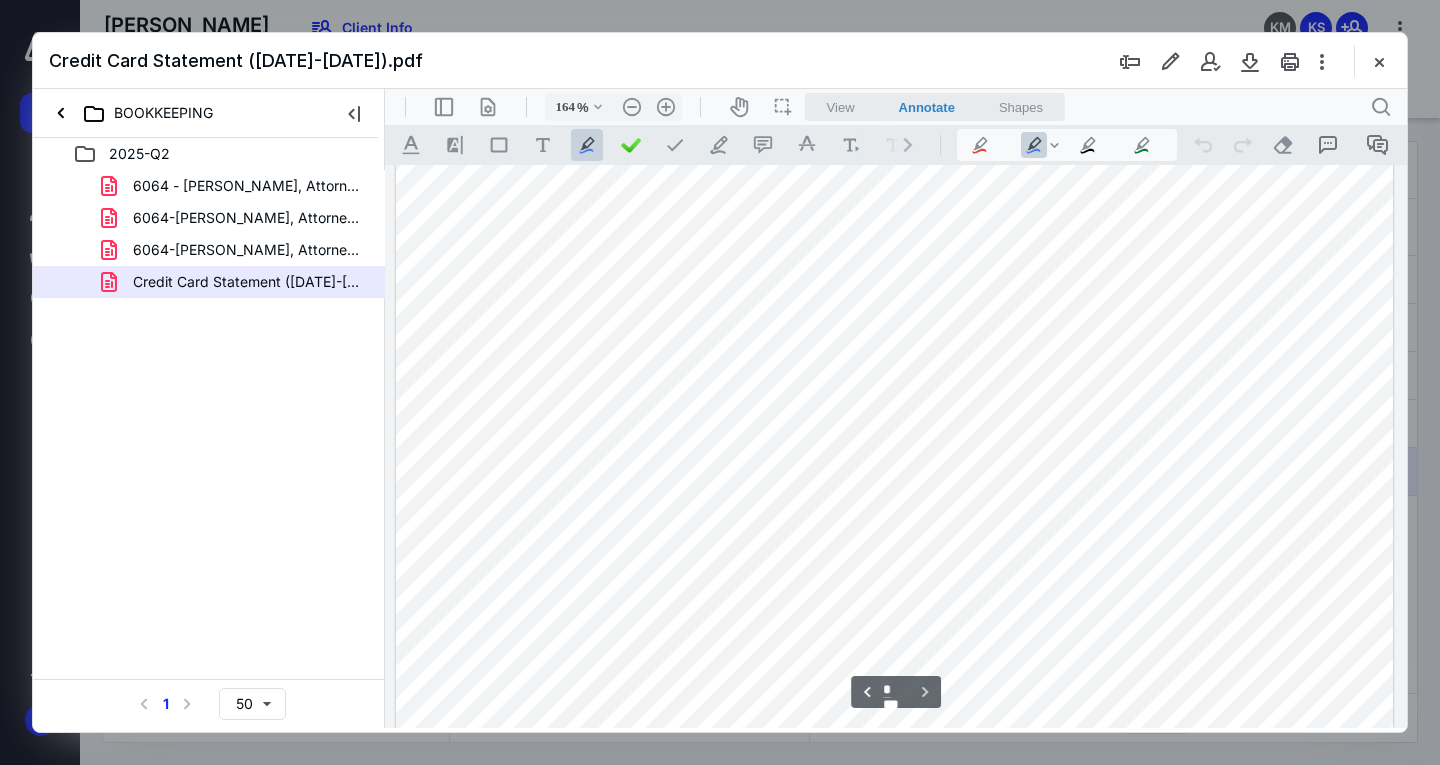 scroll, scrollTop: 3316, scrollLeft: 0, axis: vertical 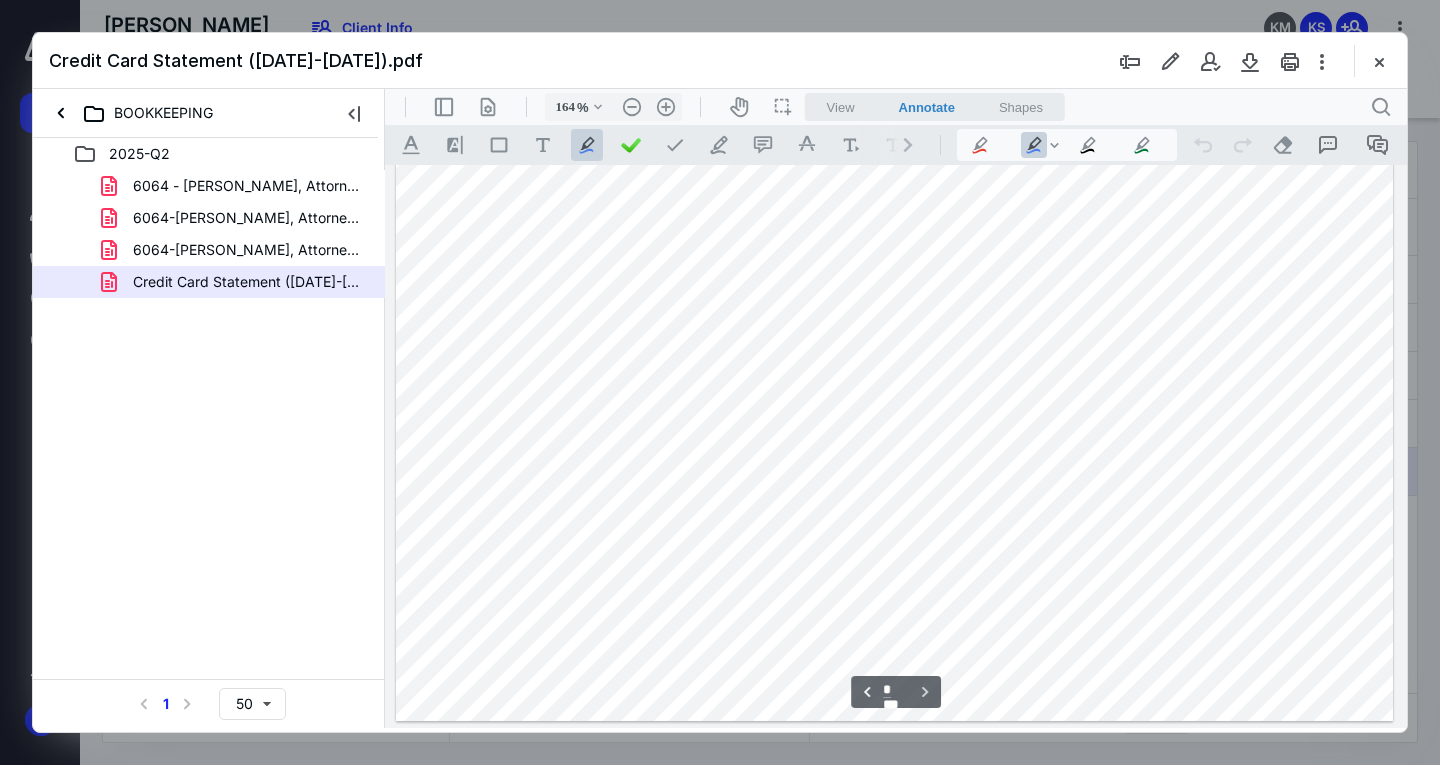 click at bounding box center [1379, 61] 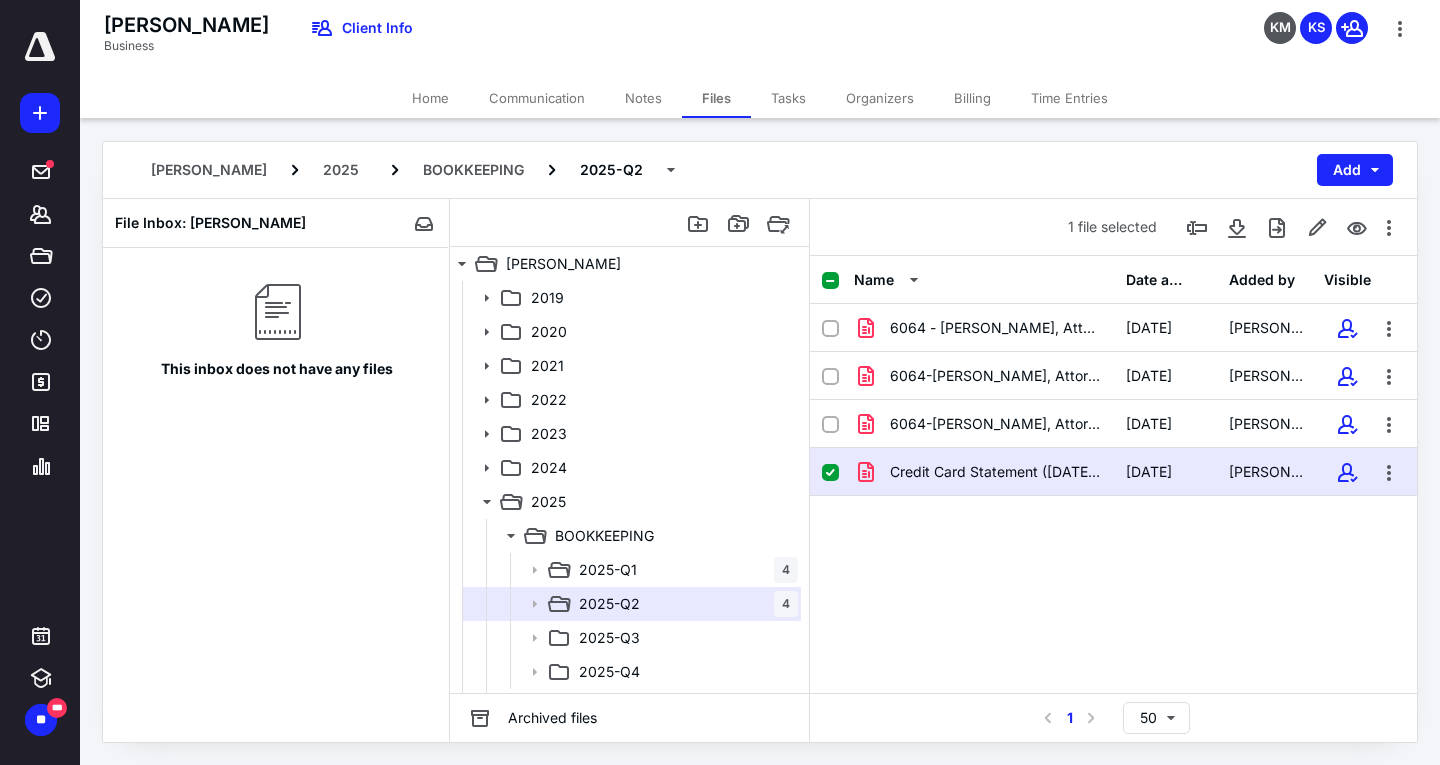 click at bounding box center (830, 473) 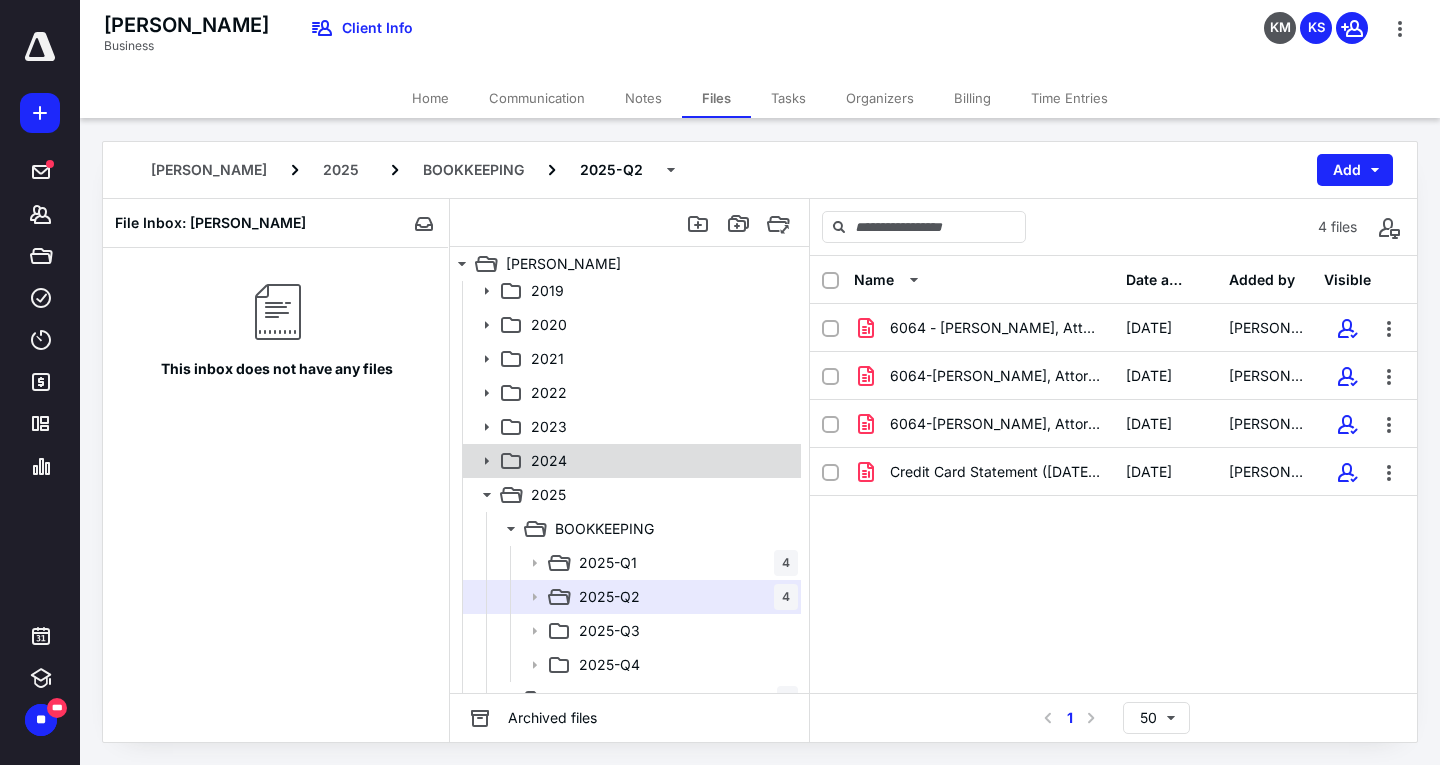 scroll, scrollTop: 0, scrollLeft: 0, axis: both 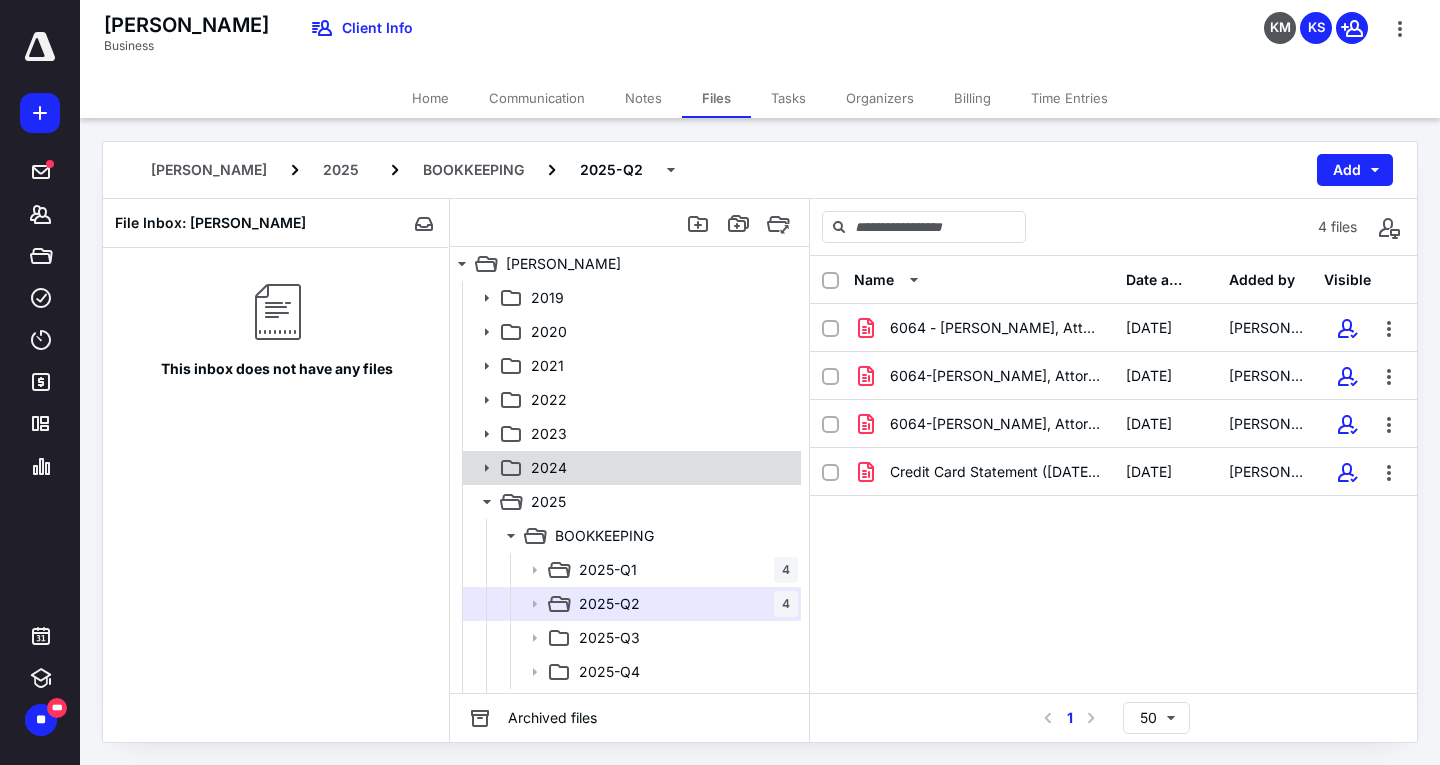 checkbox on "false" 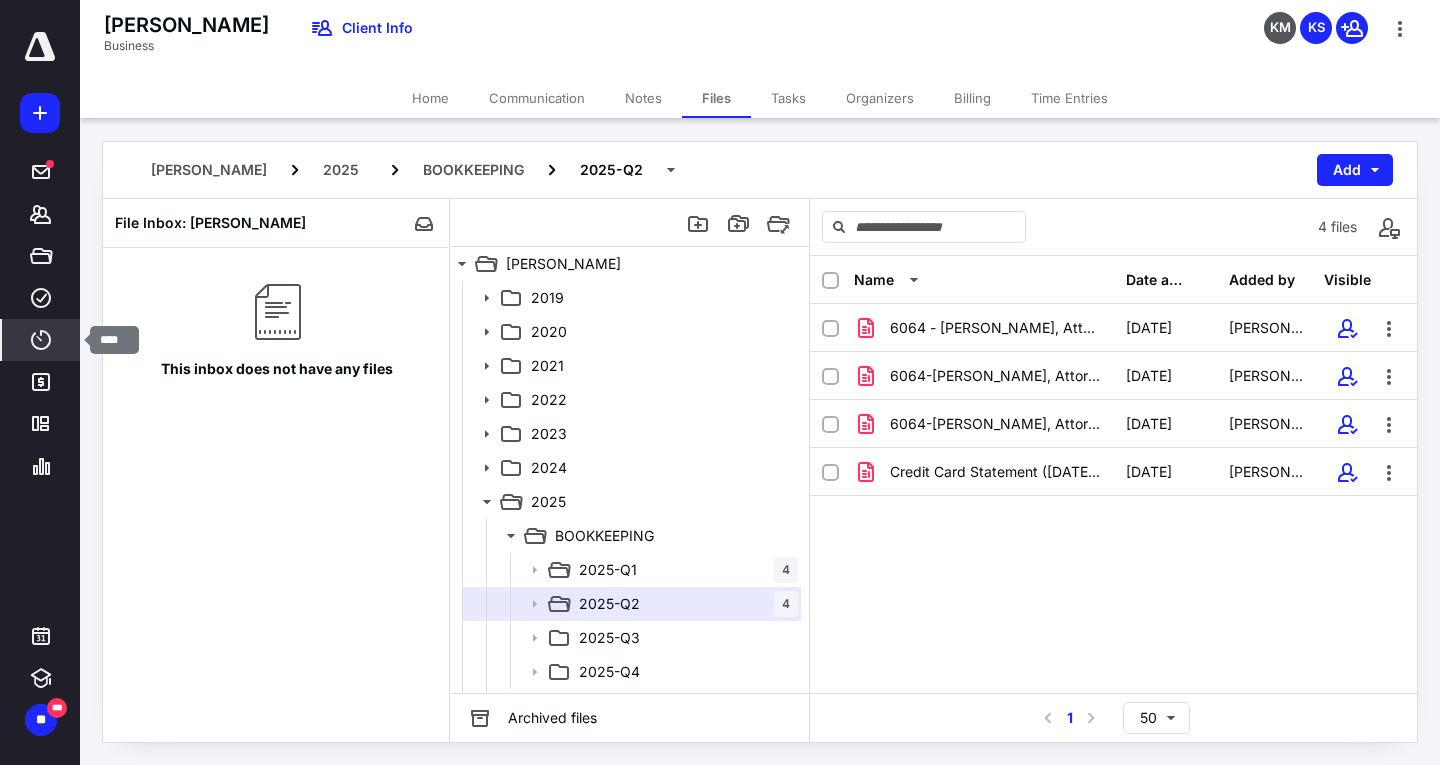 click on "****" at bounding box center [41, 340] 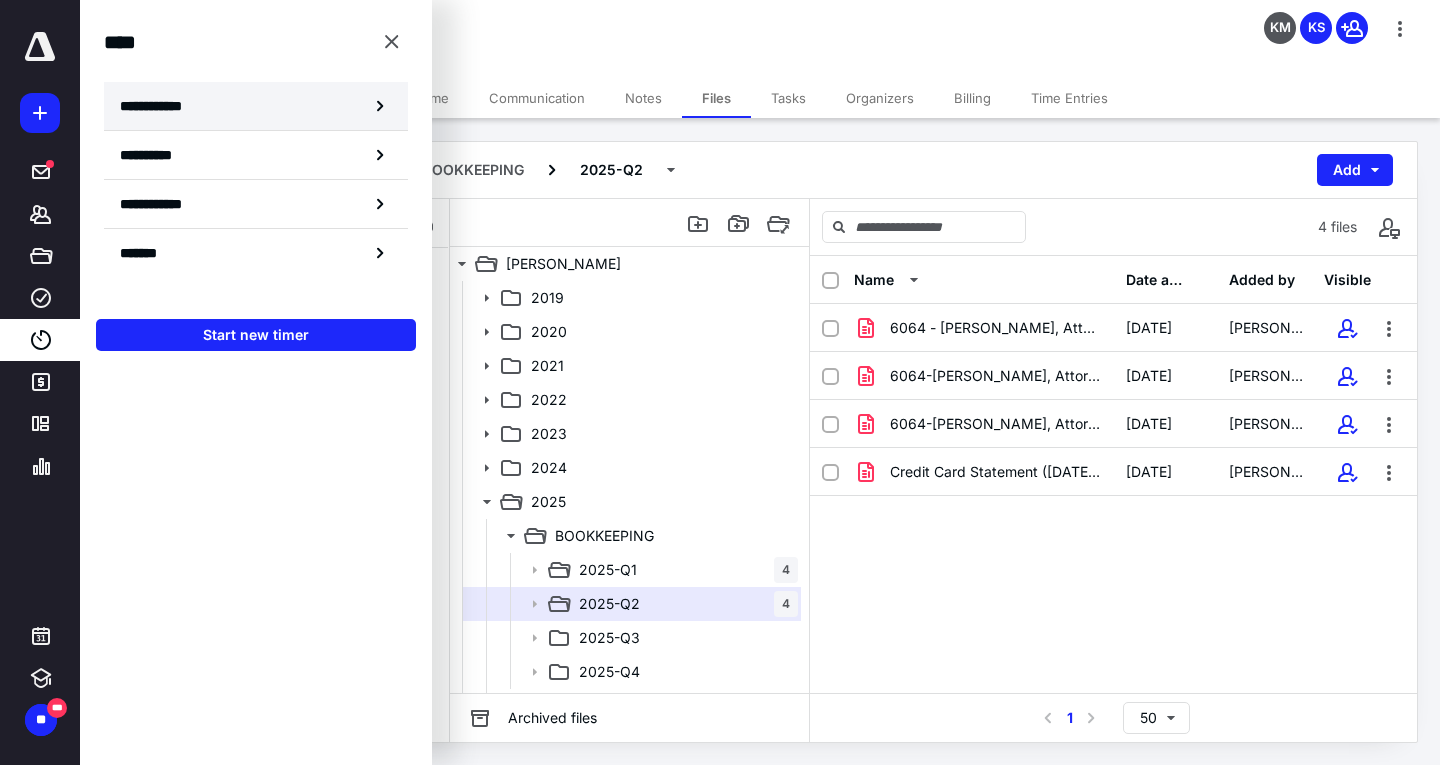 drag, startPoint x: 172, startPoint y: 95, endPoint x: 200, endPoint y: 120, distance: 37.536648 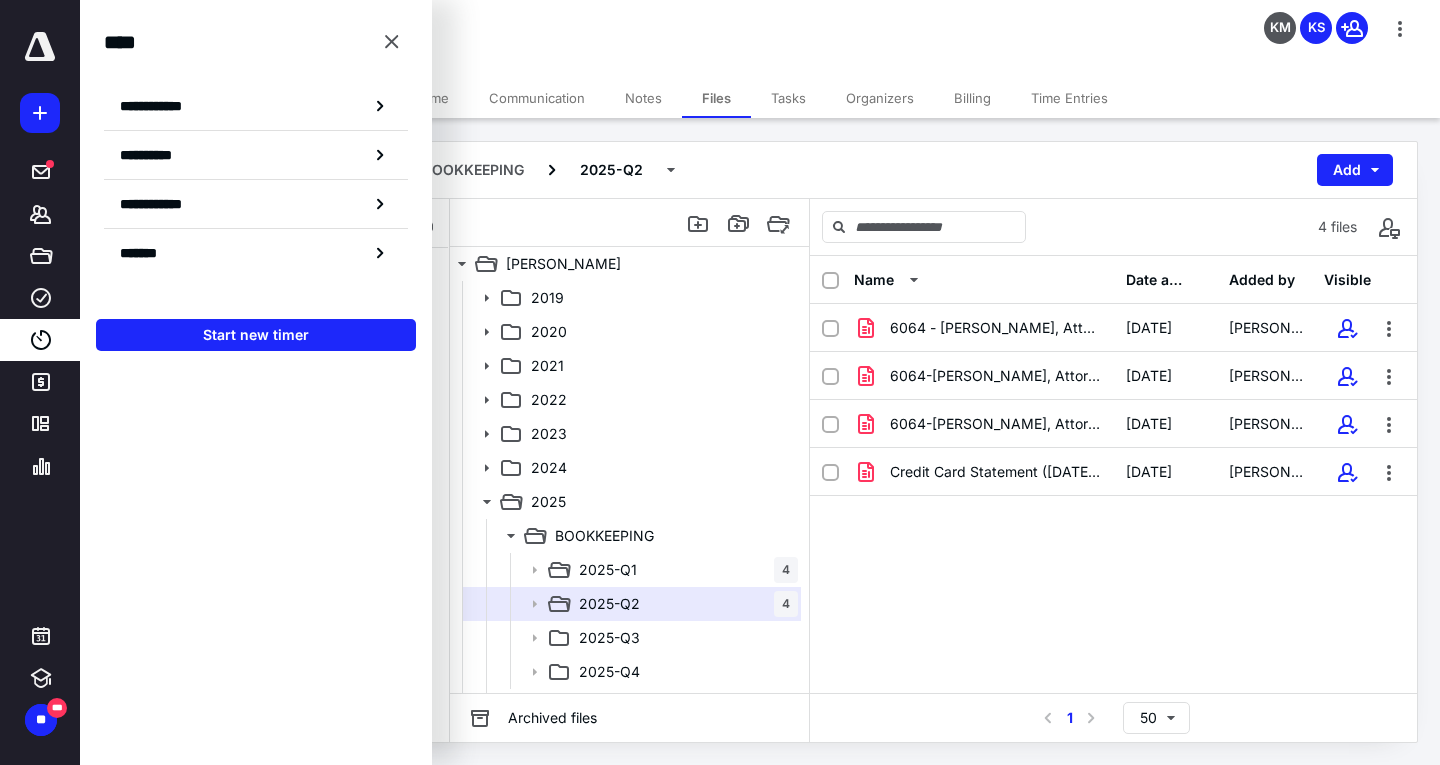 click on "**********" at bounding box center (162, 106) 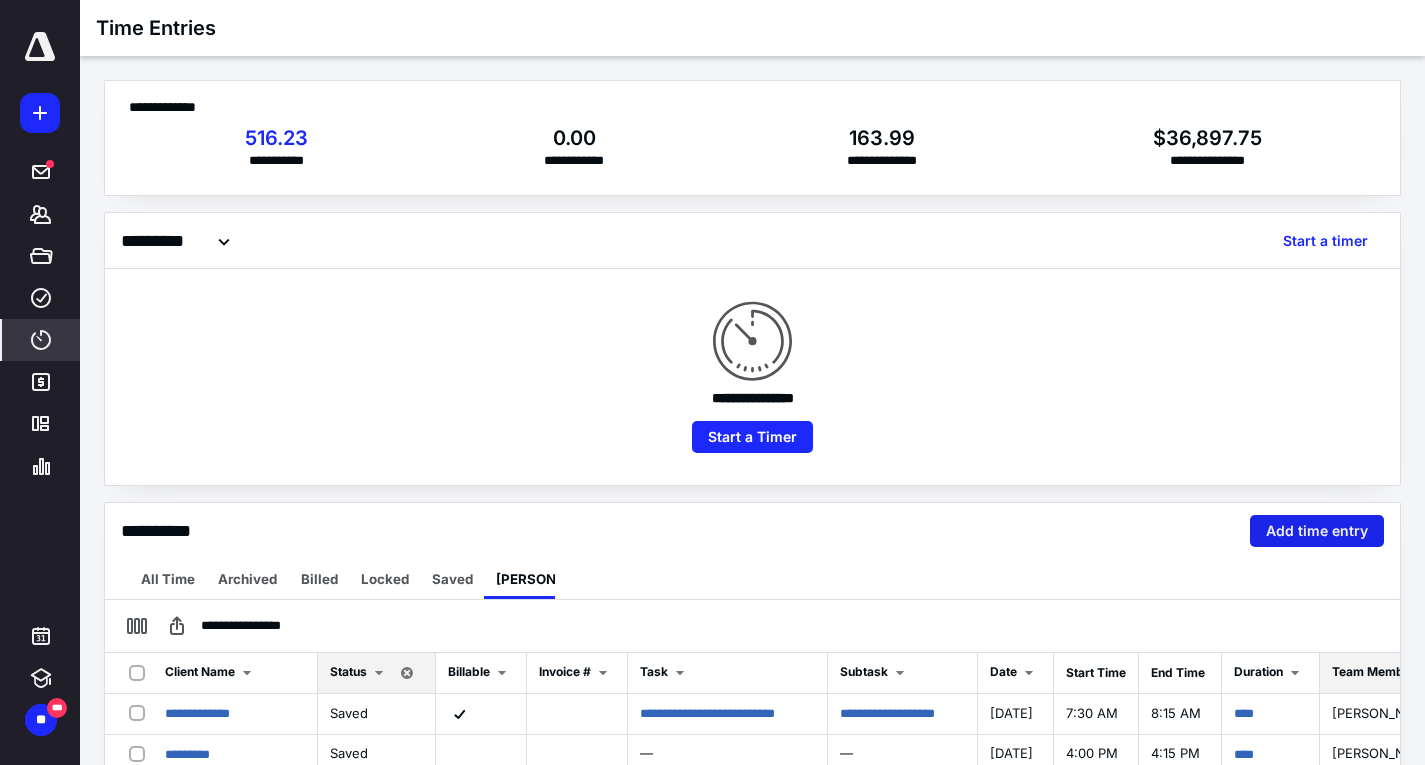 click on "Add time entry" at bounding box center [1317, 531] 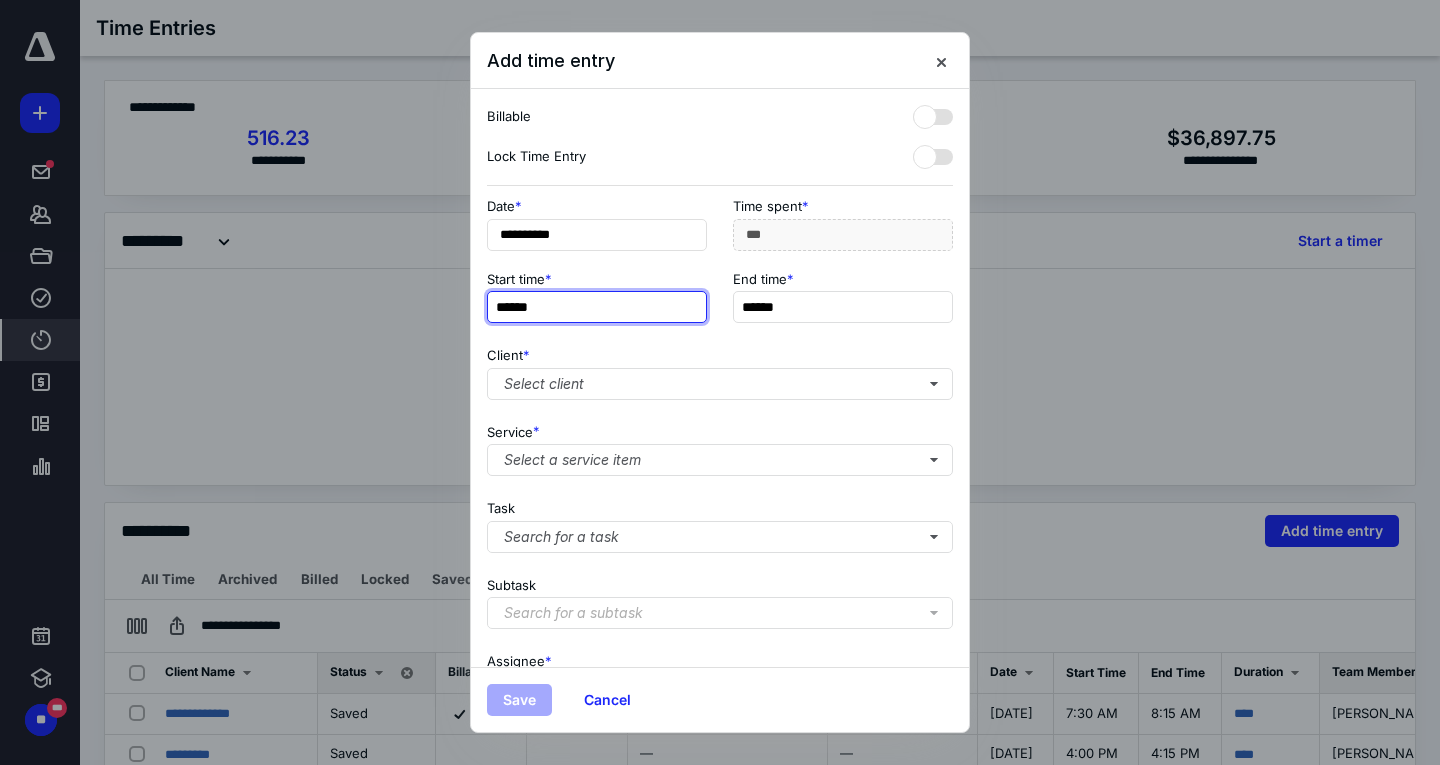 click on "******" at bounding box center [597, 307] 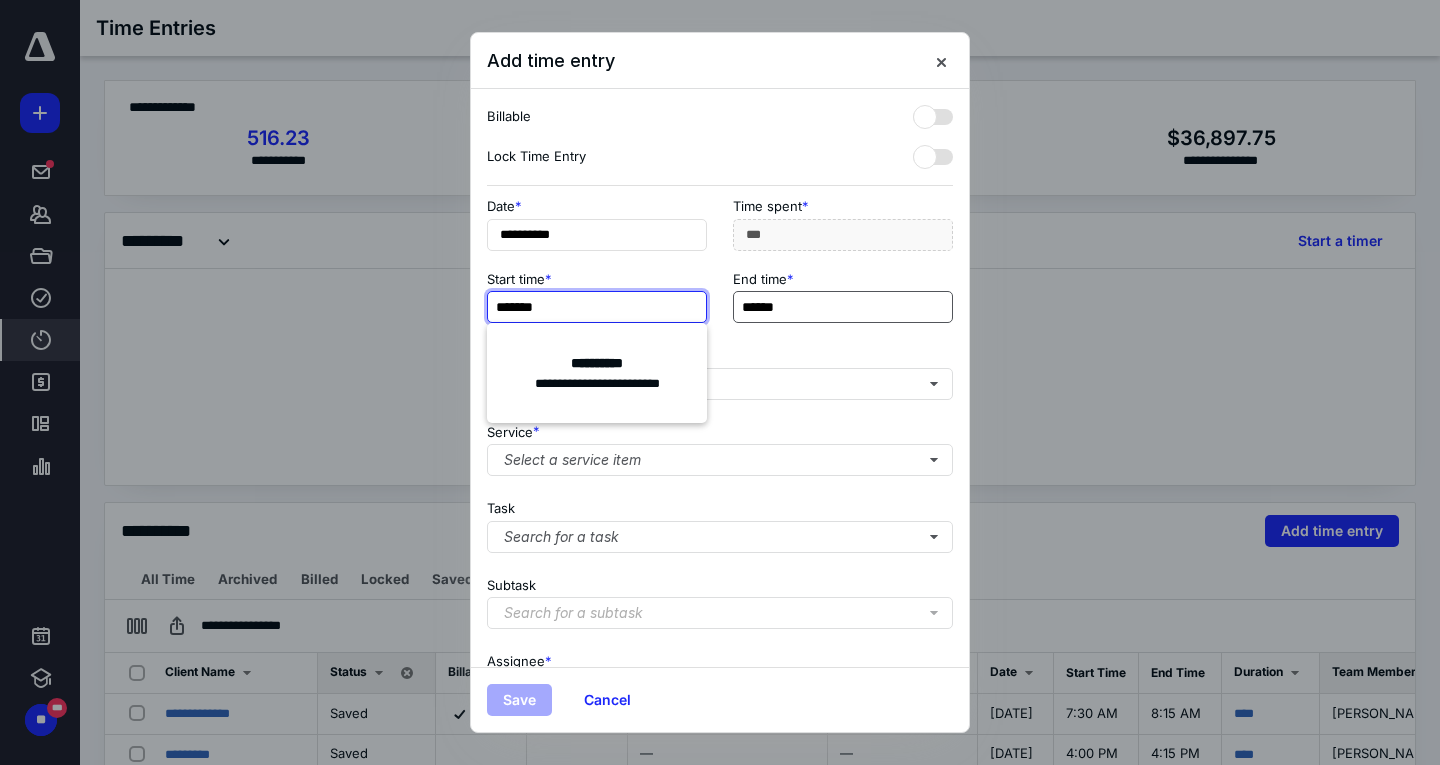 type on "*******" 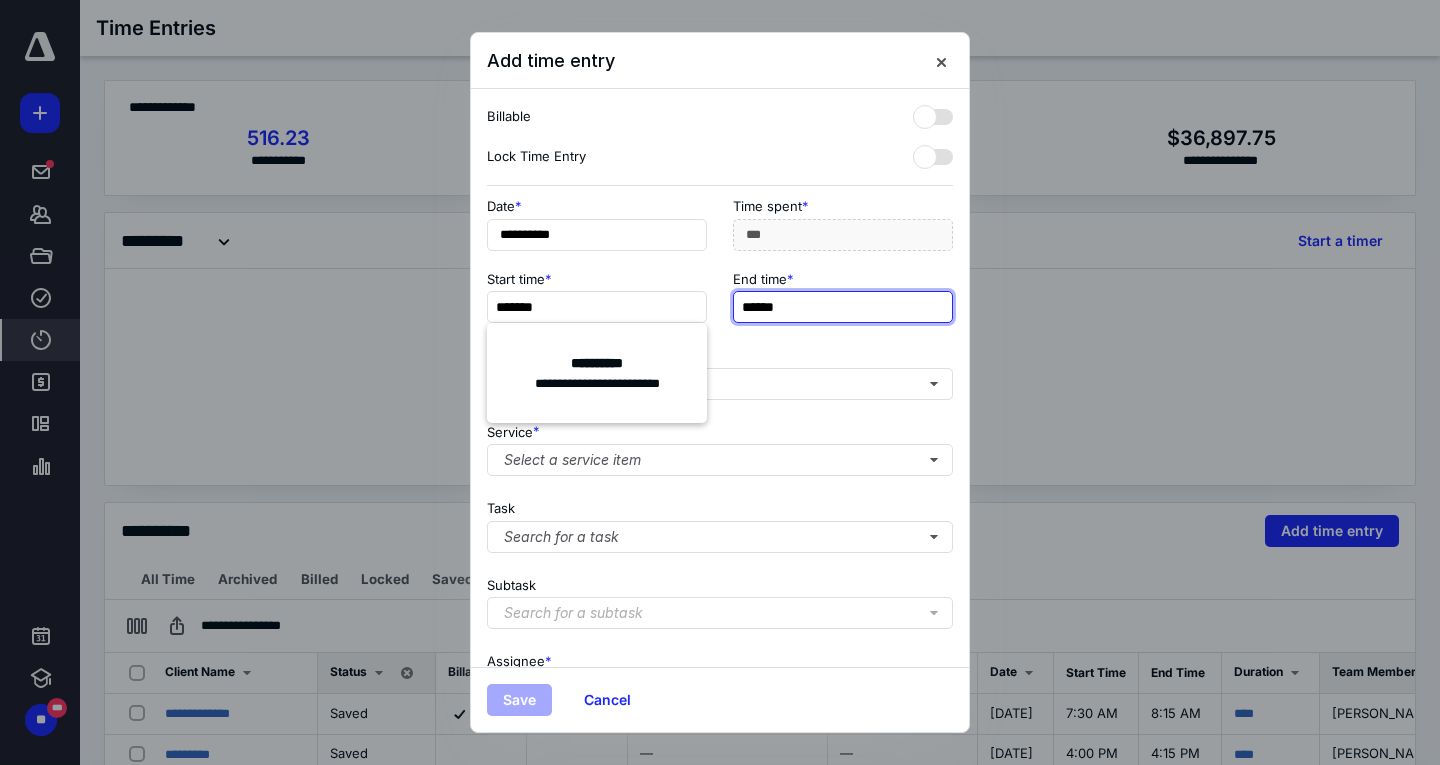 type on "***" 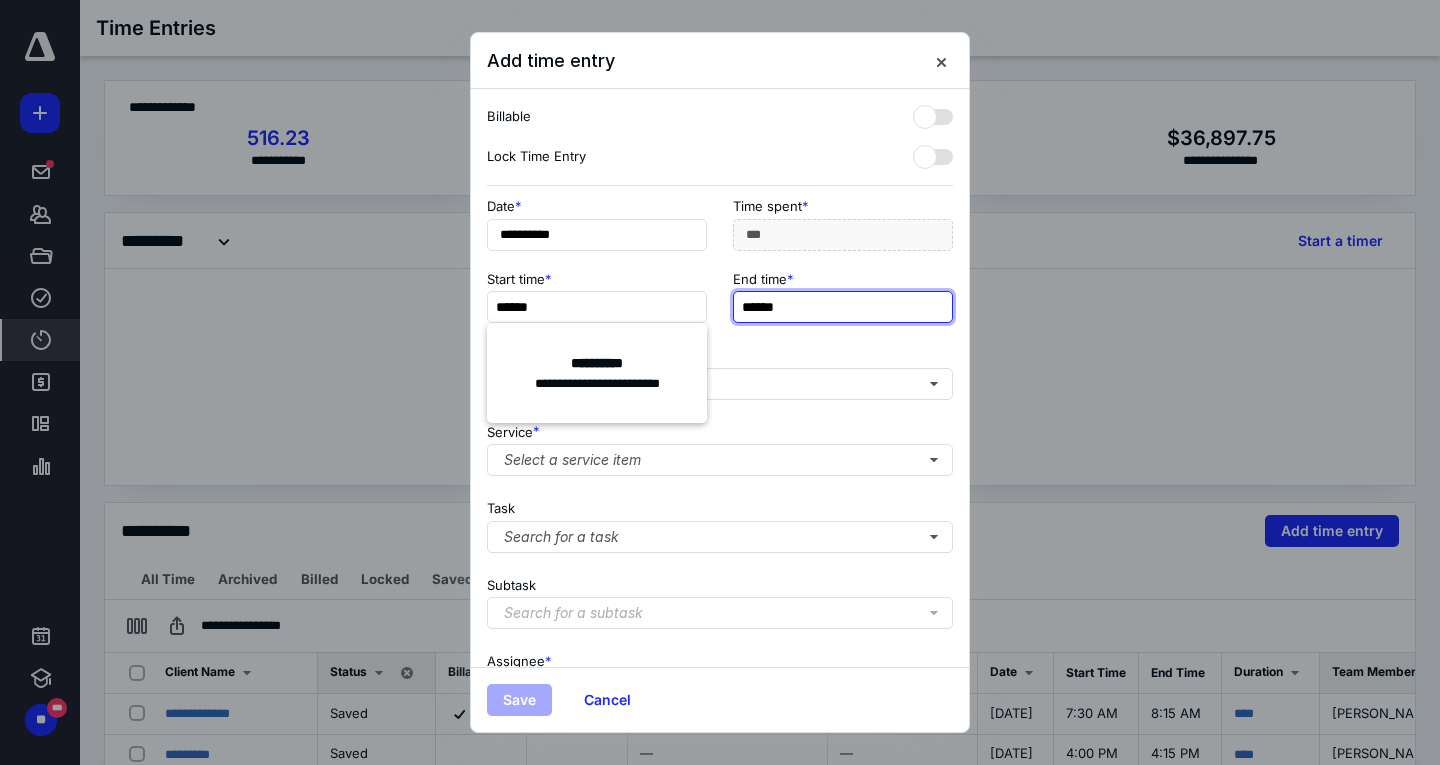 click on "******" at bounding box center (843, 307) 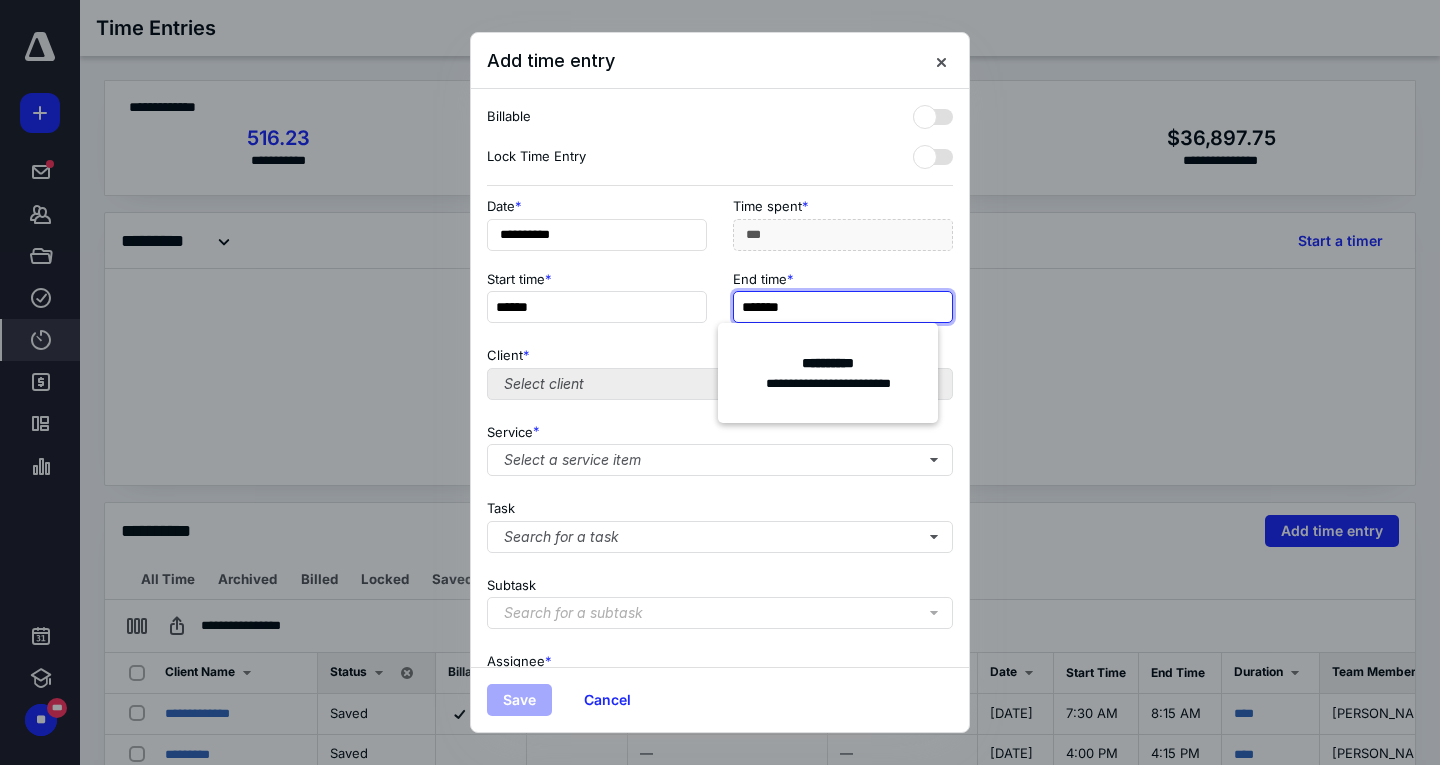 type on "*******" 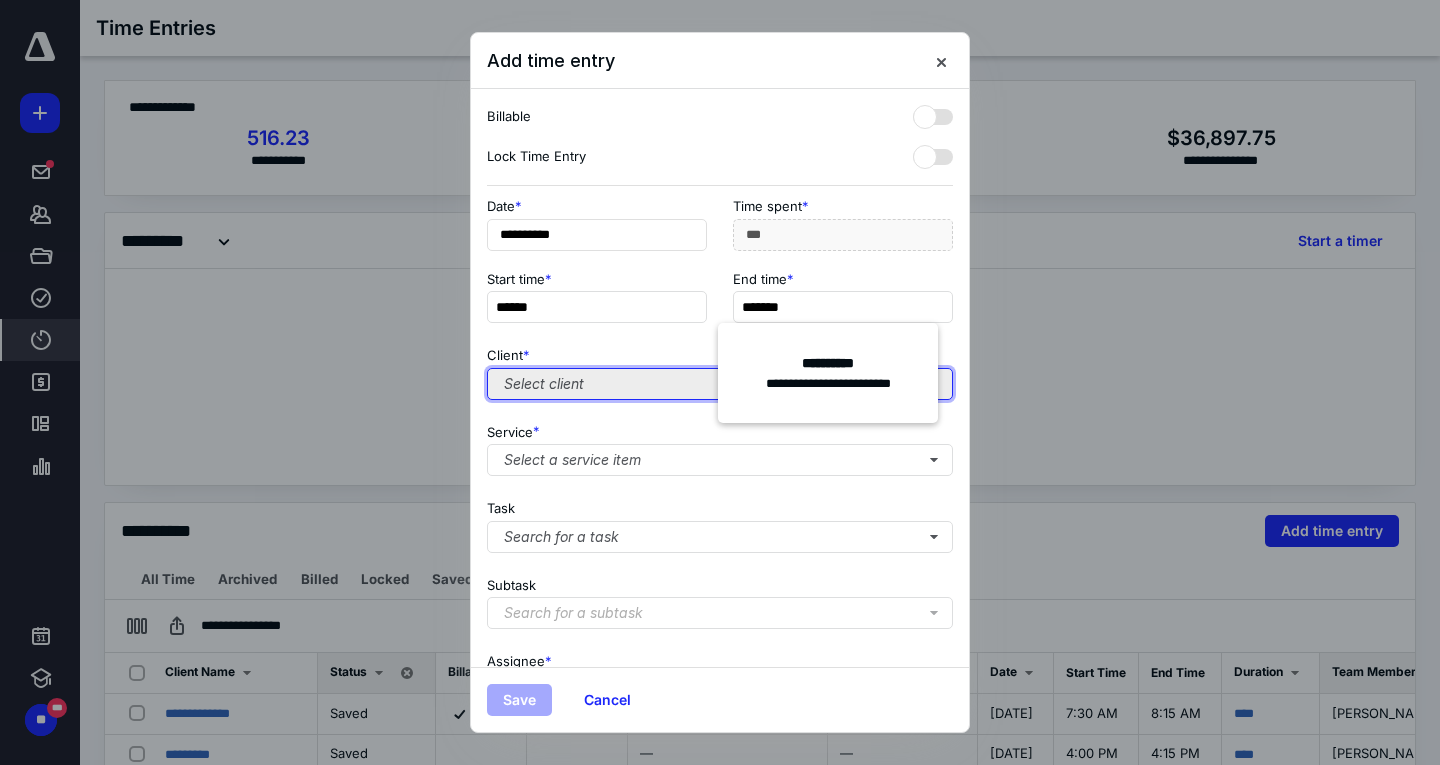type on "***" 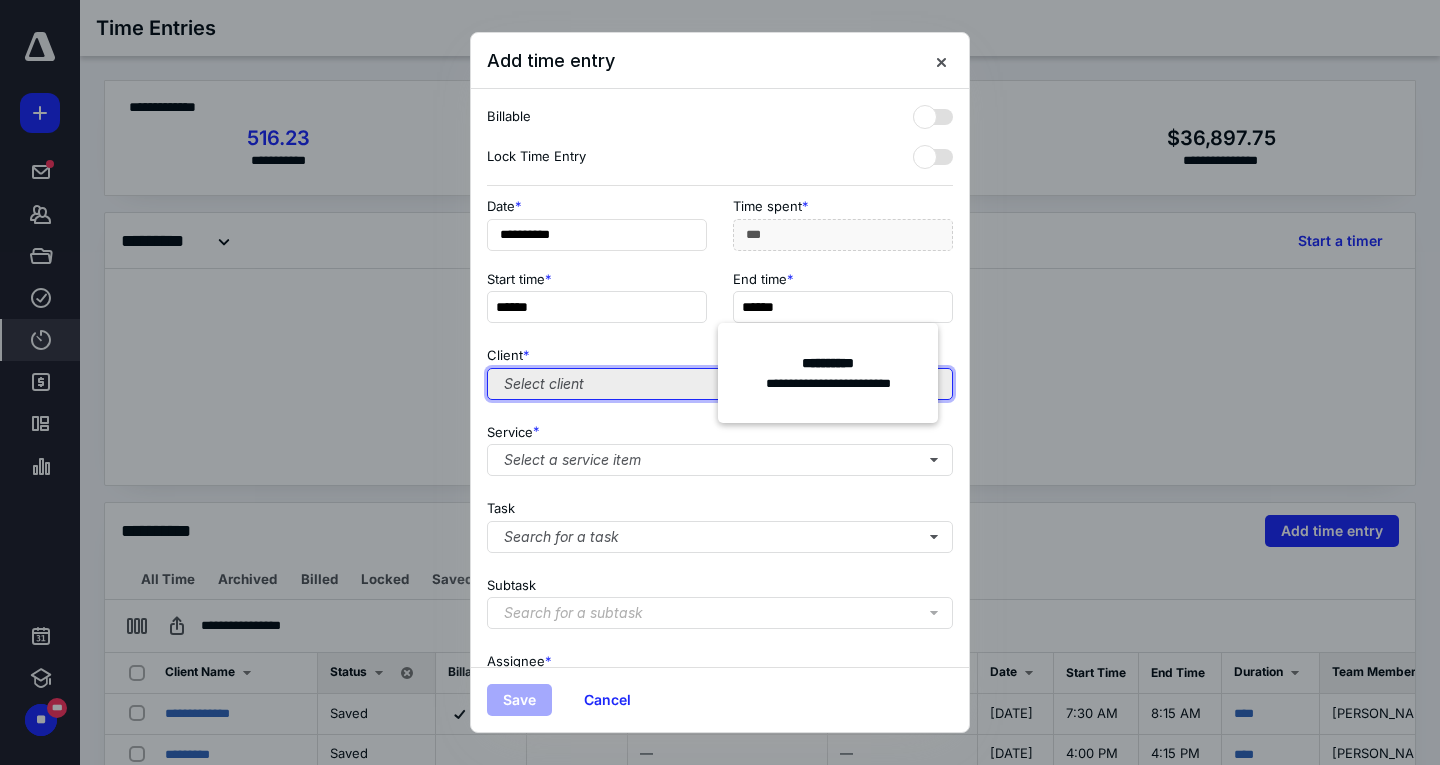 click on "Select client" at bounding box center [720, 384] 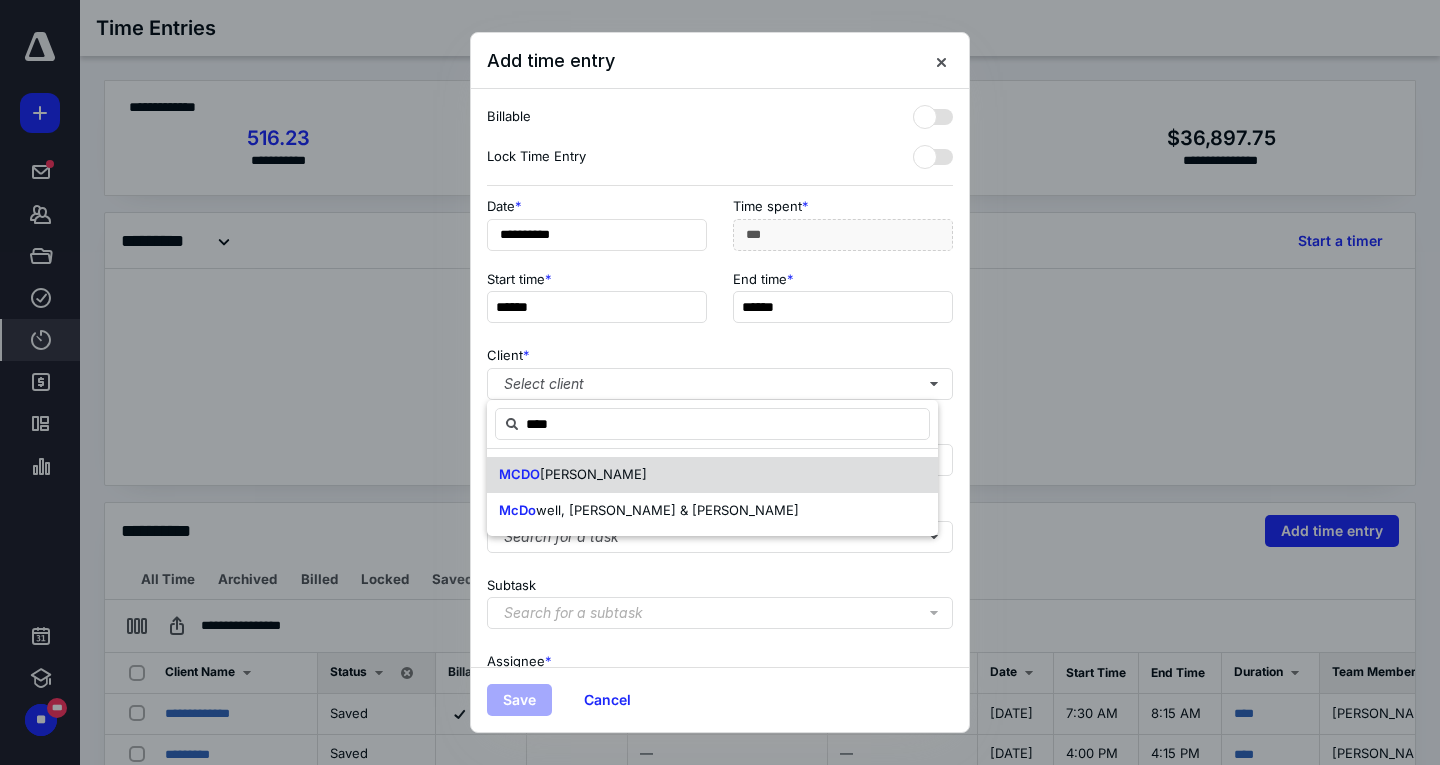 click on "[PERSON_NAME]" at bounding box center (593, 474) 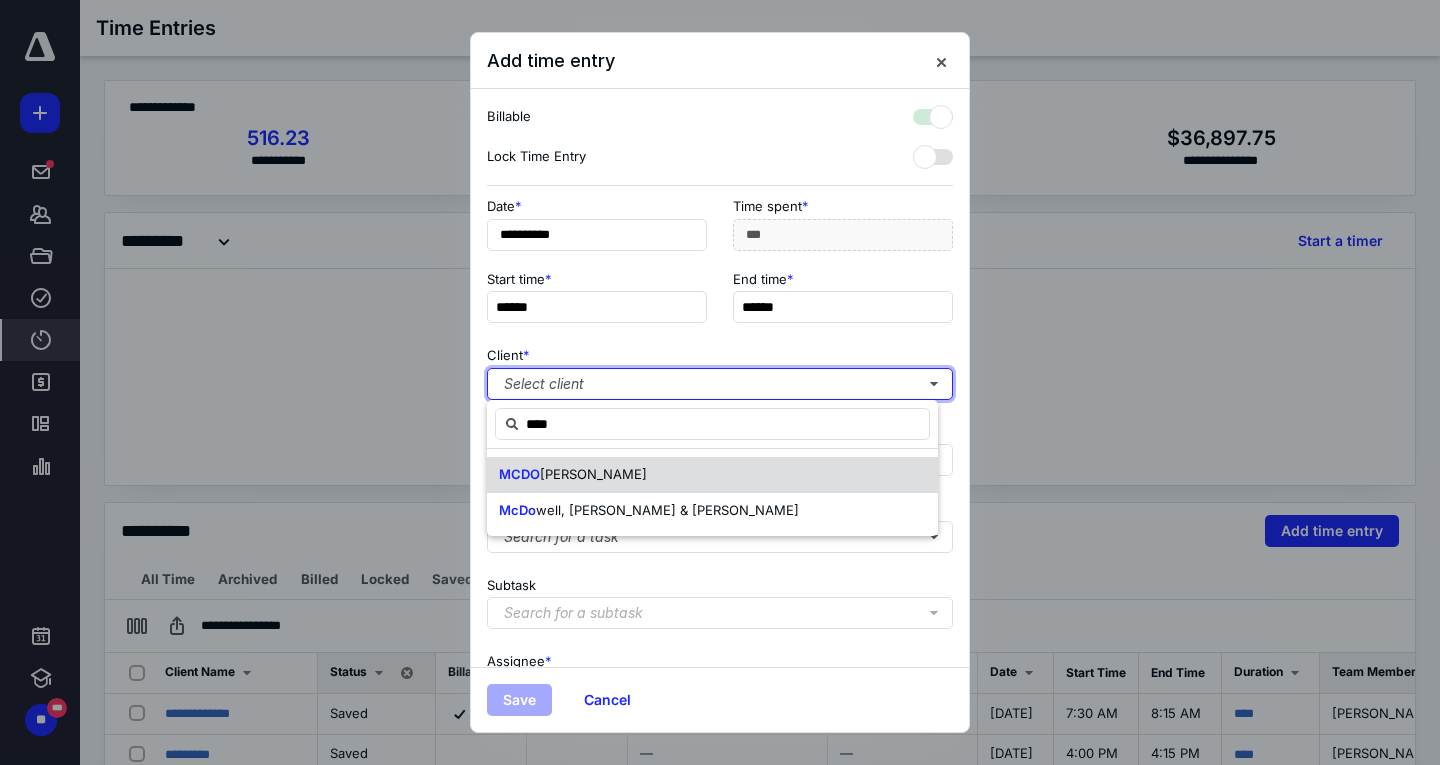 checkbox on "true" 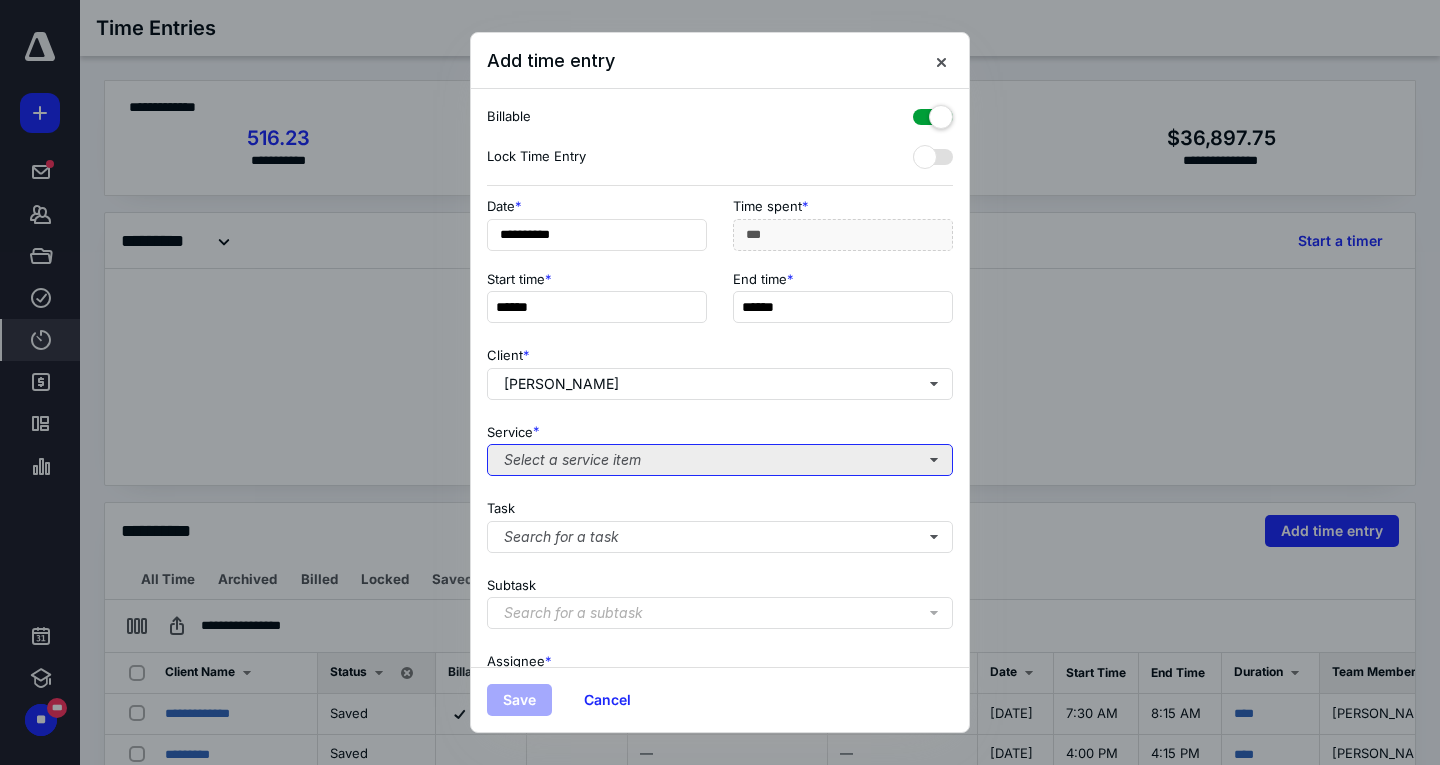 click on "Select a service item" at bounding box center [720, 460] 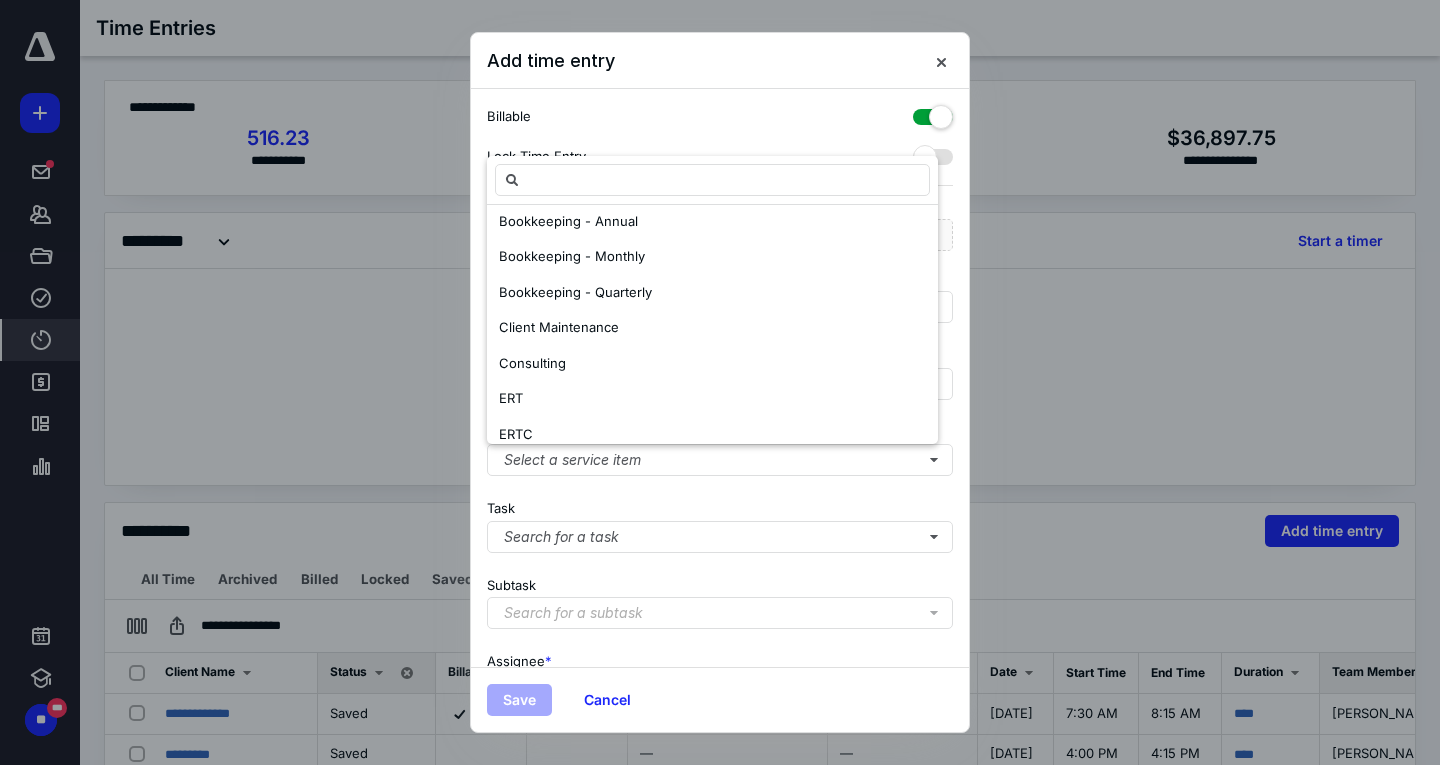 scroll, scrollTop: 1600, scrollLeft: 0, axis: vertical 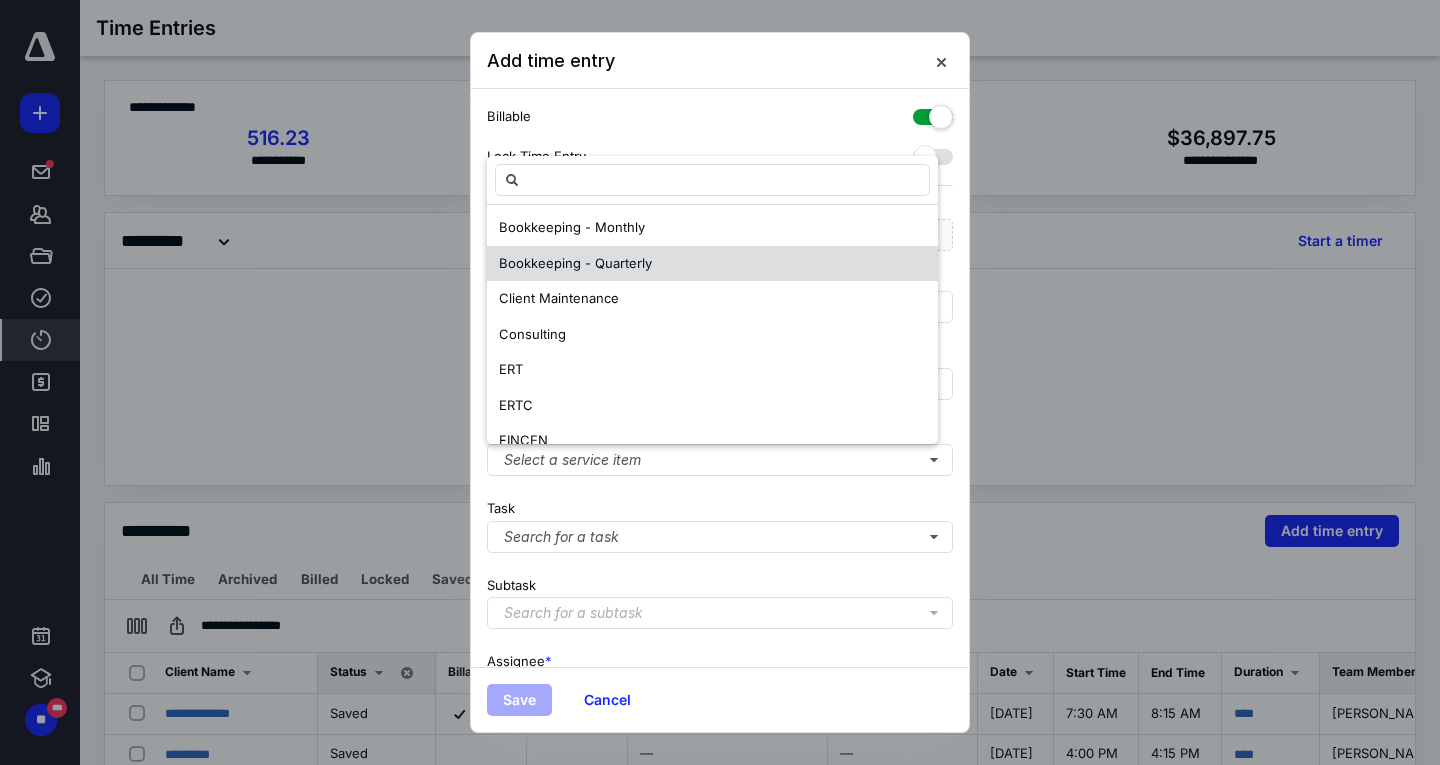 click on "Bookkeeping - Quarterly" at bounding box center [575, 263] 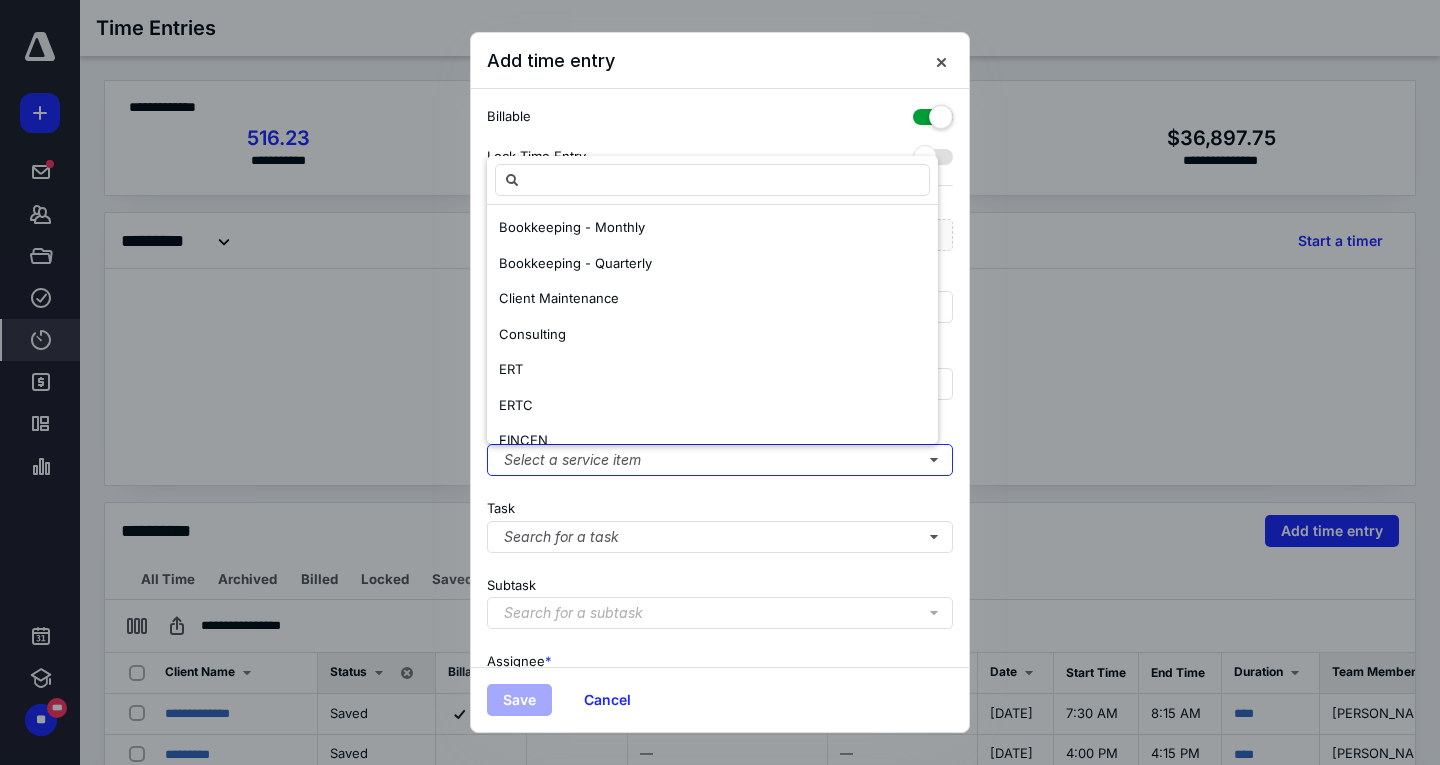 scroll, scrollTop: 0, scrollLeft: 0, axis: both 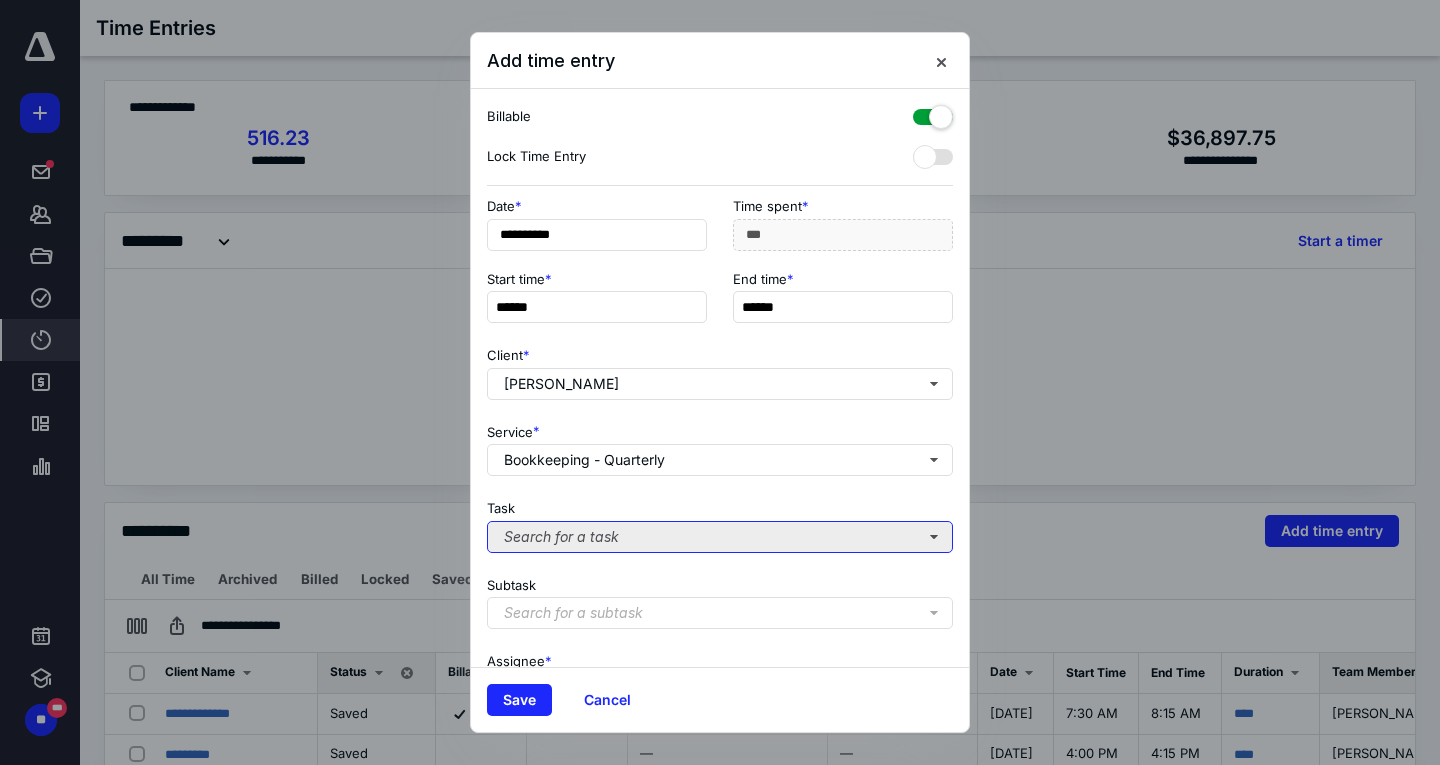 click on "Search for a task" at bounding box center [720, 537] 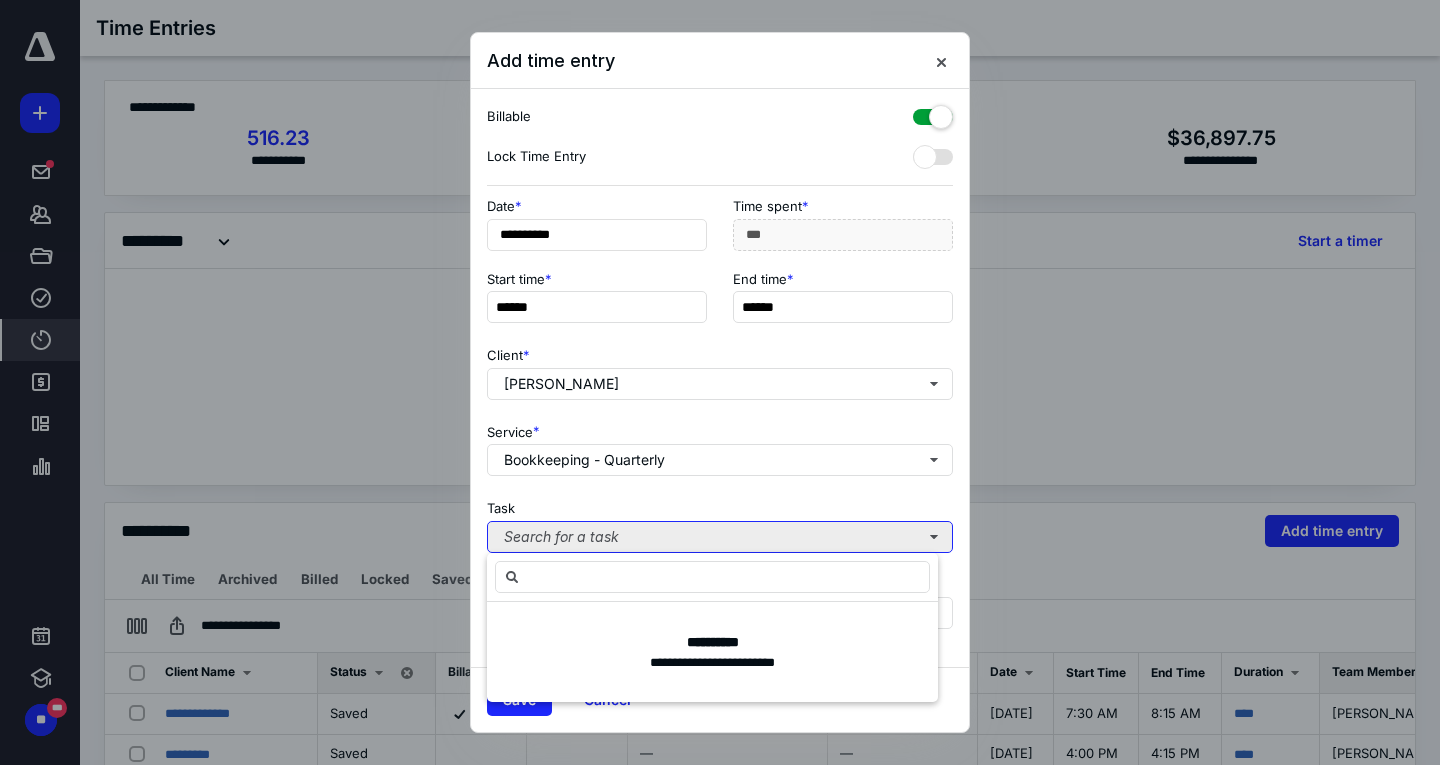 click on "Search for a task" at bounding box center (720, 537) 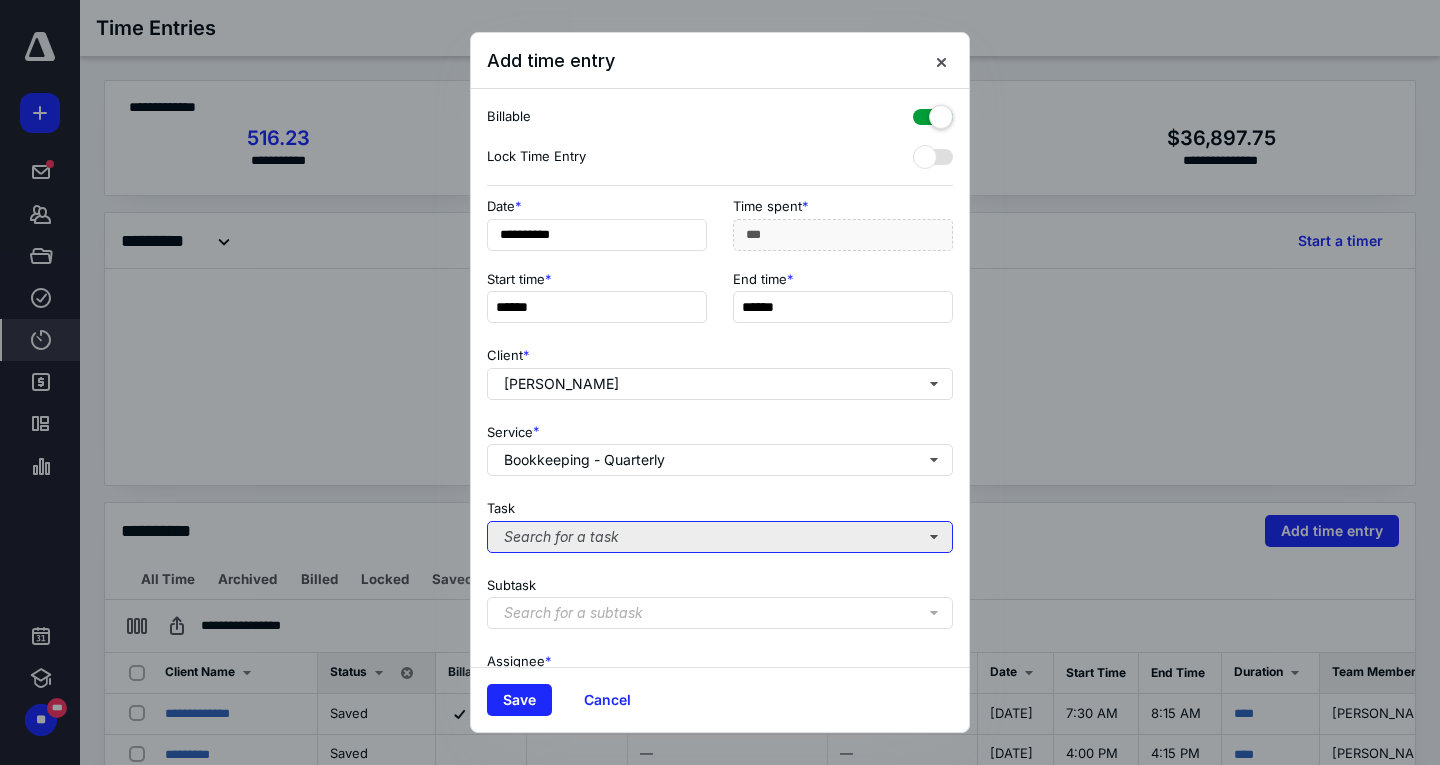 click on "Search for a task" at bounding box center [720, 537] 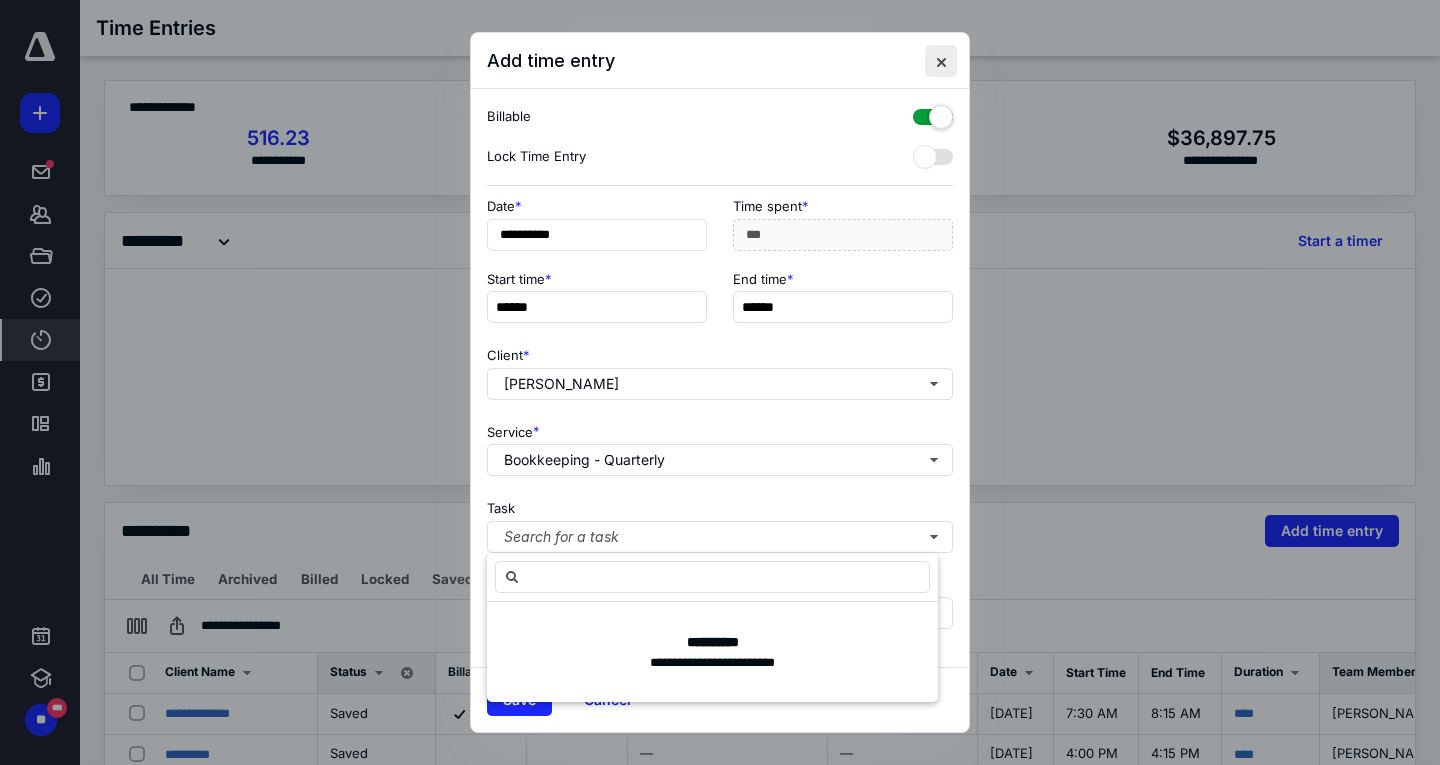 click at bounding box center [941, 61] 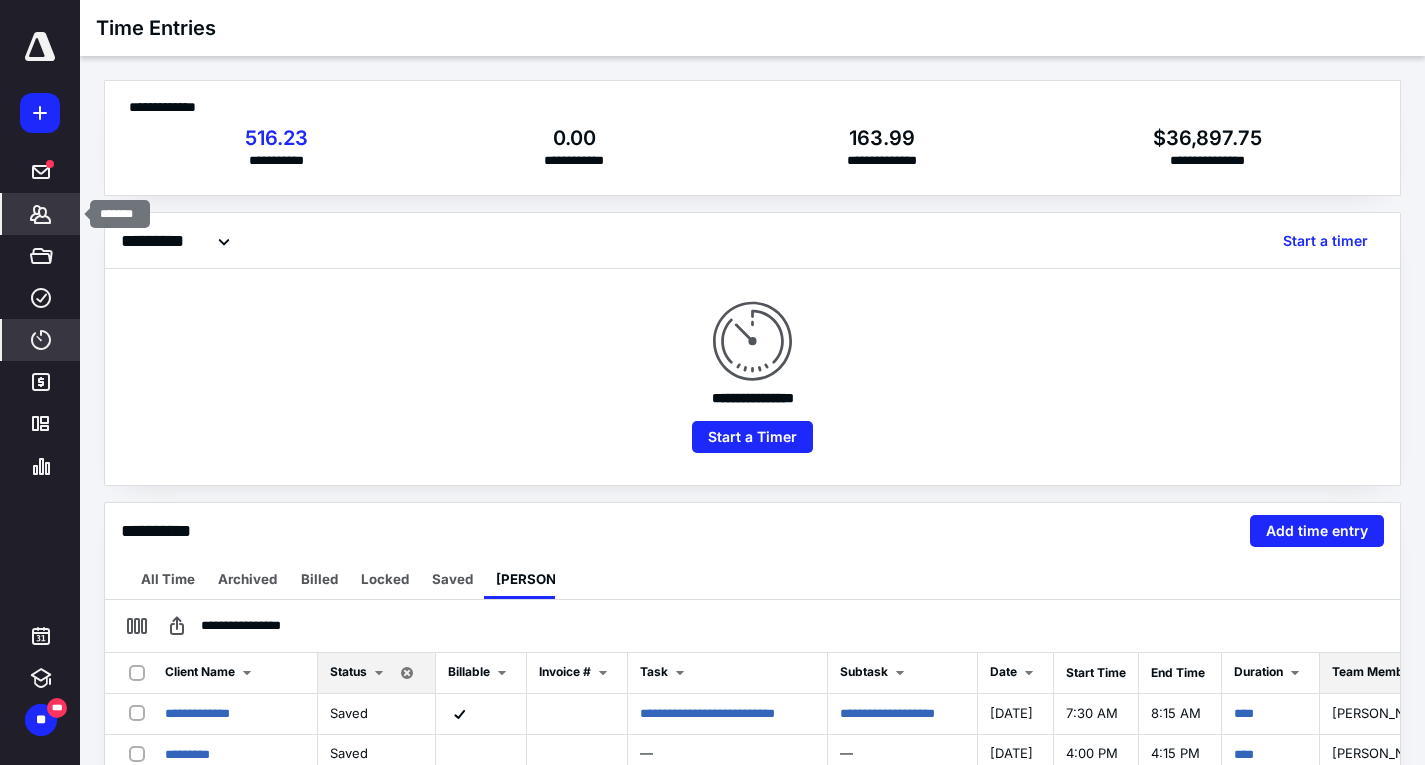 click 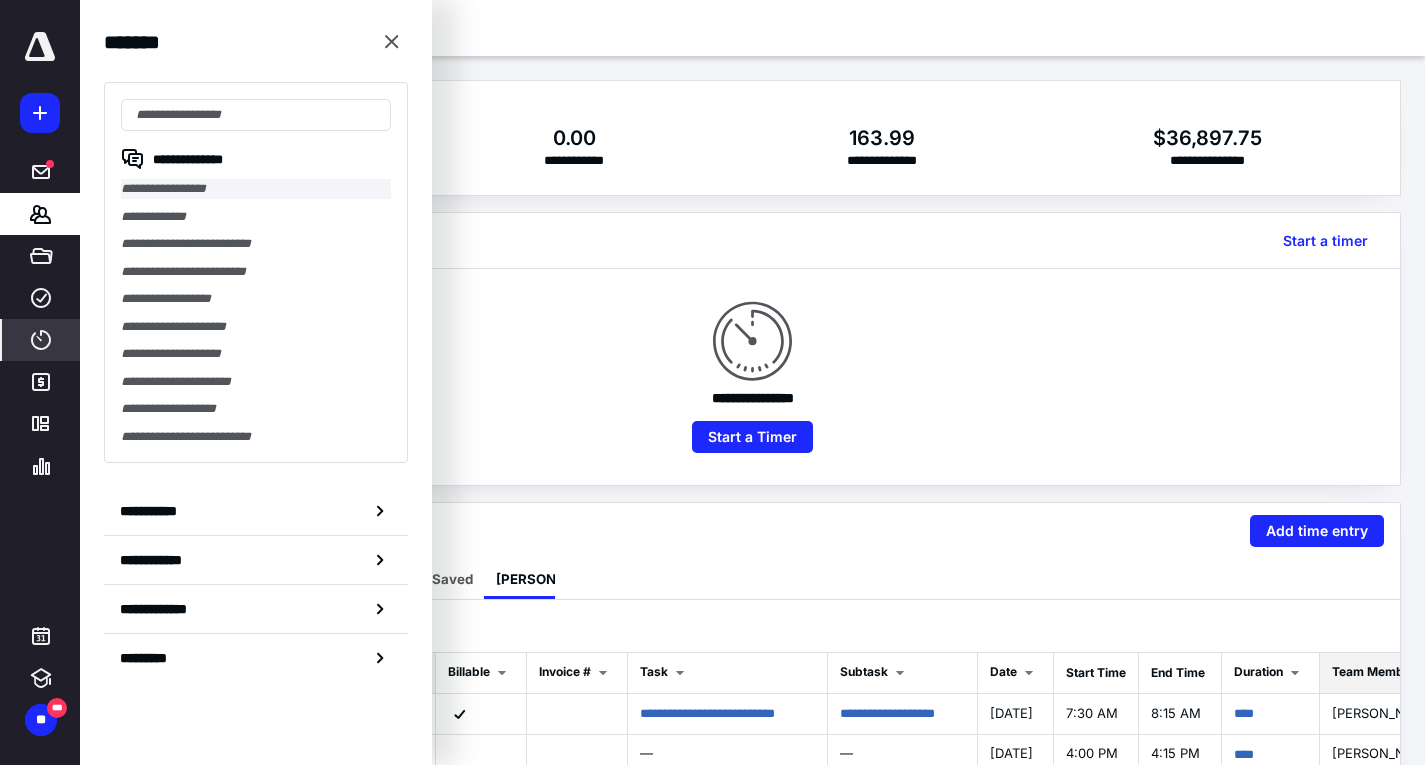 click on "**********" at bounding box center [256, 189] 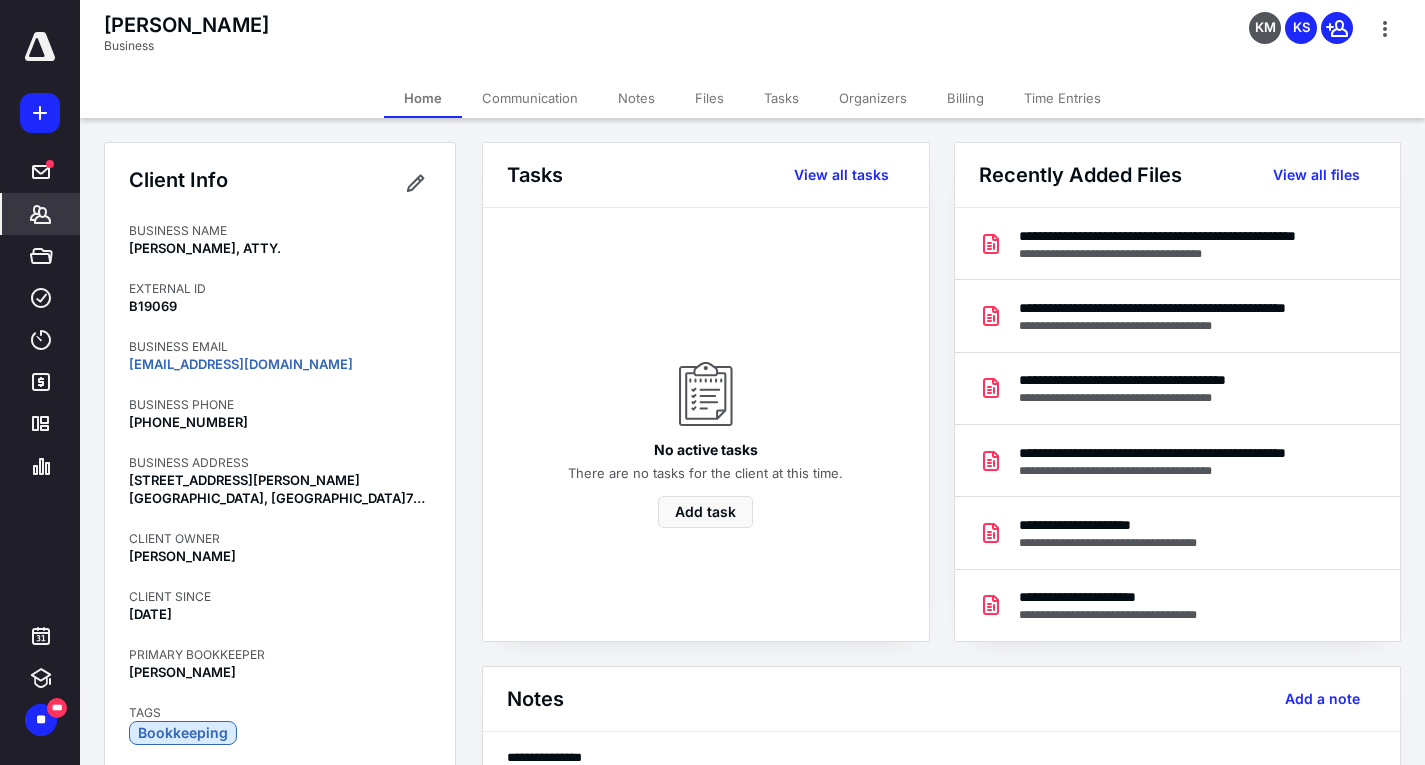click on "Tasks" at bounding box center [781, 98] 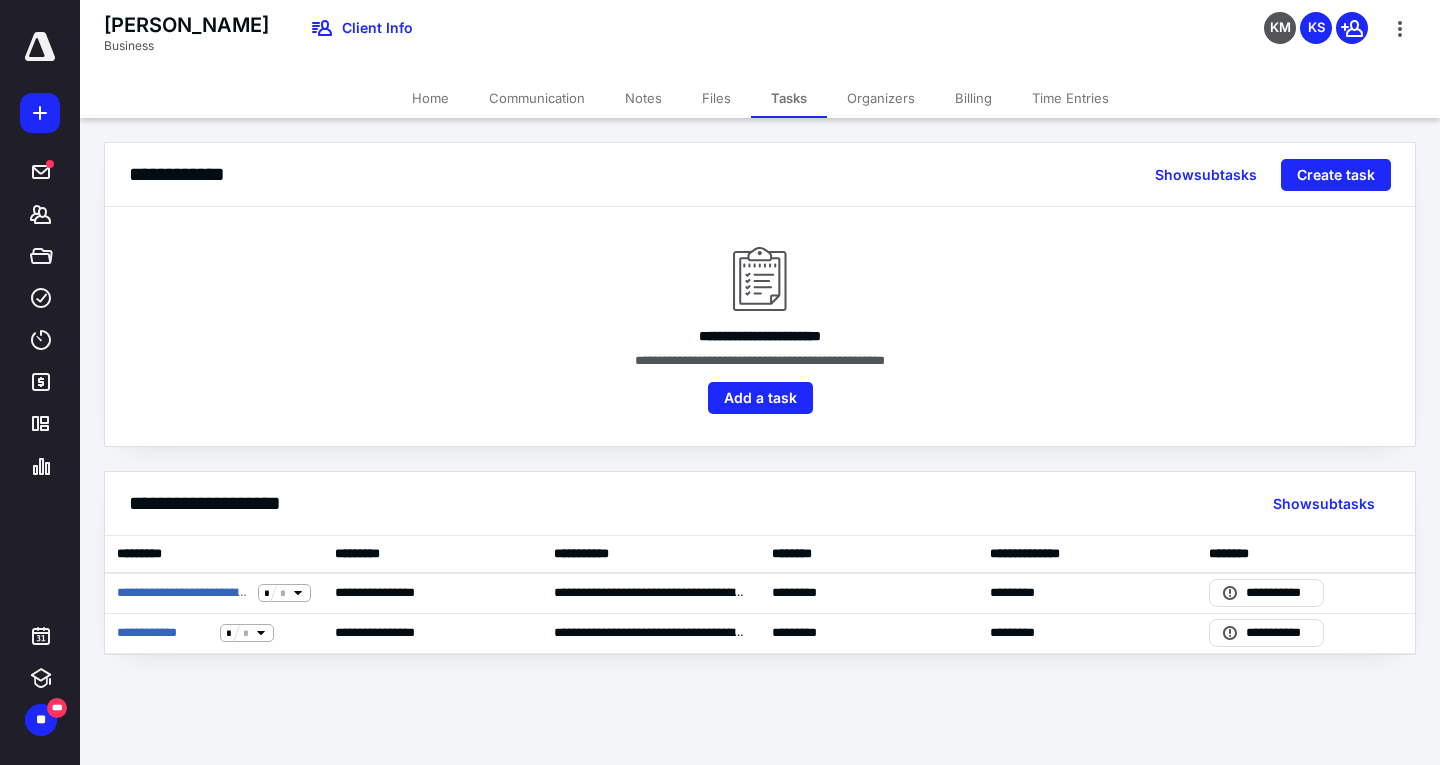 click 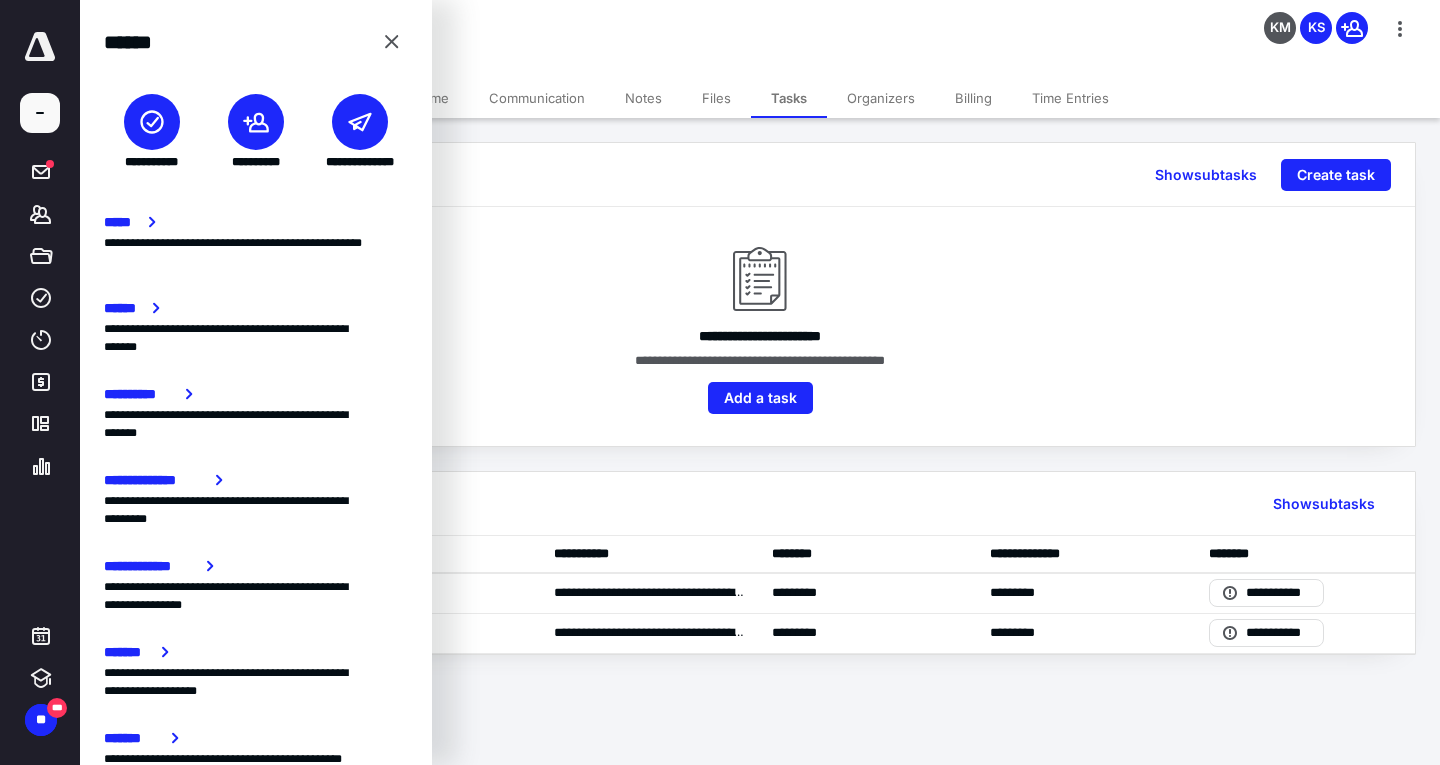 click 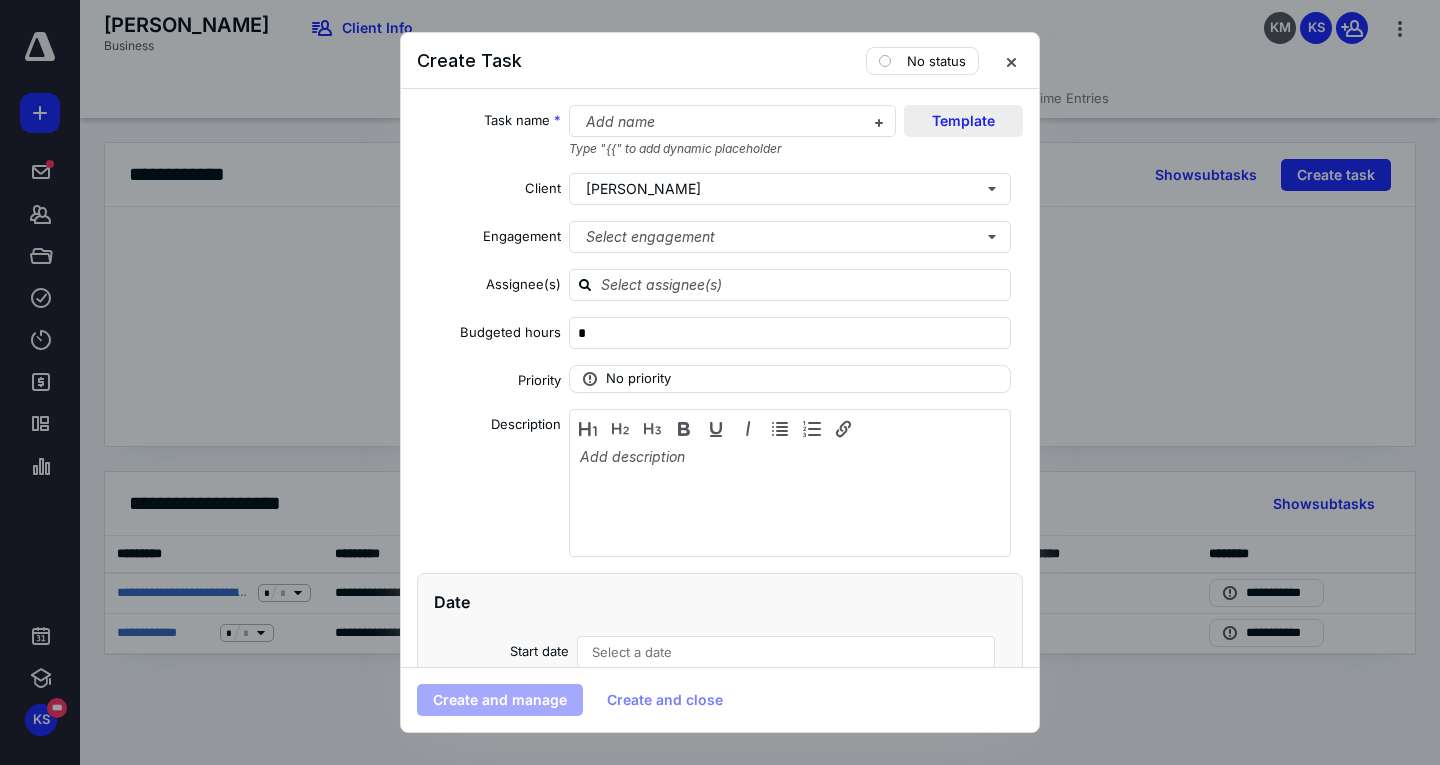 click on "Template" at bounding box center (963, 121) 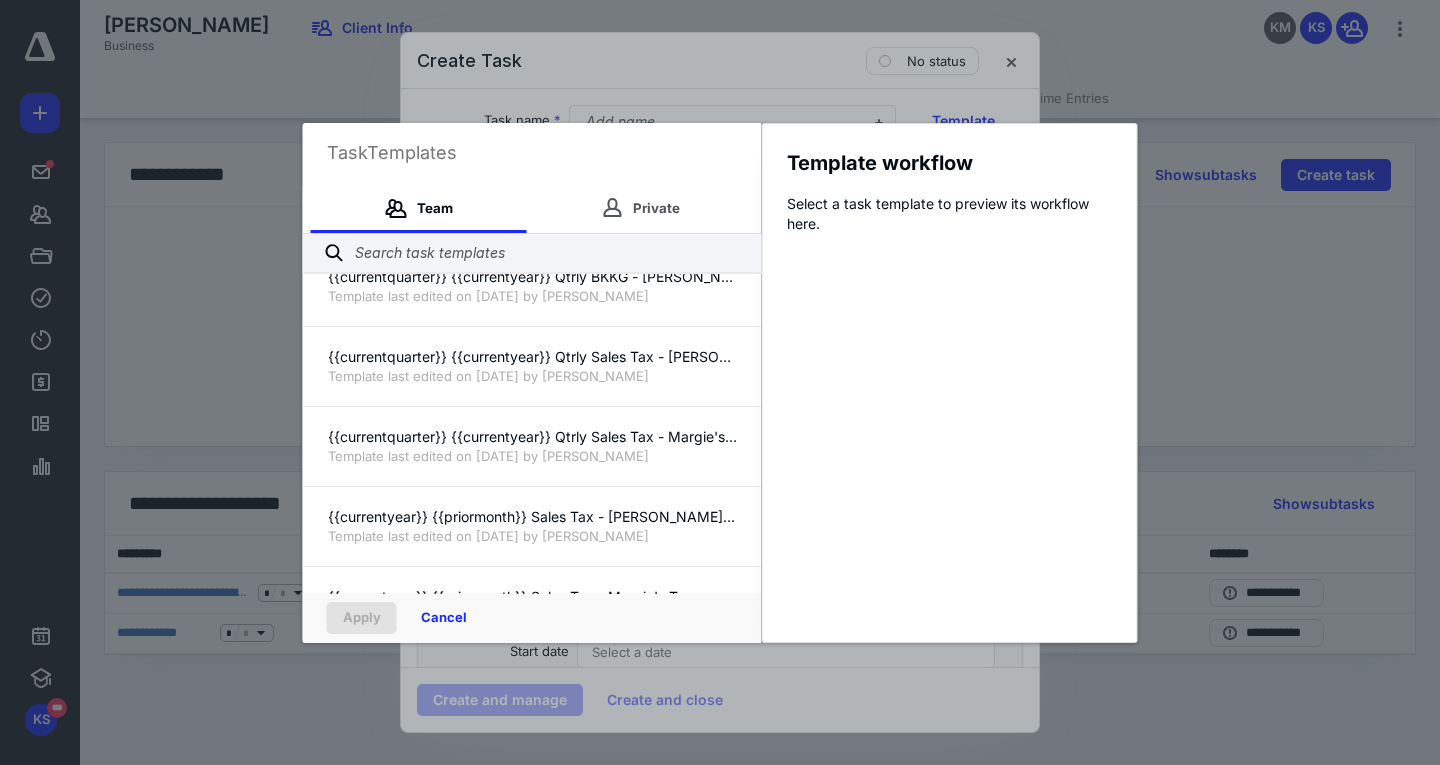 scroll, scrollTop: 480, scrollLeft: 0, axis: vertical 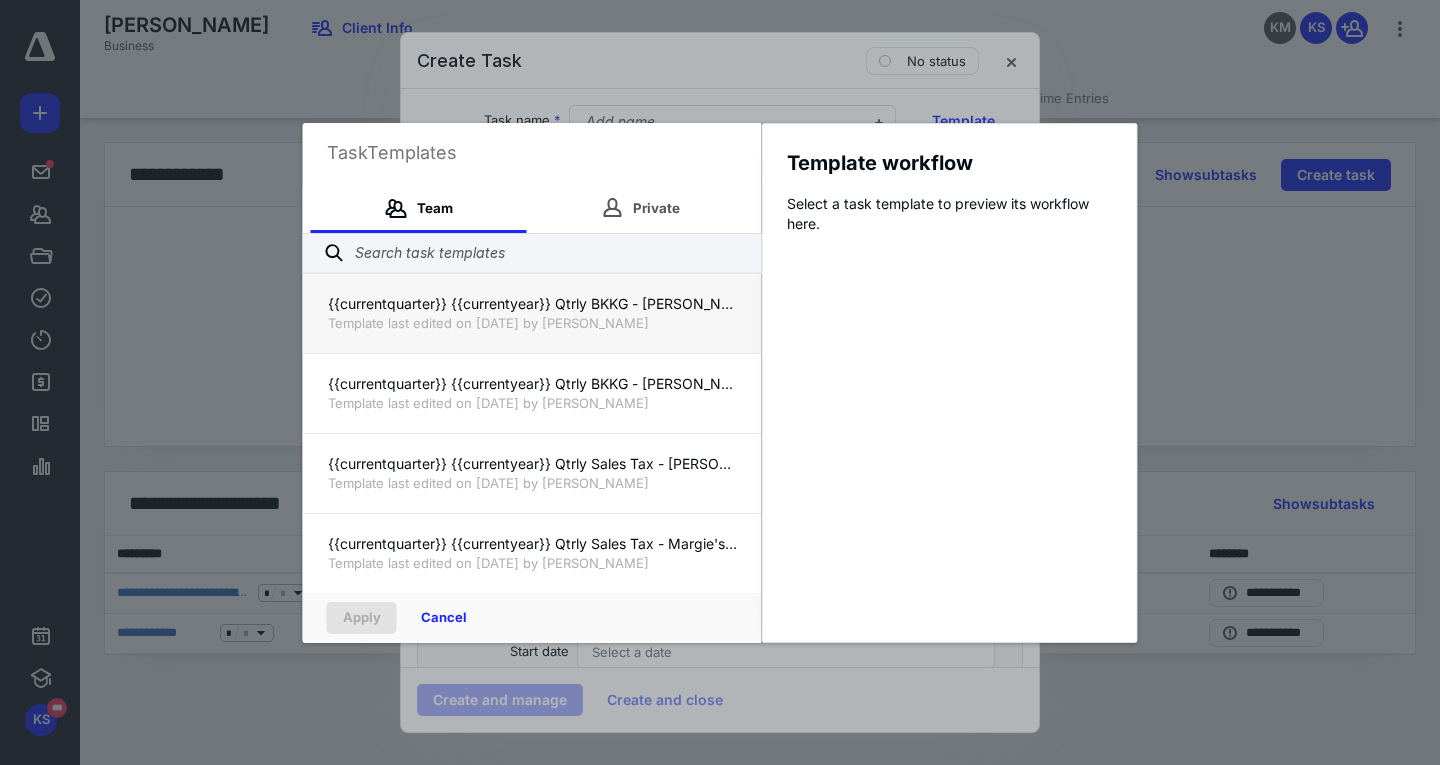 click on "{{currentquarter}} {{currentyear}} Qtrly BKKG - [PERSON_NAME] Team" at bounding box center [532, 304] 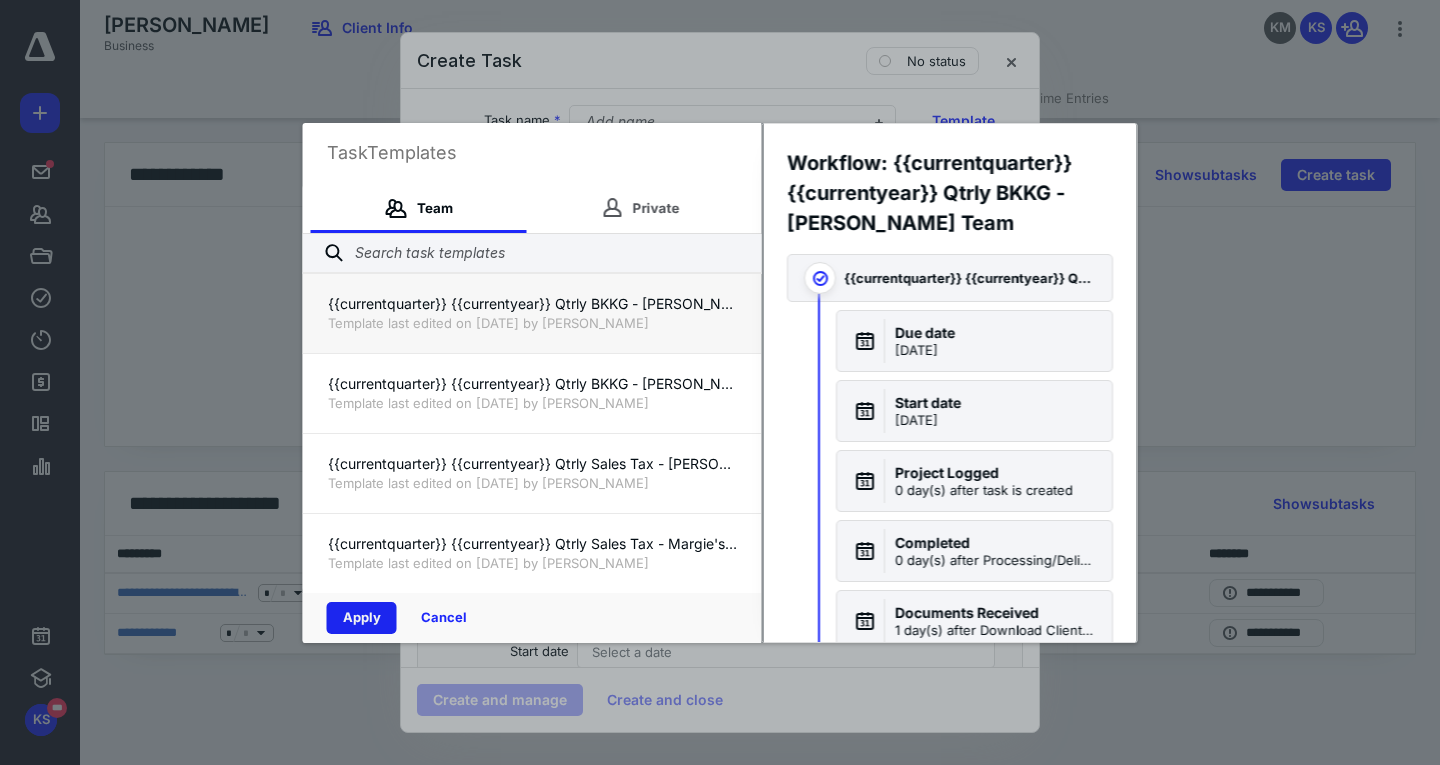 click on "Apply" at bounding box center [362, 618] 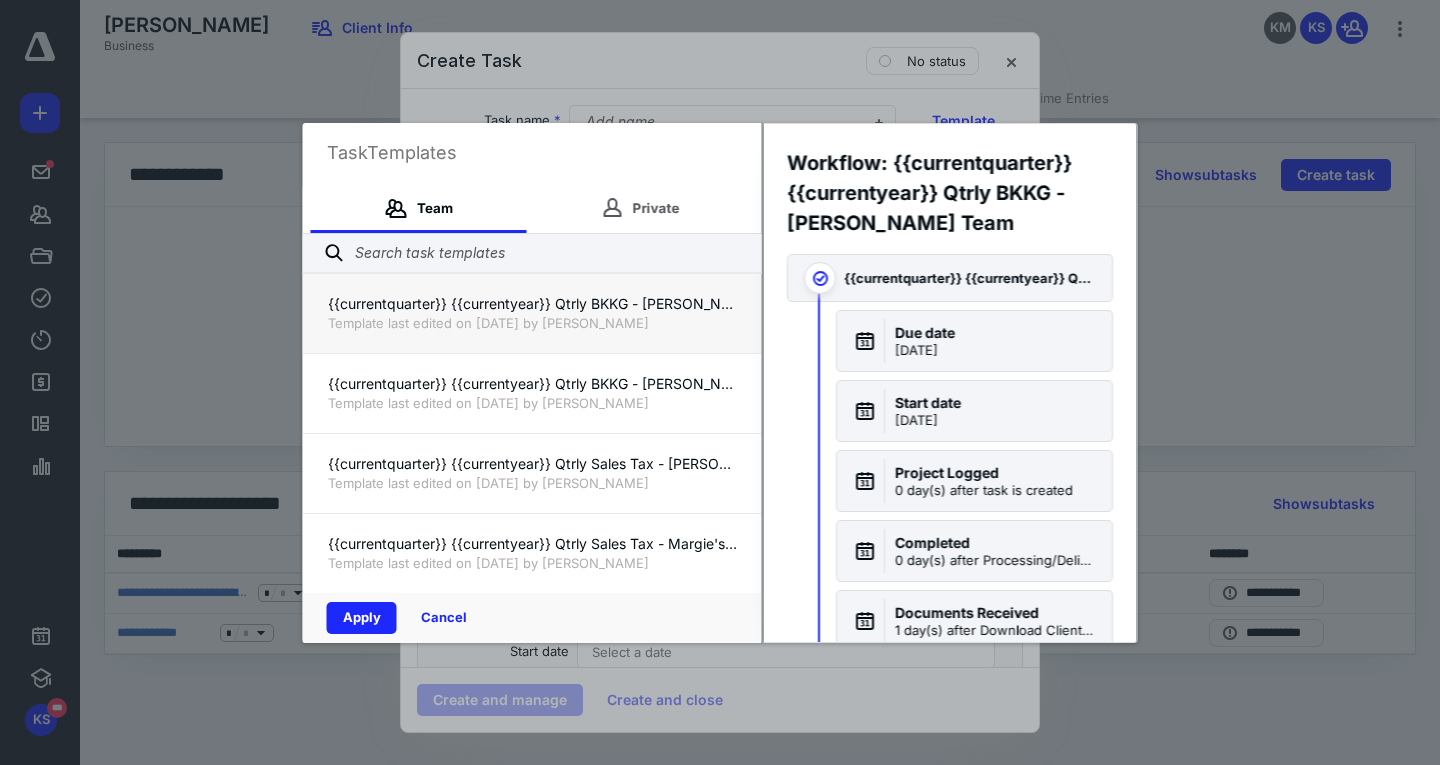 checkbox on "true" 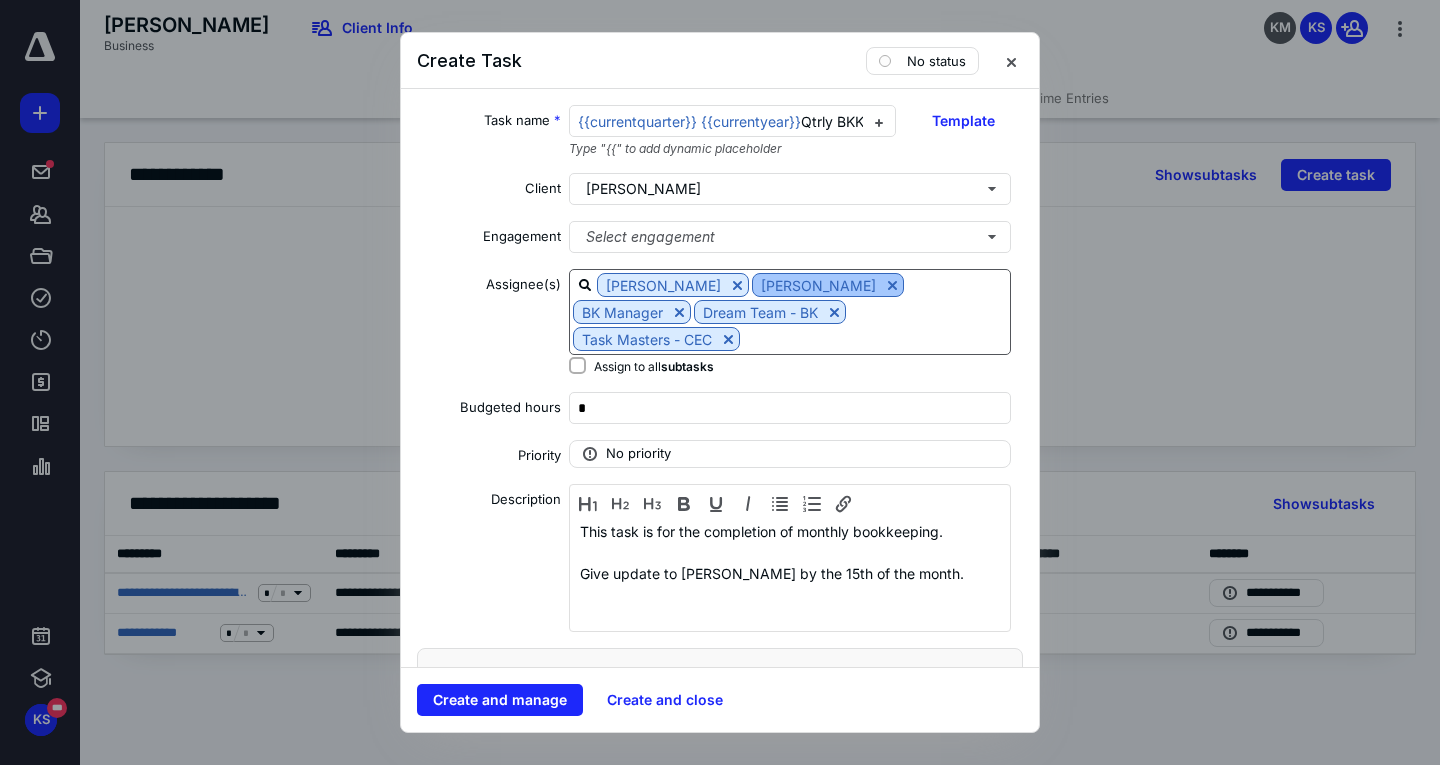 click at bounding box center [737, 285] 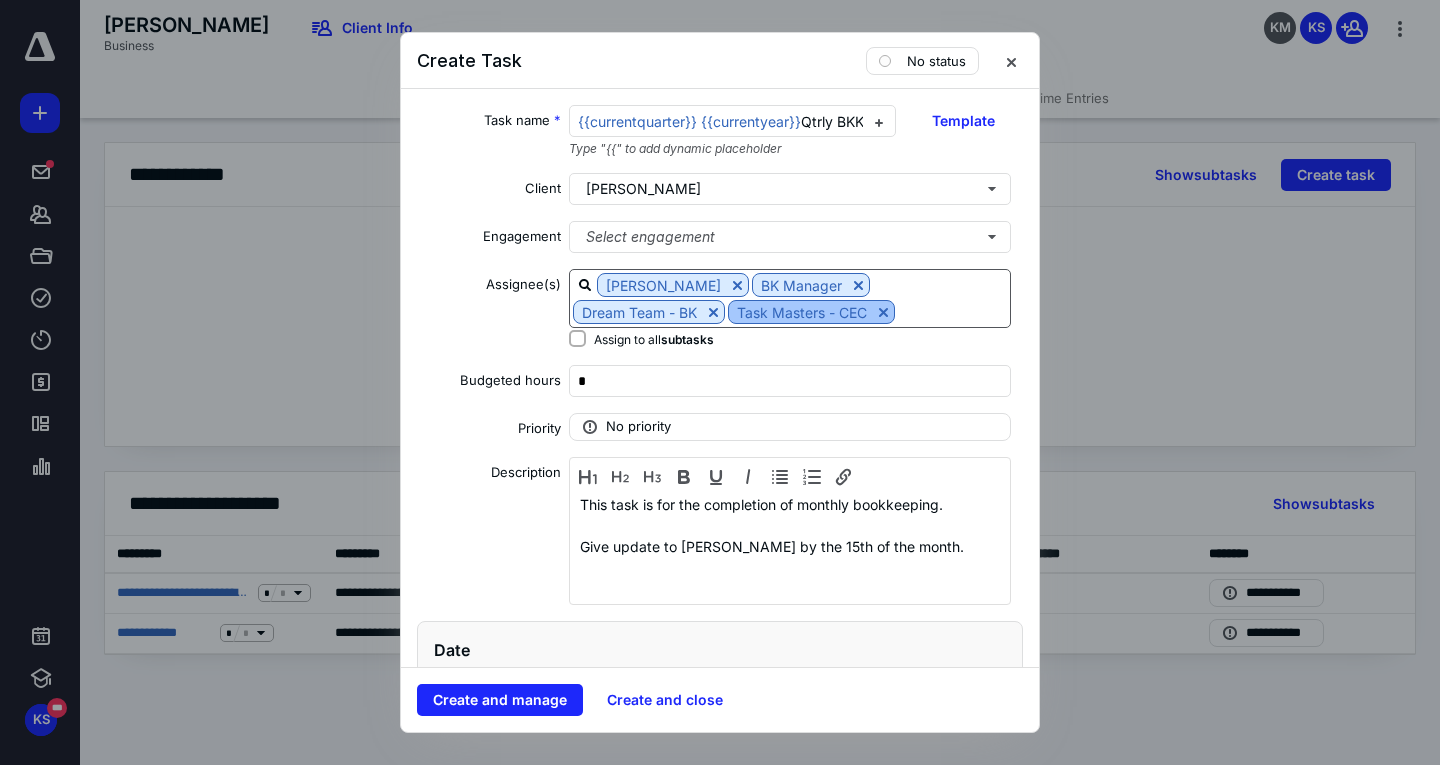 click at bounding box center [883, 312] 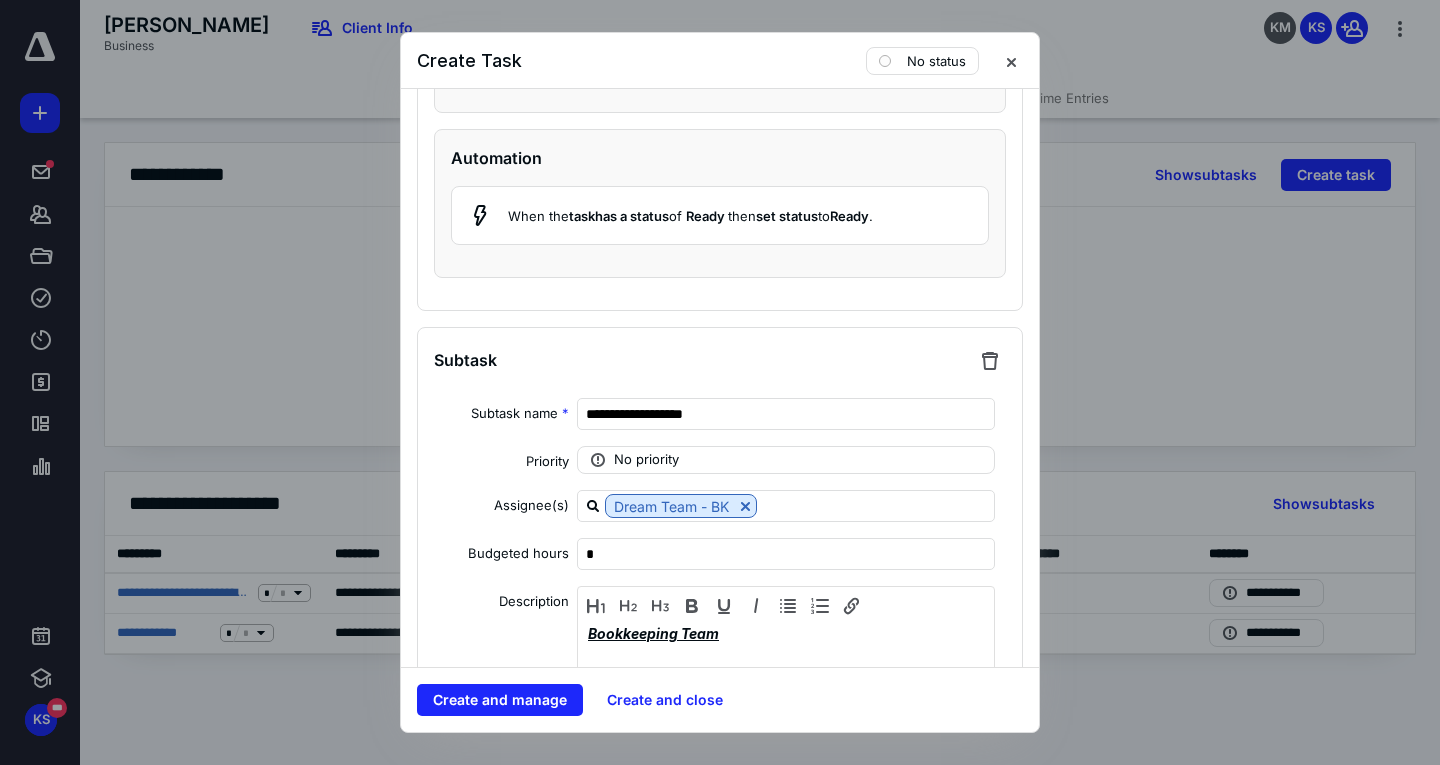 scroll, scrollTop: 3600, scrollLeft: 0, axis: vertical 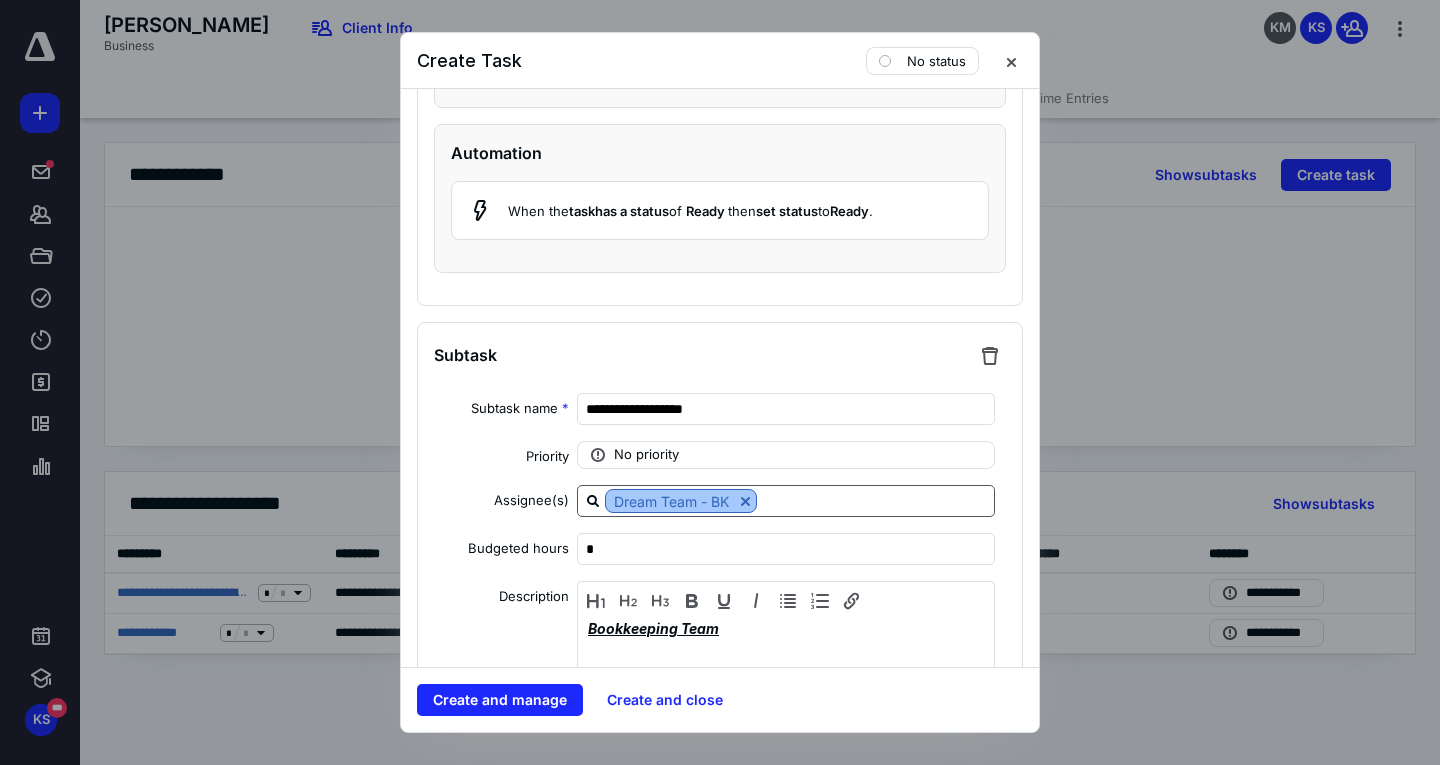 type on "*" 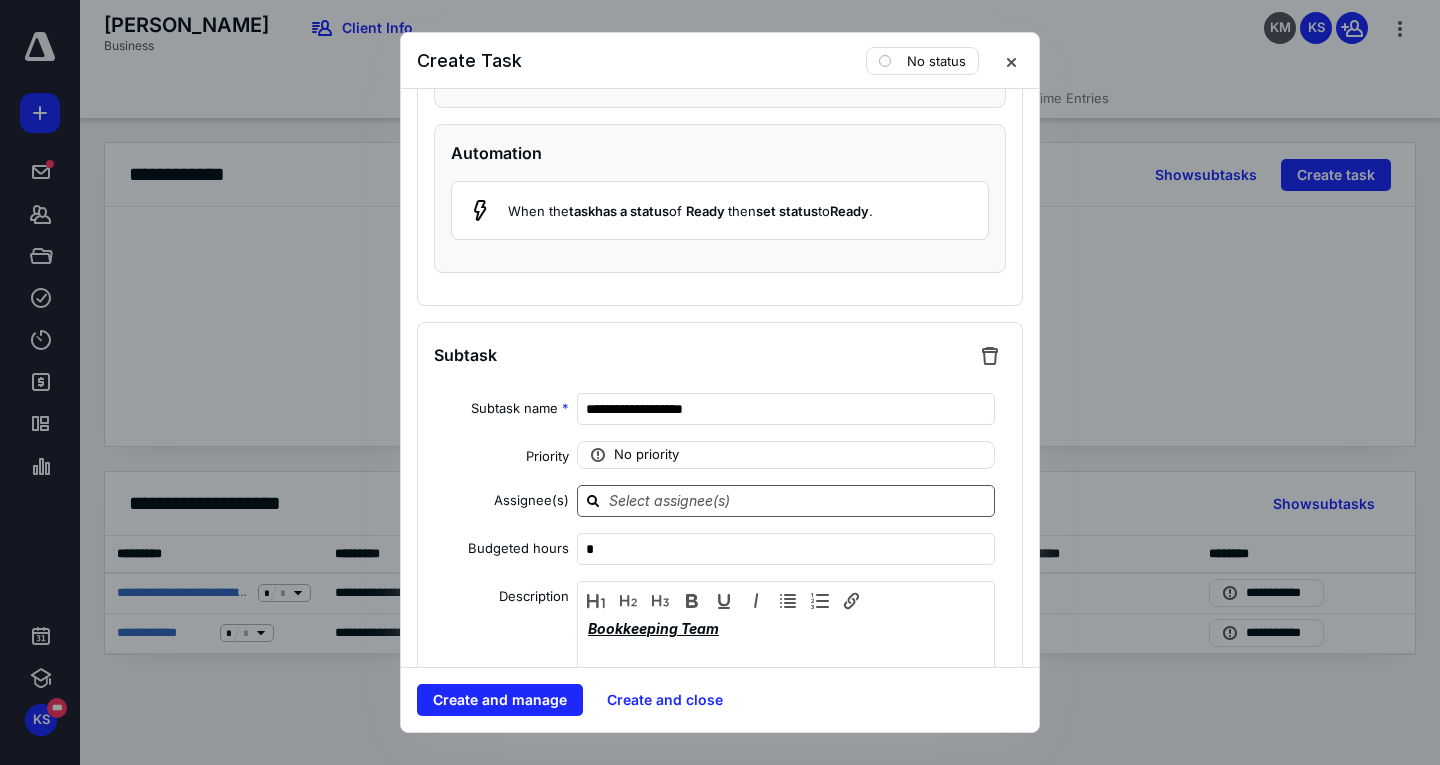 click at bounding box center [798, 500] 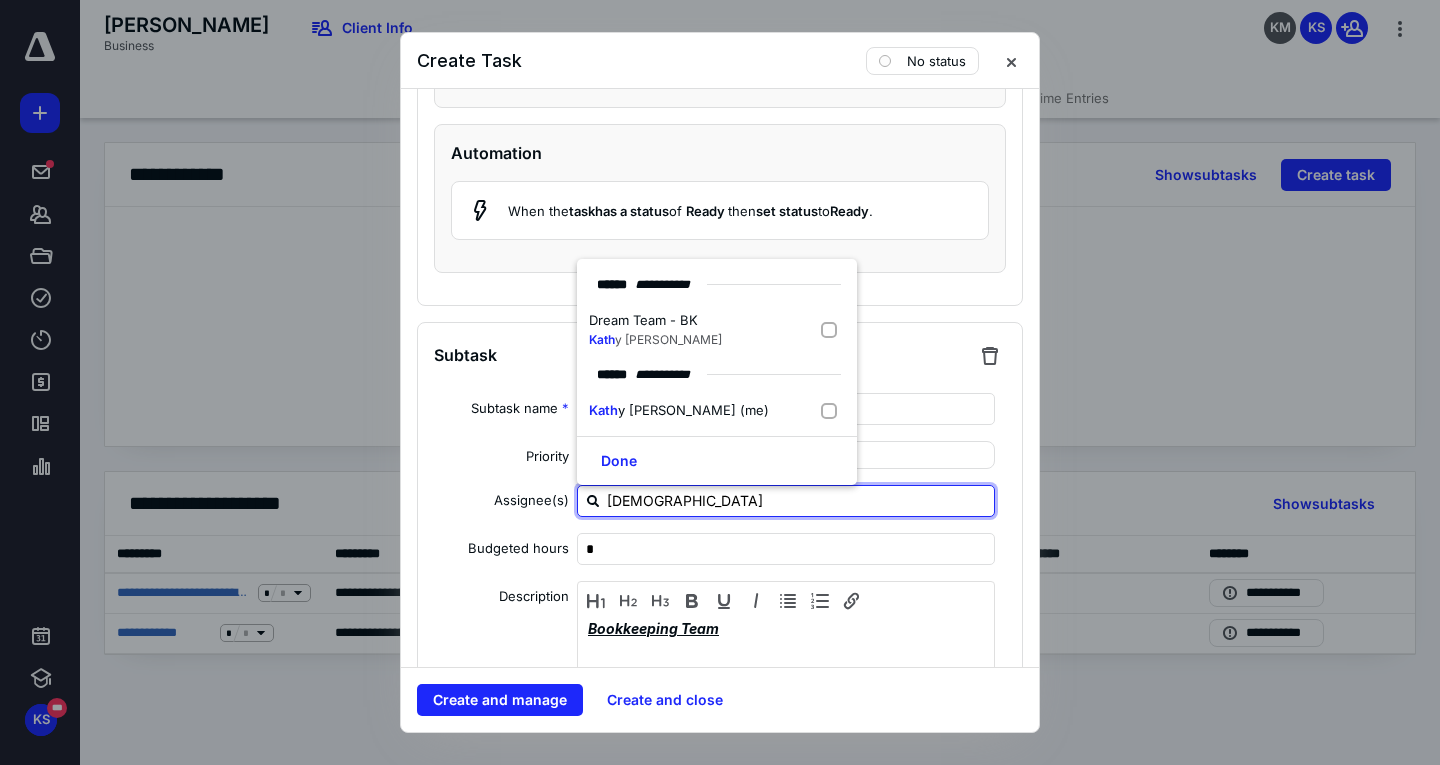 type on "[PERSON_NAME]" 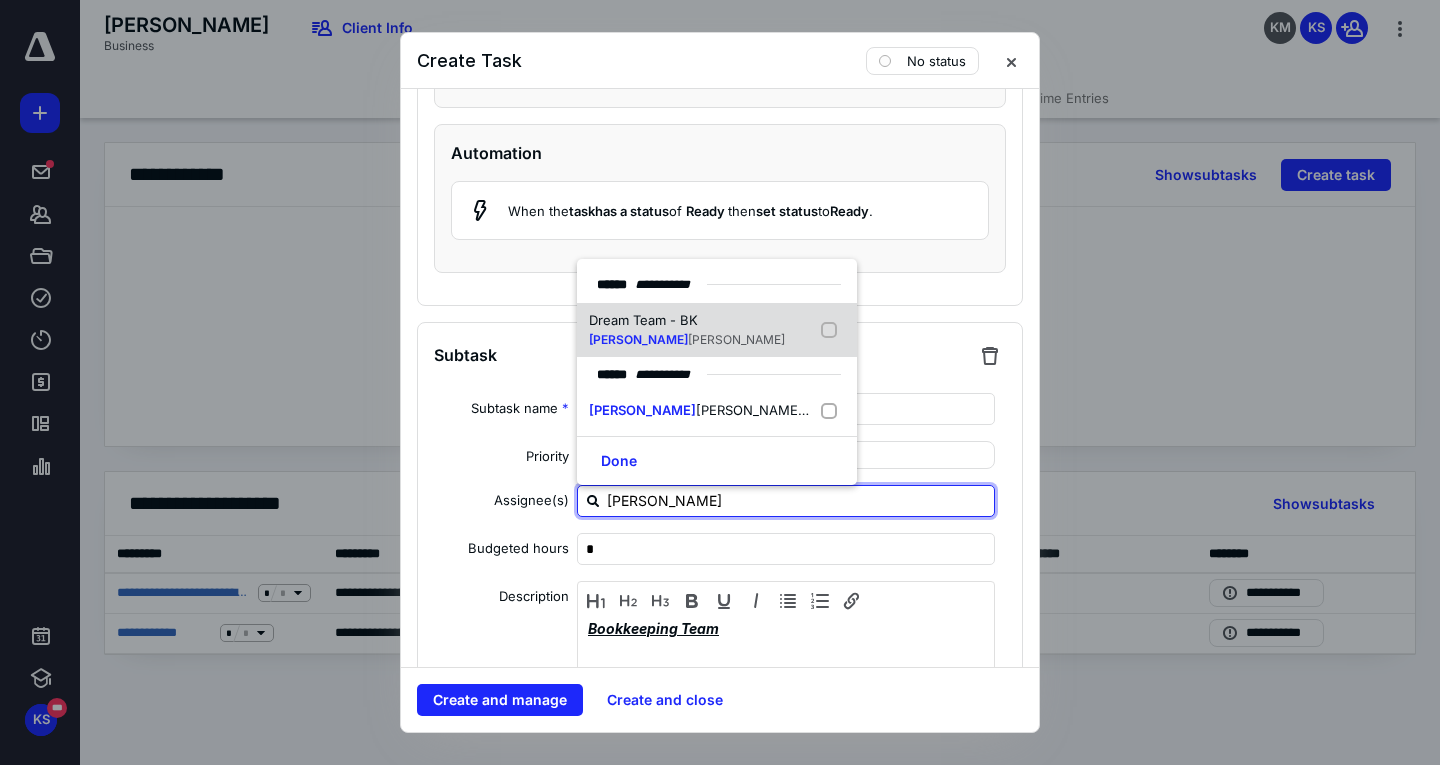 click on "Dream Team - BK" at bounding box center [687, 321] 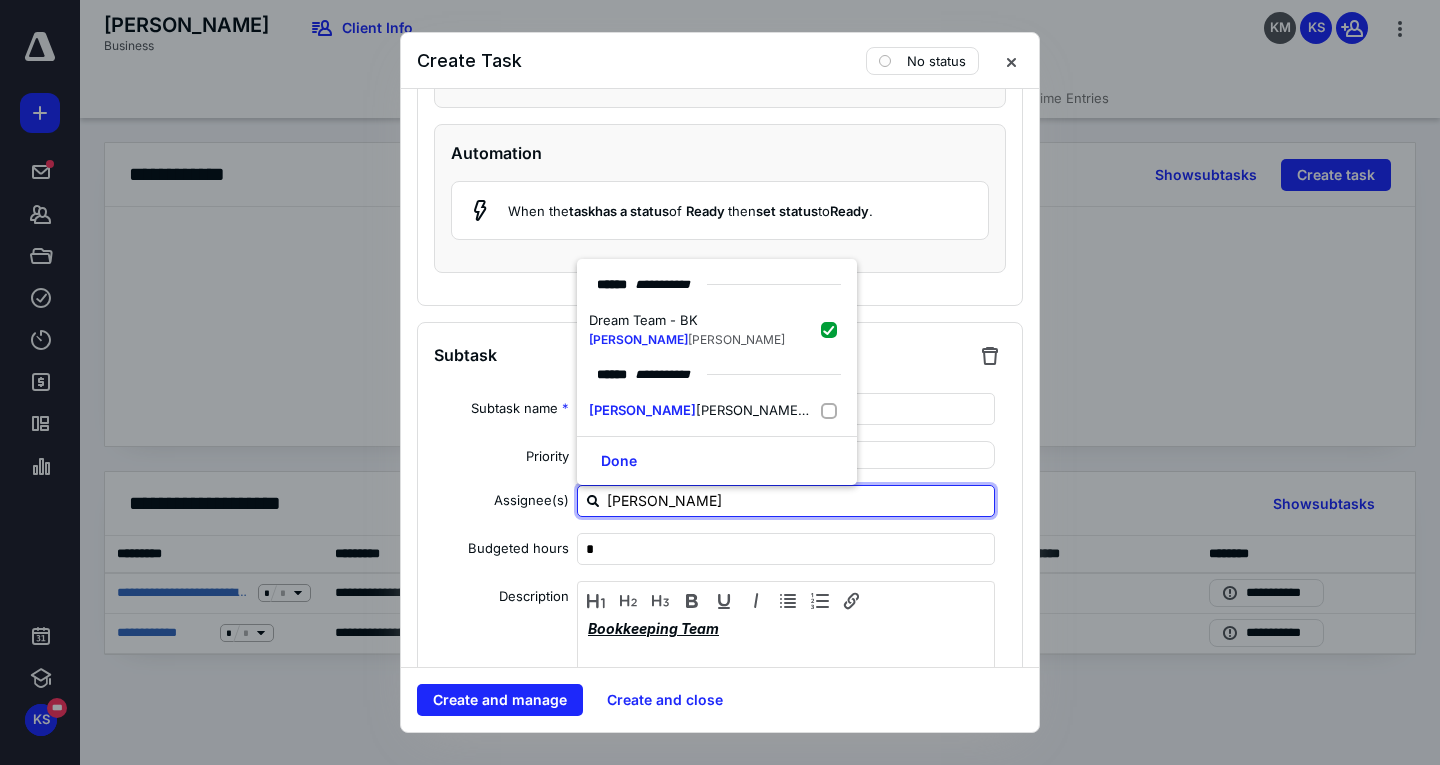 checkbox on "true" 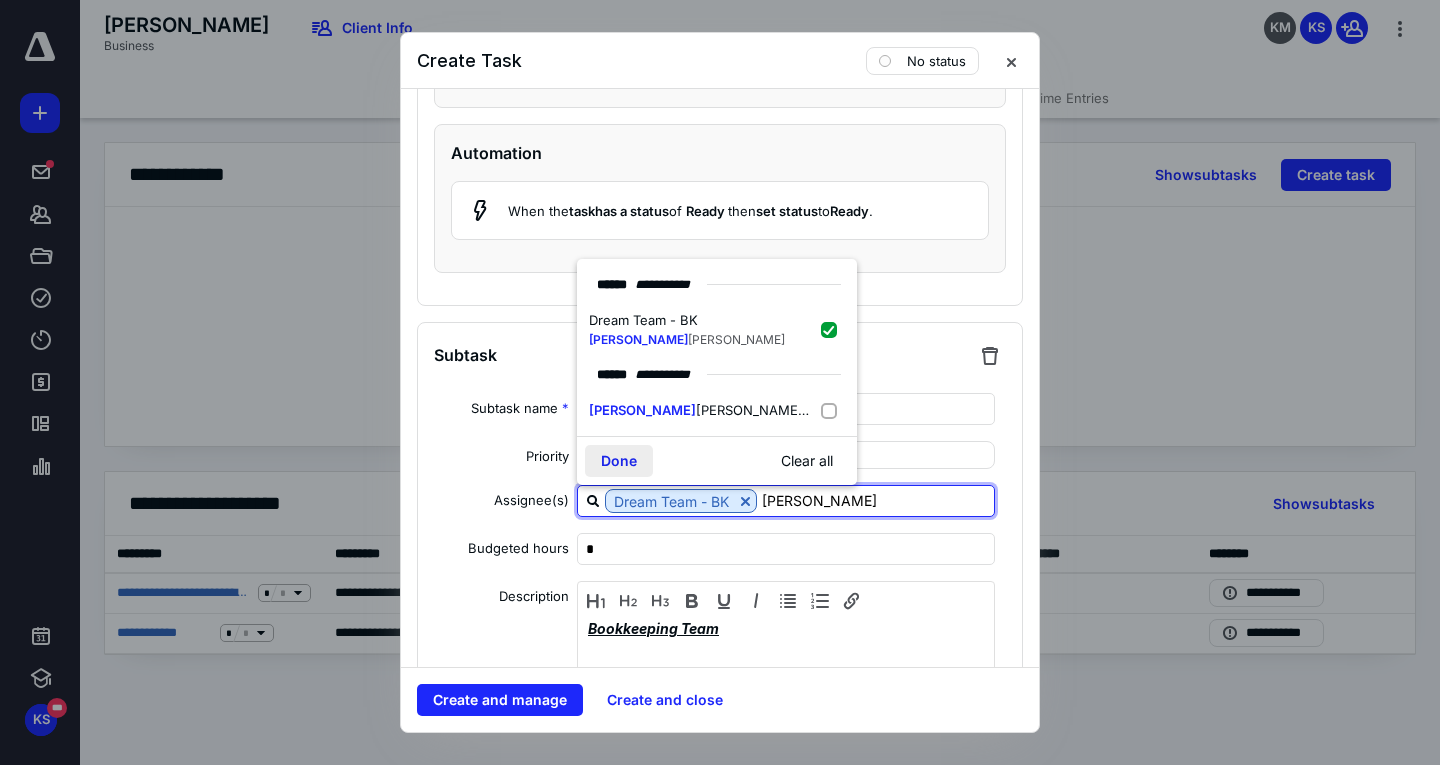 type on "[PERSON_NAME]" 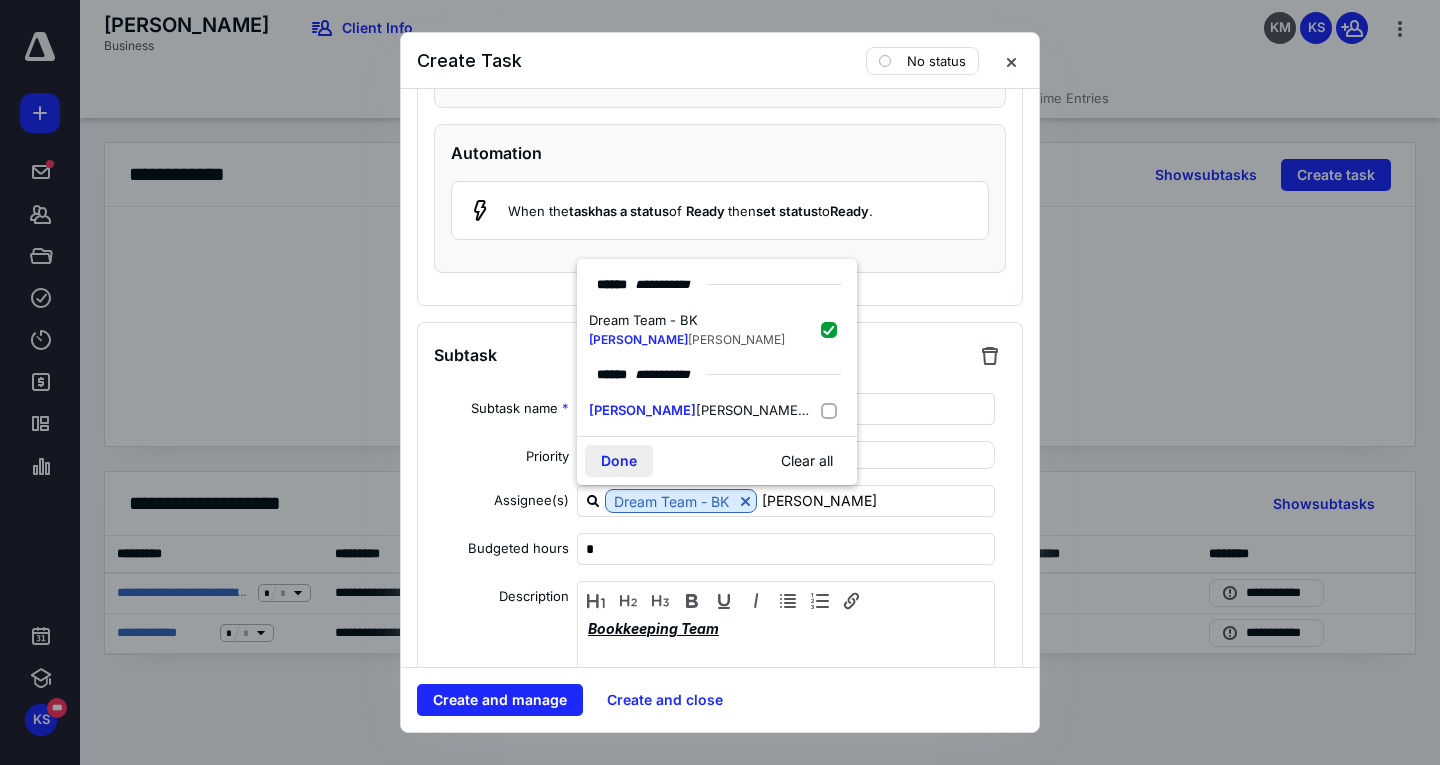 click on "Done" at bounding box center (619, 461) 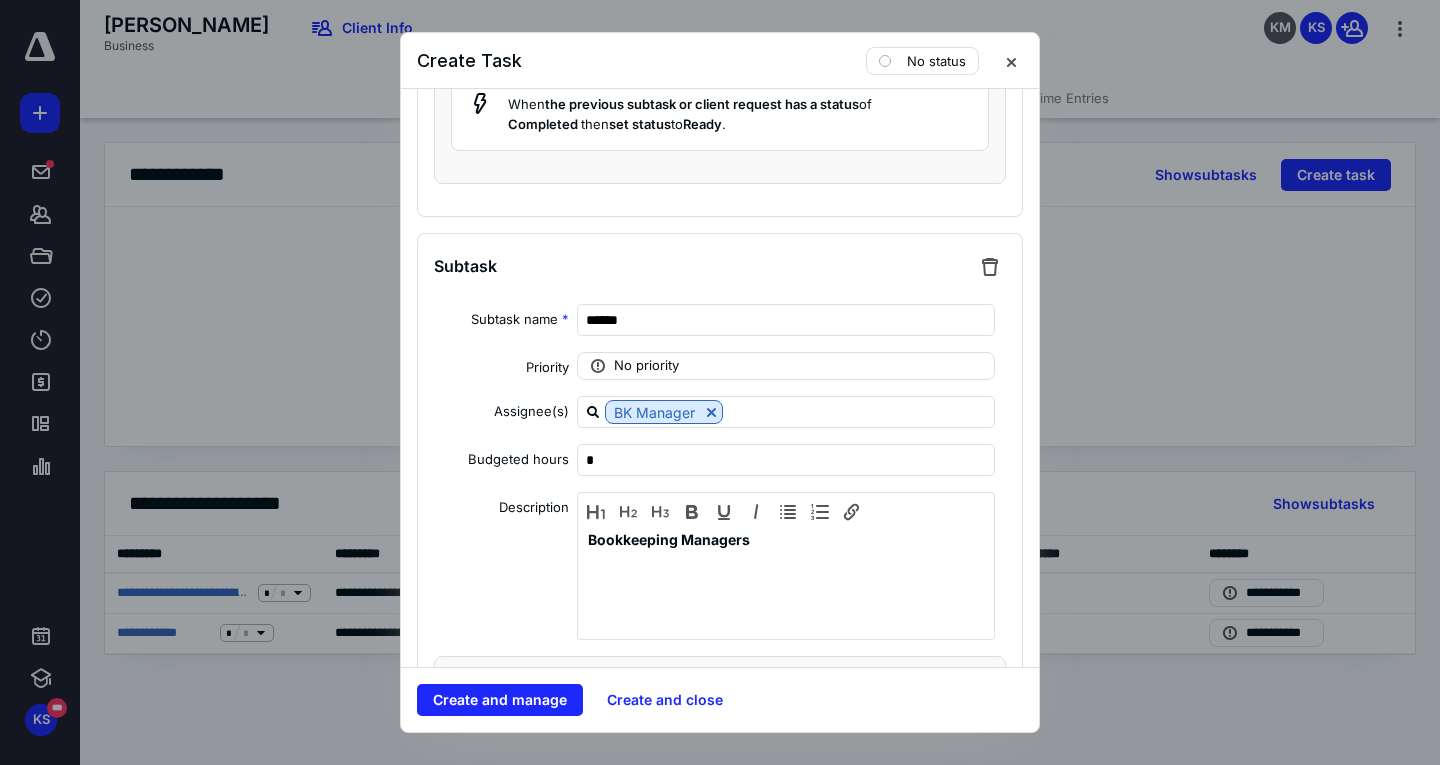 scroll, scrollTop: 4800, scrollLeft: 0, axis: vertical 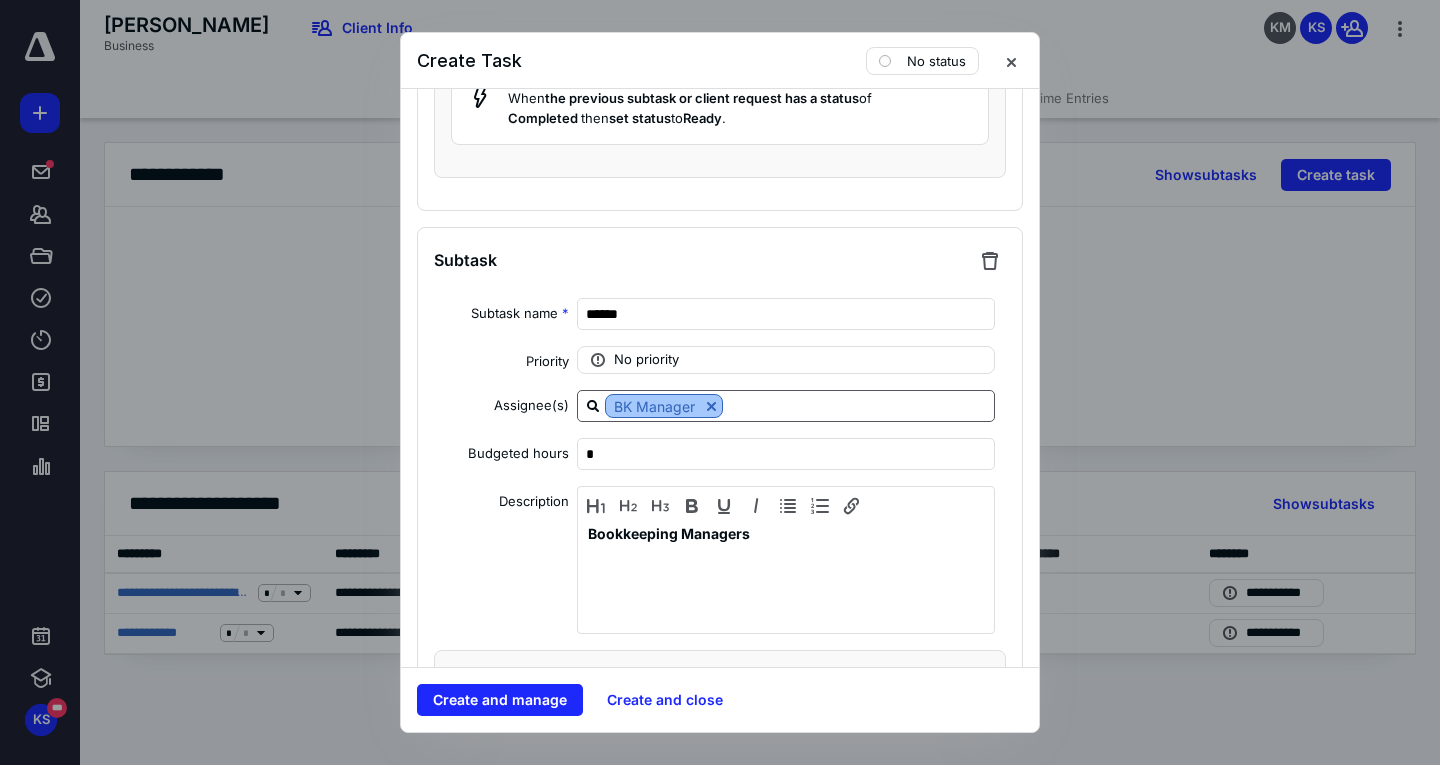click at bounding box center (711, 406) 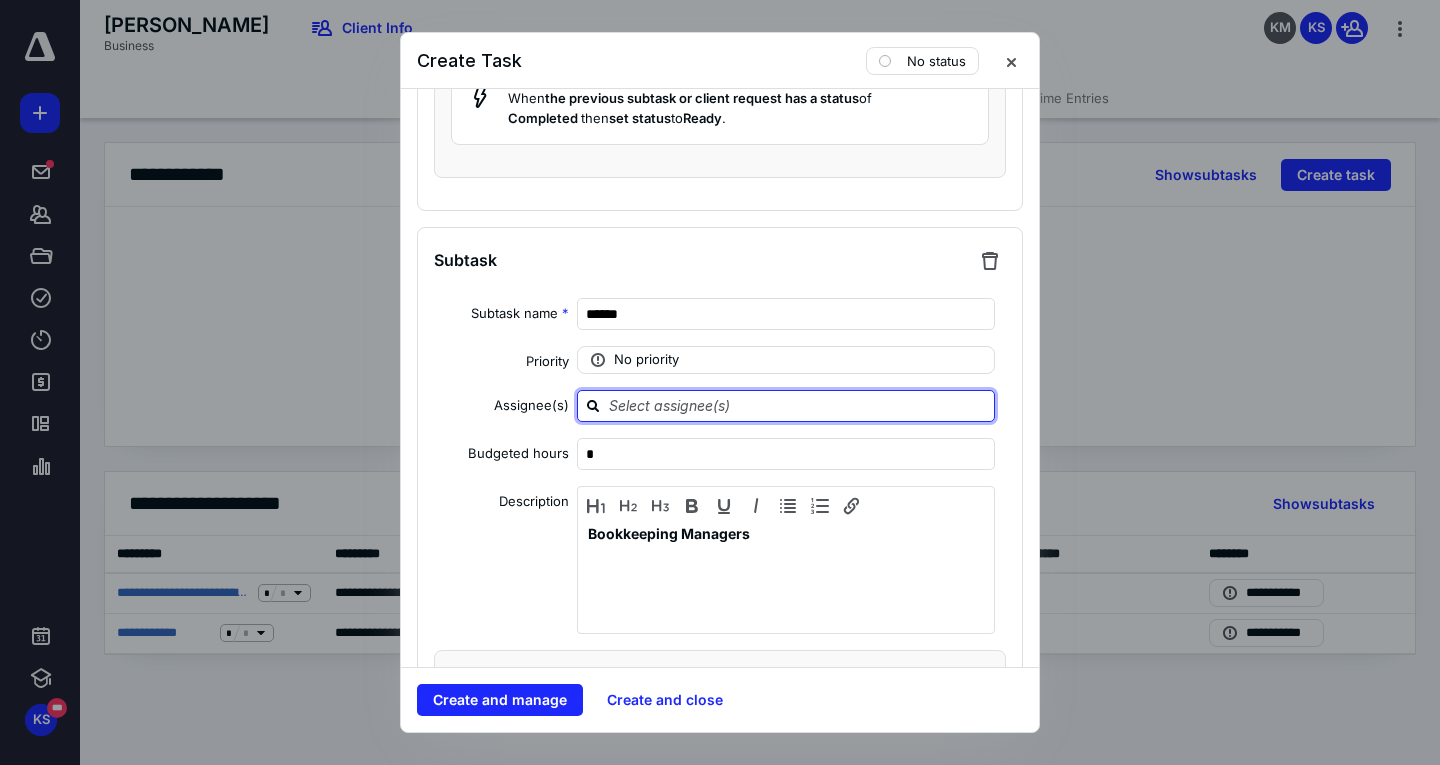 click at bounding box center [798, 405] 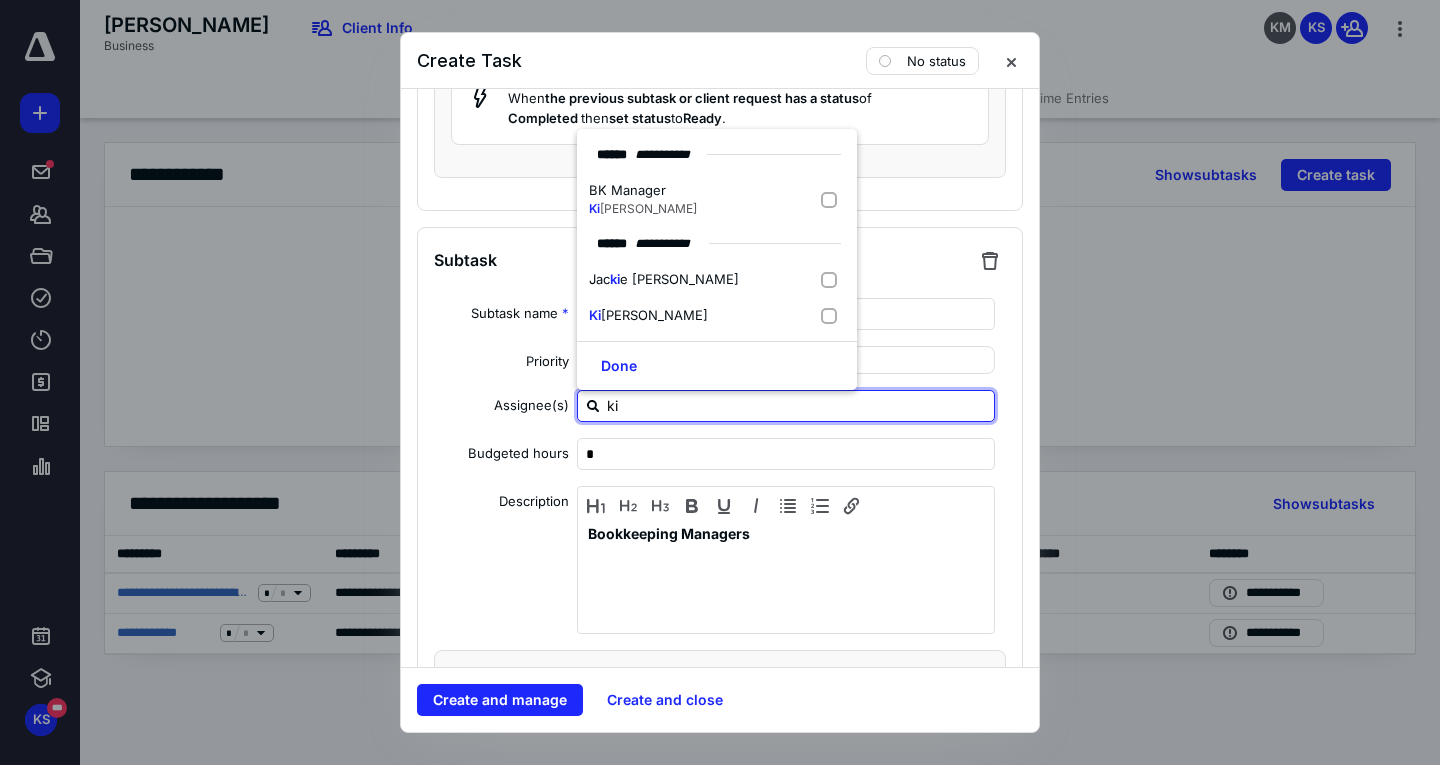type on "[PERSON_NAME]" 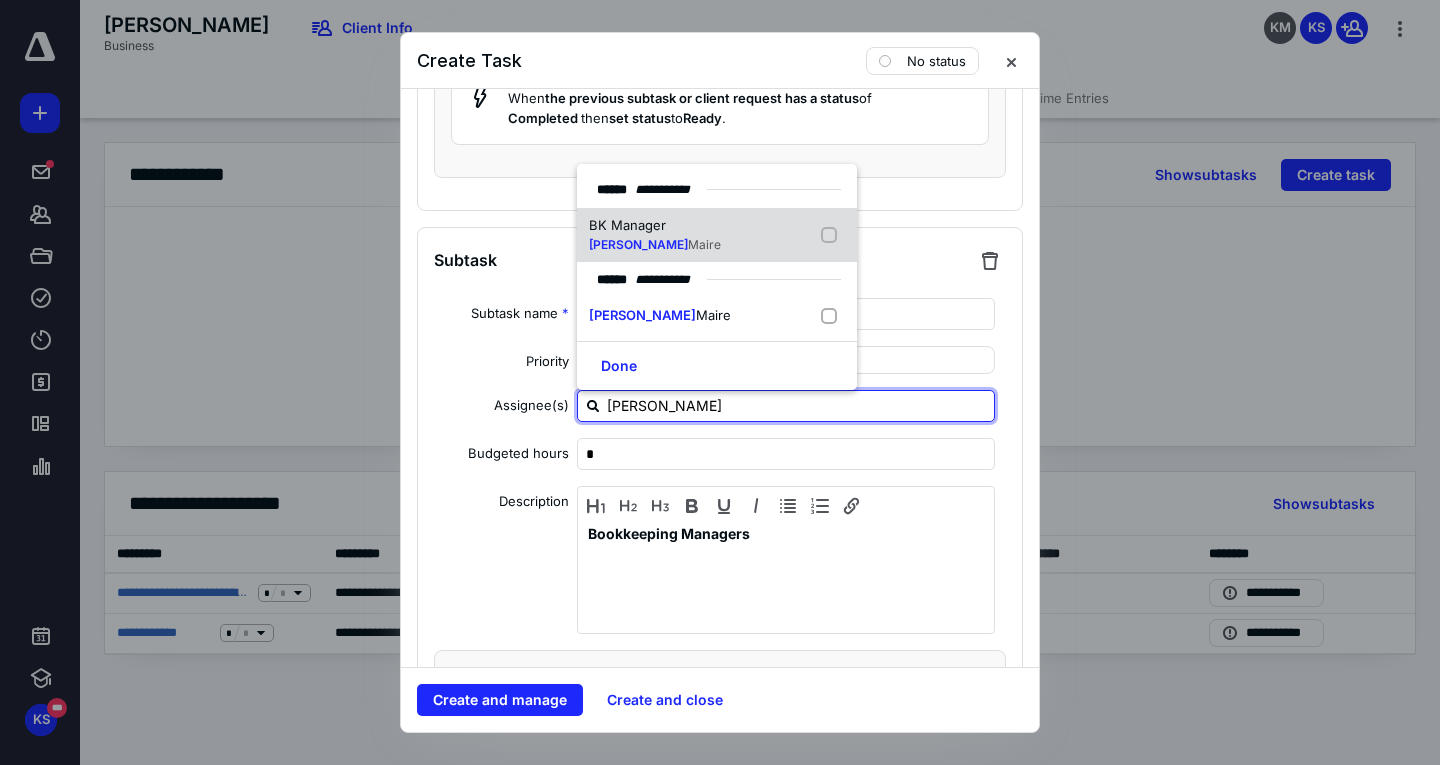 click on "[PERSON_NAME]" at bounding box center [655, 245] 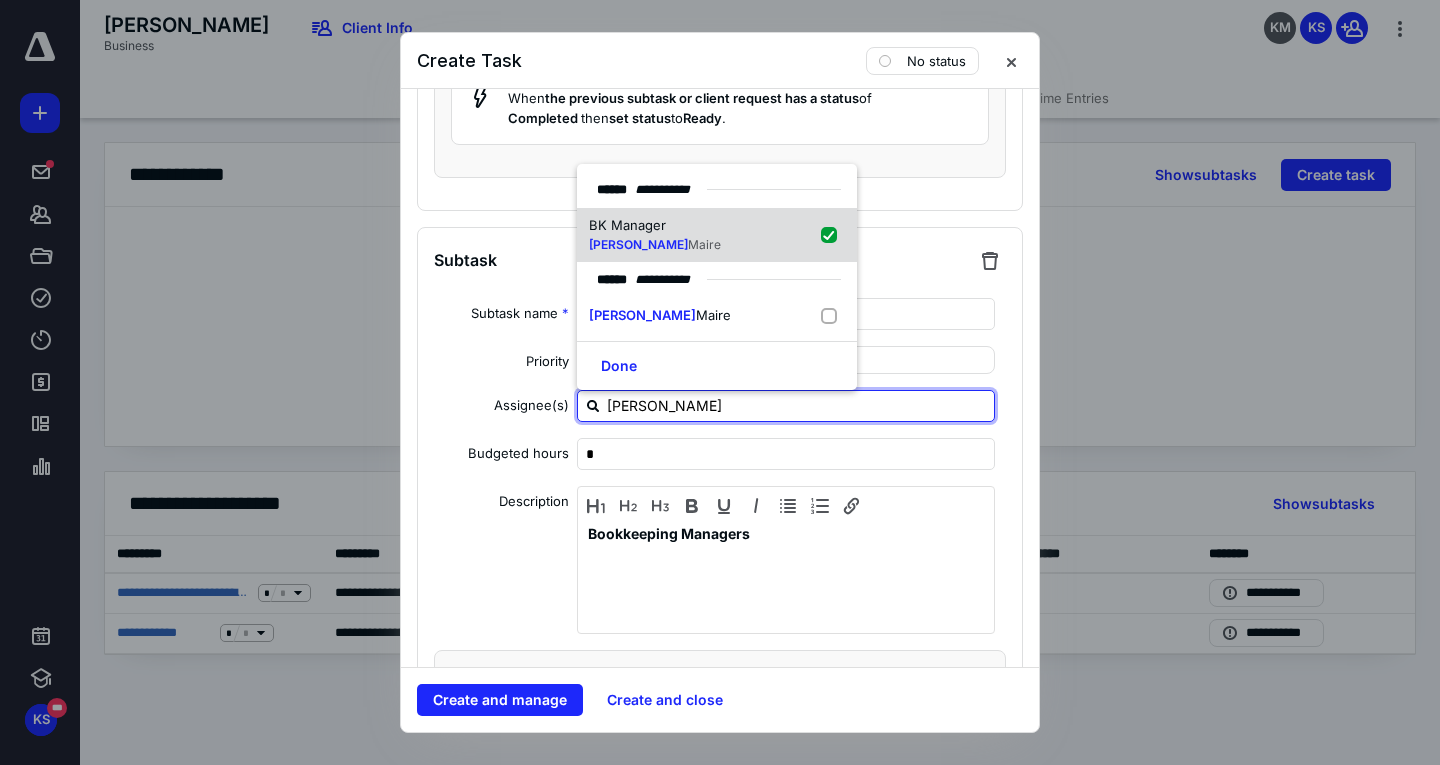 checkbox on "true" 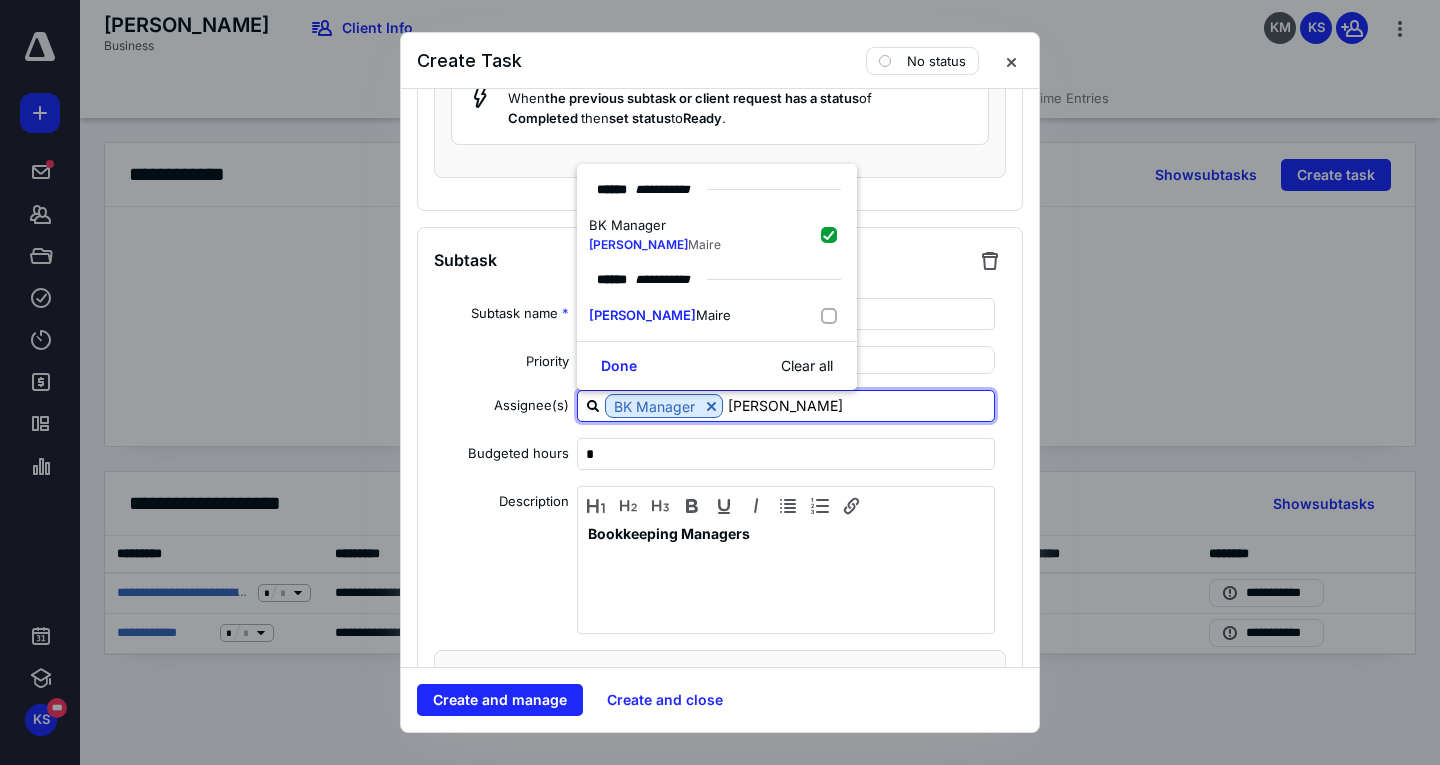 scroll, scrollTop: 5000, scrollLeft: 0, axis: vertical 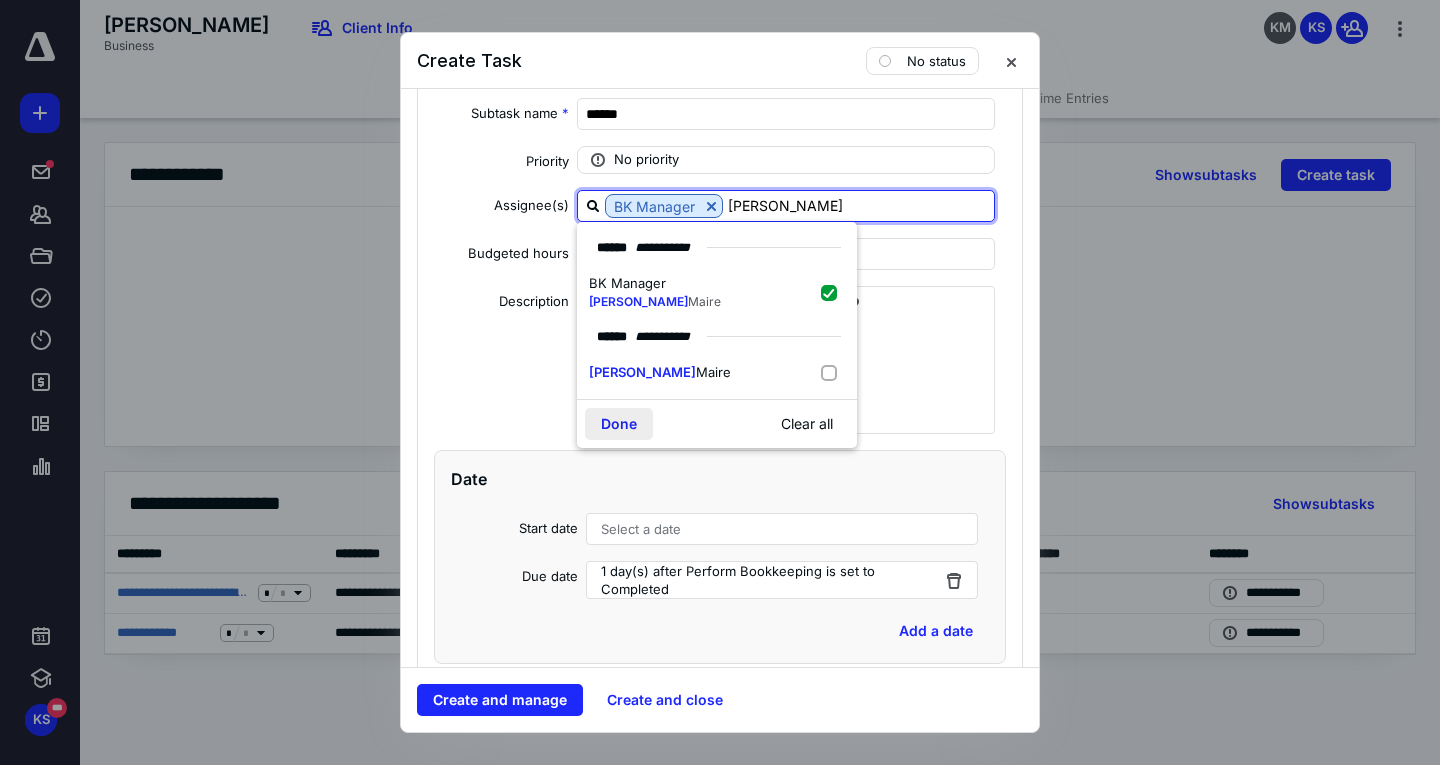 type on "[PERSON_NAME]" 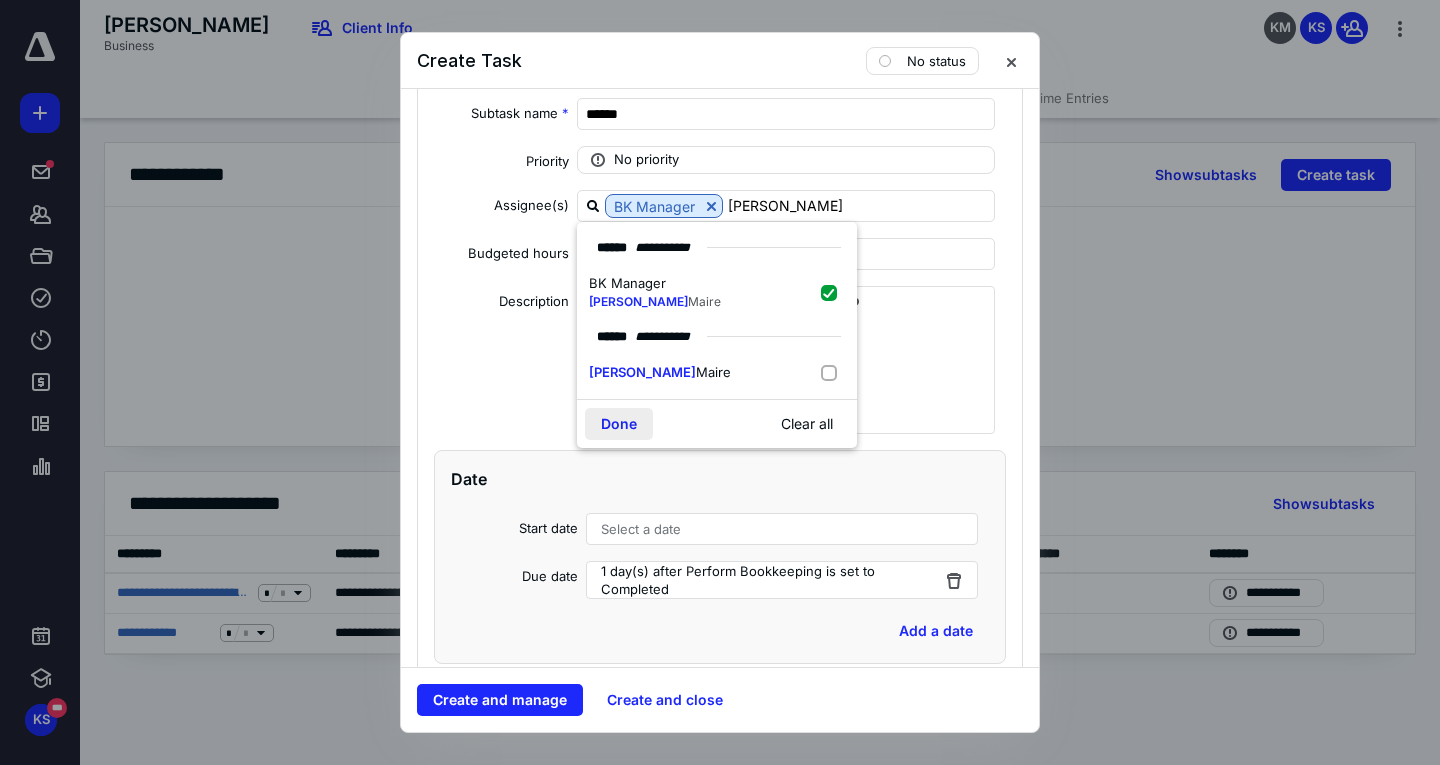 click on "Done" at bounding box center [619, 424] 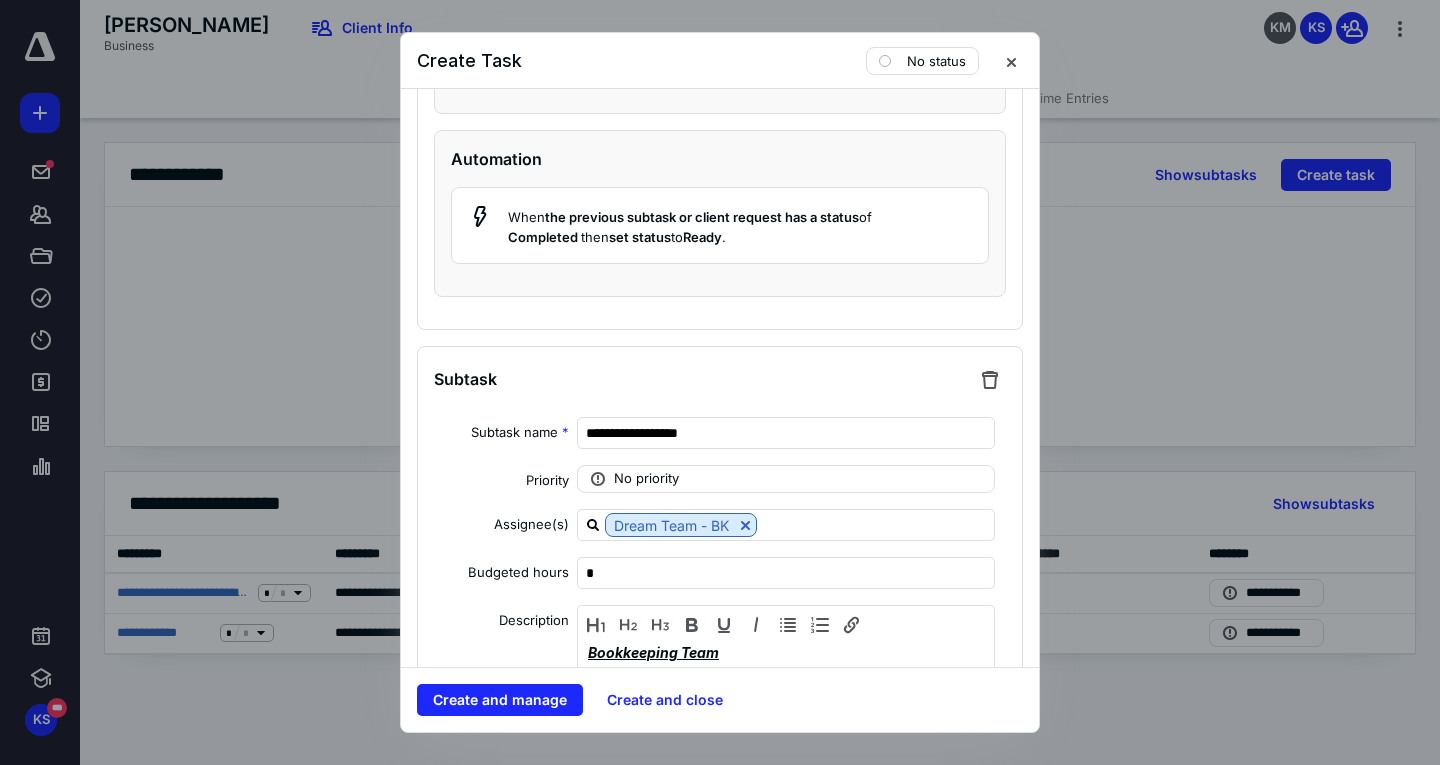 scroll, scrollTop: 5800, scrollLeft: 0, axis: vertical 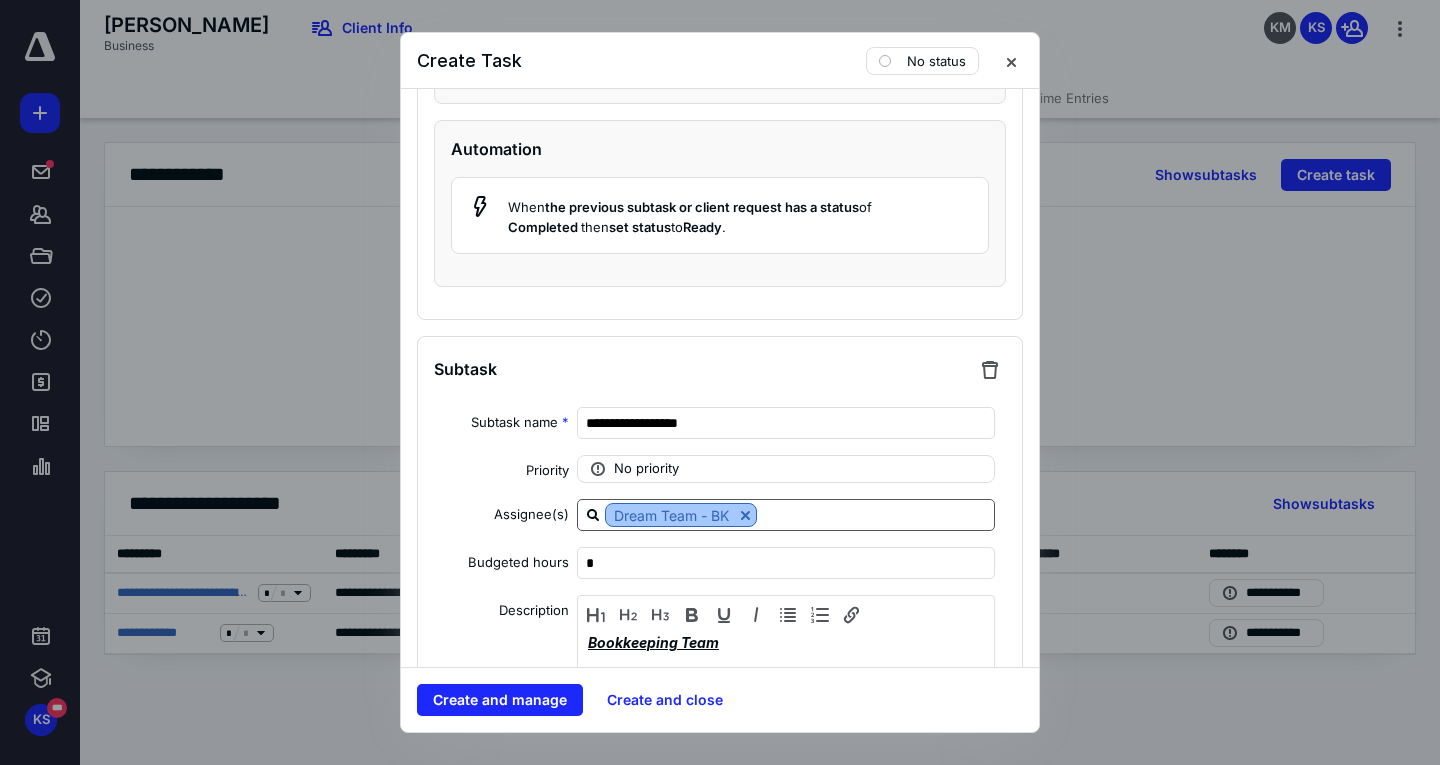 click at bounding box center (745, 515) 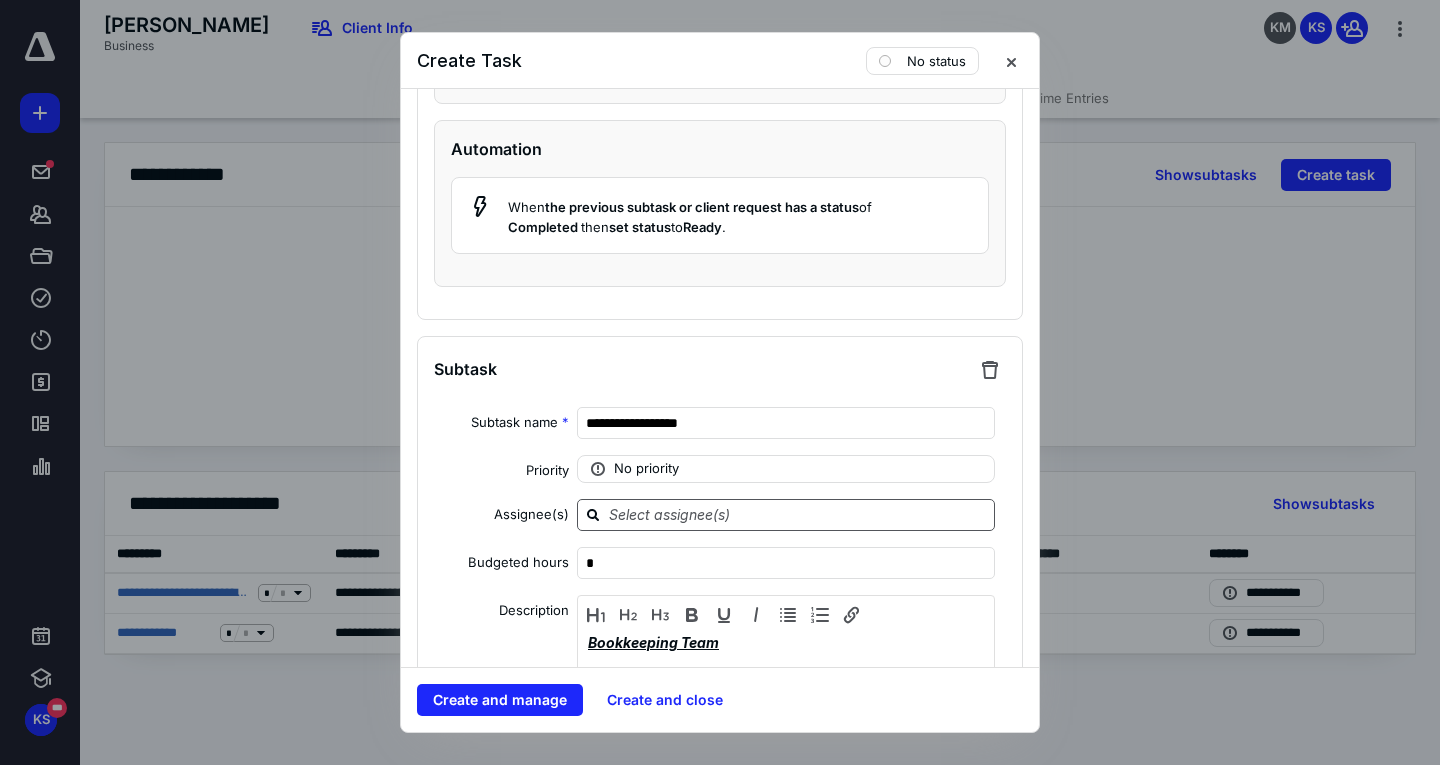 click at bounding box center (798, 514) 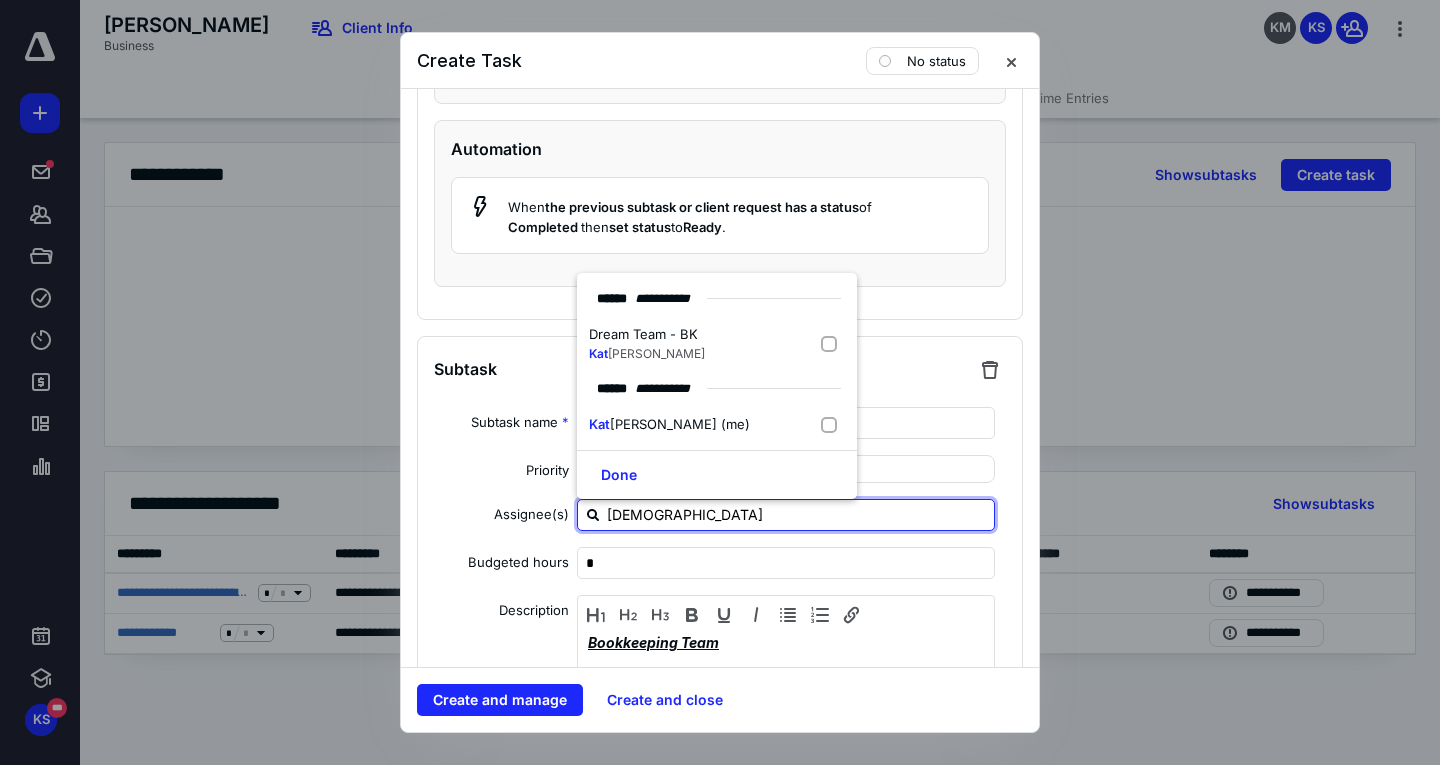 type on "[PERSON_NAME]" 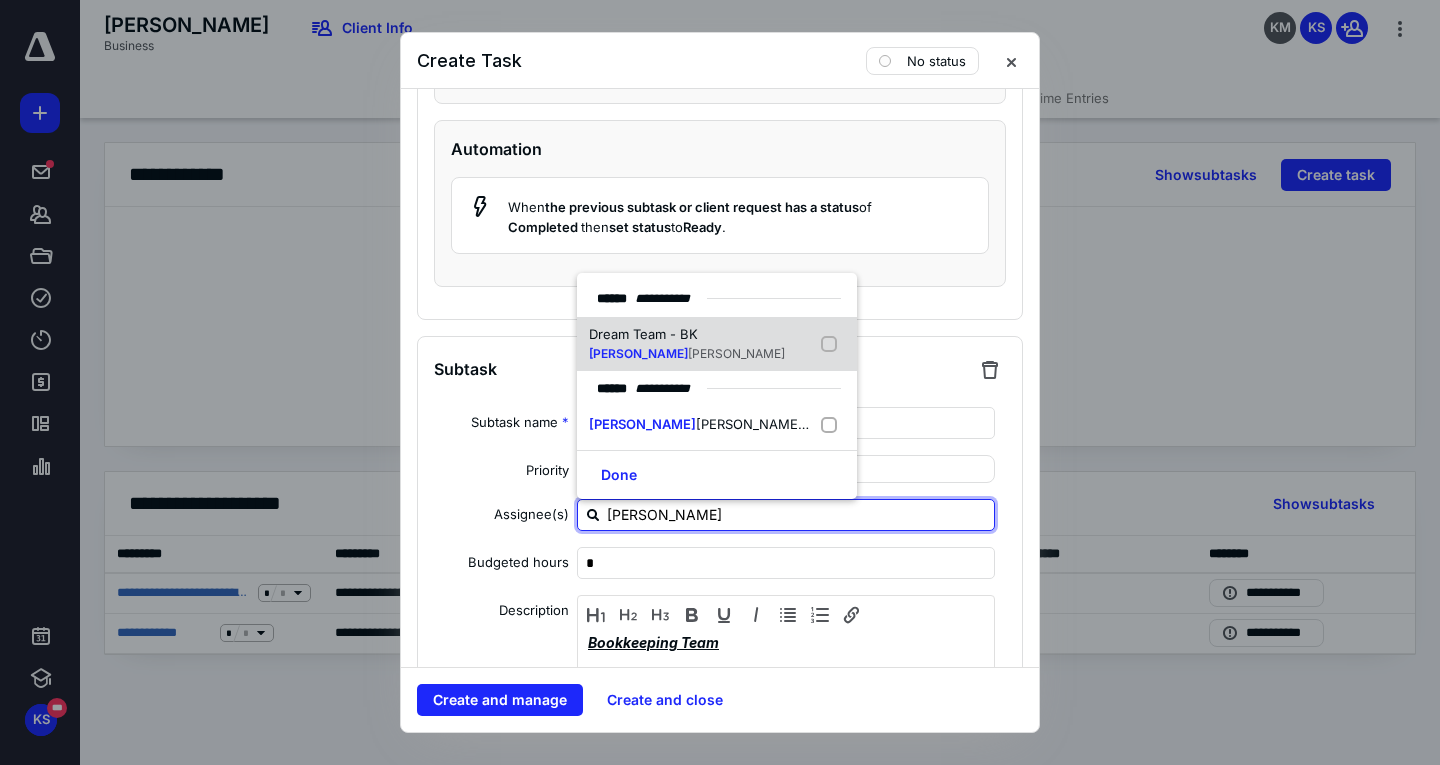 click on "Dream Team - BK" at bounding box center (687, 335) 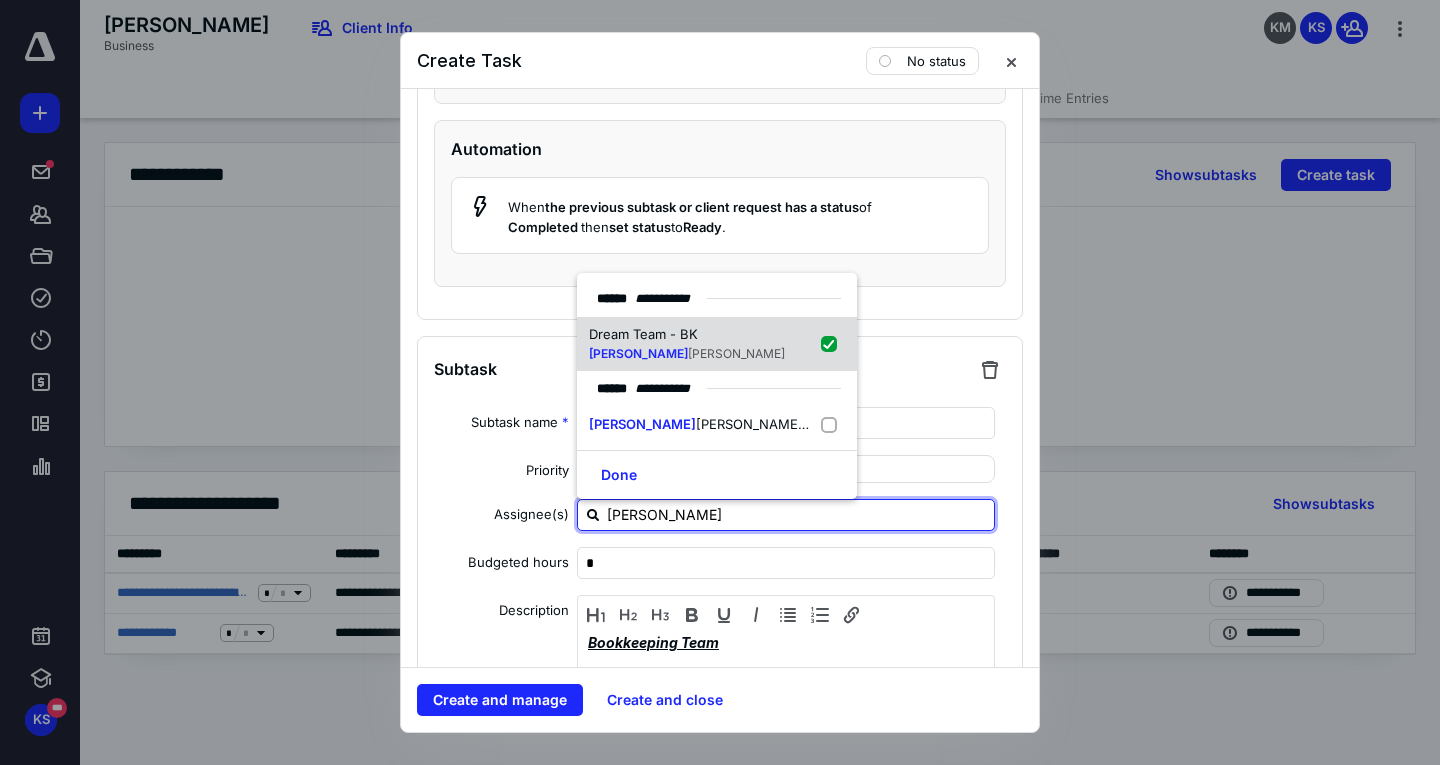 checkbox on "true" 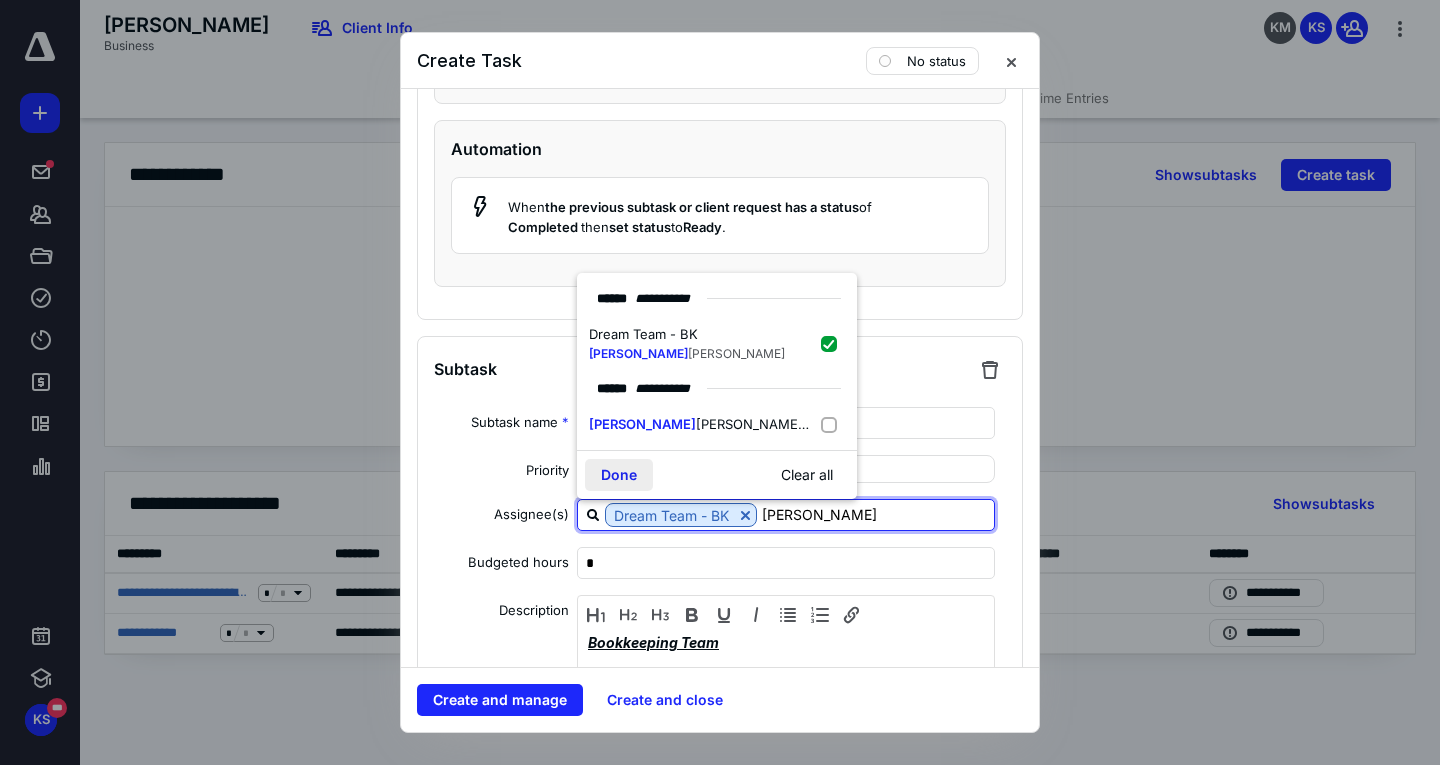 type on "[PERSON_NAME]" 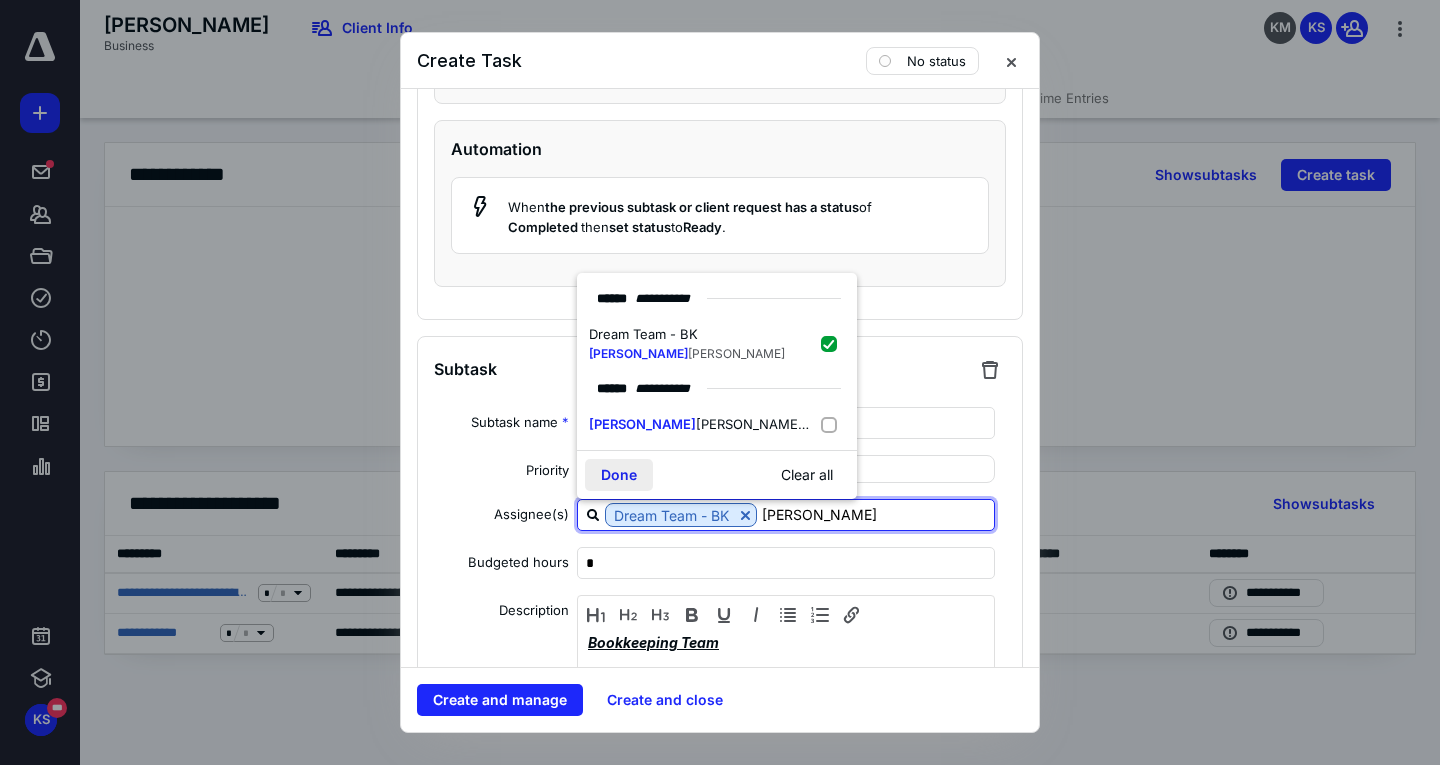 click on "Done" at bounding box center (619, 475) 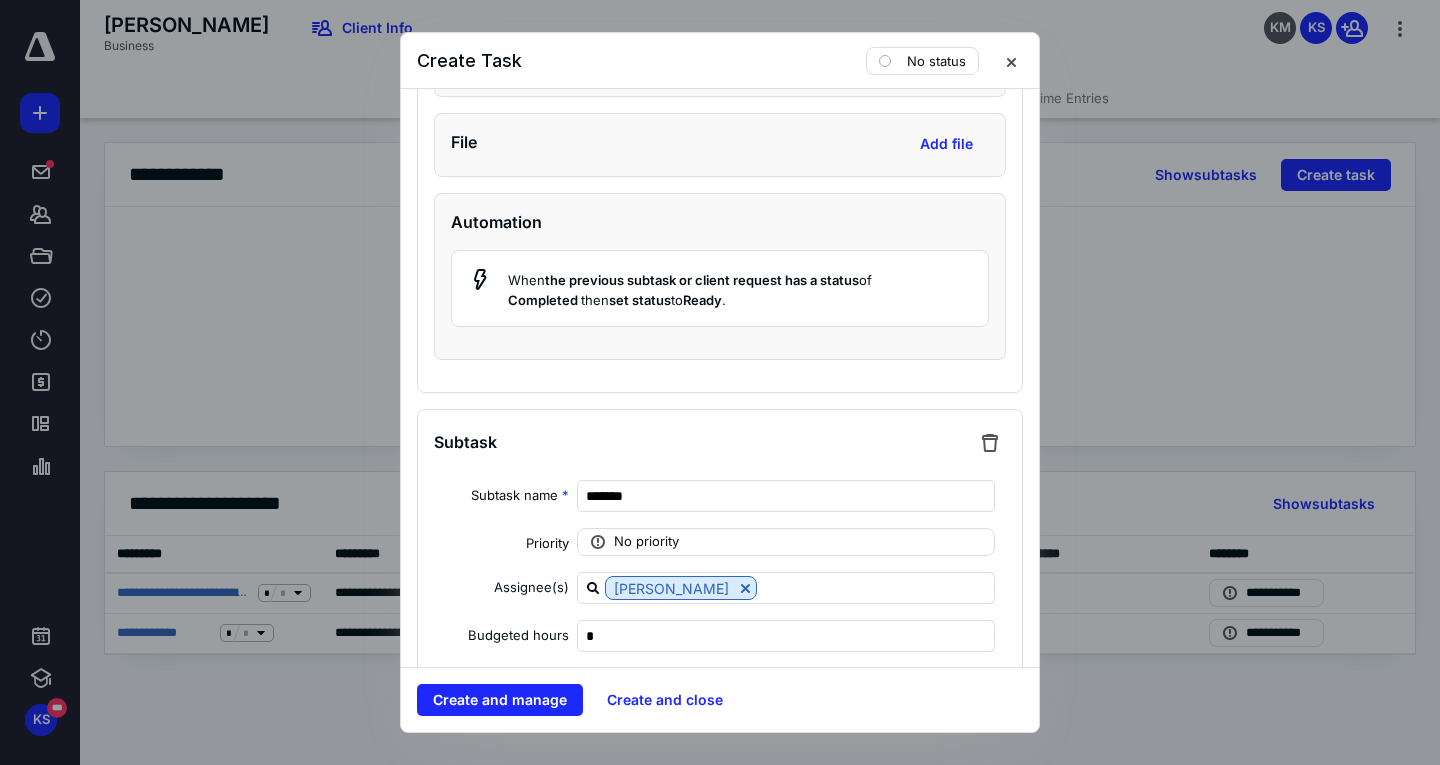 scroll, scrollTop: 6900, scrollLeft: 0, axis: vertical 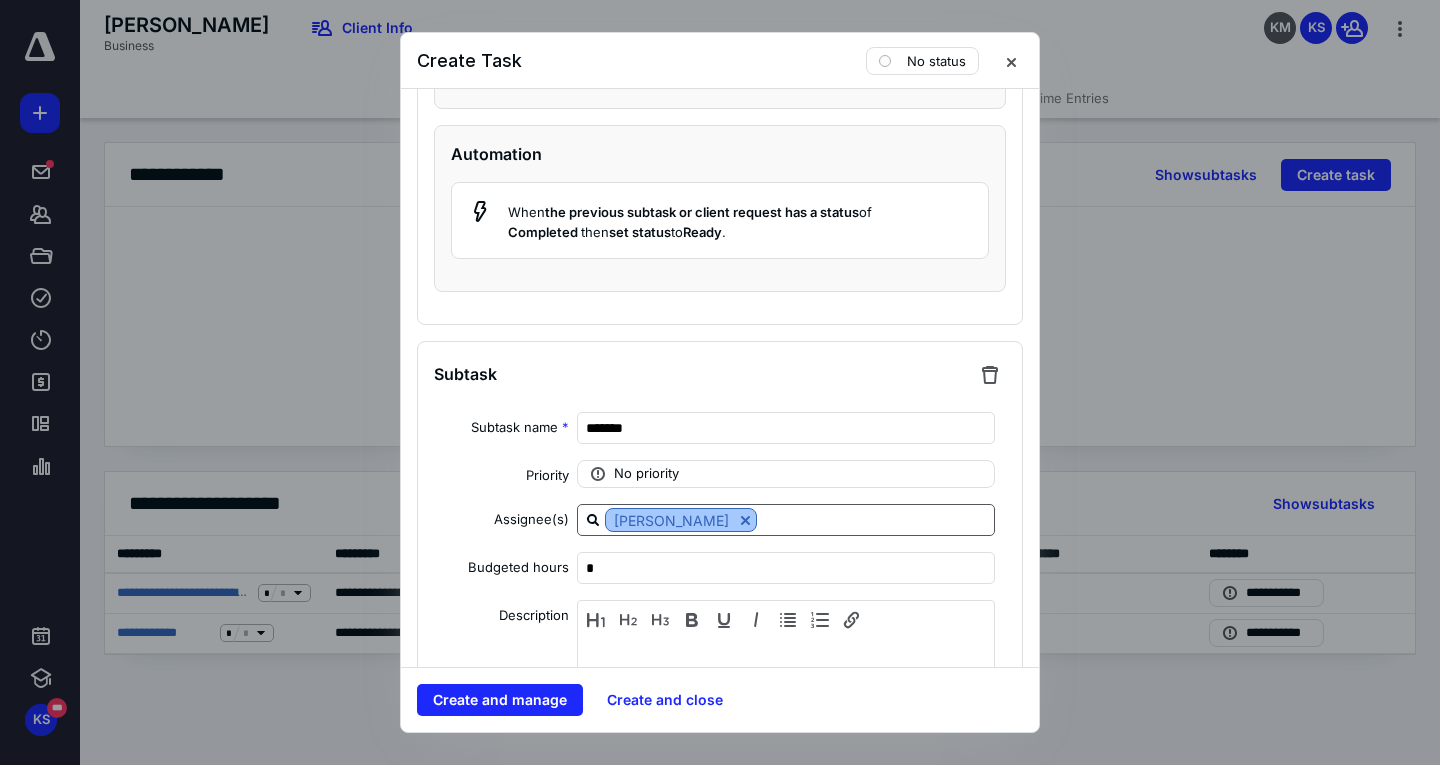 click at bounding box center [745, 520] 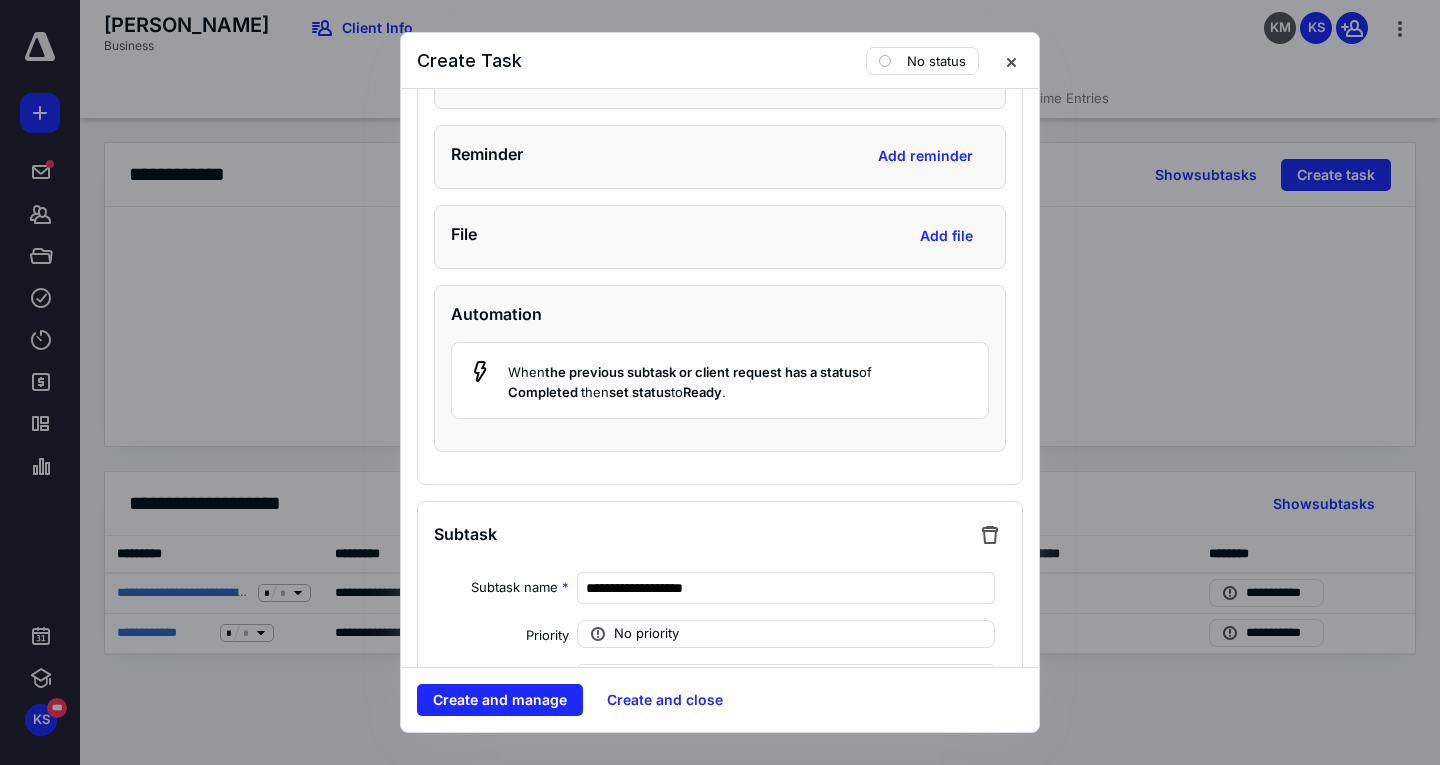 scroll, scrollTop: 8100, scrollLeft: 0, axis: vertical 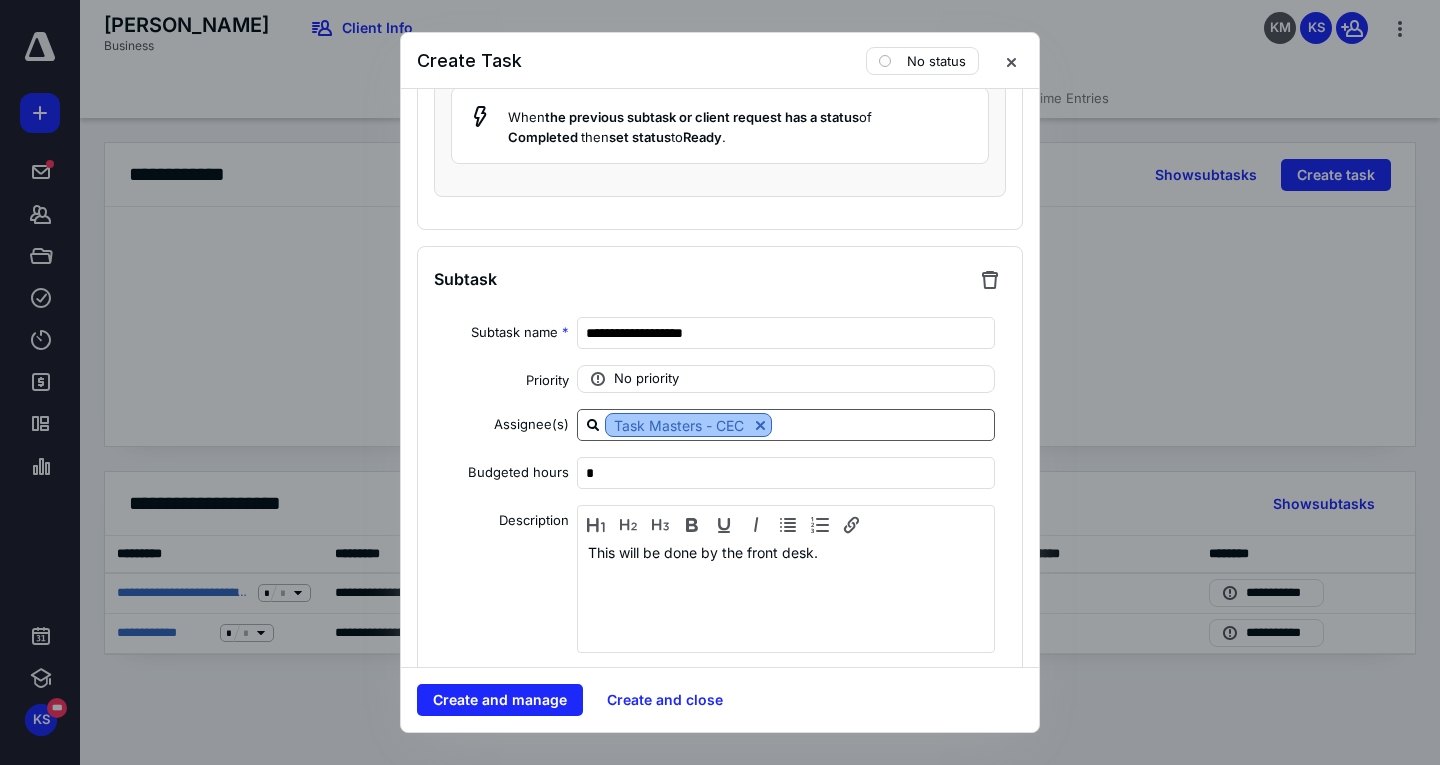 click at bounding box center (760, 425) 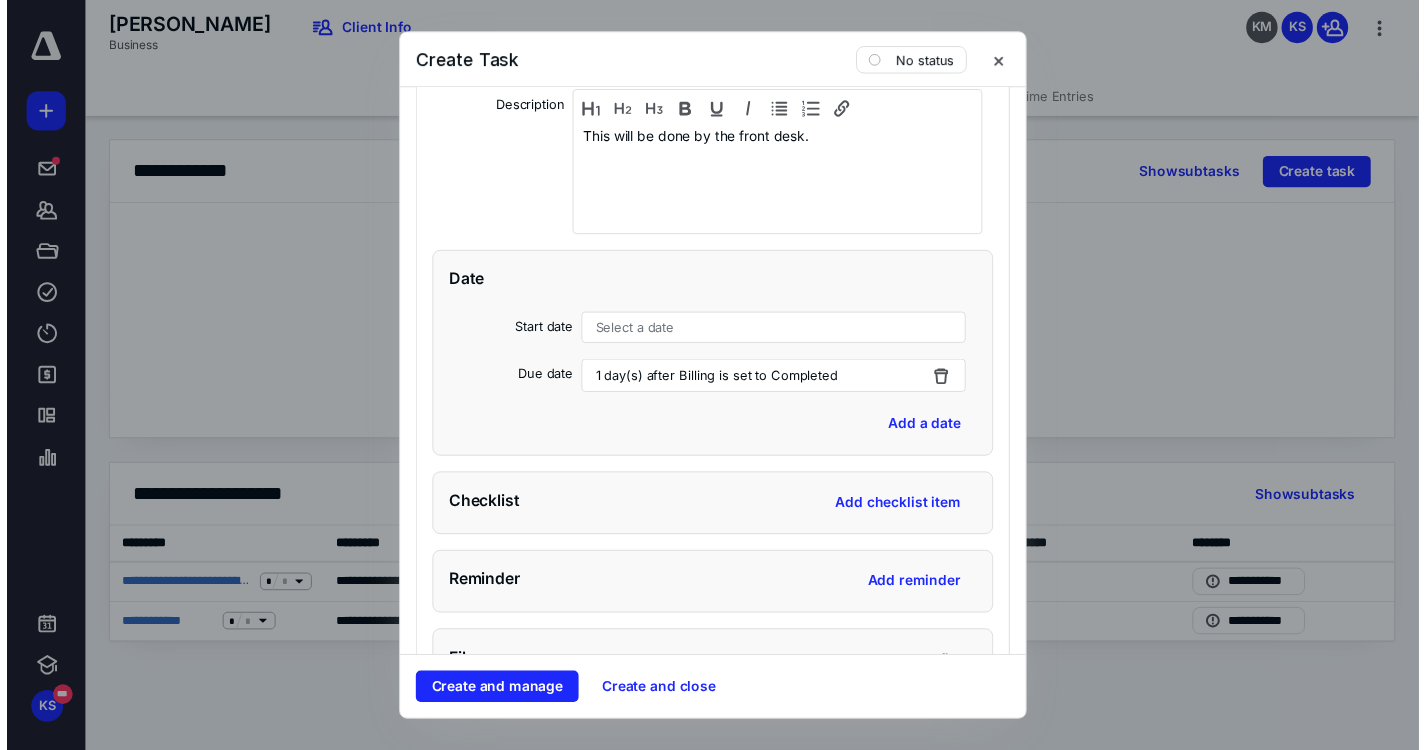 scroll, scrollTop: 8498, scrollLeft: 0, axis: vertical 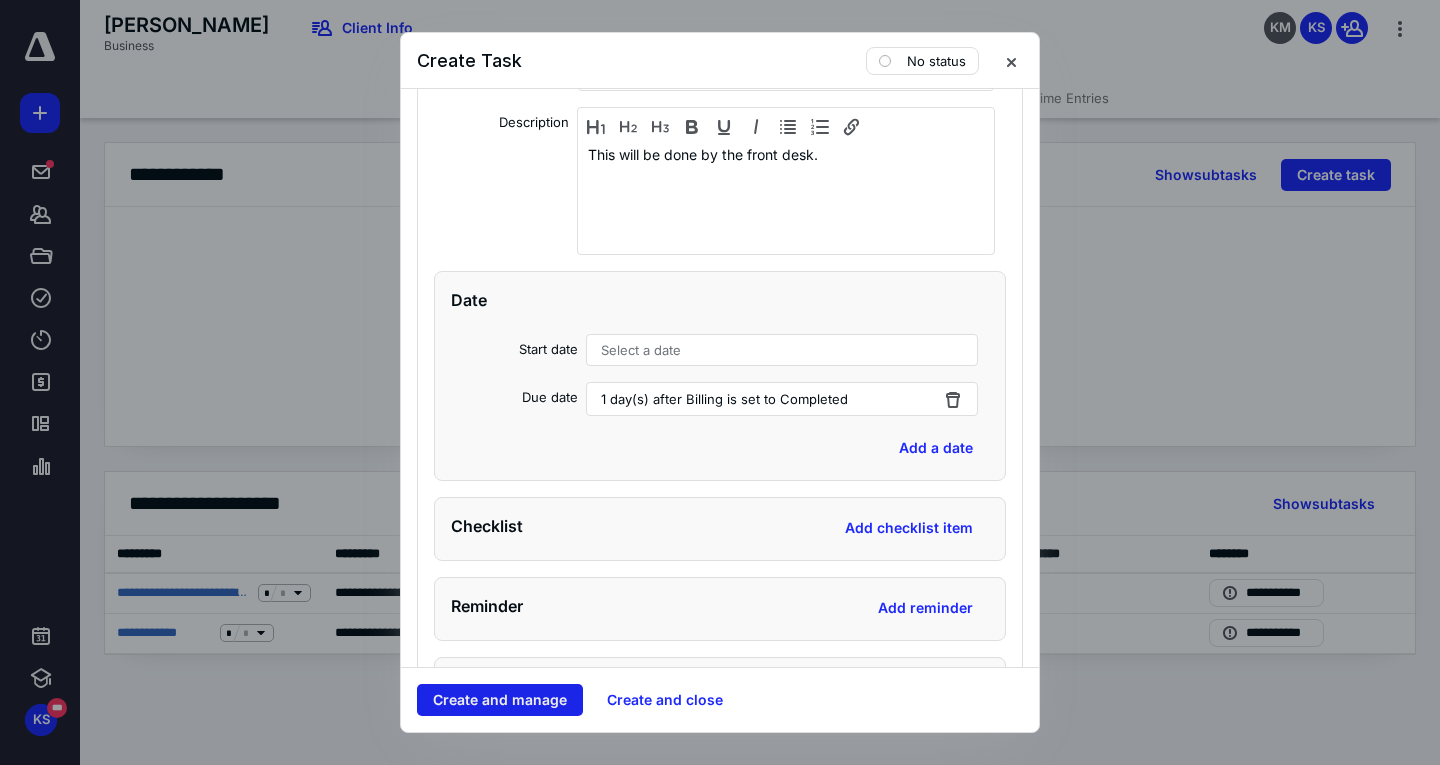 click on "Create and manage" at bounding box center (500, 700) 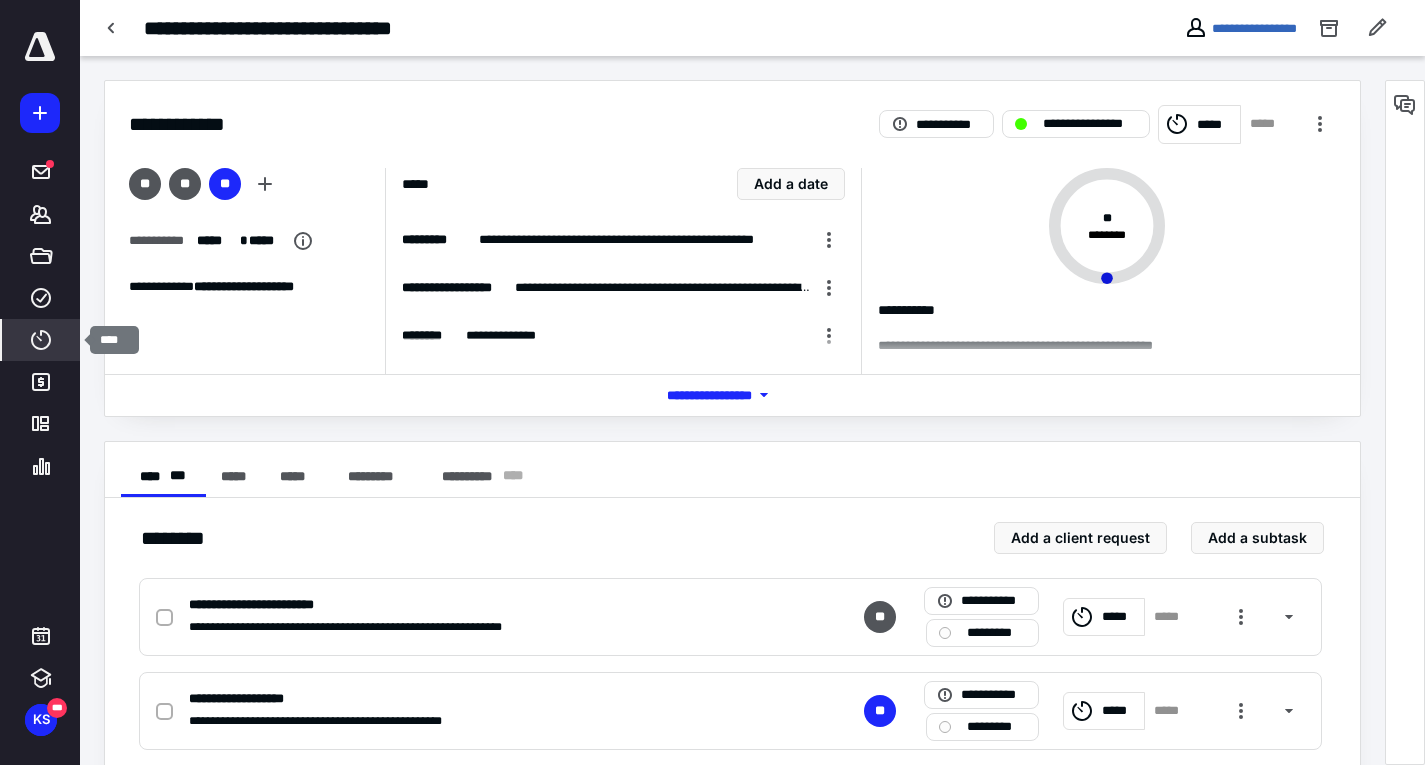 drag, startPoint x: 46, startPoint y: 334, endPoint x: 54, endPoint y: 327, distance: 10.630146 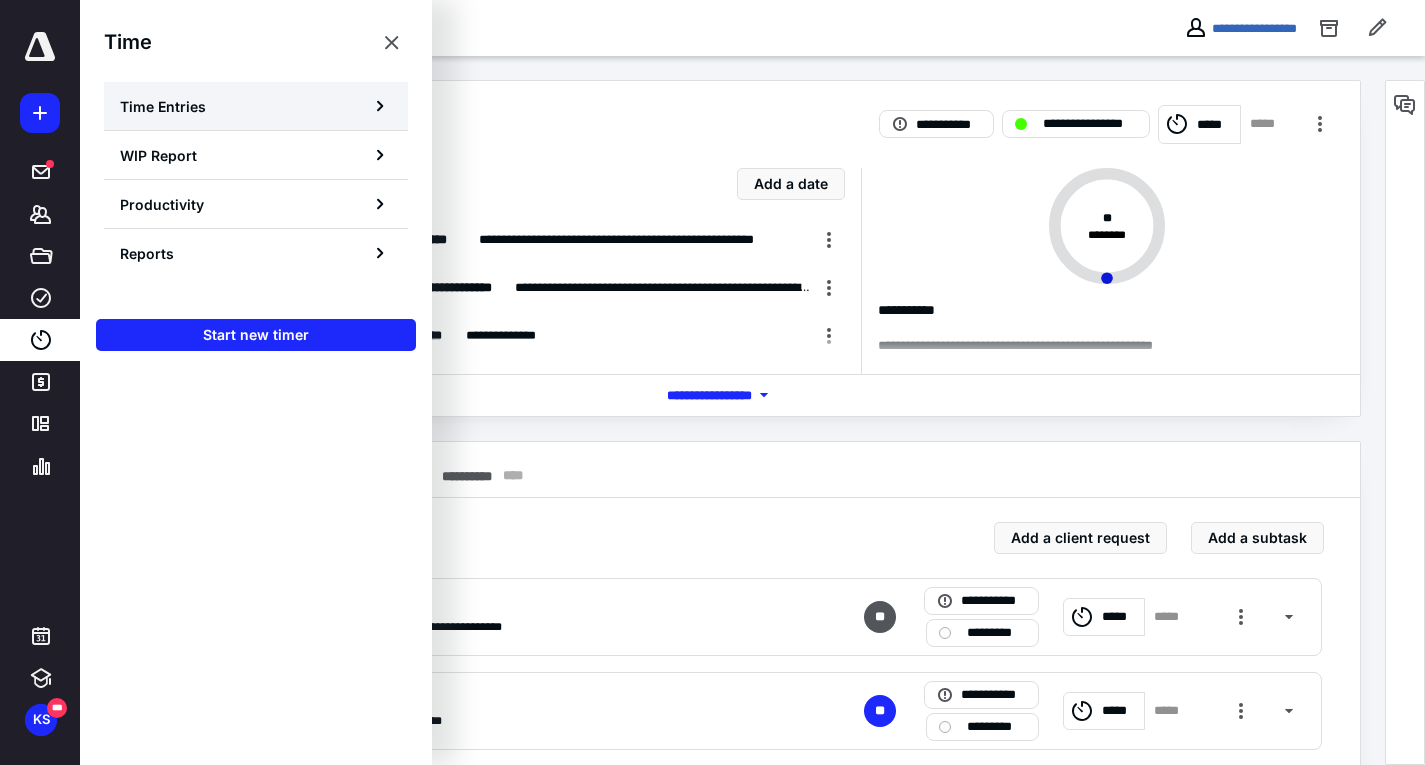 drag, startPoint x: 229, startPoint y: 100, endPoint x: 311, endPoint y: 101, distance: 82.006096 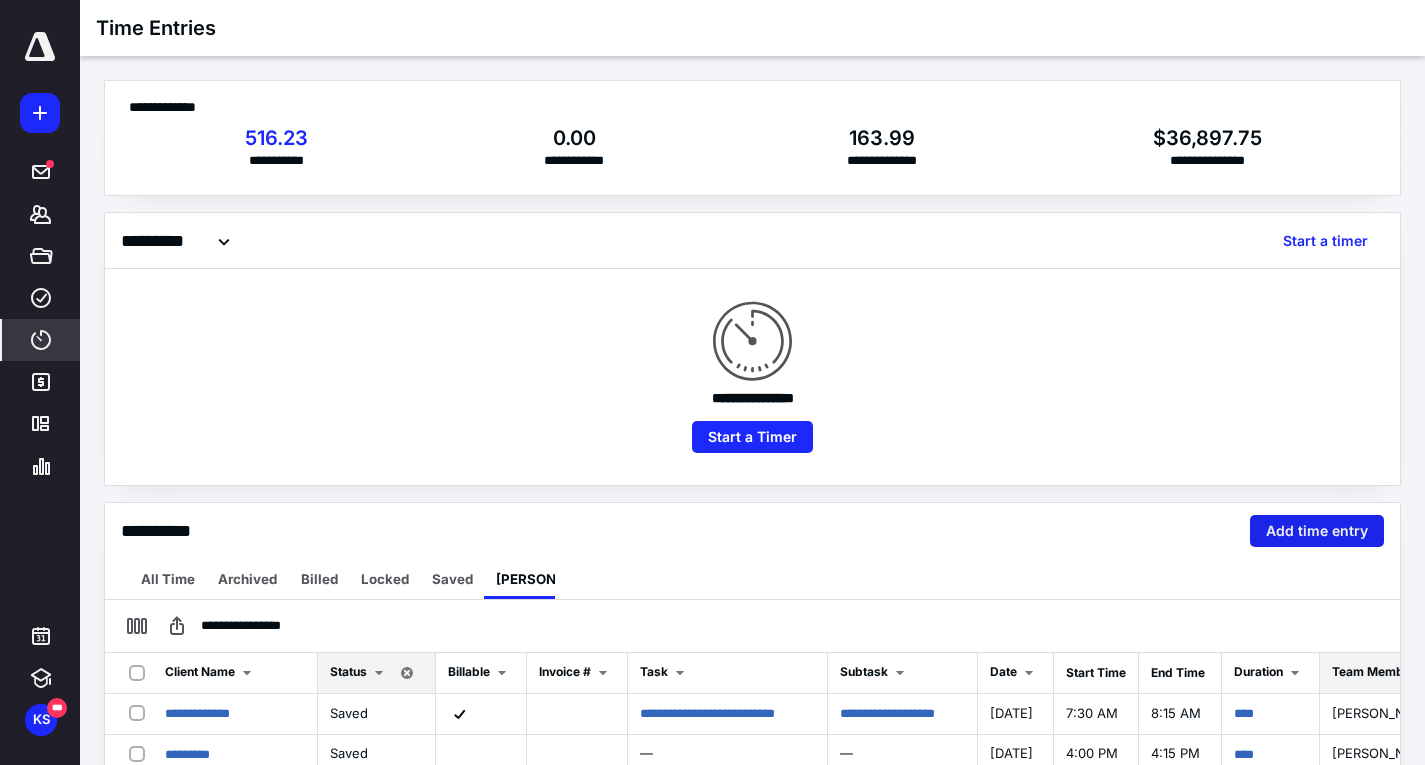 click on "Add time entry" at bounding box center (1317, 531) 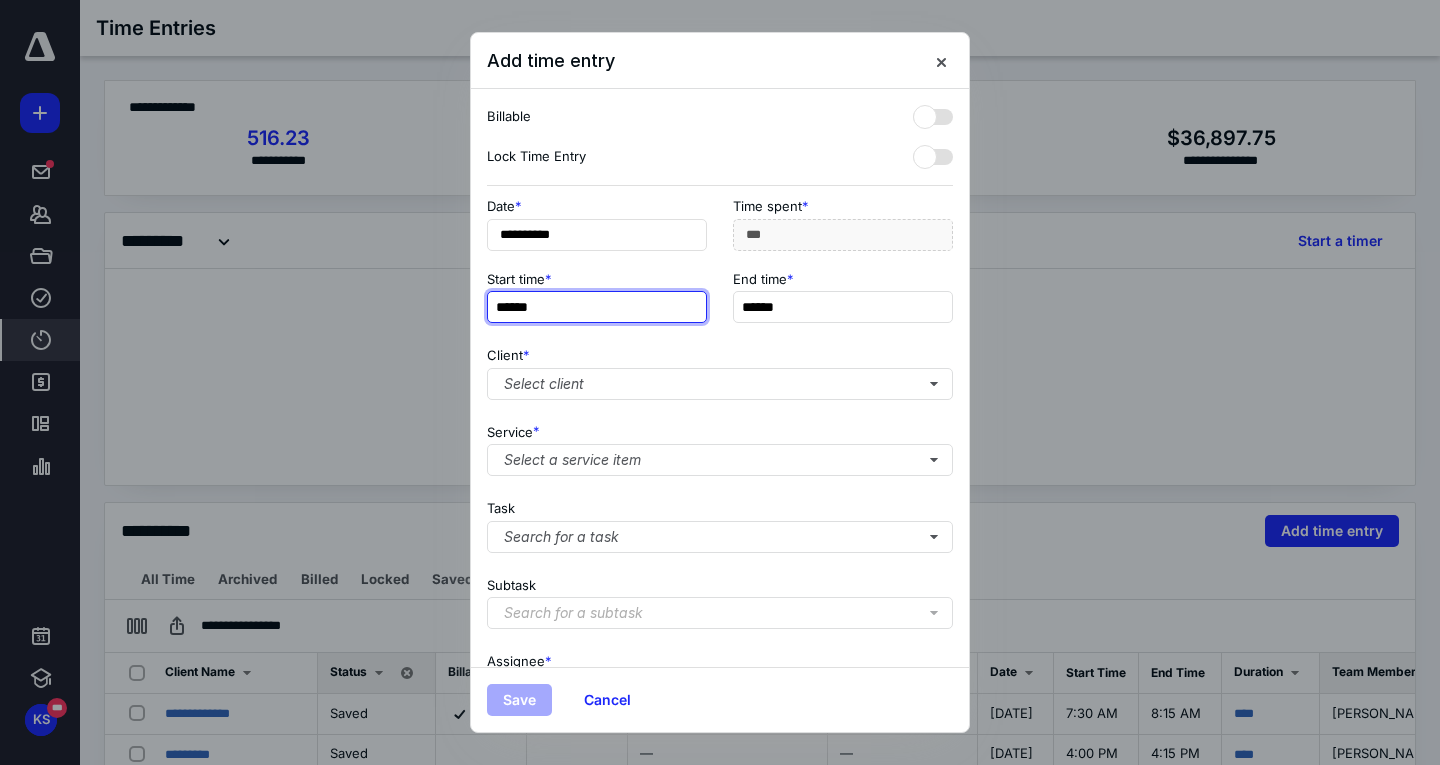 click on "******" at bounding box center (597, 307) 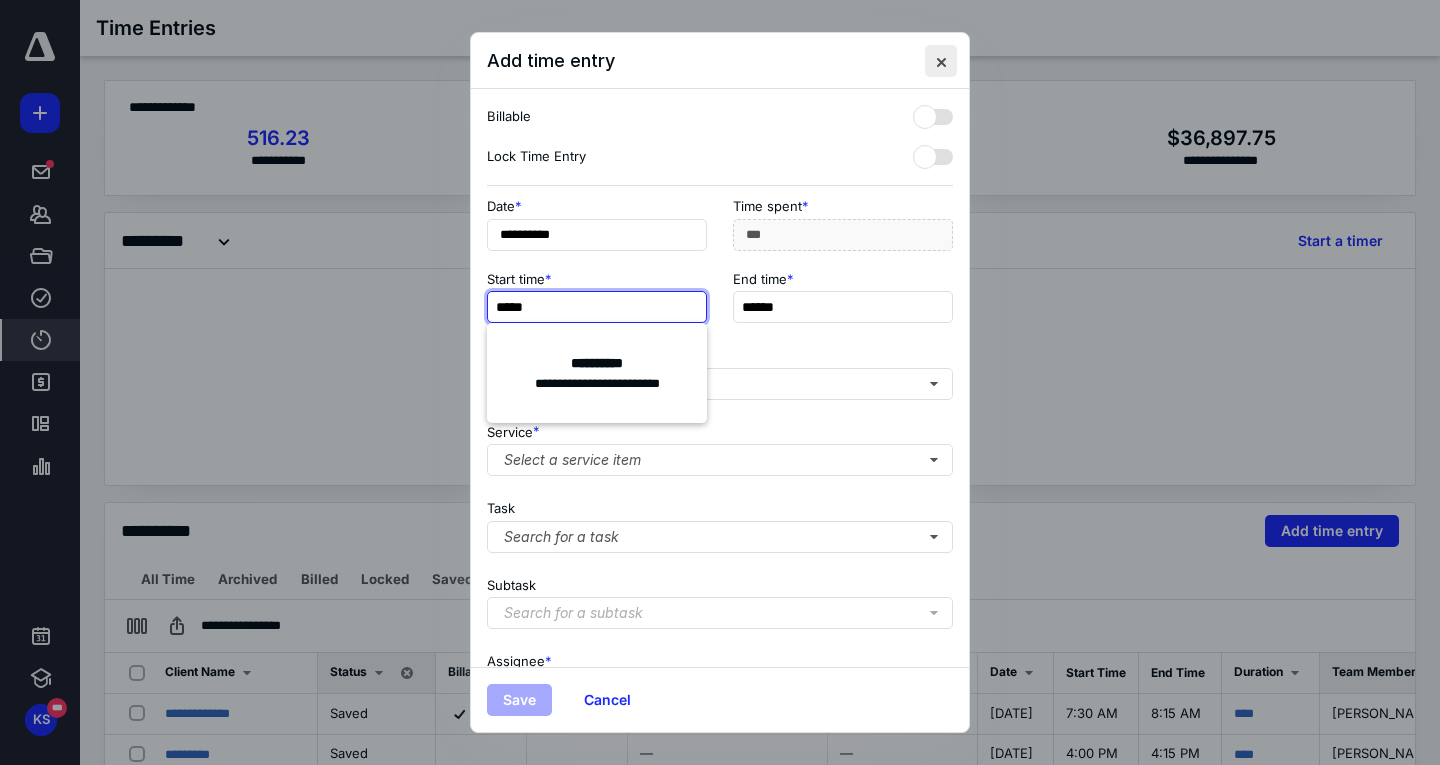 type on "*****" 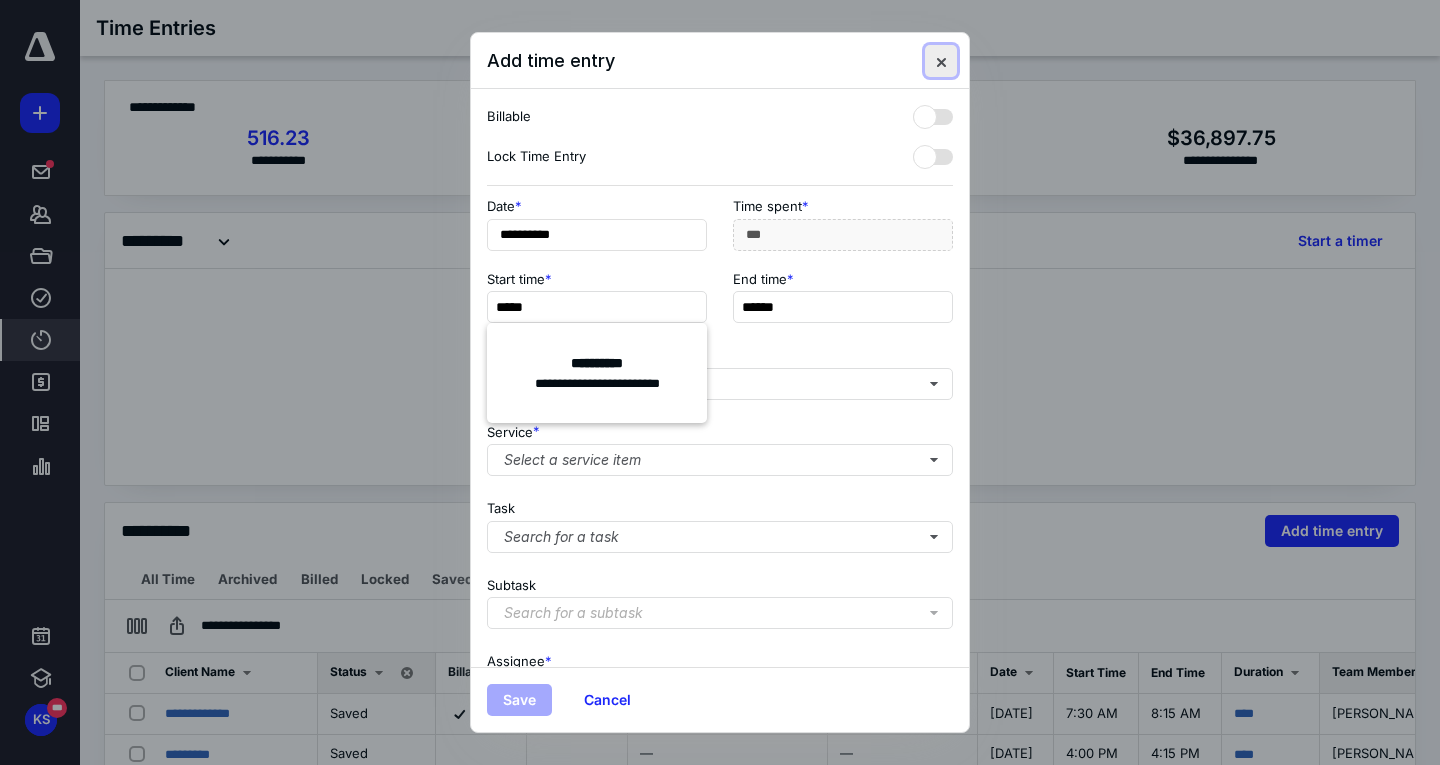 type on "***" 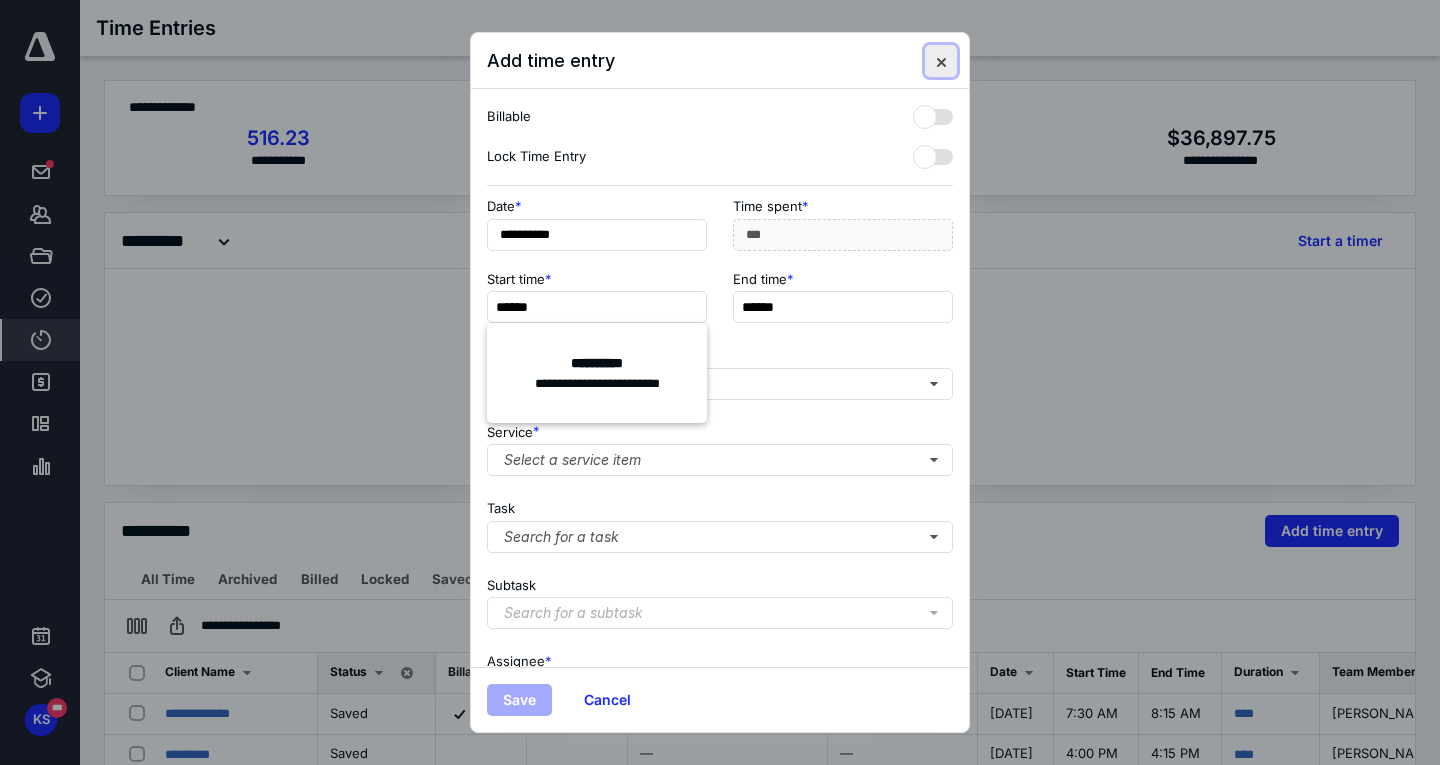 click at bounding box center [941, 61] 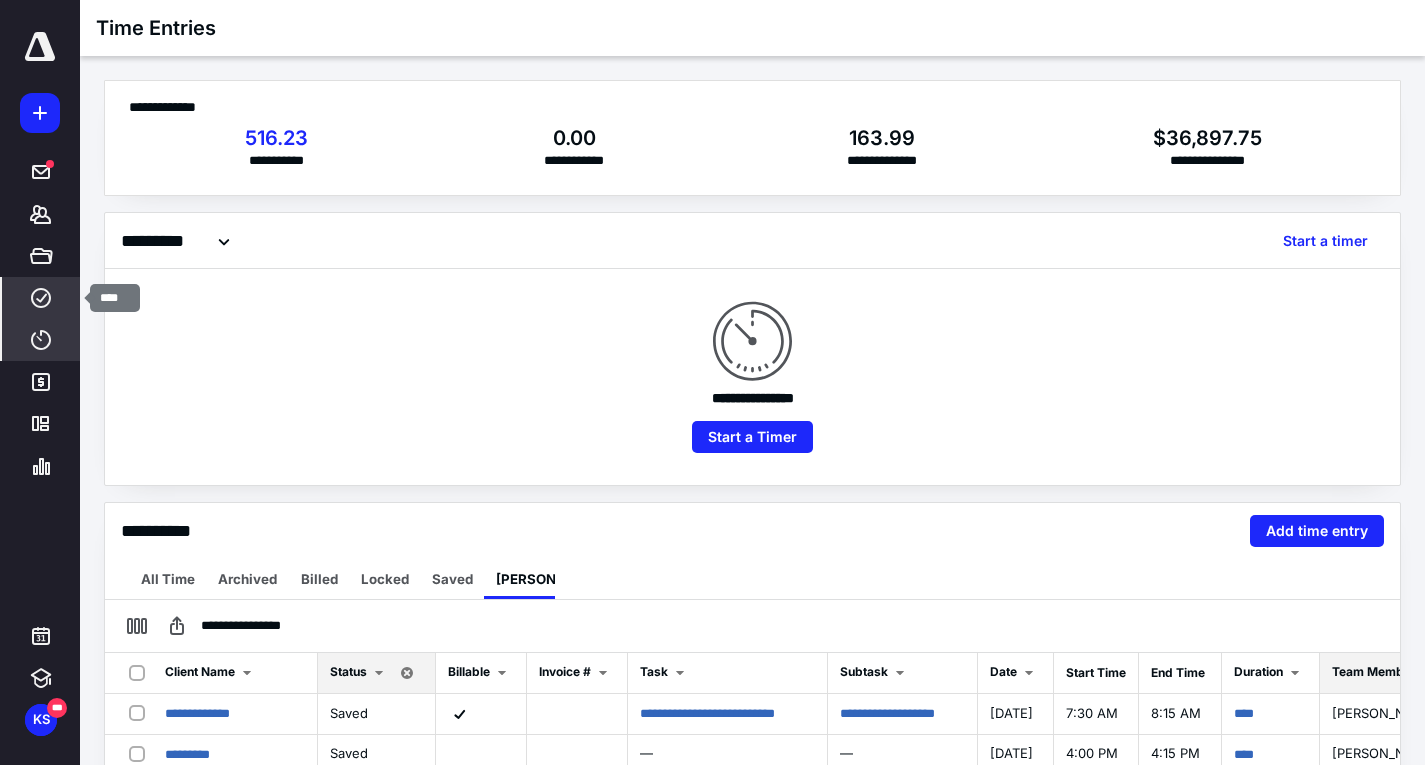 click 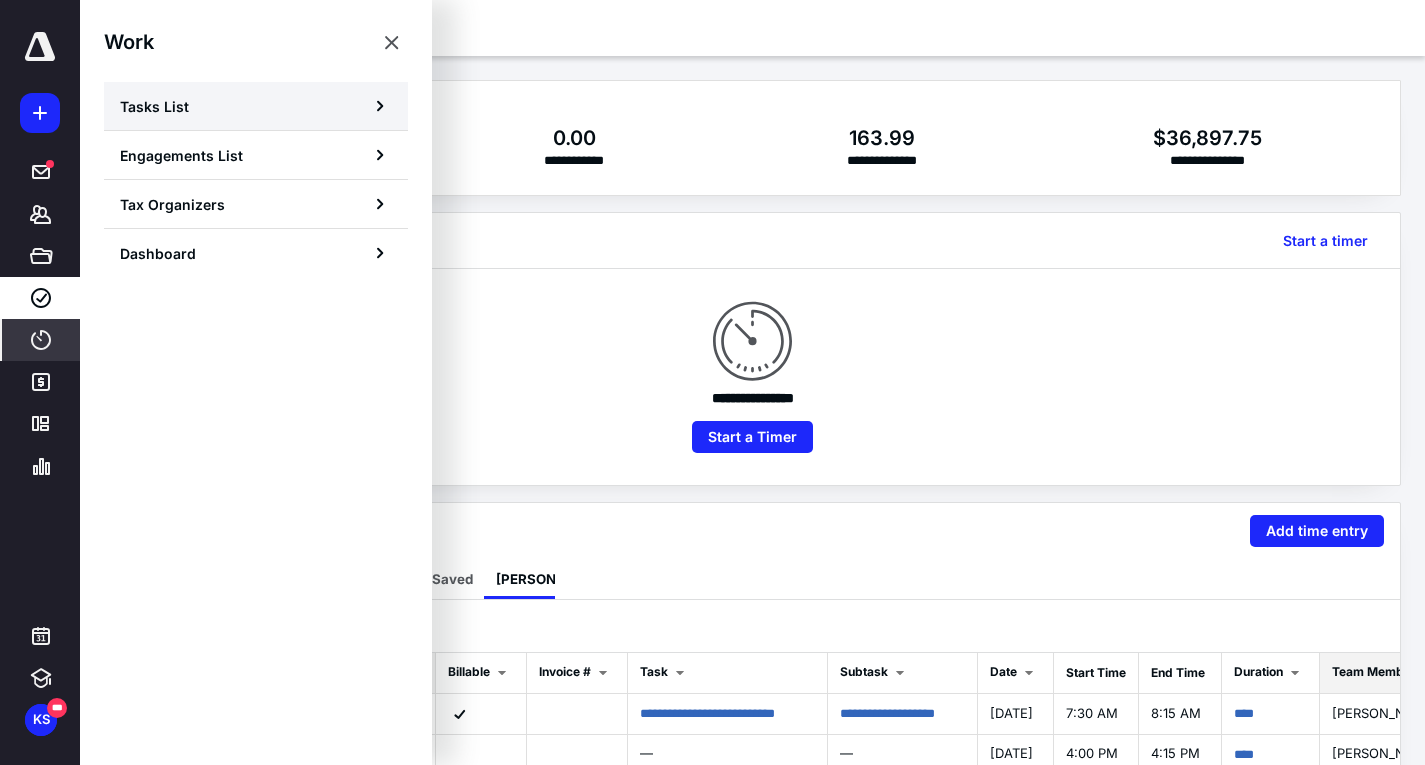 click on "Tasks List" at bounding box center (154, 106) 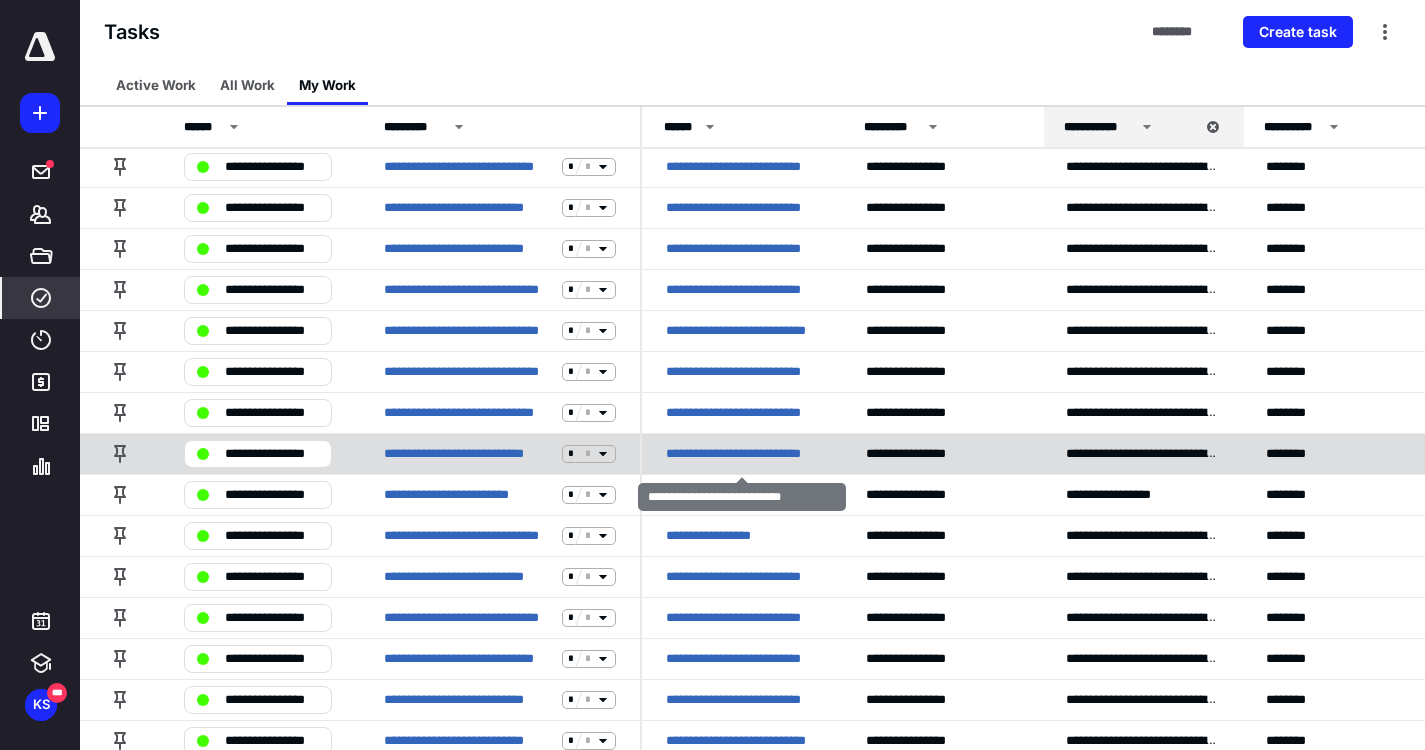scroll, scrollTop: 600, scrollLeft: 0, axis: vertical 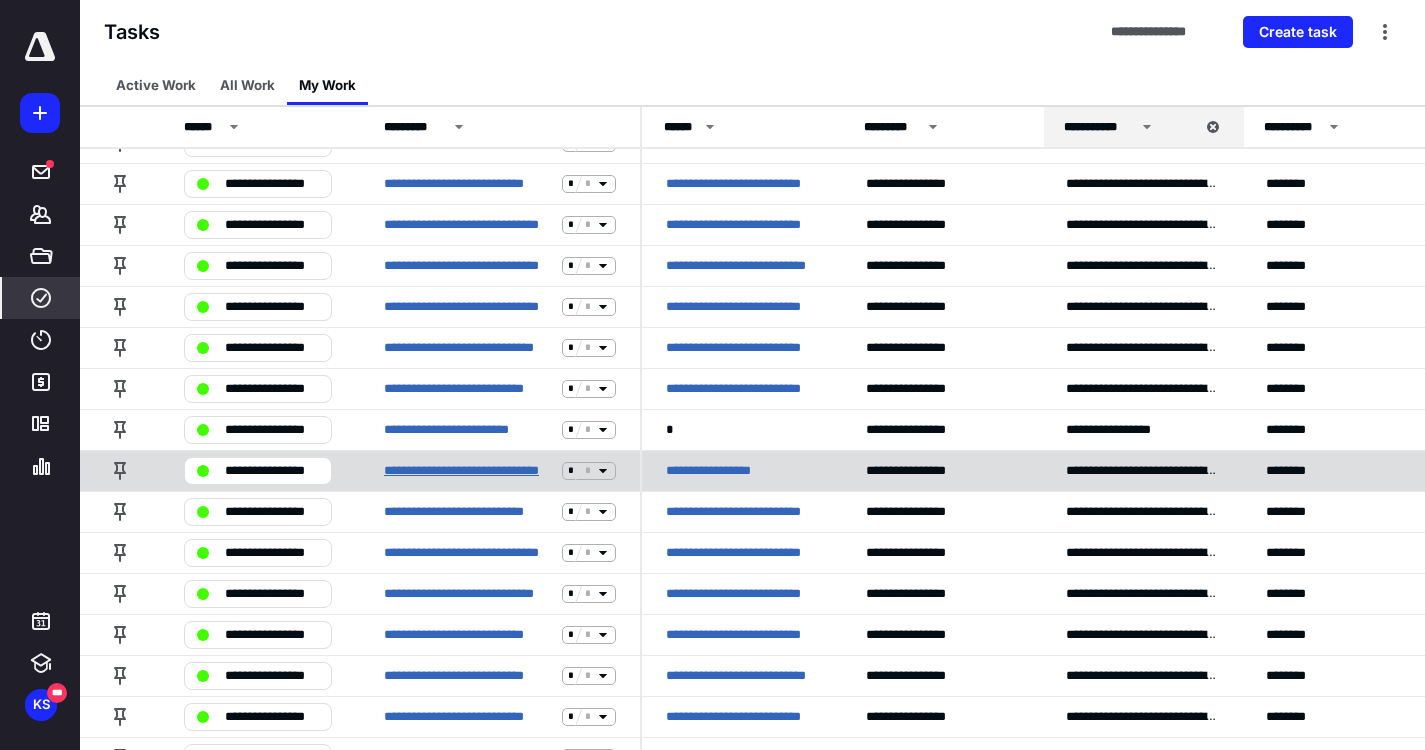 click on "**********" at bounding box center [469, 471] 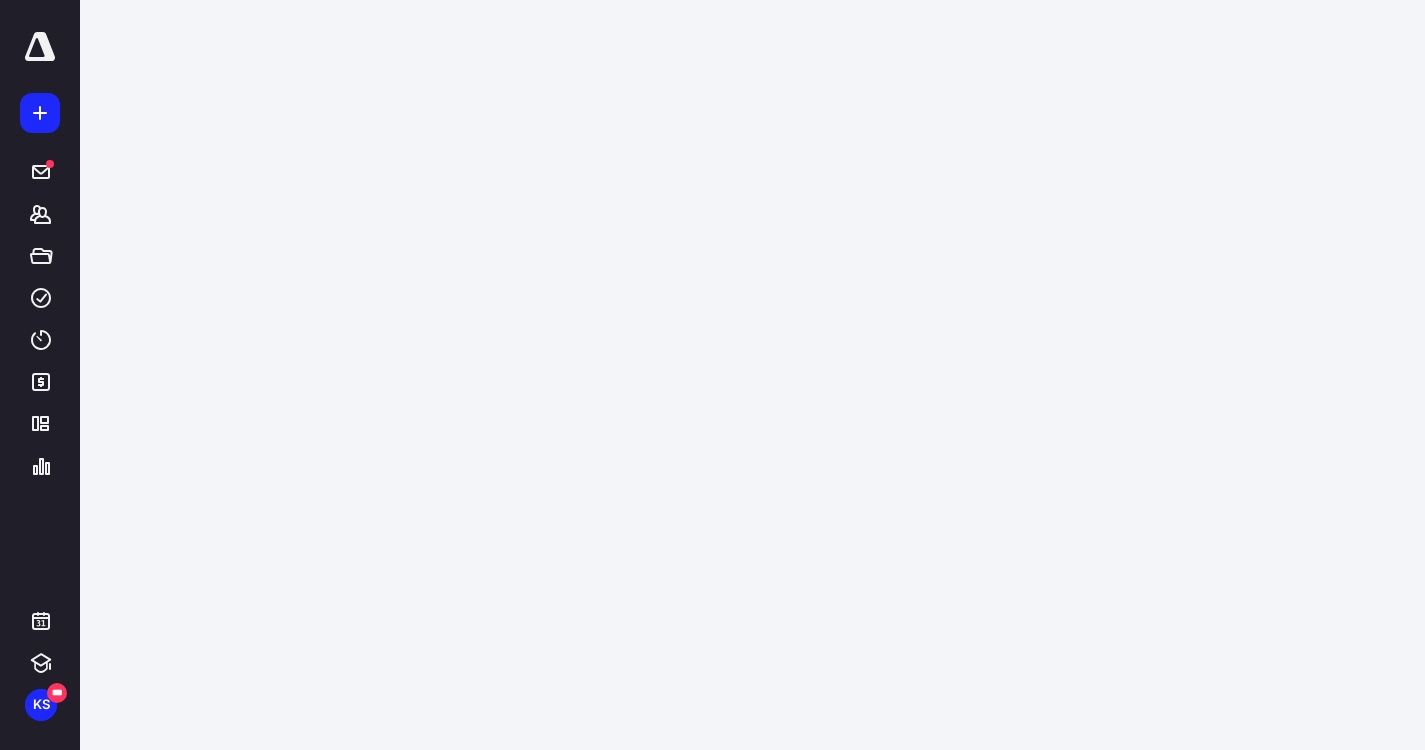 scroll, scrollTop: 0, scrollLeft: 0, axis: both 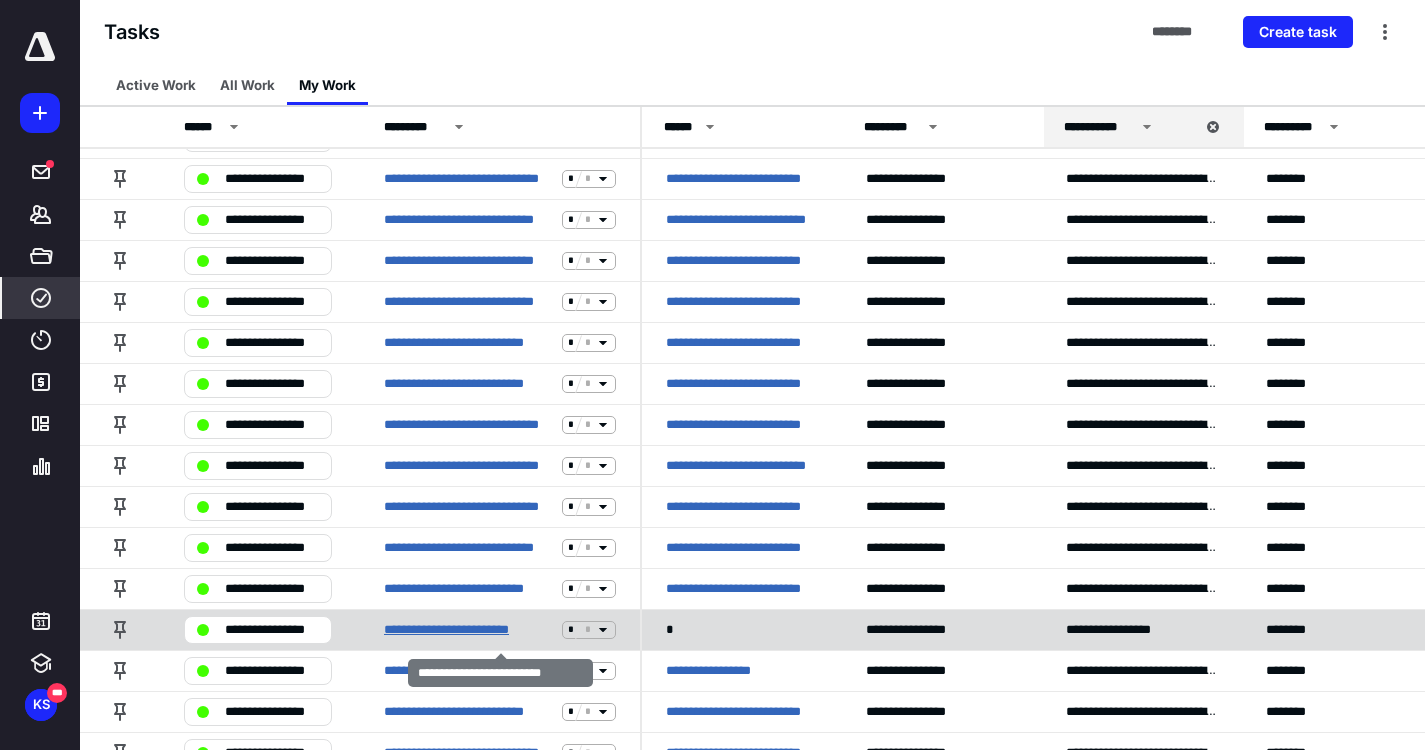 click on "**********" at bounding box center [469, 630] 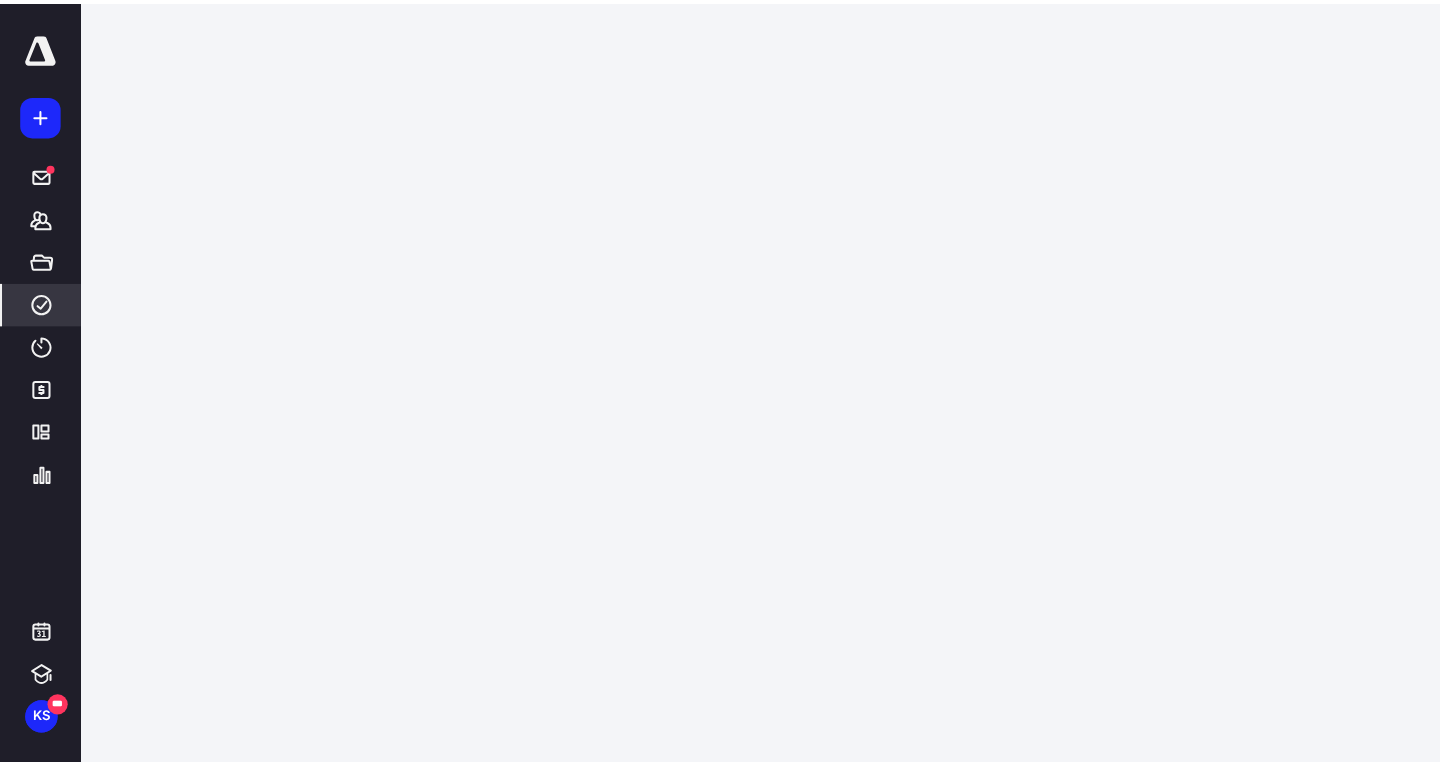 scroll, scrollTop: 0, scrollLeft: 0, axis: both 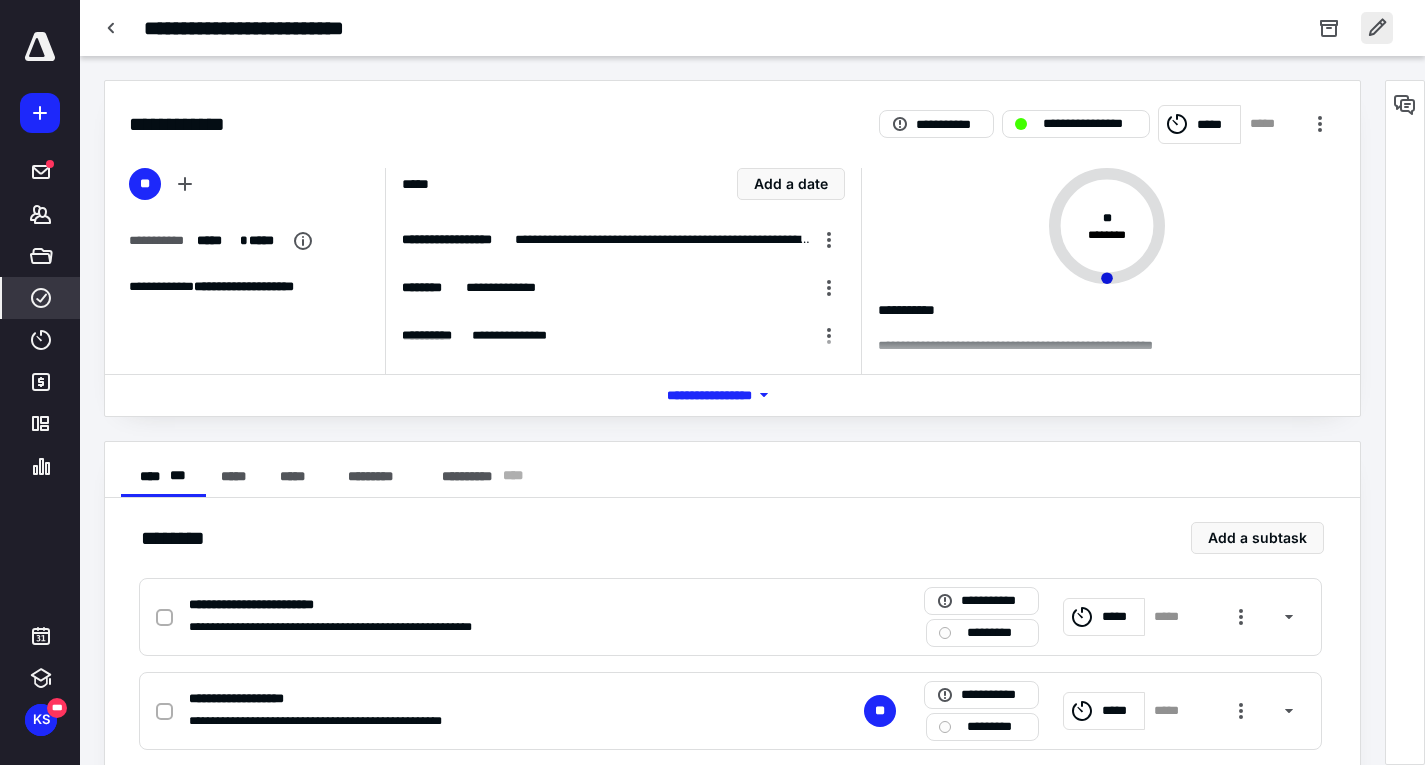 click at bounding box center (1377, 28) 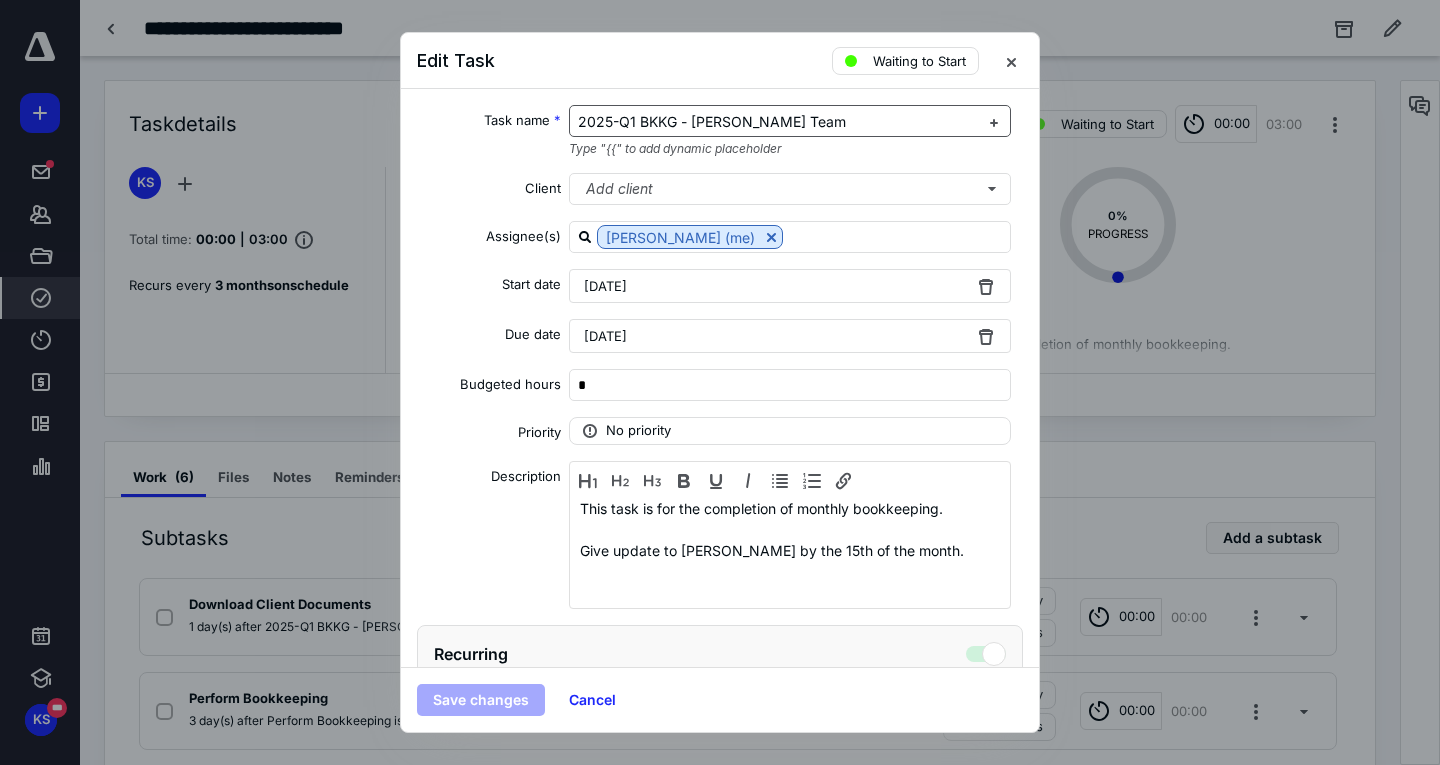 click on "2025-Q1 BKKG - [PERSON_NAME] Team" at bounding box center [712, 121] 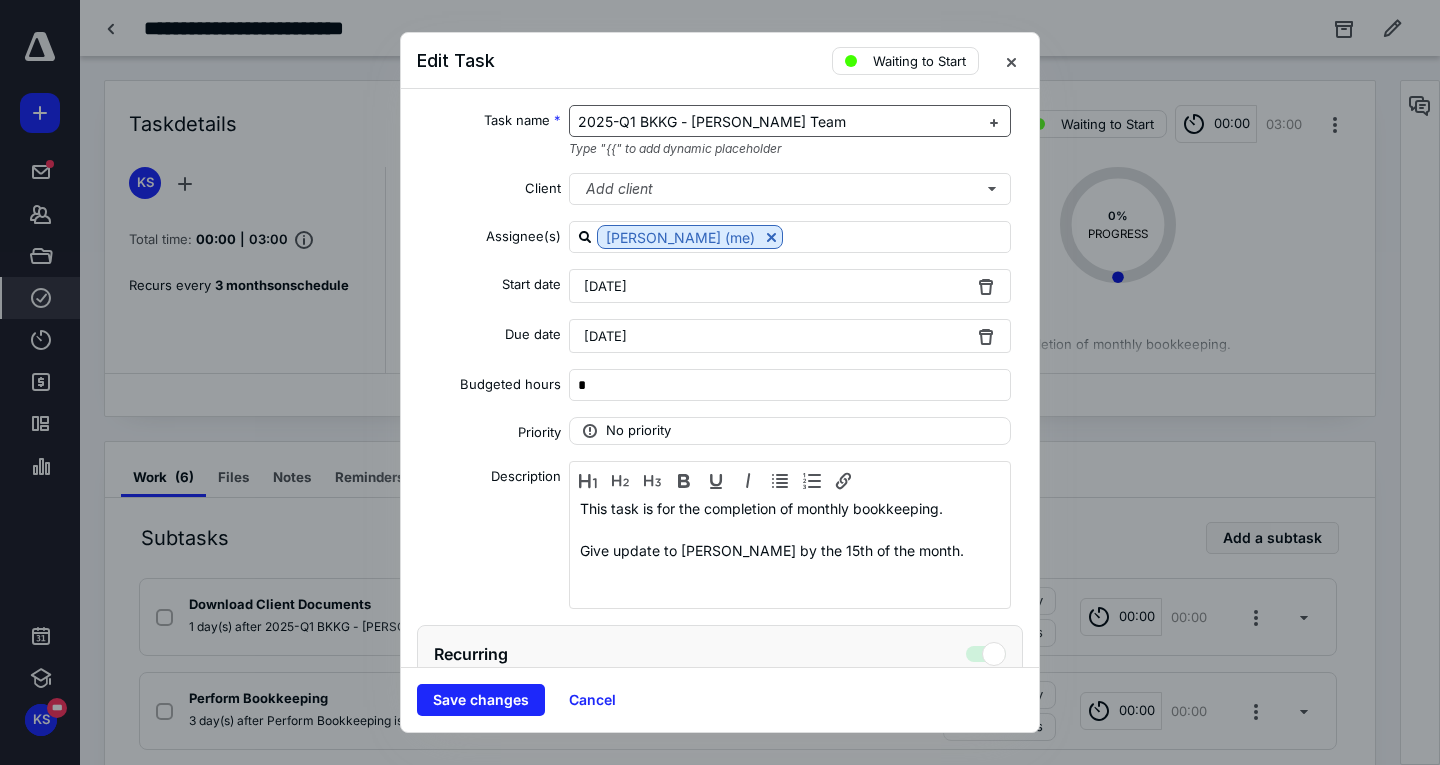 type 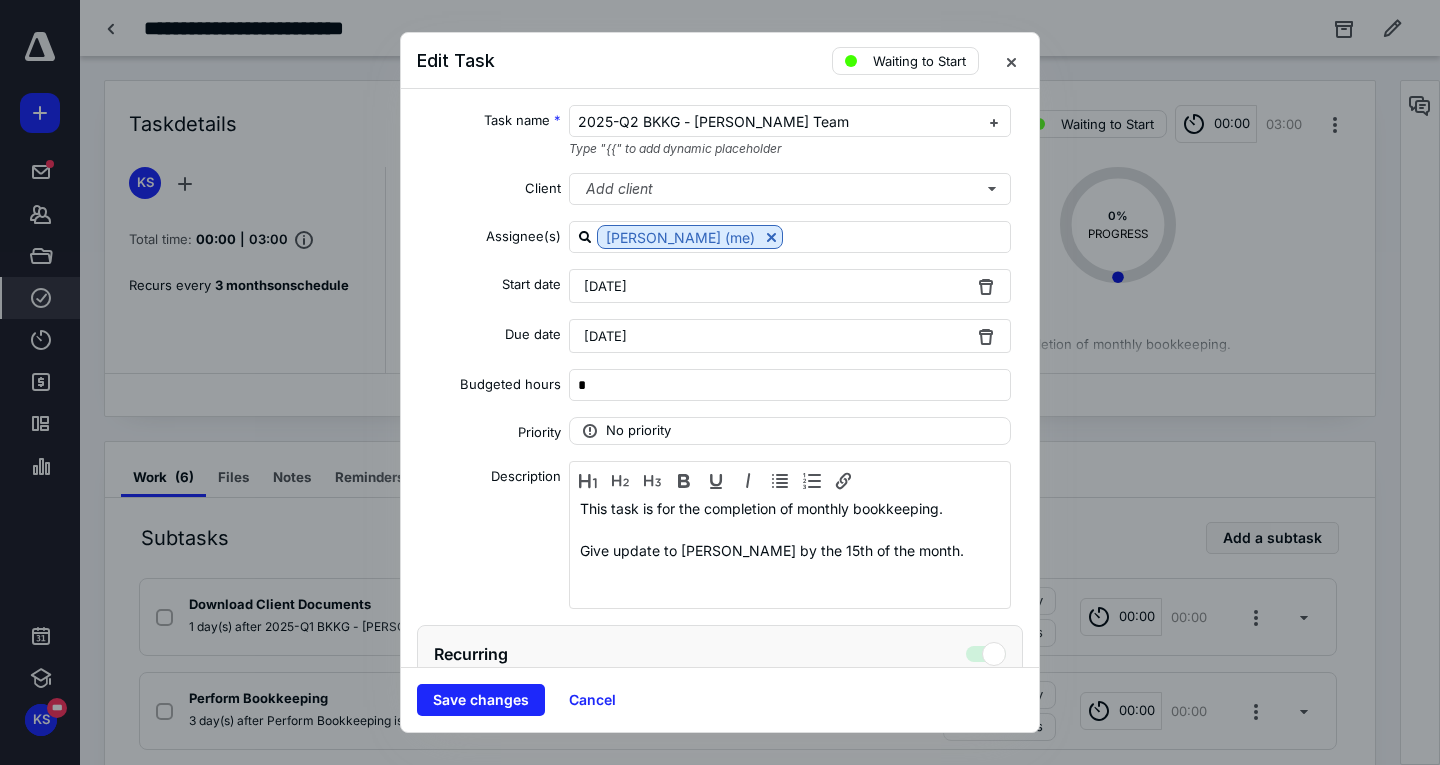 click on "Save changes Cancel" at bounding box center [720, 699] 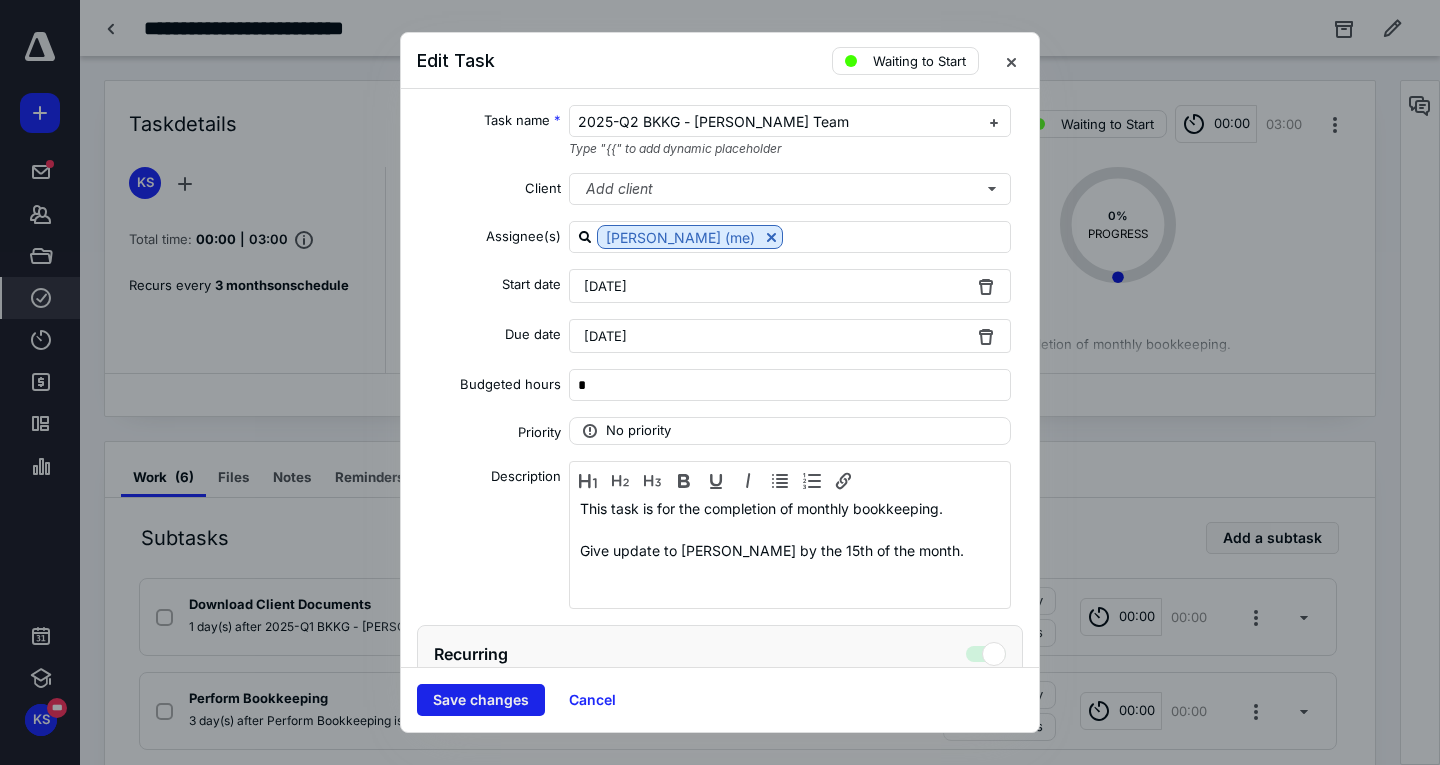 click on "Save changes" at bounding box center [481, 700] 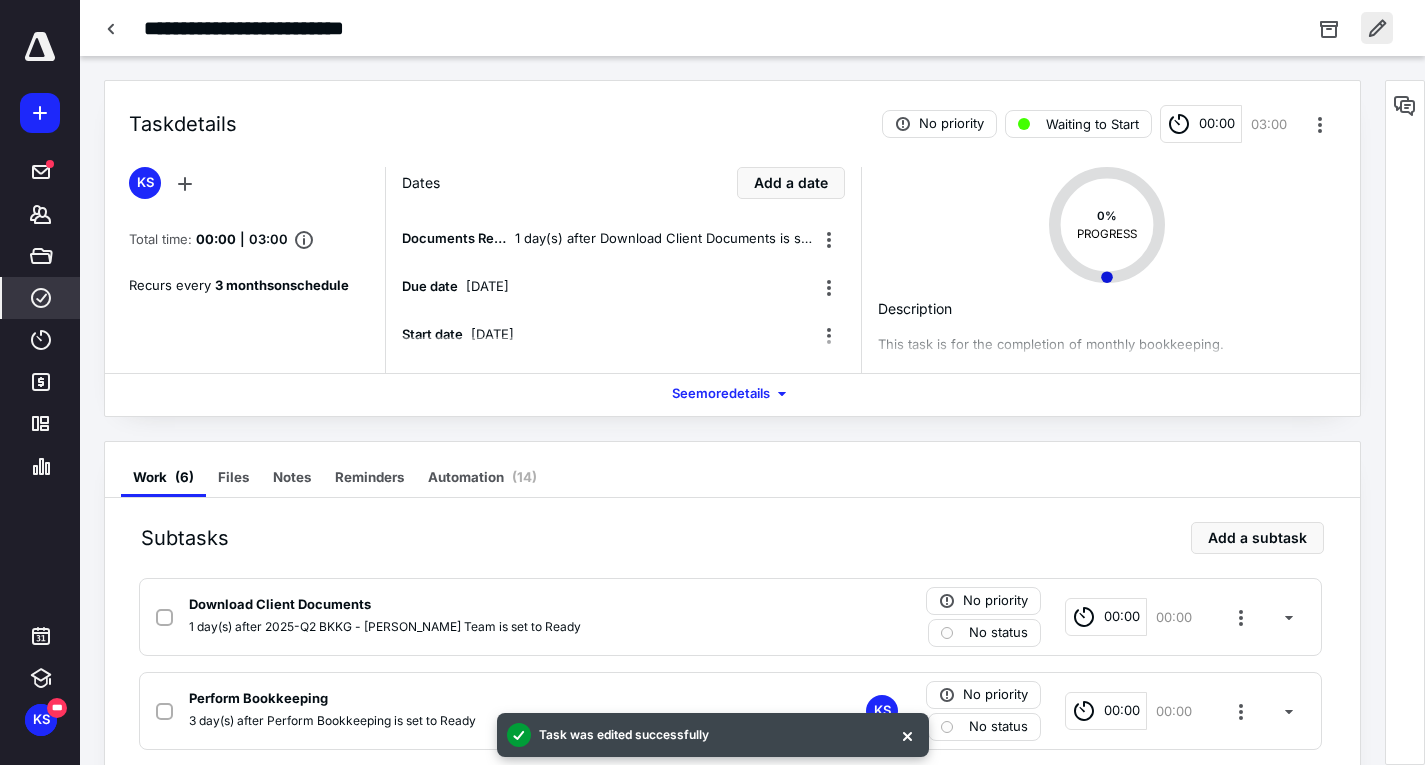 click at bounding box center (1377, 28) 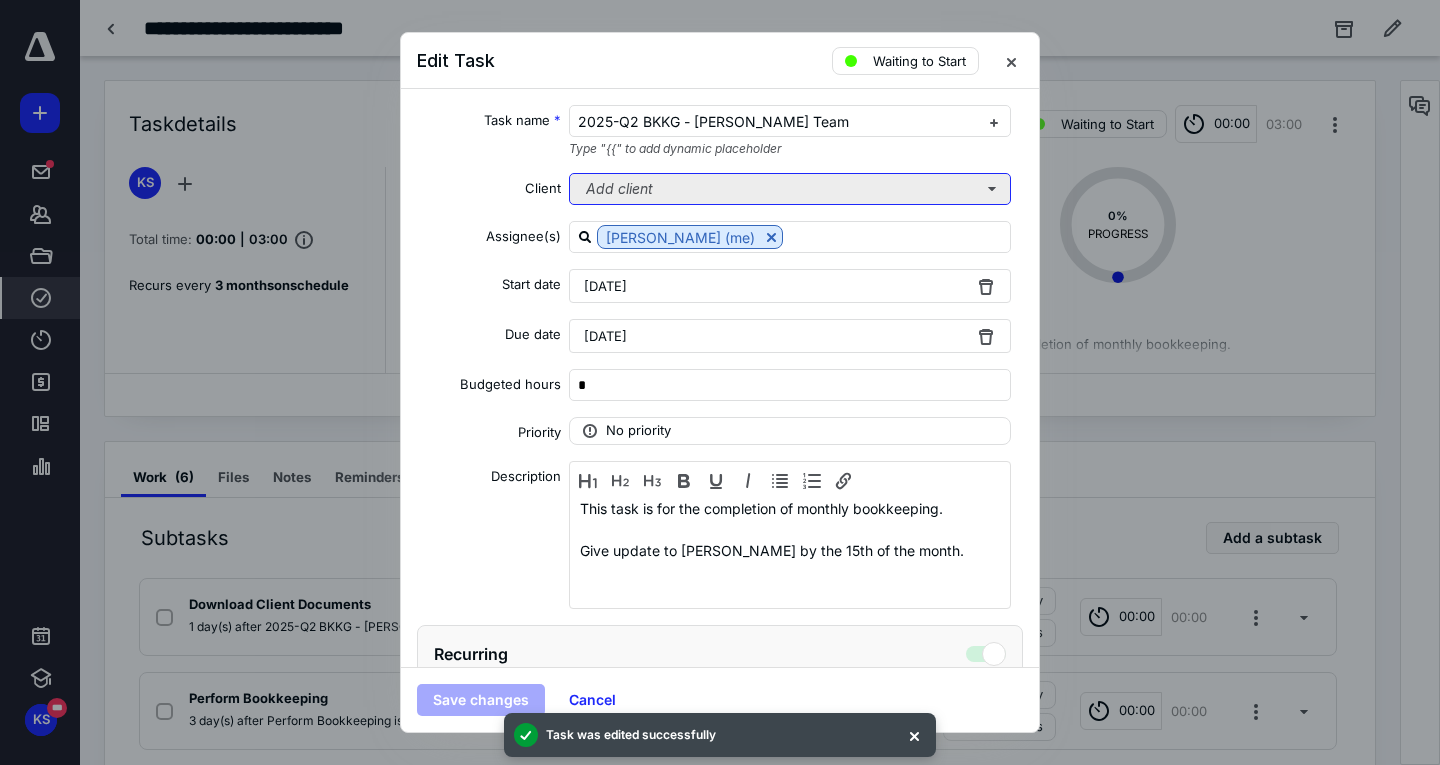 click on "Add client" at bounding box center [790, 189] 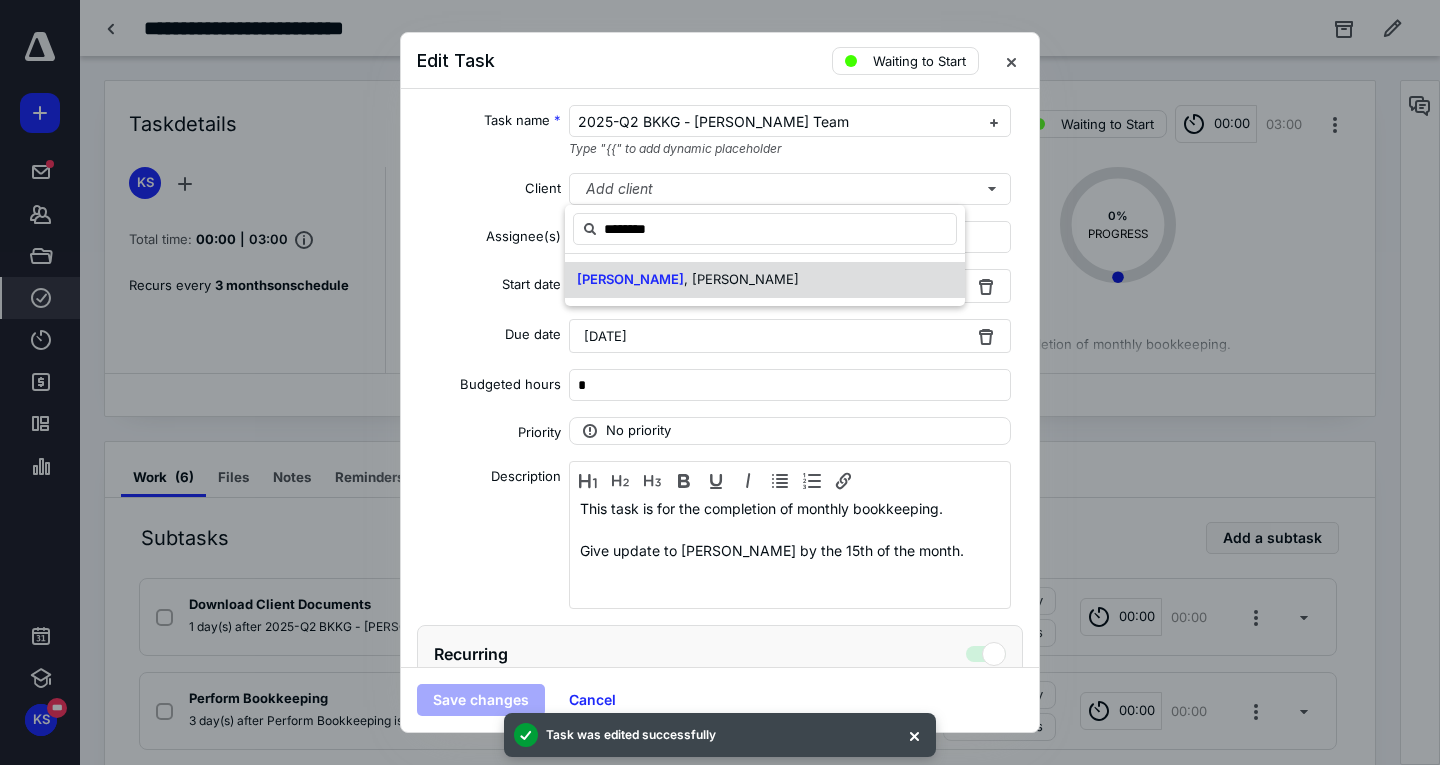 click on ", [PERSON_NAME]" at bounding box center [741, 279] 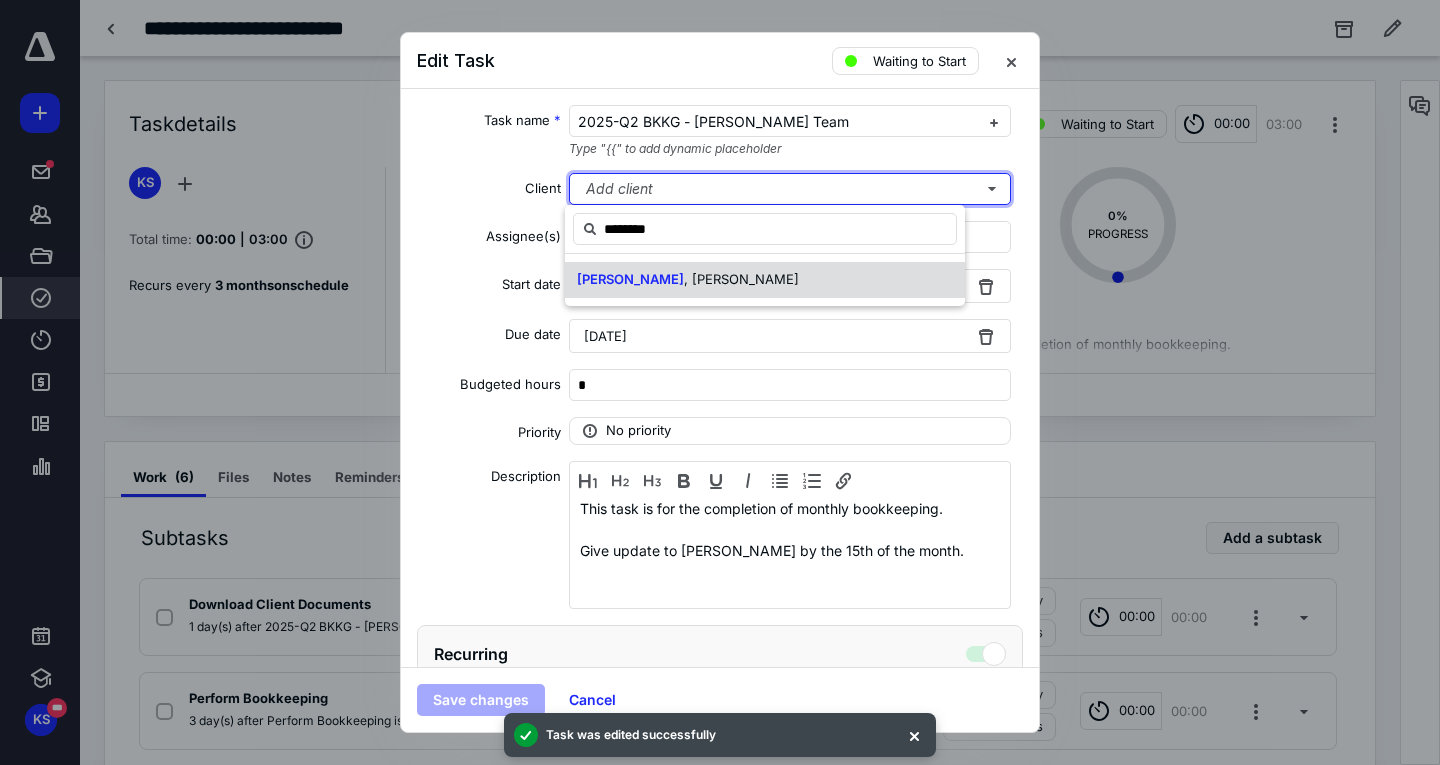 type 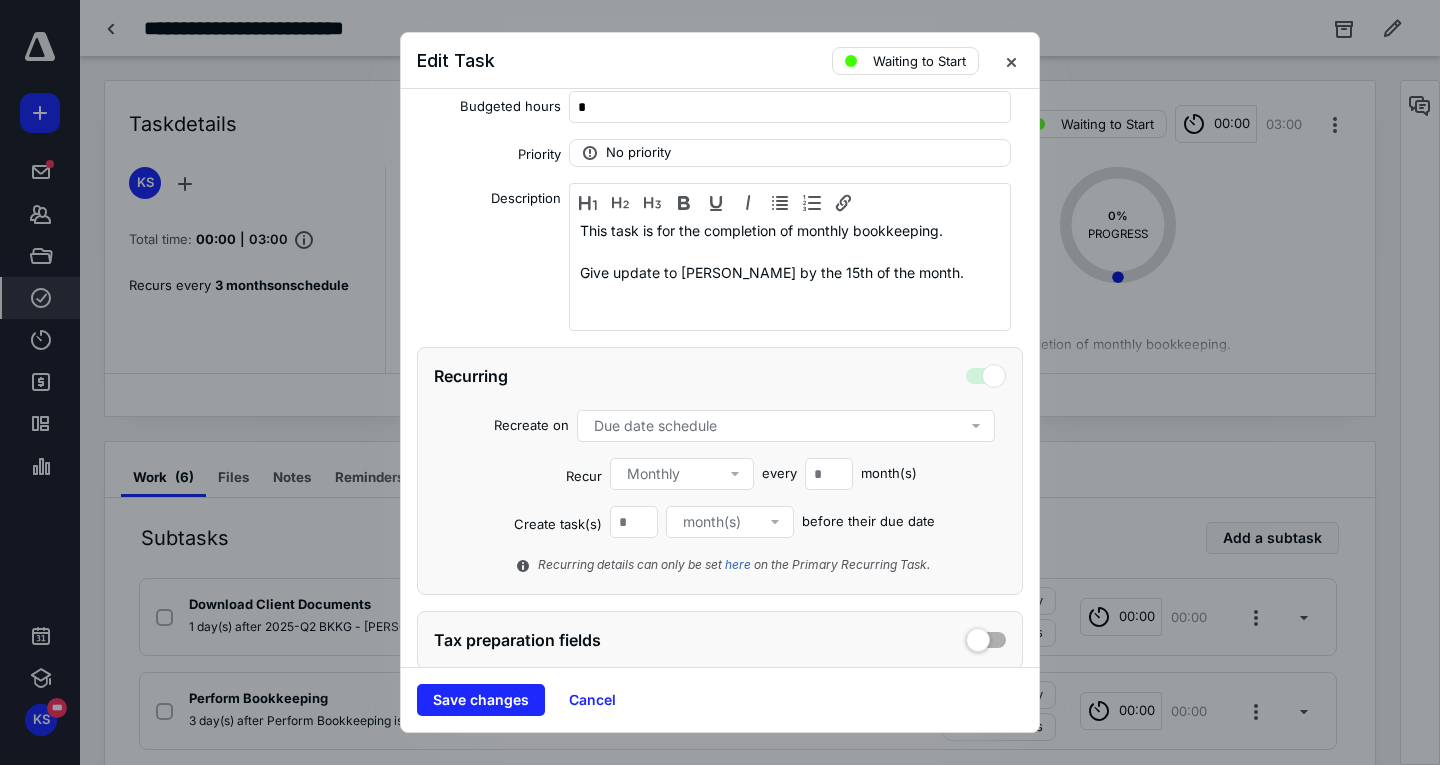 scroll, scrollTop: 360, scrollLeft: 0, axis: vertical 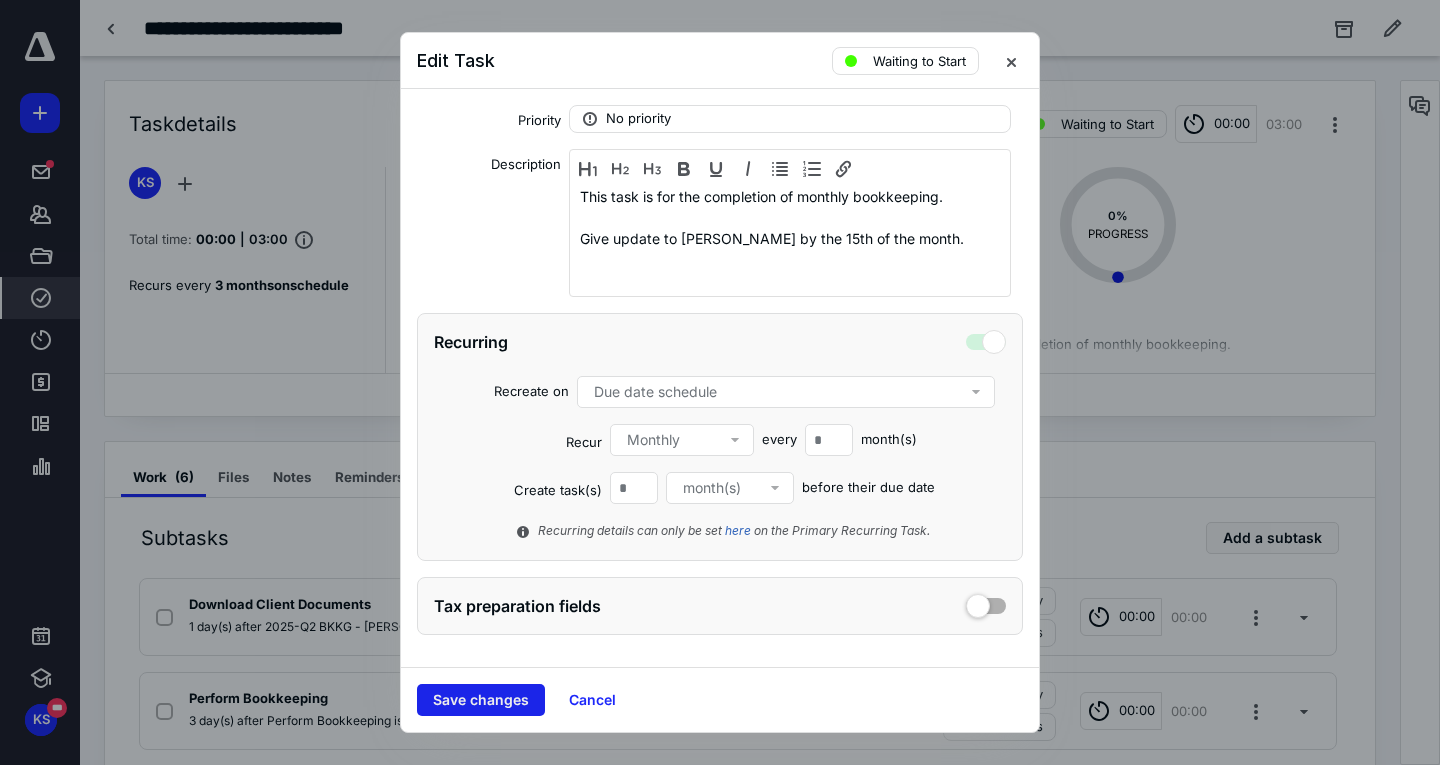 click on "Save changes" at bounding box center (481, 700) 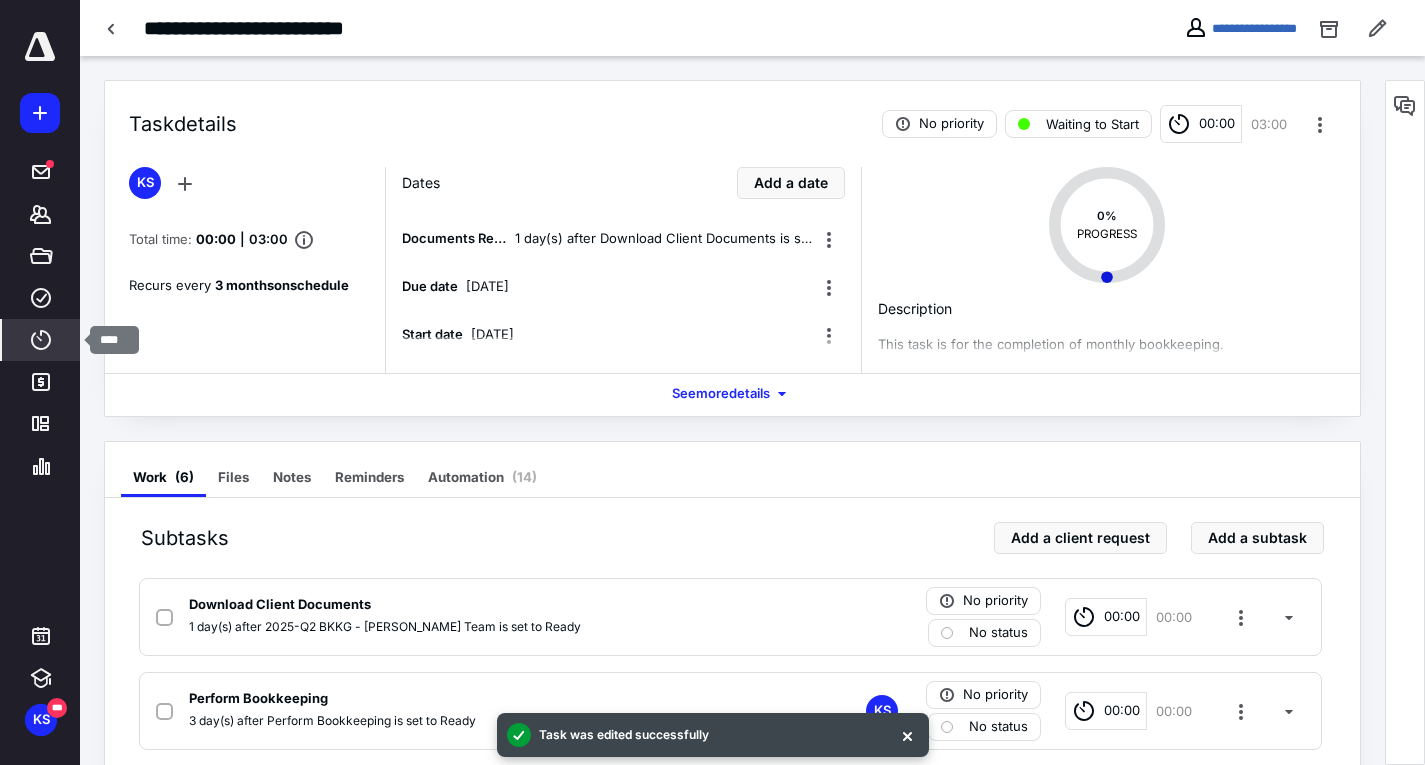 click on "****" at bounding box center [41, 340] 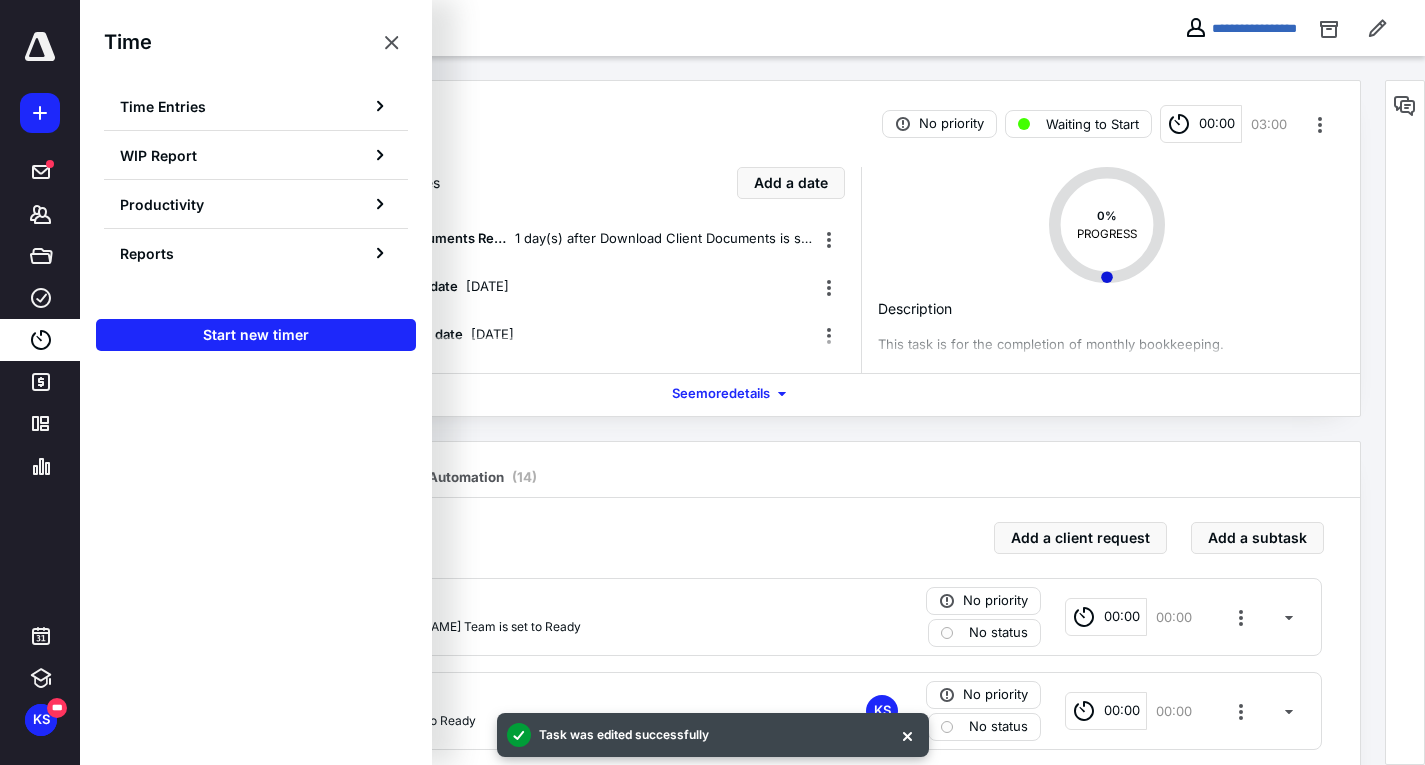 click on "Time Entries" at bounding box center [256, 106] 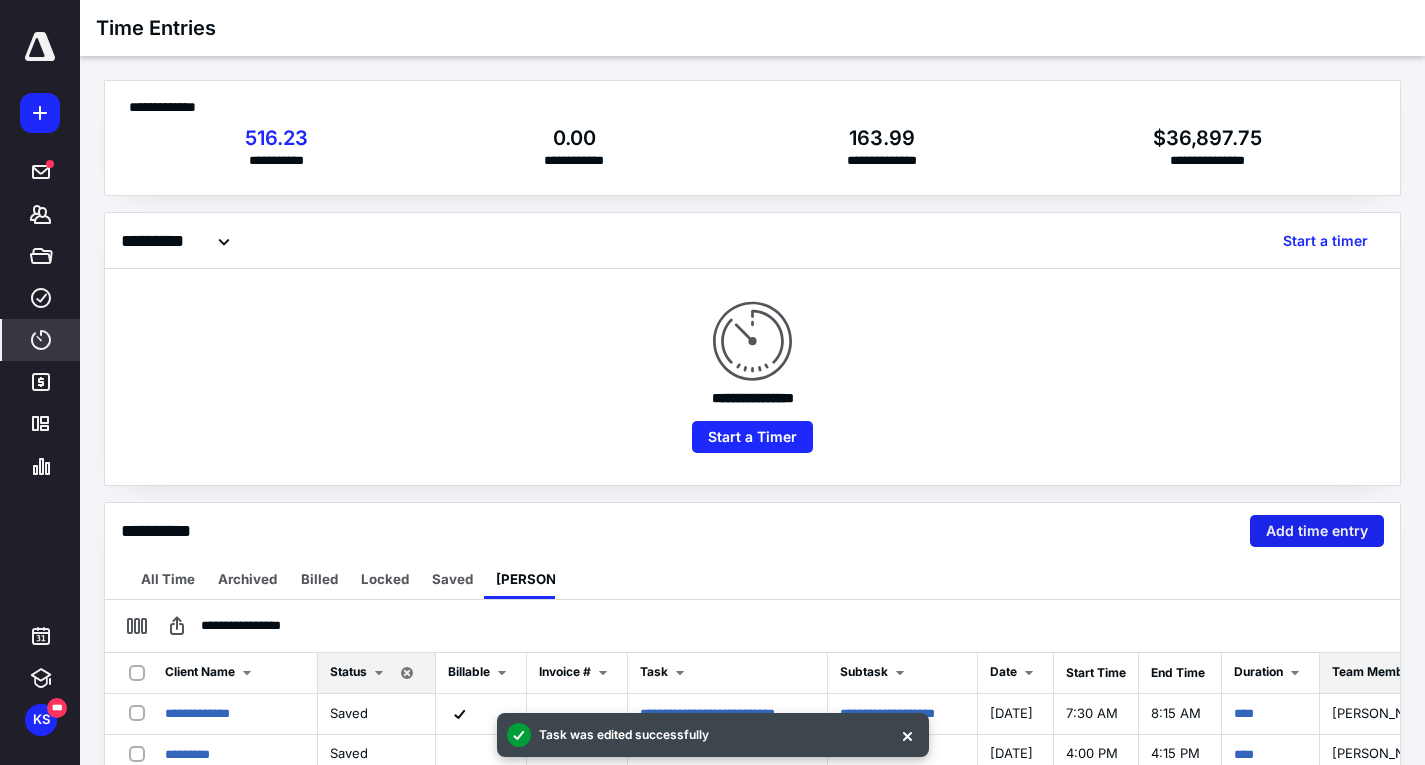 click on "Add time entry" at bounding box center [1317, 531] 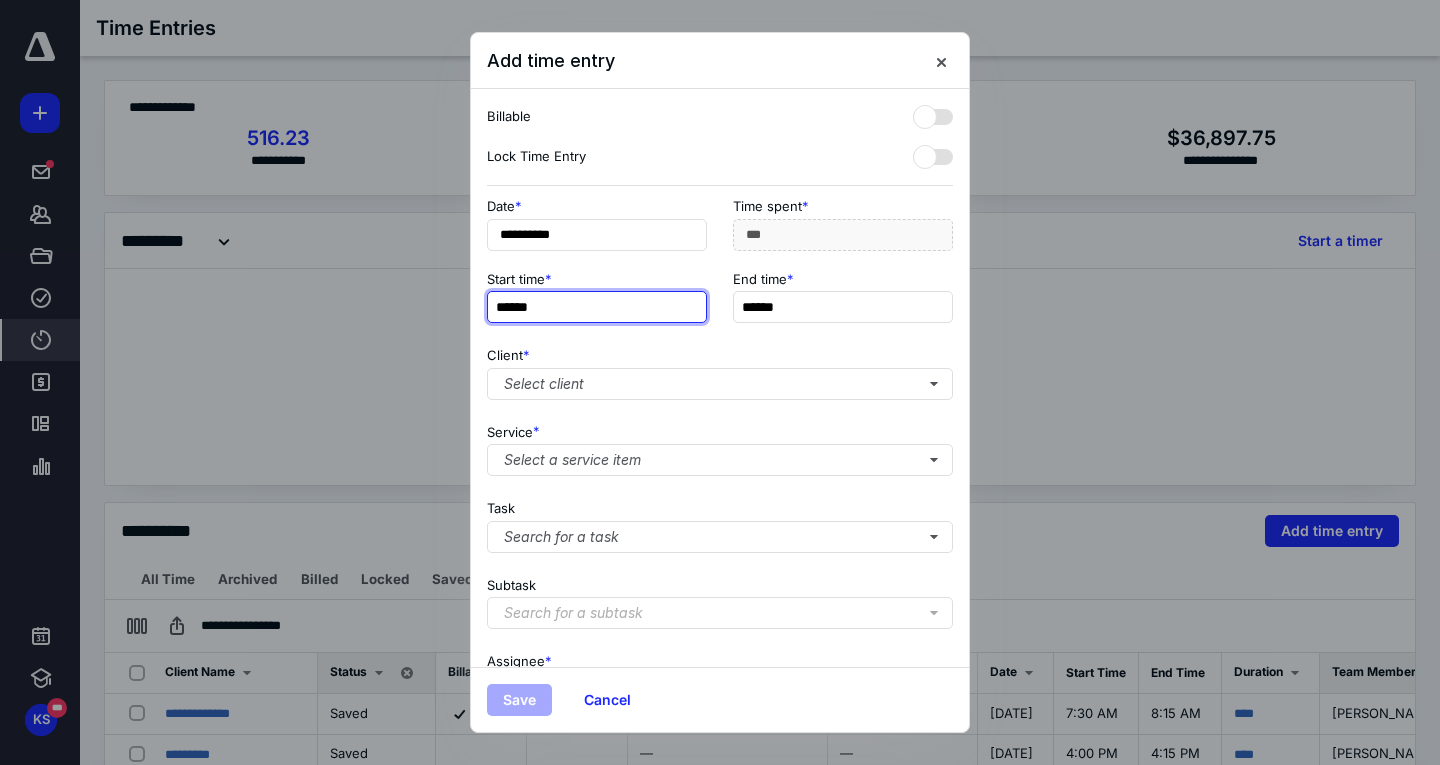 click on "******" at bounding box center [597, 307] 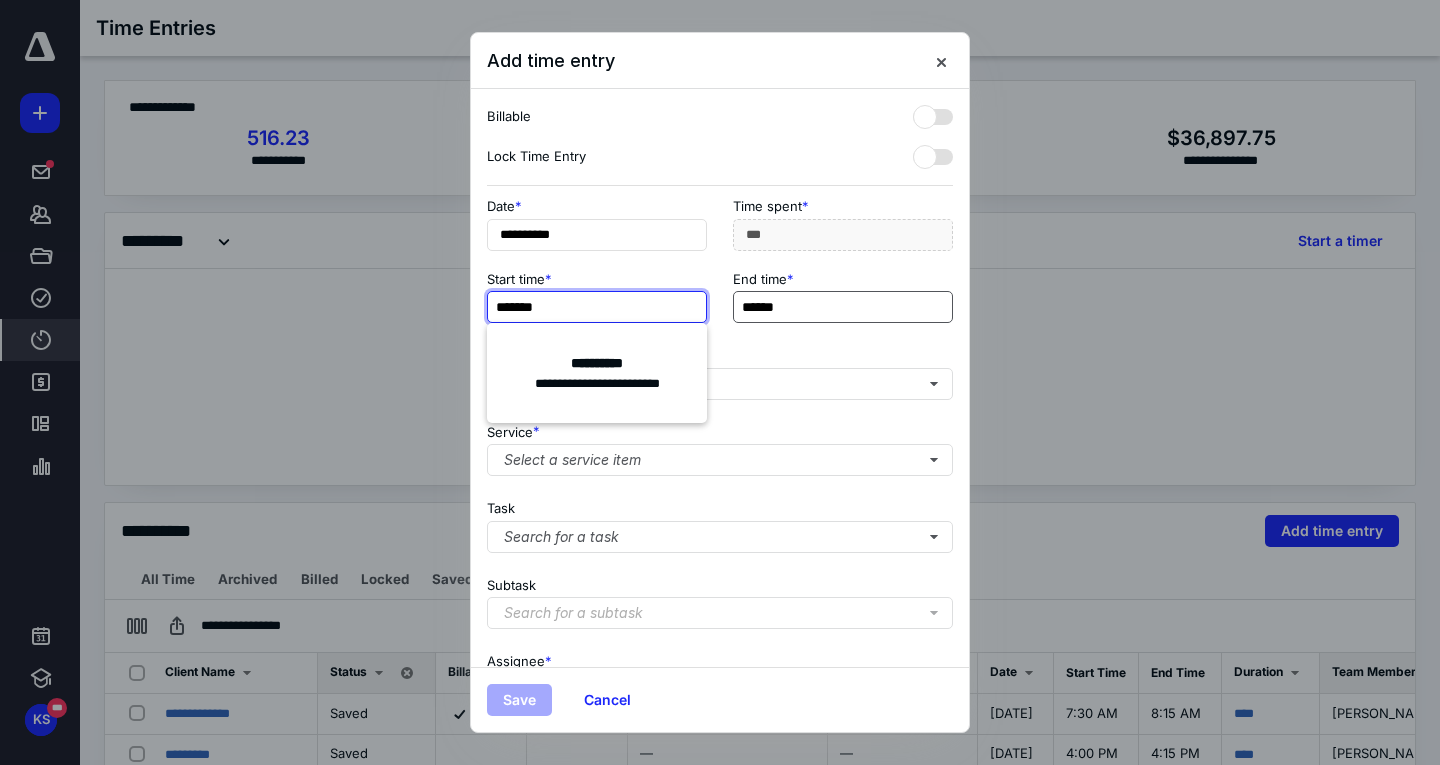 type on "*******" 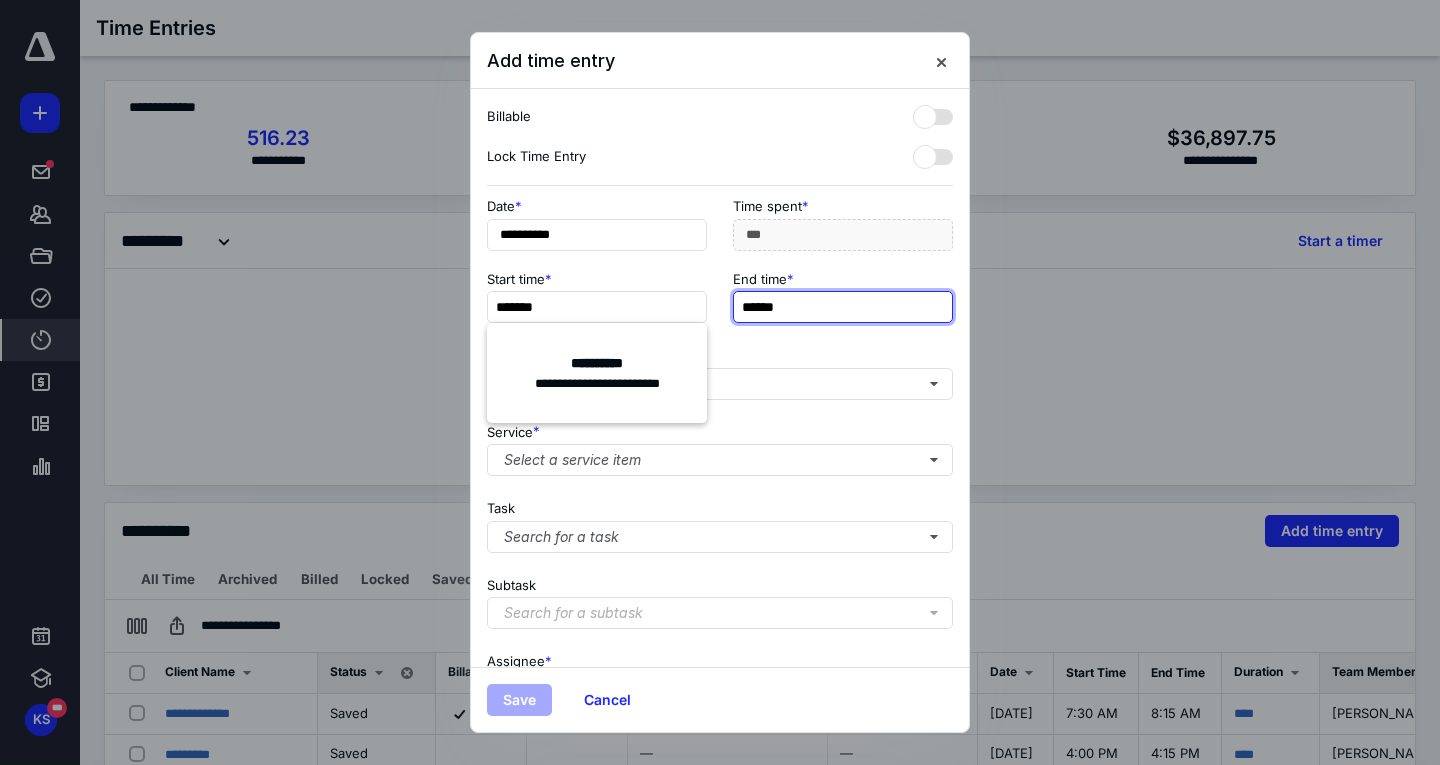 type on "***" 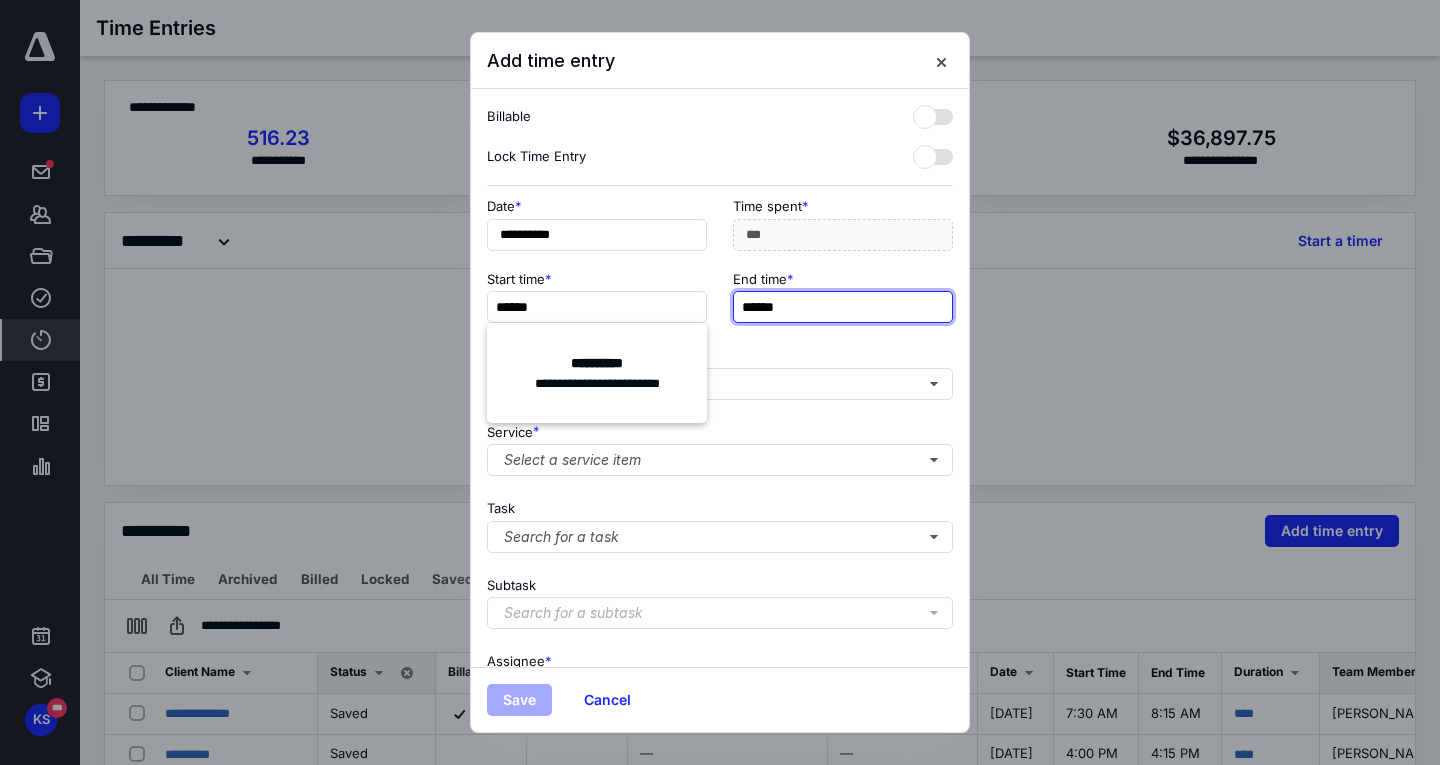 click on "******" at bounding box center (843, 307) 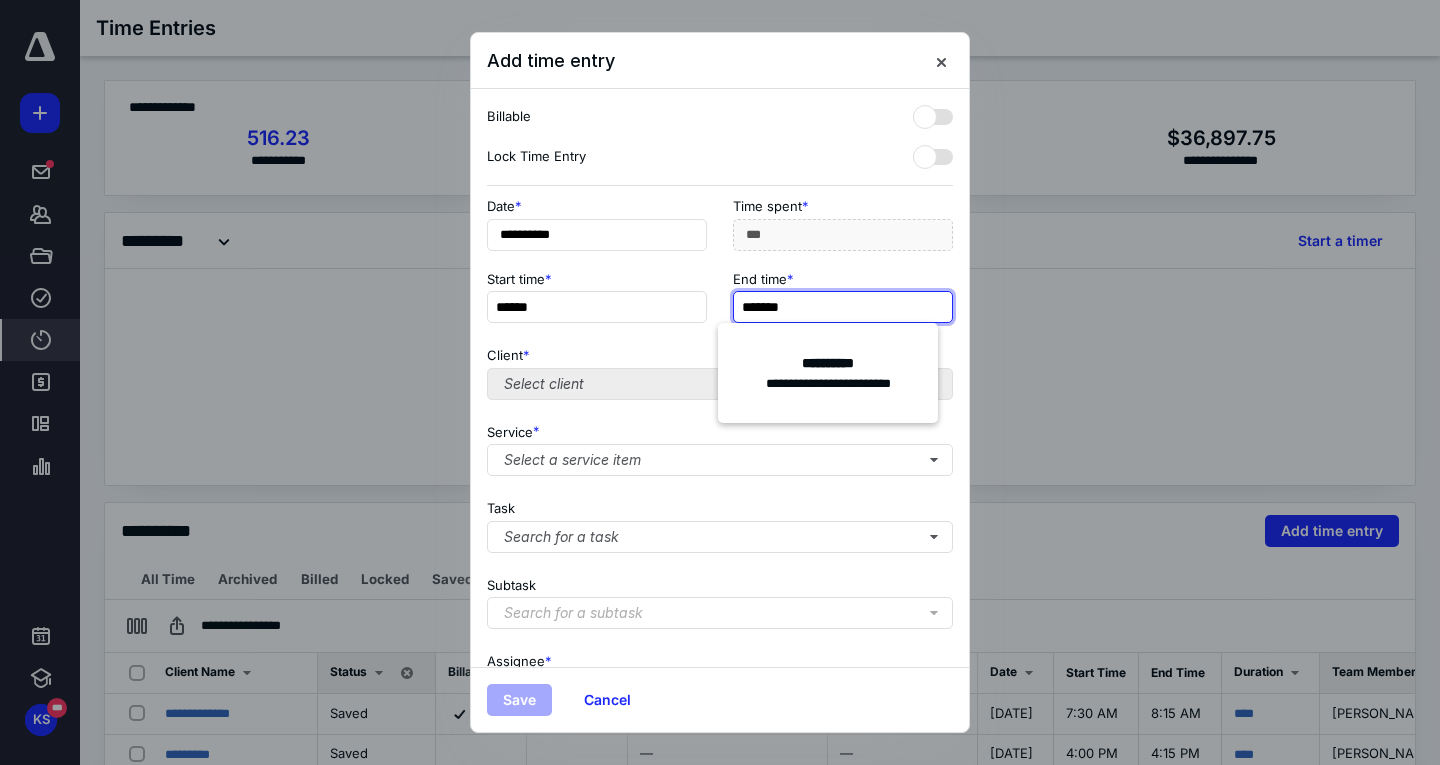 type on "*******" 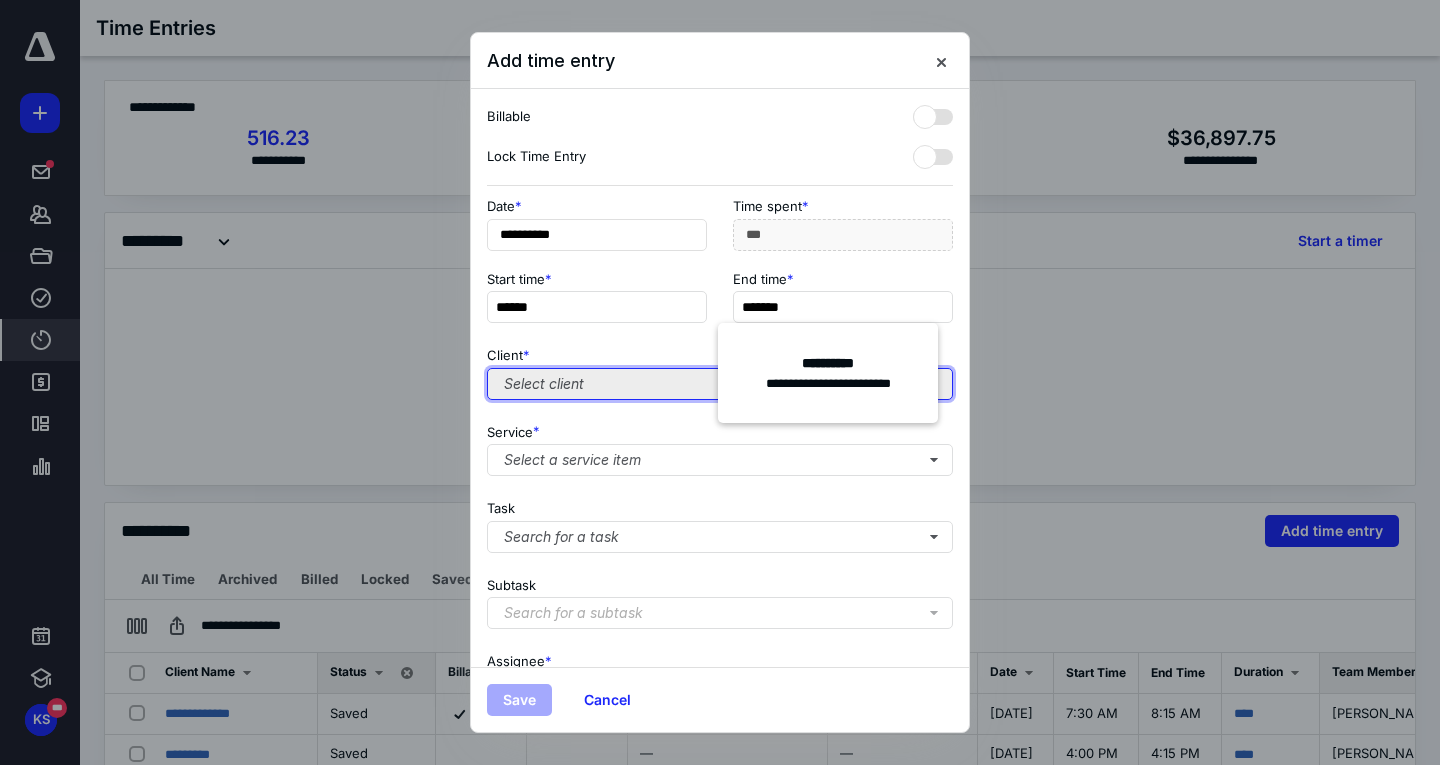 type on "***" 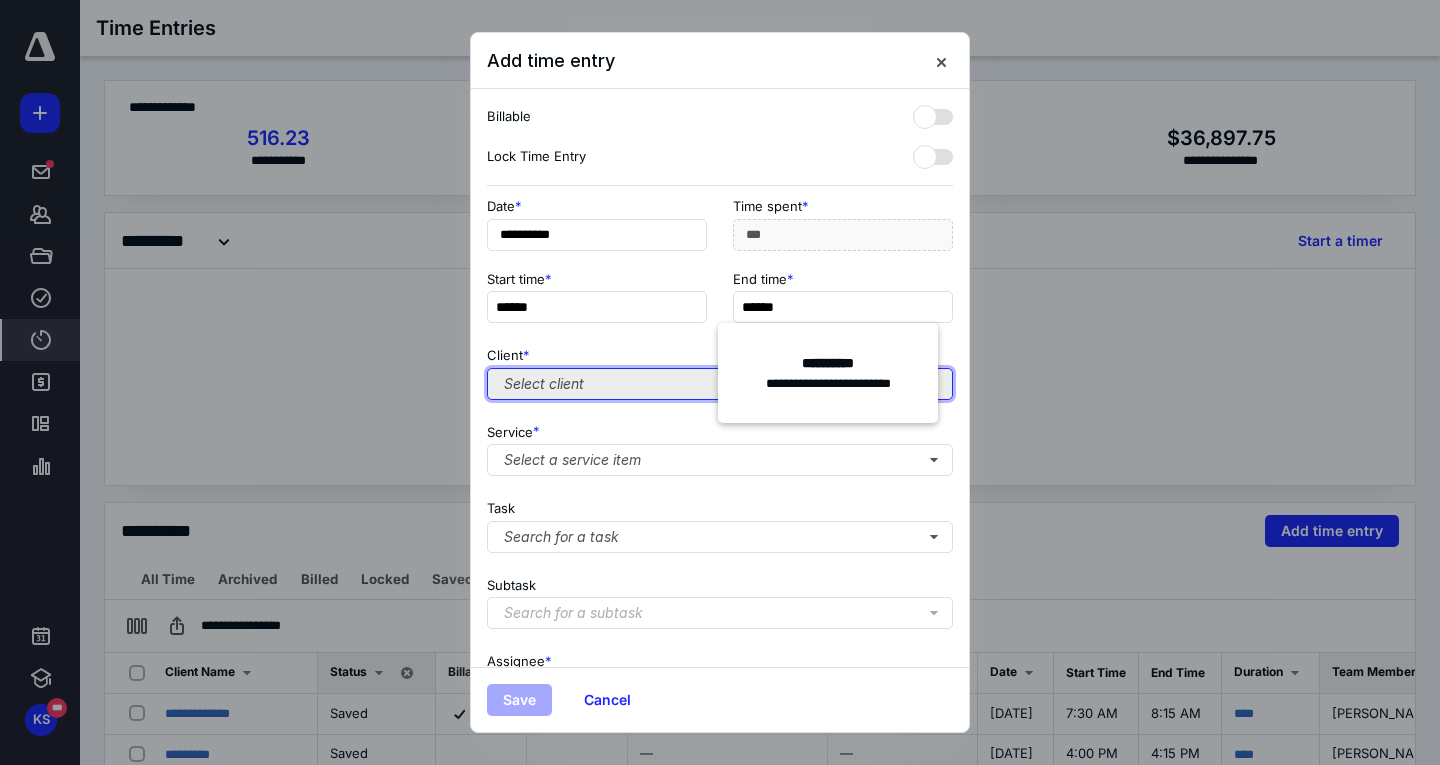 click on "Select client" at bounding box center (720, 384) 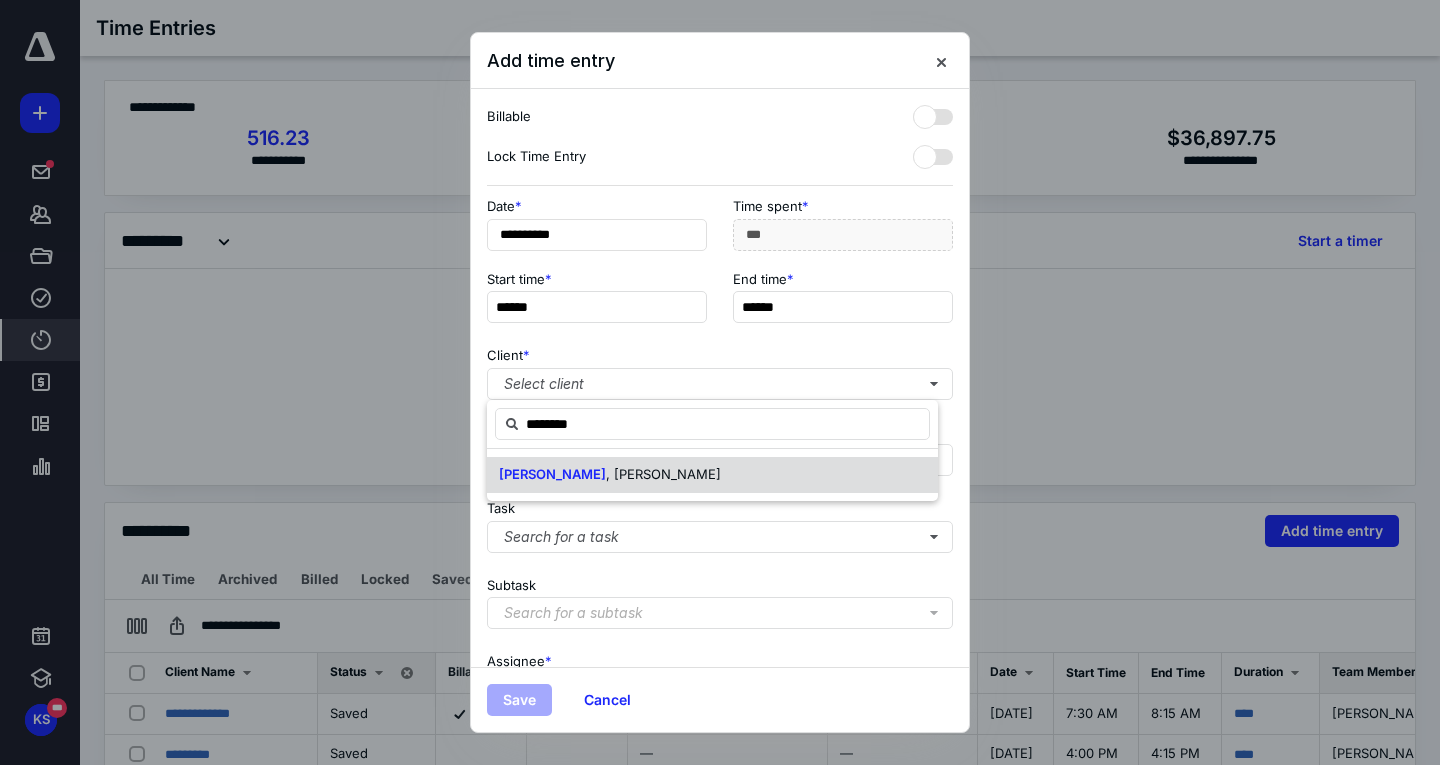 click on ", [PERSON_NAME]" at bounding box center (663, 474) 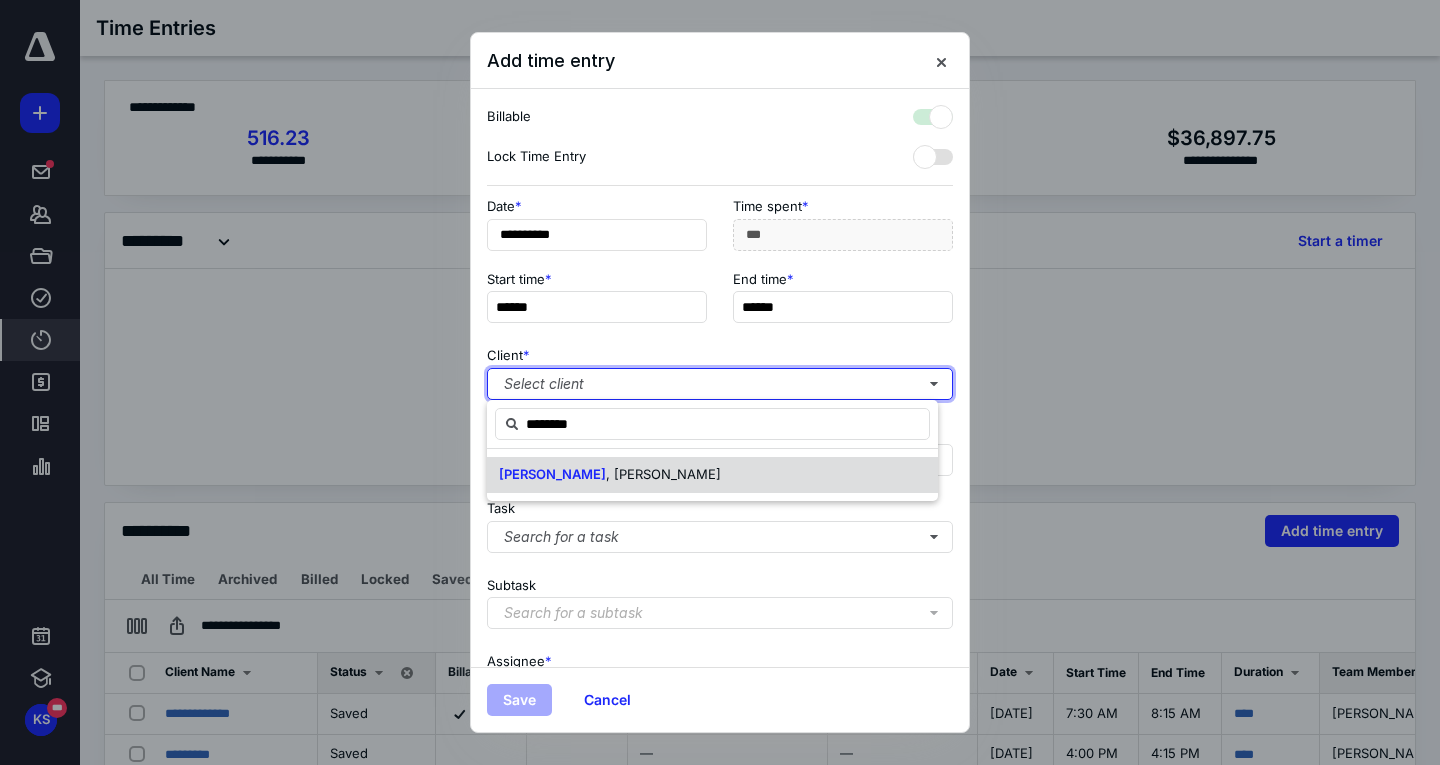checkbox on "true" 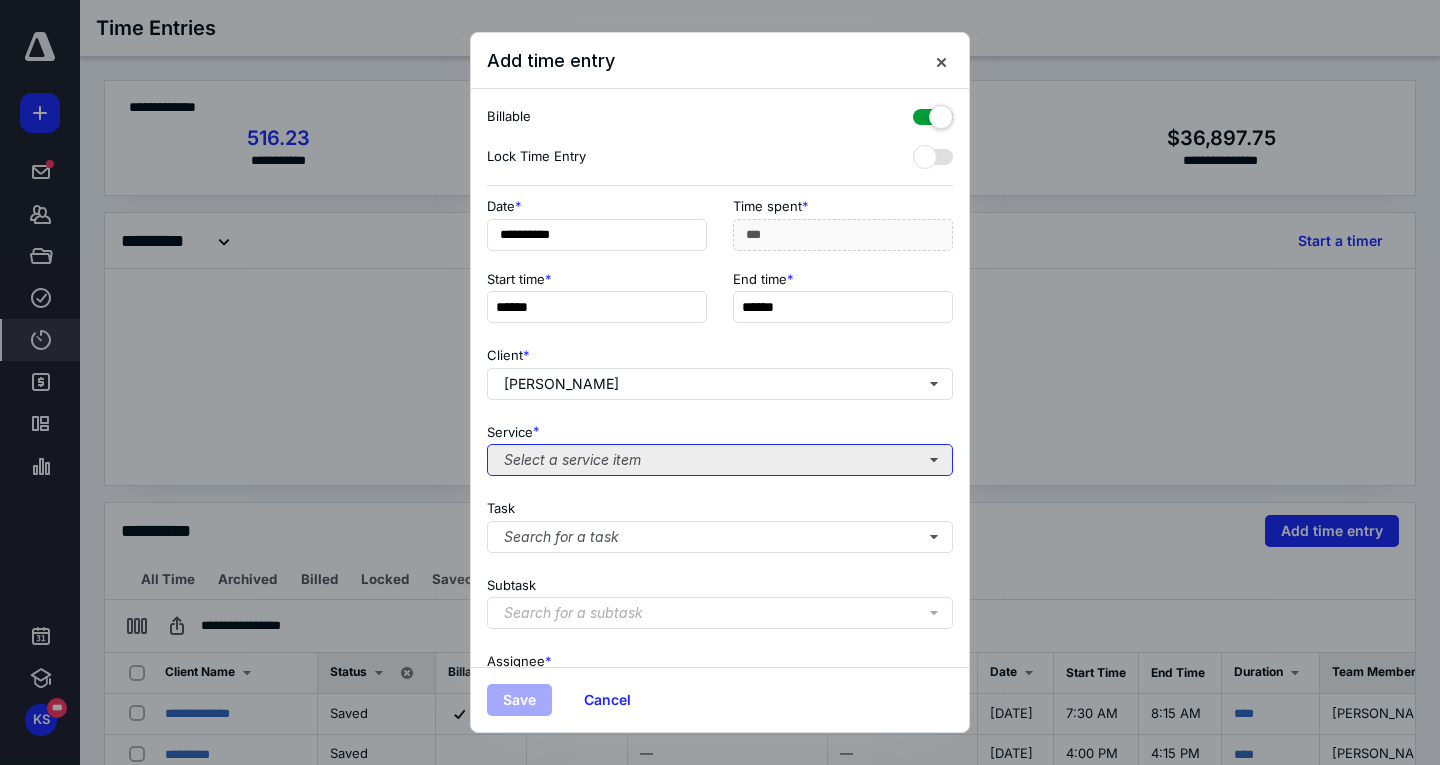 click on "Select a service item" at bounding box center (720, 460) 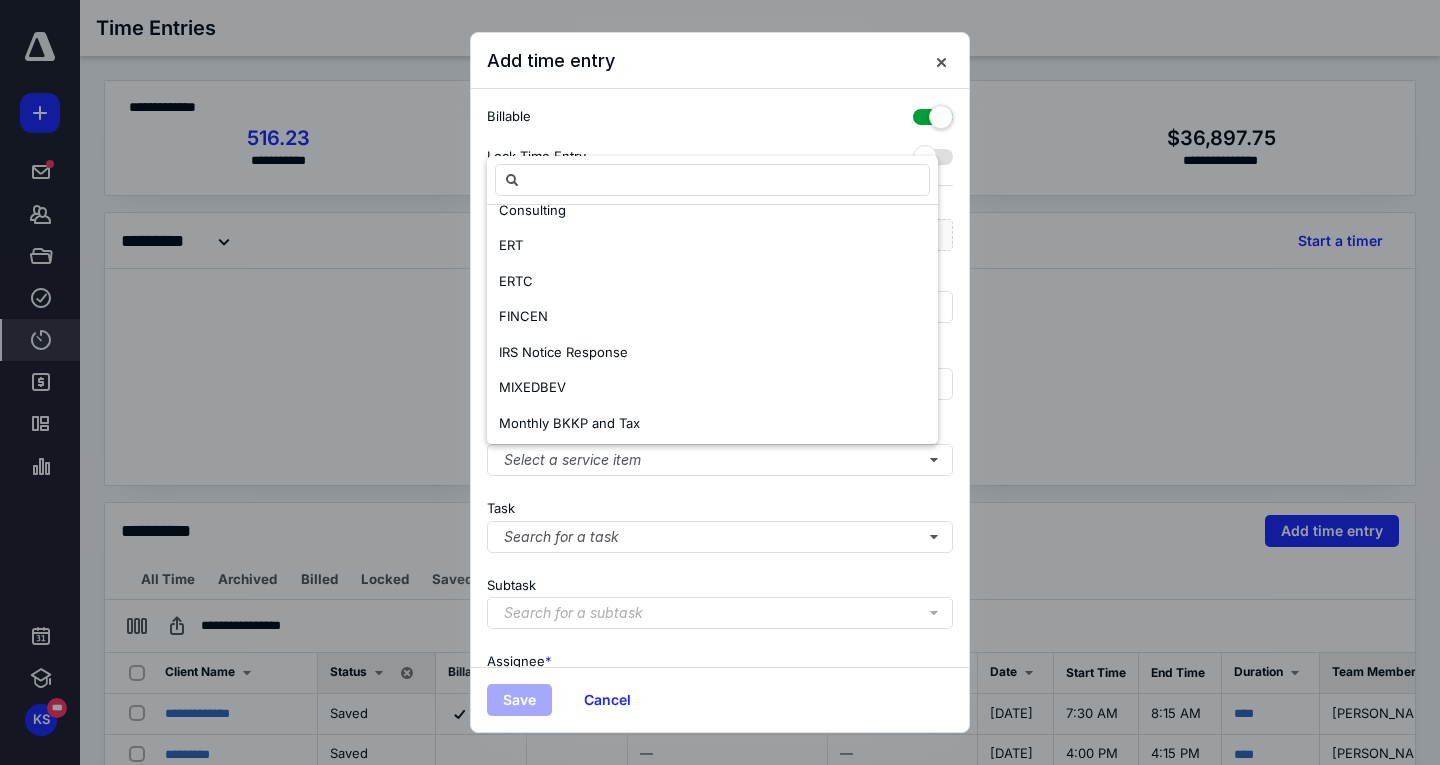scroll, scrollTop: 1533, scrollLeft: 0, axis: vertical 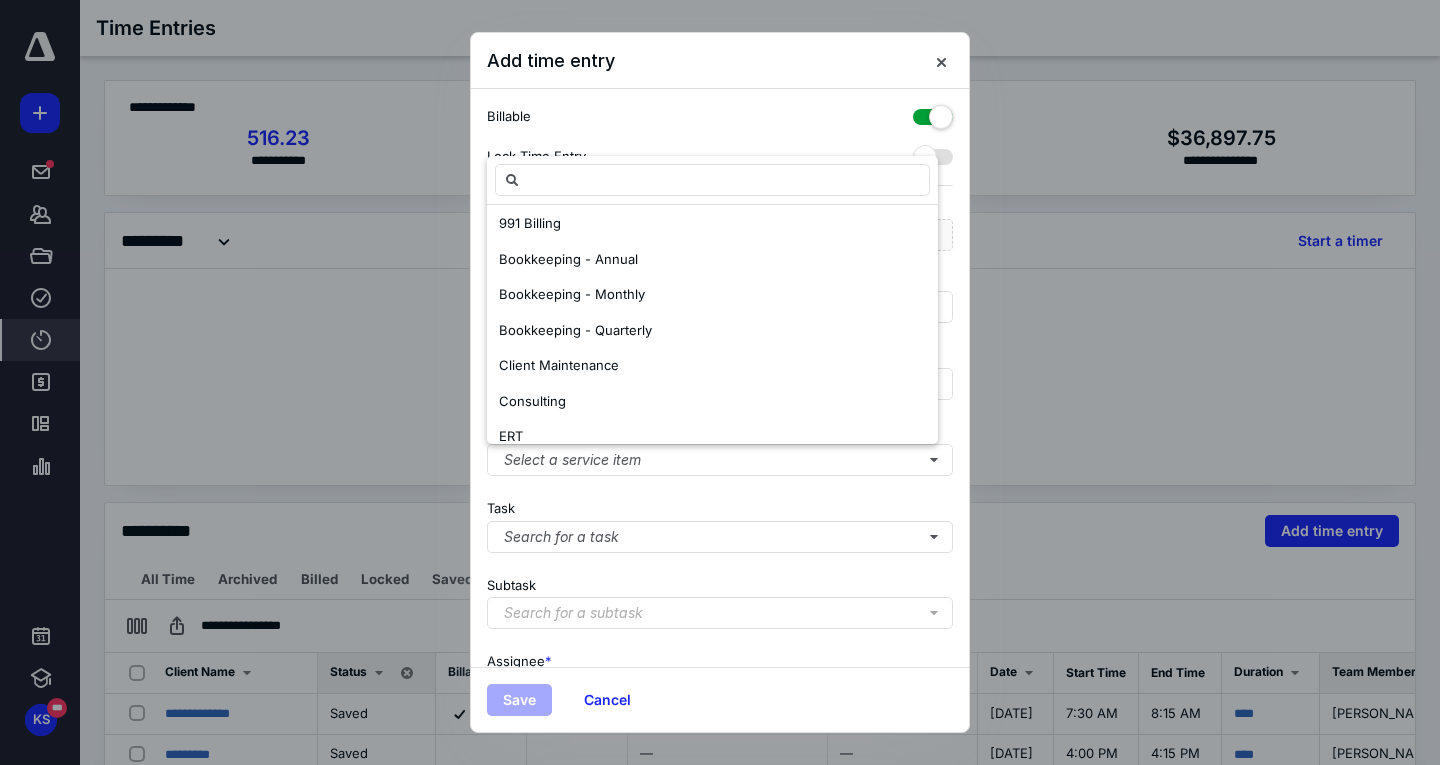 drag, startPoint x: 622, startPoint y: 319, endPoint x: 623, endPoint y: 337, distance: 18.027756 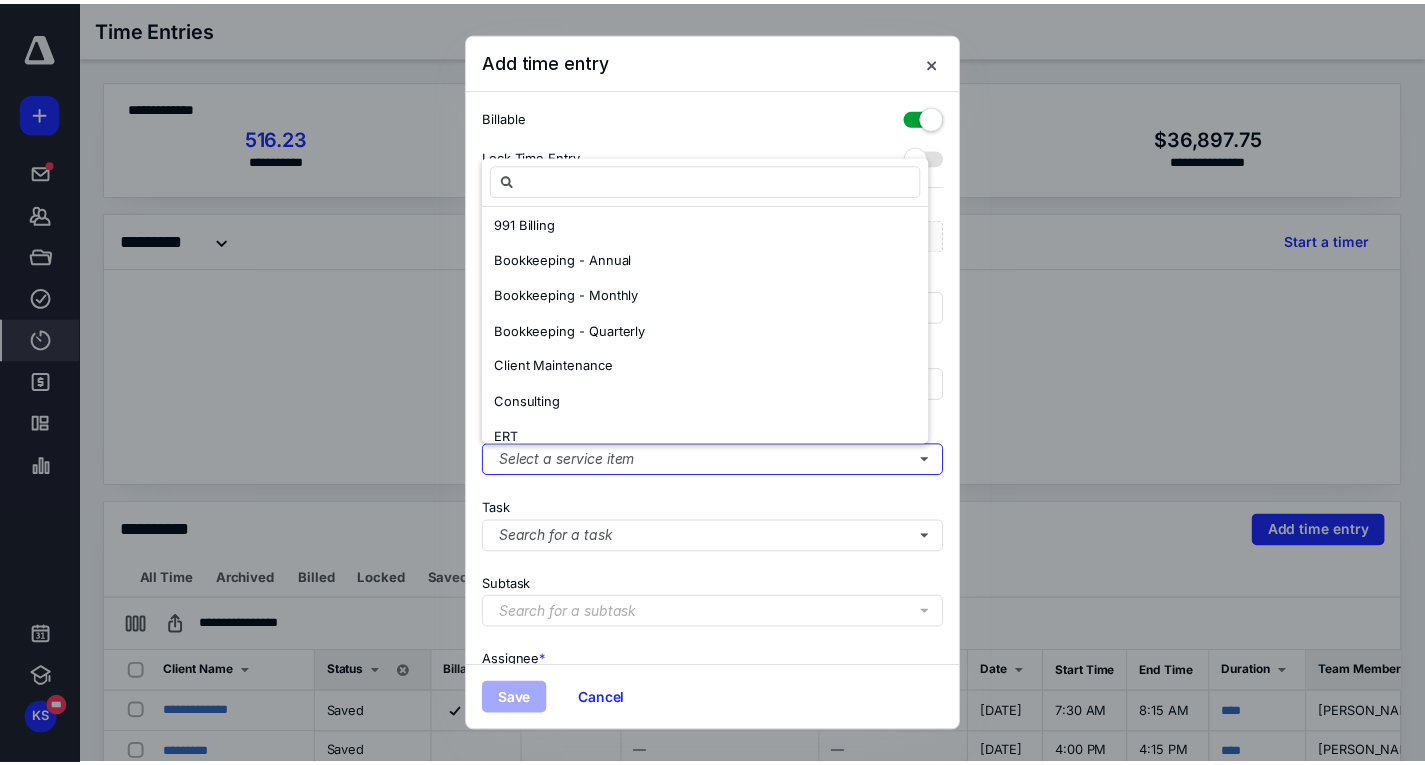 scroll, scrollTop: 0, scrollLeft: 0, axis: both 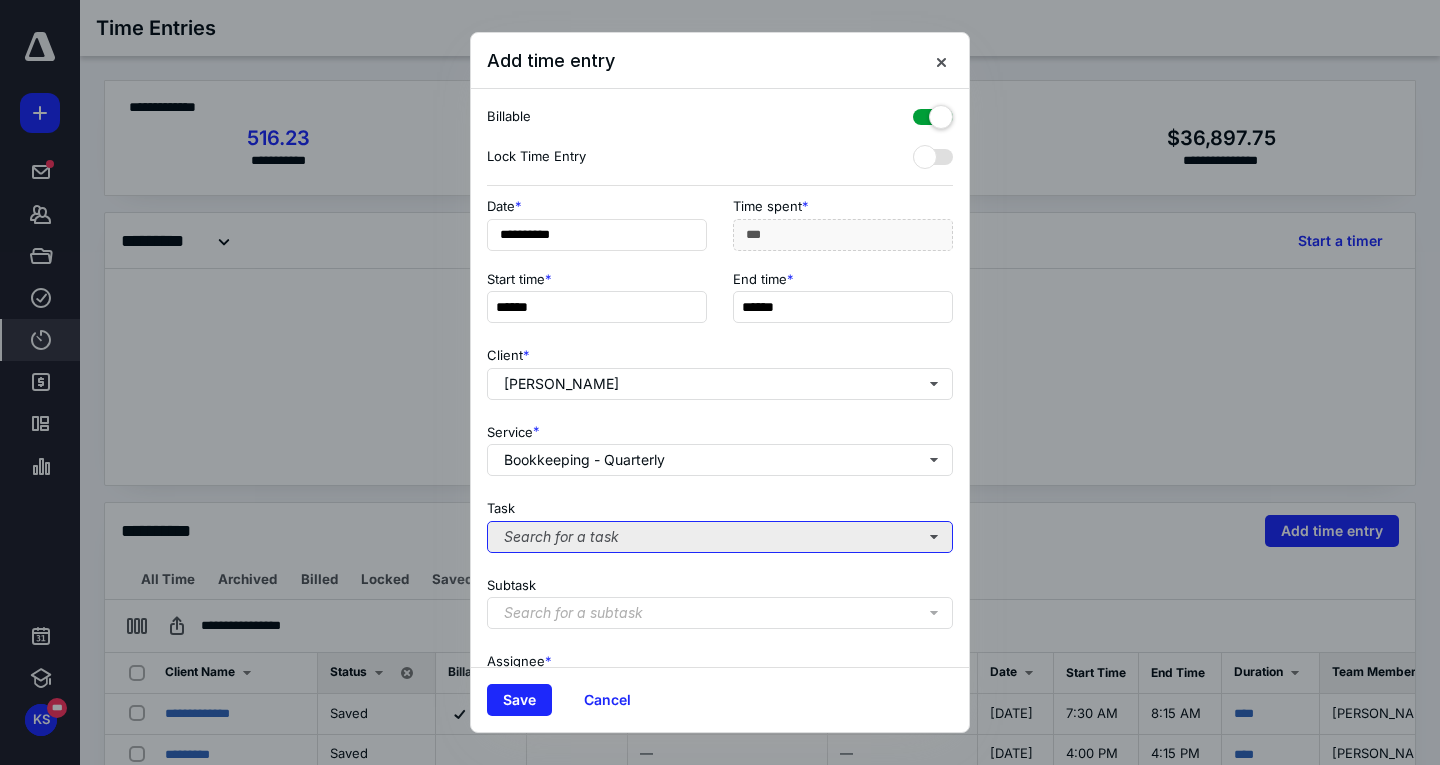 click on "Search for a task" at bounding box center (720, 537) 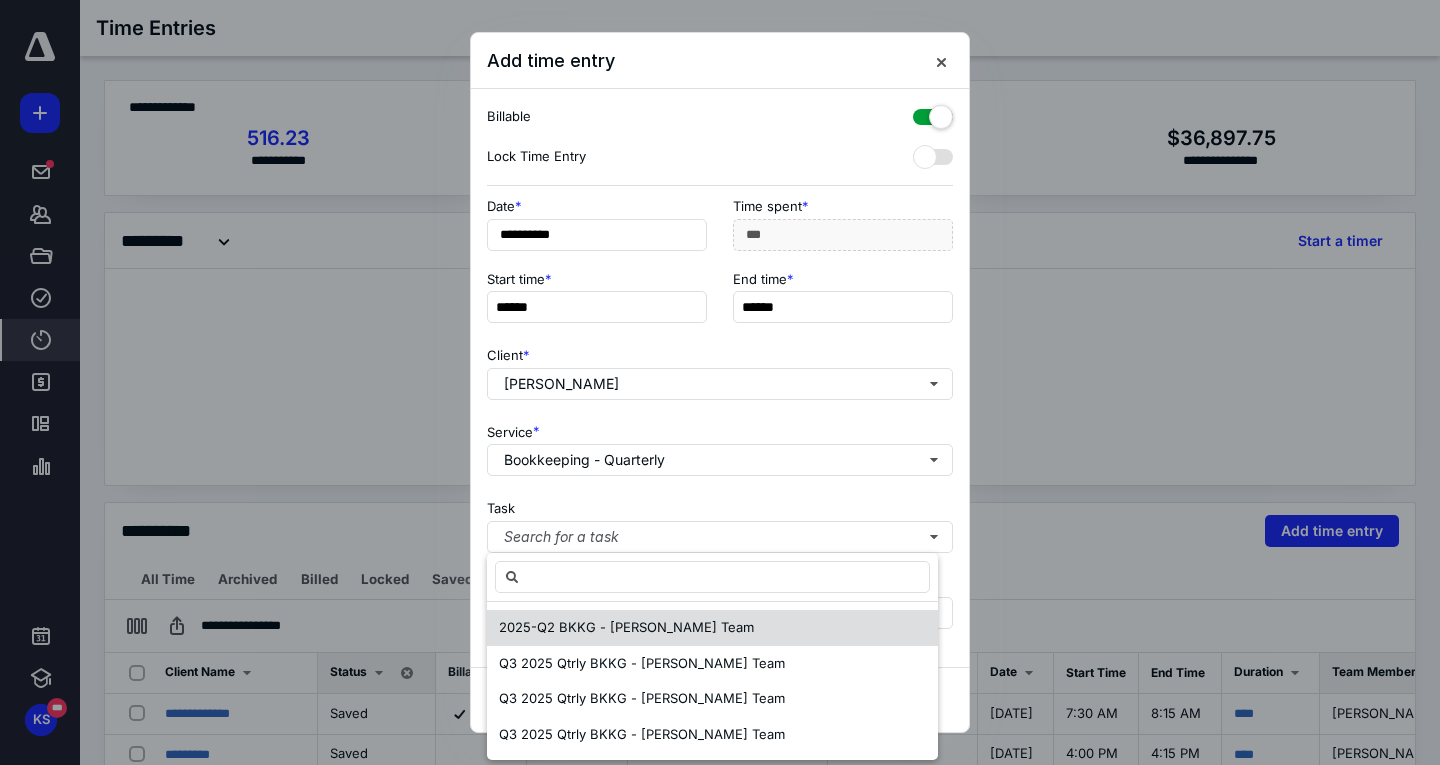 click on "2025-Q2 BKKG - [PERSON_NAME] Team" at bounding box center [626, 627] 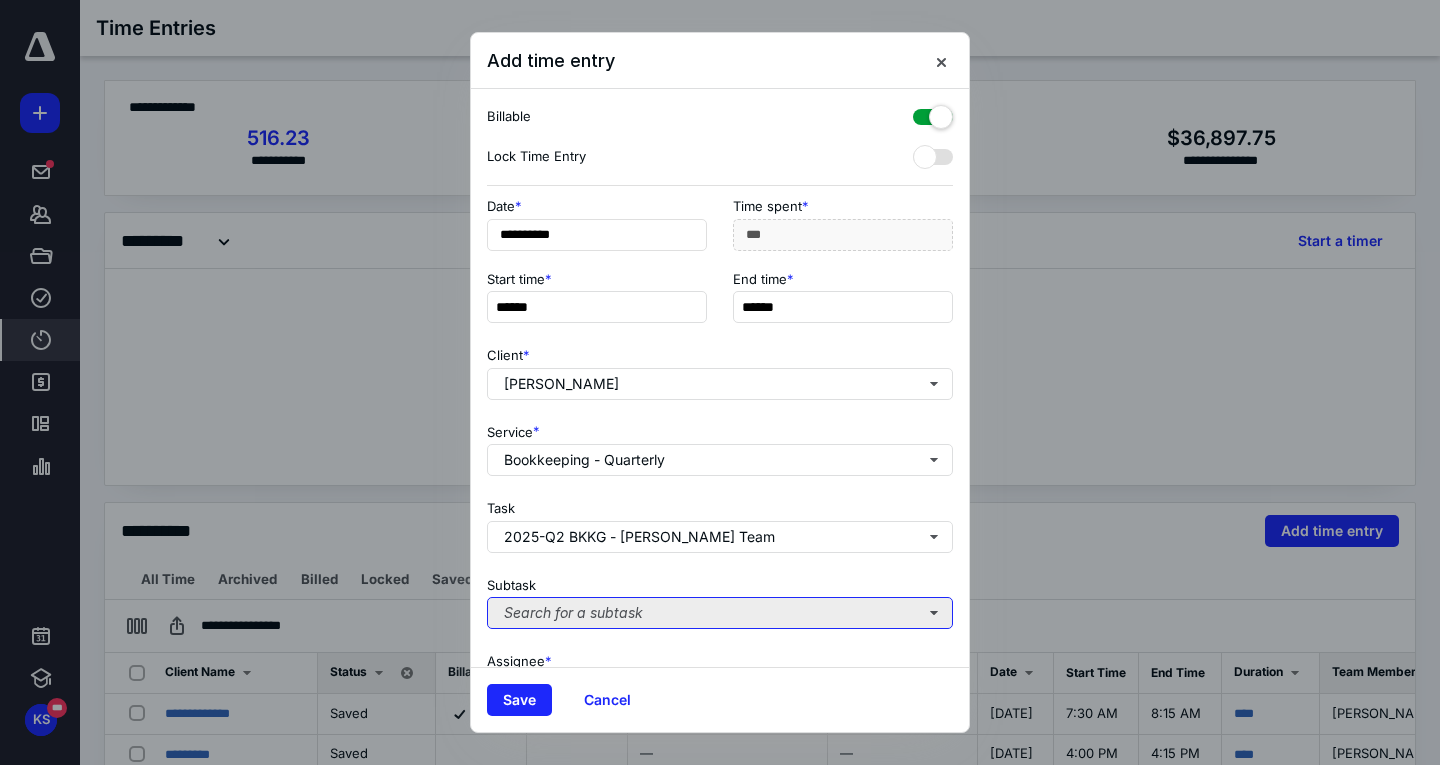 click on "Search for a subtask" at bounding box center [720, 613] 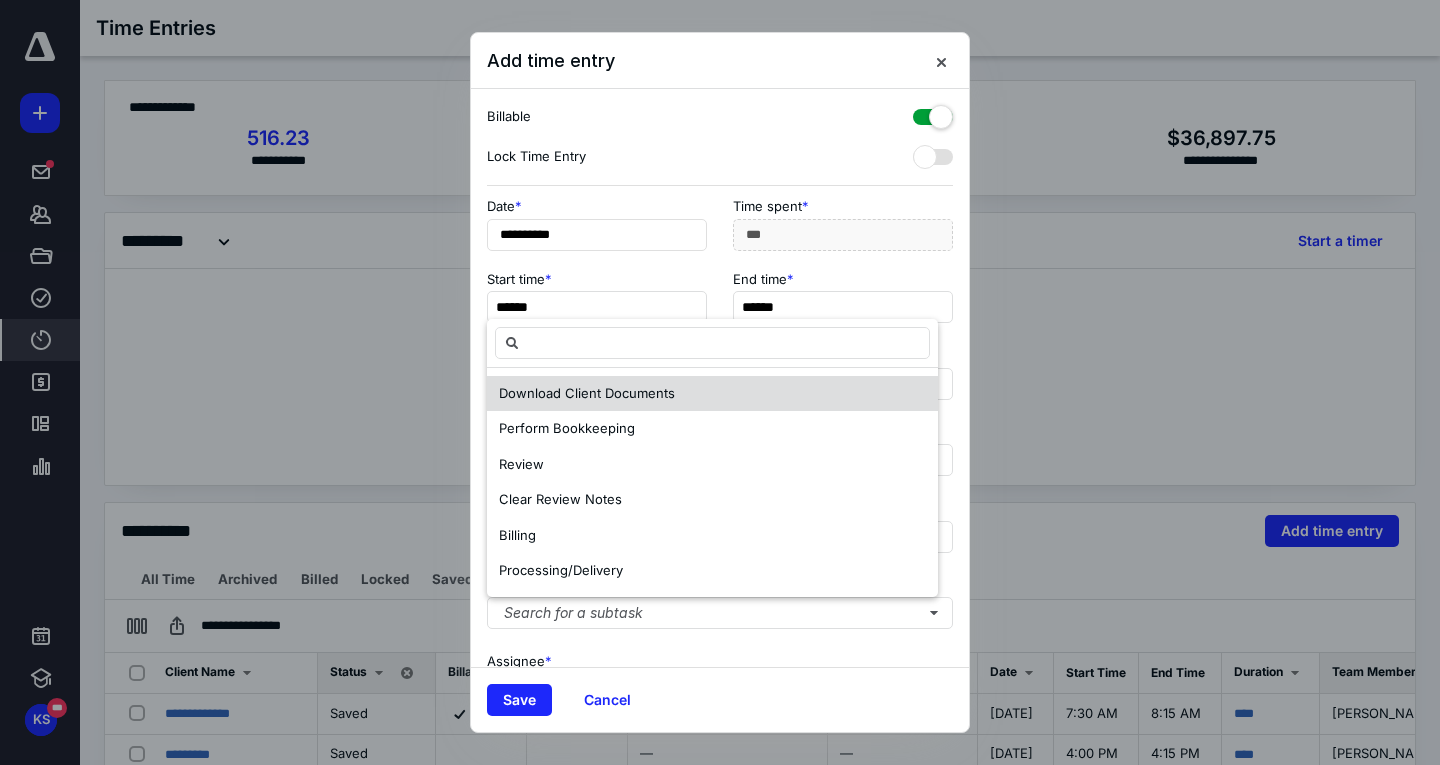 click on "Download Client Documents" at bounding box center (587, 393) 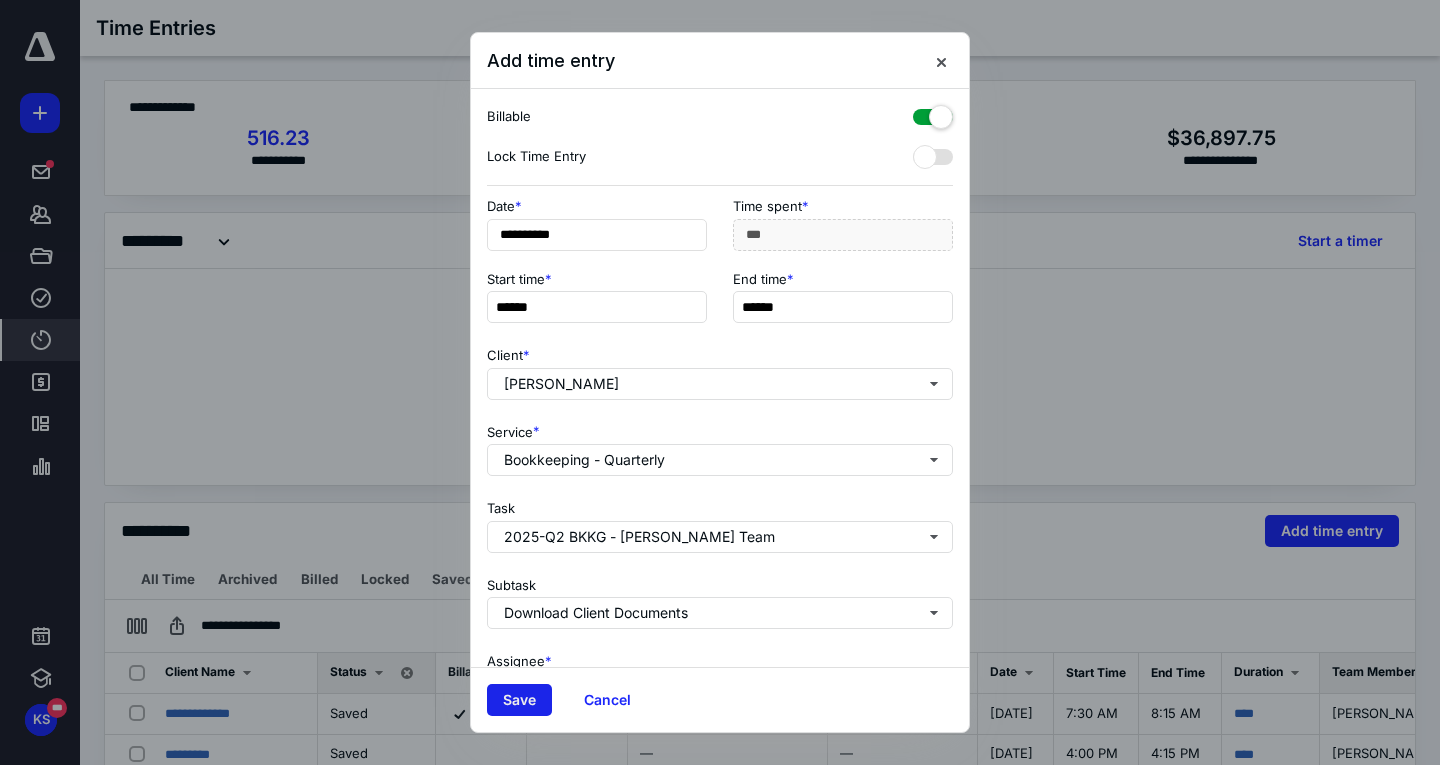 click on "Save" at bounding box center [519, 700] 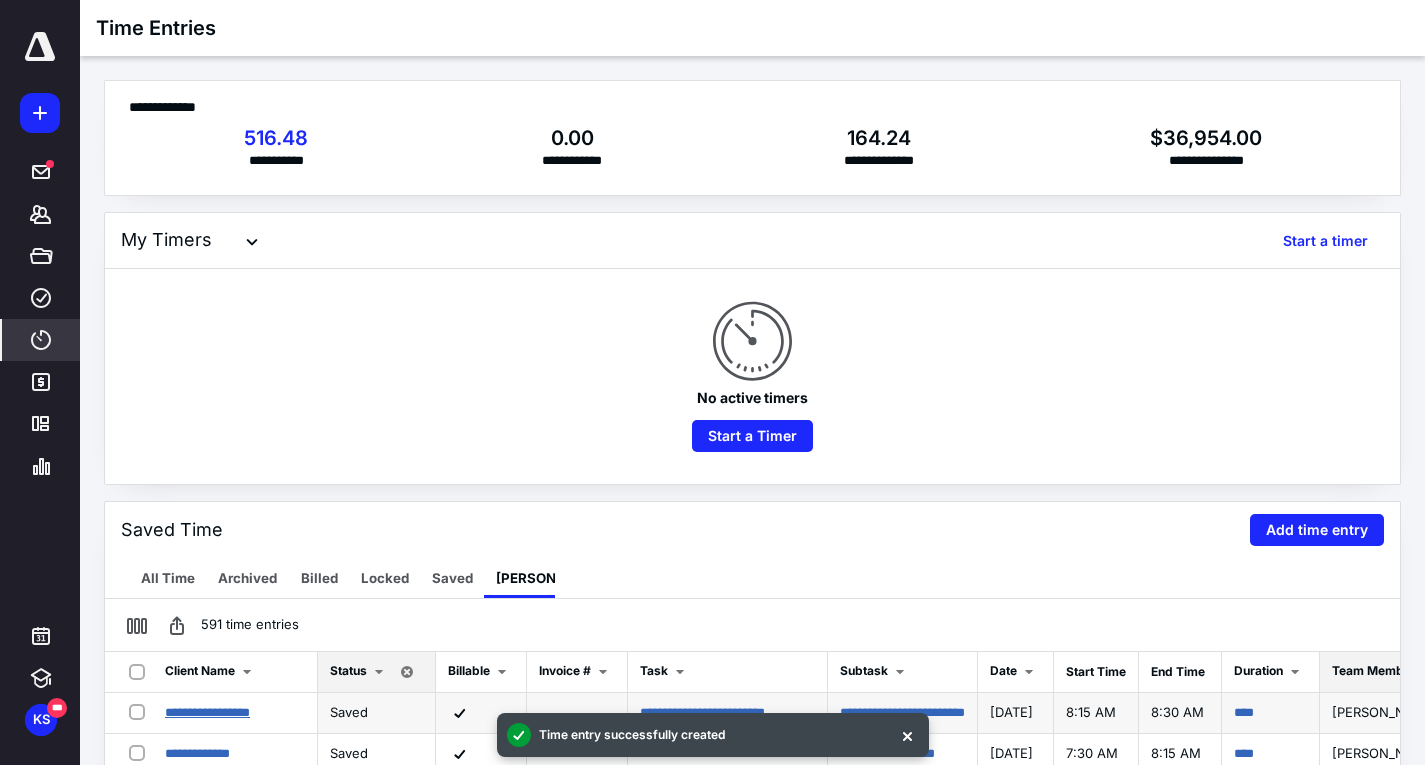 click on "**********" at bounding box center [207, 712] 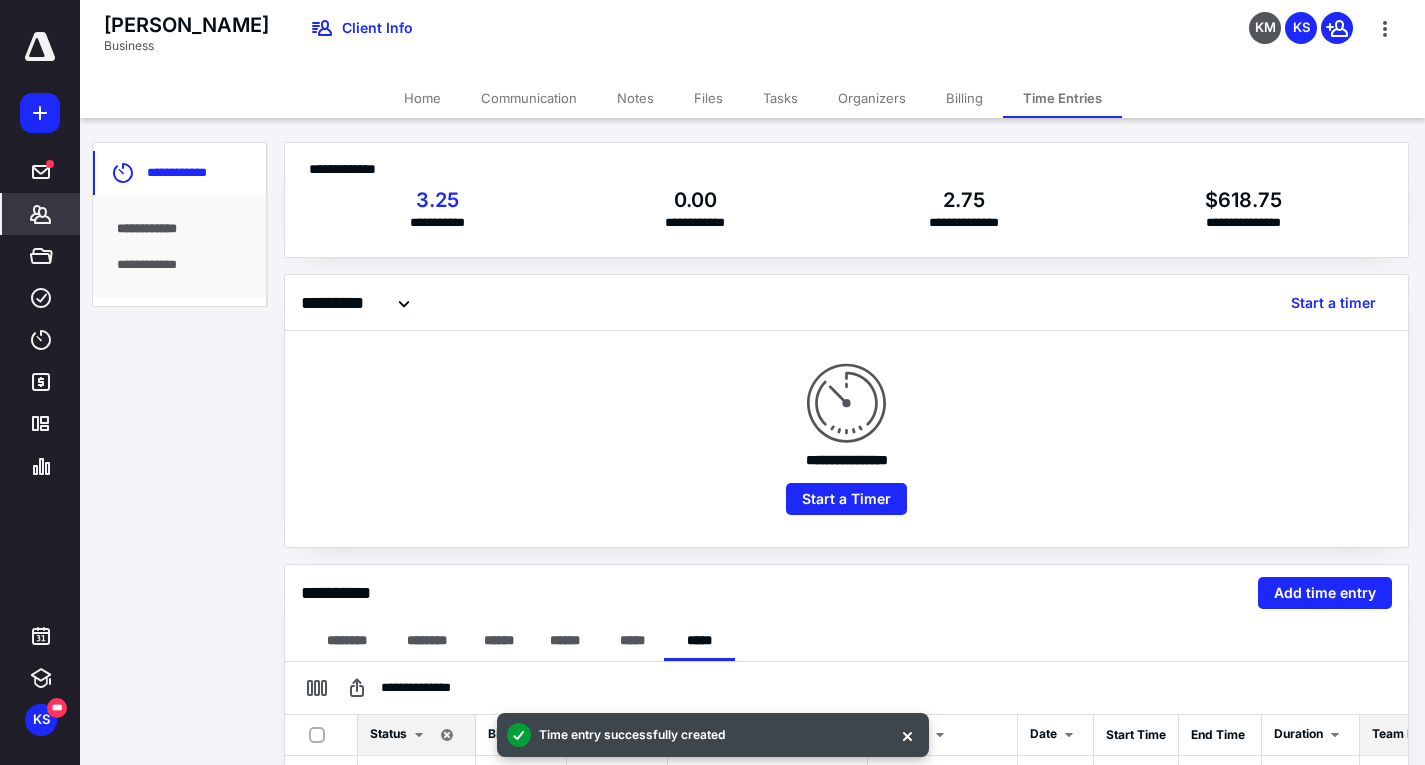 click on "Tasks" at bounding box center [780, 98] 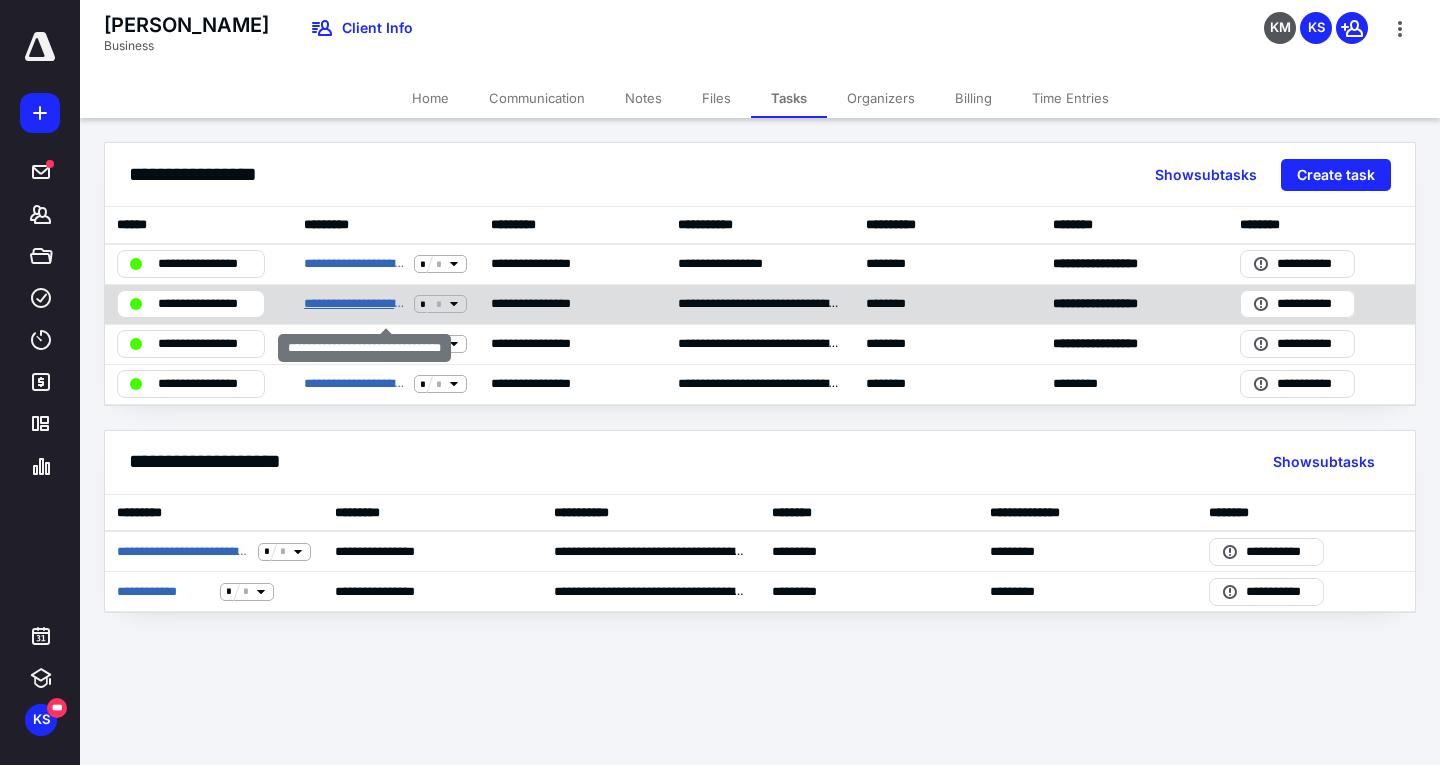 click on "**********" at bounding box center (355, 304) 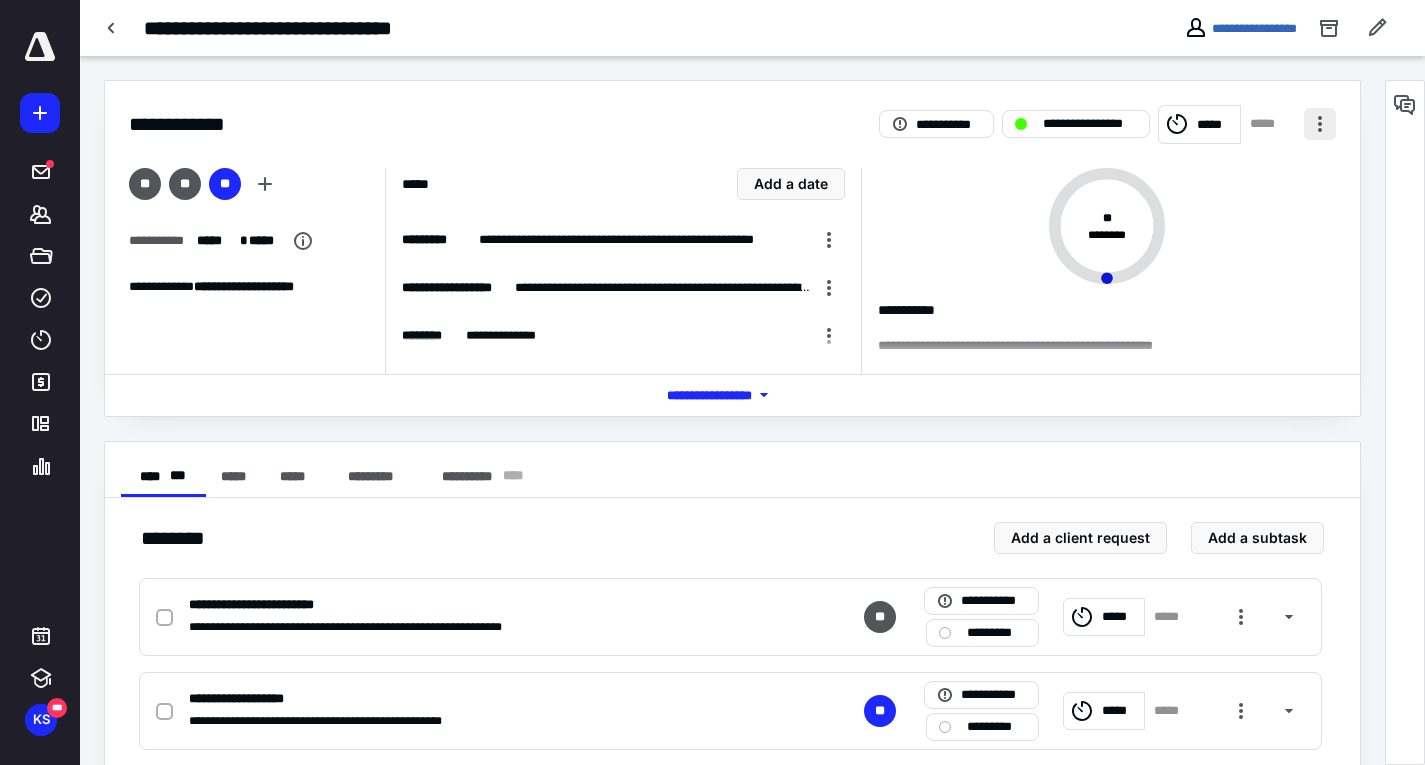 click at bounding box center (1320, 124) 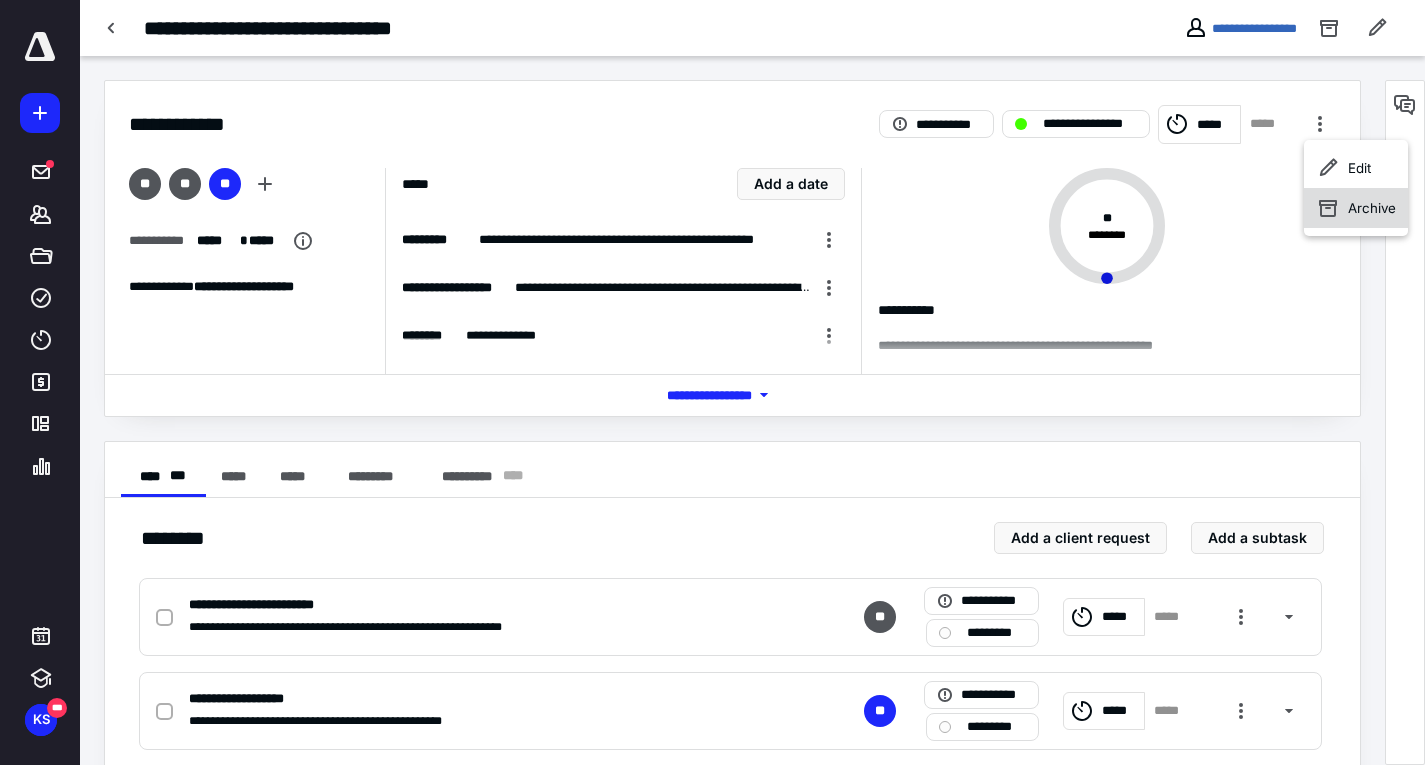 click on "Archive" at bounding box center [1356, 208] 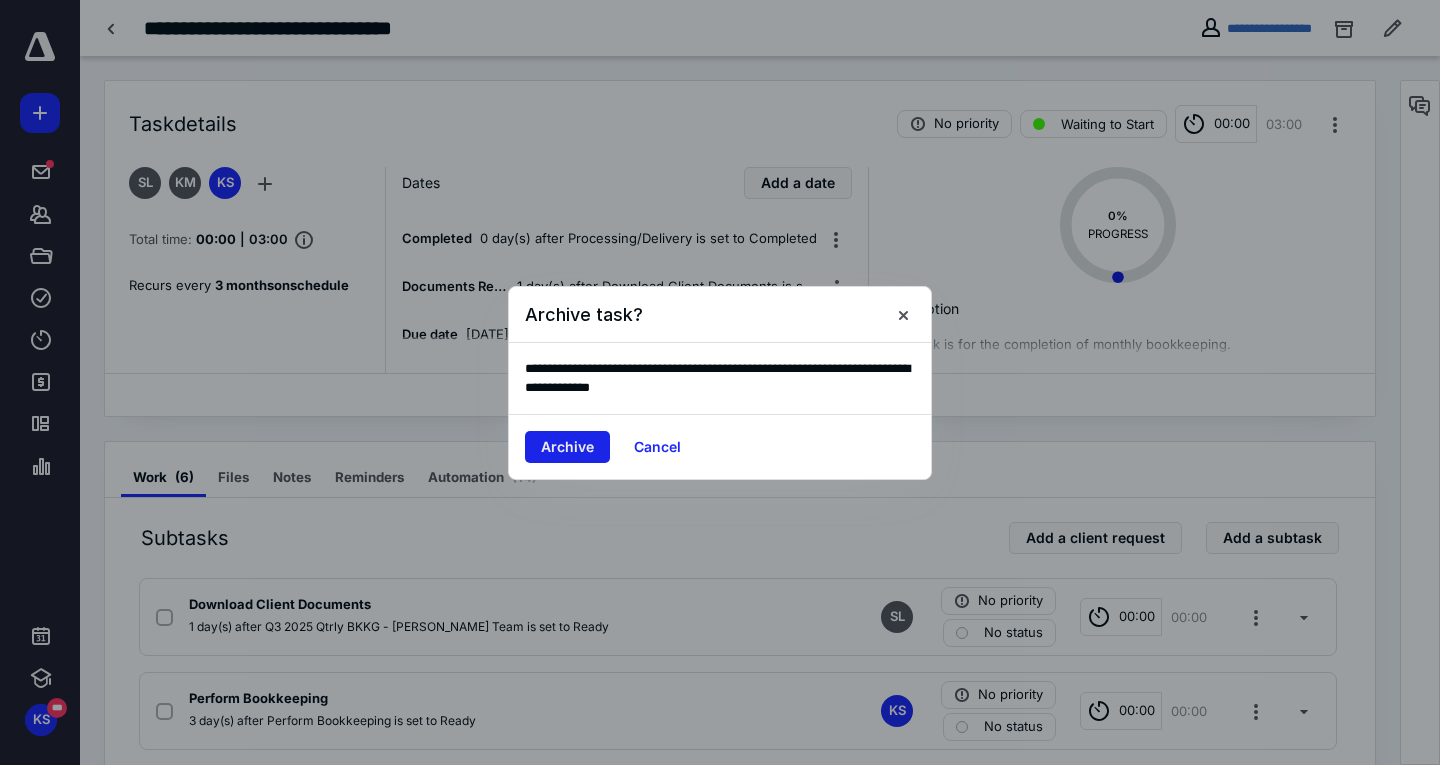 drag, startPoint x: 586, startPoint y: 451, endPoint x: 903, endPoint y: 273, distance: 363.55606 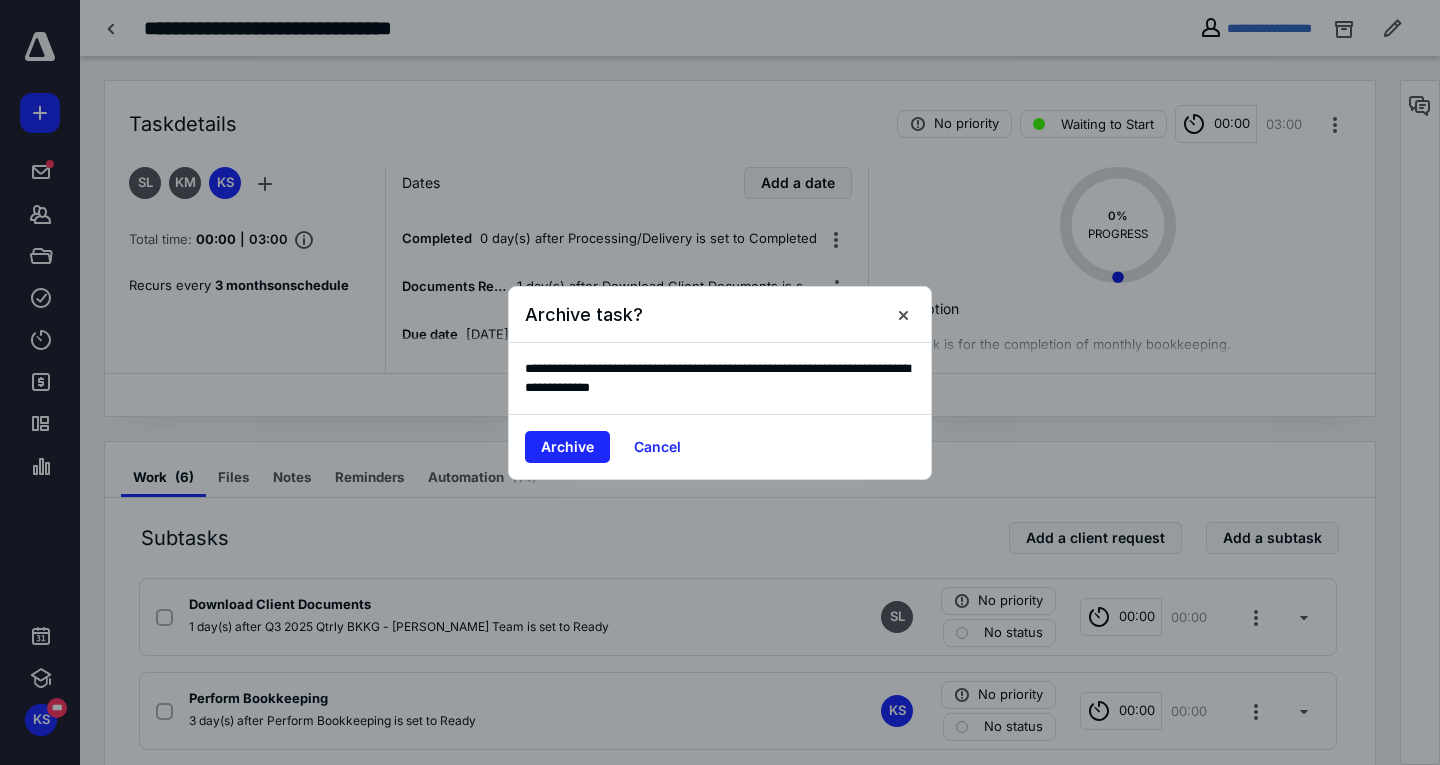 click on "Archive" at bounding box center [567, 447] 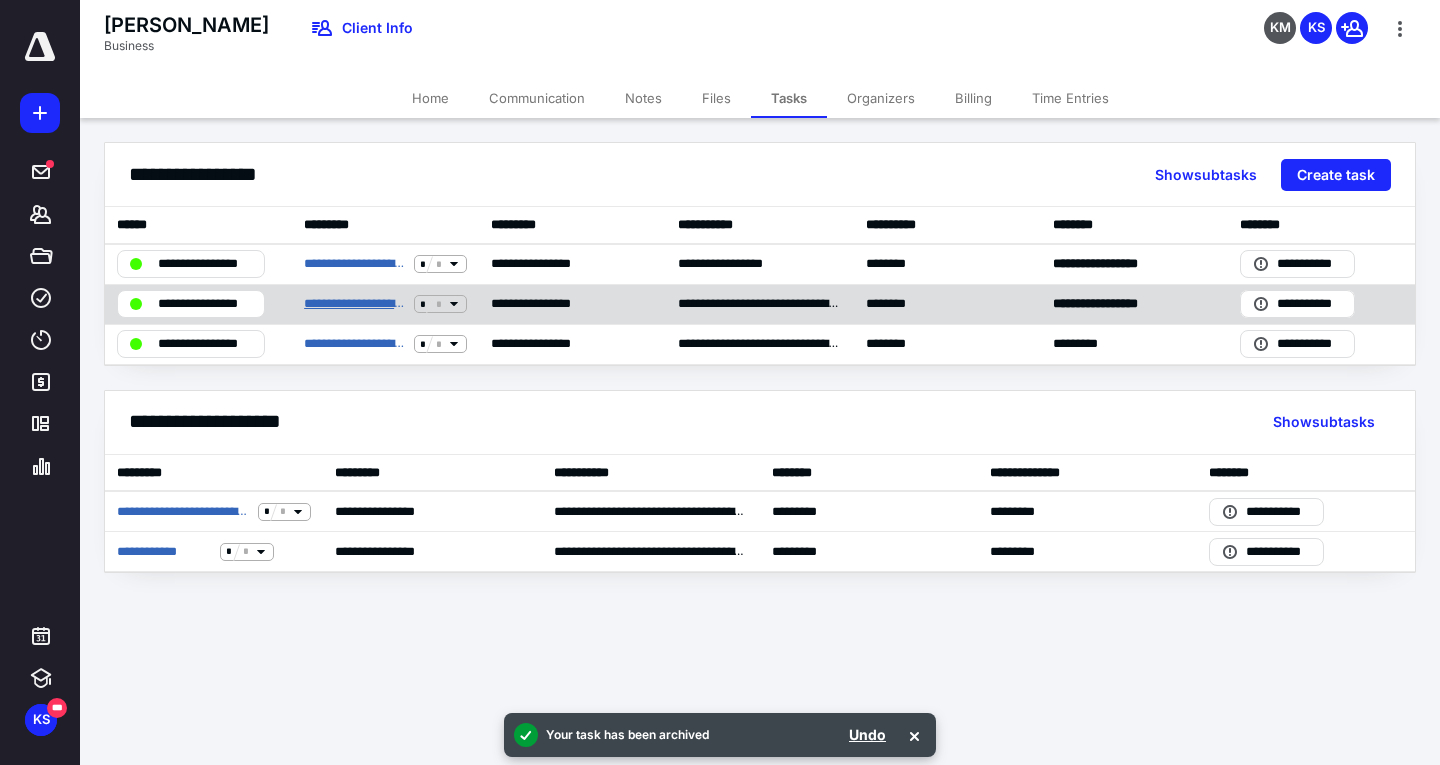 click on "**********" at bounding box center (355, 304) 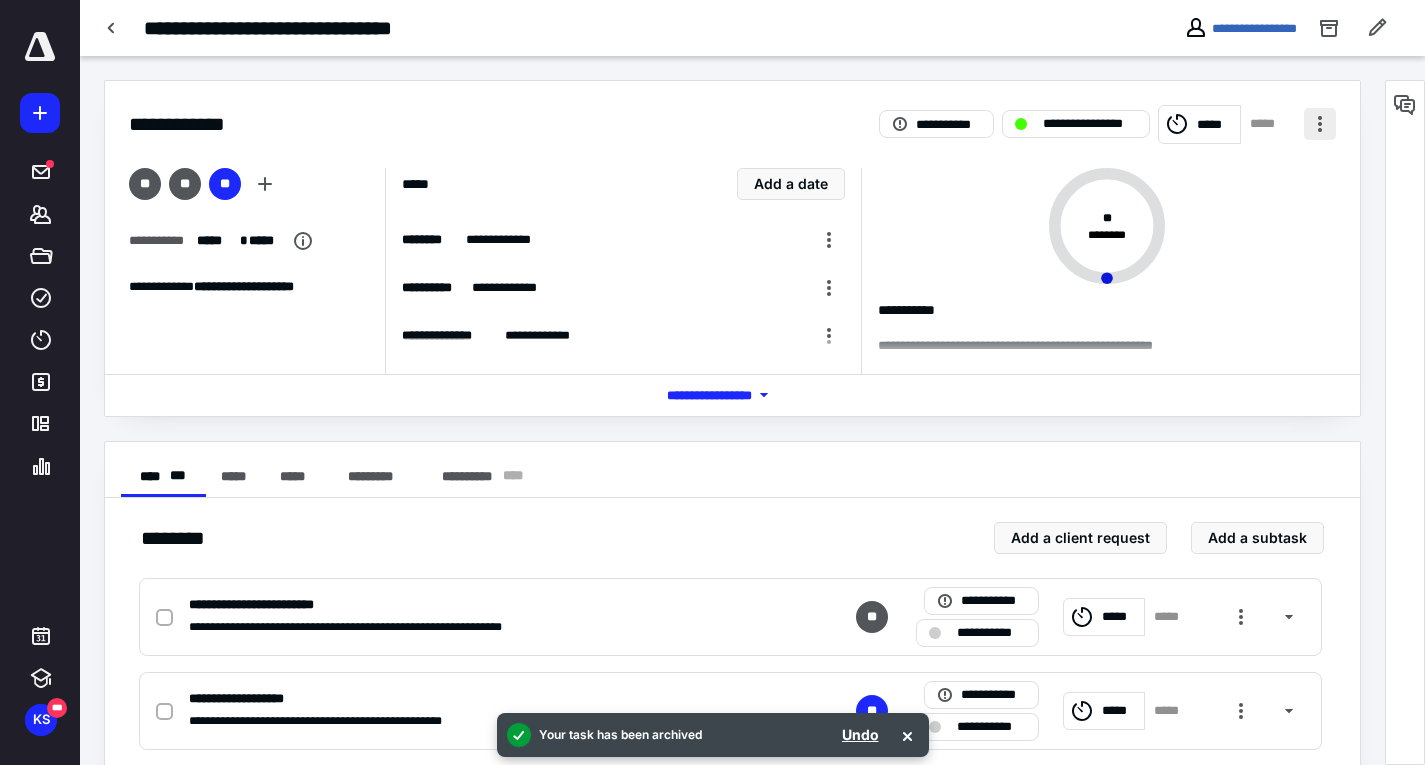 click at bounding box center (1320, 124) 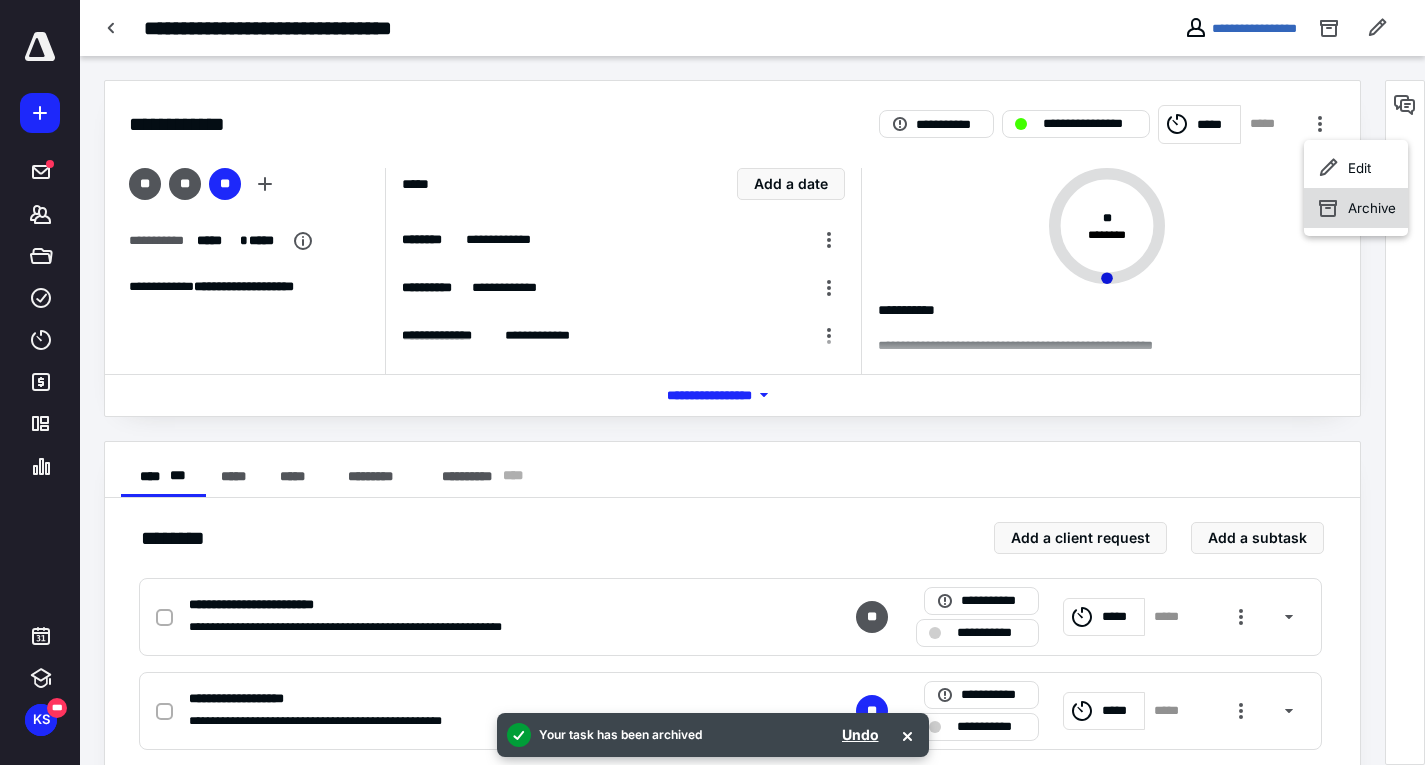 click on "Archive" at bounding box center (1372, 208) 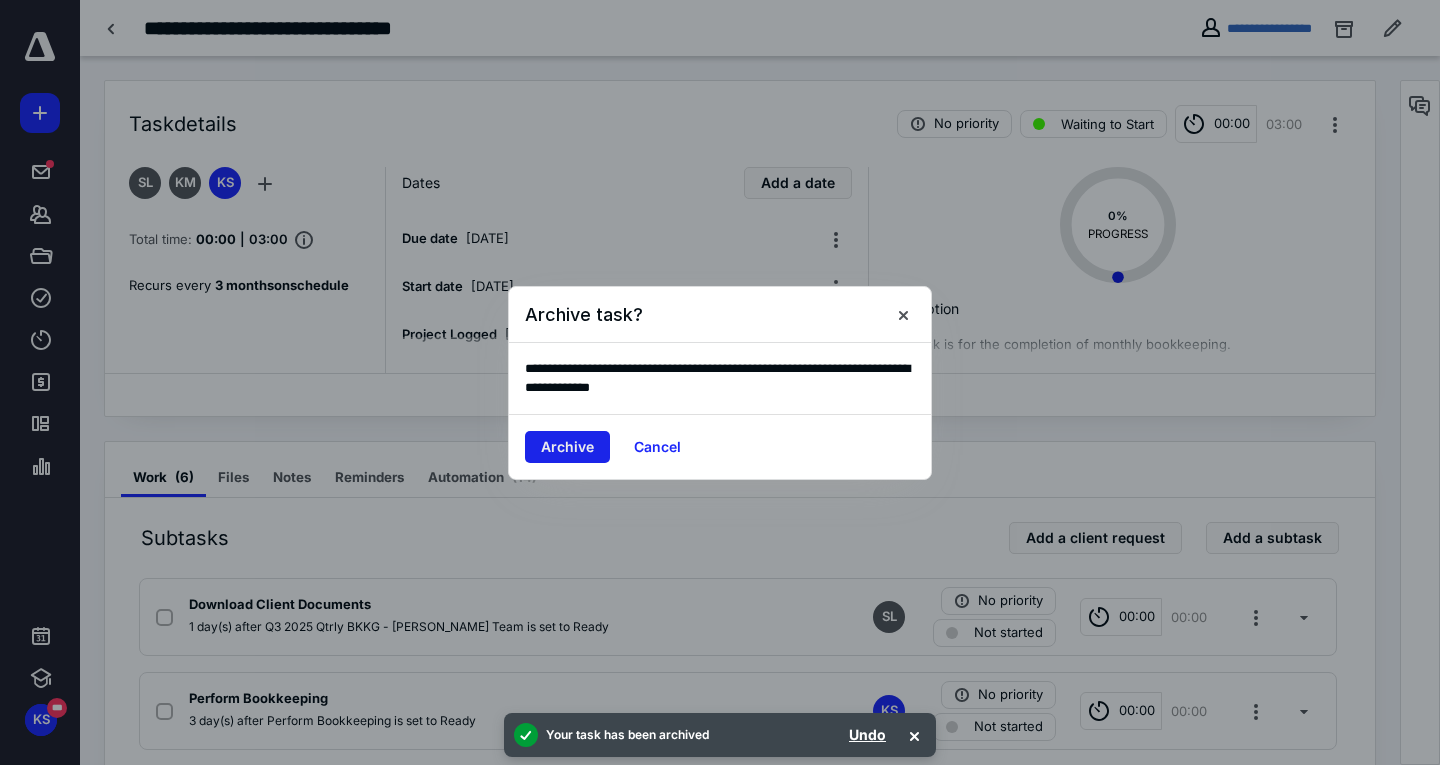 click on "Archive" at bounding box center (567, 447) 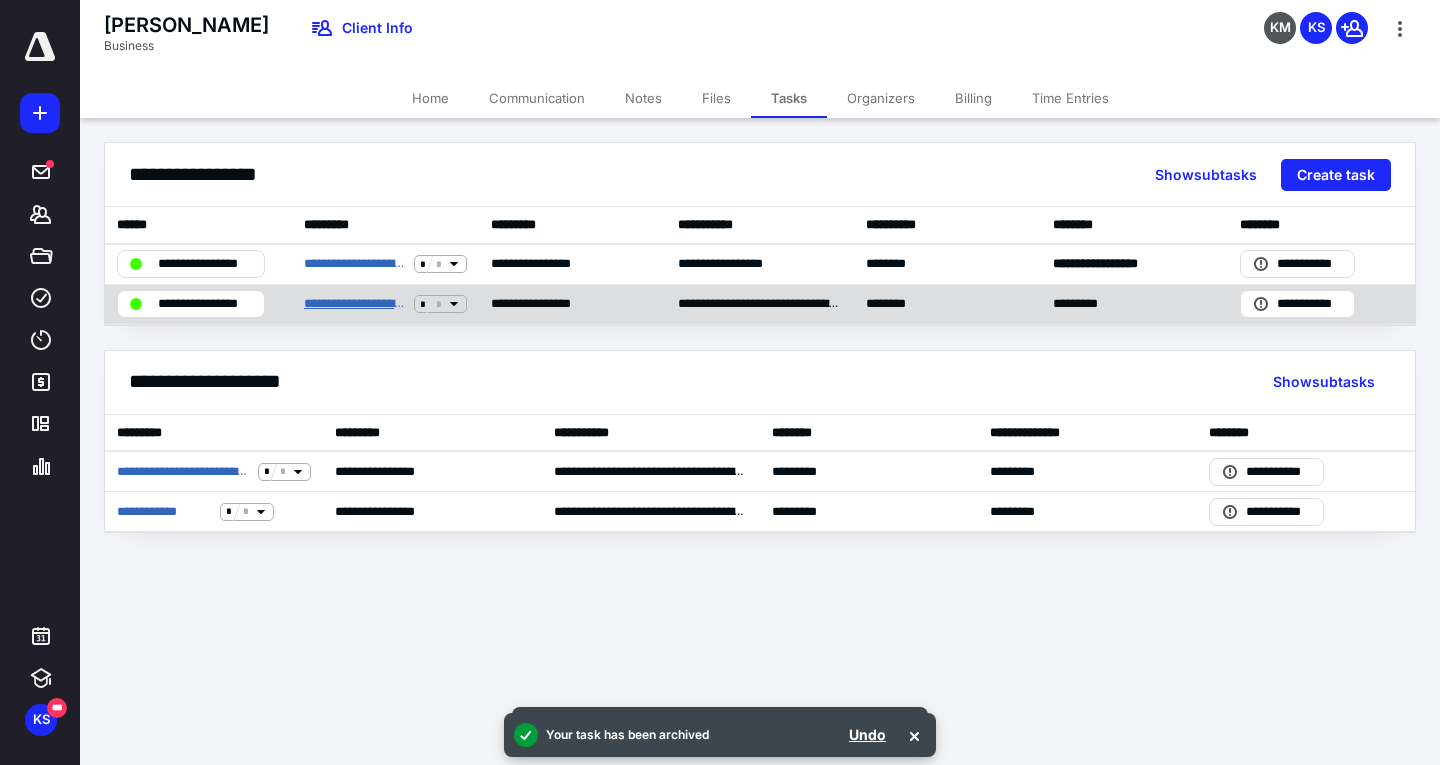 click on "**********" at bounding box center [355, 304] 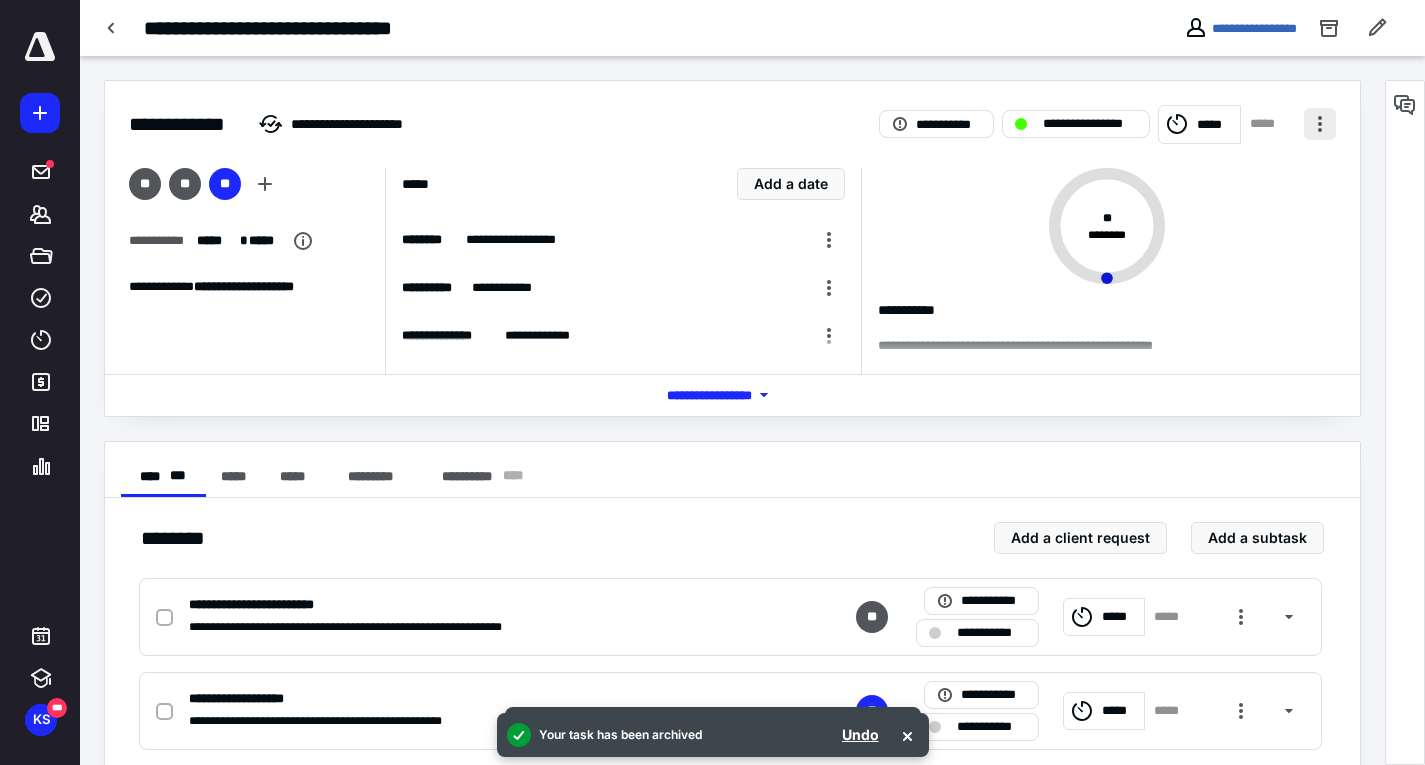 click at bounding box center (1320, 124) 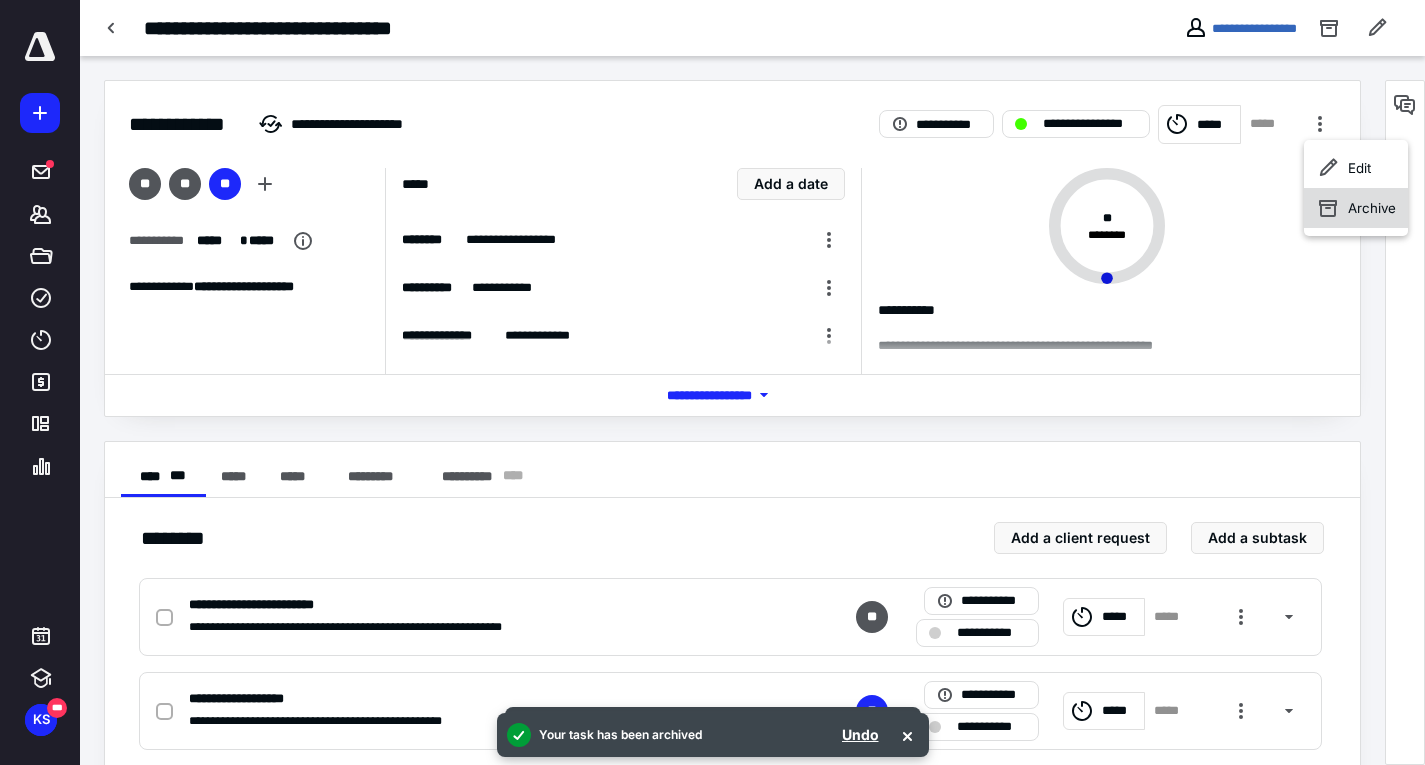 click on "Archive" at bounding box center [1356, 208] 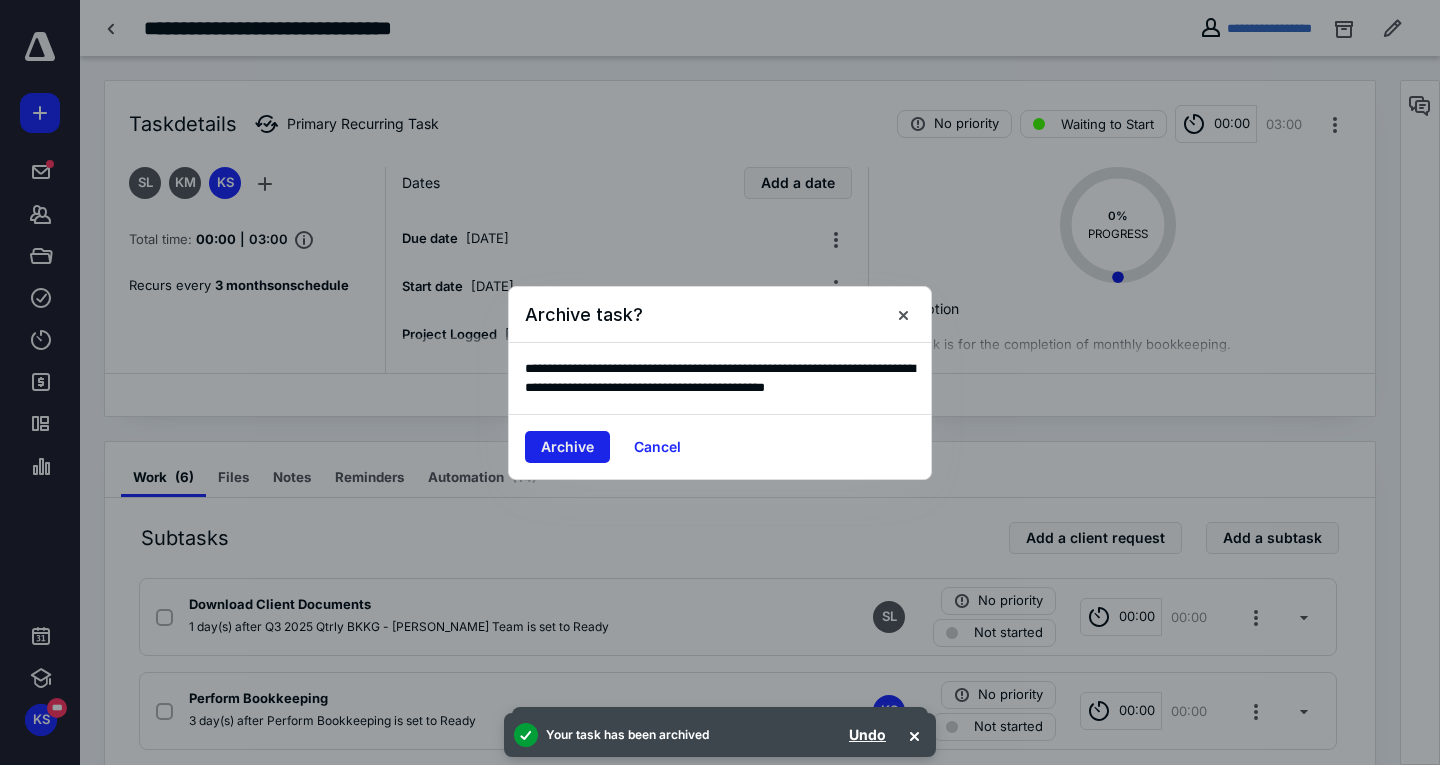 click on "Archive" at bounding box center [567, 447] 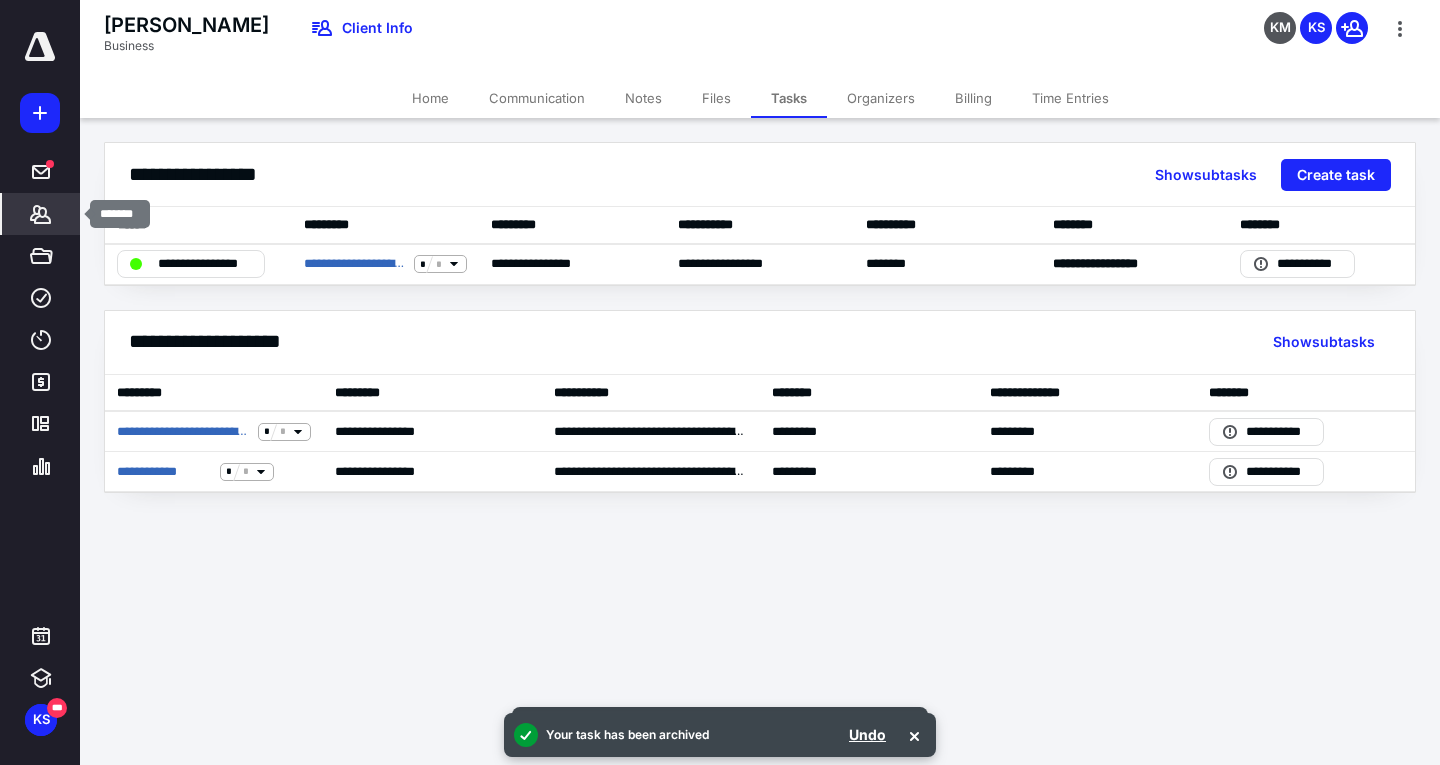 click 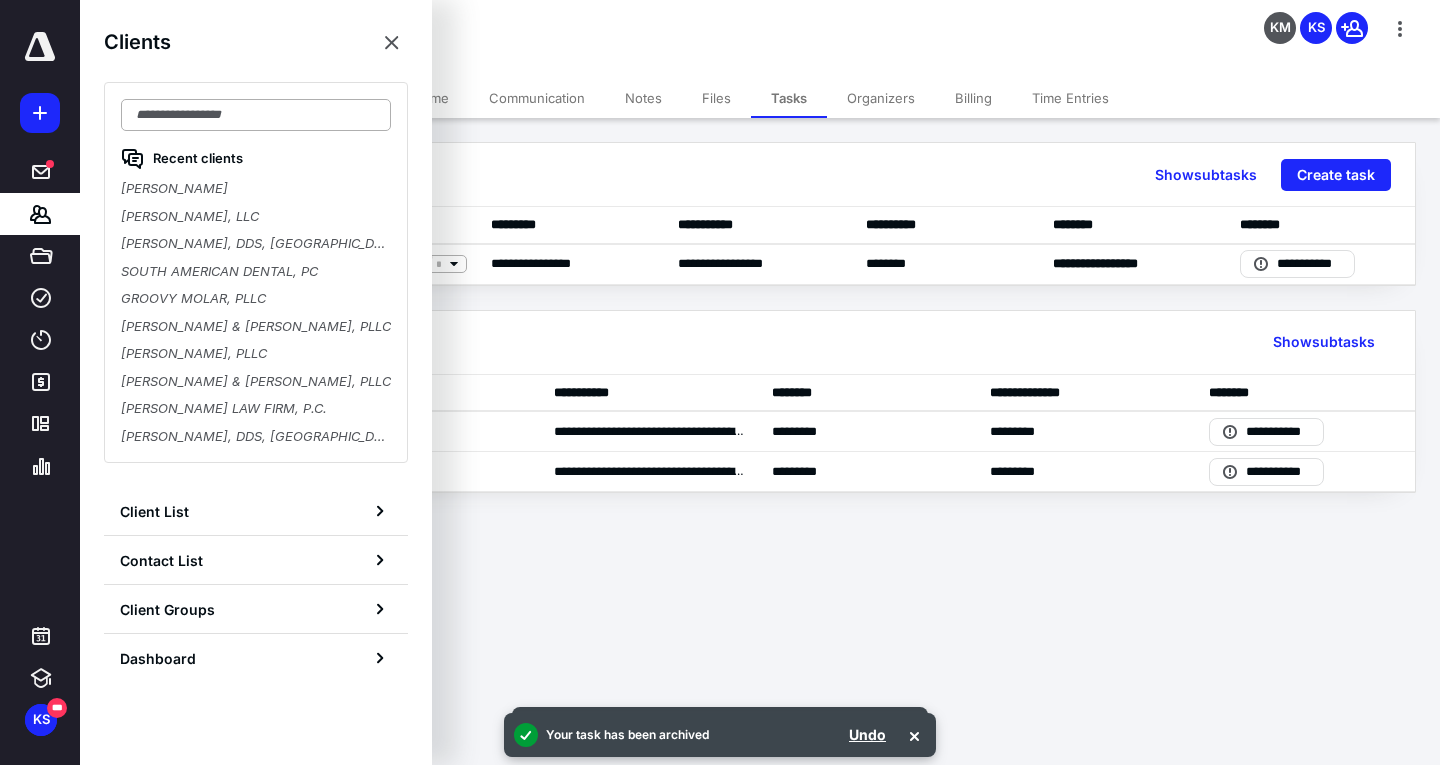 click at bounding box center (256, 115) 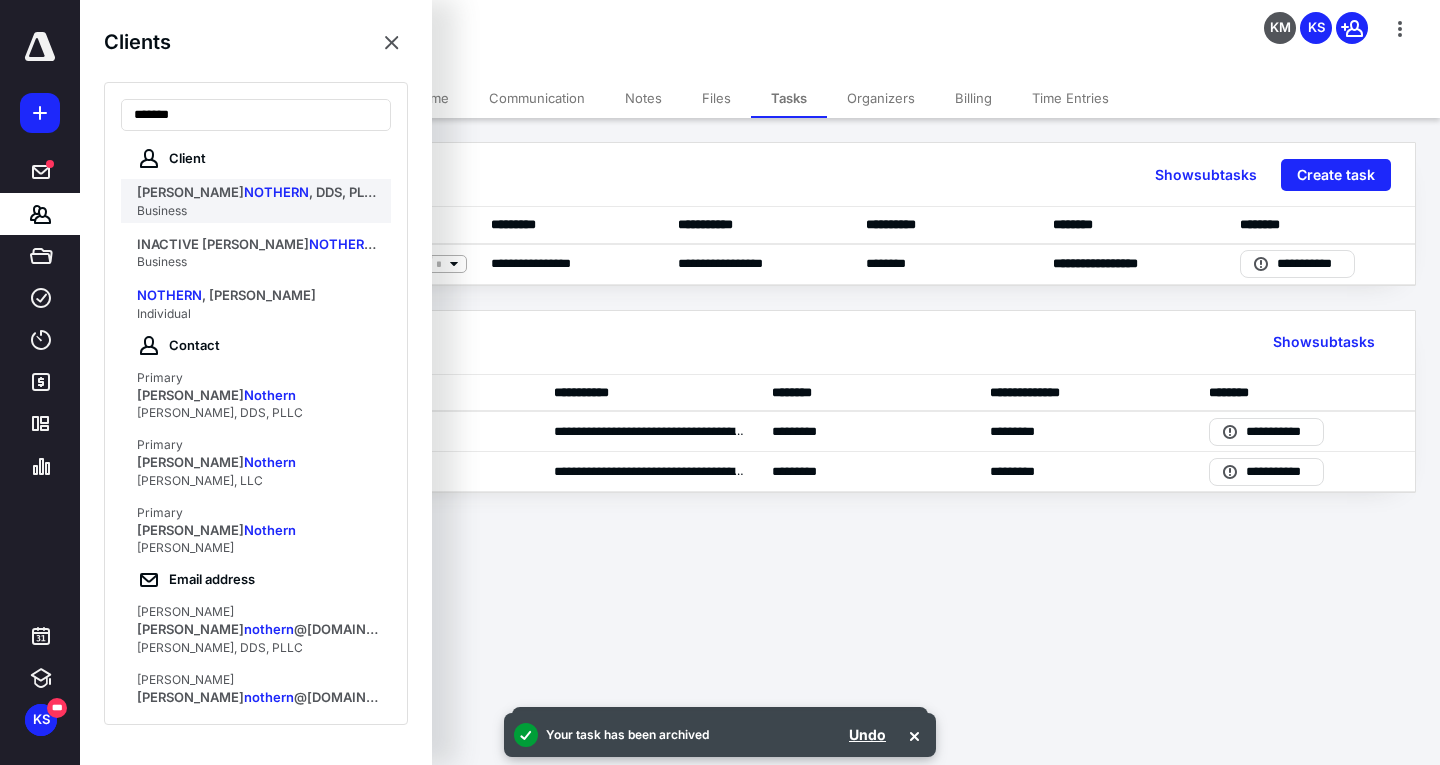 type on "*******" 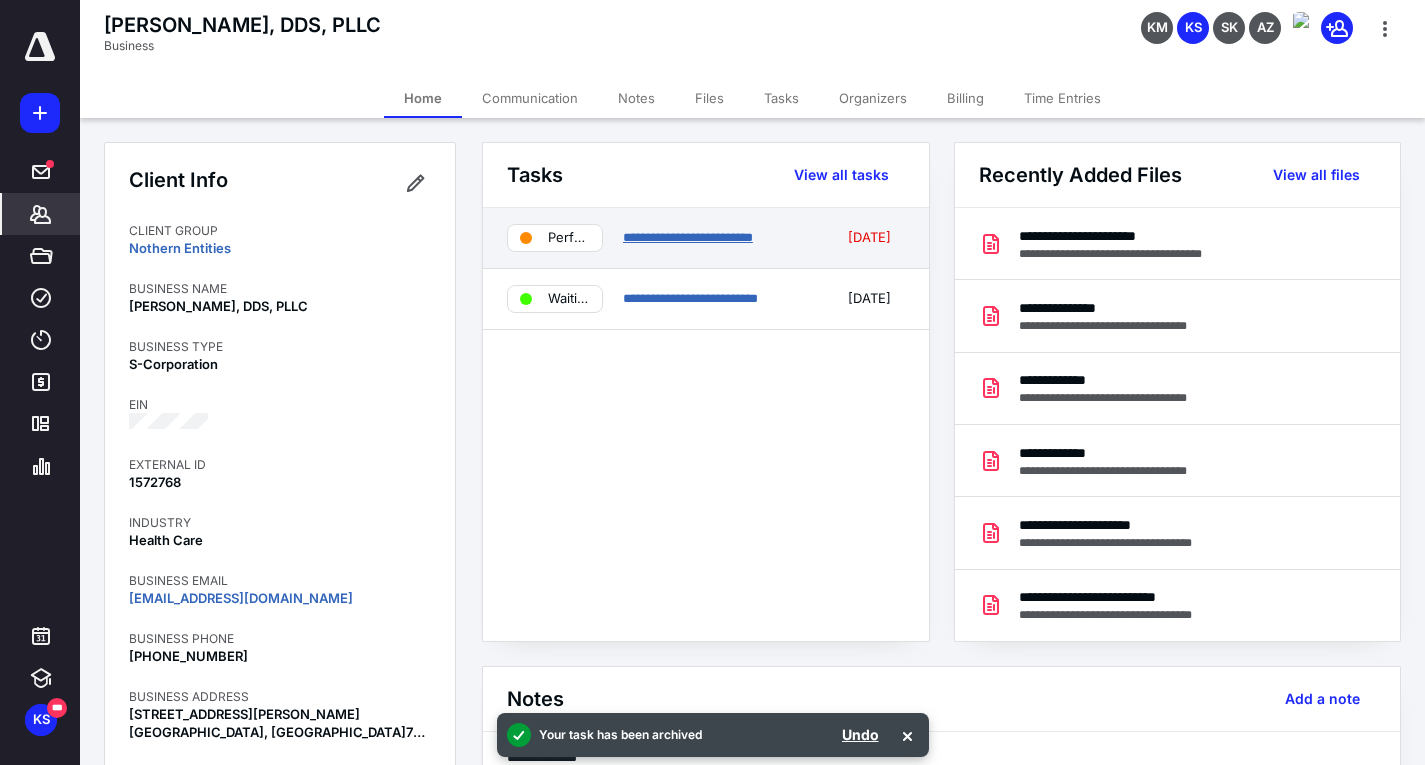 click on "**********" at bounding box center (688, 237) 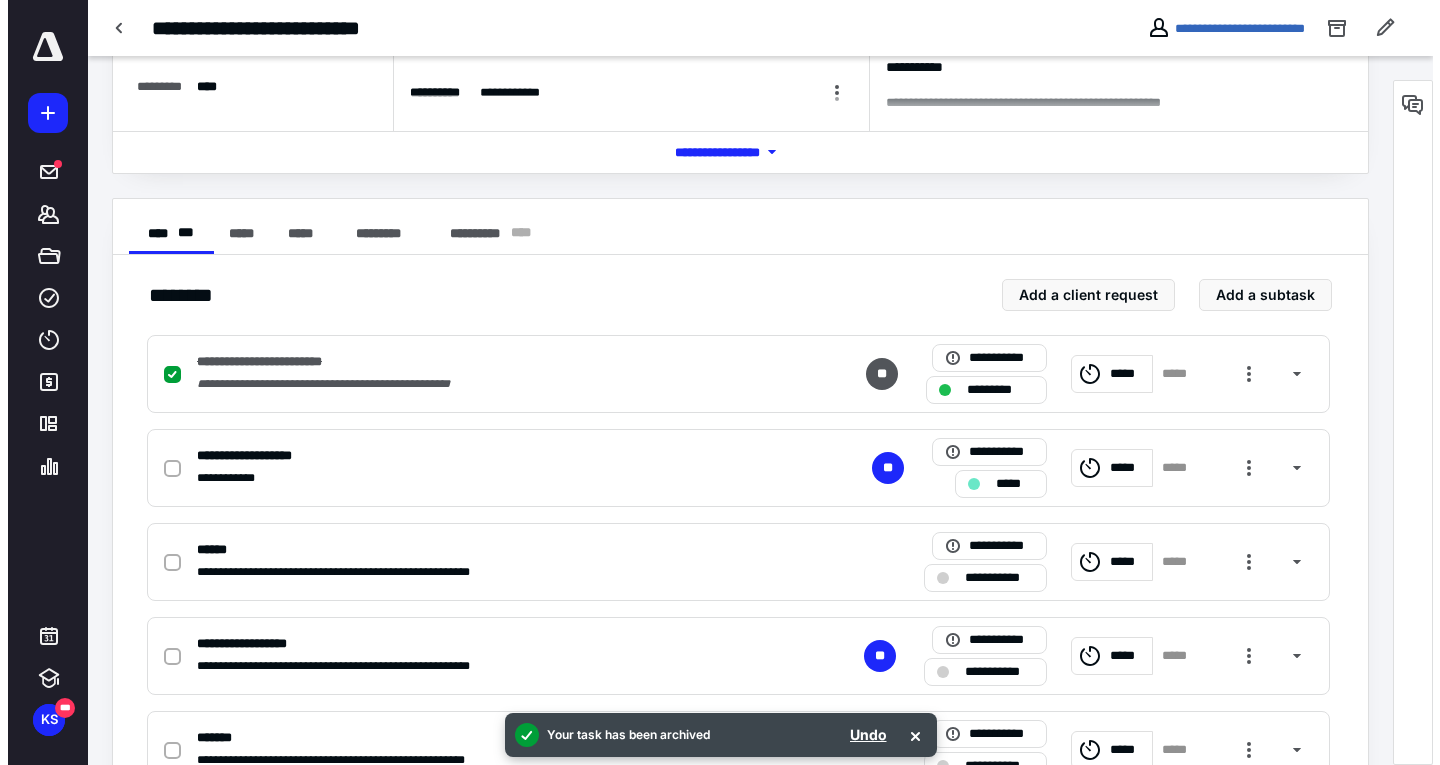 scroll, scrollTop: 0, scrollLeft: 0, axis: both 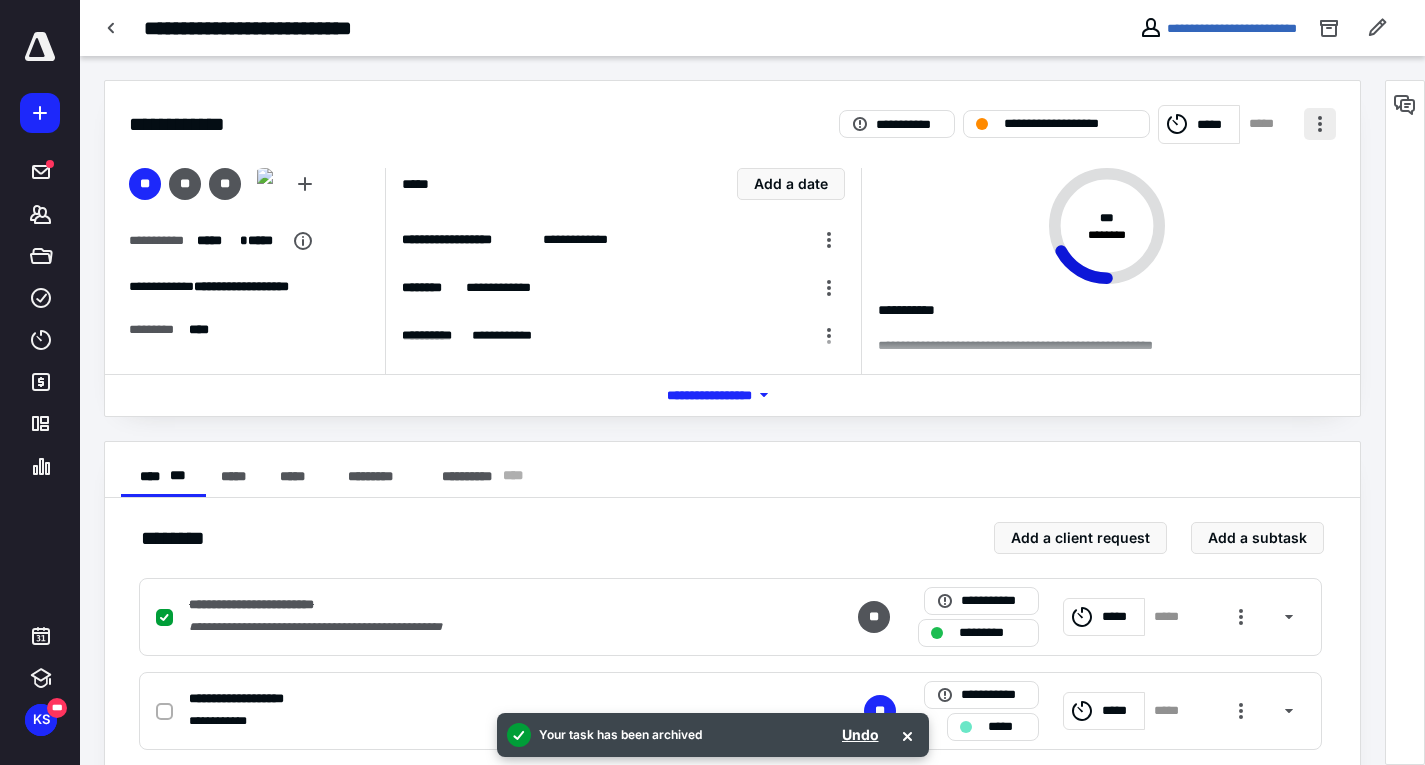 click at bounding box center (1320, 124) 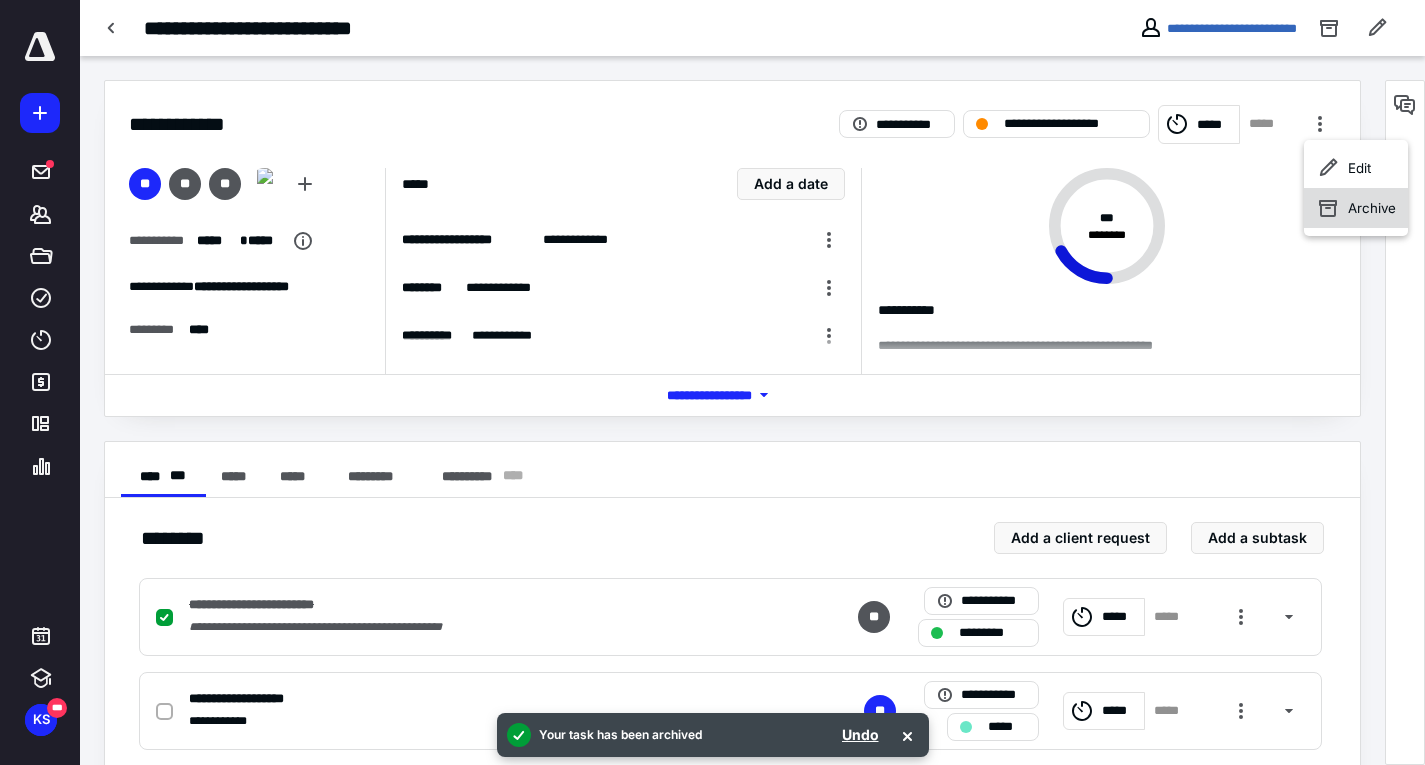 click 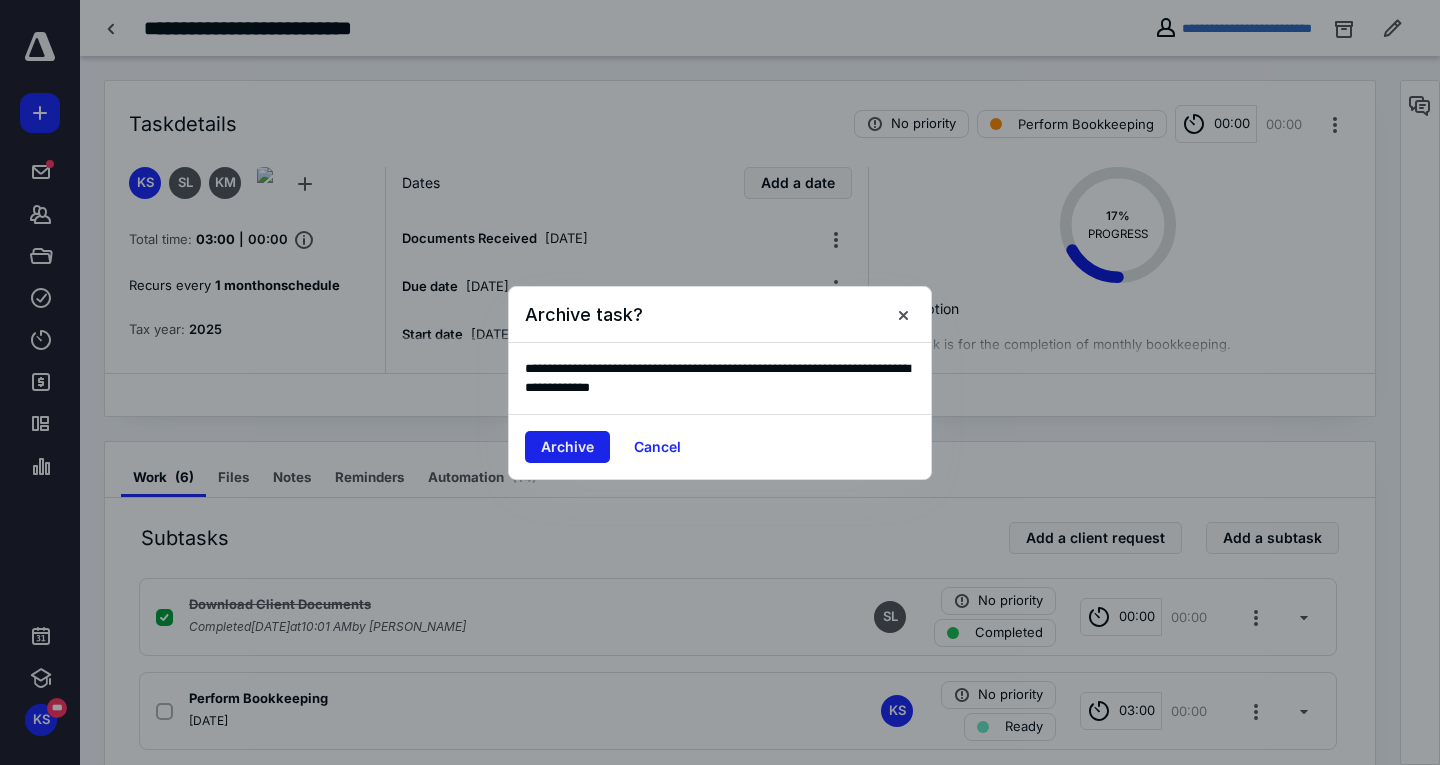 click on "Archive" at bounding box center (567, 447) 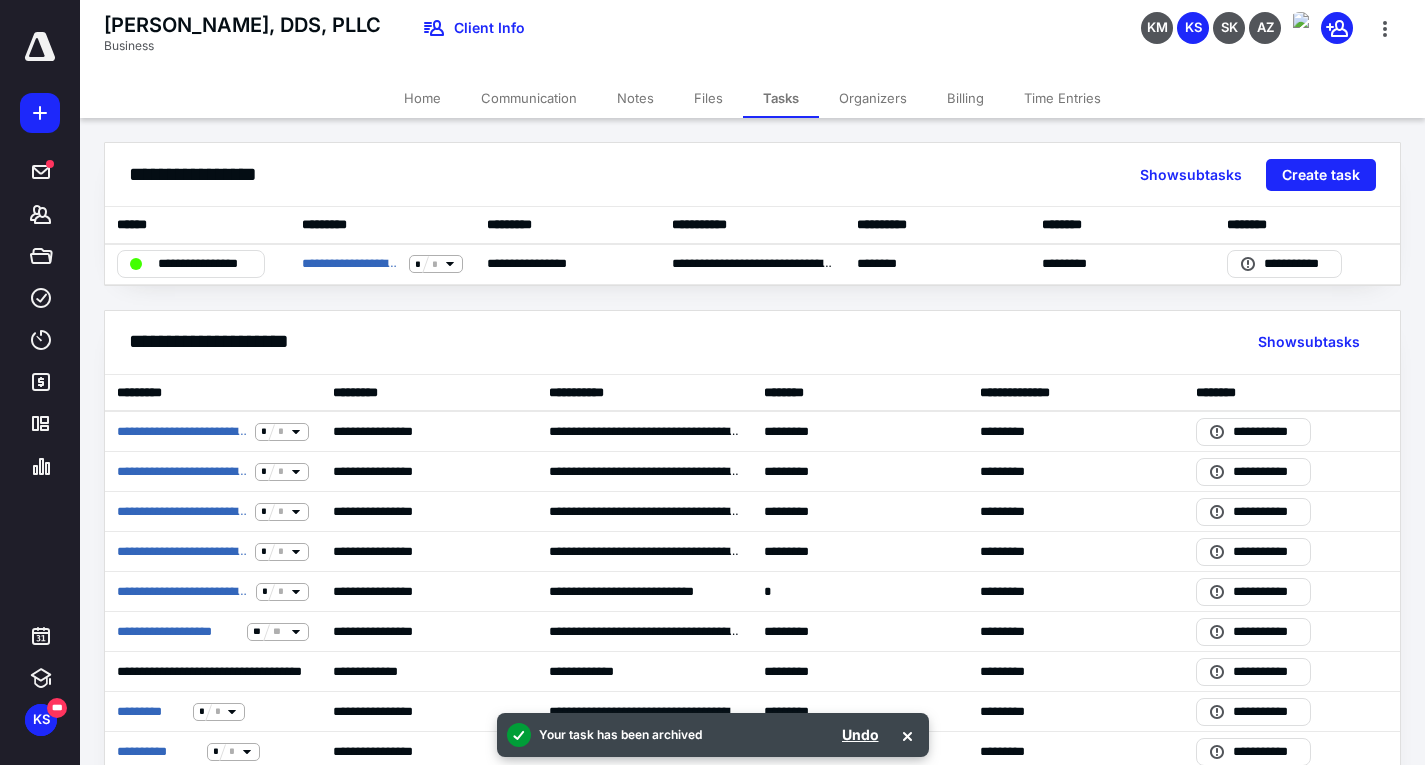 click on "Files" at bounding box center [708, 98] 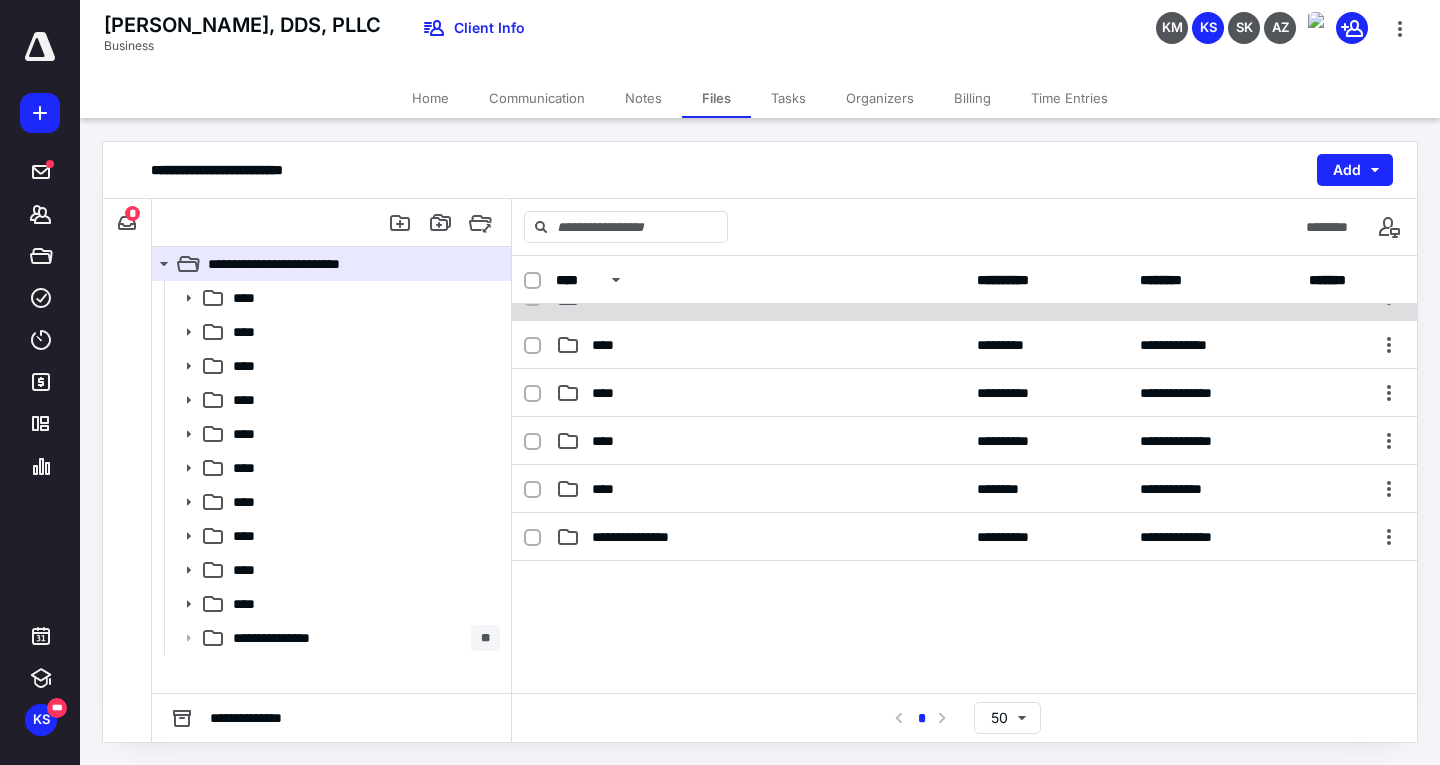 scroll, scrollTop: 300, scrollLeft: 0, axis: vertical 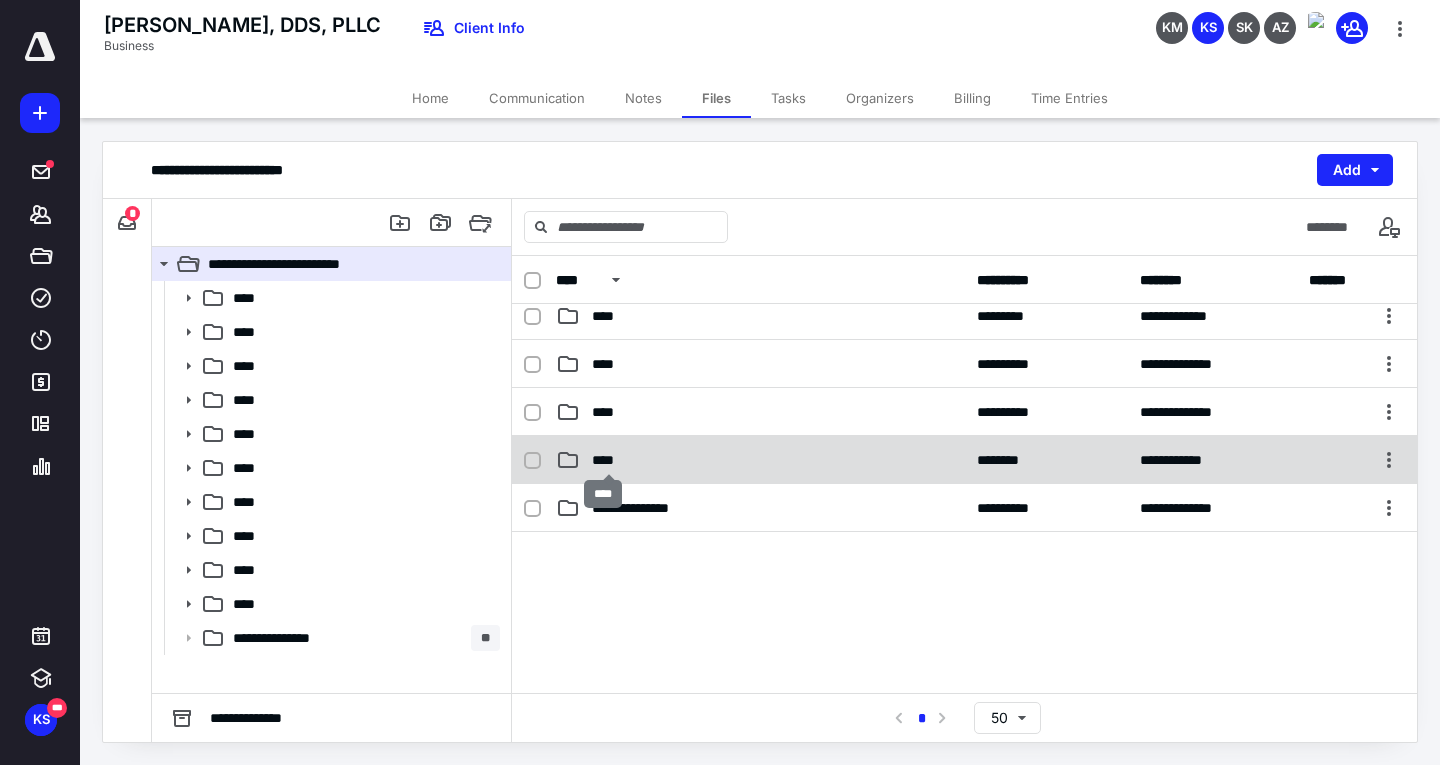 click on "****" at bounding box center (609, 460) 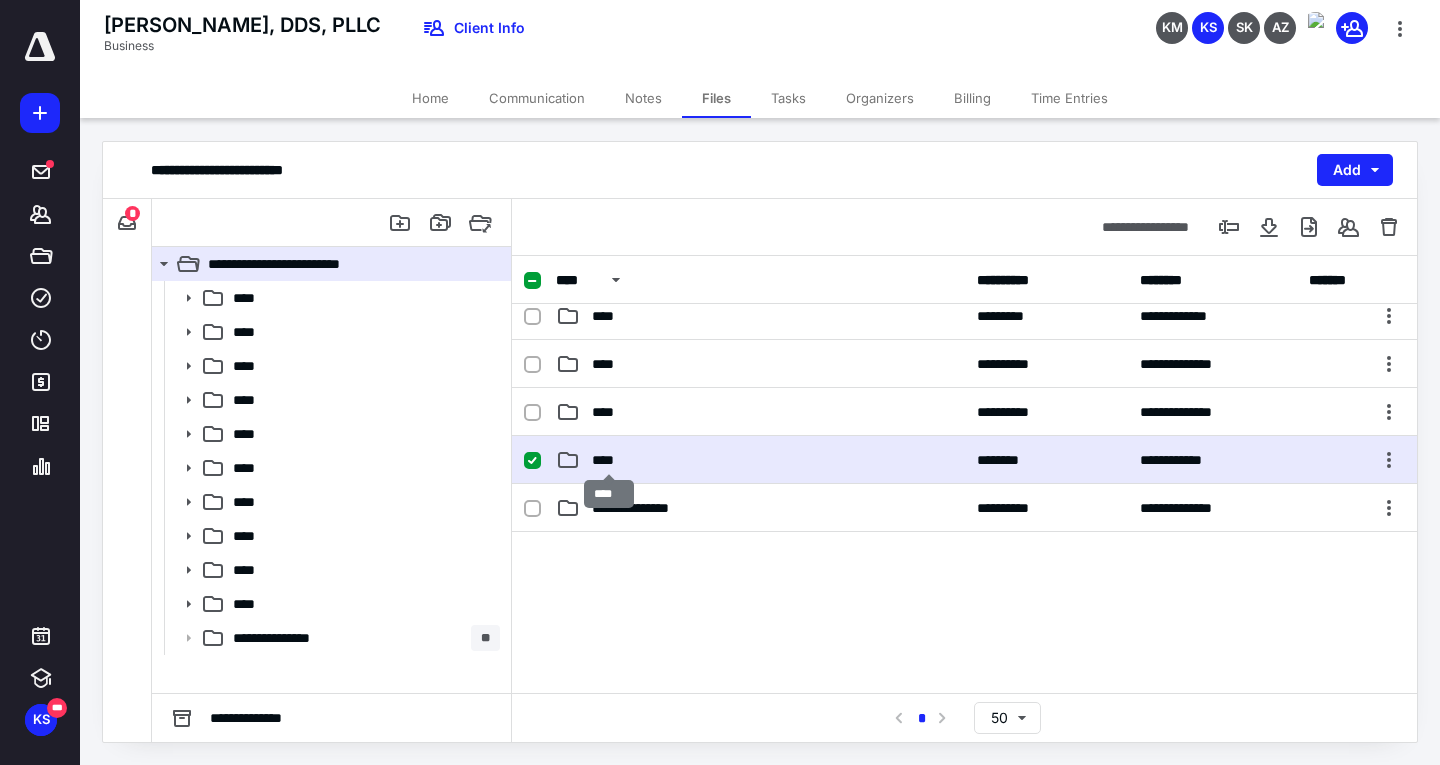 click on "****" at bounding box center [609, 460] 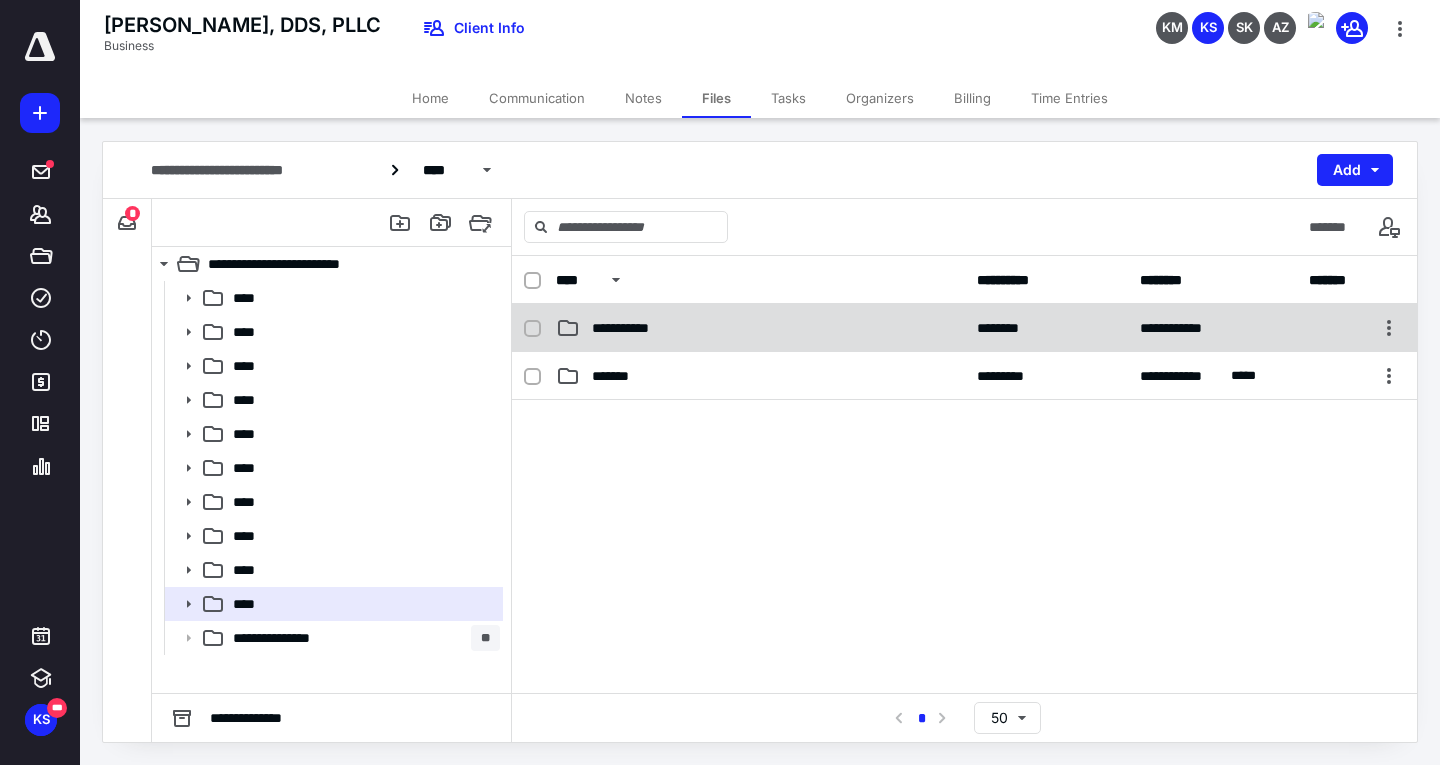 click on "**********" at bounding box center [635, 328] 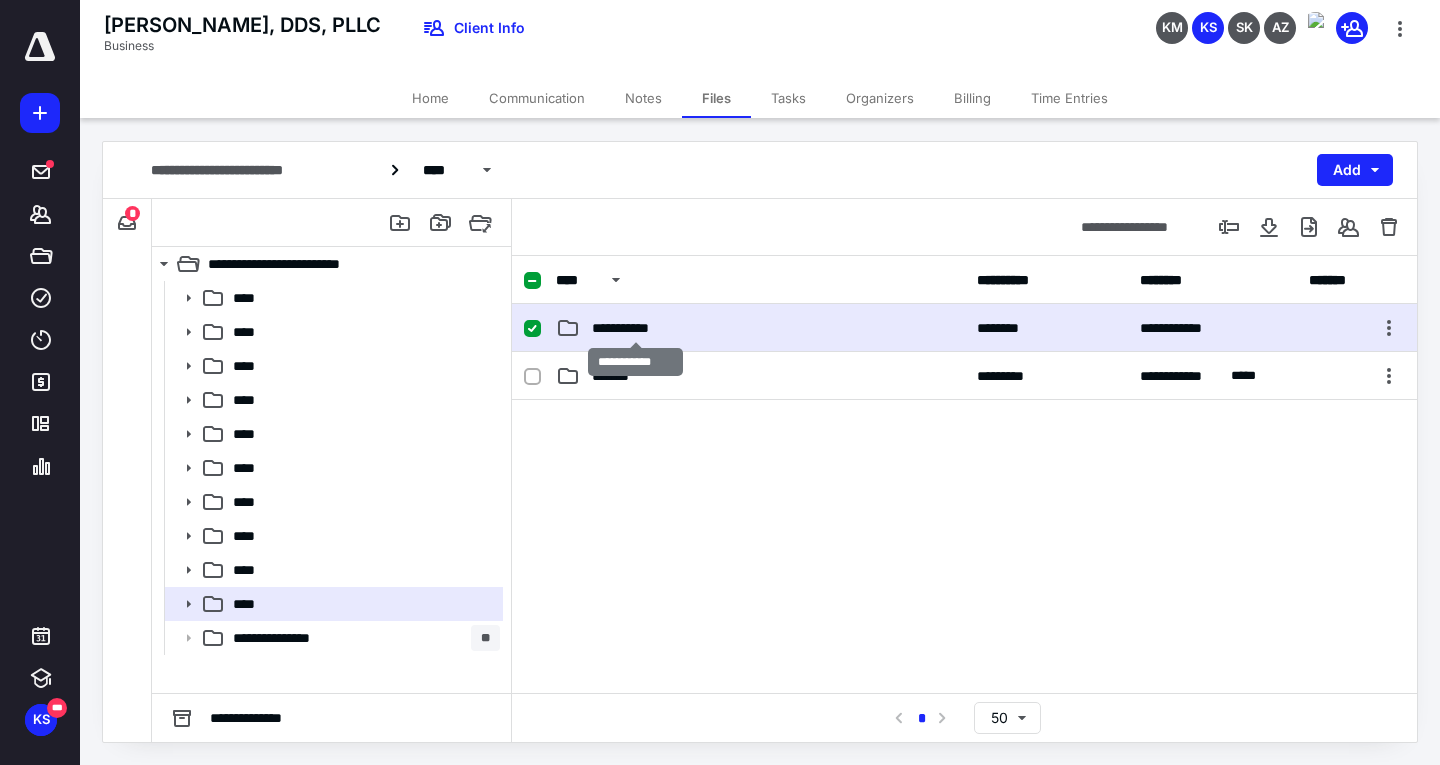 click on "**********" at bounding box center (635, 328) 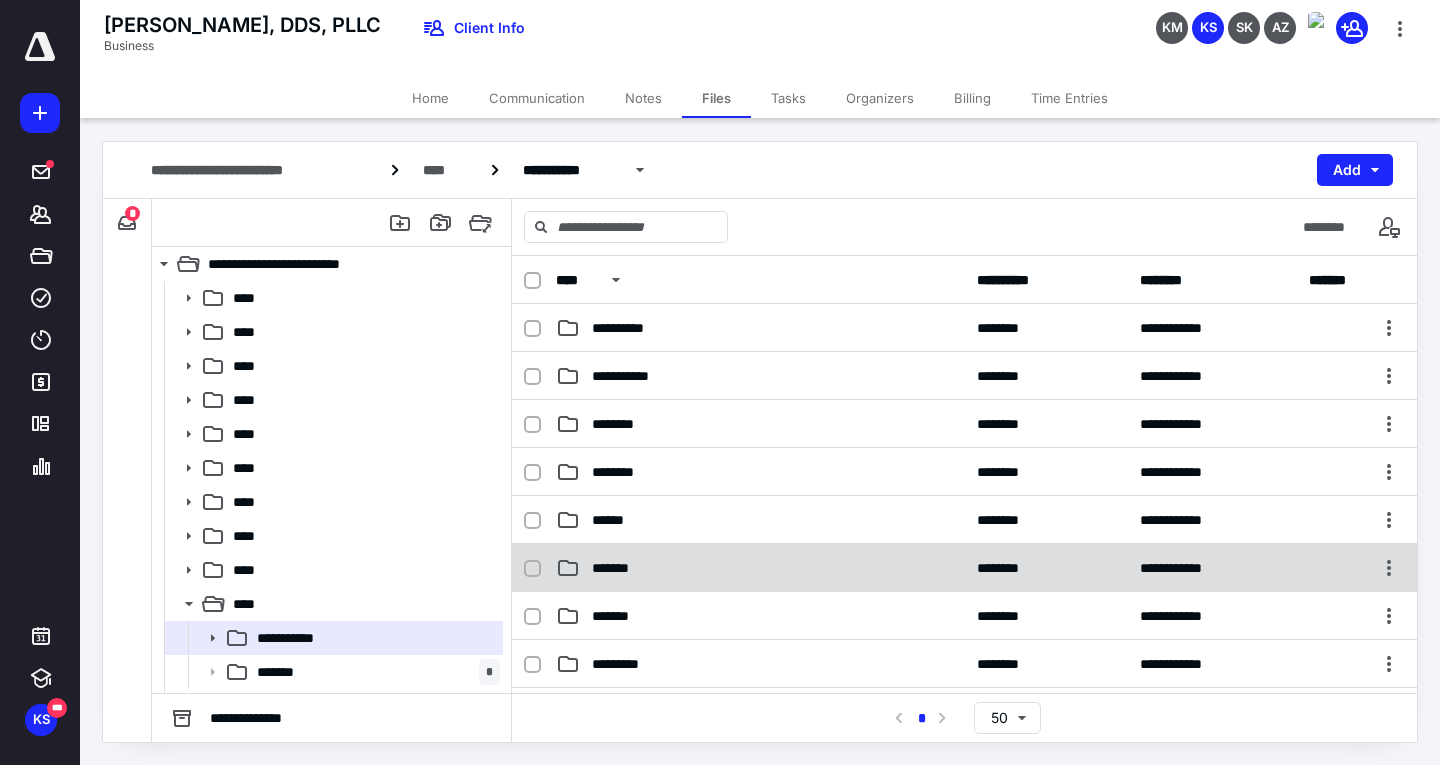 click on "*******" at bounding box center [760, 568] 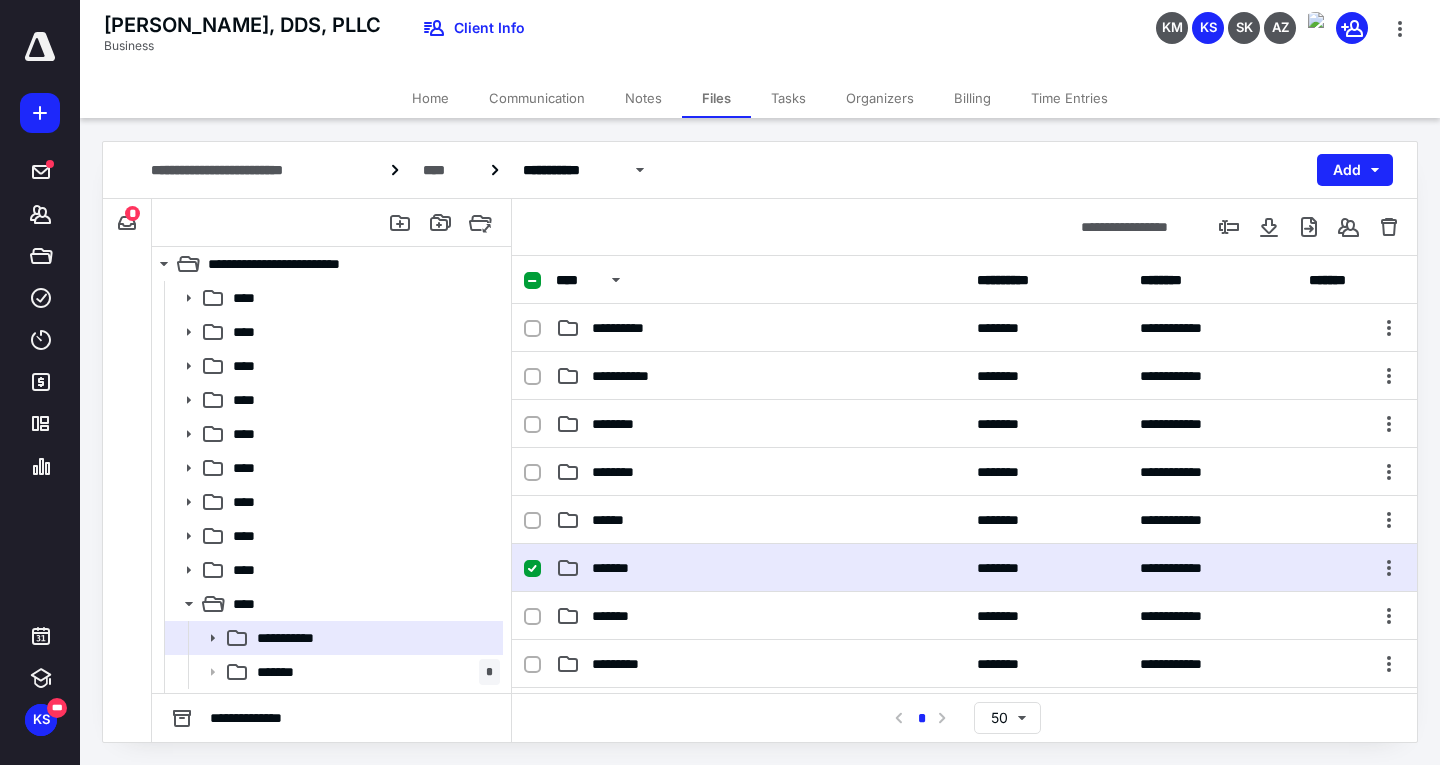 click on "*******" at bounding box center (760, 568) 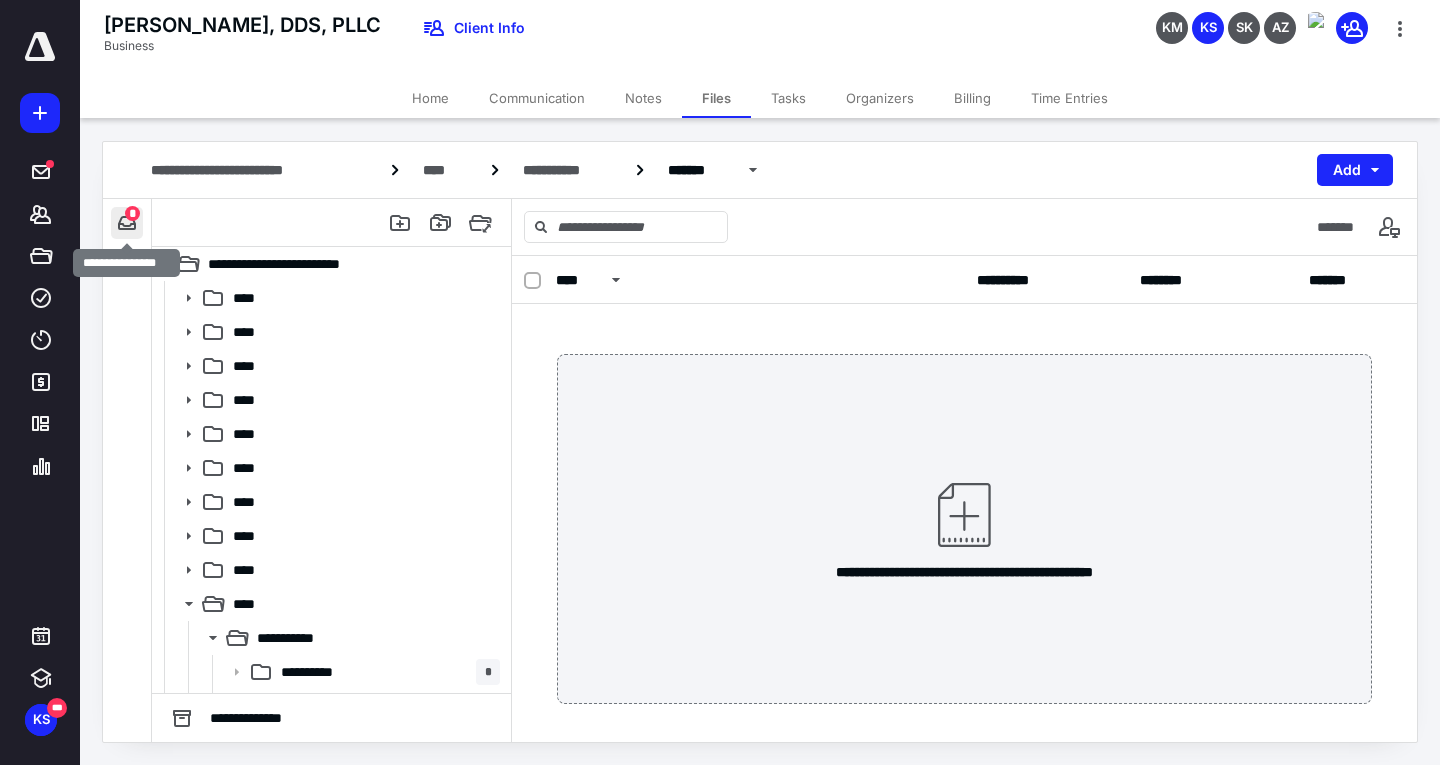click at bounding box center (127, 223) 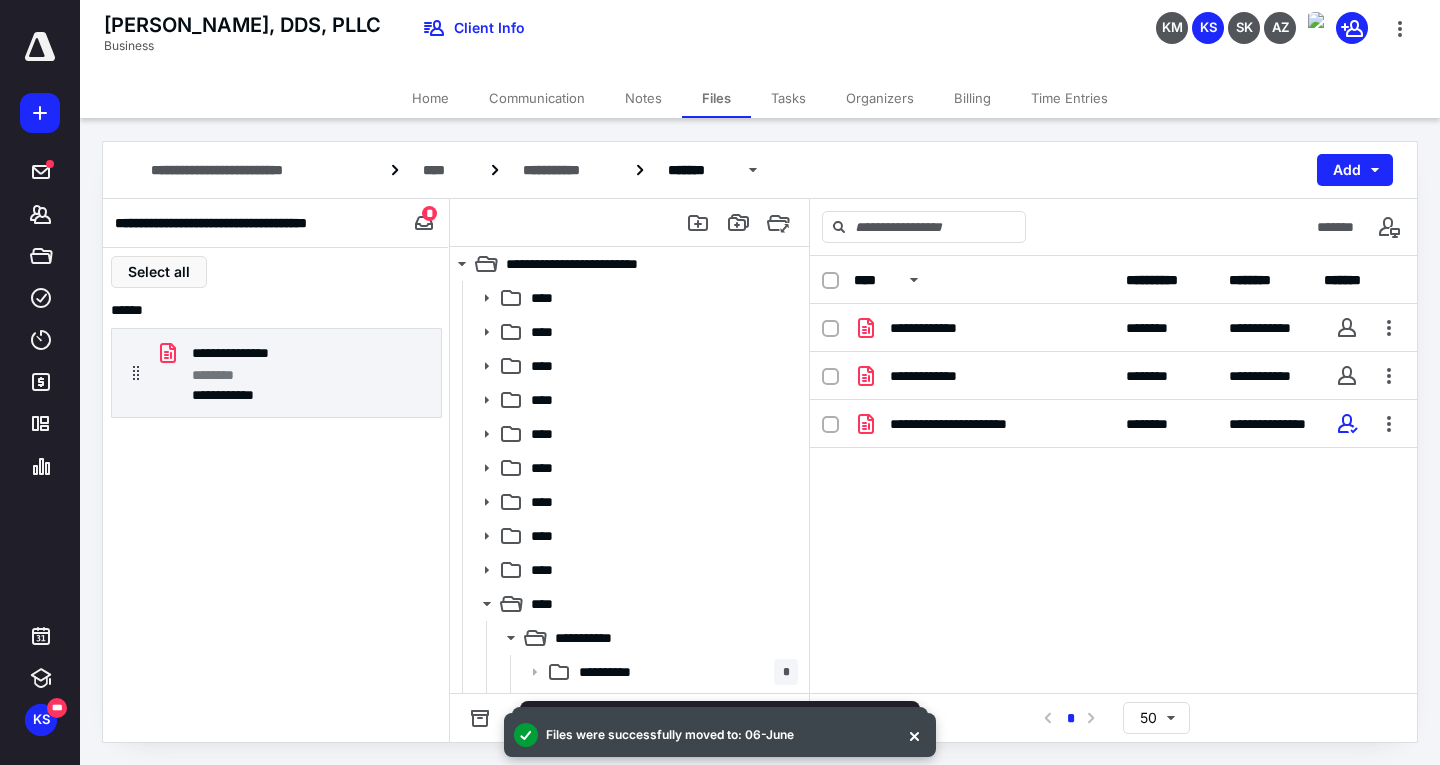click 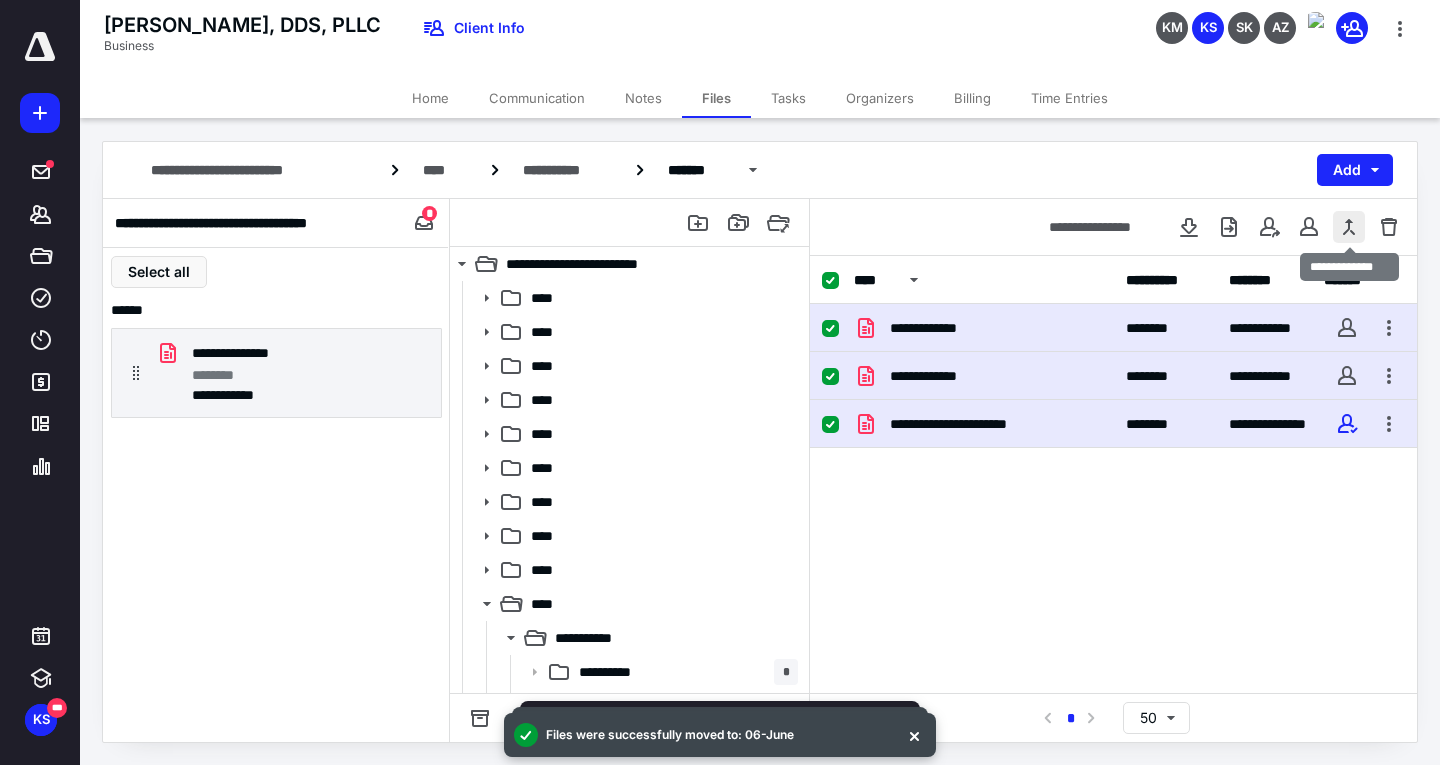 click at bounding box center (1349, 227) 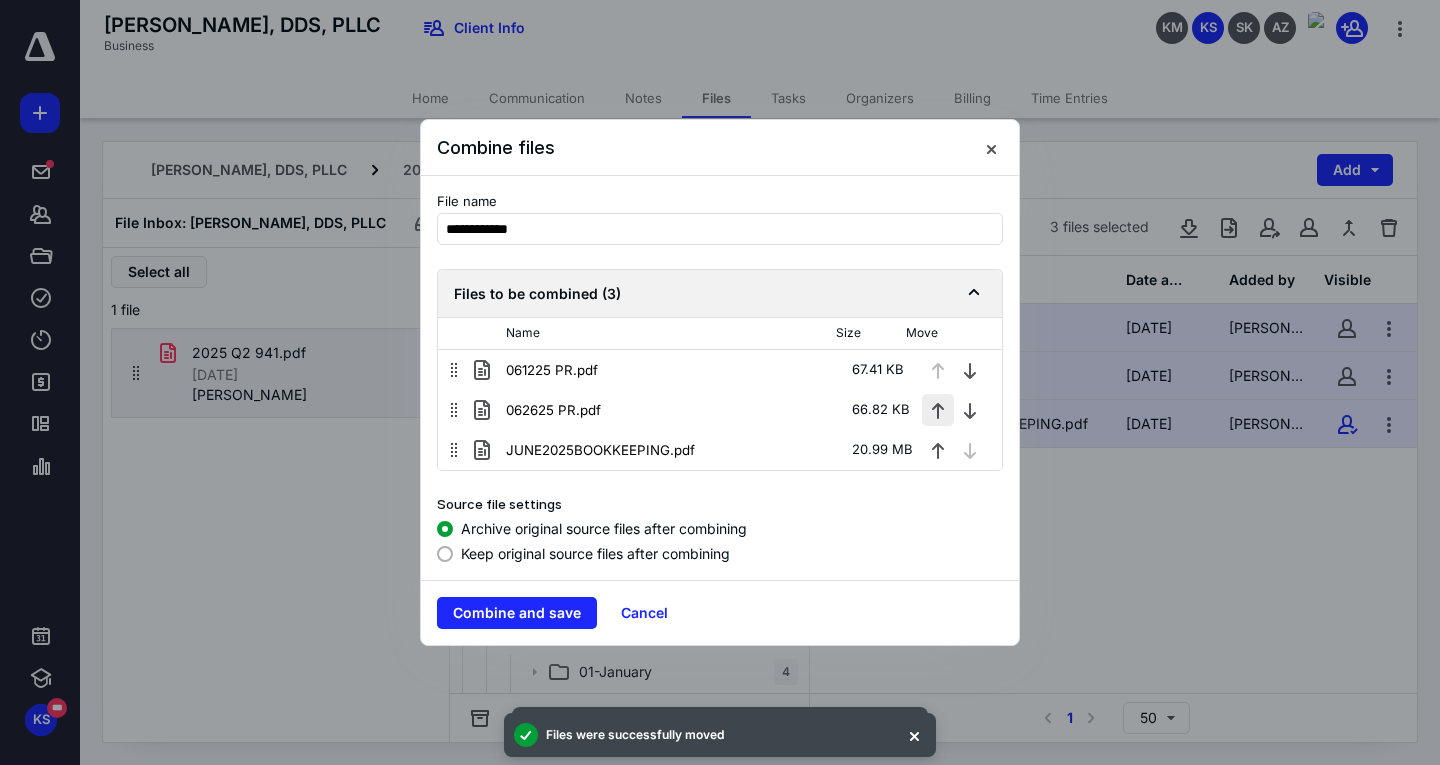click at bounding box center [938, 450] 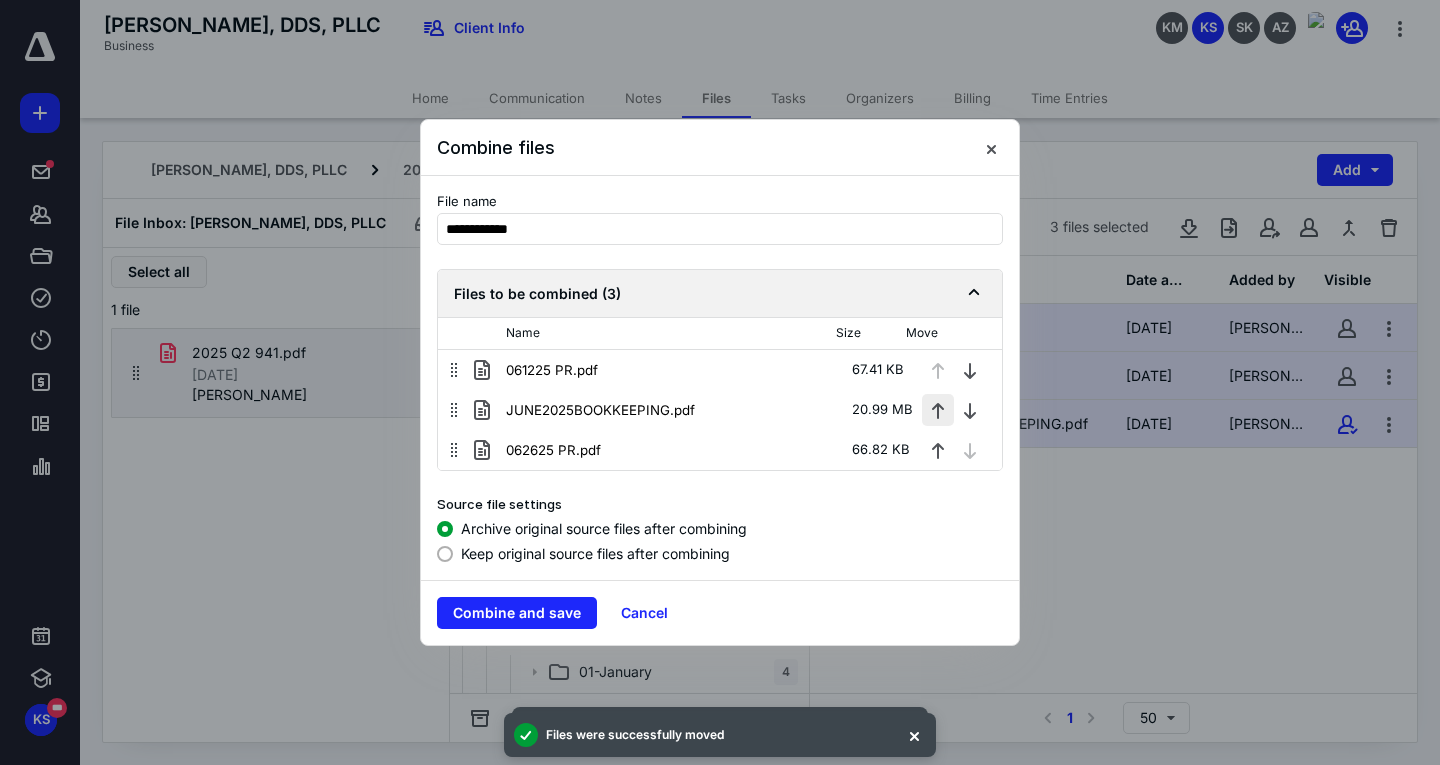 click at bounding box center [938, 410] 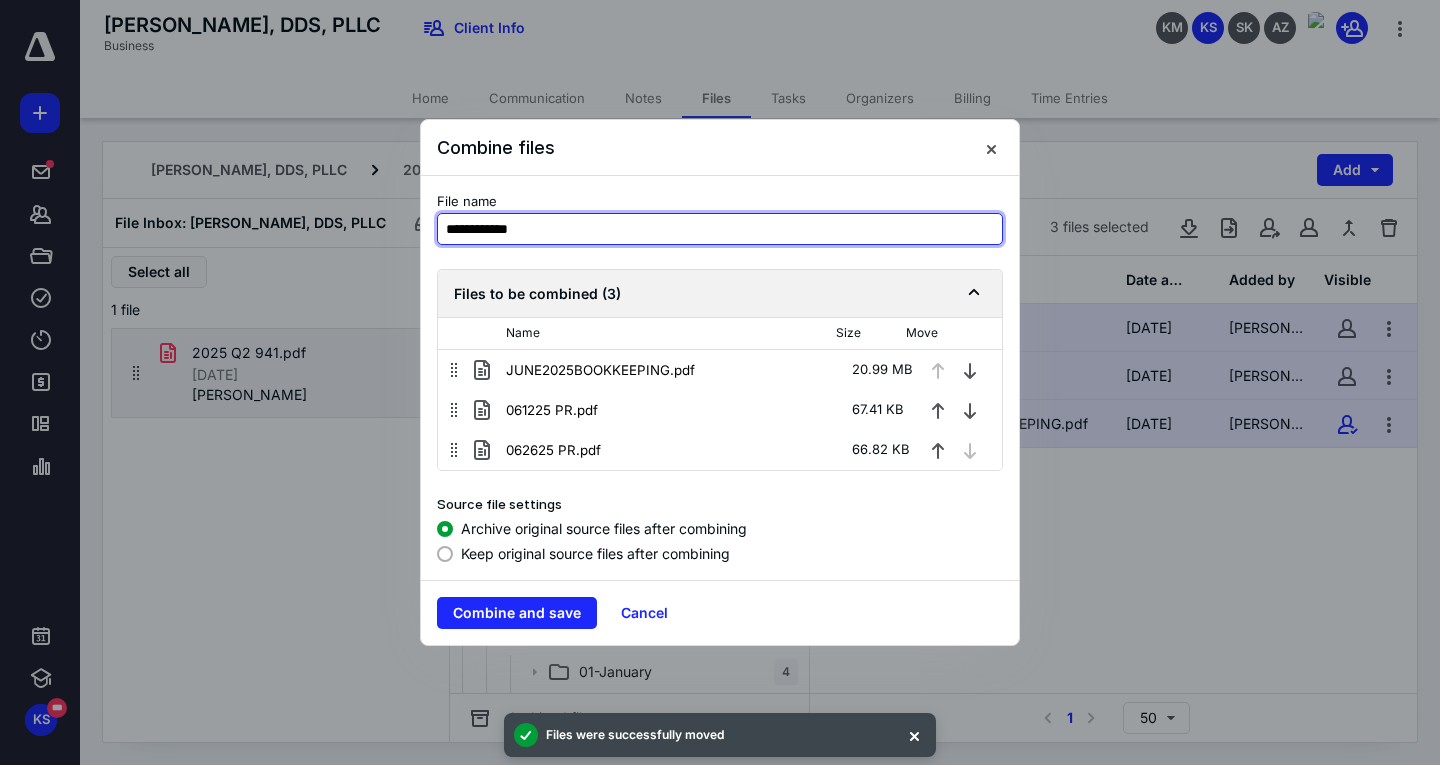 drag, startPoint x: 549, startPoint y: 238, endPoint x: 432, endPoint y: 222, distance: 118.08895 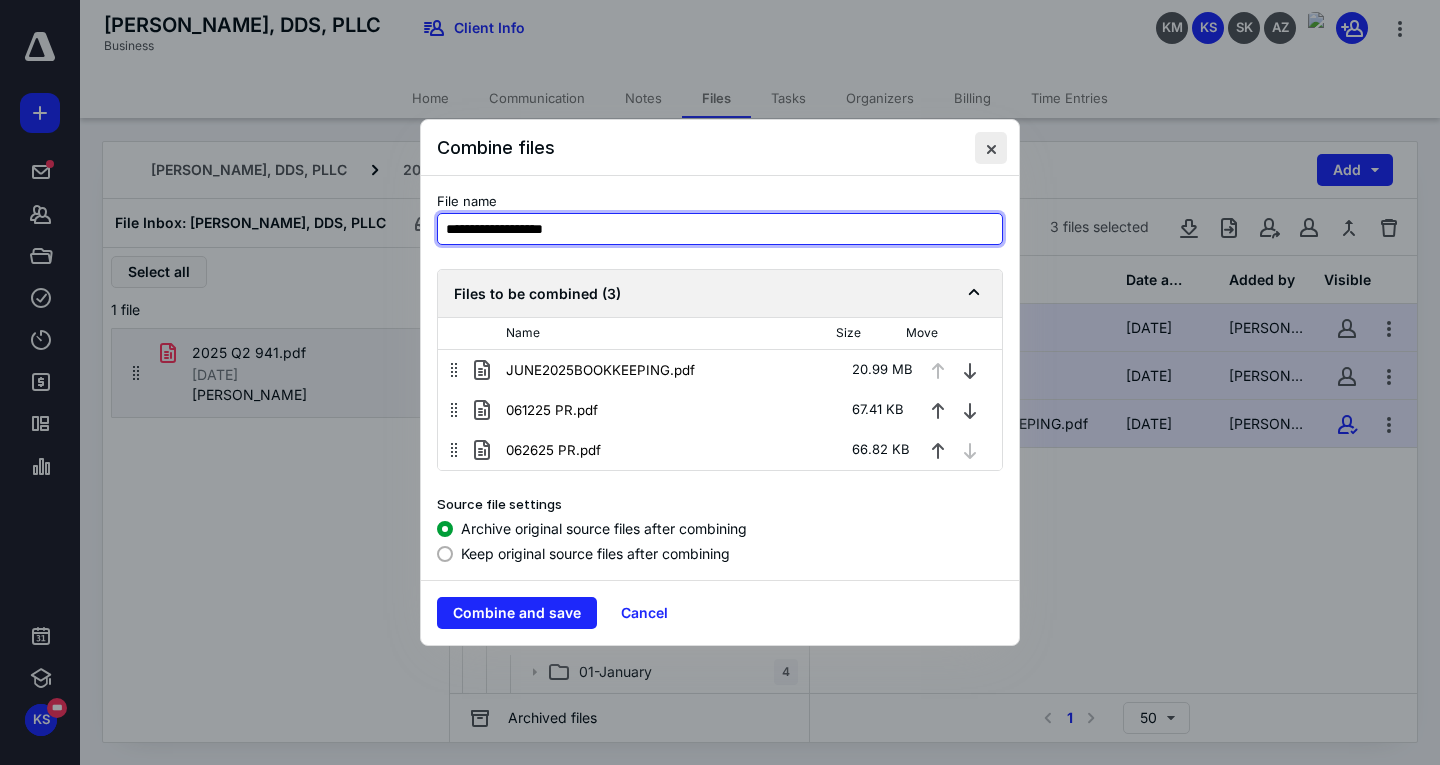 type on "**********" 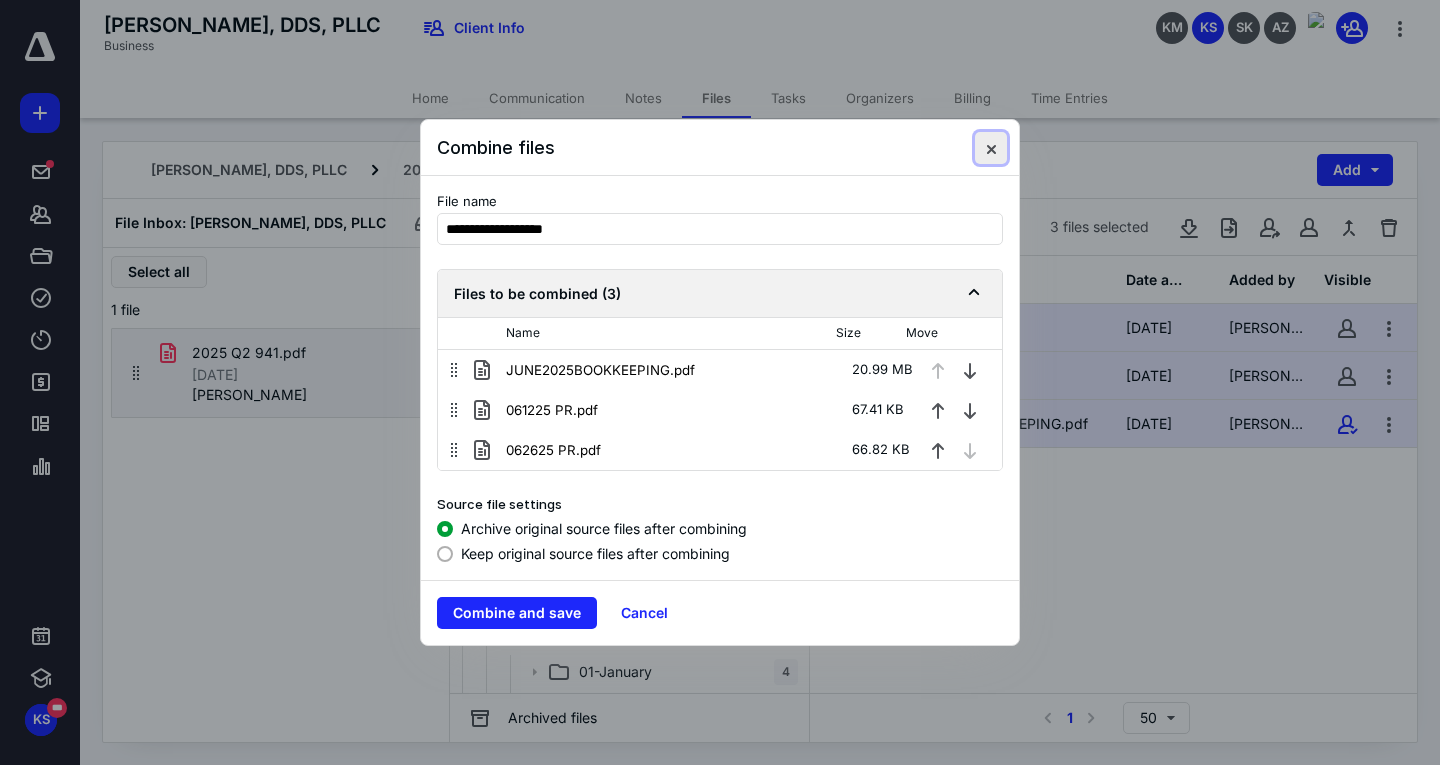 click at bounding box center (991, 148) 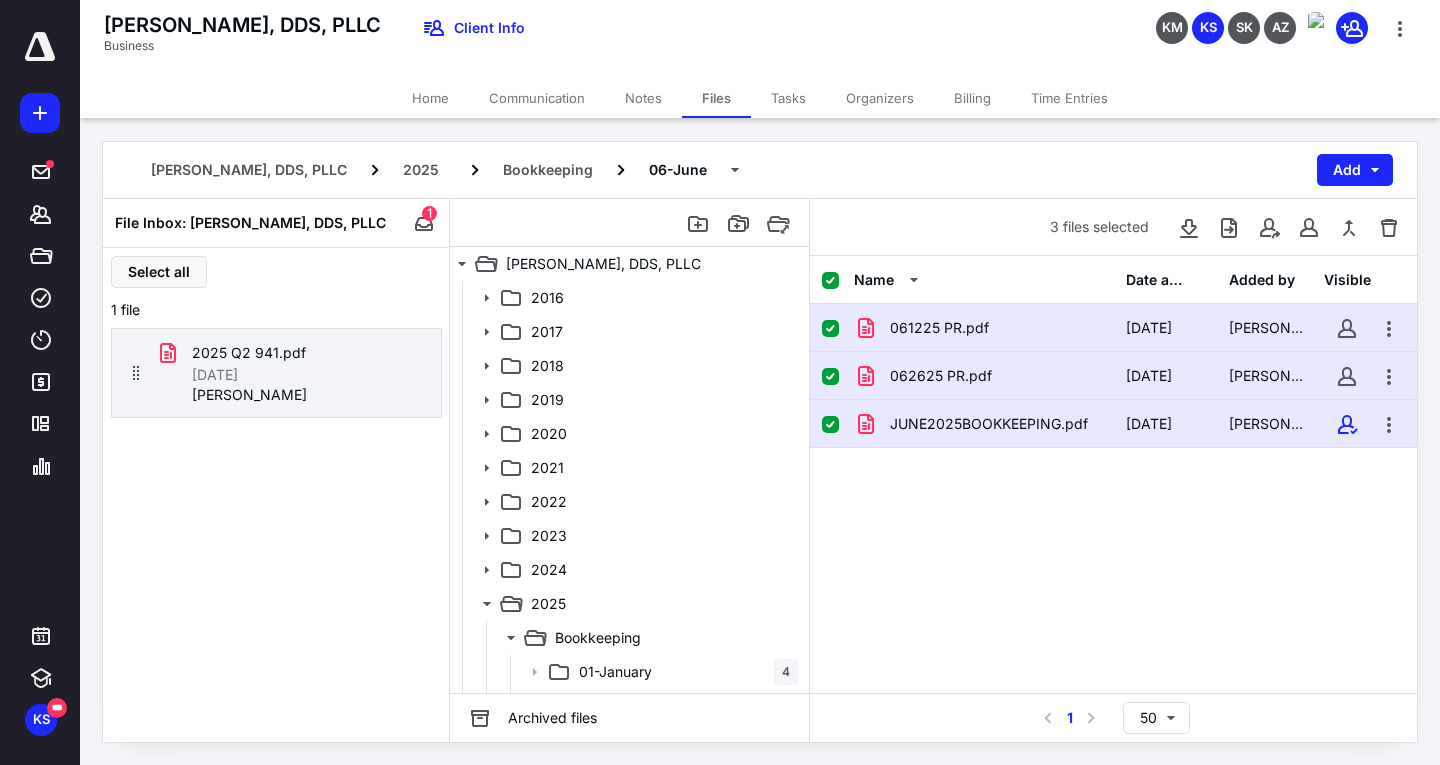 click at bounding box center (830, 377) 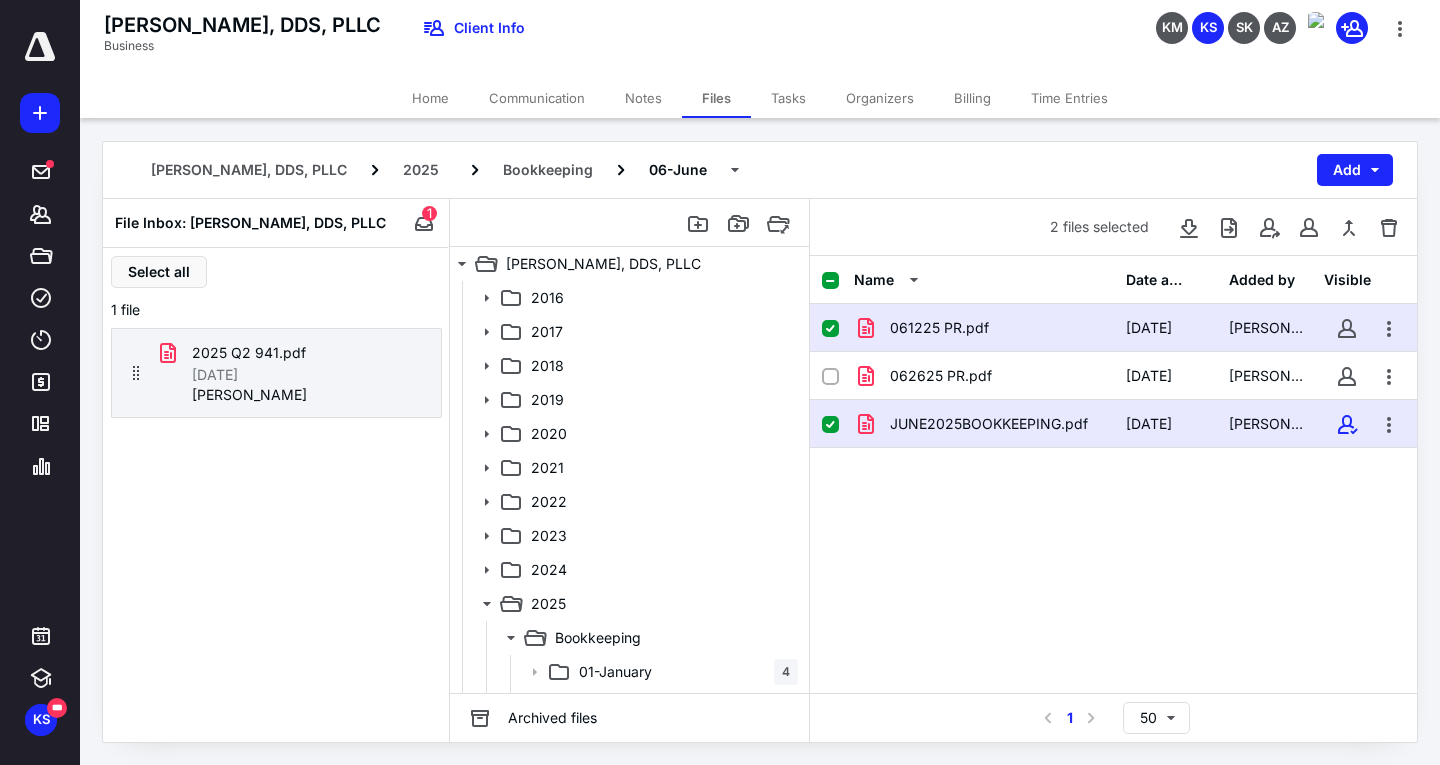 click at bounding box center [830, 329] 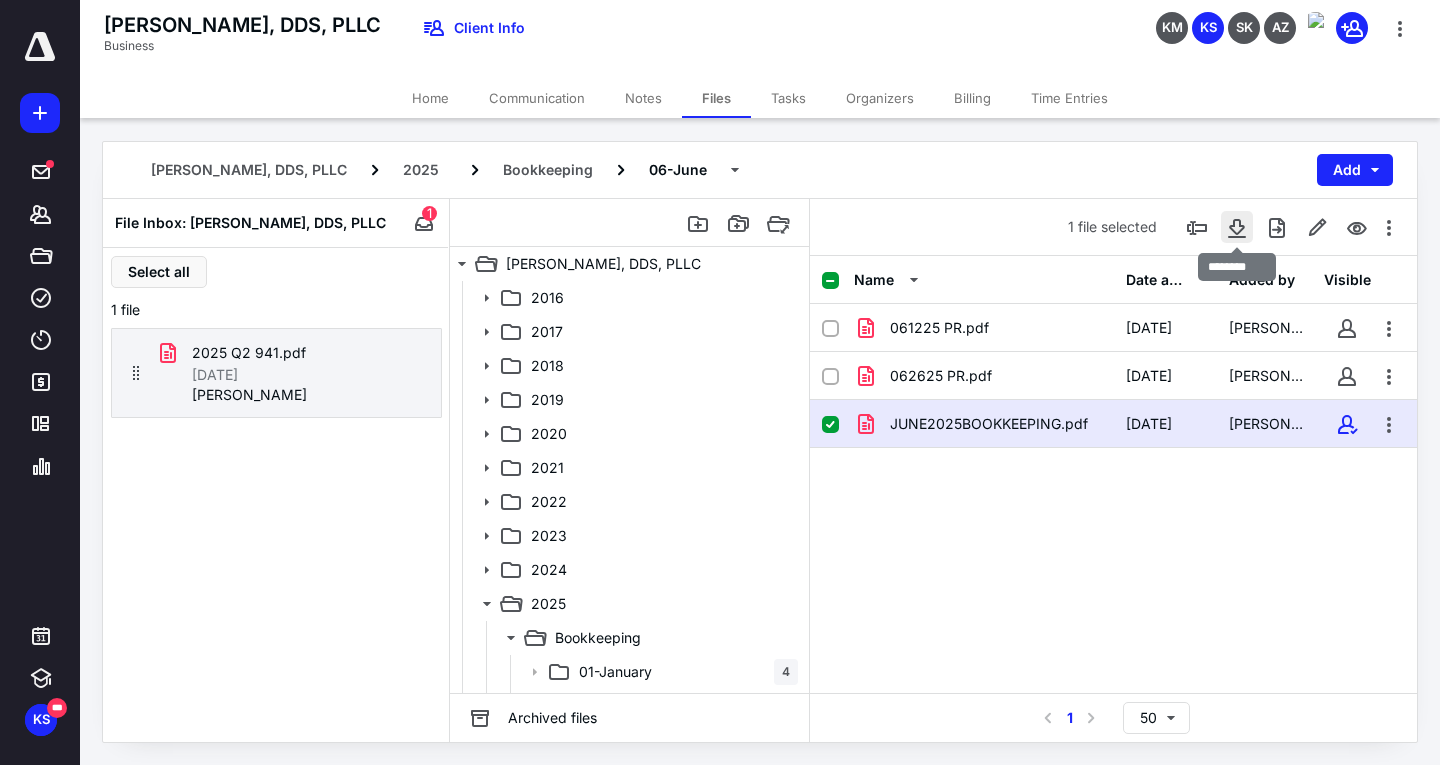 click at bounding box center [1237, 227] 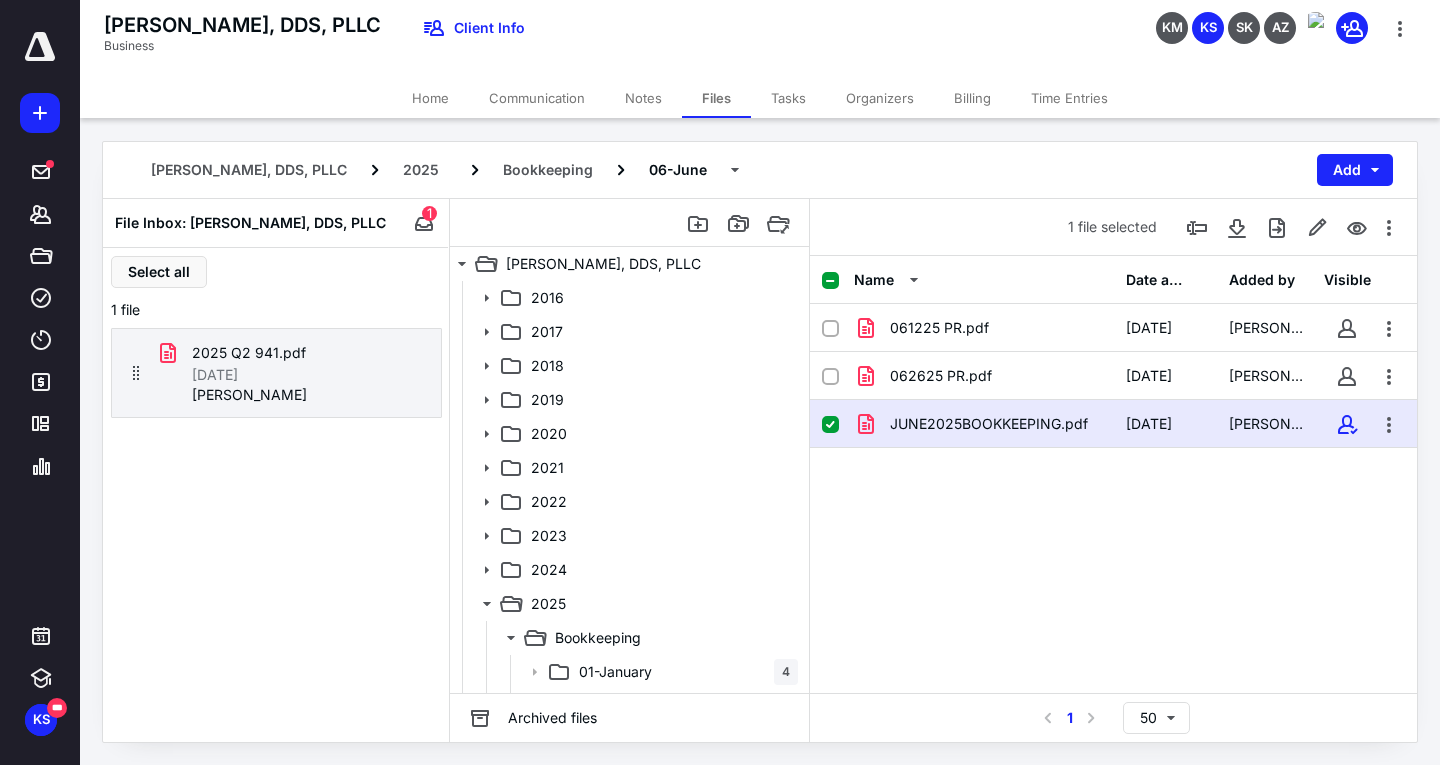 click 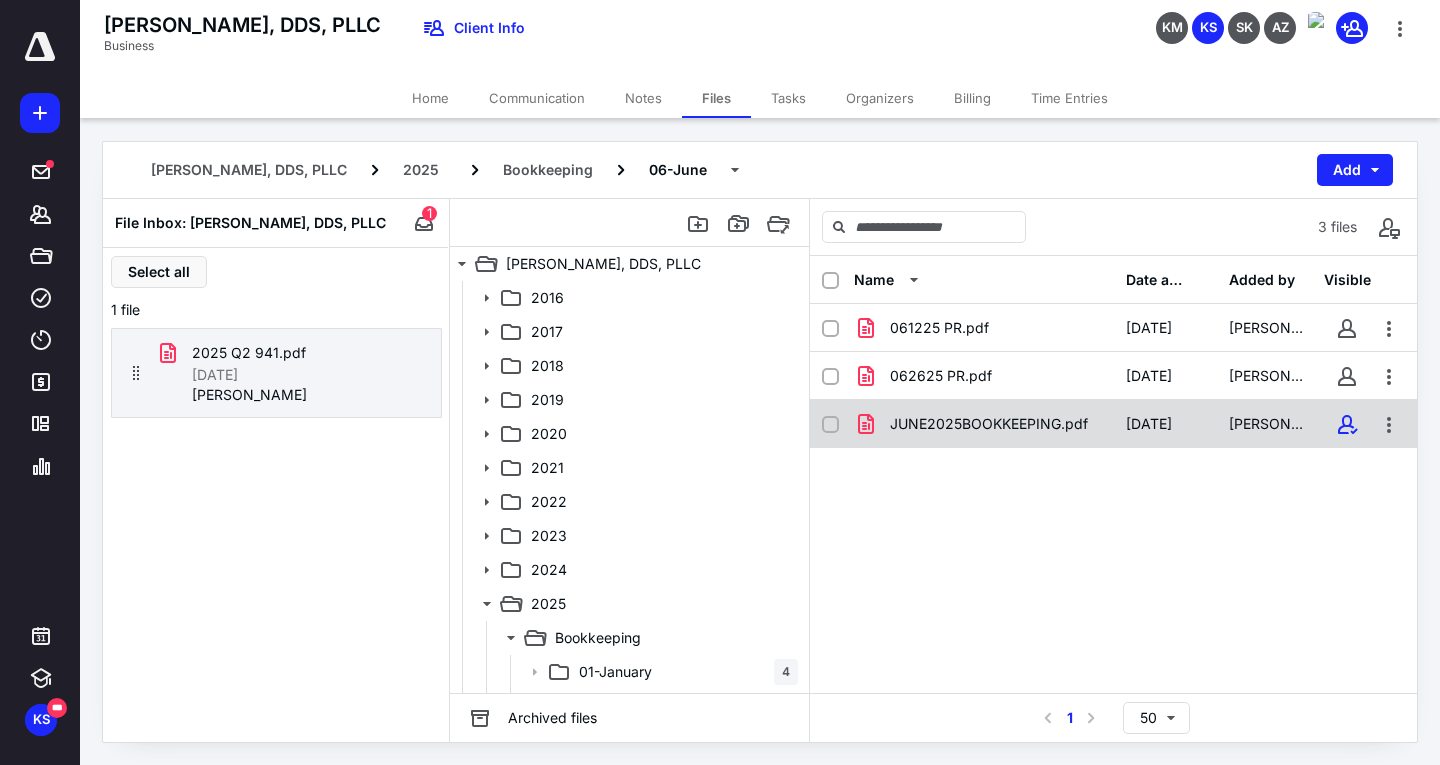 checkbox on "true" 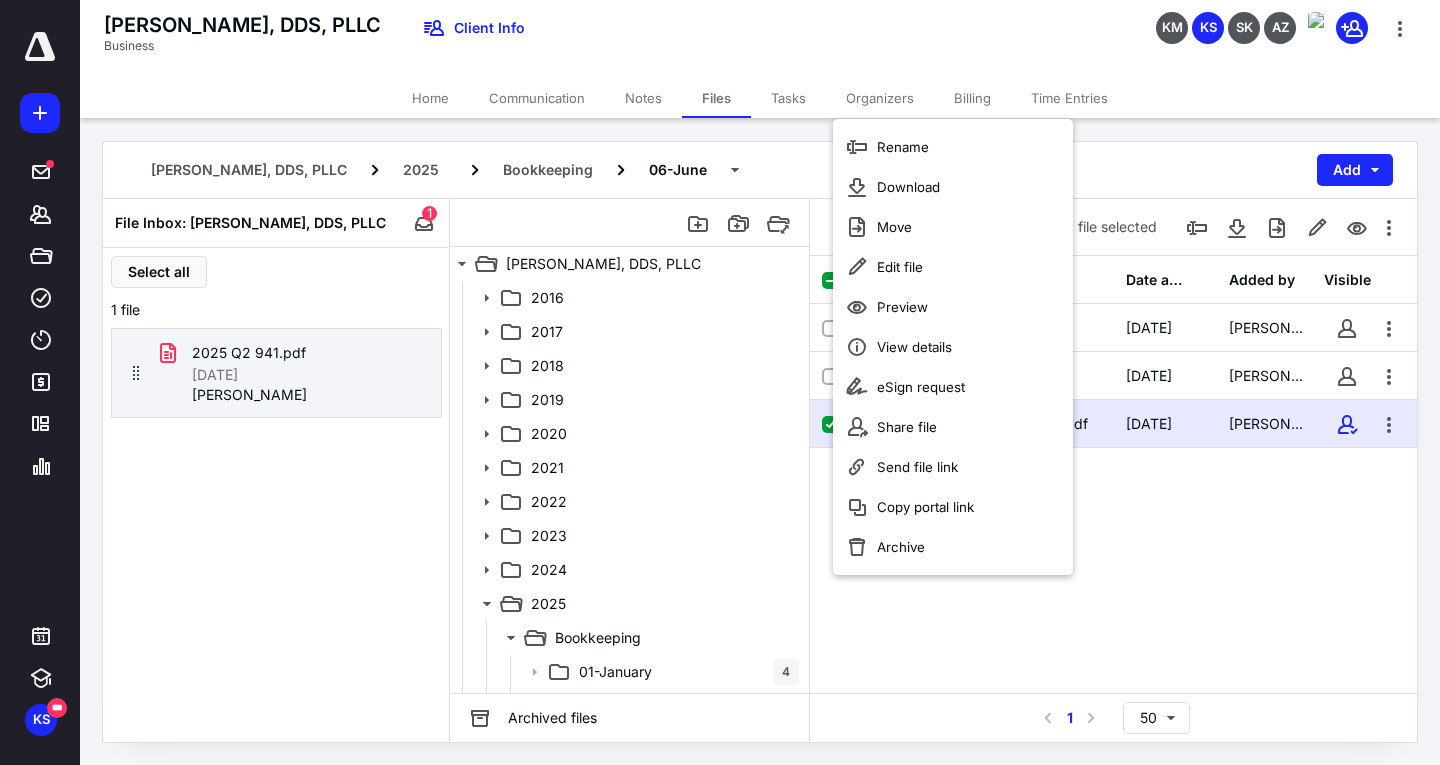 click on "061225 PR.pdf [DATE] [PERSON_NAME] 062625 PR.pdf [DATE] [PERSON_NAME] JUNE2025BOOKKEEPING.pdf [DATE] [PERSON_NAME]" at bounding box center (1113, 454) 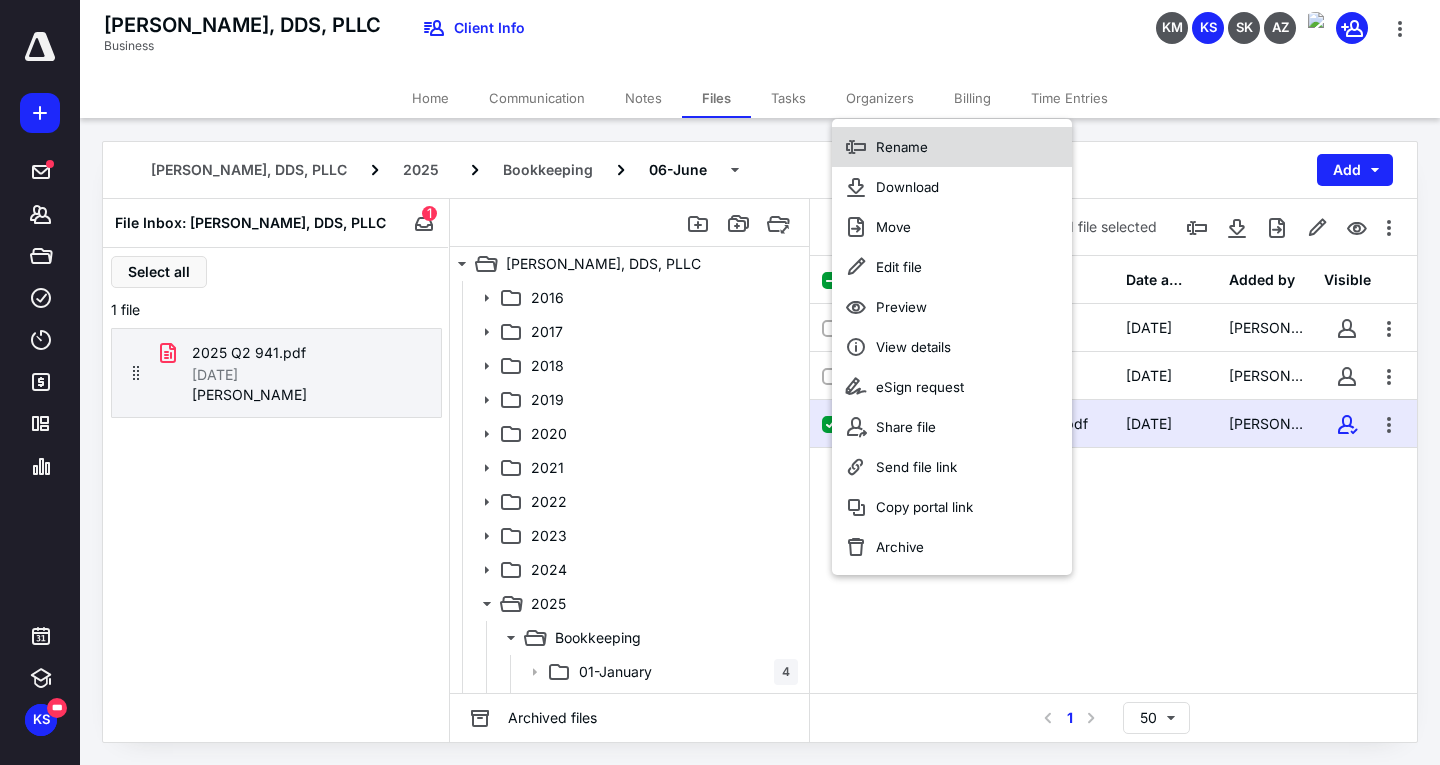 click on "Rename" at bounding box center [952, 147] 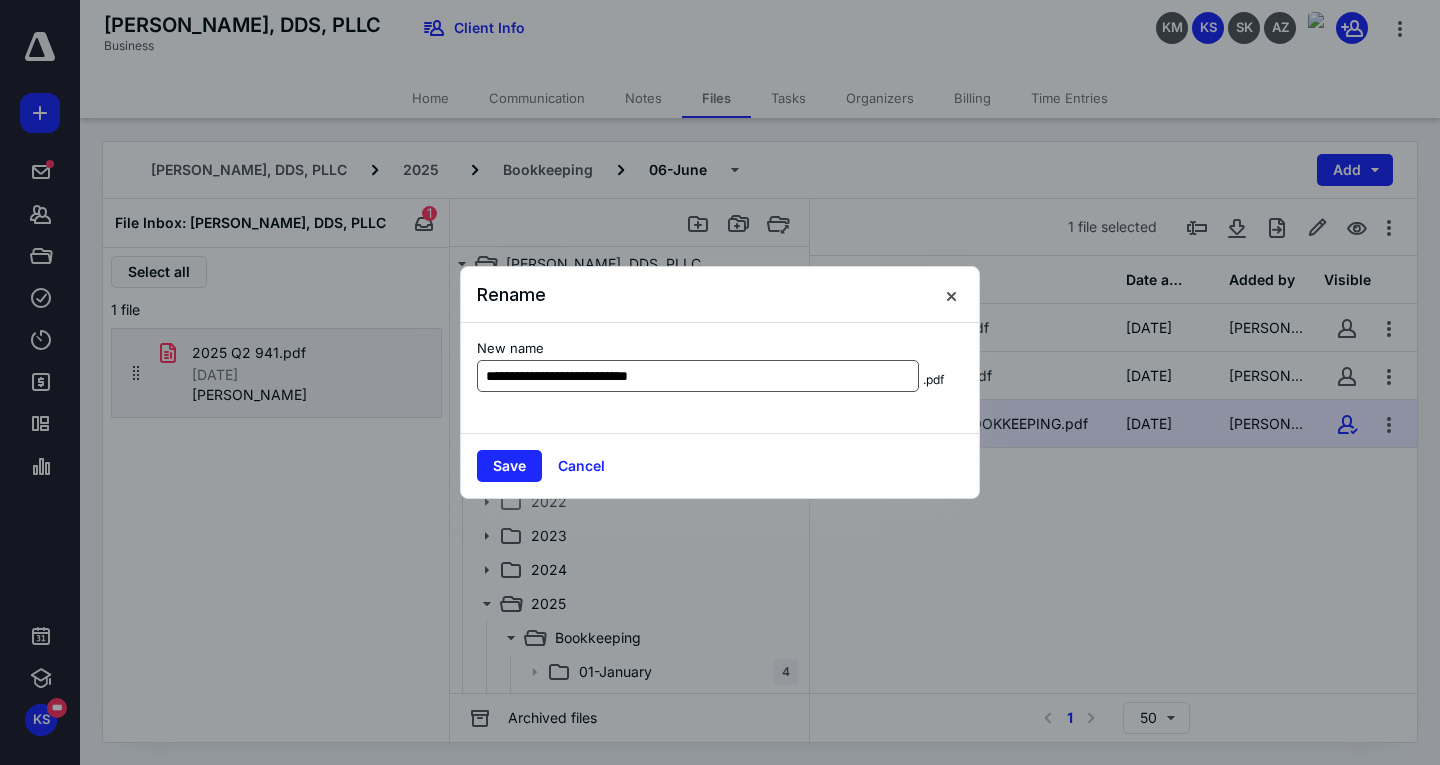 type on "**********" 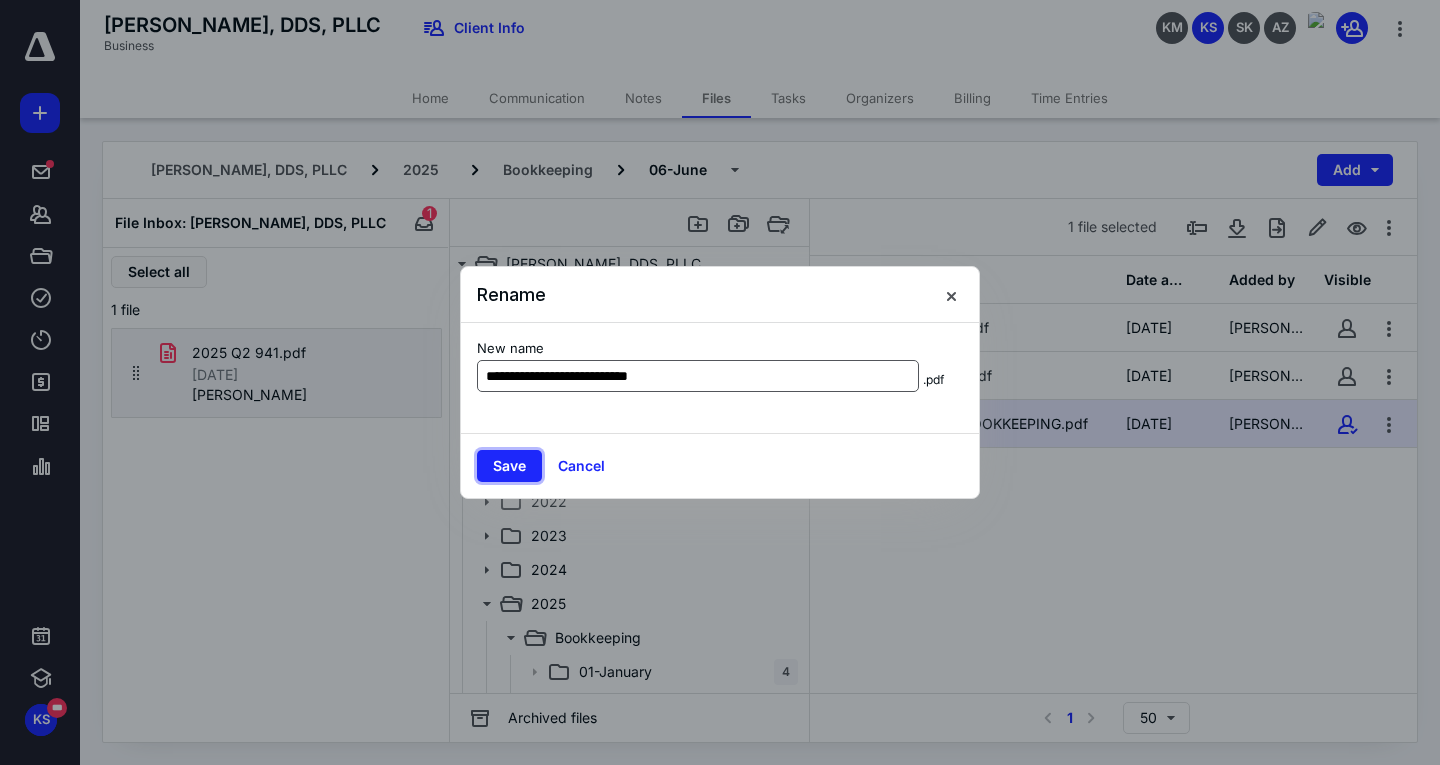 type 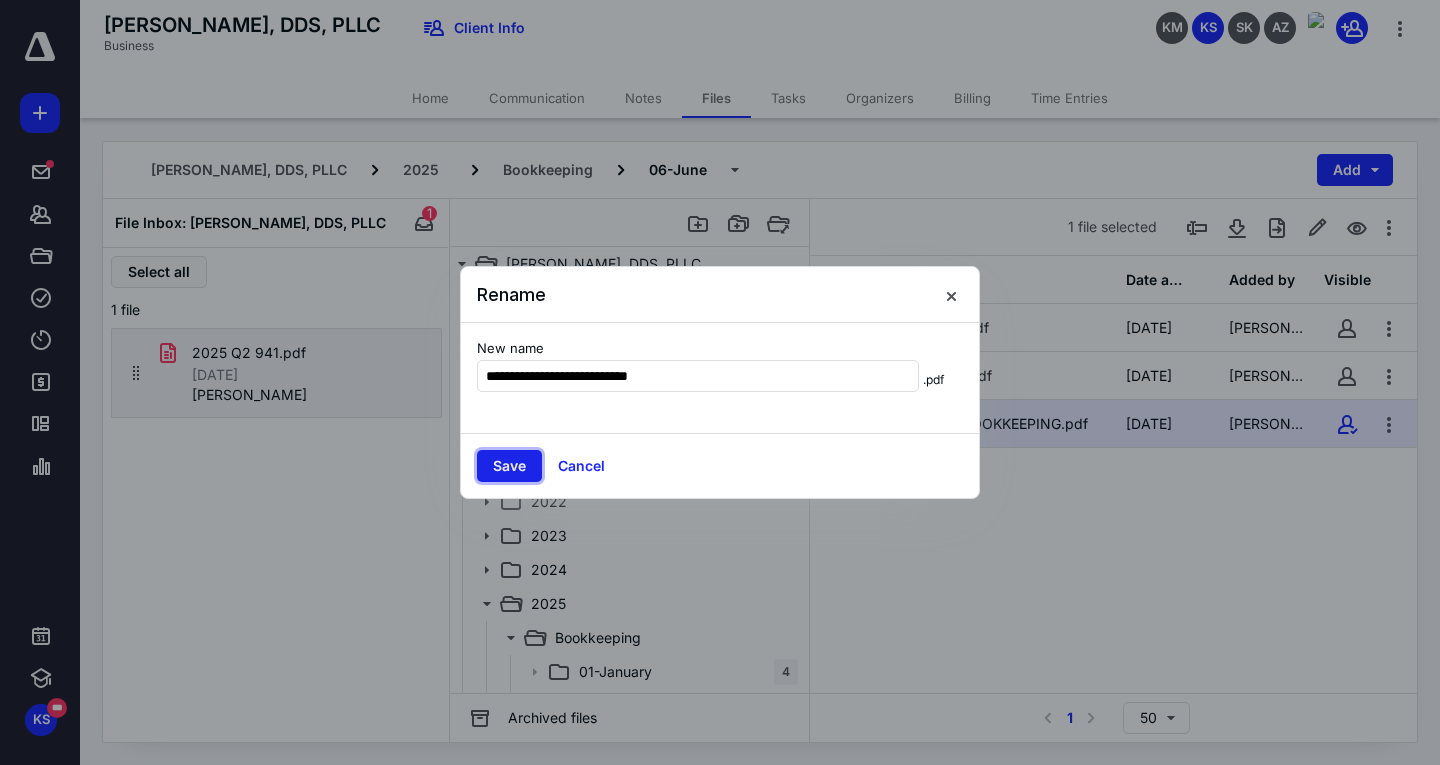 click on "Save" at bounding box center (509, 466) 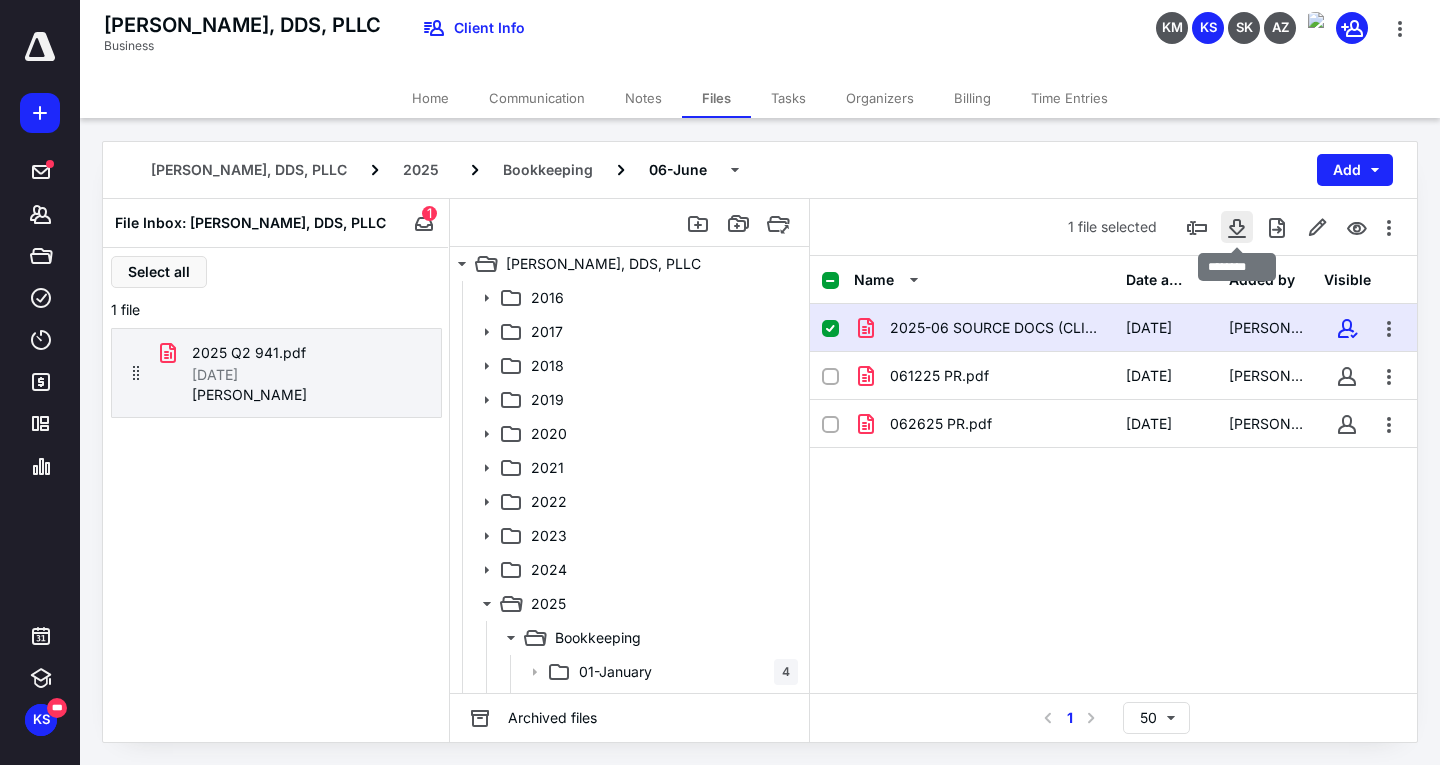 click at bounding box center [1237, 227] 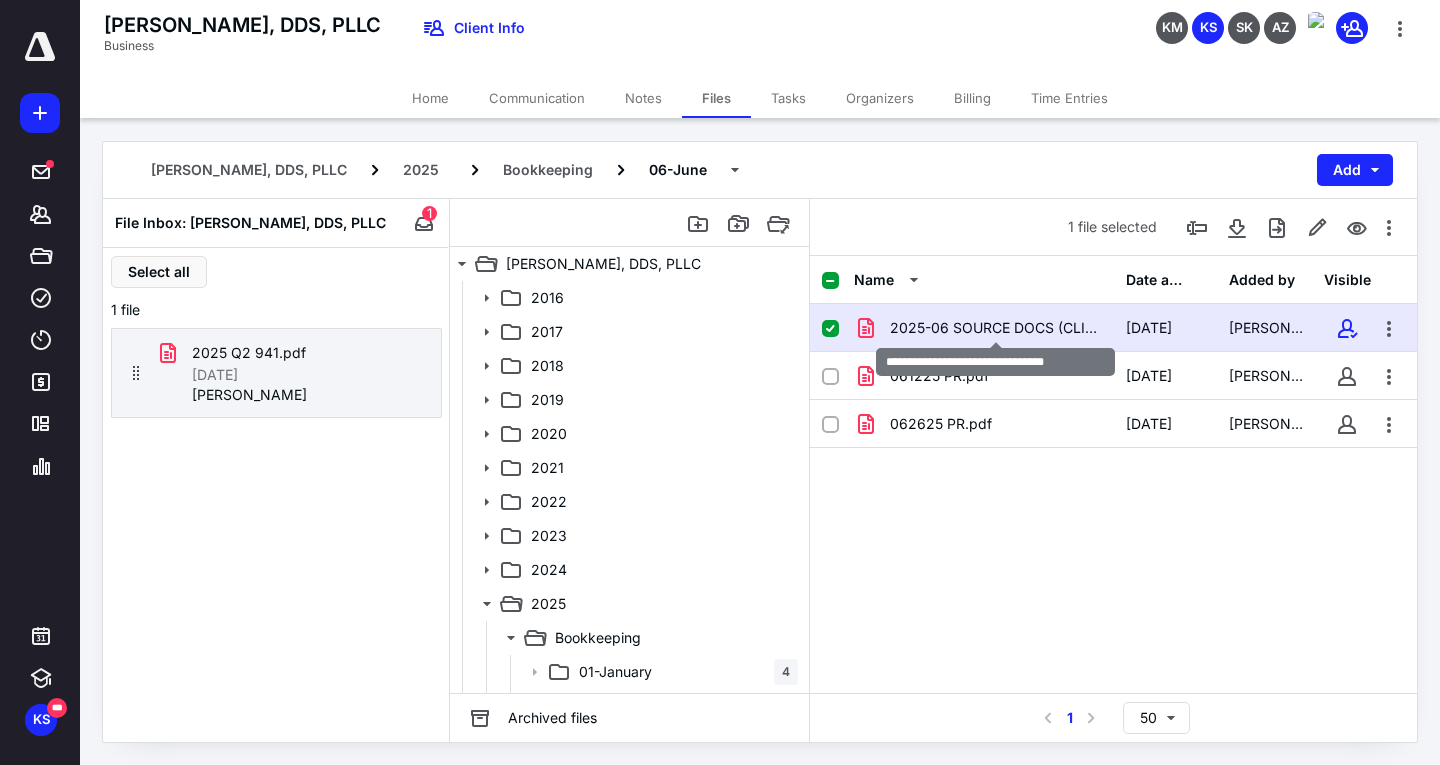 click on "2025-06 SOURCE DOCS (CLIENT).pdf" at bounding box center [996, 328] 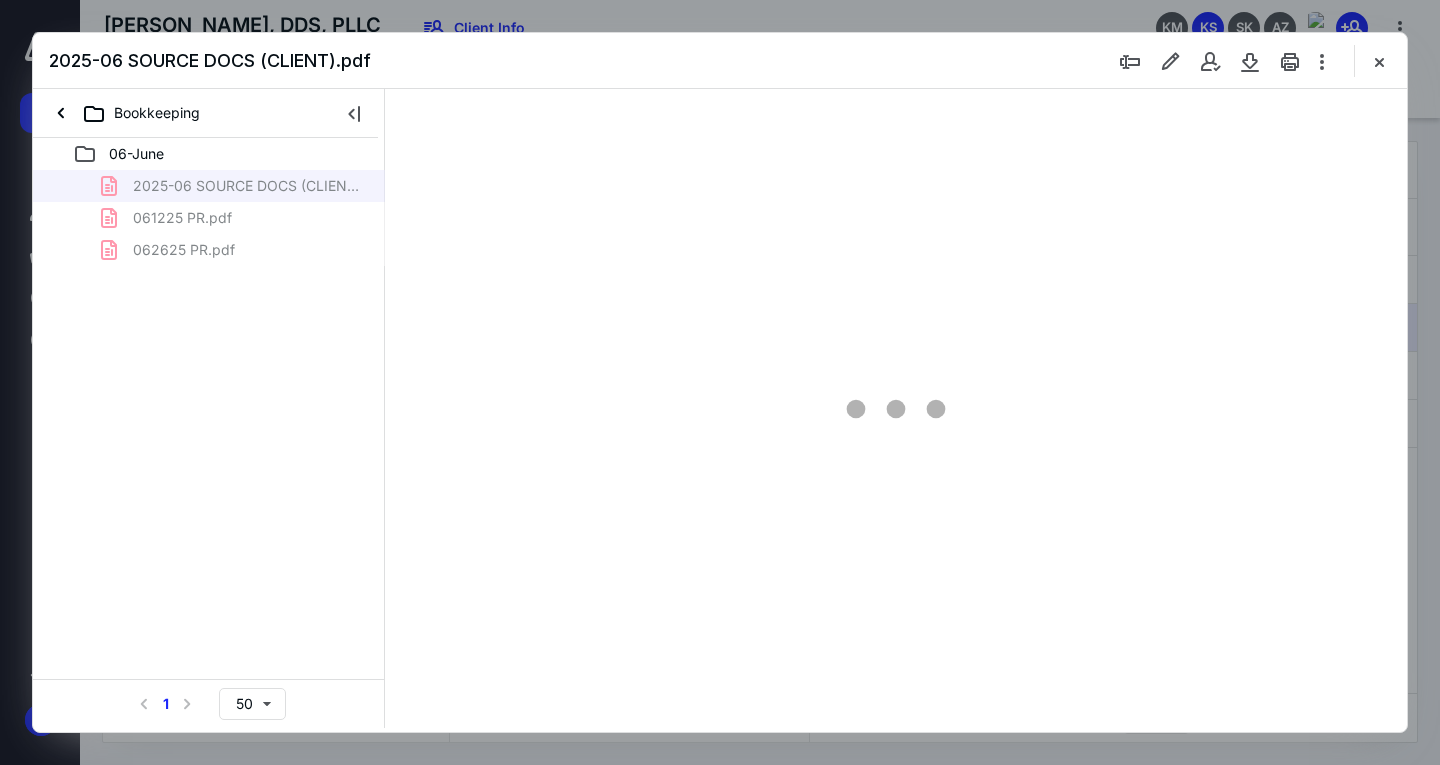 scroll, scrollTop: 0, scrollLeft: 0, axis: both 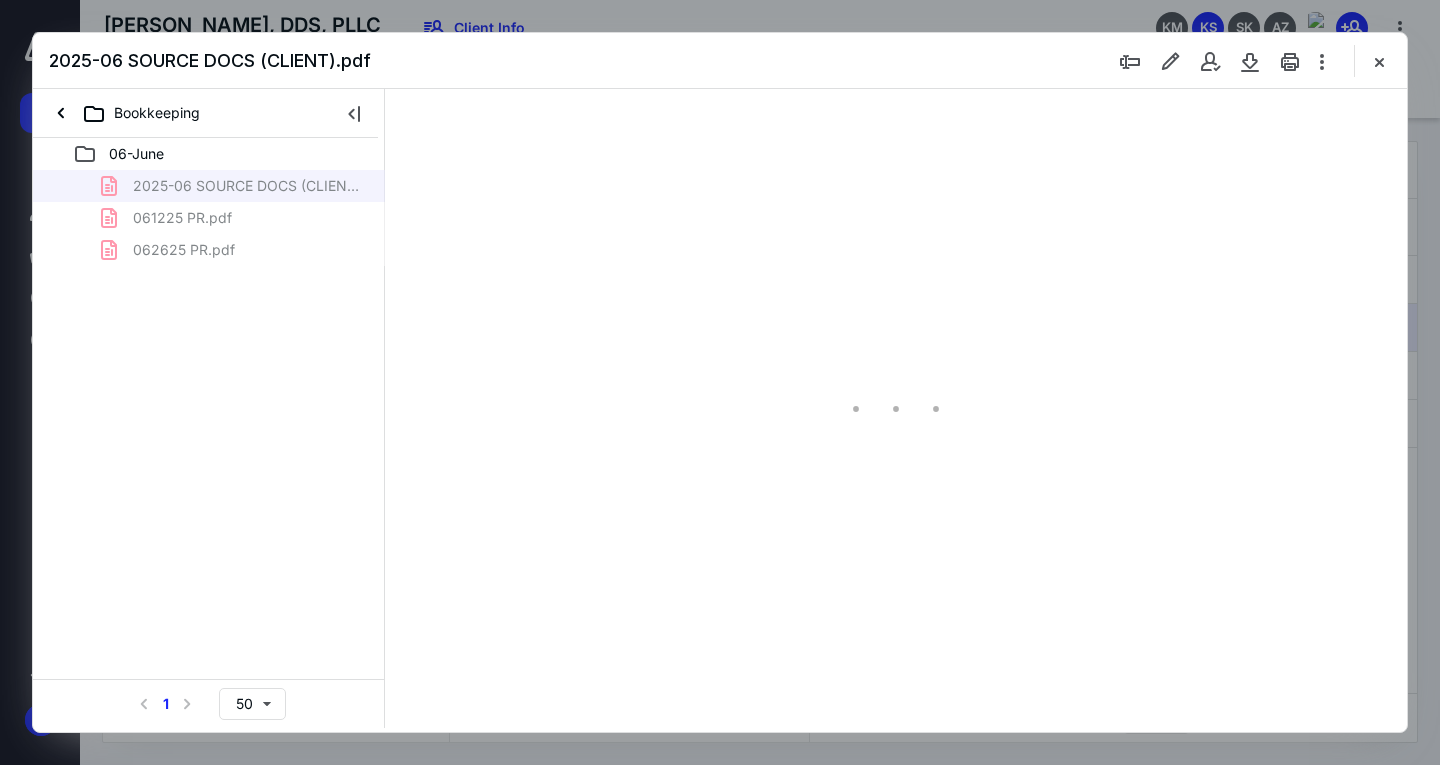 type on "216" 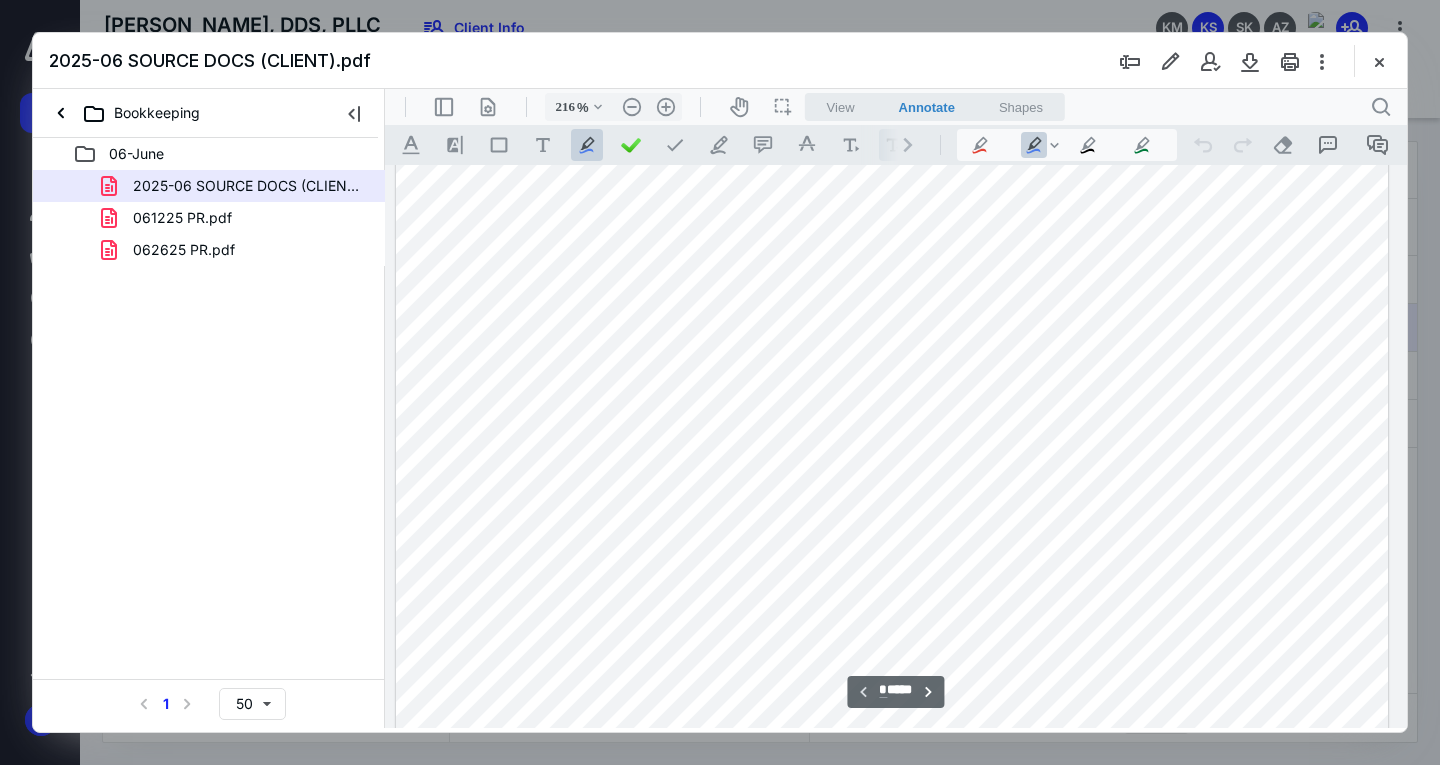 scroll, scrollTop: 85, scrollLeft: 112, axis: both 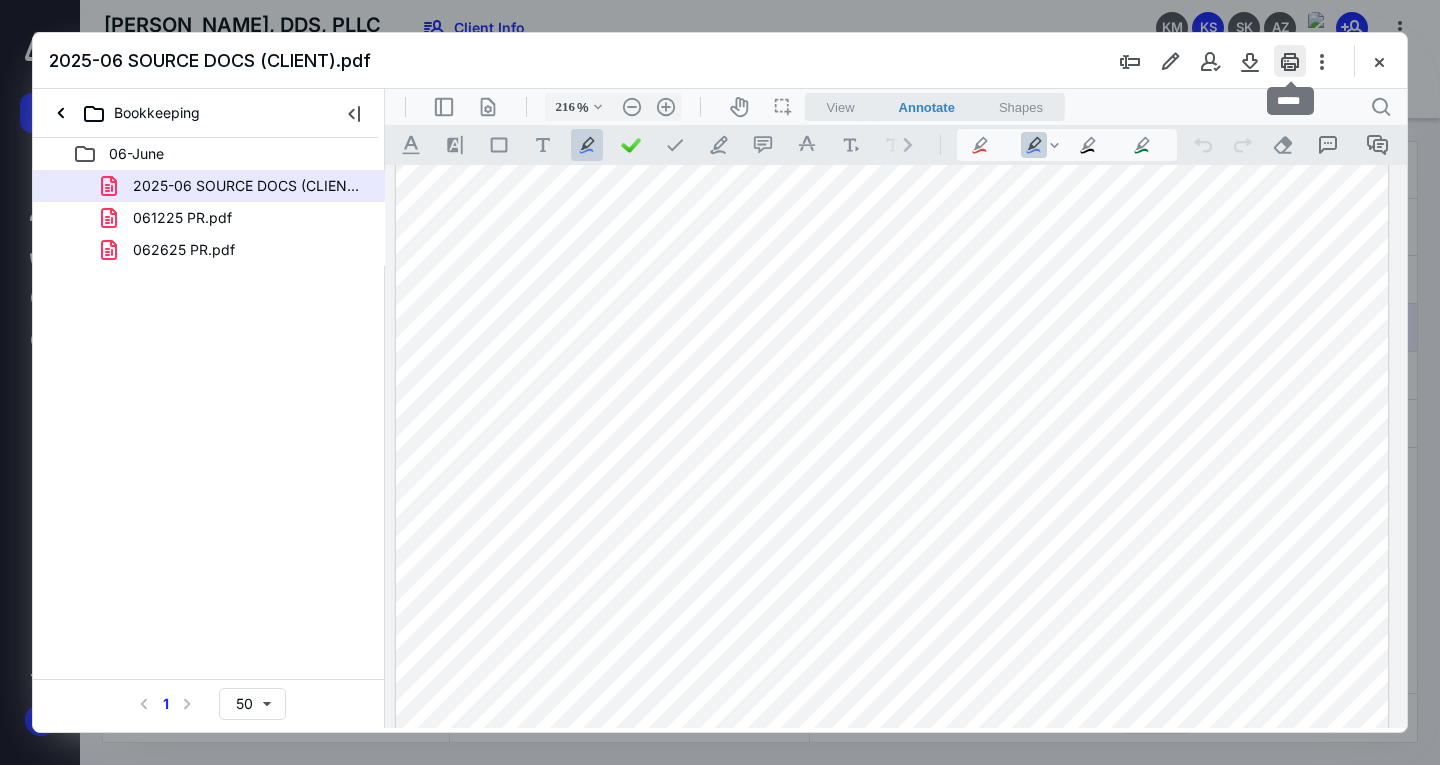 click at bounding box center [1290, 61] 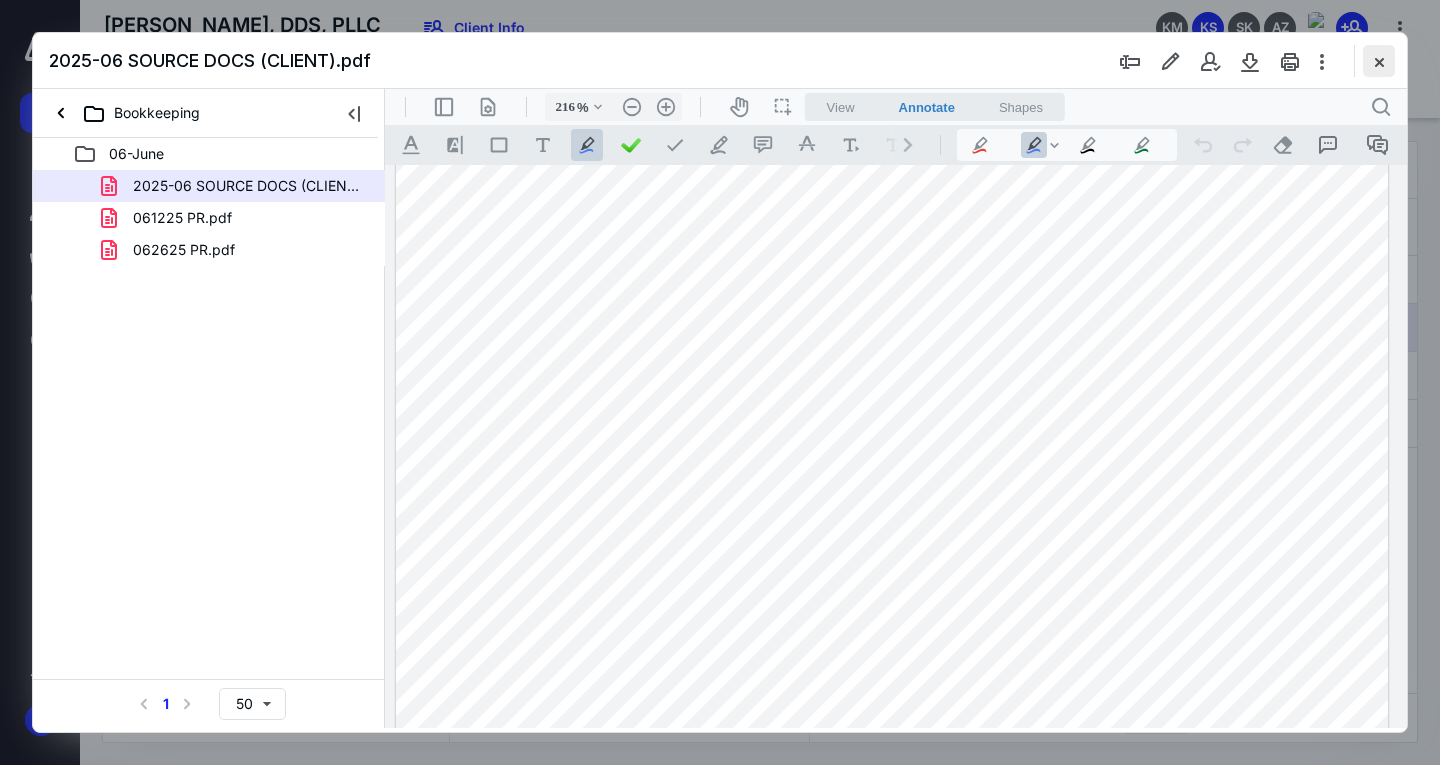click at bounding box center [1379, 61] 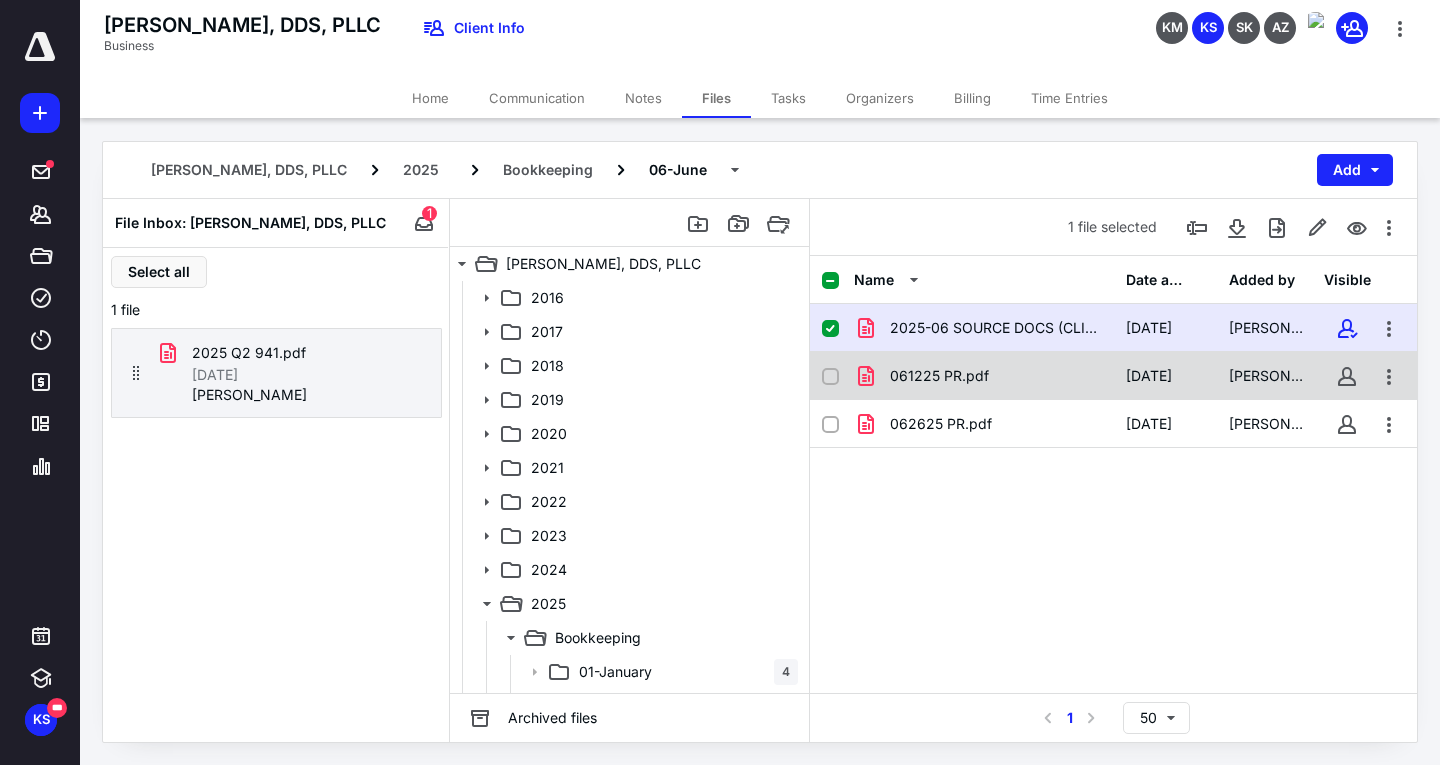 click on "061225 PR.pdf" at bounding box center (939, 376) 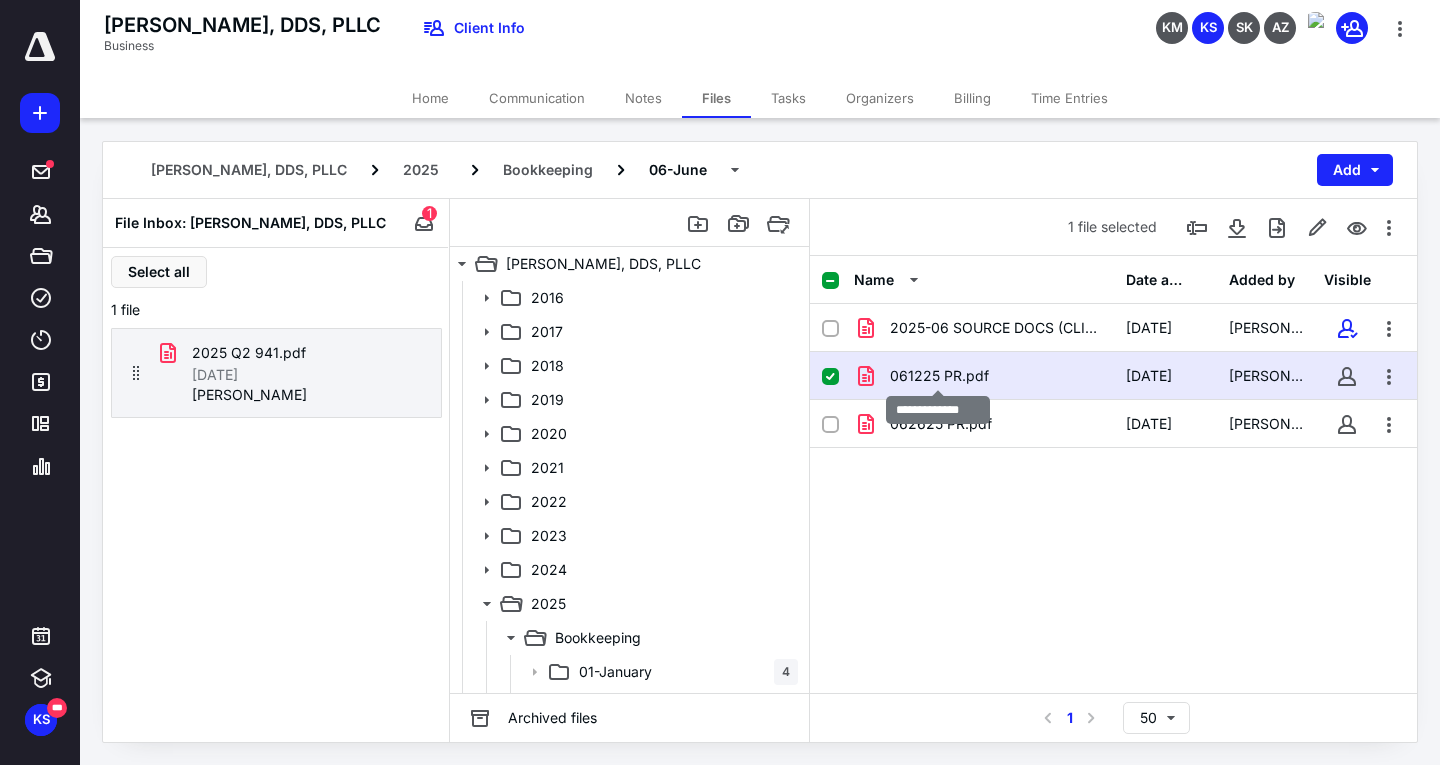 click on "061225 PR.pdf" at bounding box center [939, 376] 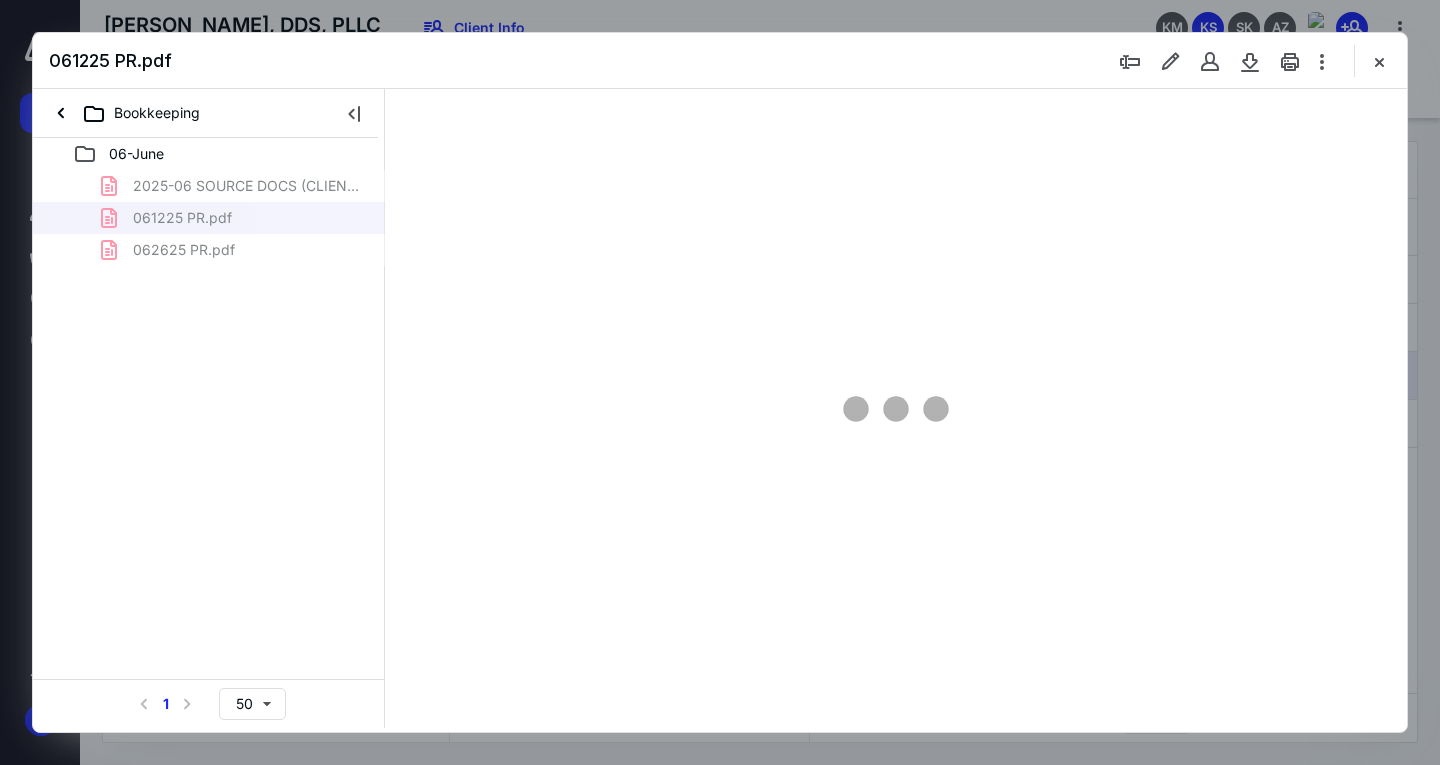 scroll, scrollTop: 0, scrollLeft: 0, axis: both 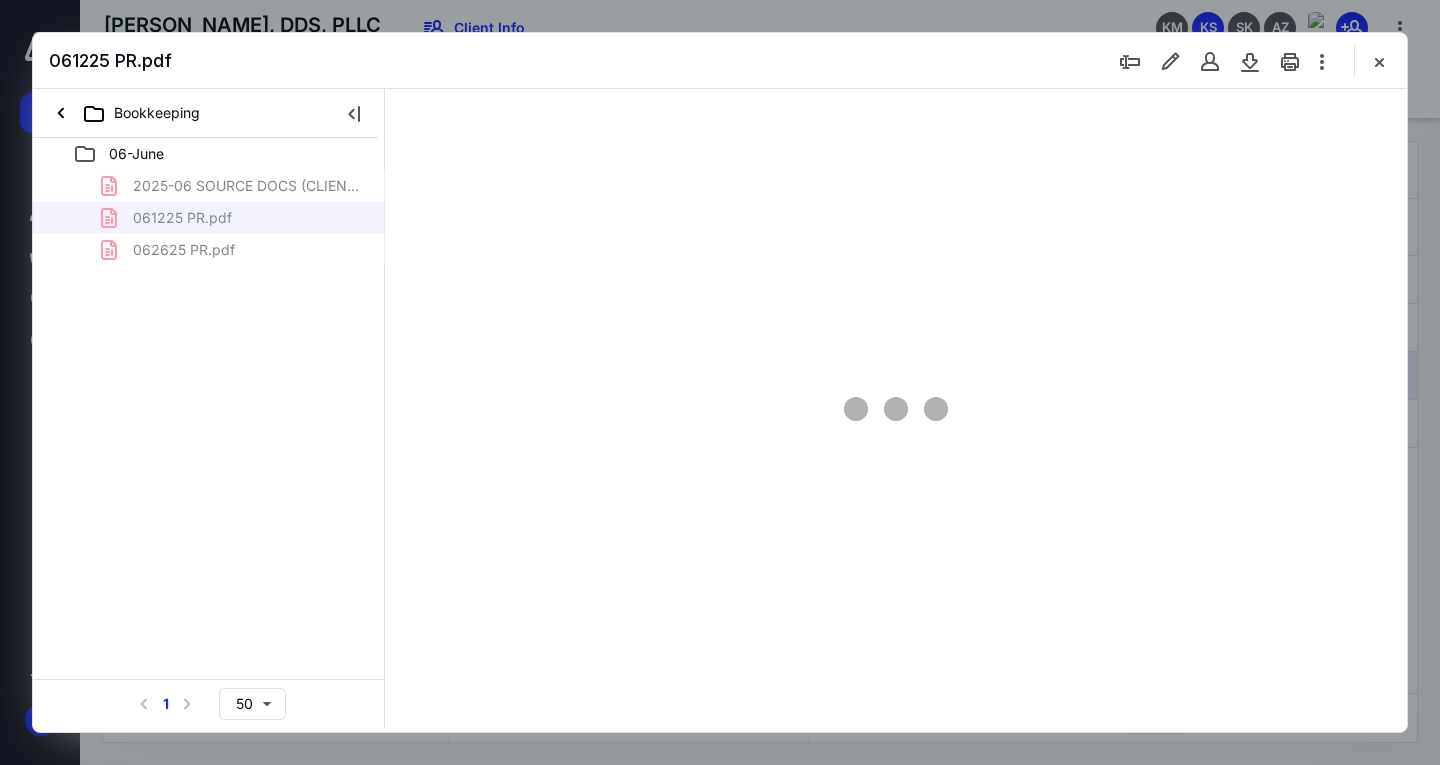 type on "163" 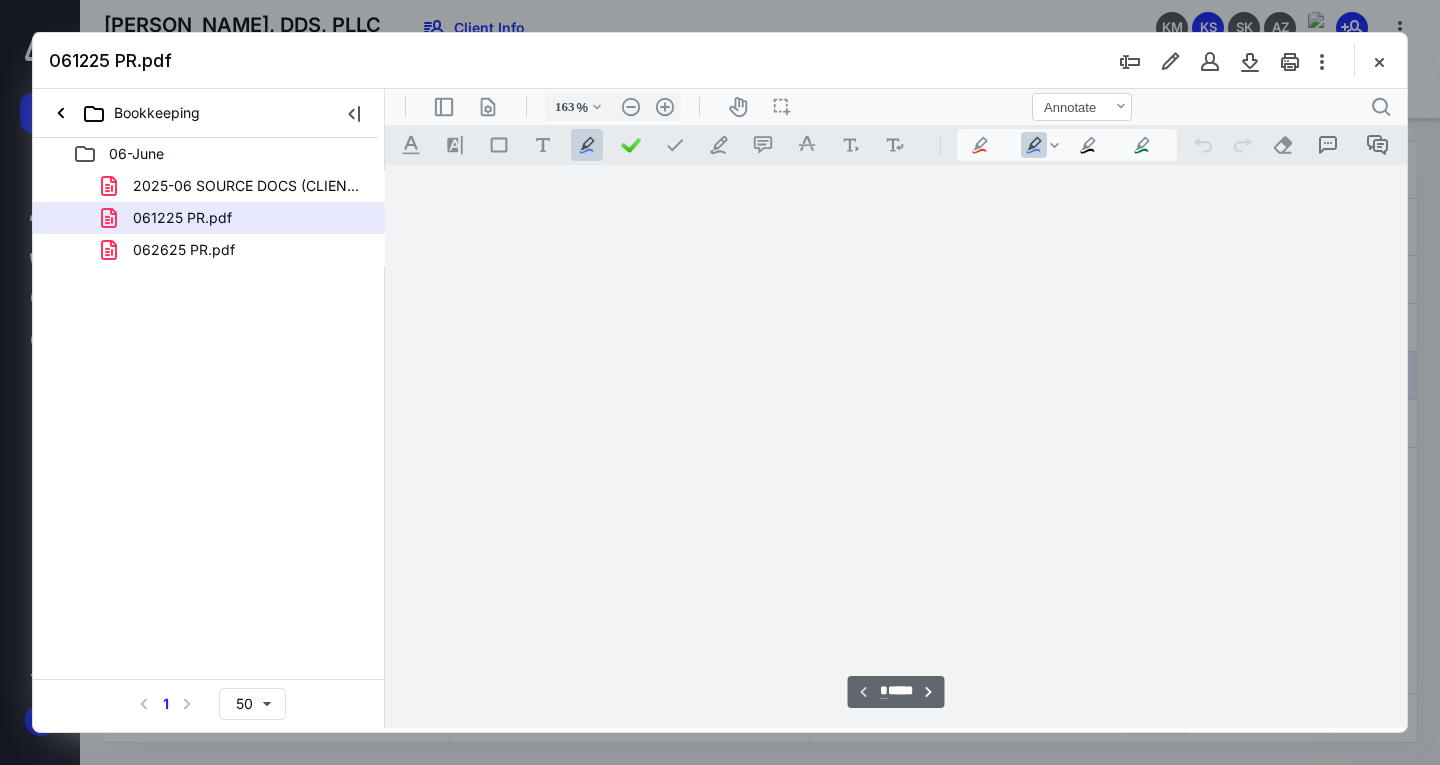scroll, scrollTop: 83, scrollLeft: 145, axis: both 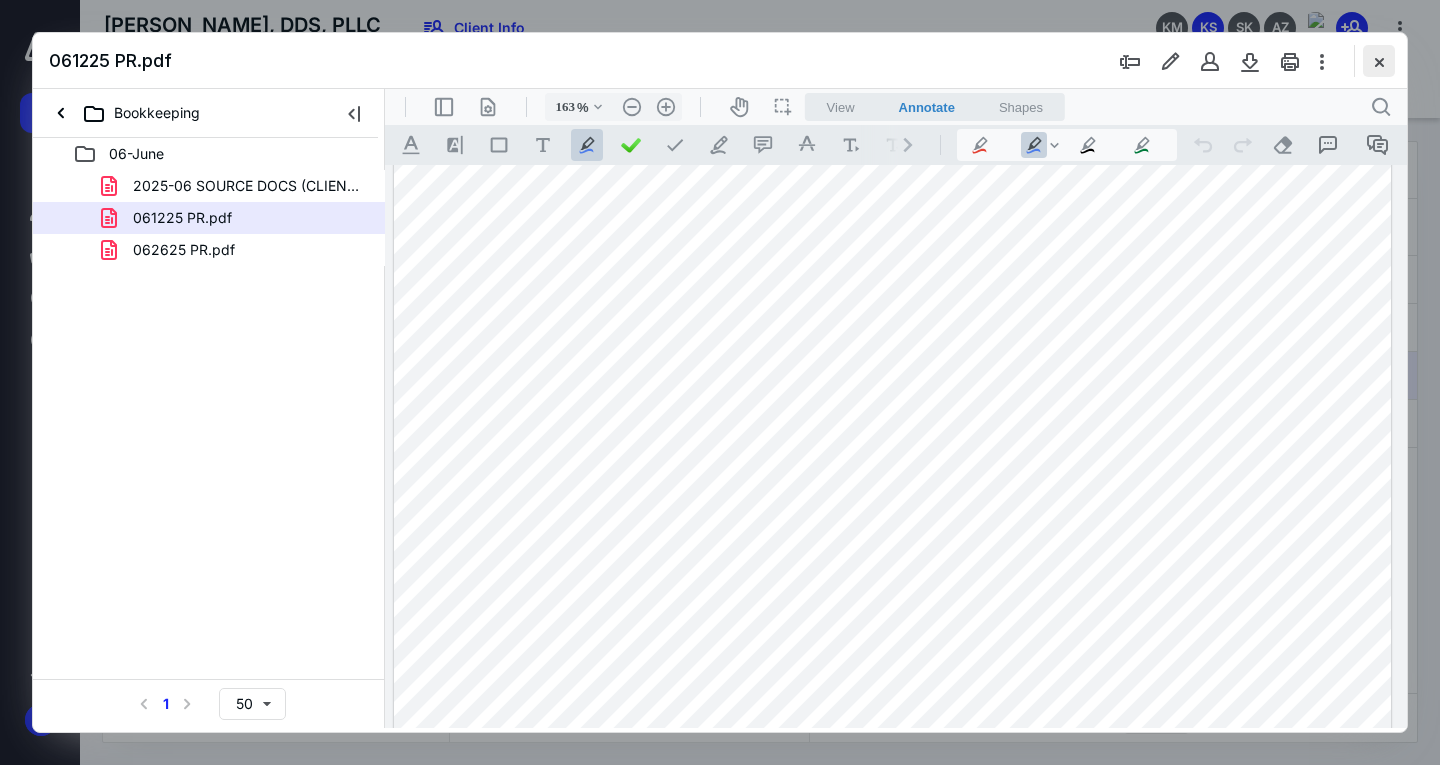 click at bounding box center [1379, 61] 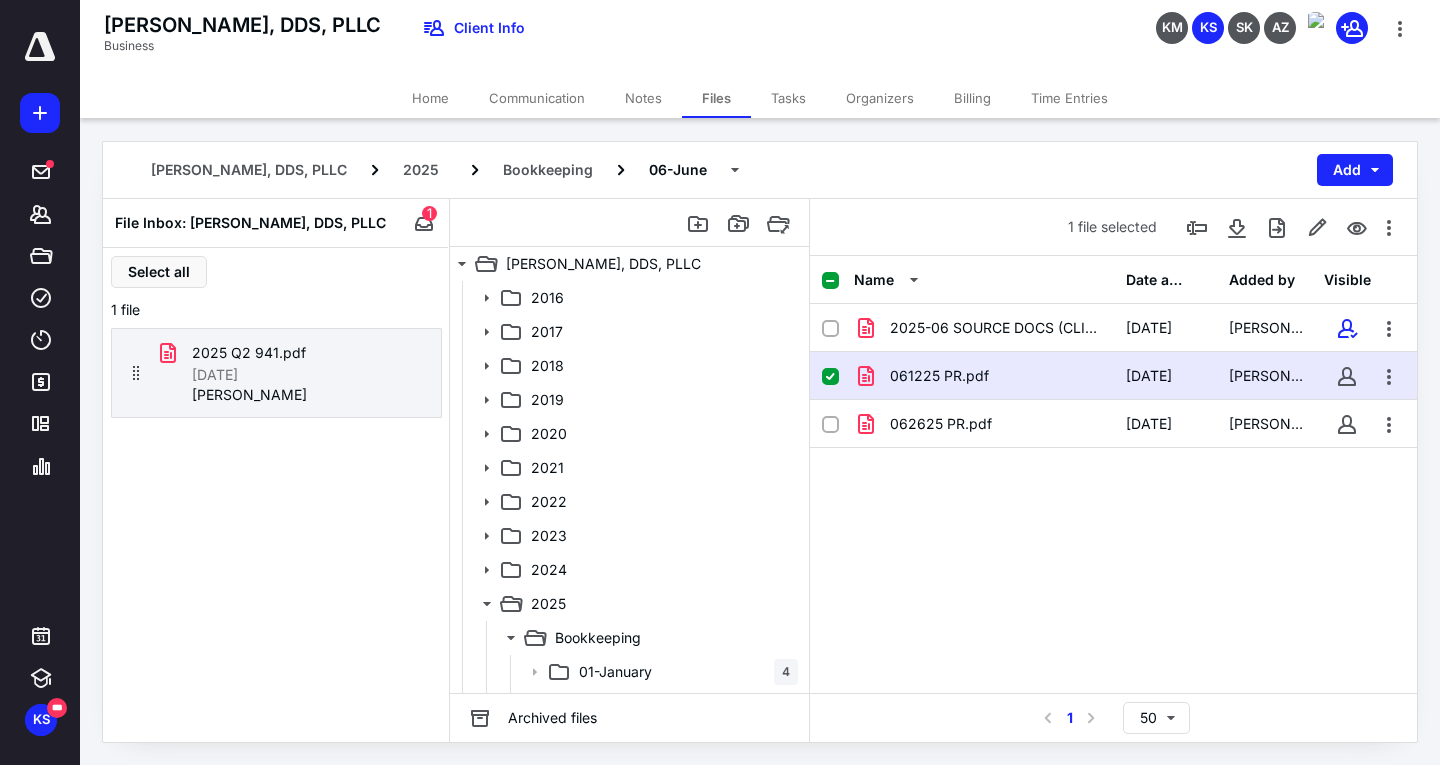 click on "061225 PR.pdf" at bounding box center [939, 376] 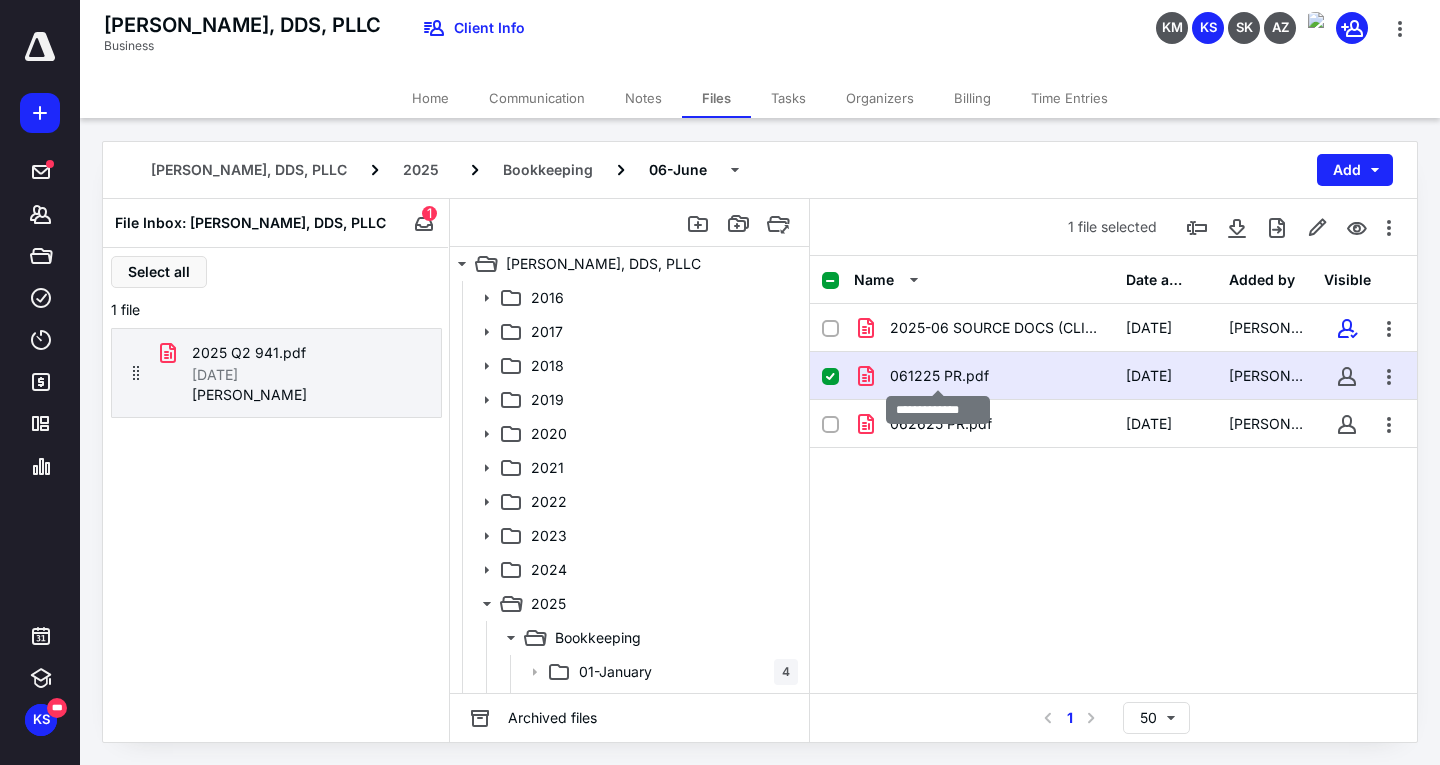 click on "061225 PR.pdf" at bounding box center (939, 376) 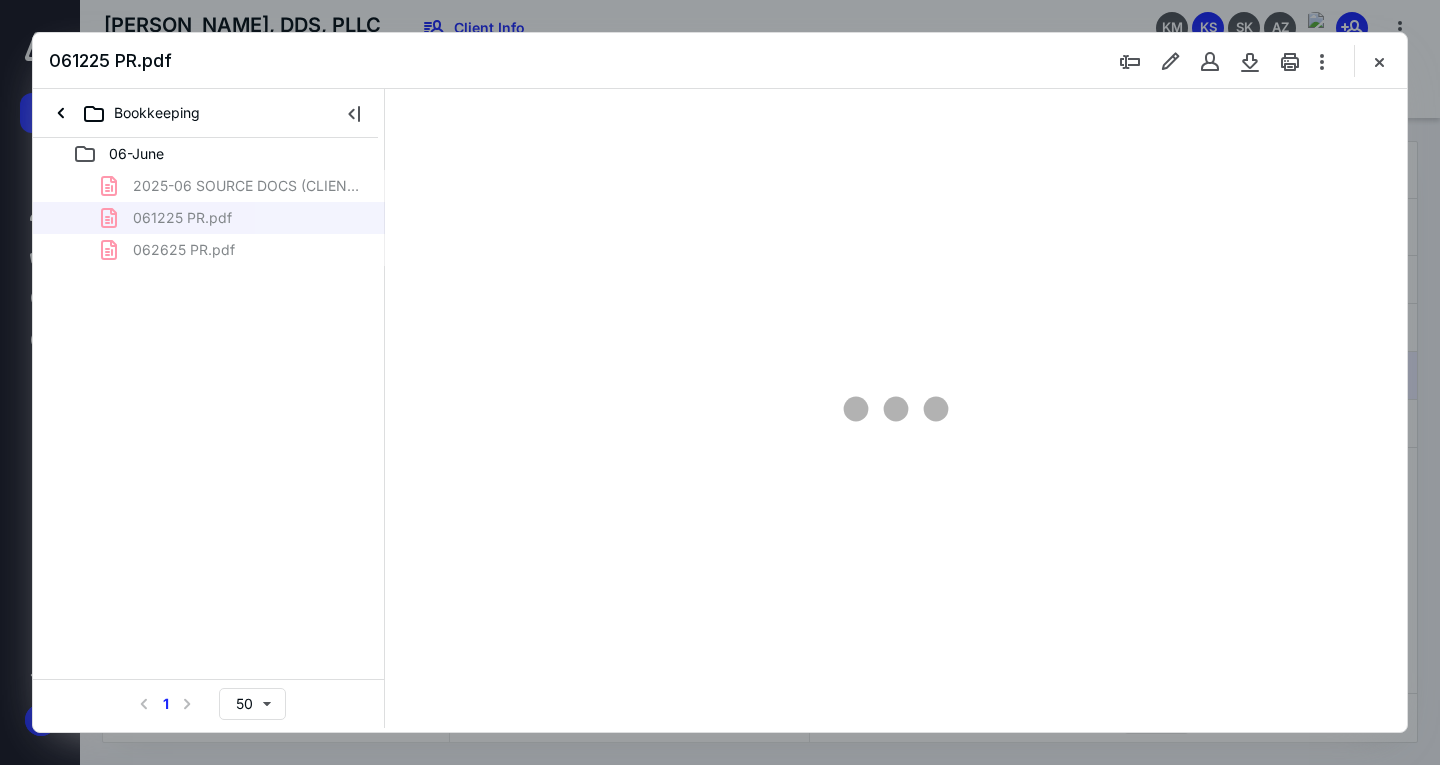 scroll, scrollTop: 0, scrollLeft: 0, axis: both 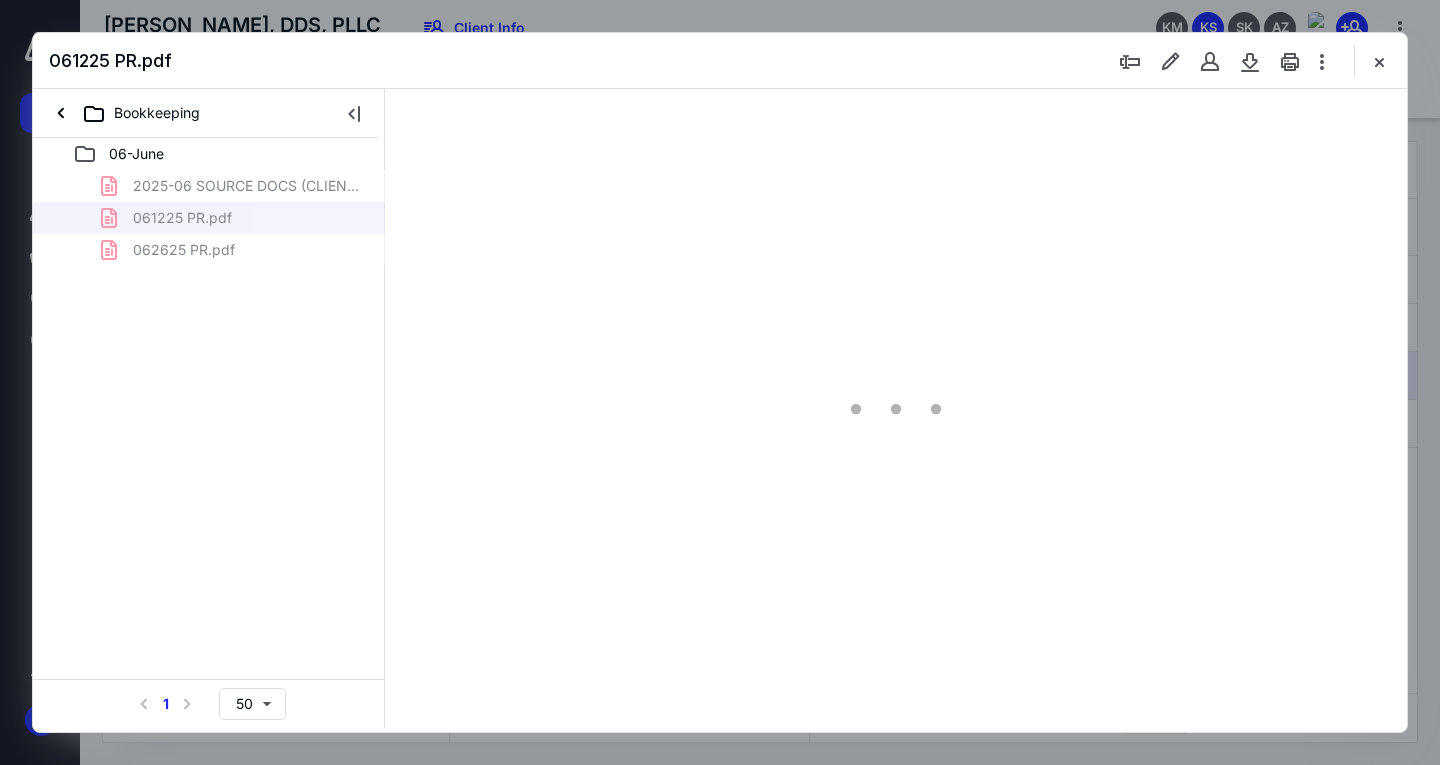 type on "163" 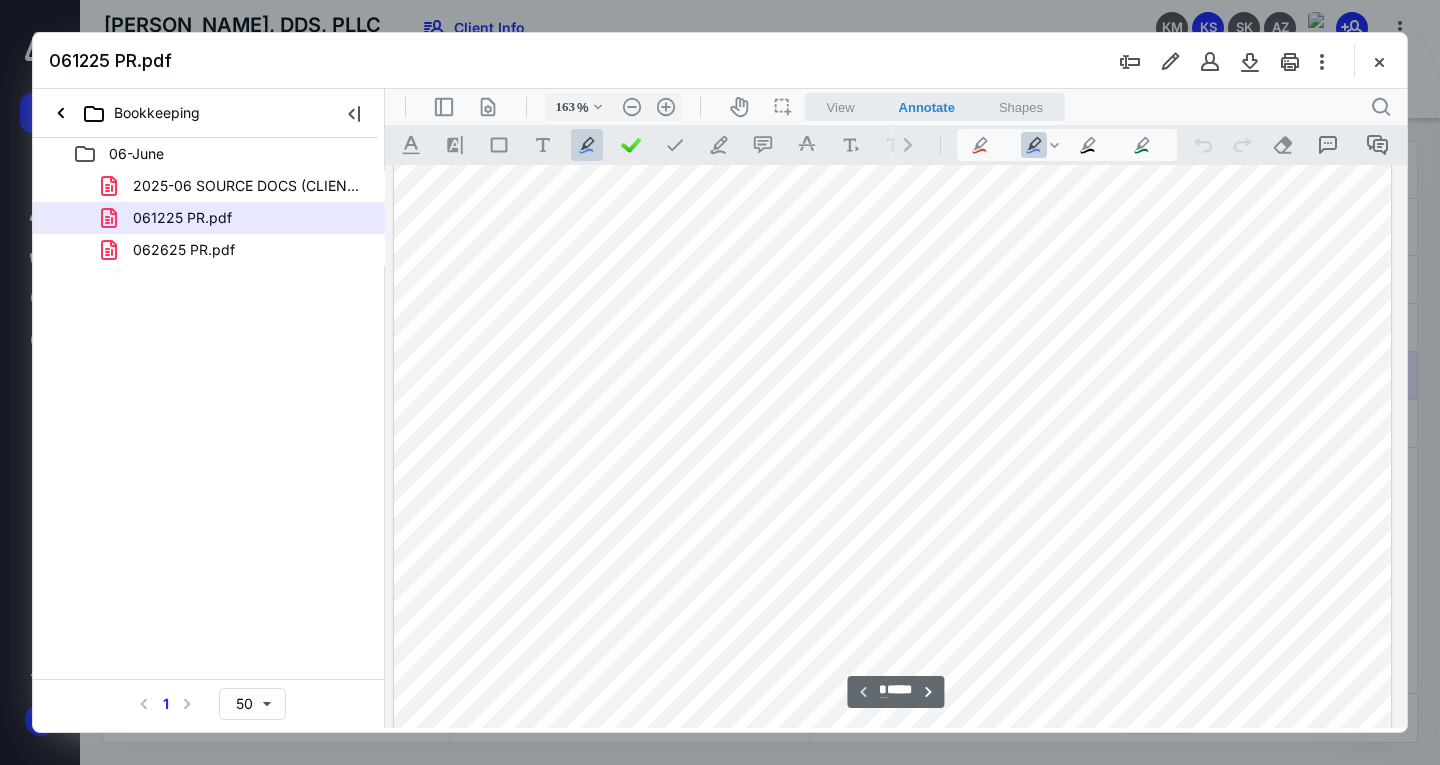 scroll, scrollTop: 283, scrollLeft: 145, axis: both 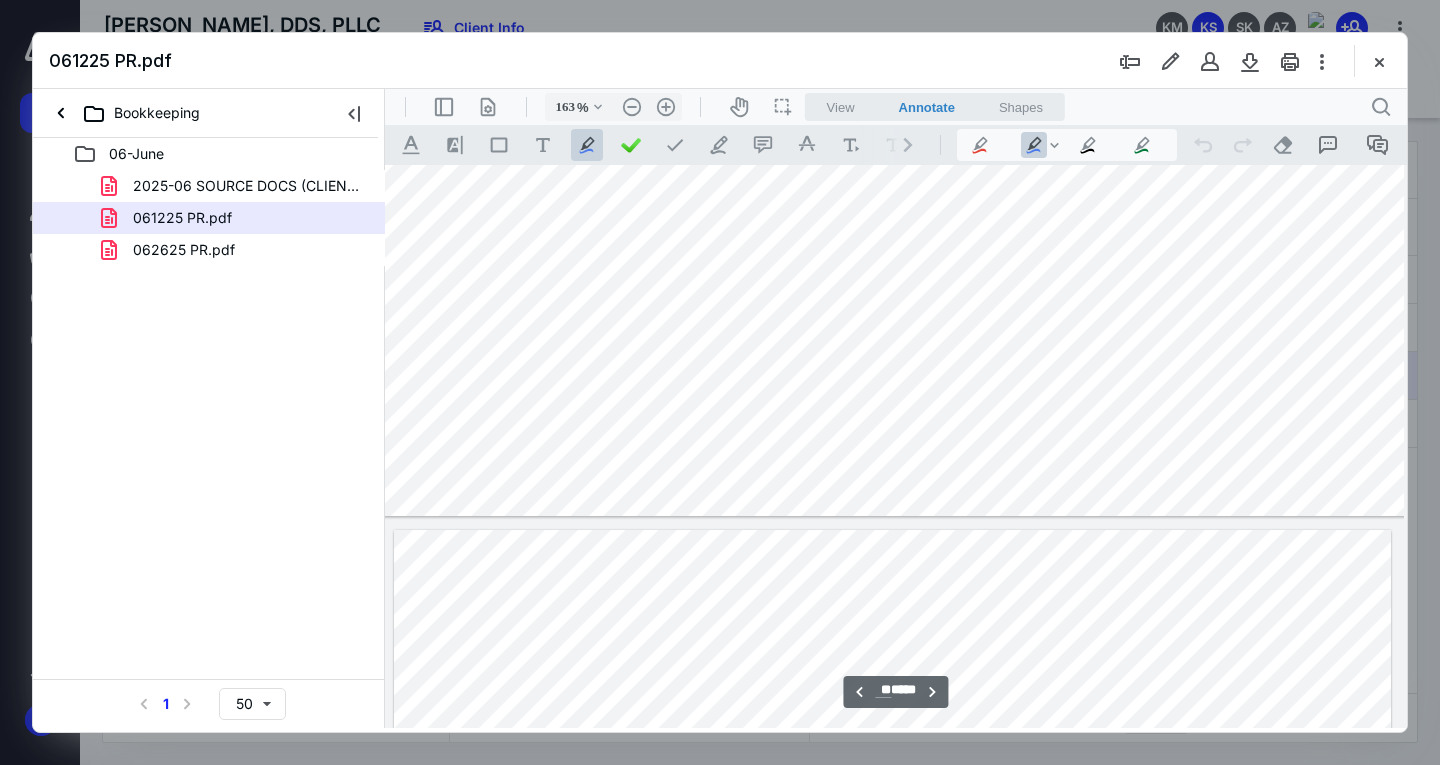 type on "**" 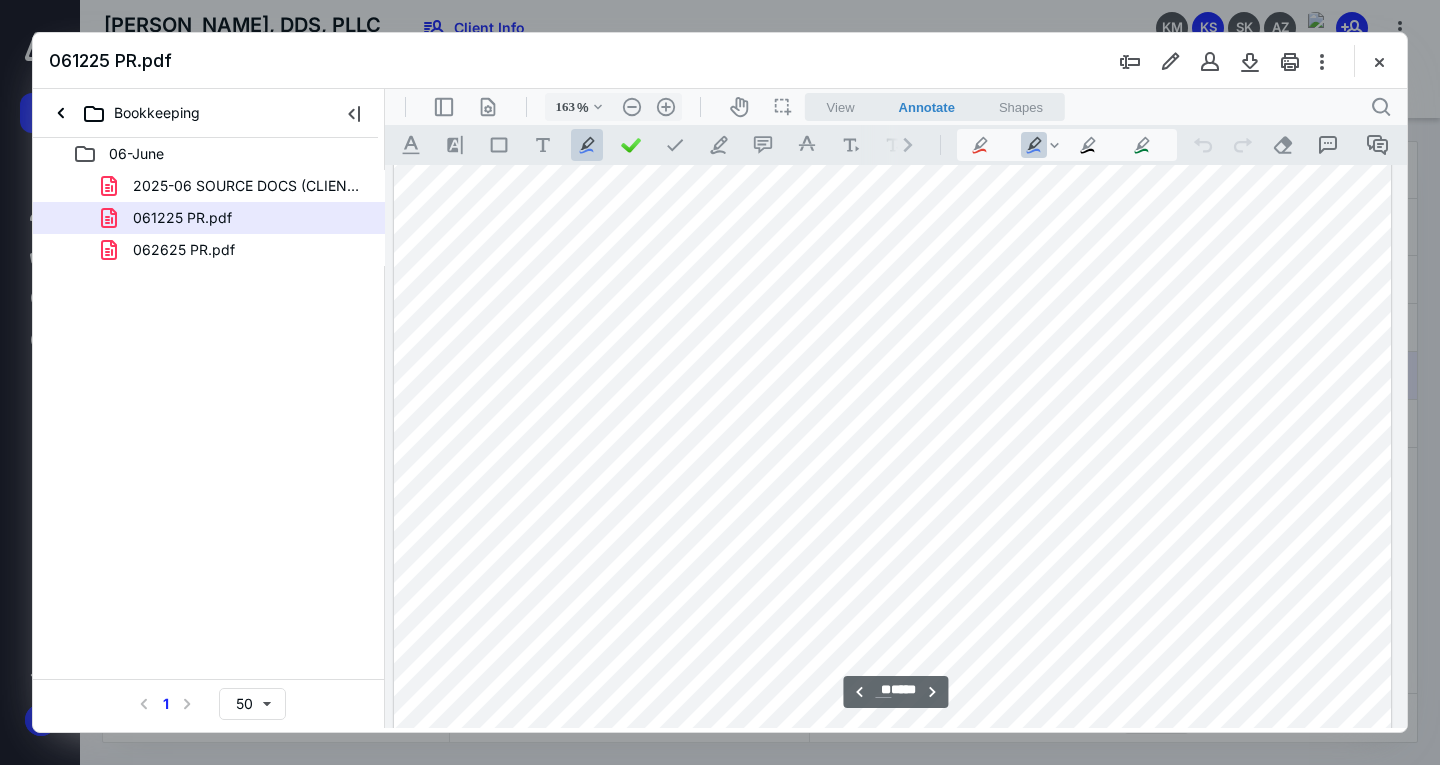 scroll, scrollTop: 14483, scrollLeft: 145, axis: both 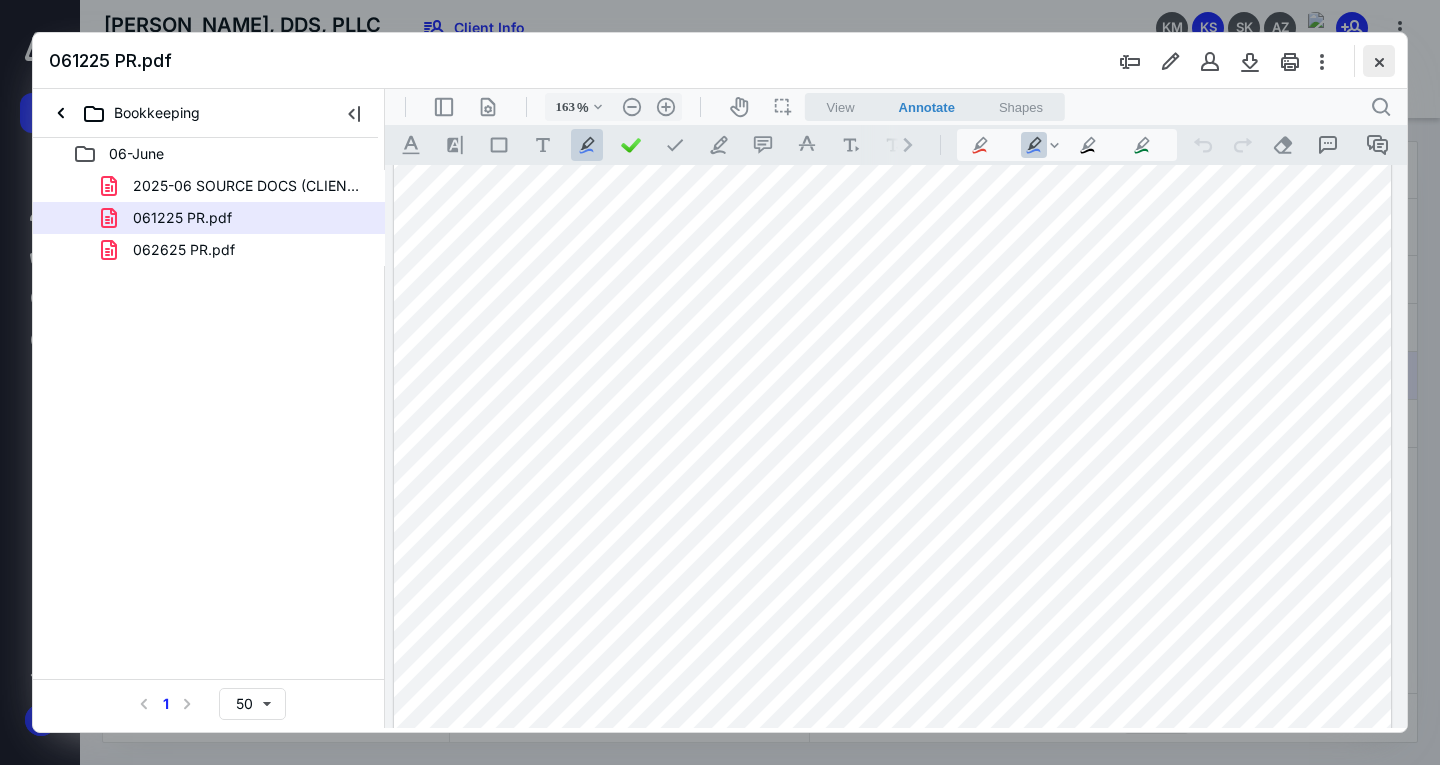 click at bounding box center (1379, 61) 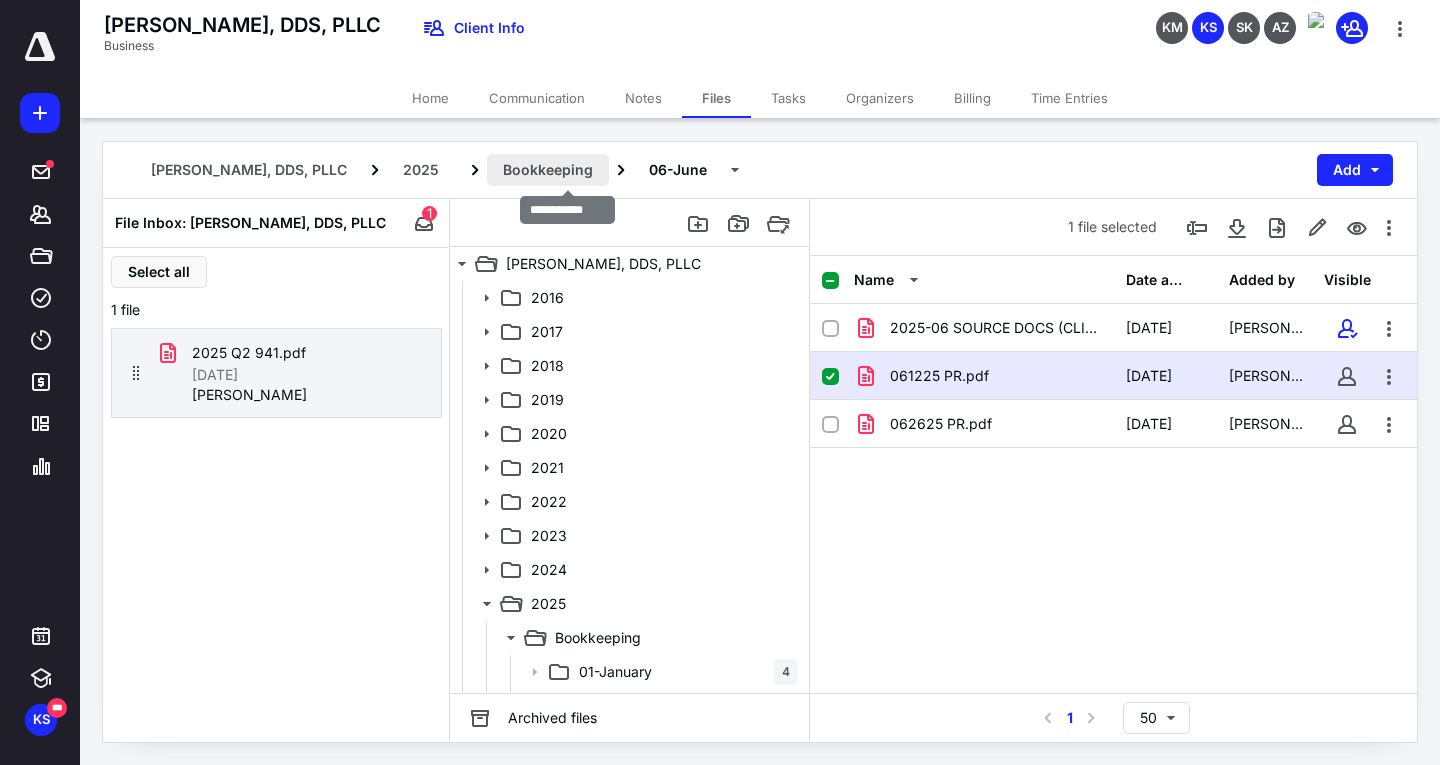 click on "Bookkeeping" at bounding box center (548, 170) 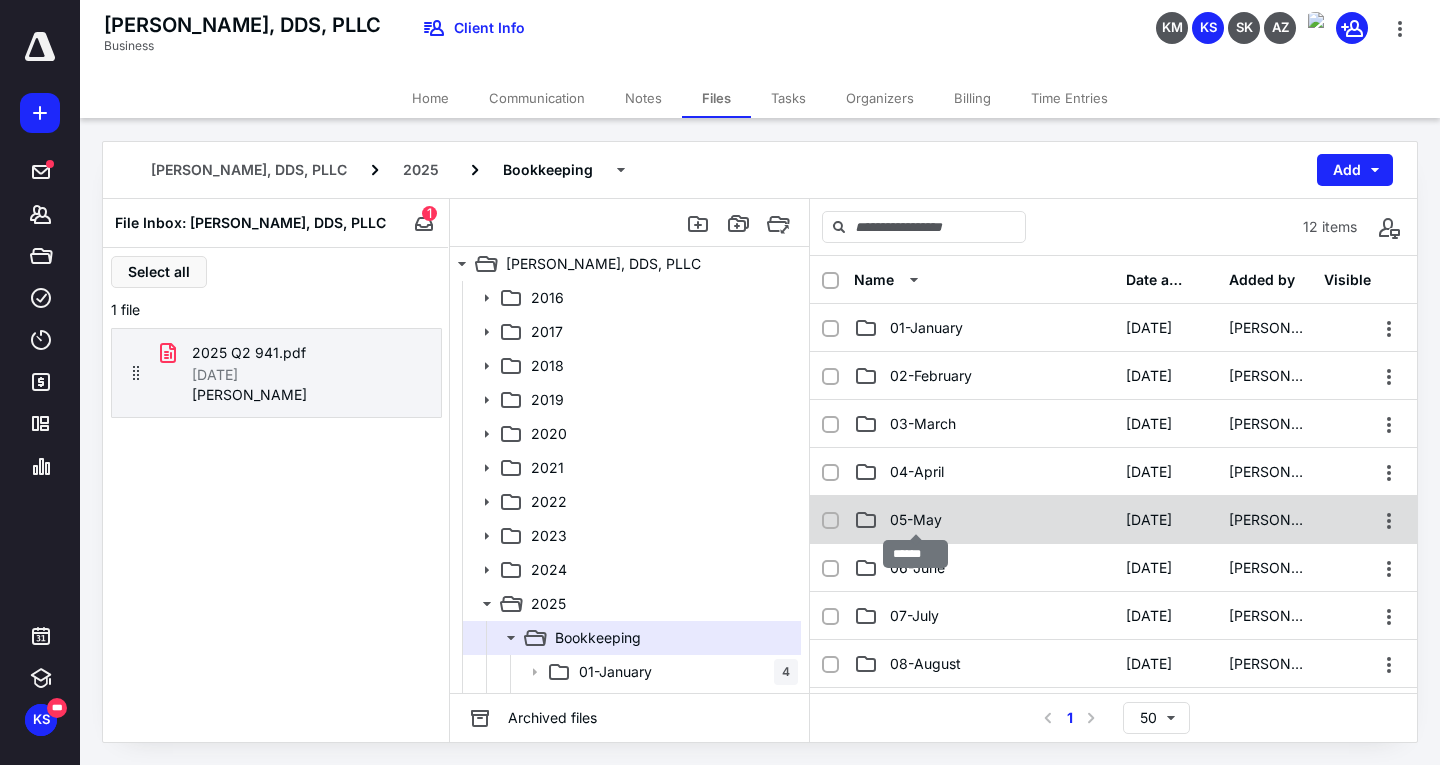click on "05-May" at bounding box center [916, 520] 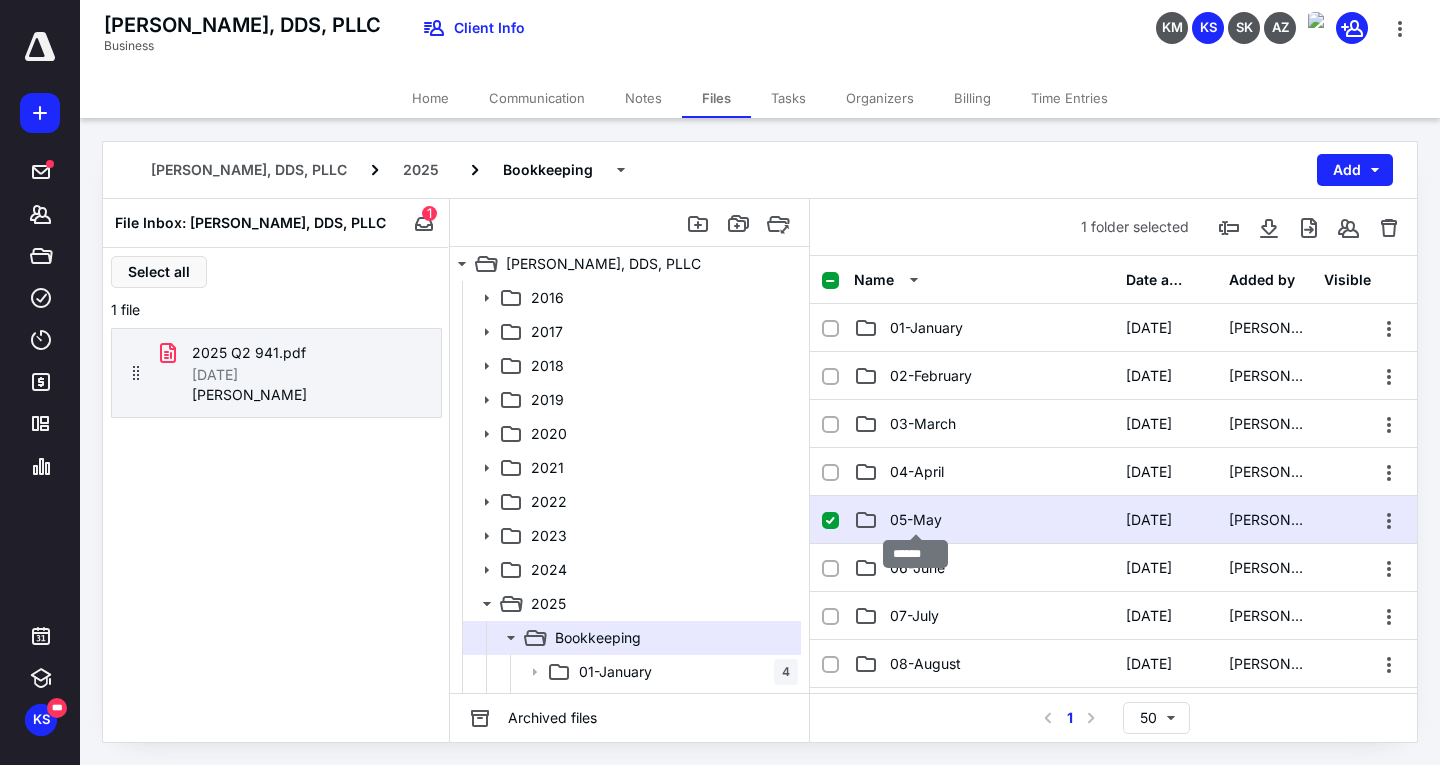 click on "05-May" at bounding box center [916, 520] 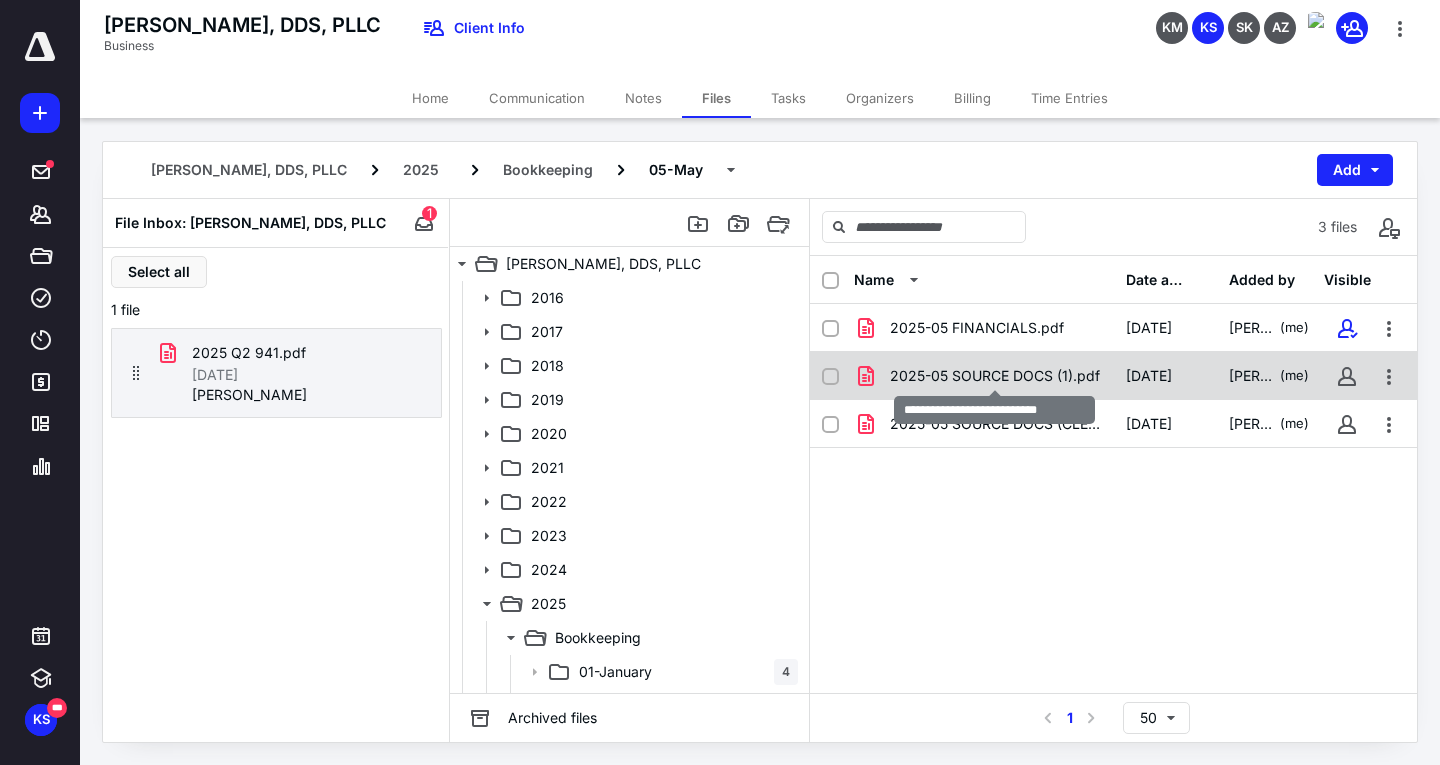 click on "2025-05 SOURCE DOCS (1).pdf" at bounding box center [995, 376] 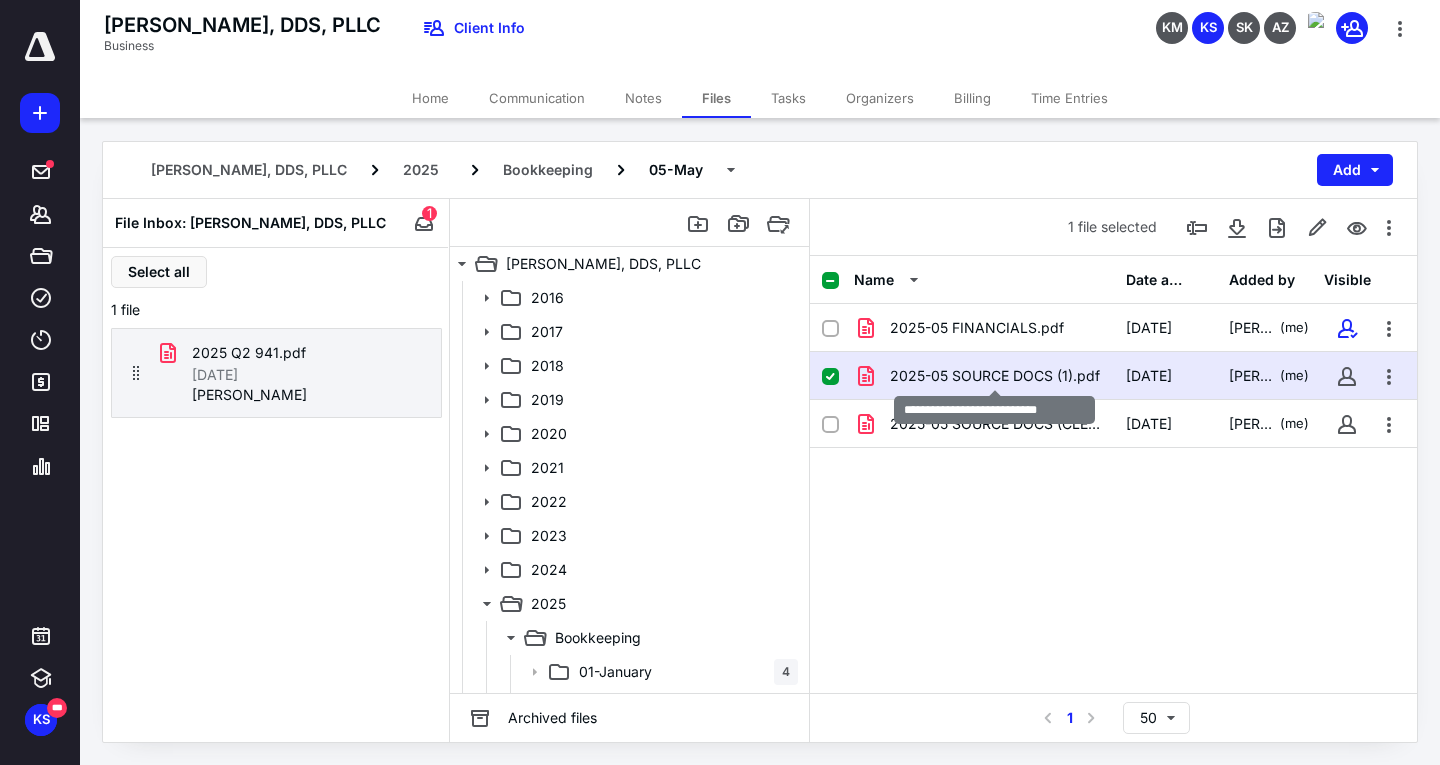 click on "2025-05 SOURCE DOCS (1).pdf" at bounding box center (995, 376) 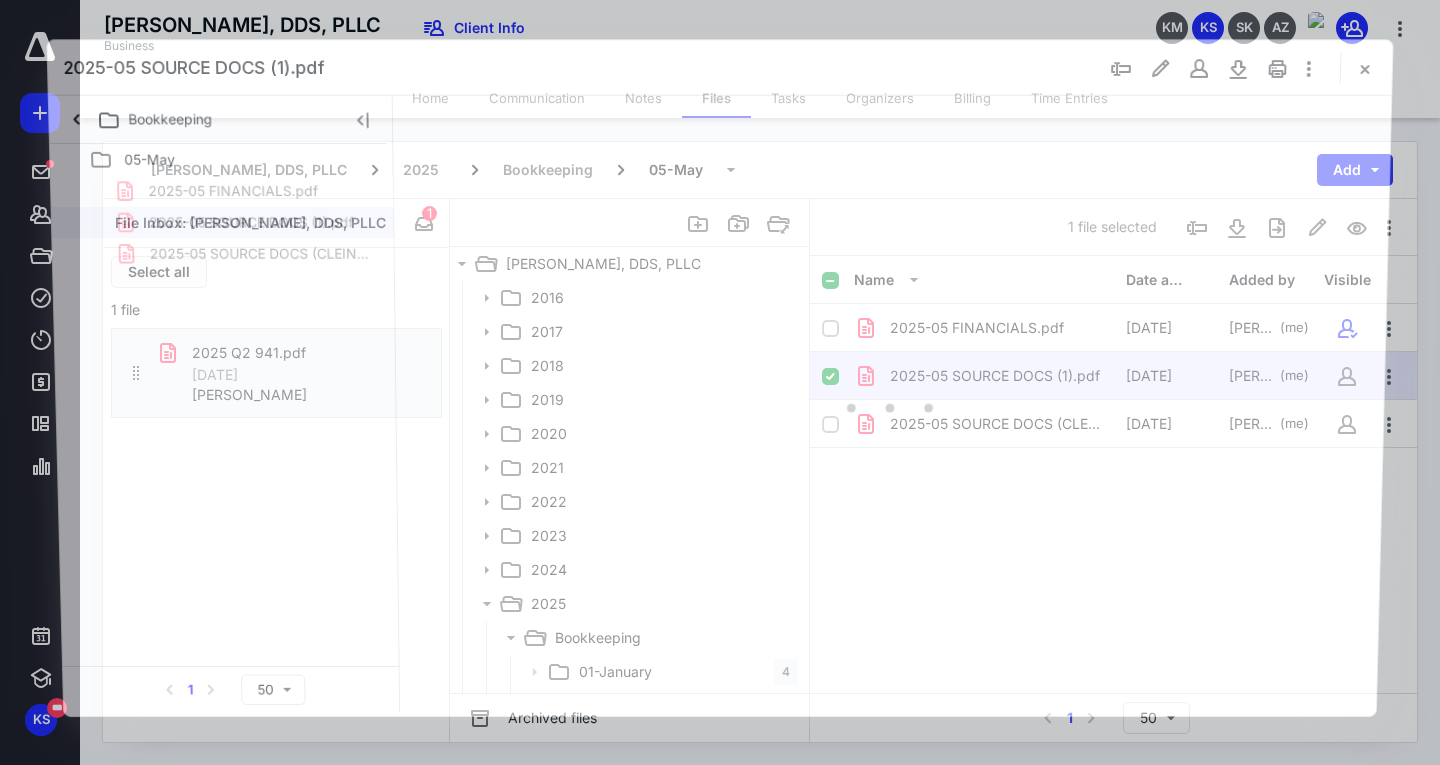 scroll, scrollTop: 0, scrollLeft: 0, axis: both 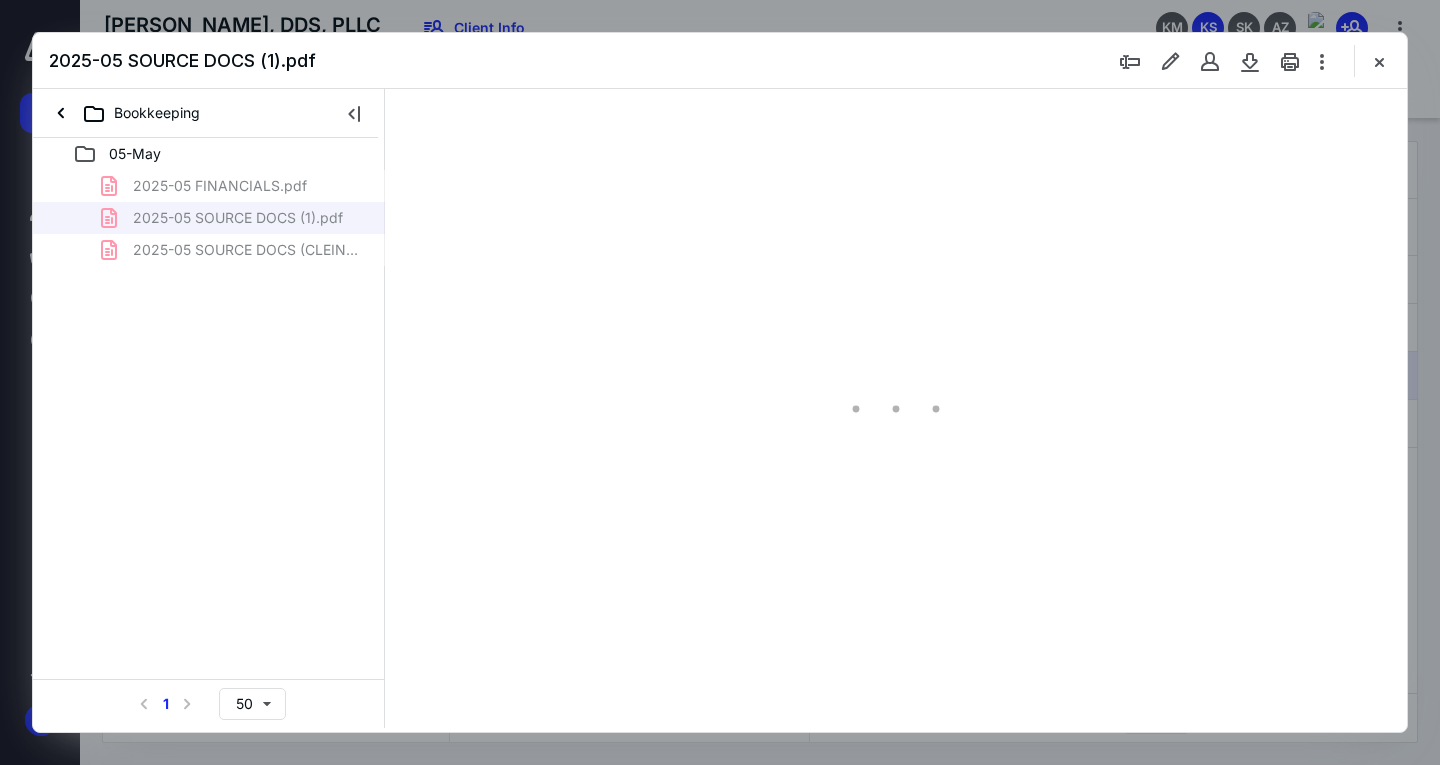 type on "163" 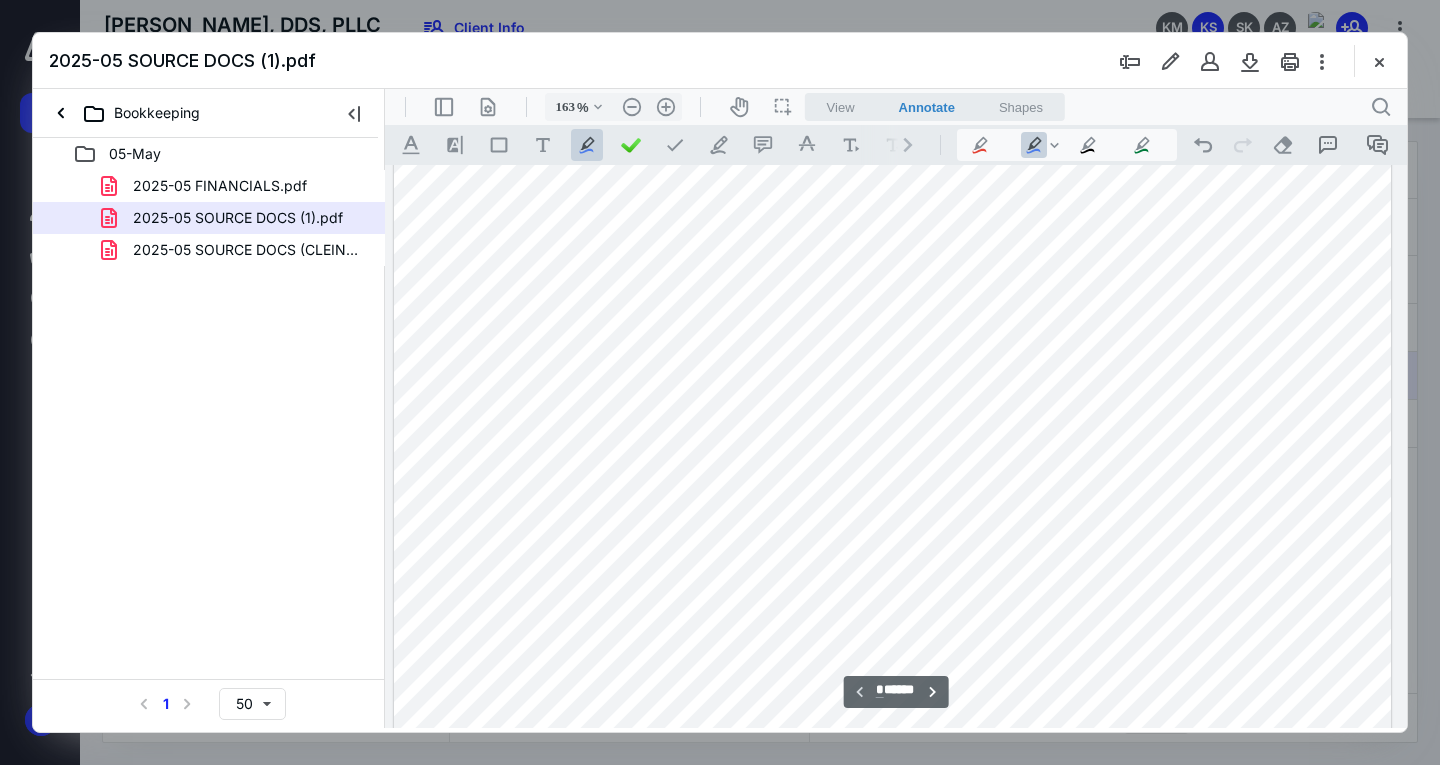 scroll, scrollTop: 183, scrollLeft: 145, axis: both 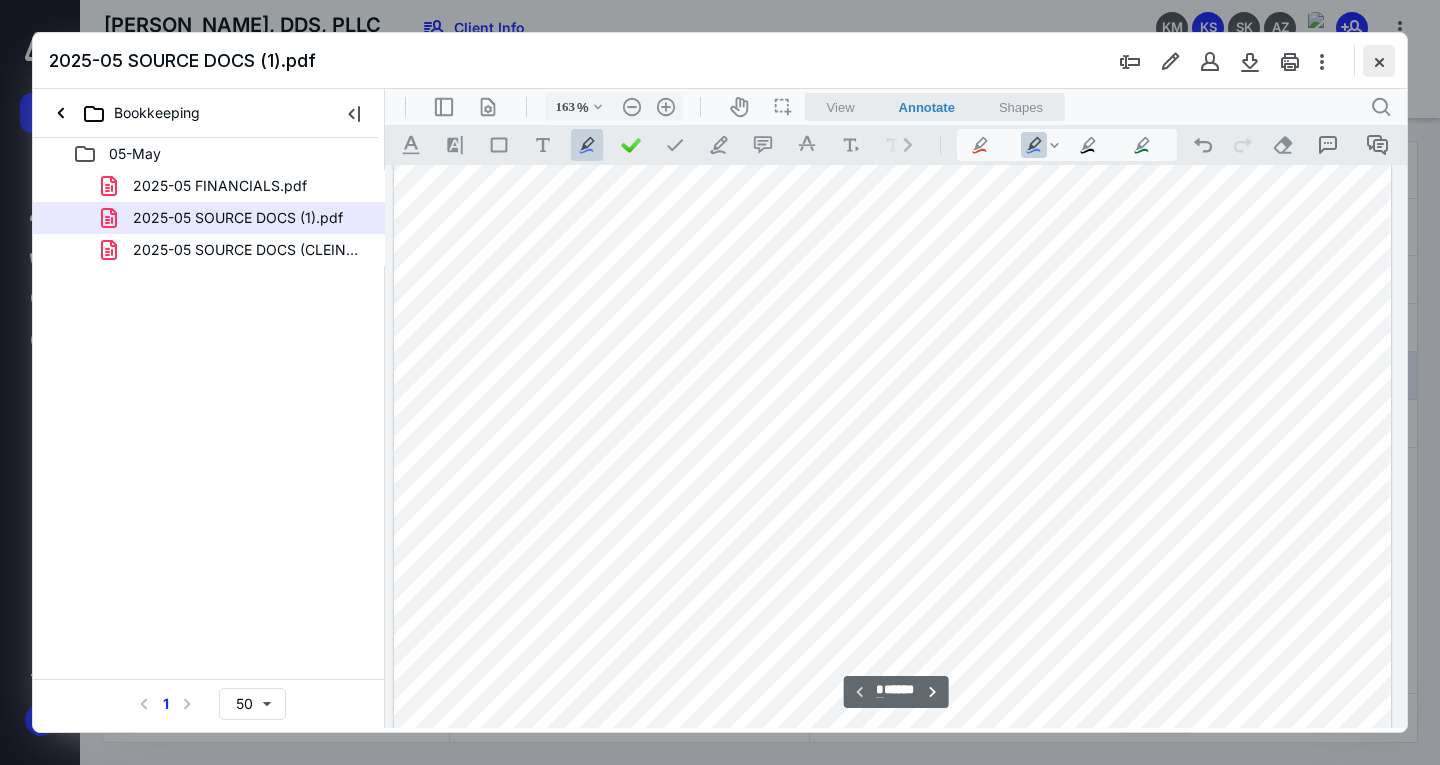 click at bounding box center (1379, 61) 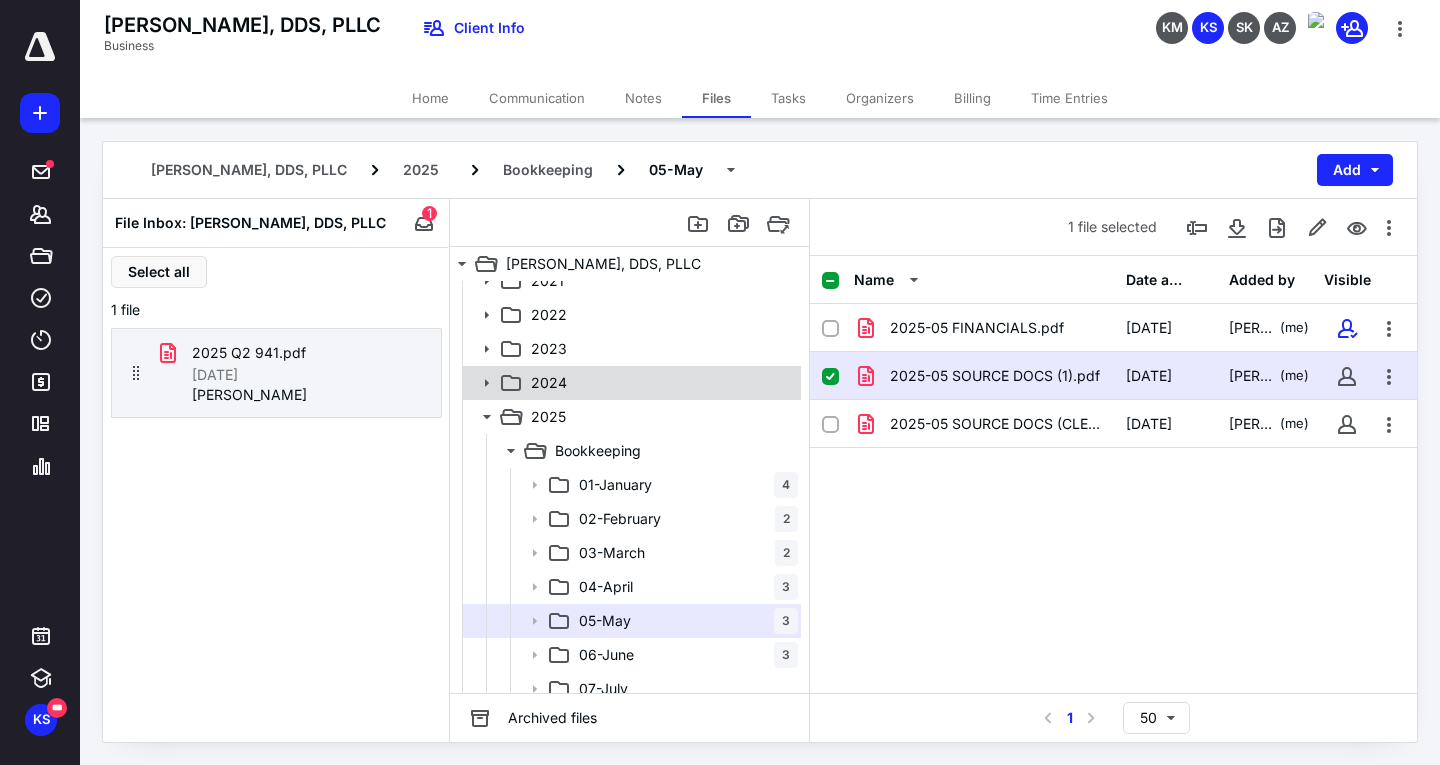 scroll, scrollTop: 400, scrollLeft: 0, axis: vertical 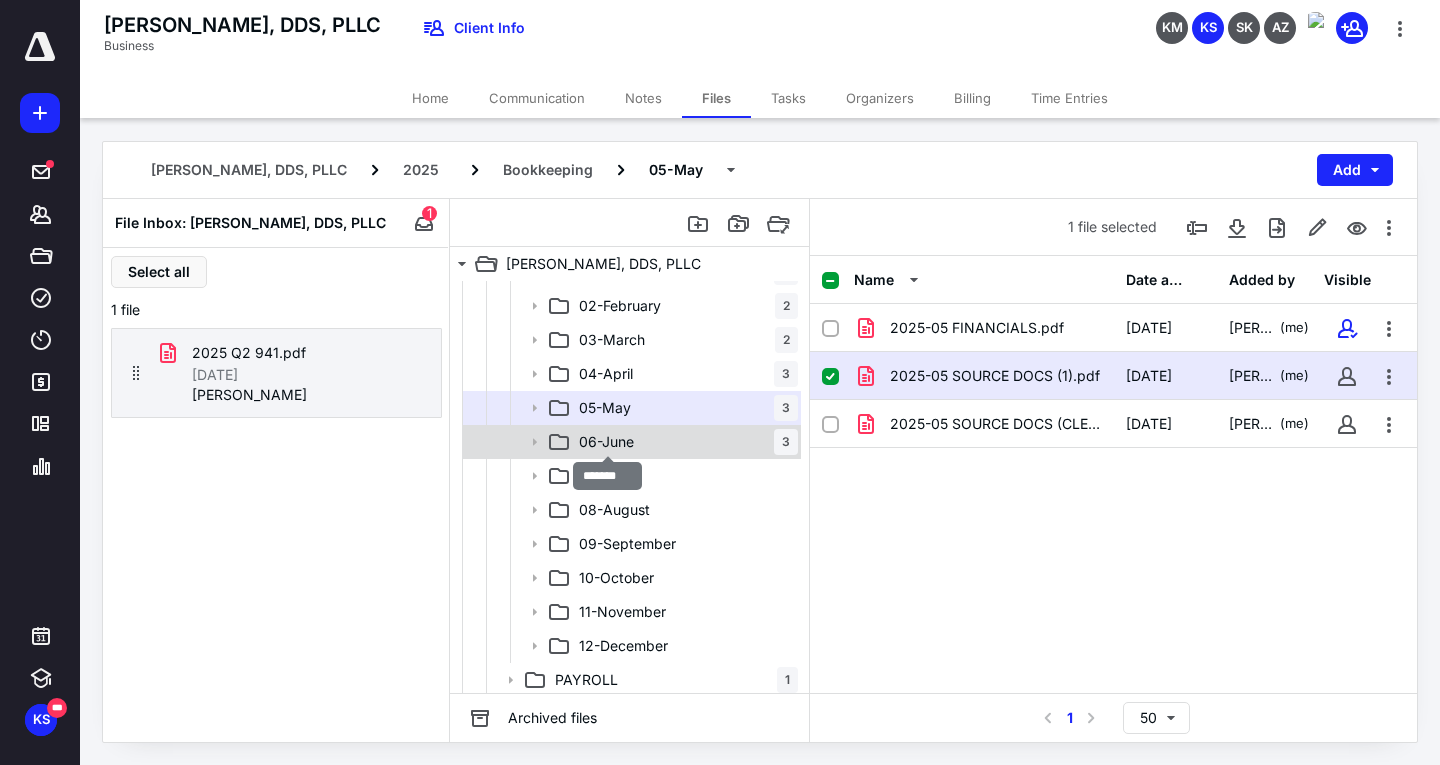 click on "06-June" at bounding box center (606, 442) 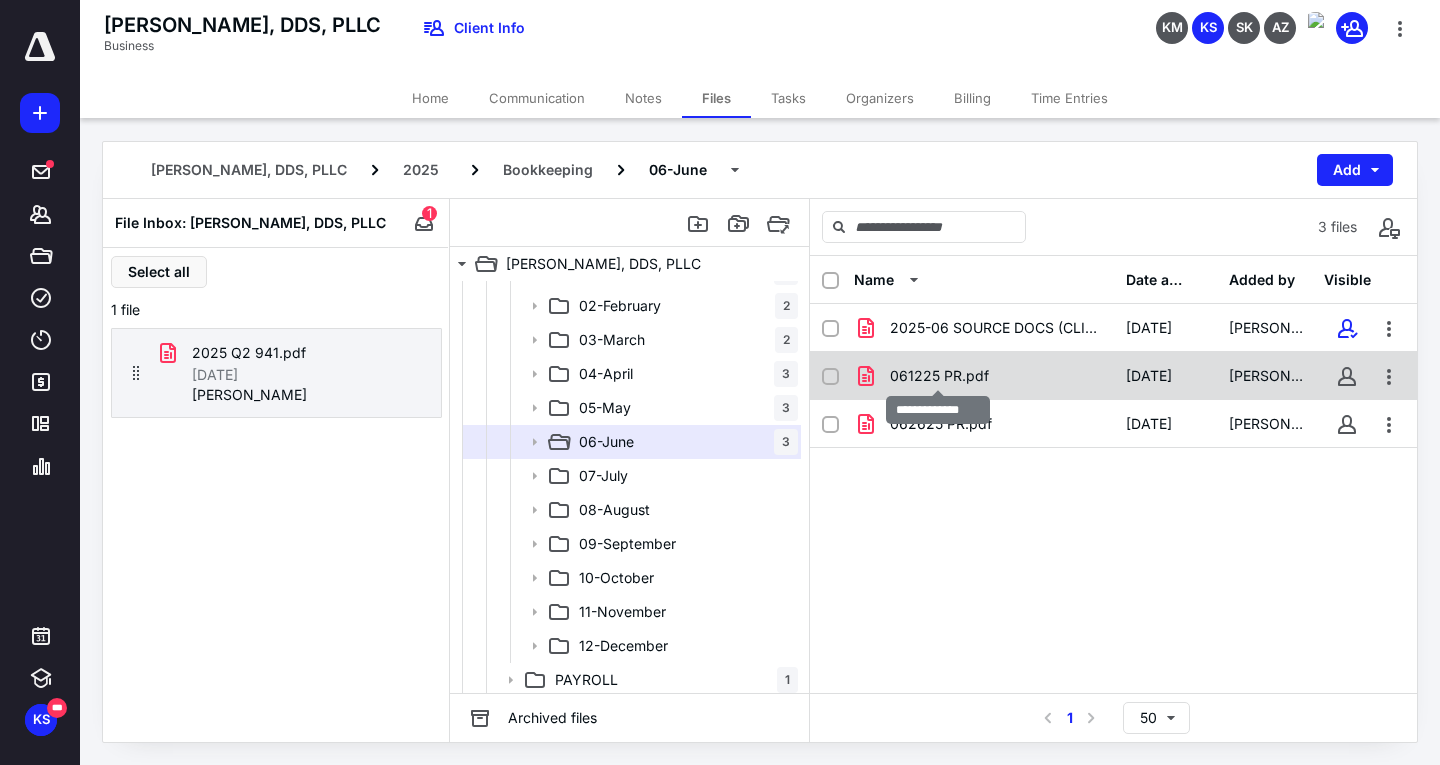 click on "061225 PR.pdf" at bounding box center [939, 376] 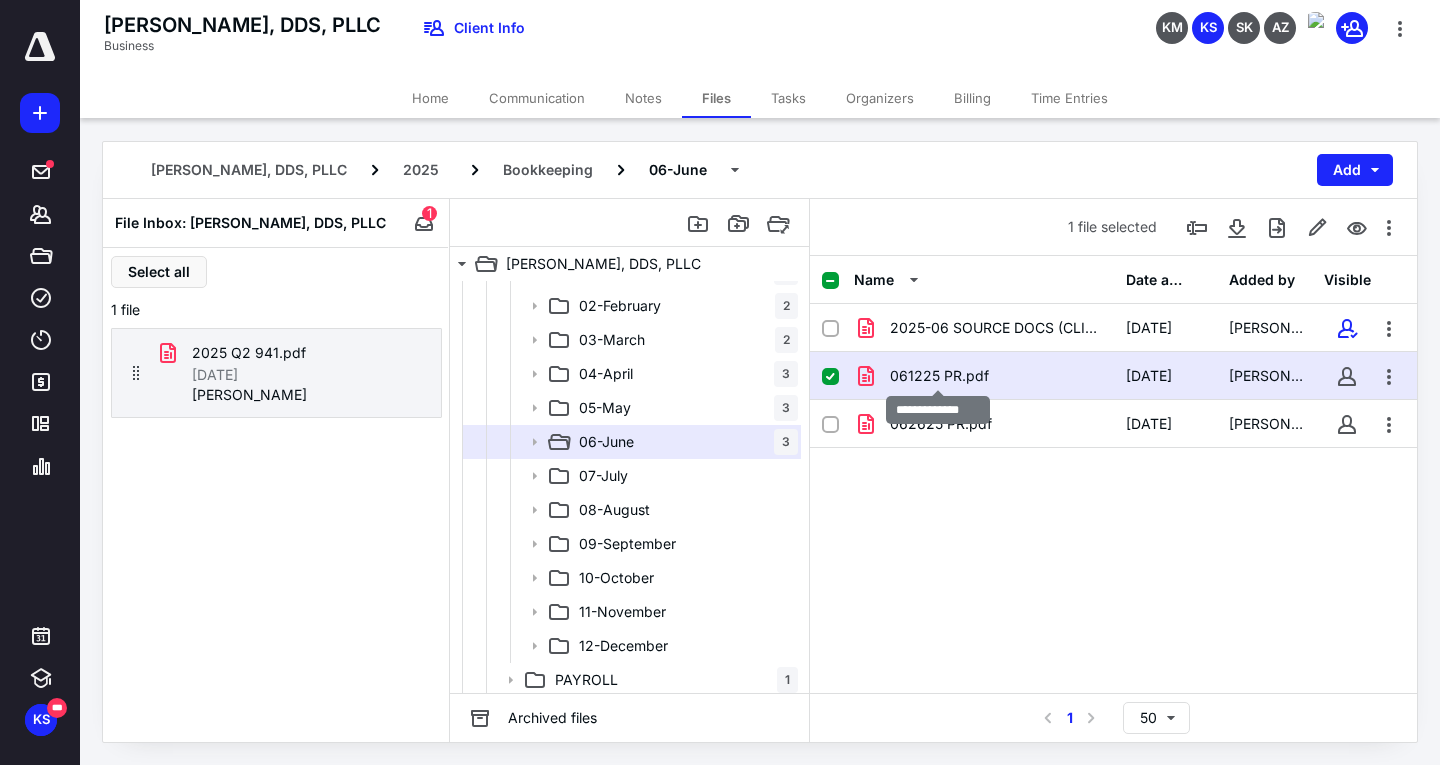 click on "061225 PR.pdf" at bounding box center (939, 376) 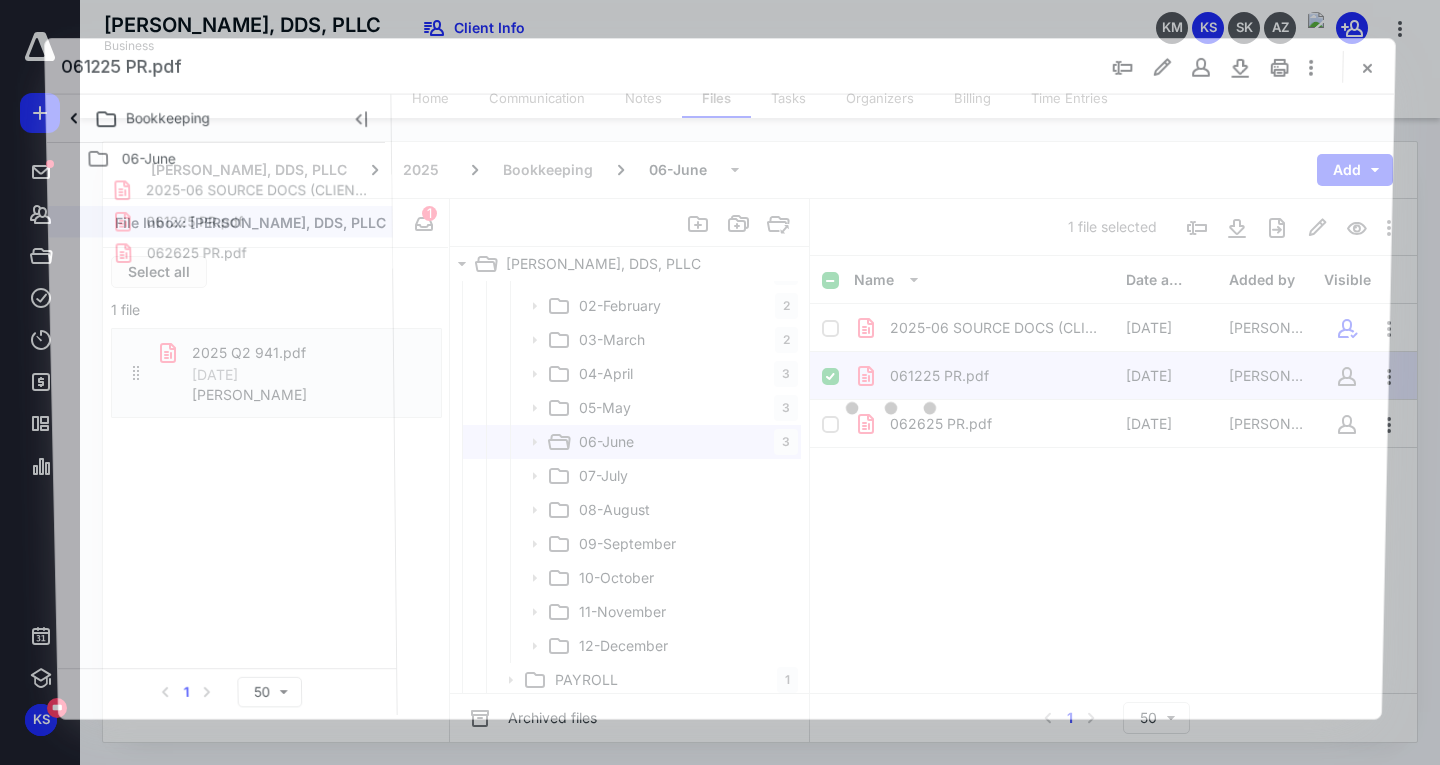scroll, scrollTop: 0, scrollLeft: 0, axis: both 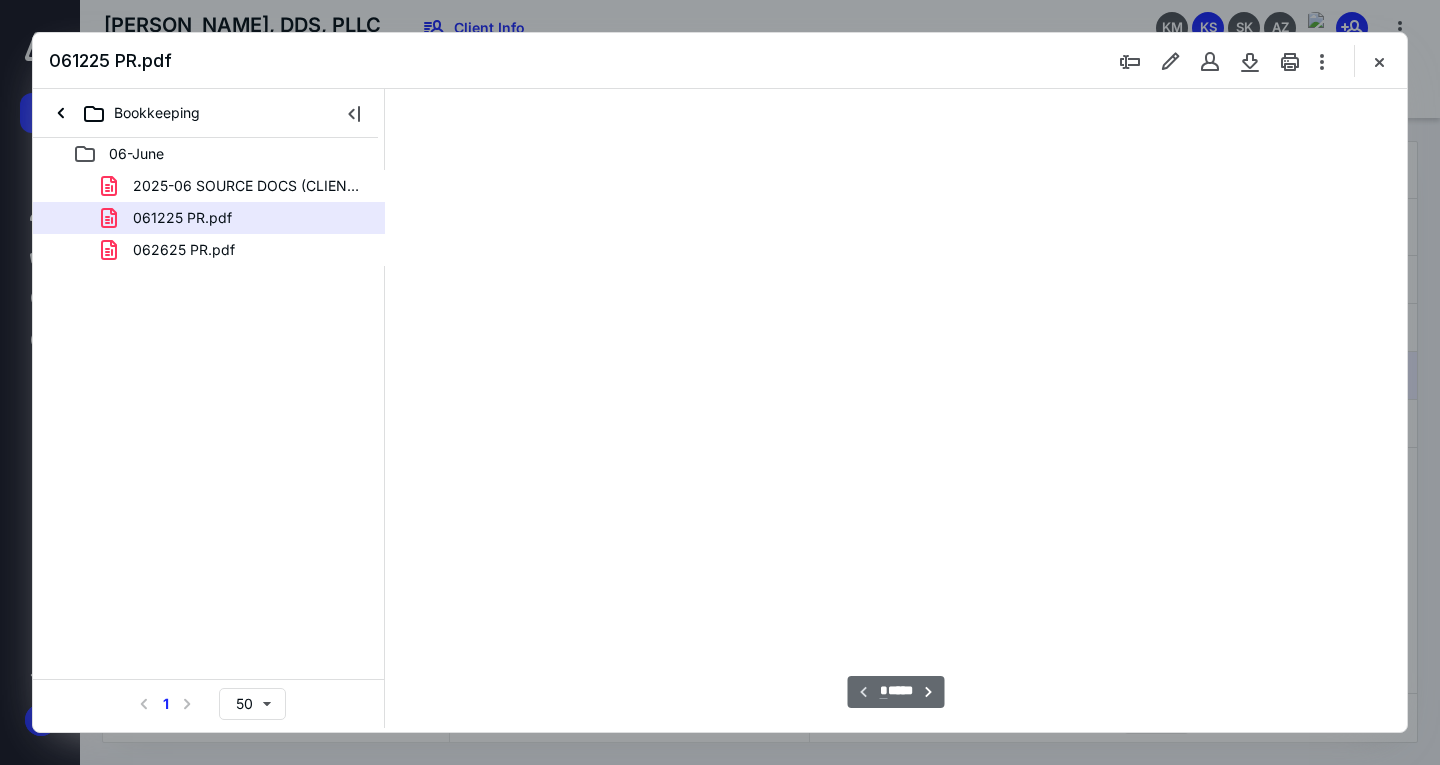 type on "163" 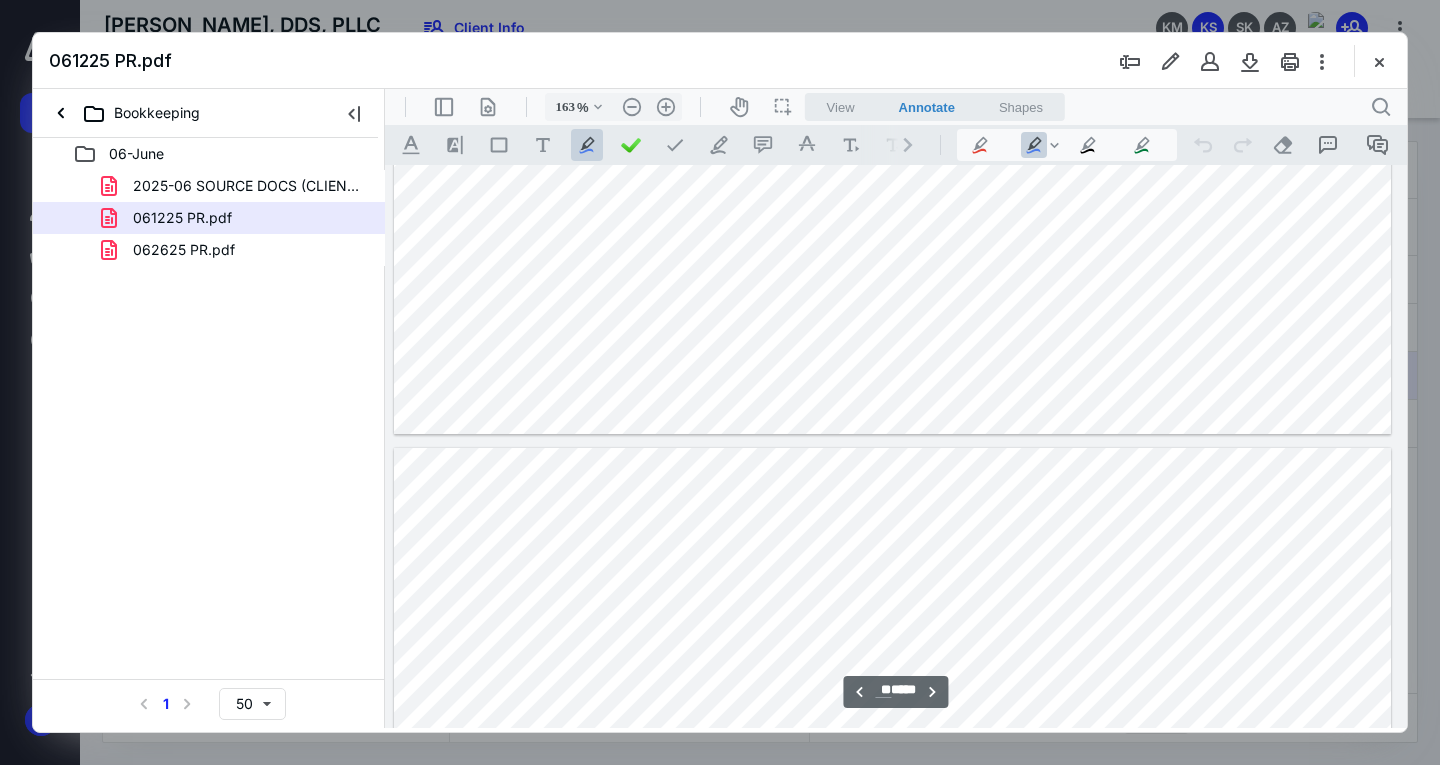scroll, scrollTop: 17983, scrollLeft: 145, axis: both 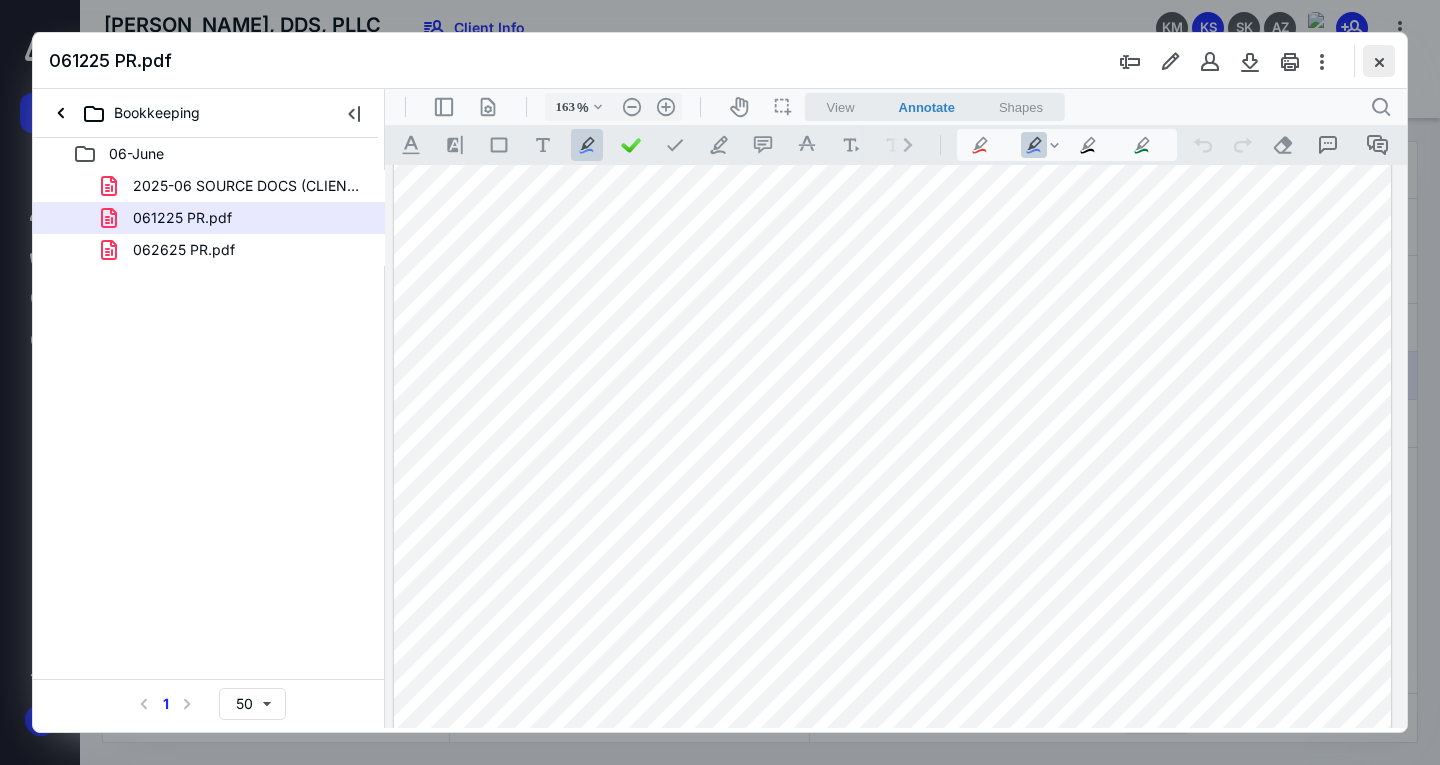 click at bounding box center [1379, 61] 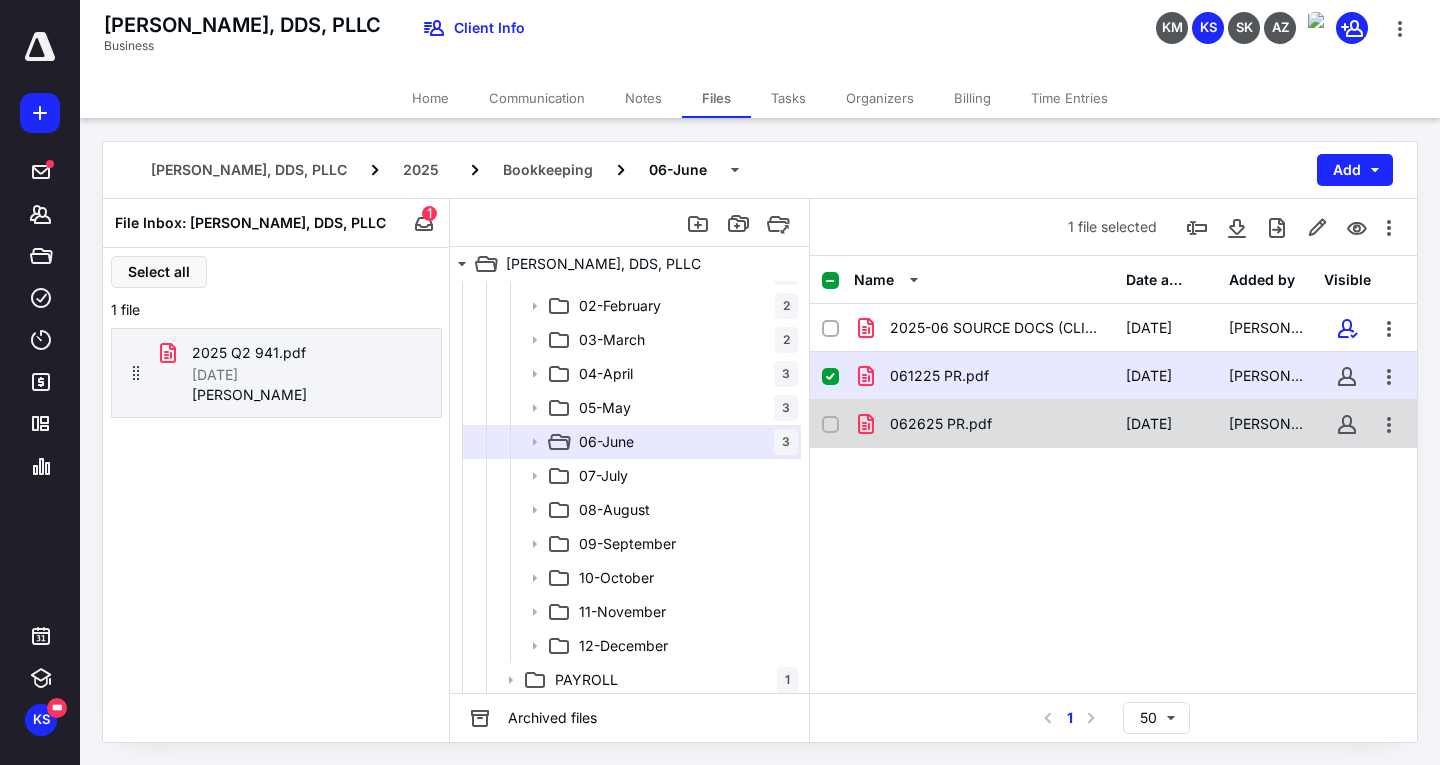 click on "062625 PR.pdf" at bounding box center (941, 424) 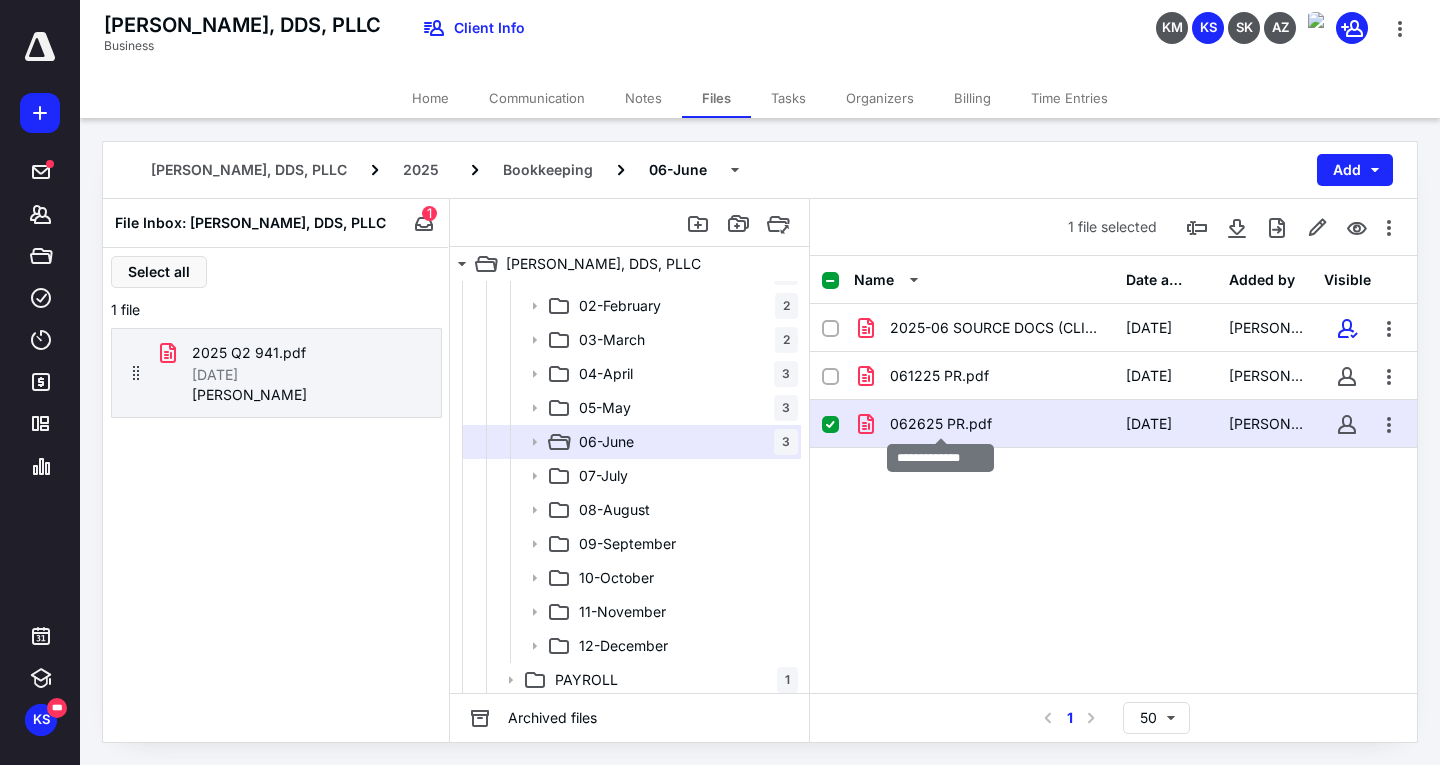 click on "062625 PR.pdf" at bounding box center (941, 424) 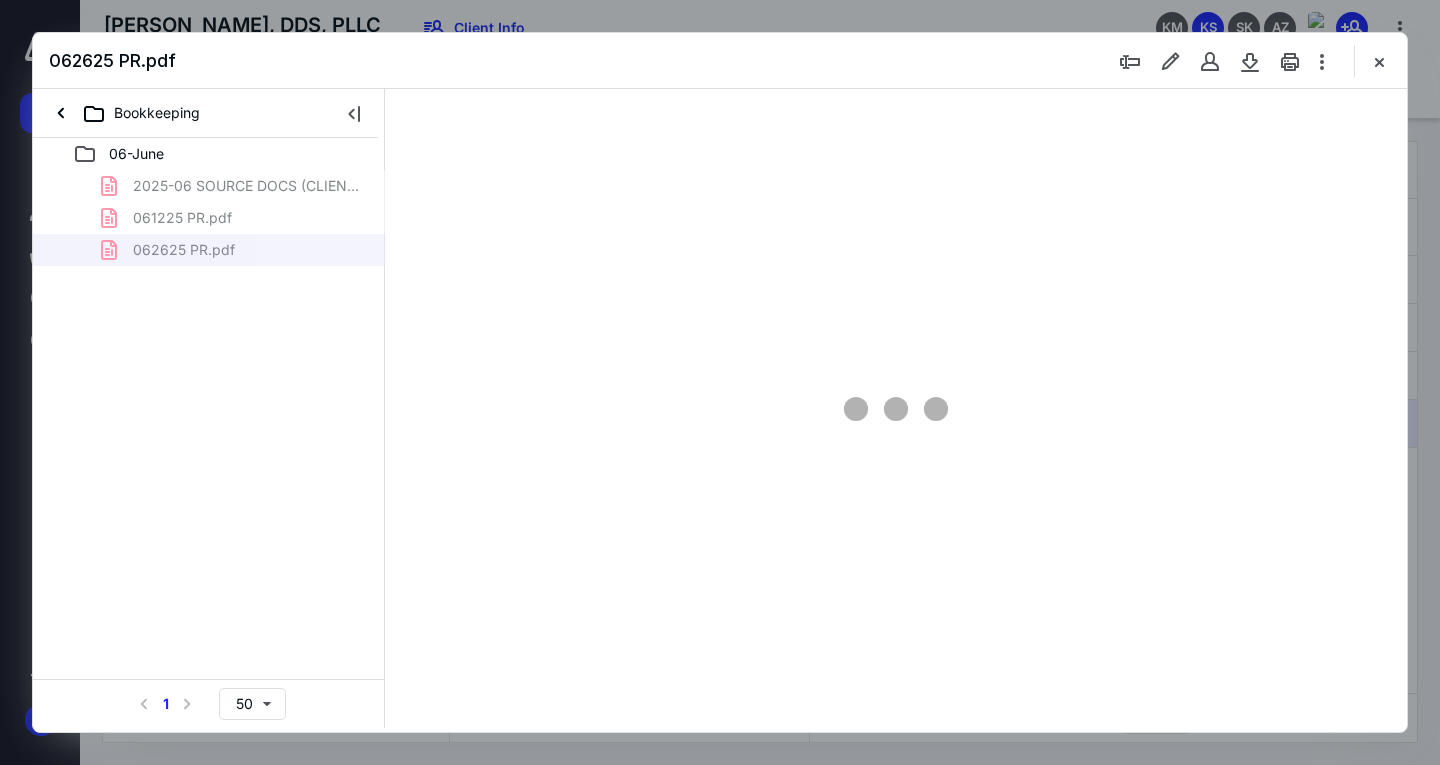 scroll, scrollTop: 0, scrollLeft: 0, axis: both 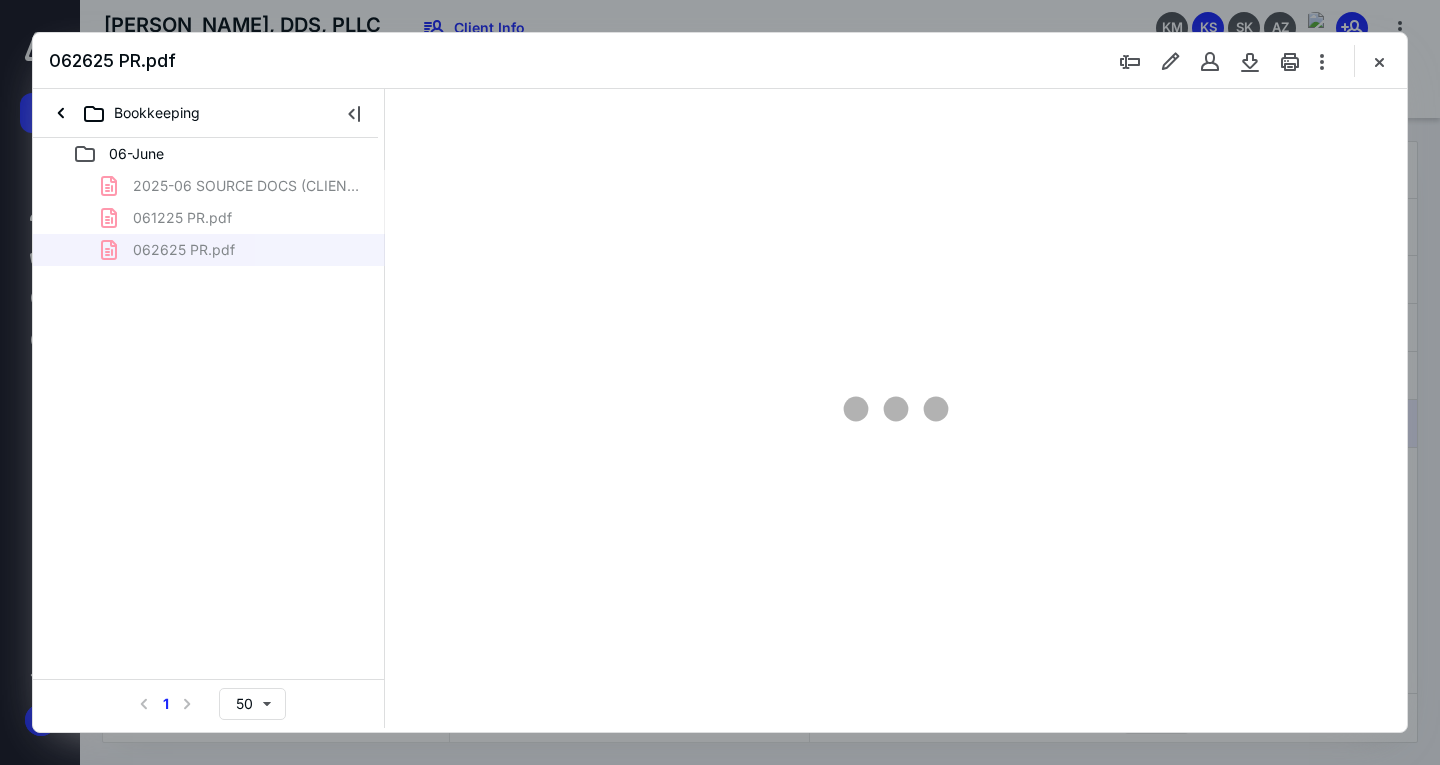 type on "163" 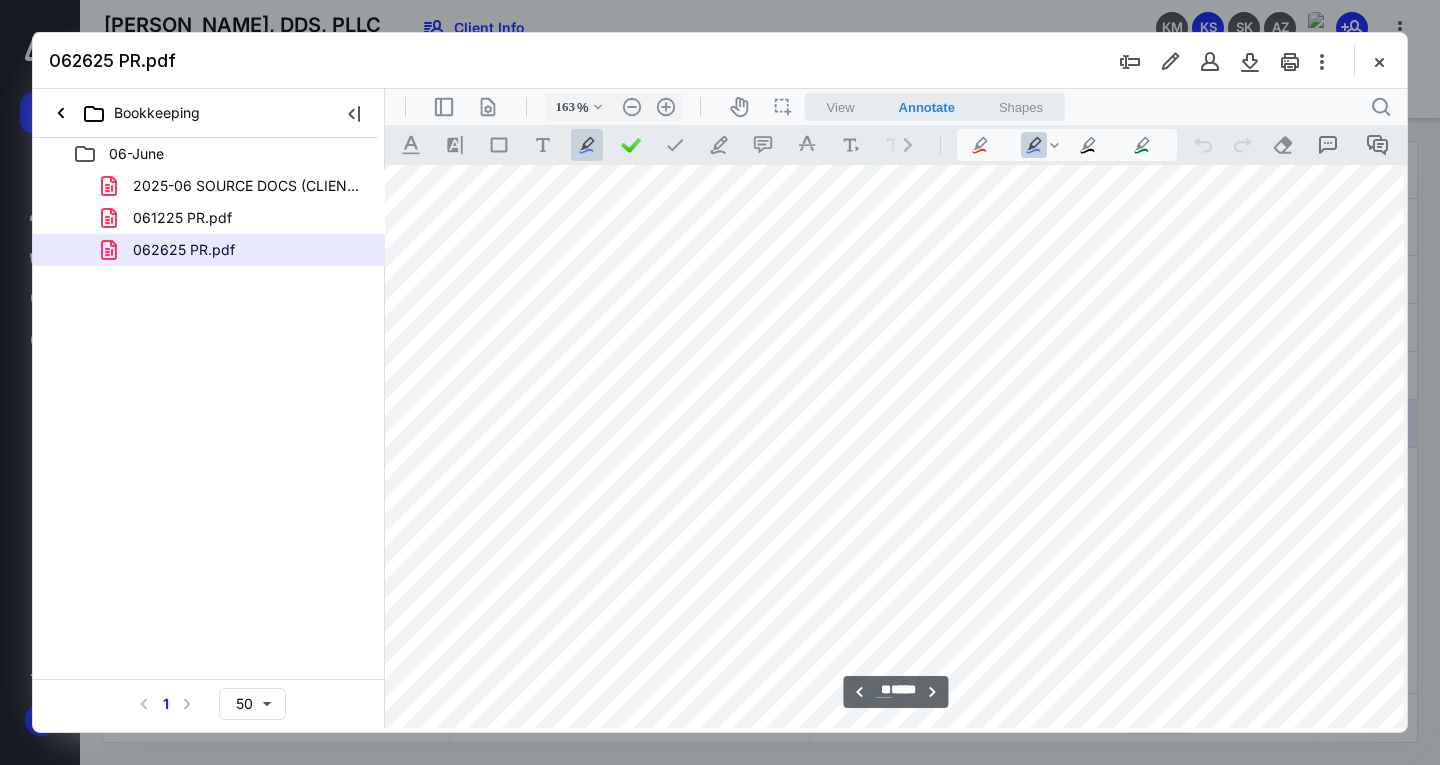 scroll, scrollTop: 10283, scrollLeft: 145, axis: both 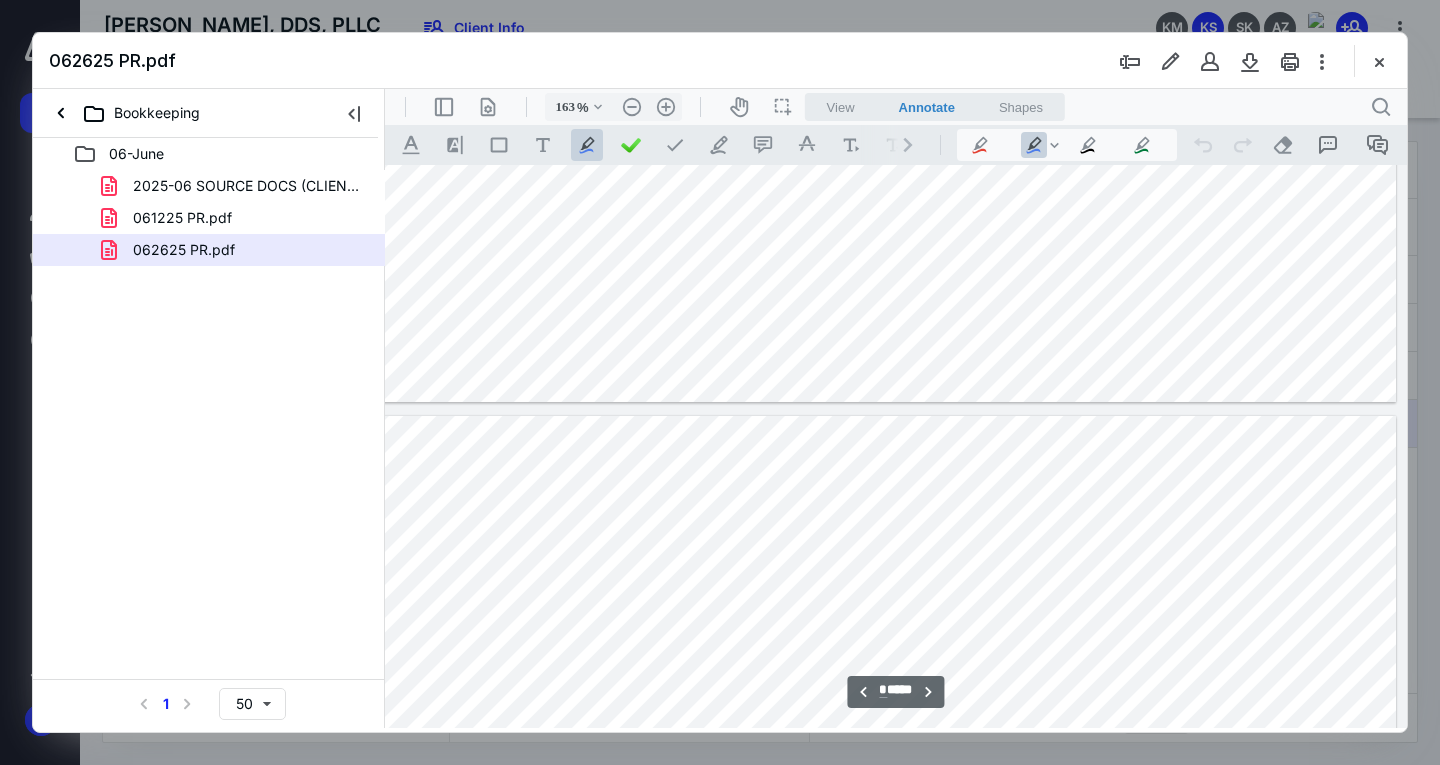 type on "*" 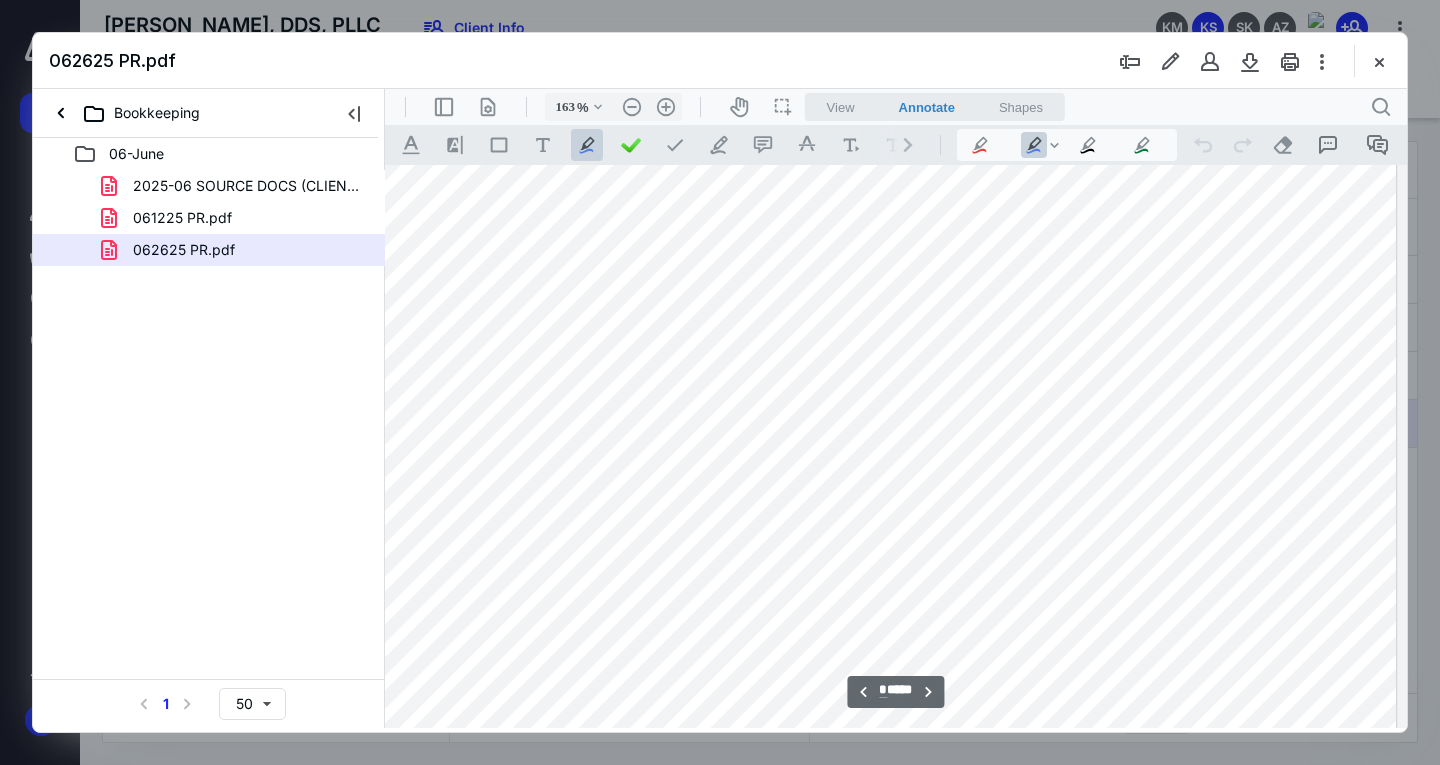 scroll, scrollTop: 7383, scrollLeft: 293, axis: both 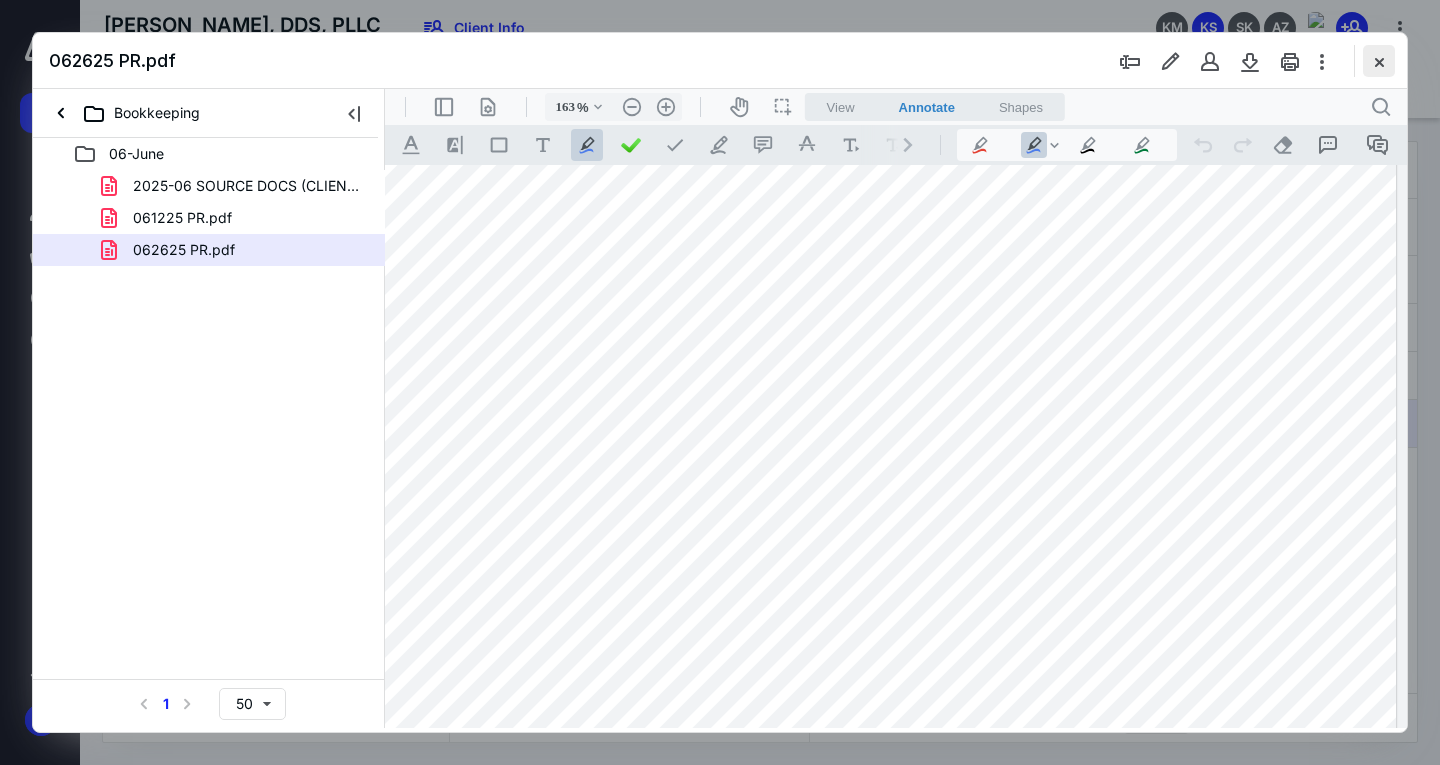 click at bounding box center (1379, 61) 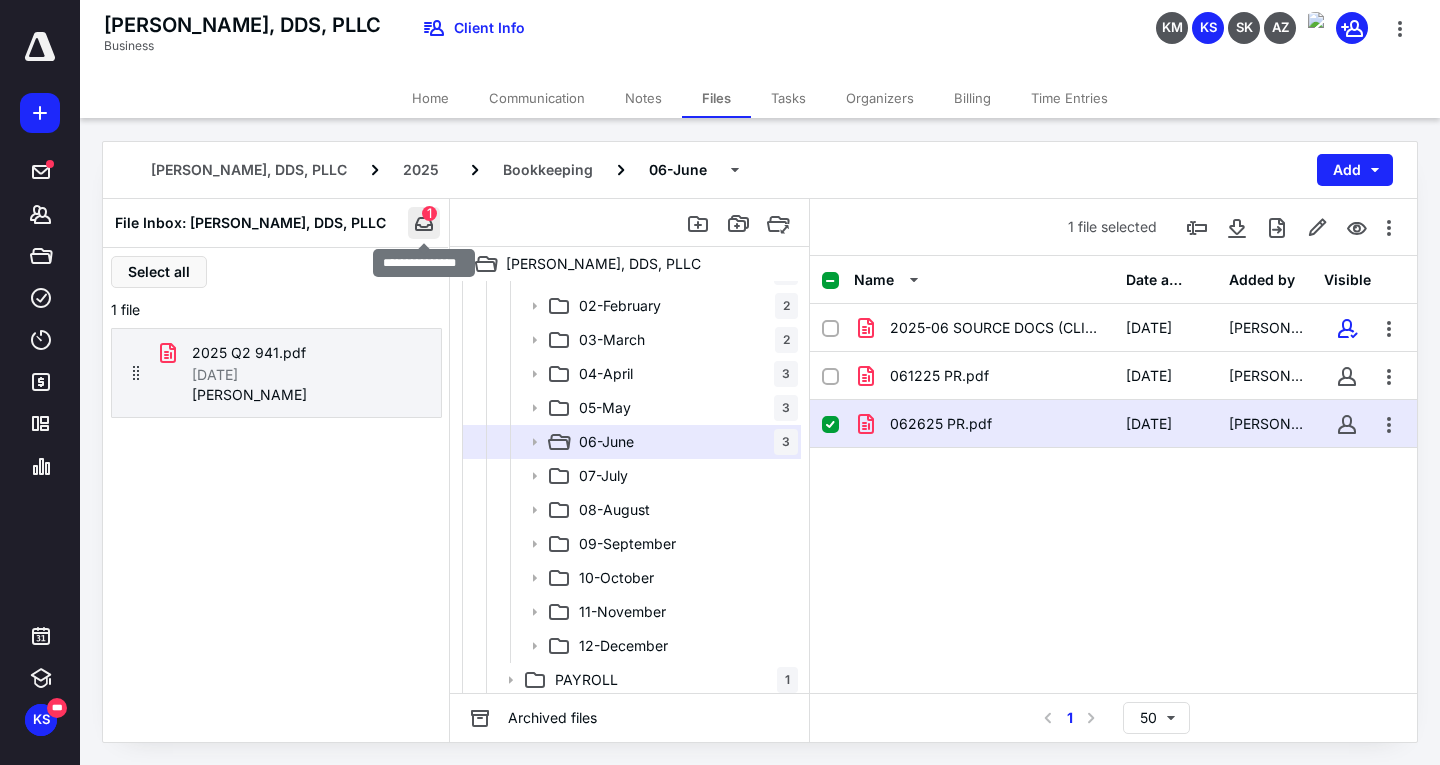 click at bounding box center (424, 223) 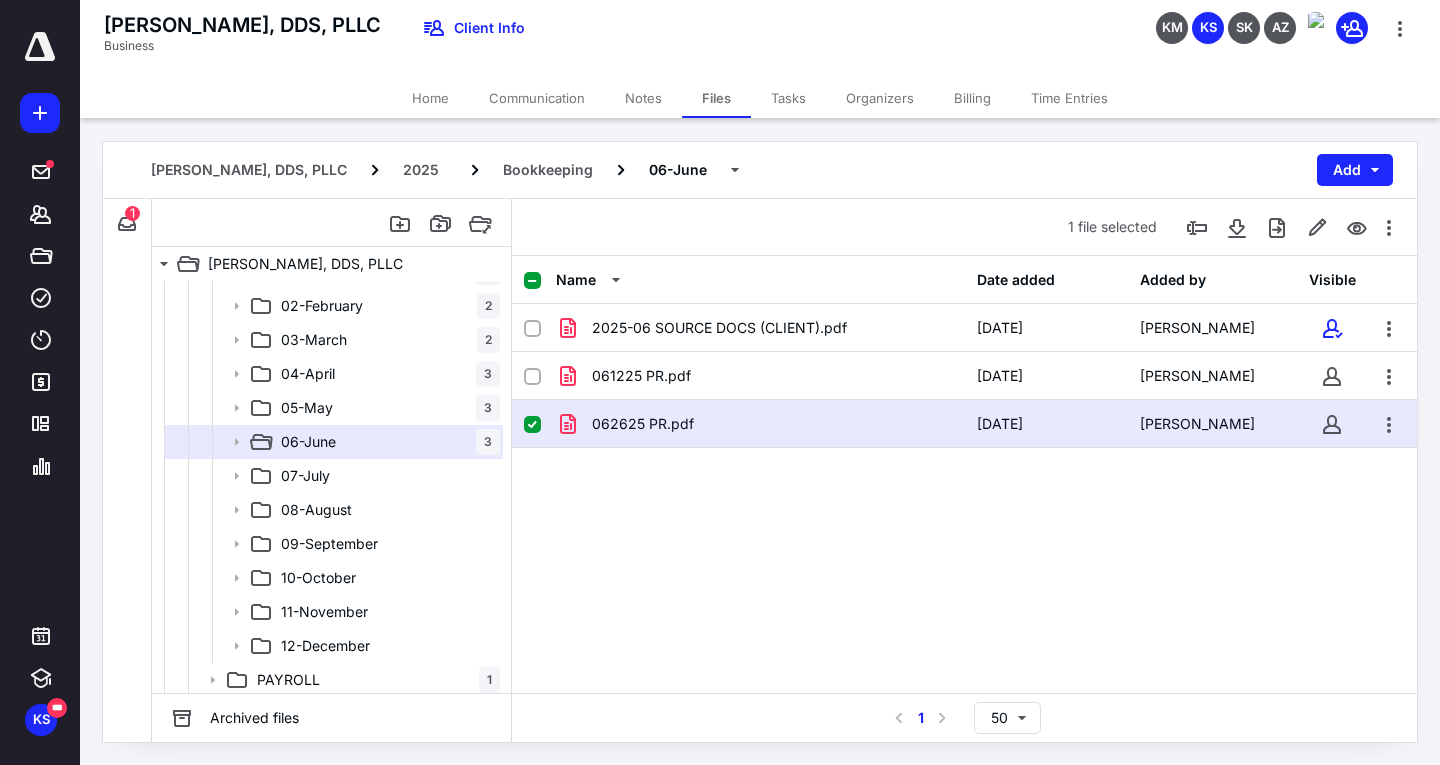 click 